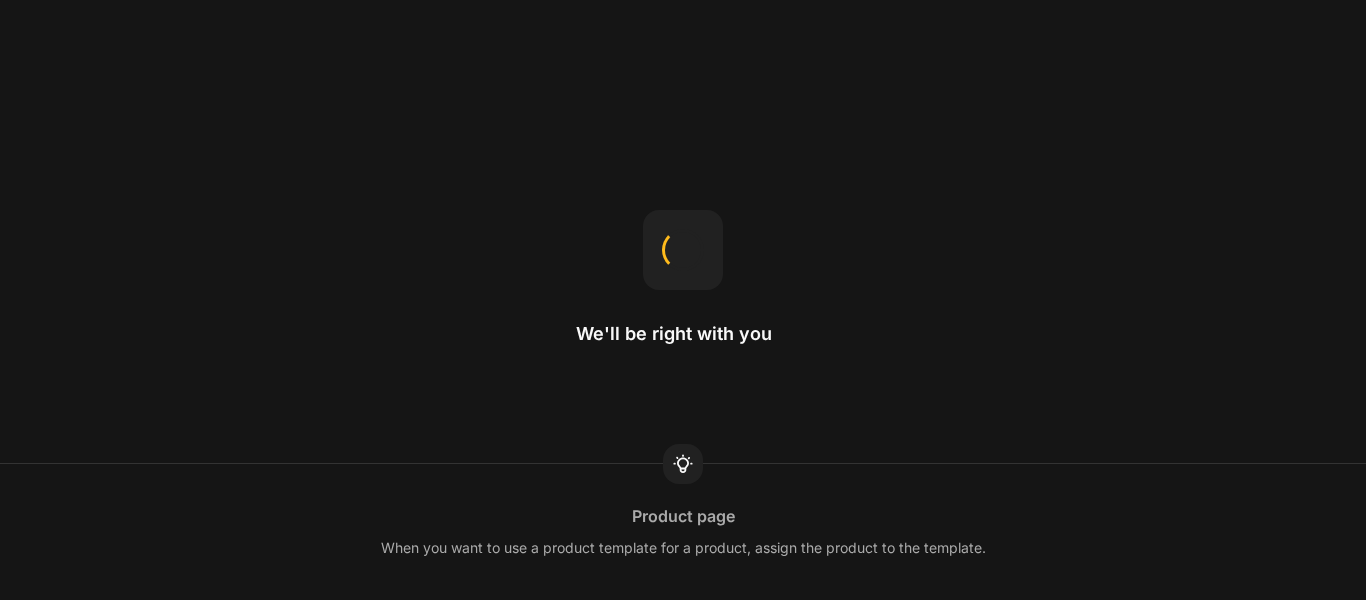 scroll, scrollTop: 0, scrollLeft: 0, axis: both 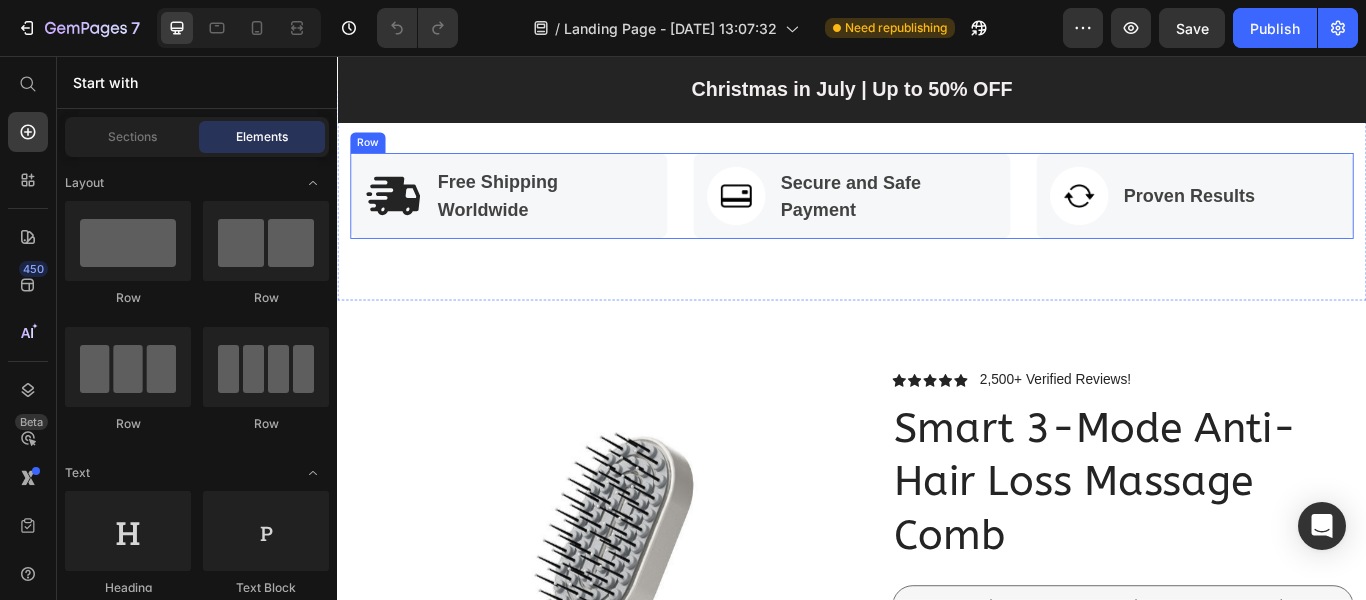 click on "Image Free Shipping Worldwide  Text block Row Image Secure and Safe Payment  Text block Row Image Proven Results Text block Row Row" at bounding box center (937, 219) 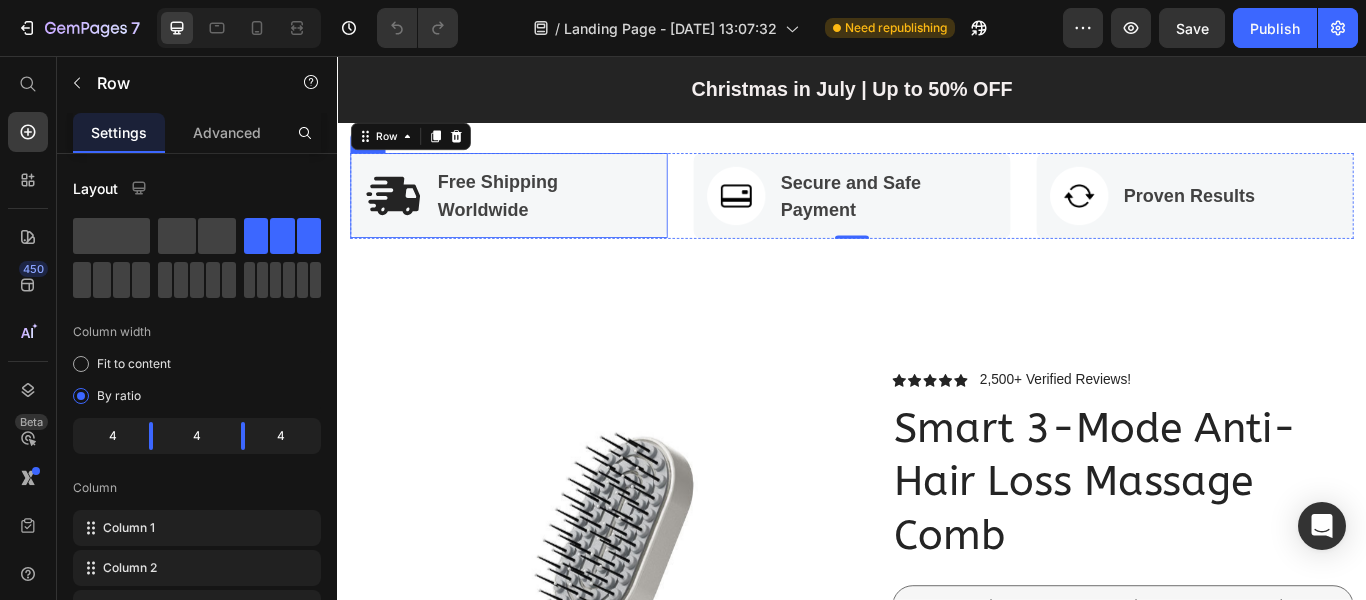 click on "Image Free Shipping Worldwide  Text block Row" at bounding box center (537, 218) 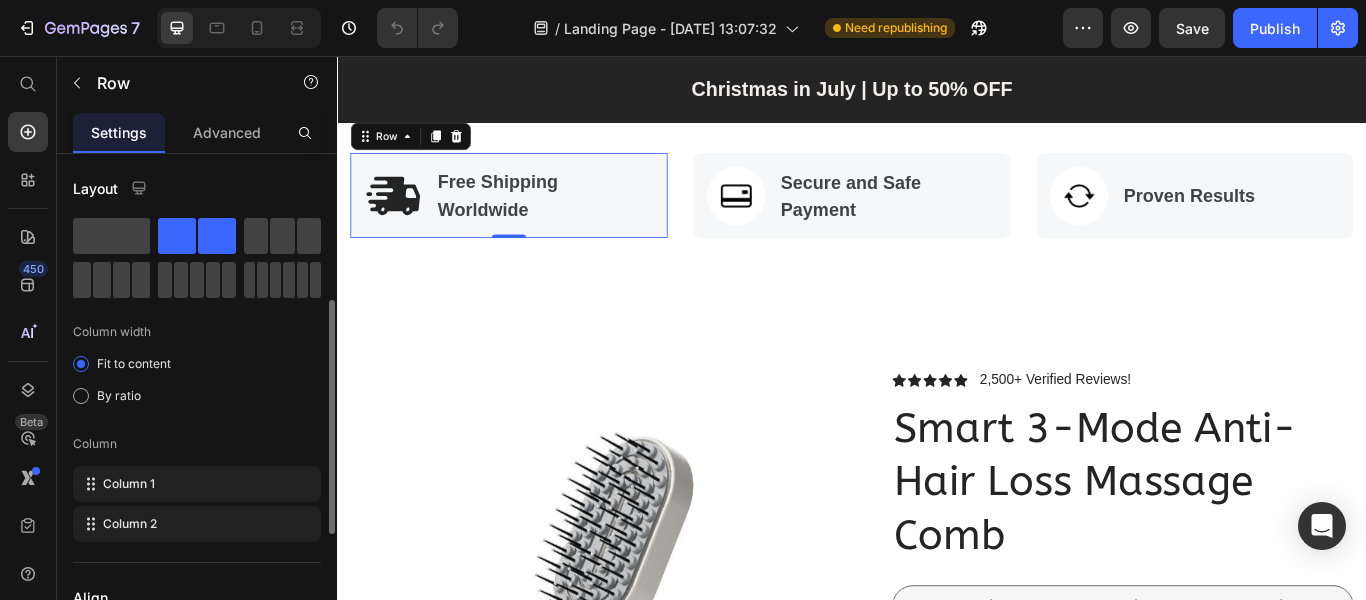 scroll, scrollTop: 100, scrollLeft: 0, axis: vertical 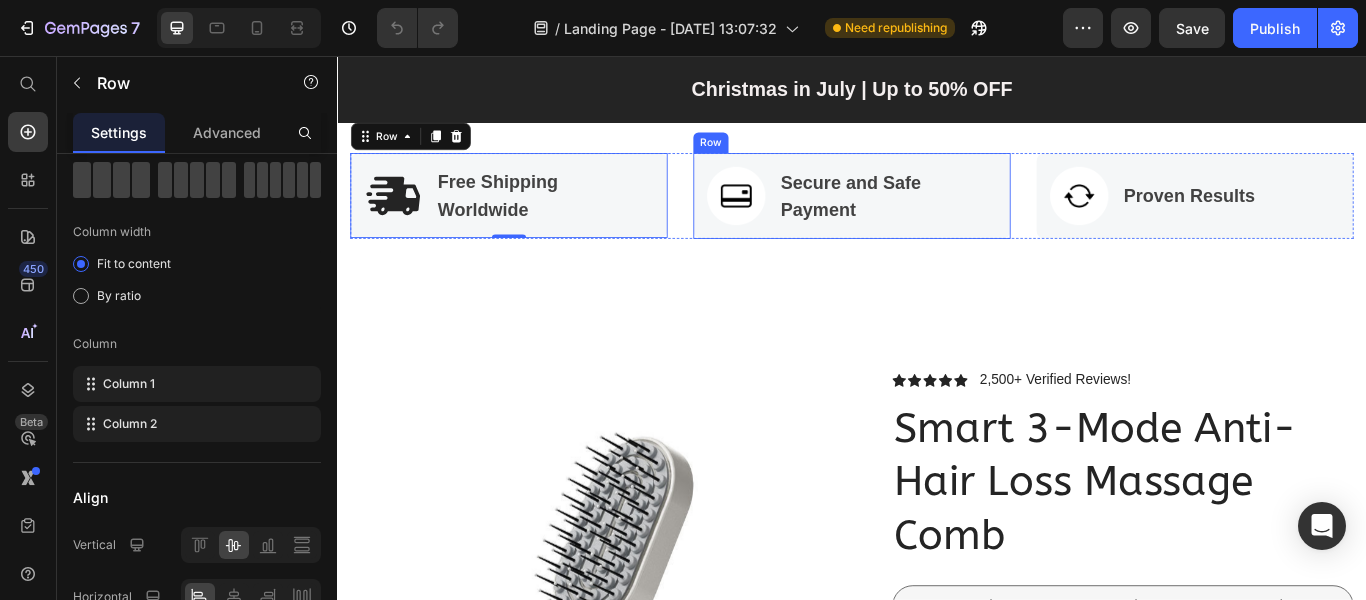 click on "Image Secure and Safe Payment  Text block Row" at bounding box center (937, 219) 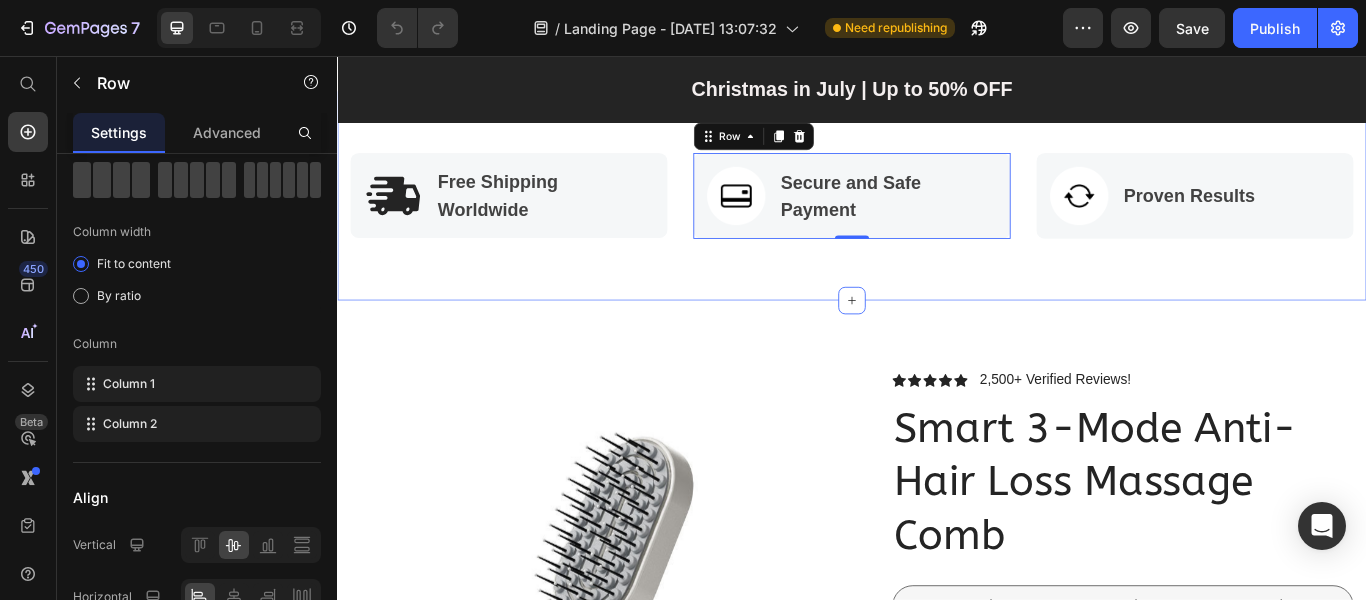 click on "Image Free Shipping Worldwide  Text block Row Image Secure and Safe Payment  Text block Row   0 Image Proven Results Text block Row Row Section 3" at bounding box center [937, 219] 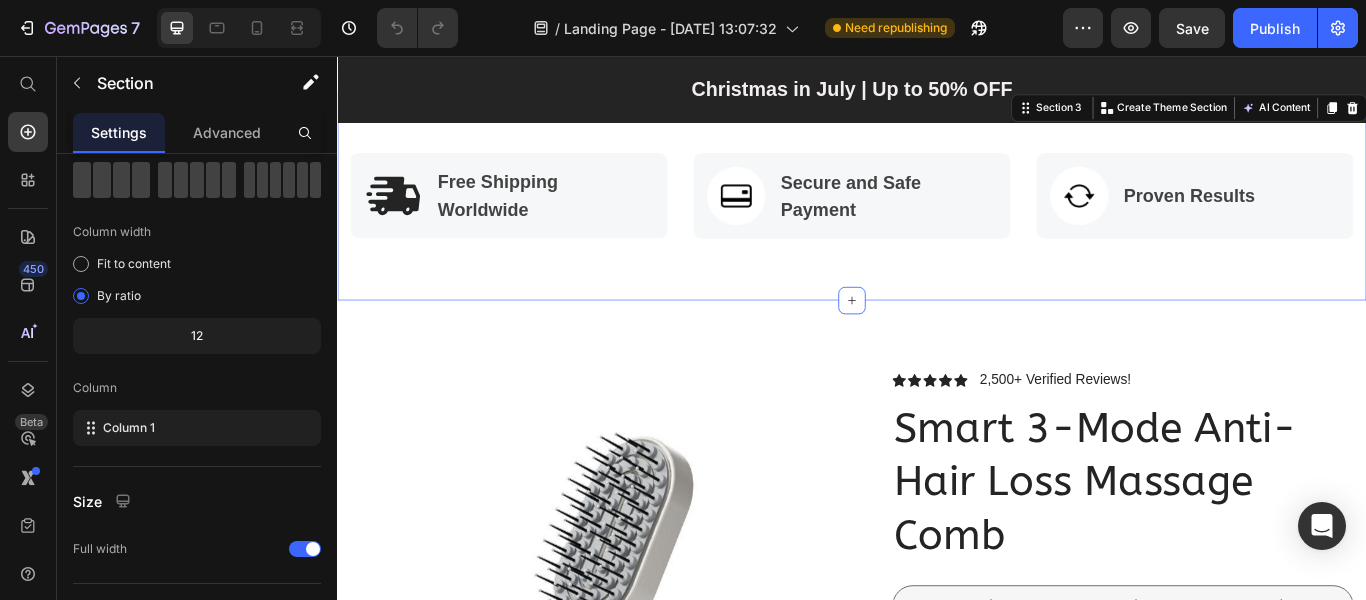 scroll, scrollTop: 0, scrollLeft: 0, axis: both 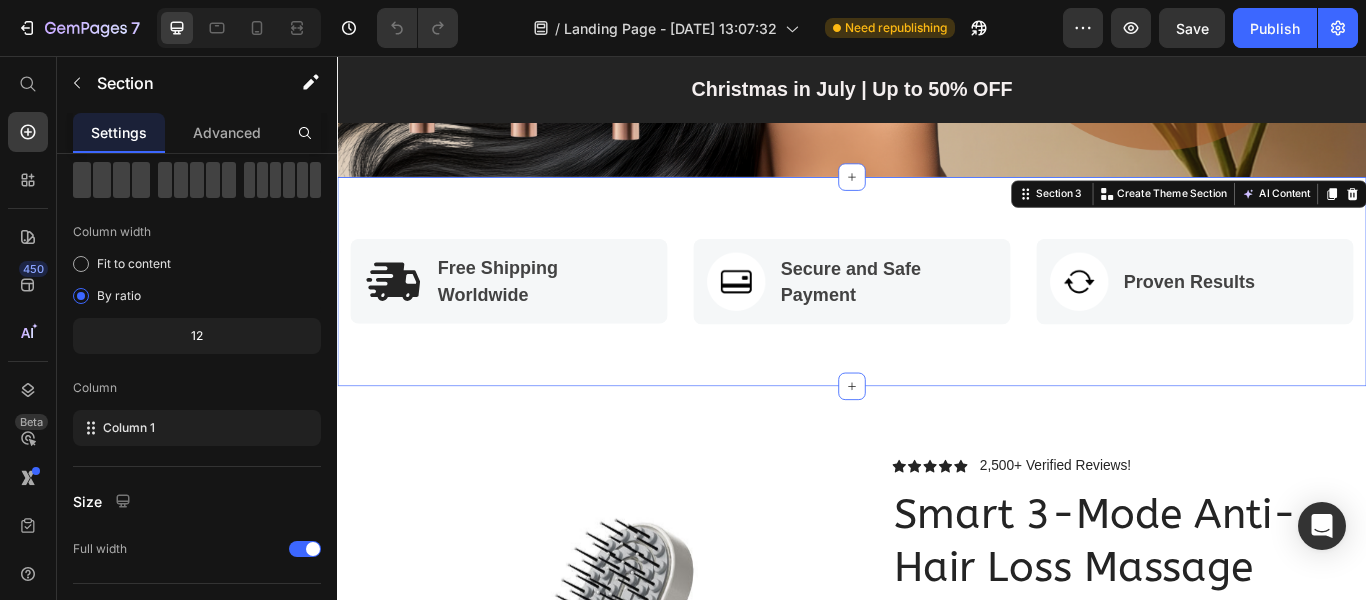 click on "Image Free Shipping Worldwide  Text block Row Image Secure and Safe Payment  Text block Row Image Proven Results Text block Row Row Section 3   You can create reusable sections Create Theme Section AI Content Write with GemAI What would you like to describe here? Tone and Voice Persuasive Product Smart 3-Mode Anti-Hair Loss Massage Comb Show more Generate" at bounding box center (937, 319) 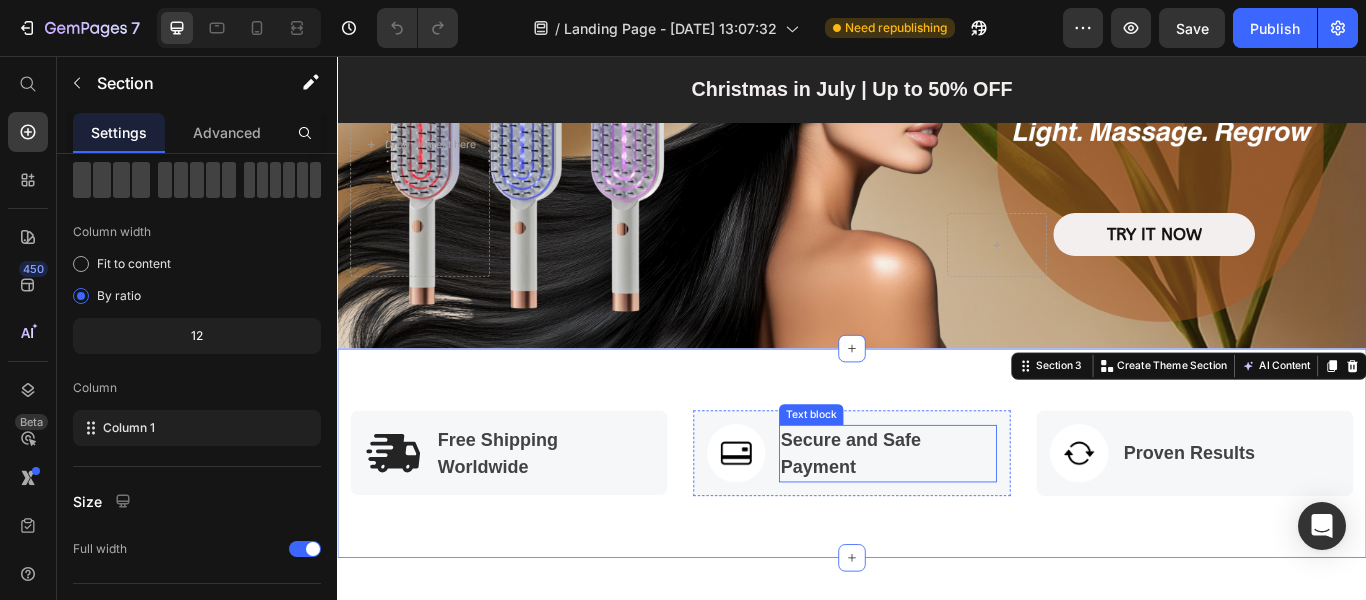 scroll, scrollTop: 100, scrollLeft: 0, axis: vertical 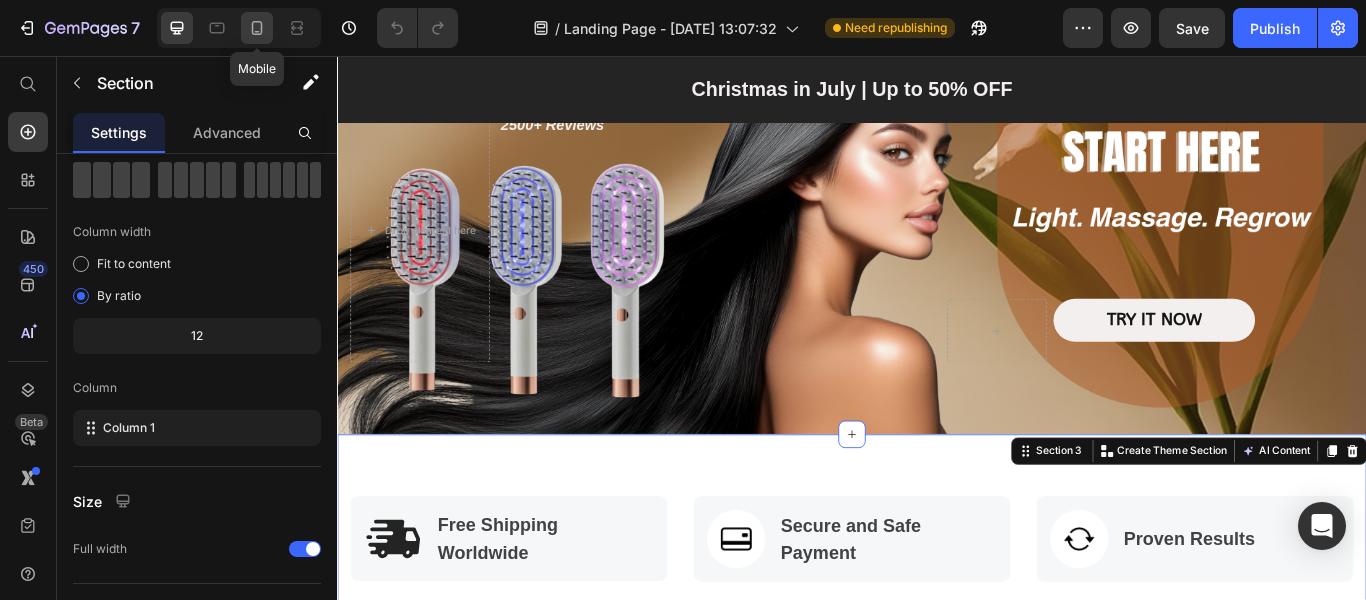click 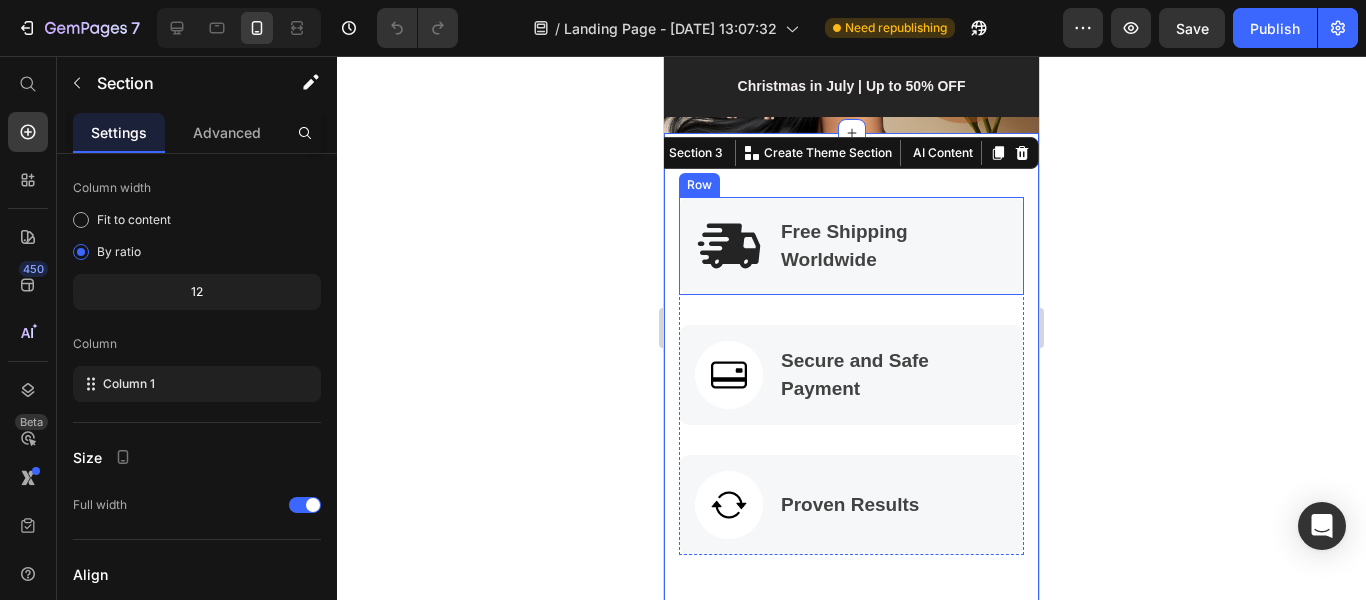 scroll, scrollTop: 0, scrollLeft: 0, axis: both 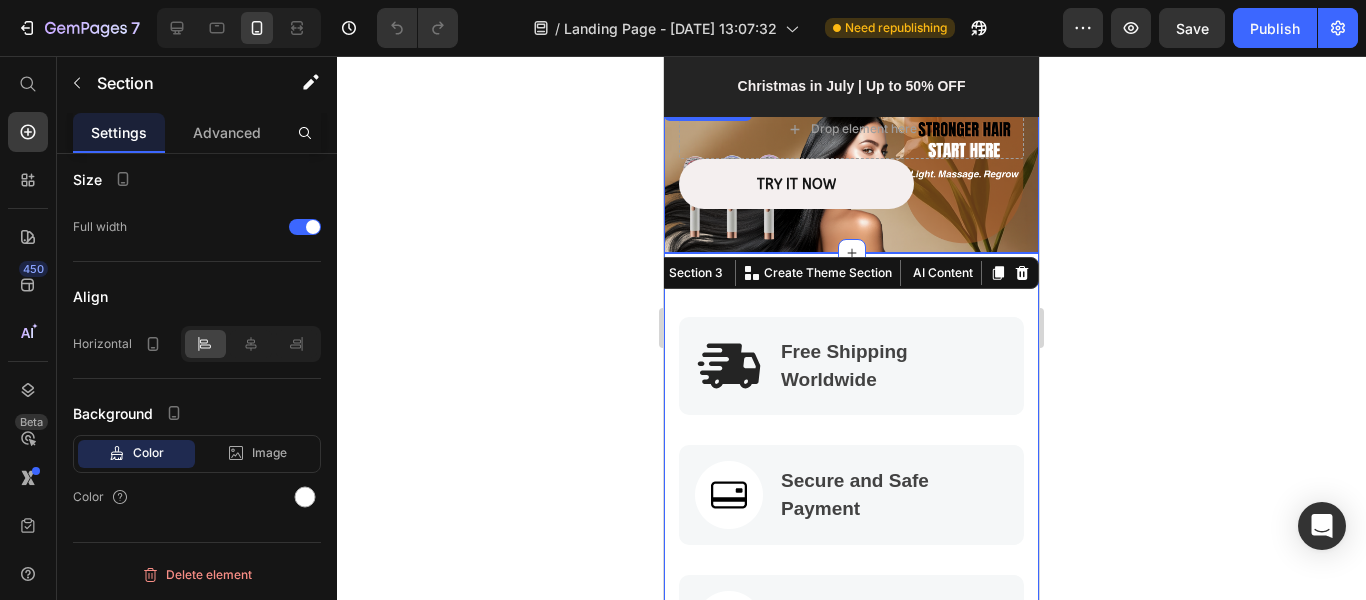 click on "Drop element here Icon Icon Icon Icon Icon Icon List 2500+ Reviews                   Text Block Row
Drop element here TRY IT NOW Button Row" at bounding box center [851, 1] 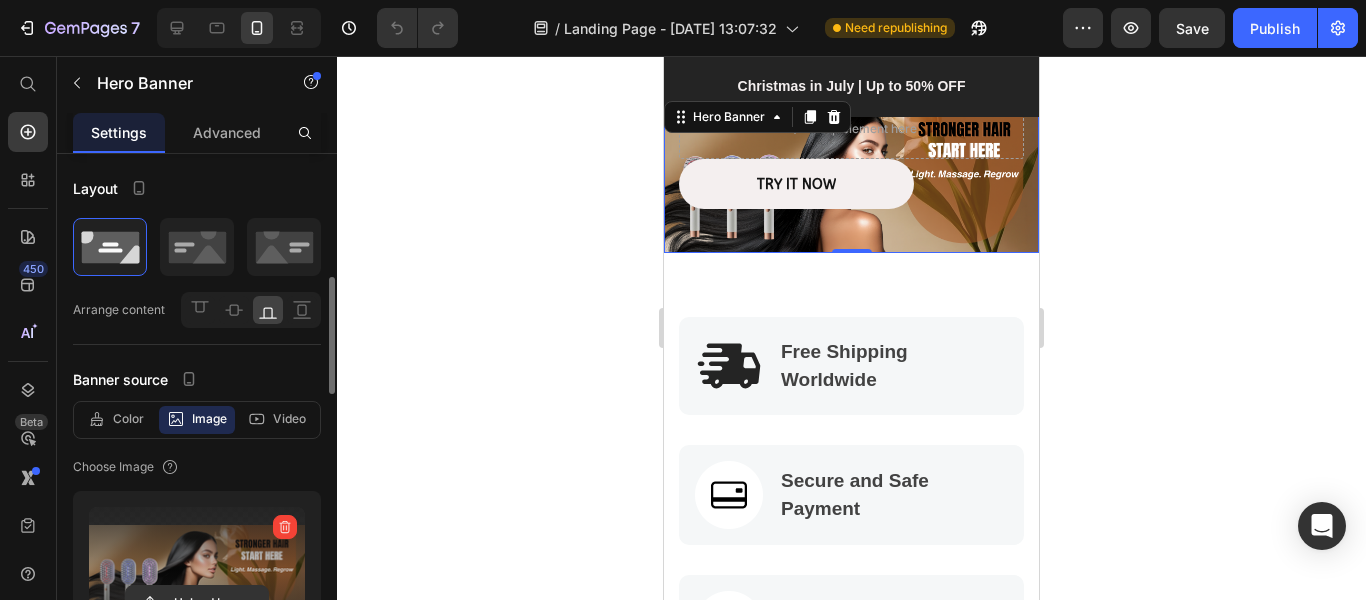 scroll, scrollTop: 300, scrollLeft: 0, axis: vertical 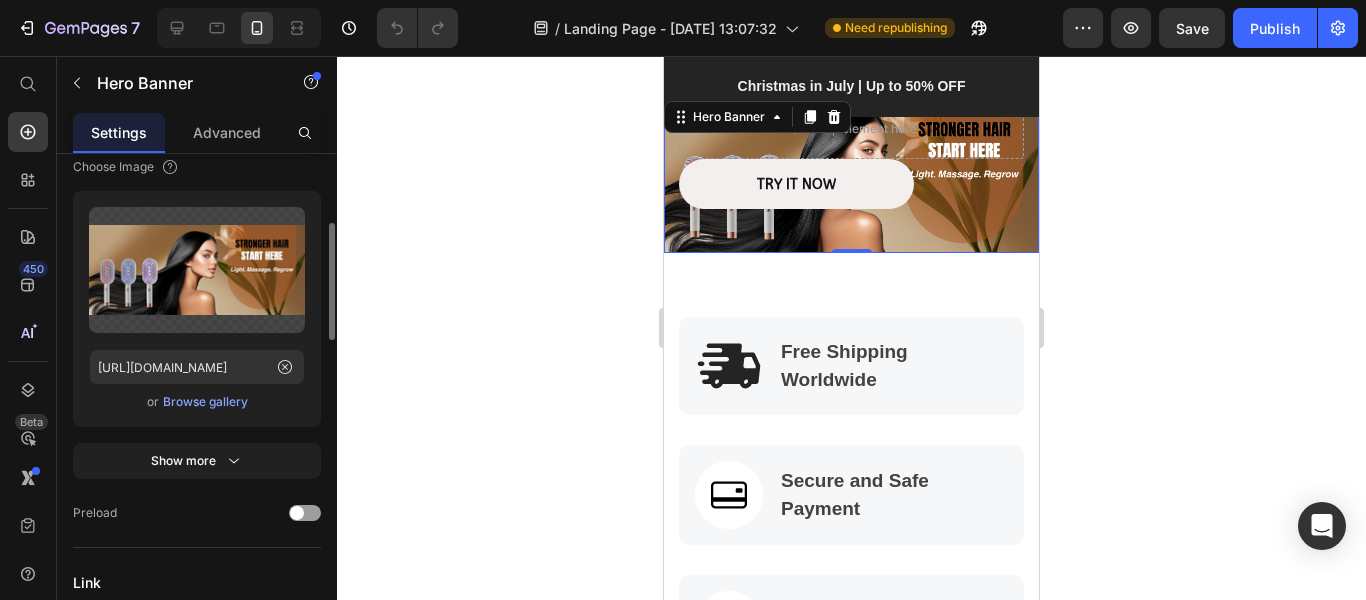 click on "Browse gallery" at bounding box center [205, 402] 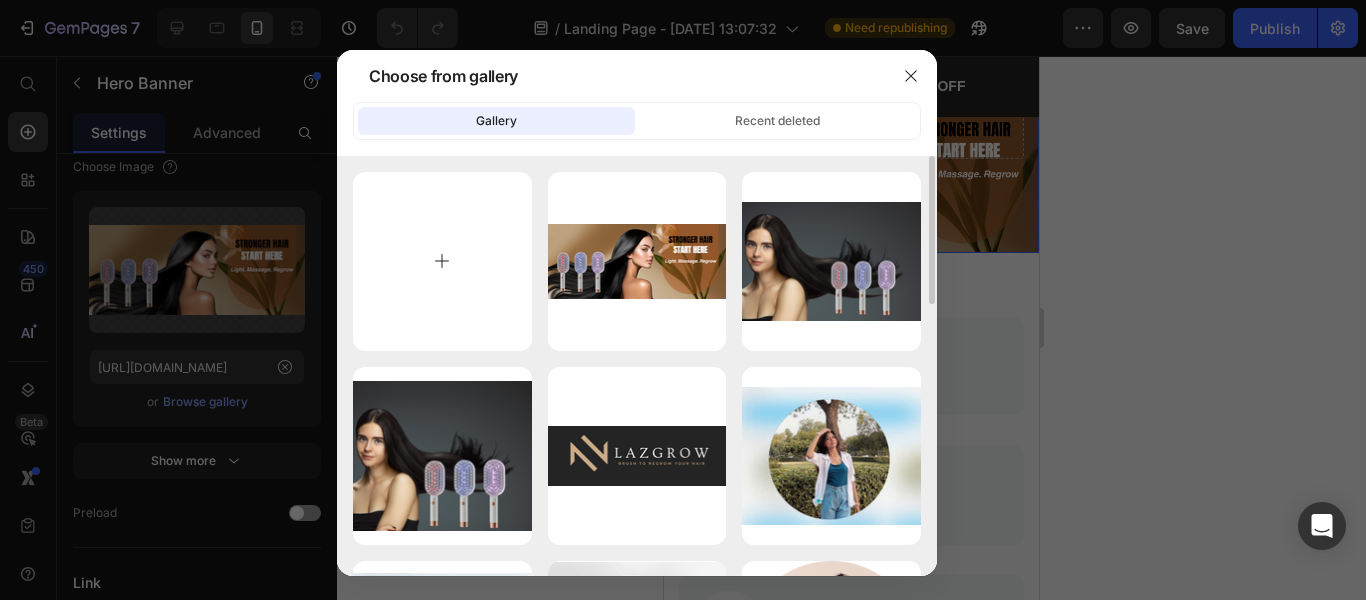 click at bounding box center [442, 261] 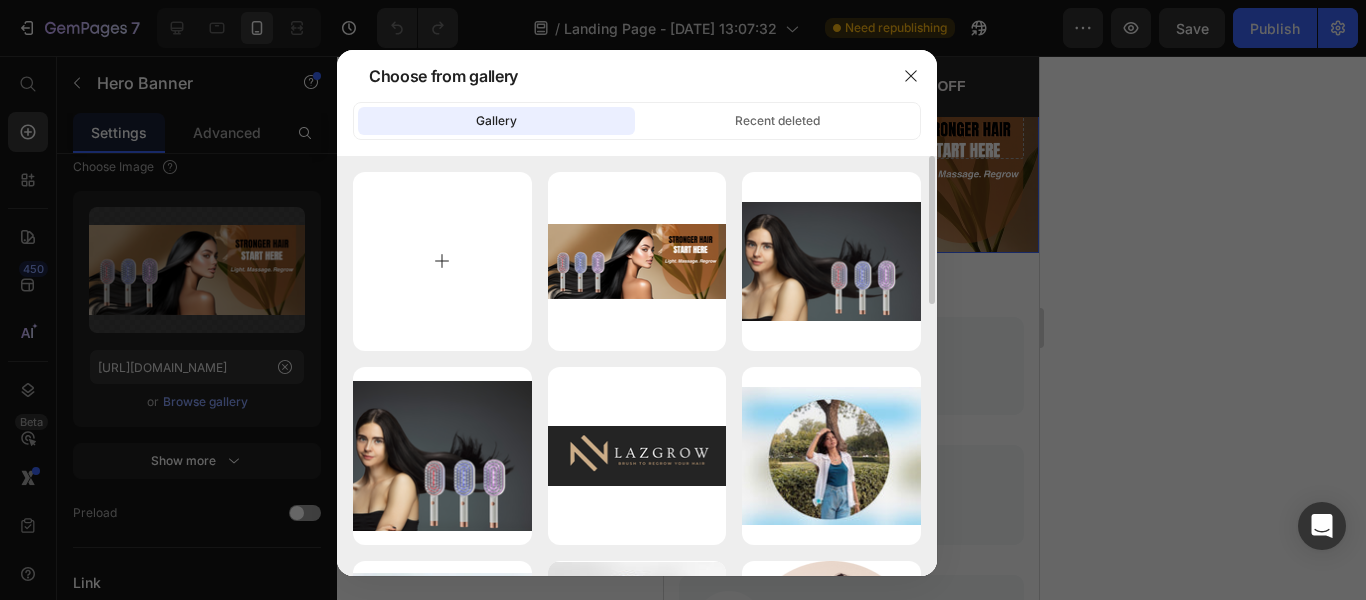 type on "C:\fakepath\Lazgrow Website banner (1).png" 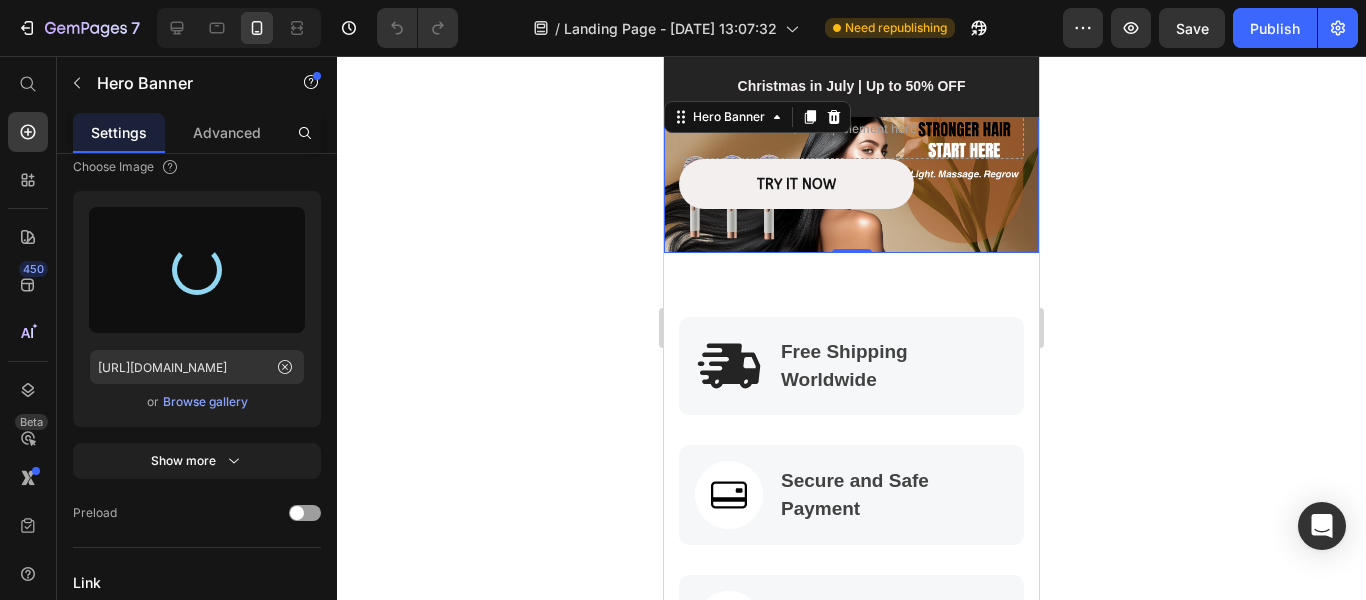 type on "[URL][DOMAIN_NAME]" 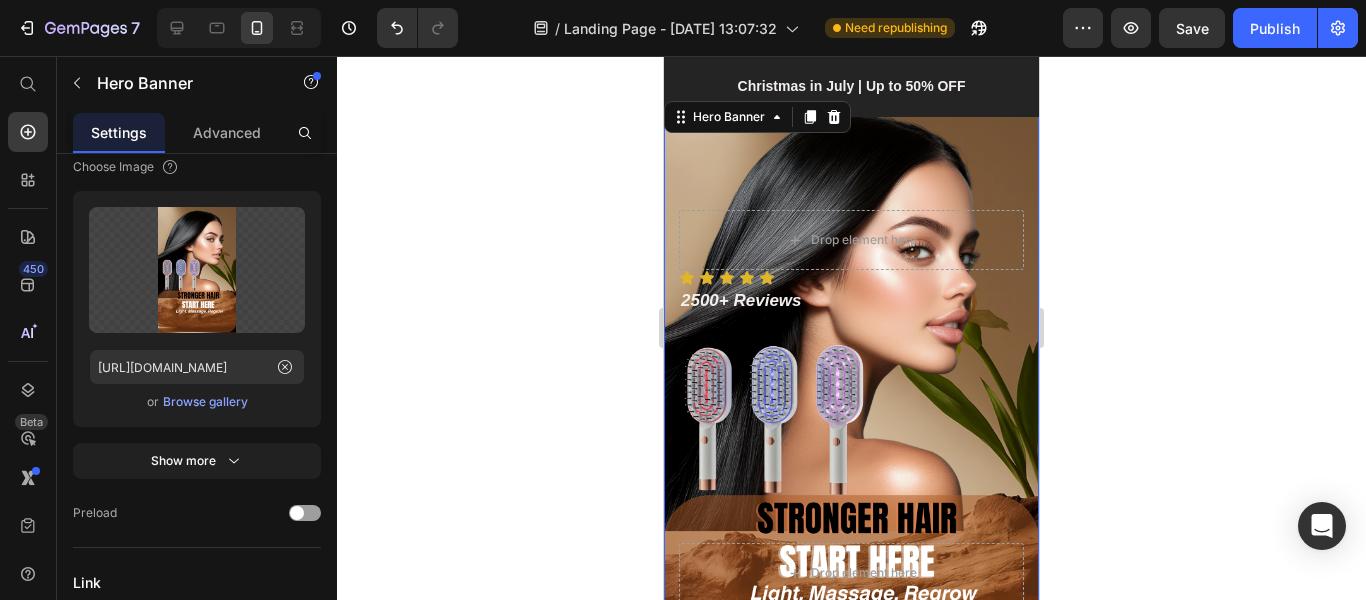 click 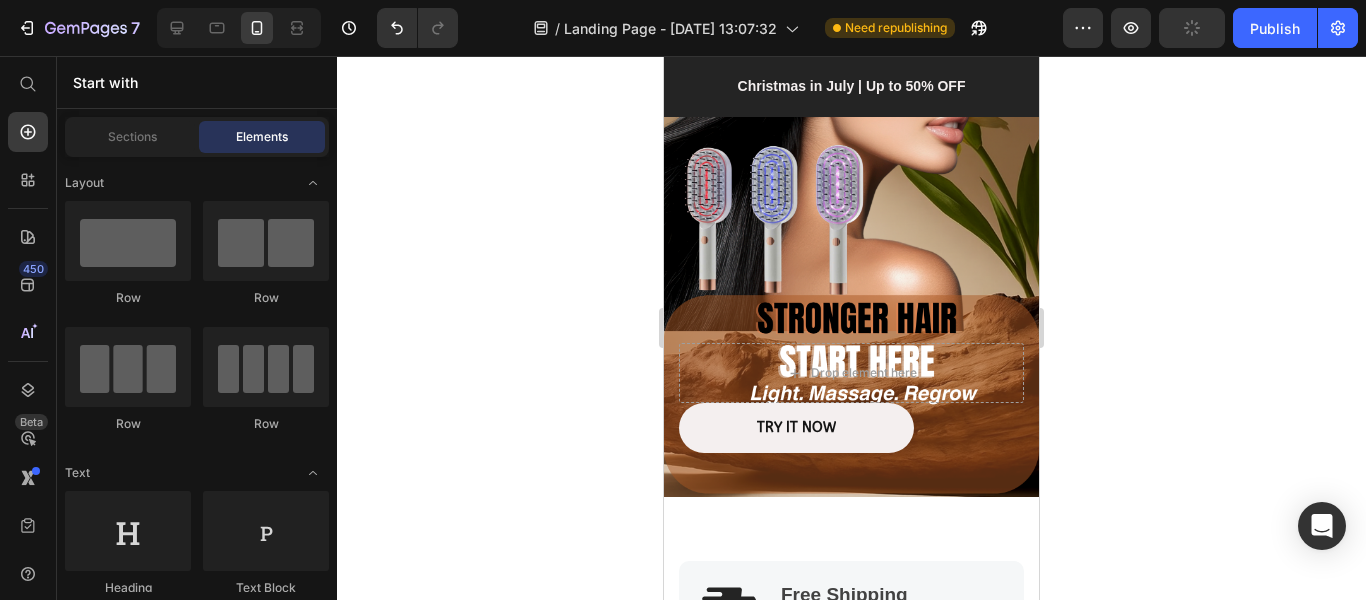 scroll, scrollTop: 100, scrollLeft: 0, axis: vertical 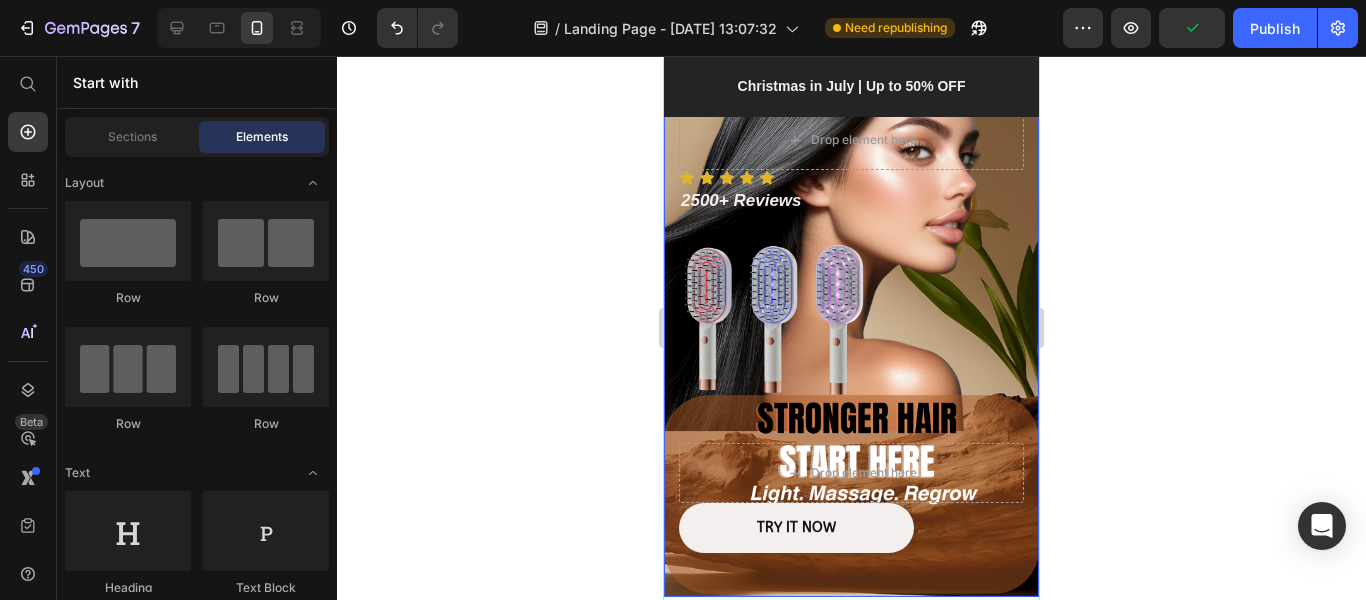 click on "Drop element here Icon Icon Icon Icon Icon Icon List 2500+ Reviews                   Text Block Row
Drop element here TRY IT NOW Button Row" at bounding box center (851, 345) 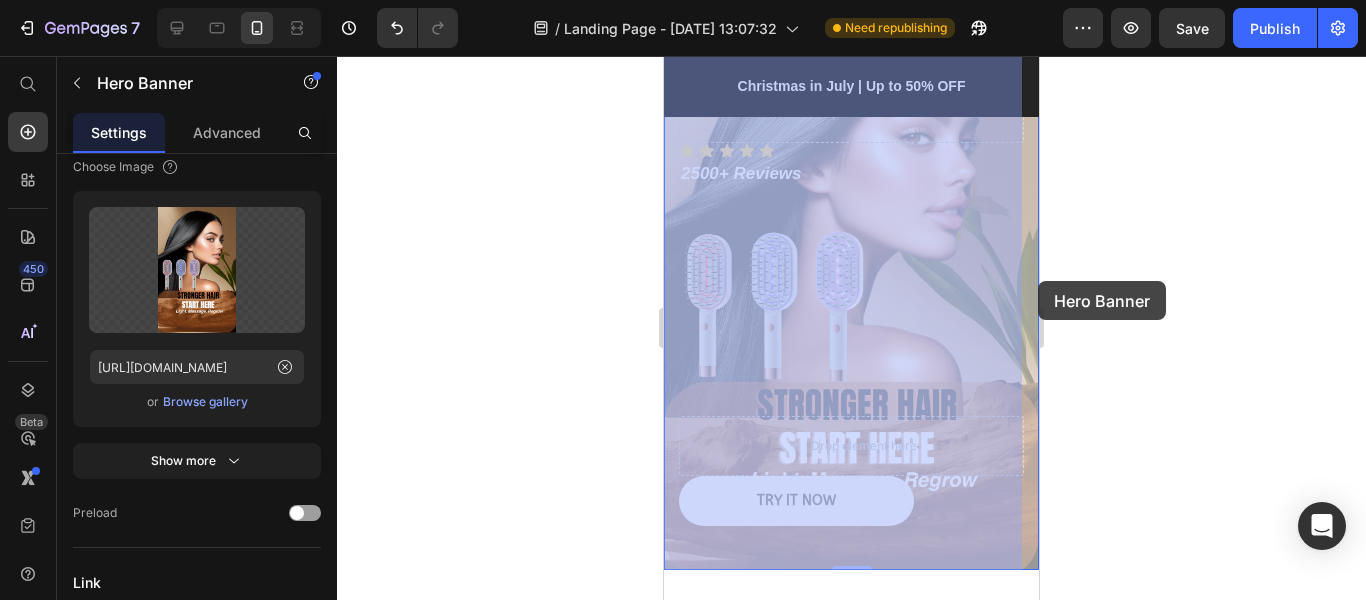 drag, startPoint x: 1019, startPoint y: 279, endPoint x: 1720, endPoint y: 327, distance: 702.6414 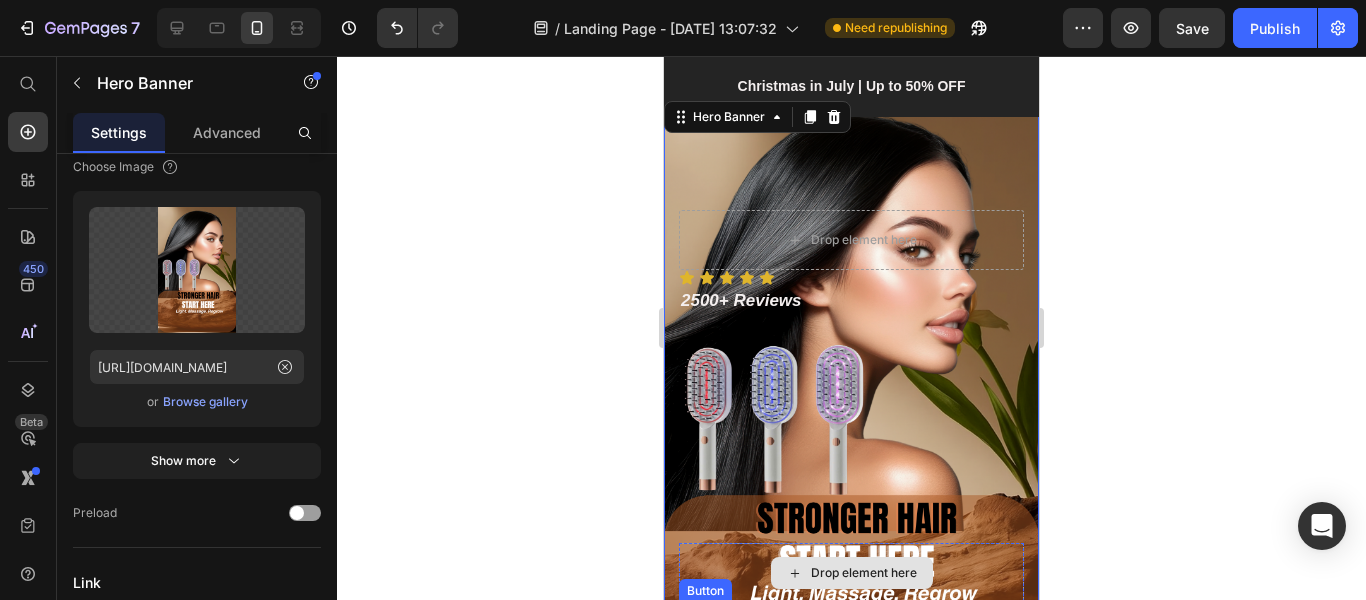scroll, scrollTop: 100, scrollLeft: 0, axis: vertical 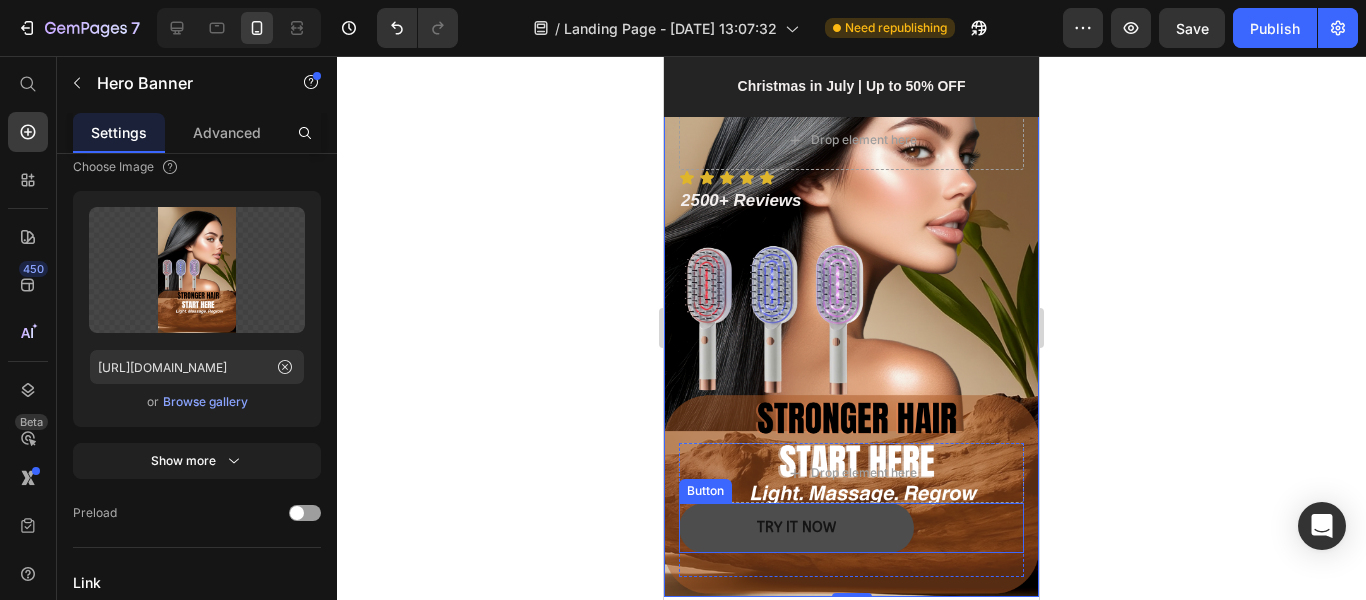 click on "TRY IT NOW" at bounding box center (796, 528) 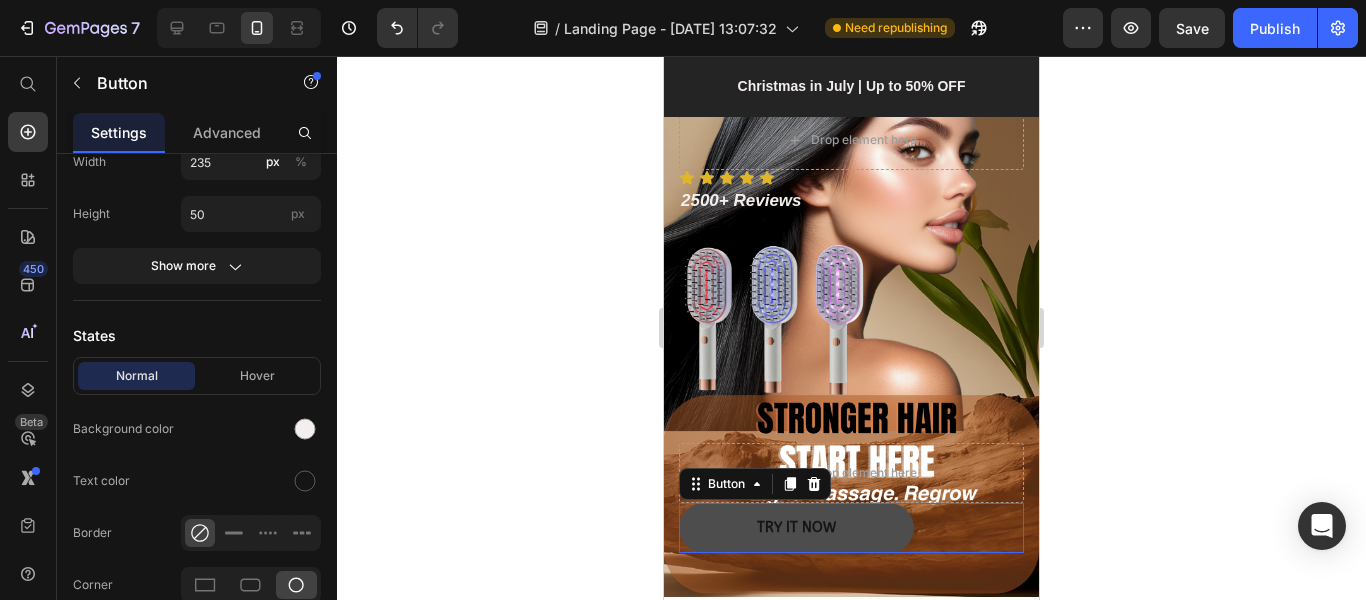 scroll, scrollTop: 0, scrollLeft: 0, axis: both 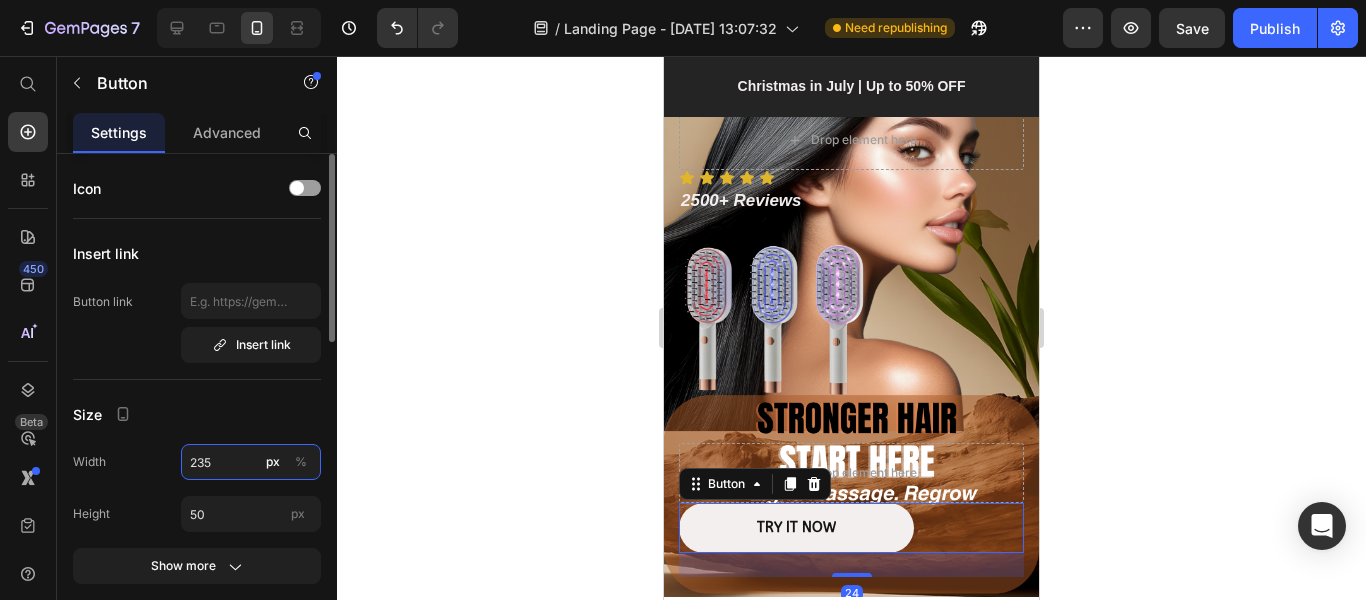 click on "235" at bounding box center (251, 462) 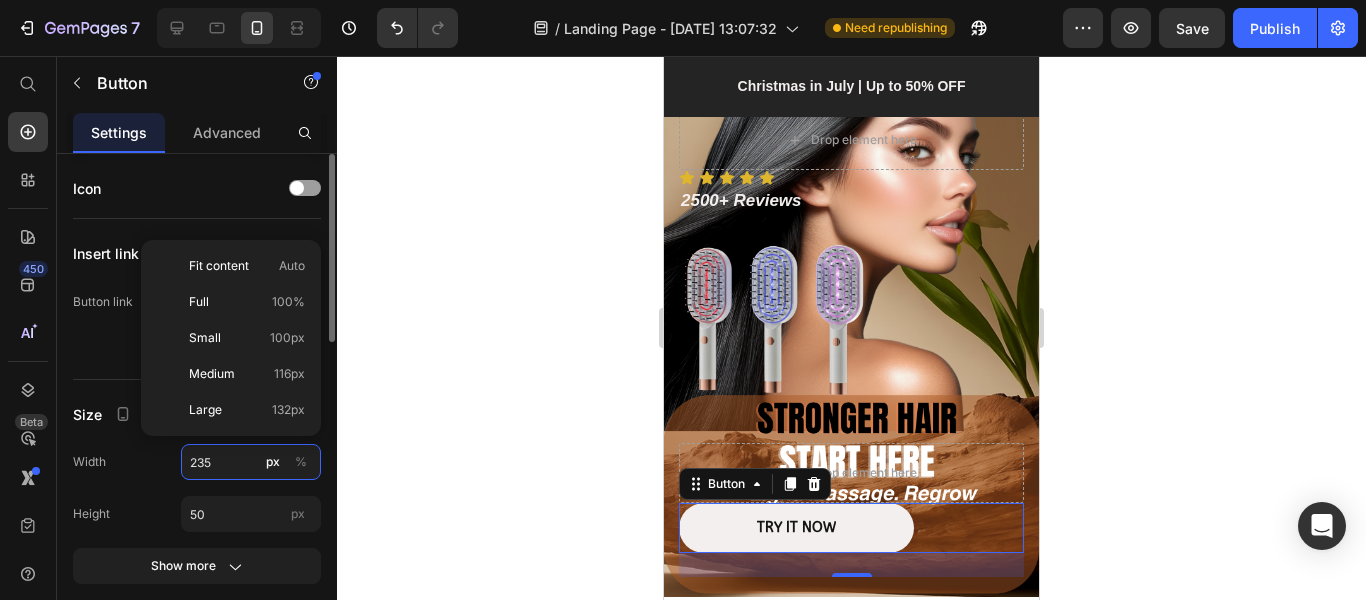 click on "235" at bounding box center (251, 462) 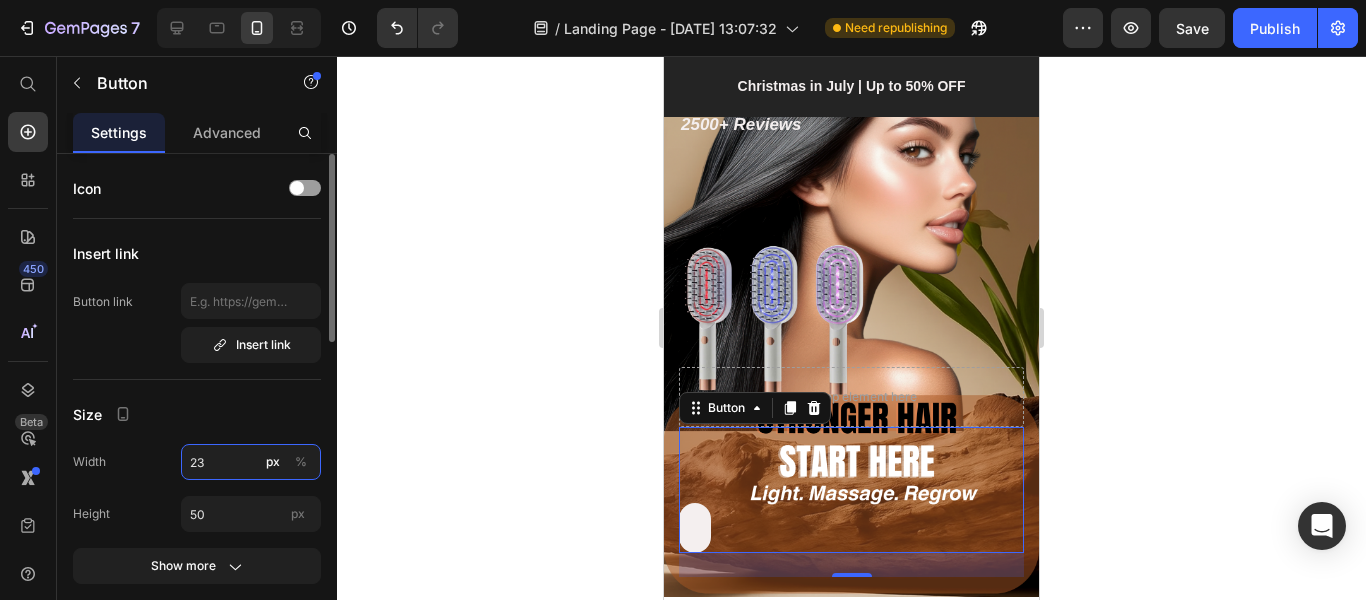 type on "2" 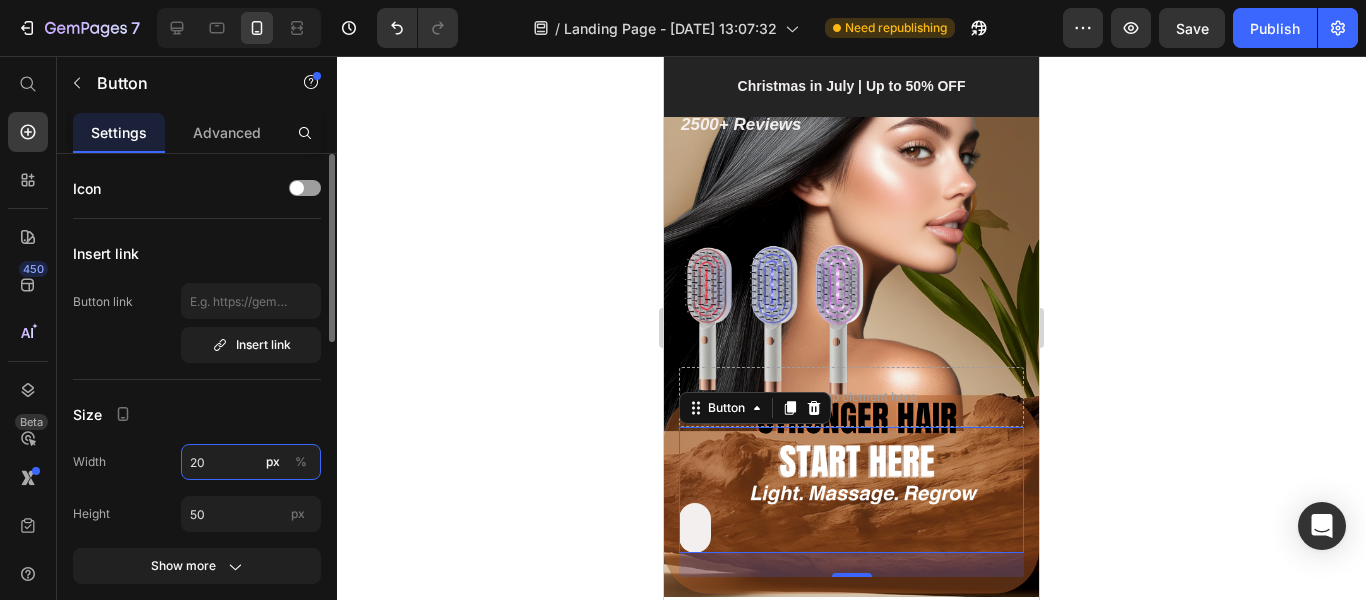 type on "2" 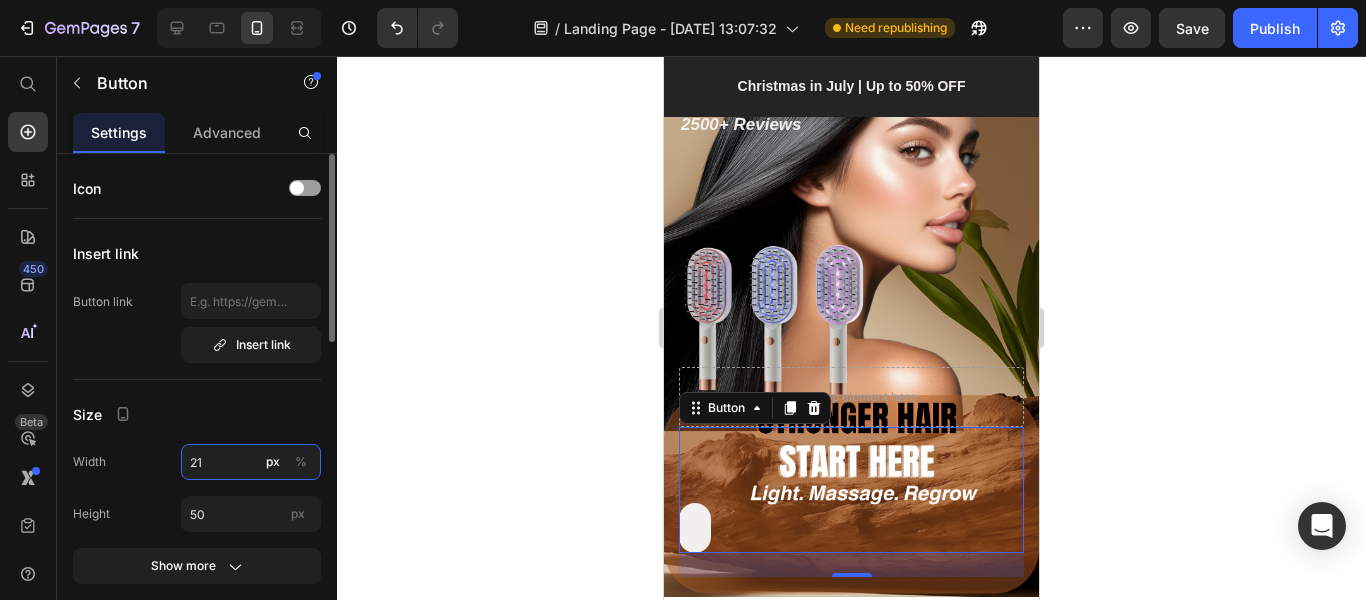 type on "2" 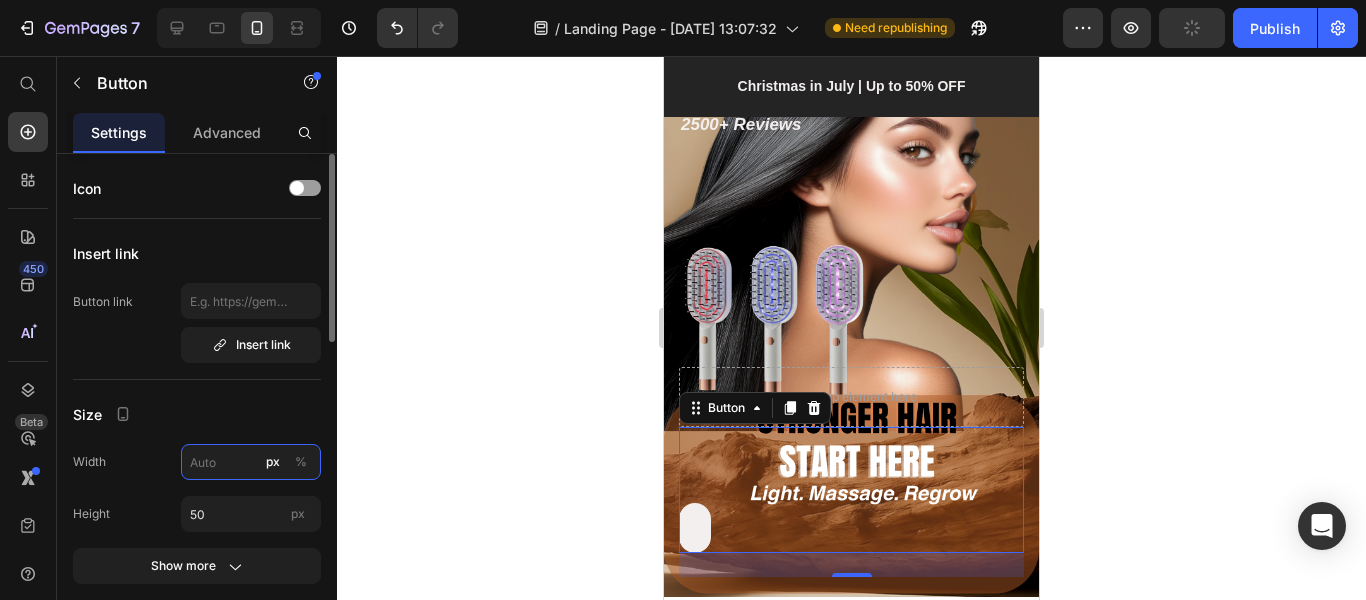 type on "2" 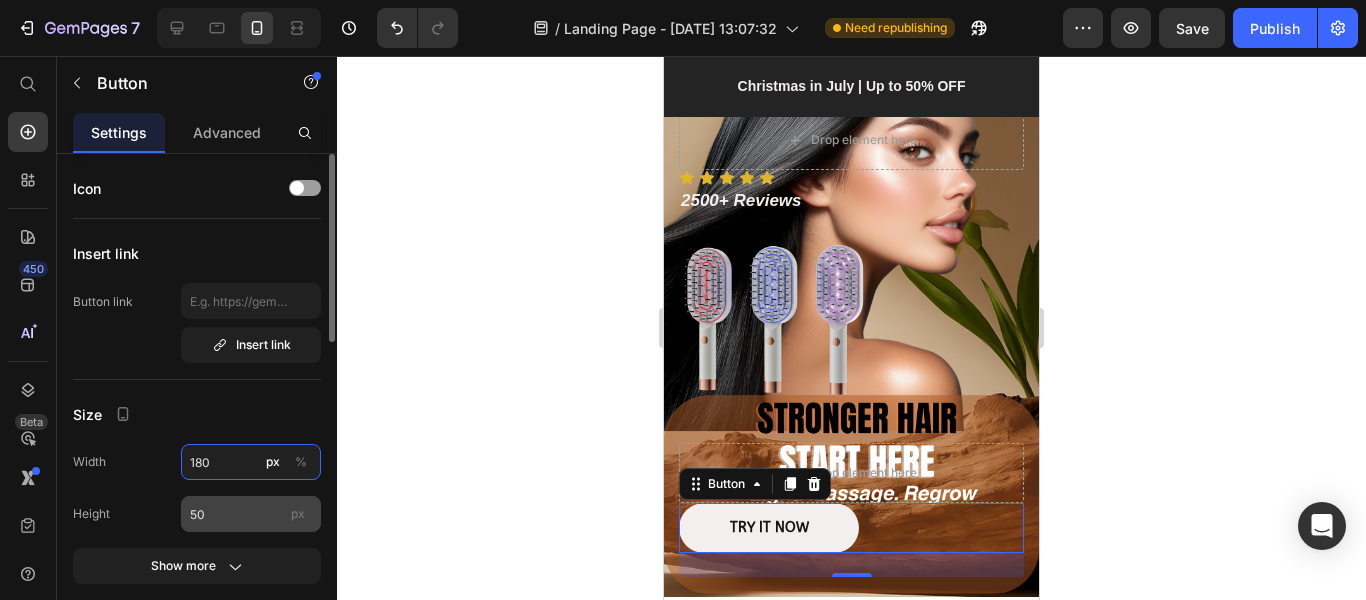 type on "180" 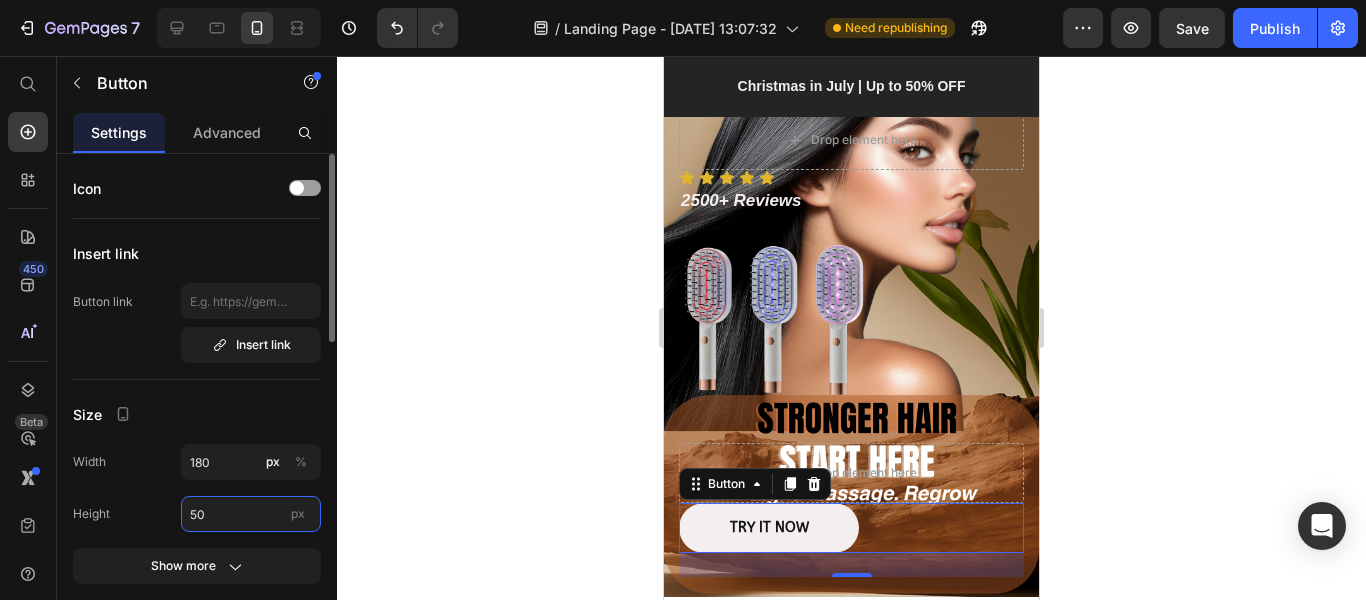 click on "50" at bounding box center (251, 514) 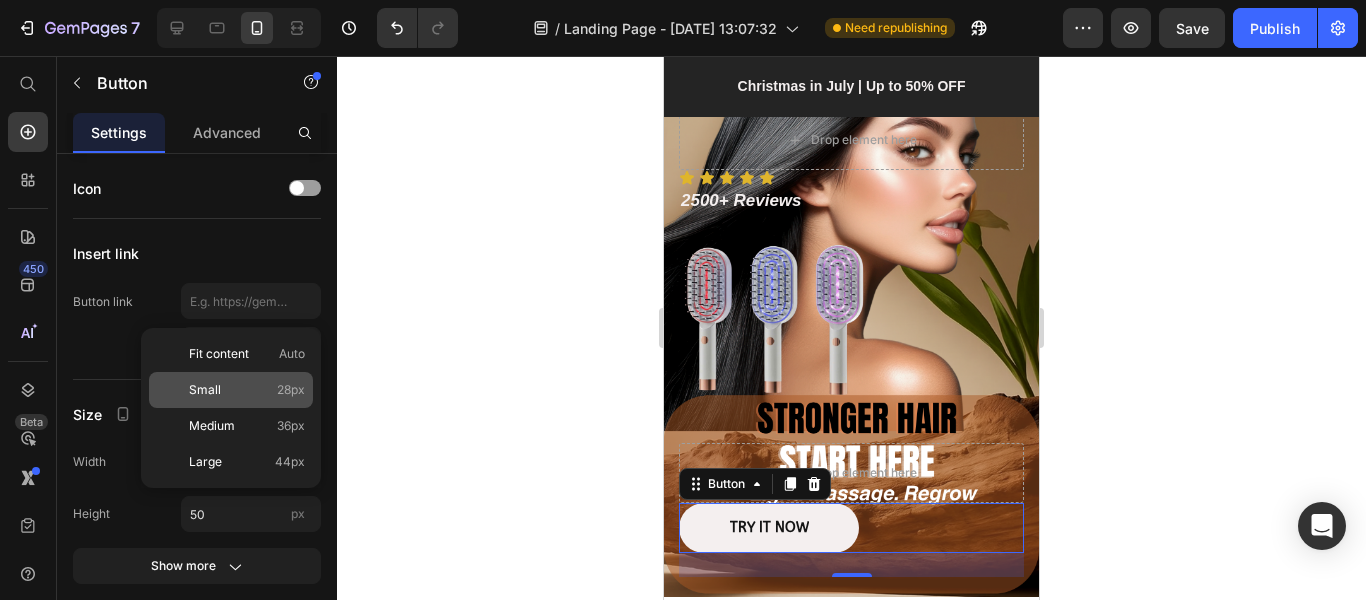 click on "Small 28px" 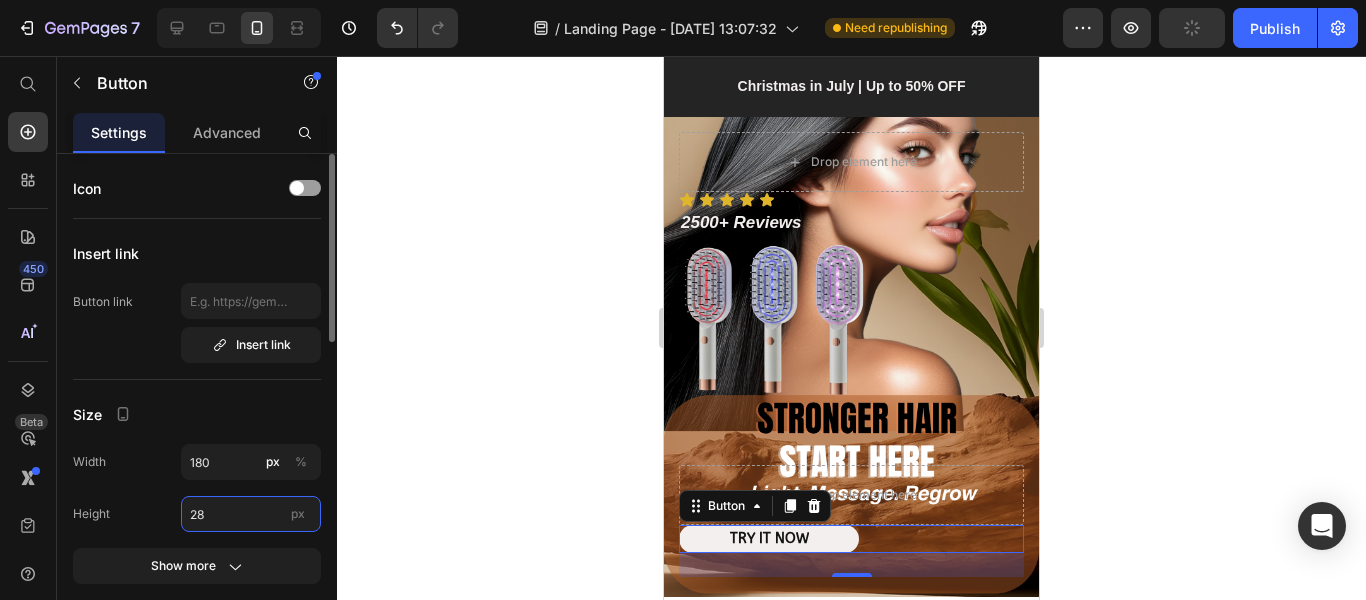 click on "28" at bounding box center (251, 514) 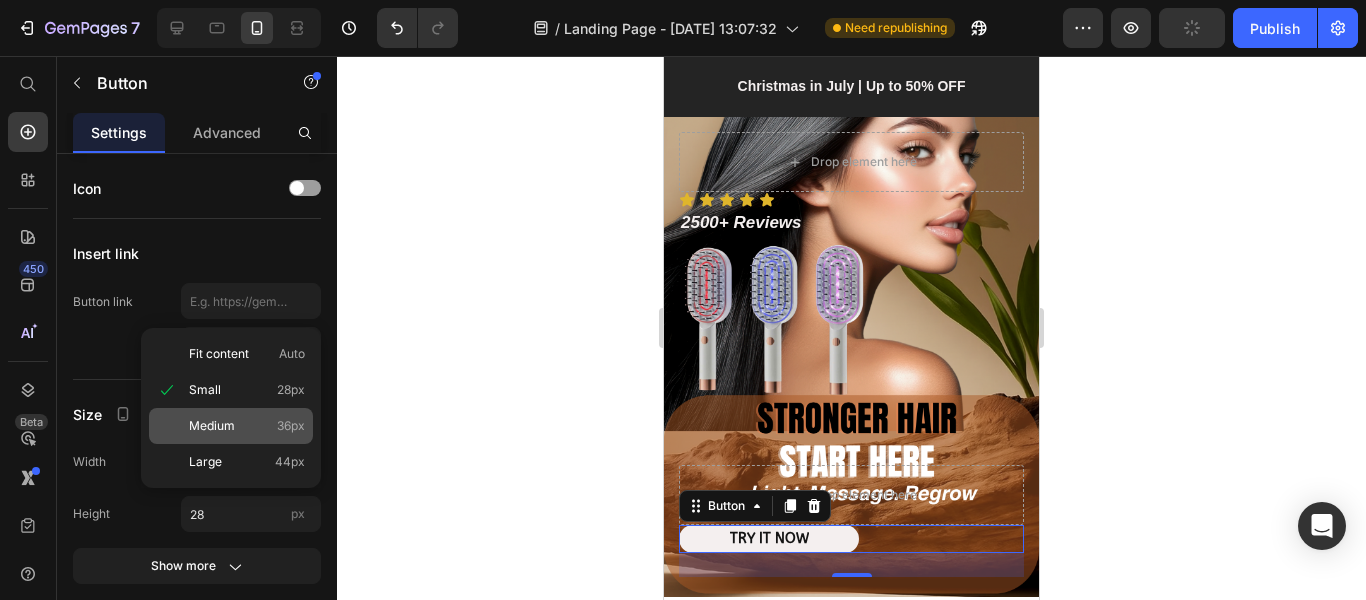 click on "Medium" at bounding box center [212, 426] 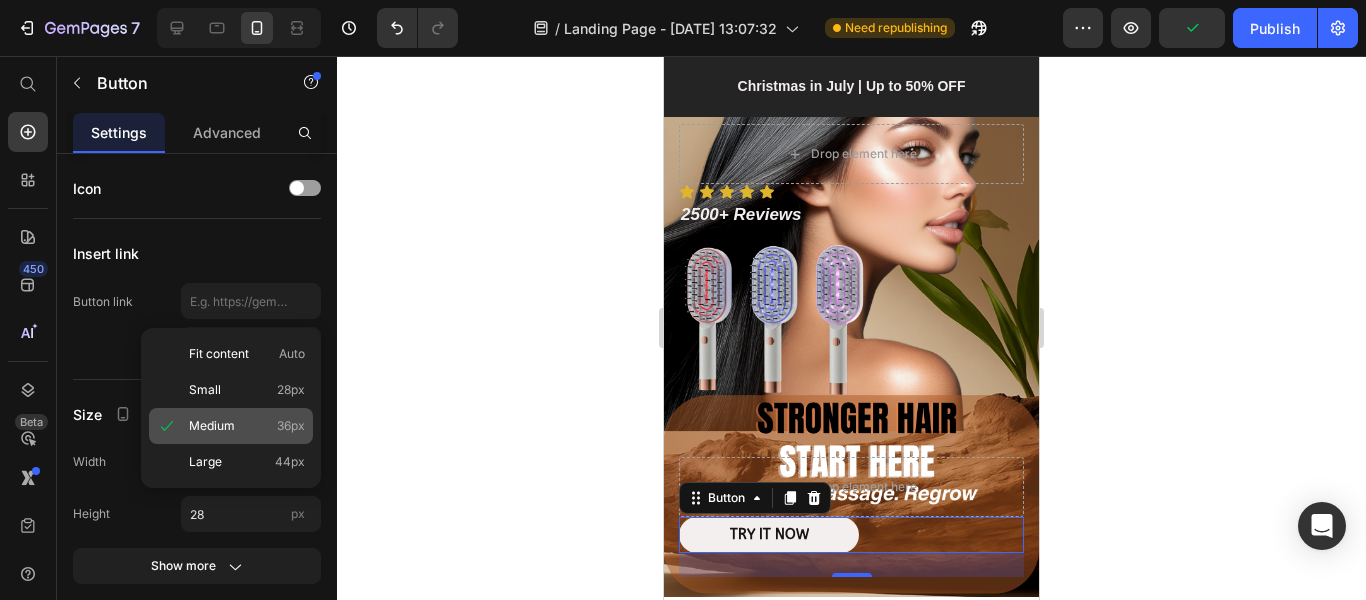 type on "36" 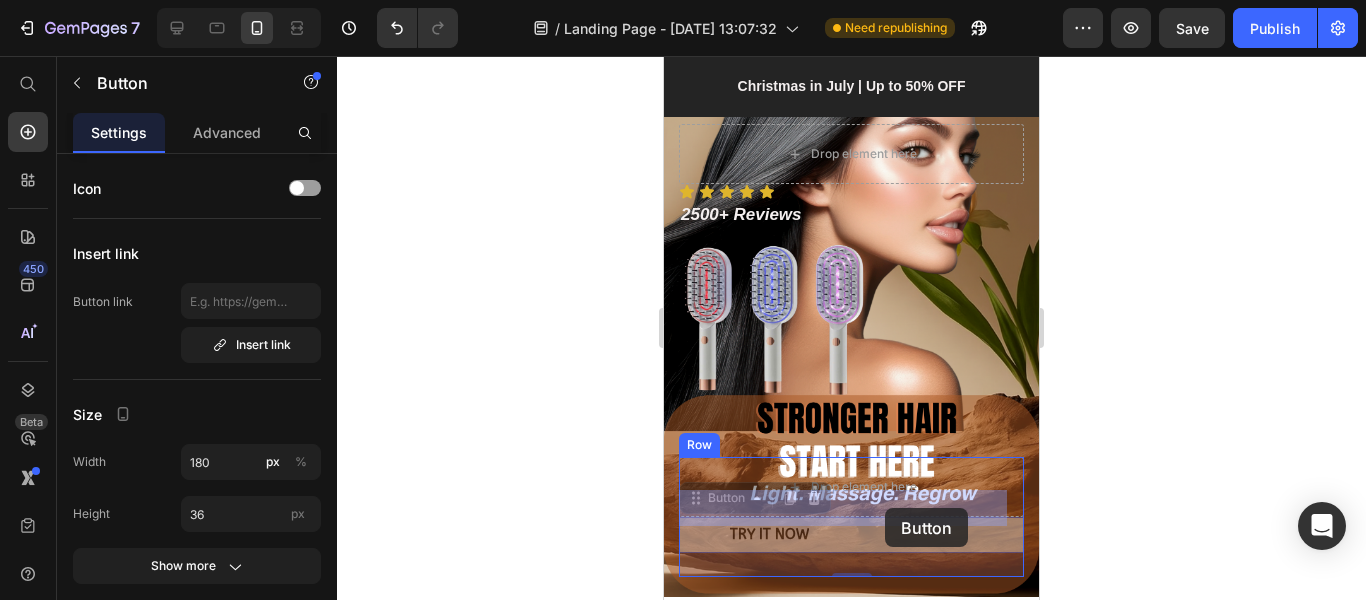 drag, startPoint x: 824, startPoint y: 505, endPoint x: 887, endPoint y: 507, distance: 63.03174 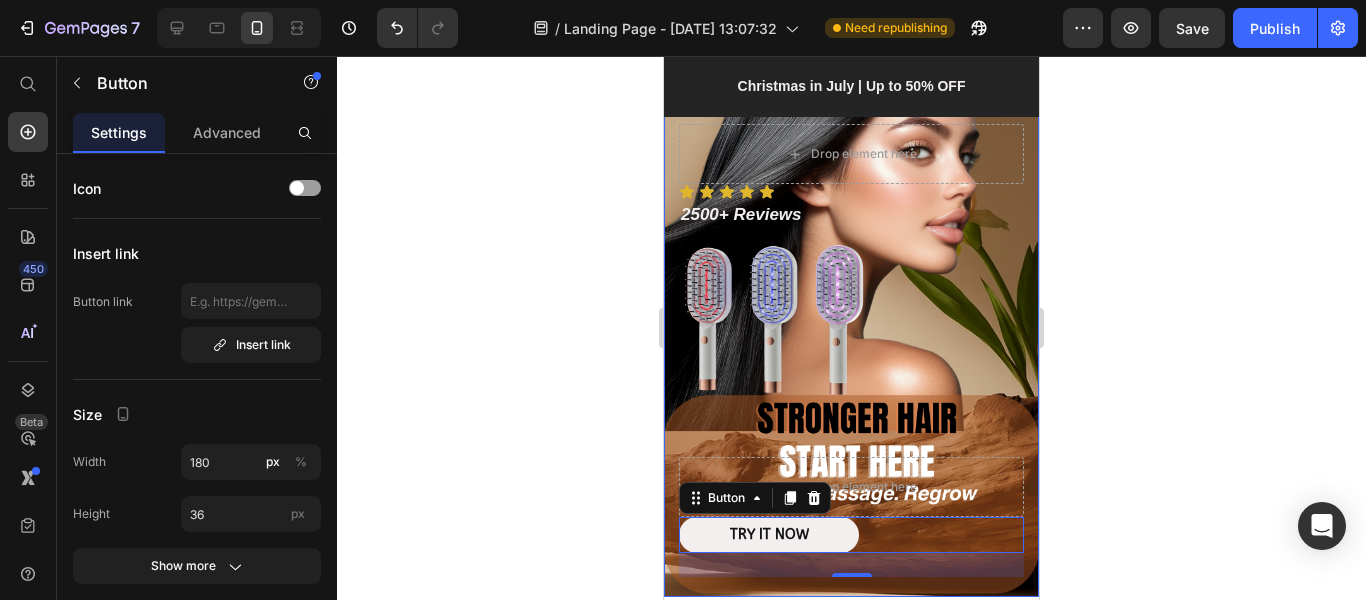 click 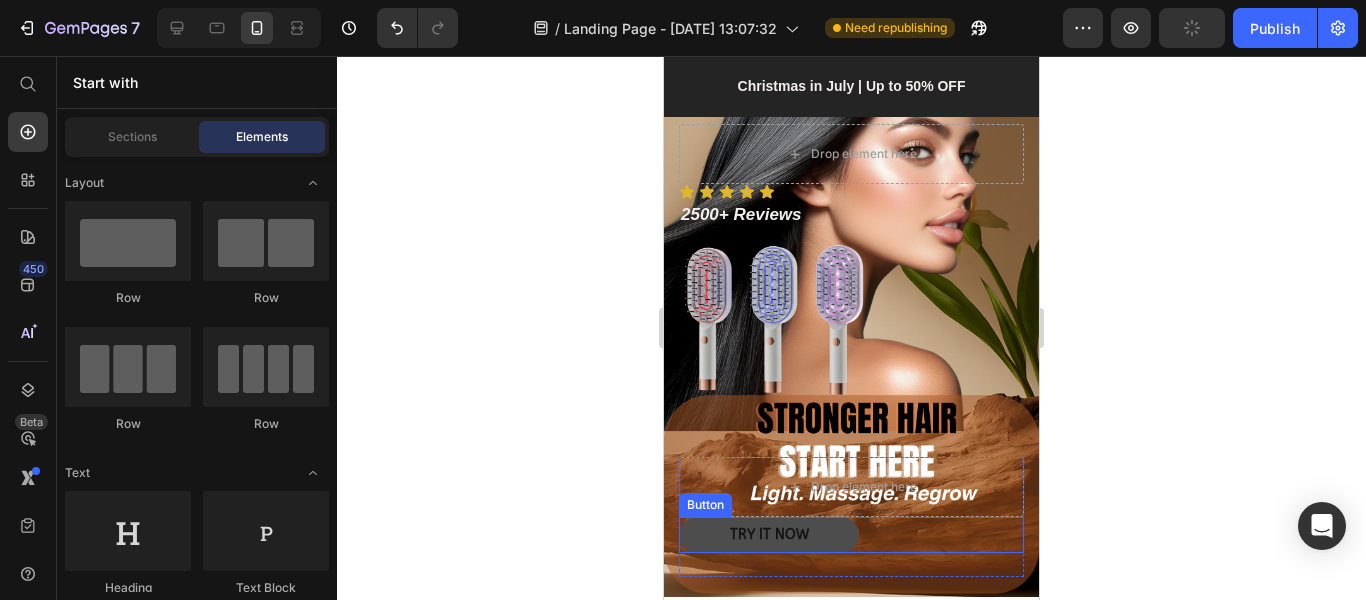 click on "TRY IT NOW" at bounding box center [769, 535] 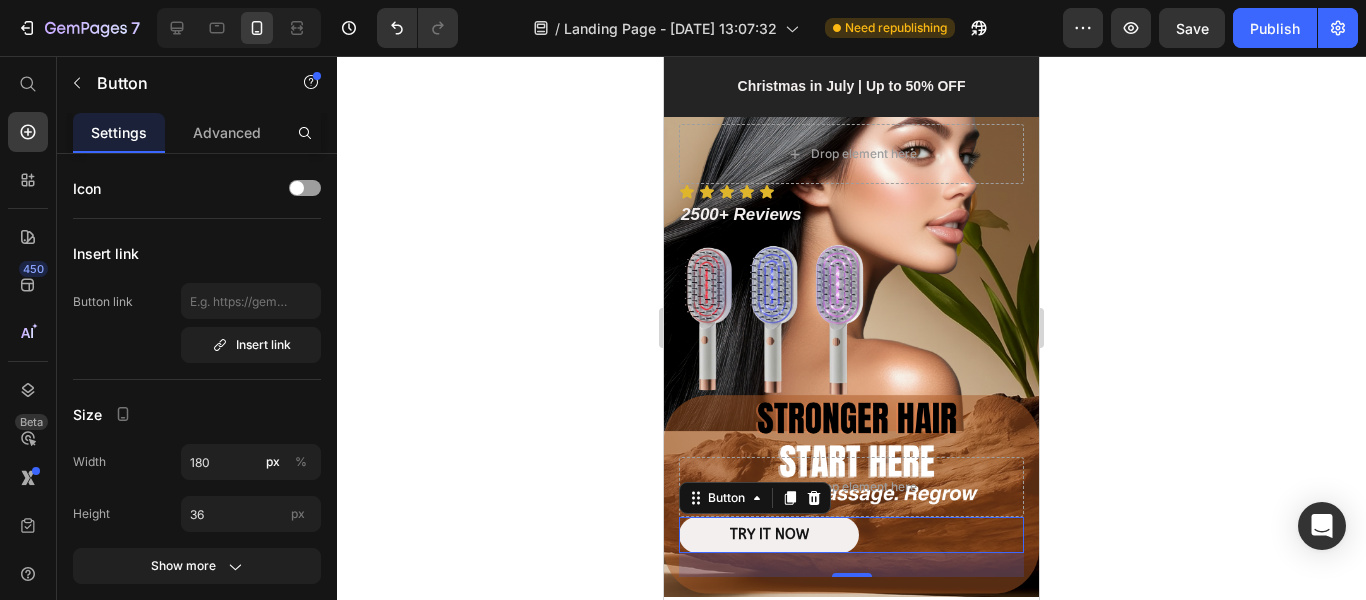 click on "TRY IT NOW Button   24" at bounding box center [851, 535] 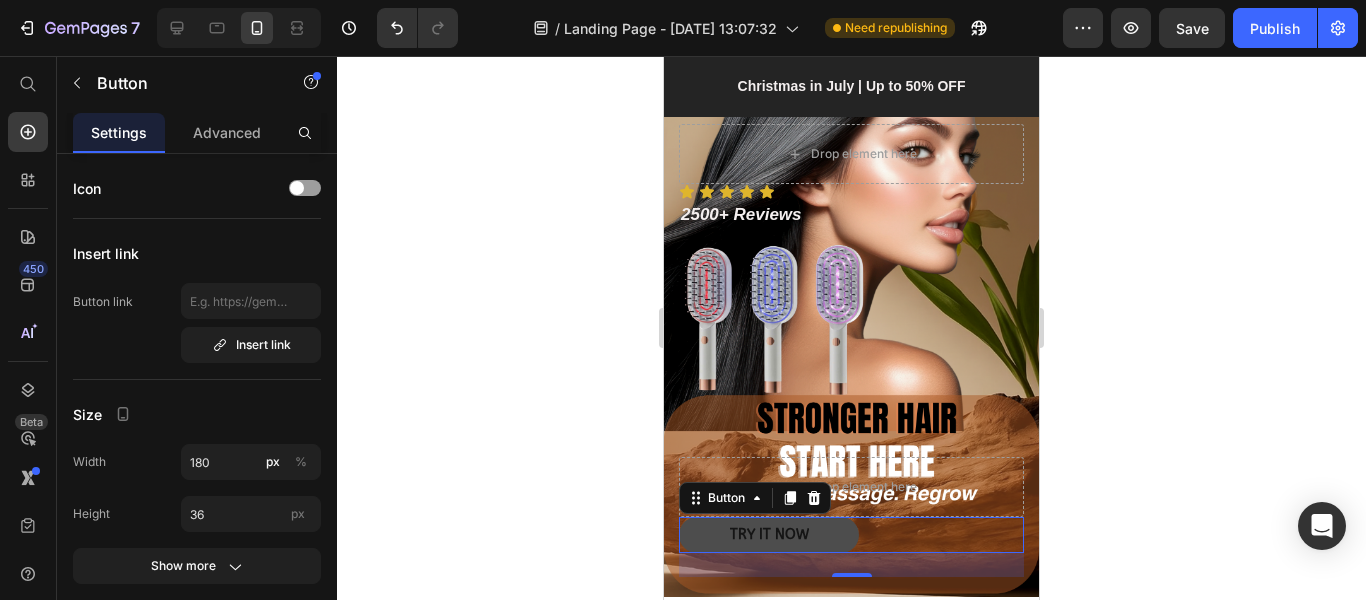 click on "TRY IT NOW" at bounding box center [769, 535] 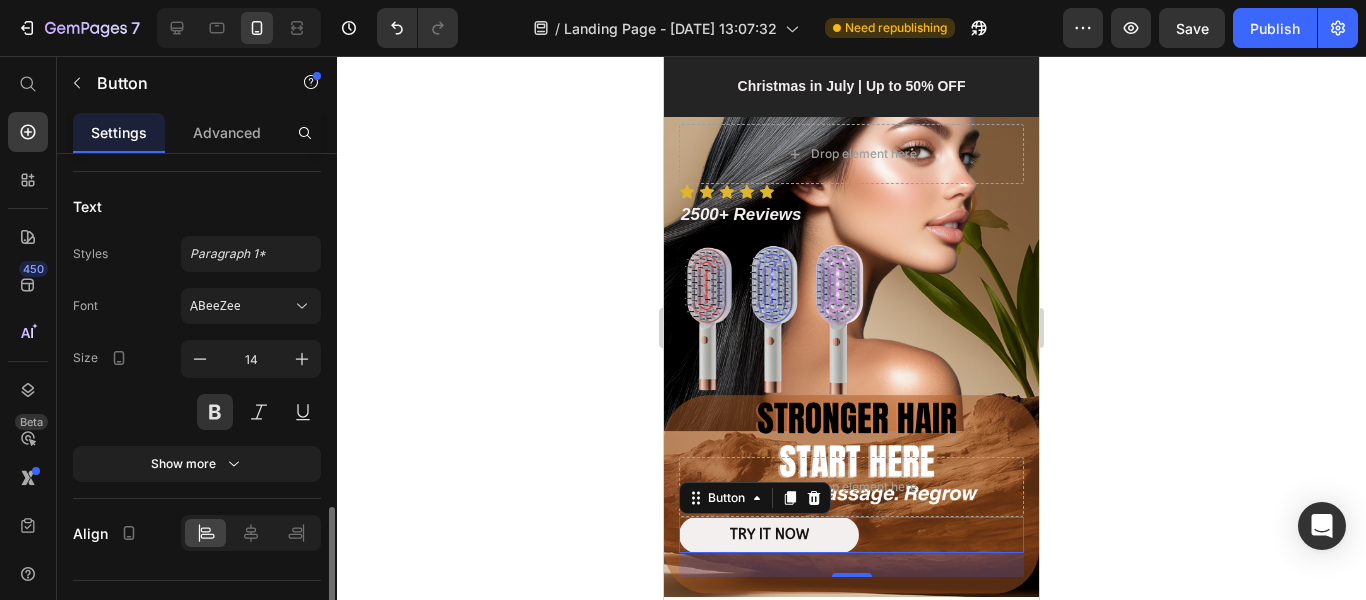 scroll, scrollTop: 838, scrollLeft: 0, axis: vertical 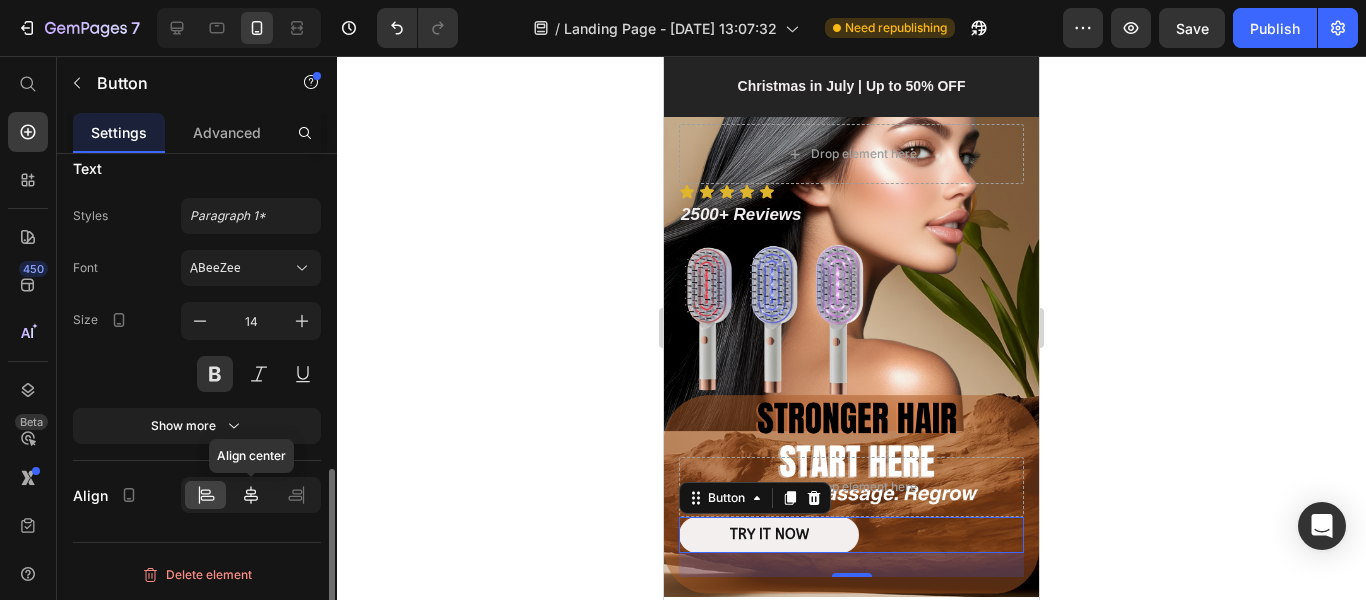 click 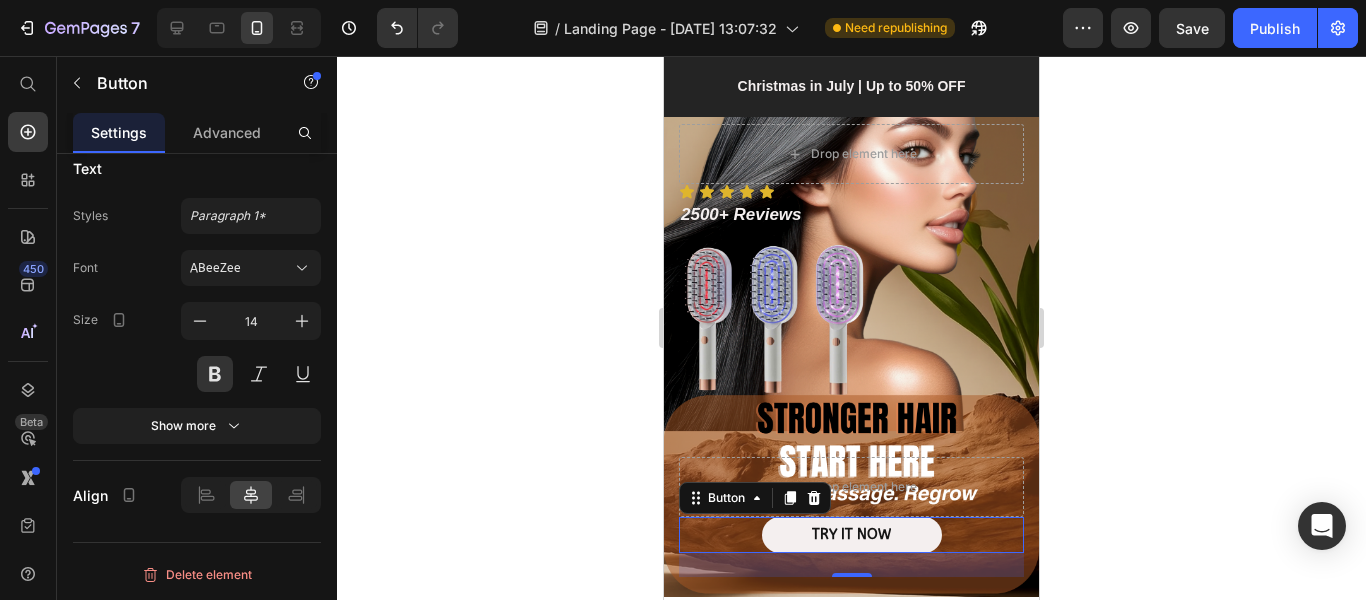 click 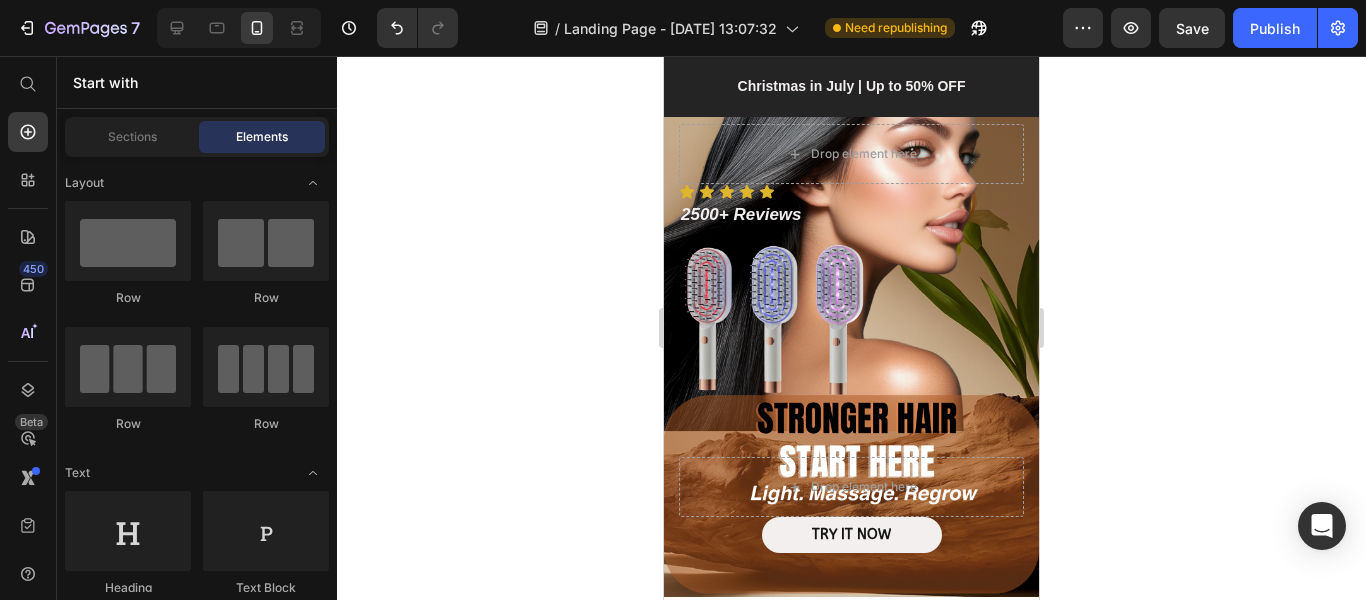 click 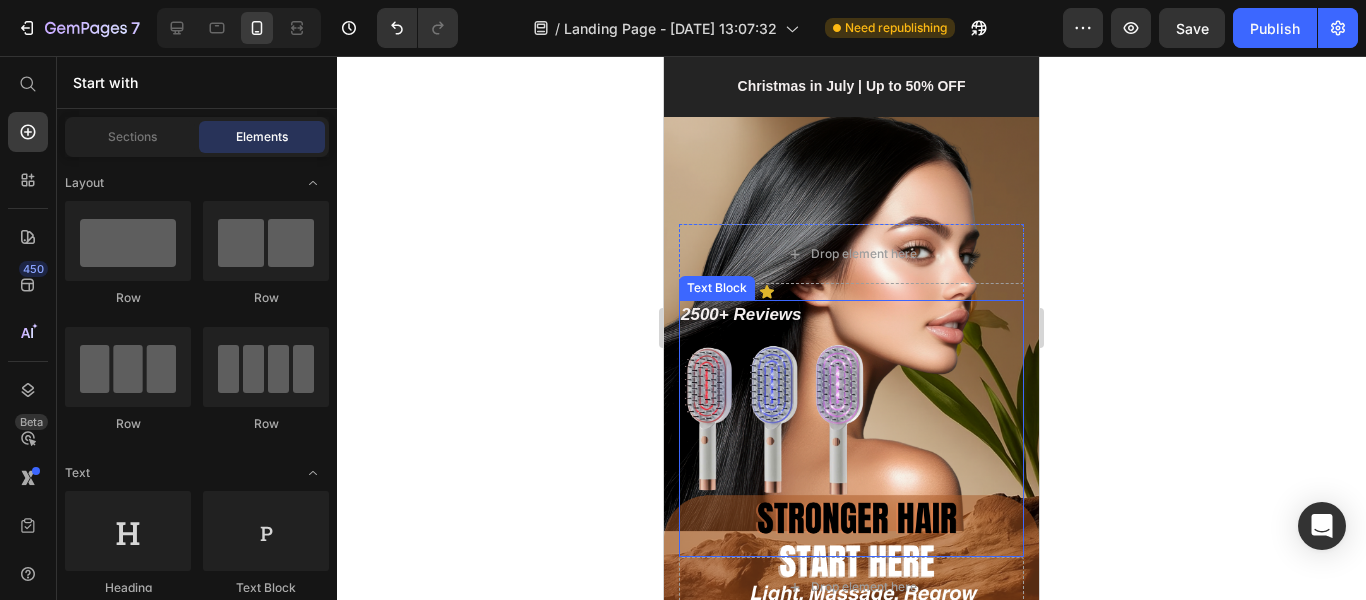 scroll, scrollTop: 200, scrollLeft: 0, axis: vertical 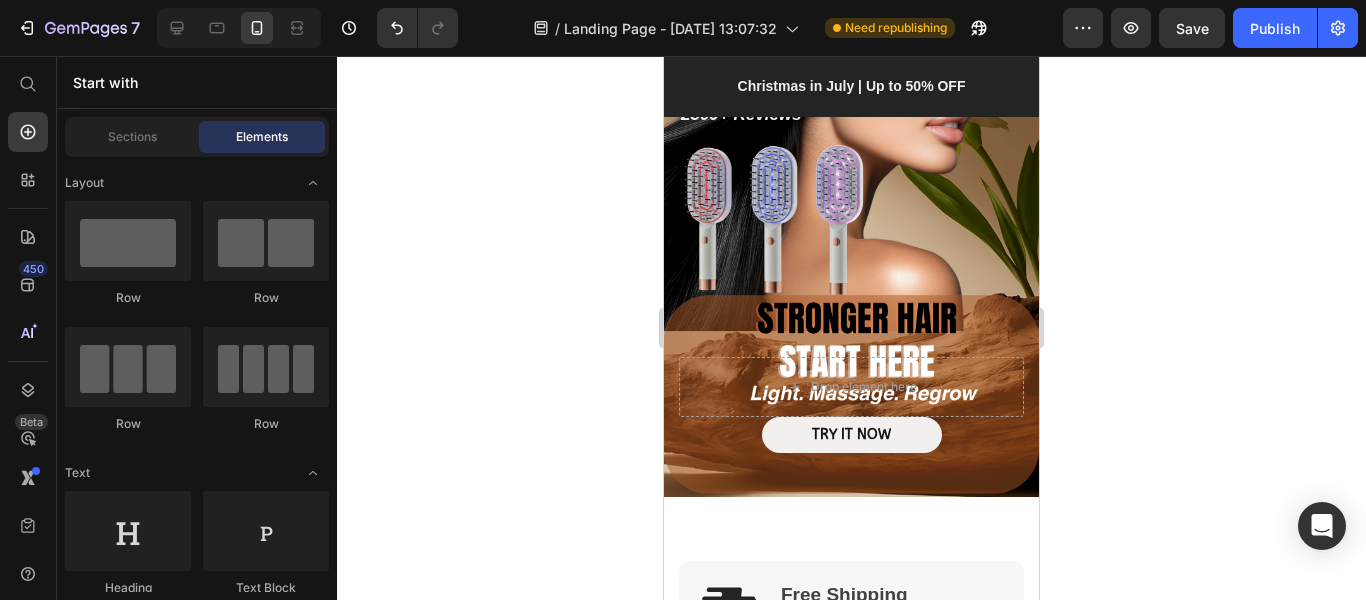 click 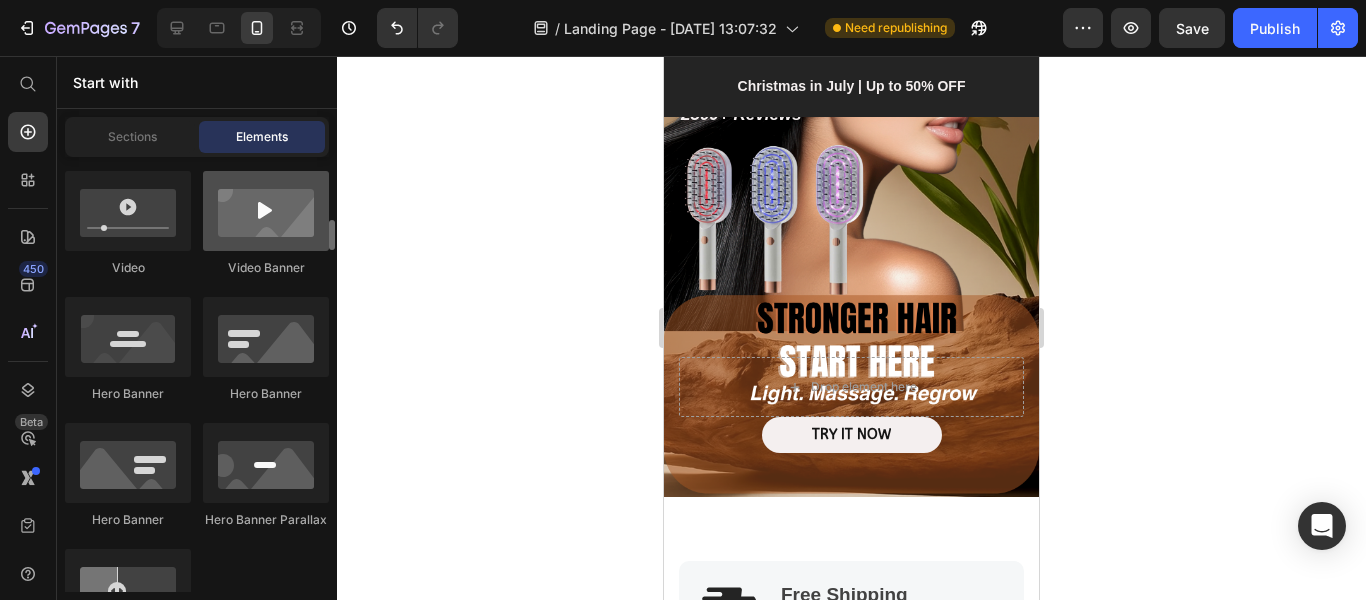 scroll, scrollTop: 1000, scrollLeft: 0, axis: vertical 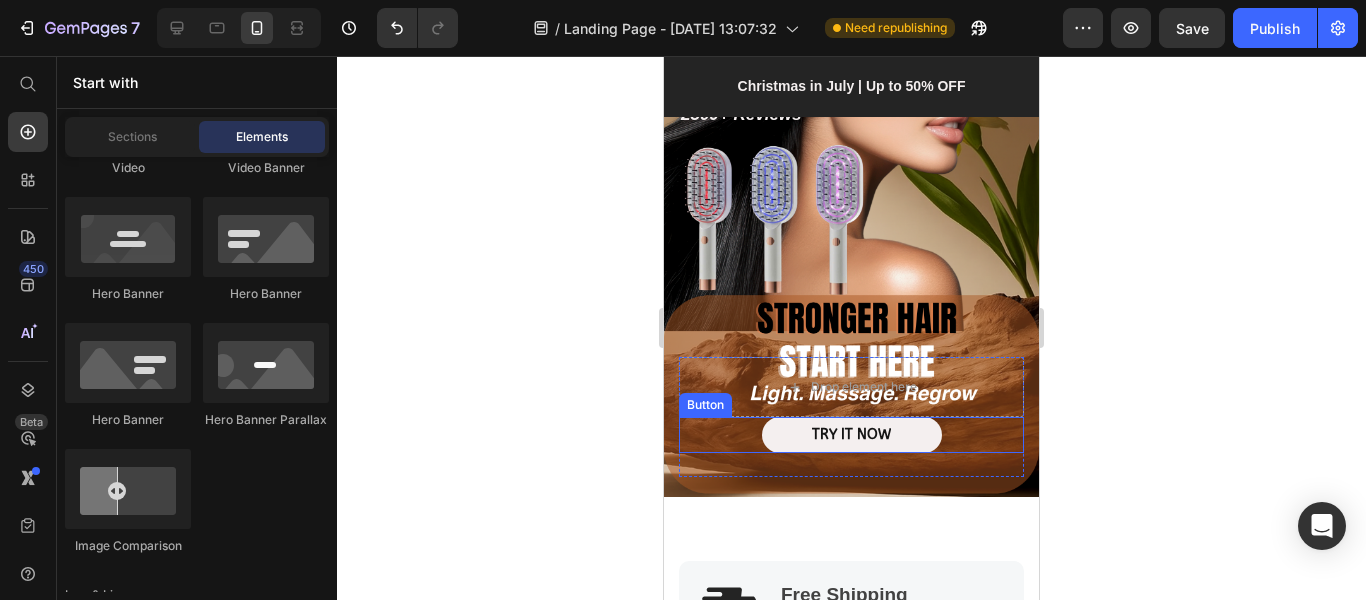 click on "TRY IT NOW Button" at bounding box center (851, 435) 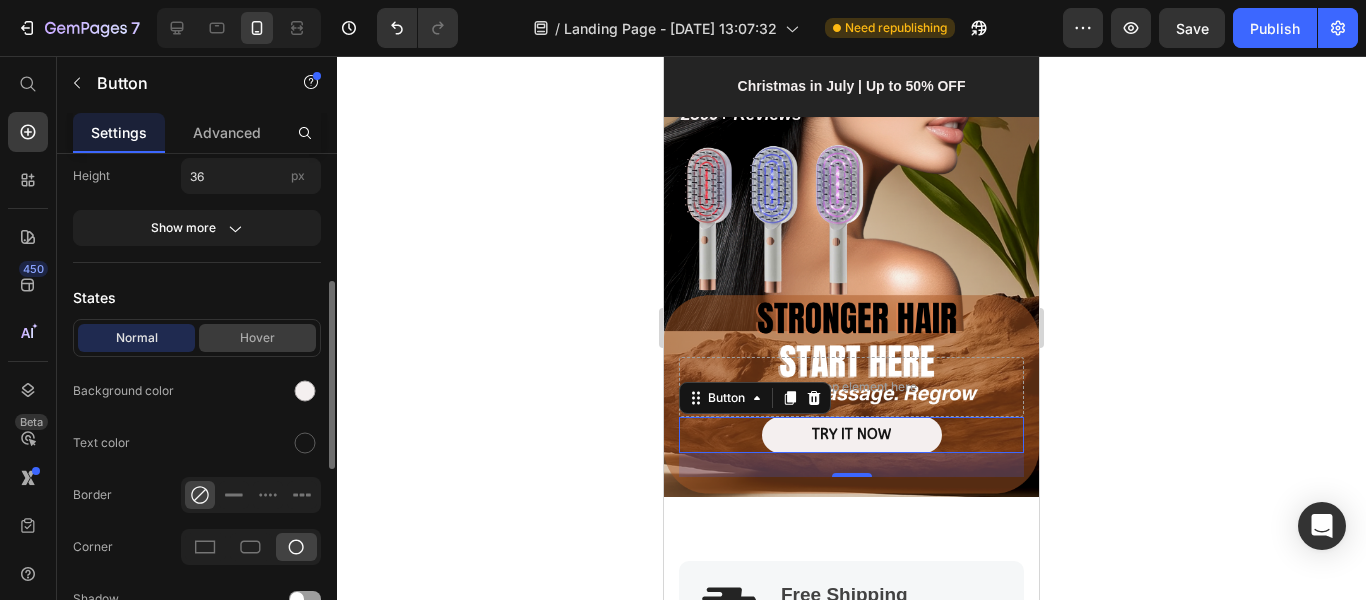 scroll, scrollTop: 238, scrollLeft: 0, axis: vertical 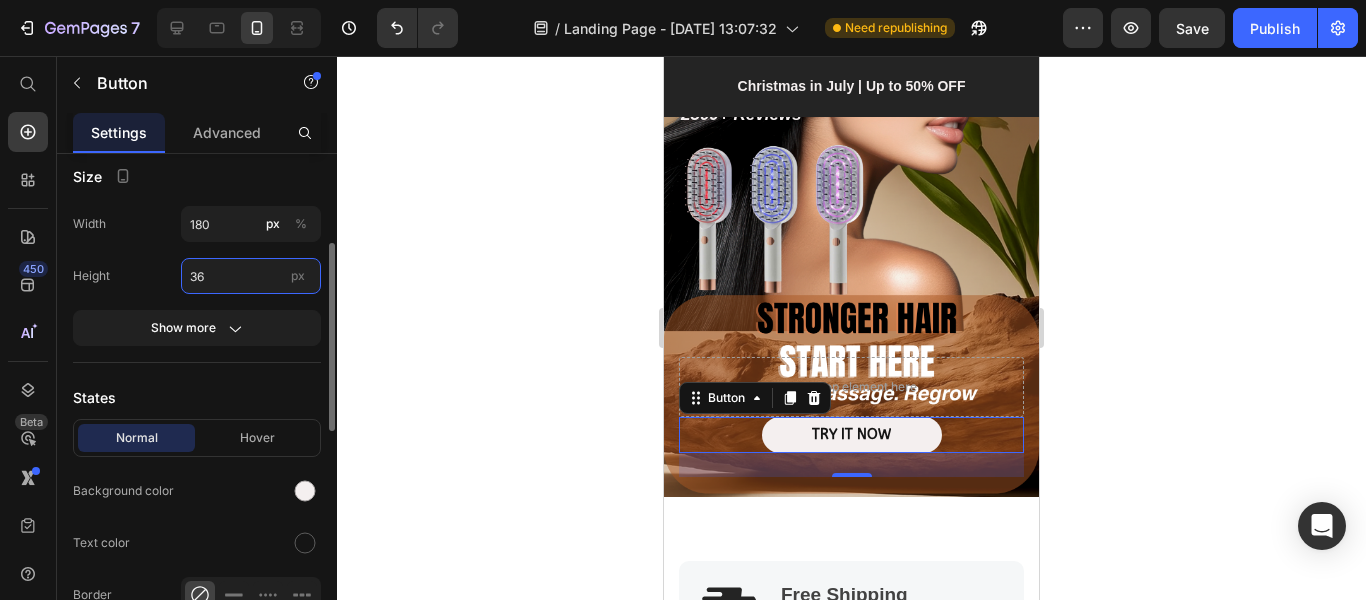 click on "36" at bounding box center (251, 276) 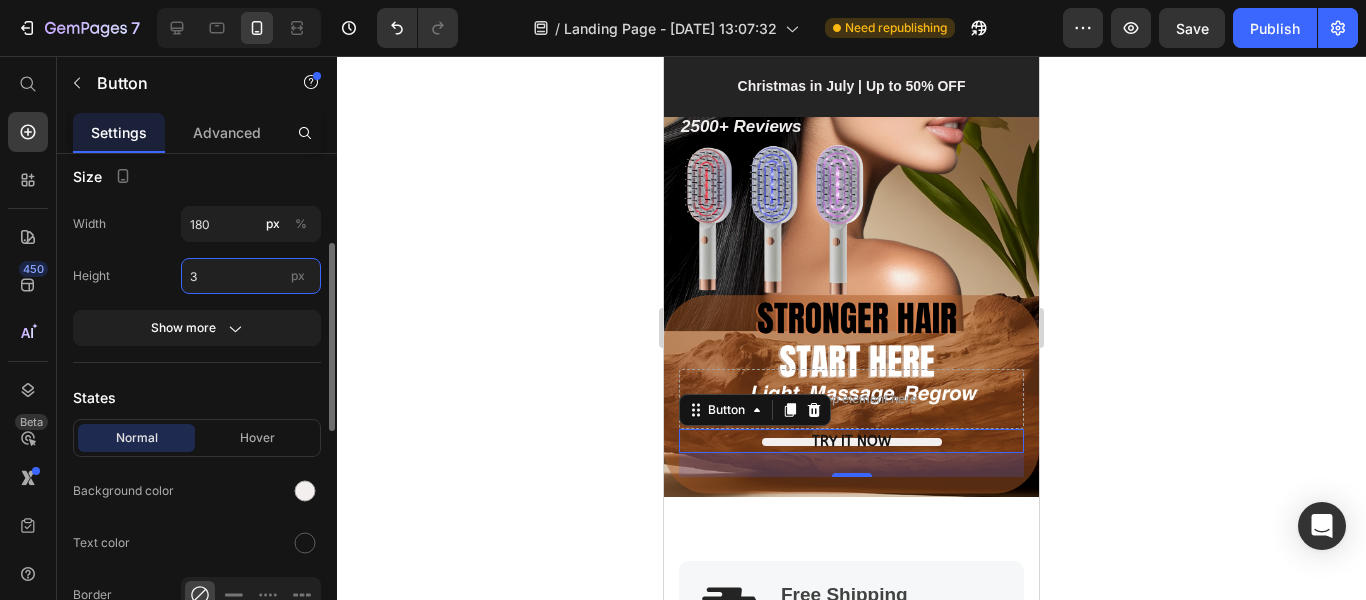 type on "33" 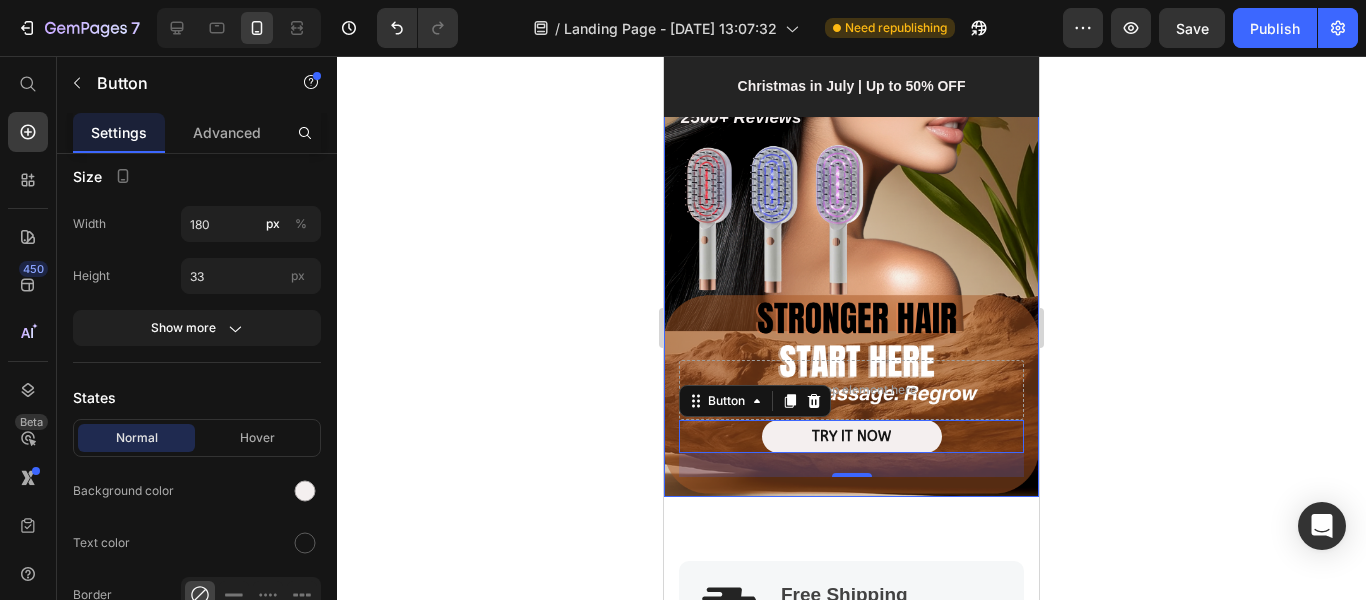 click 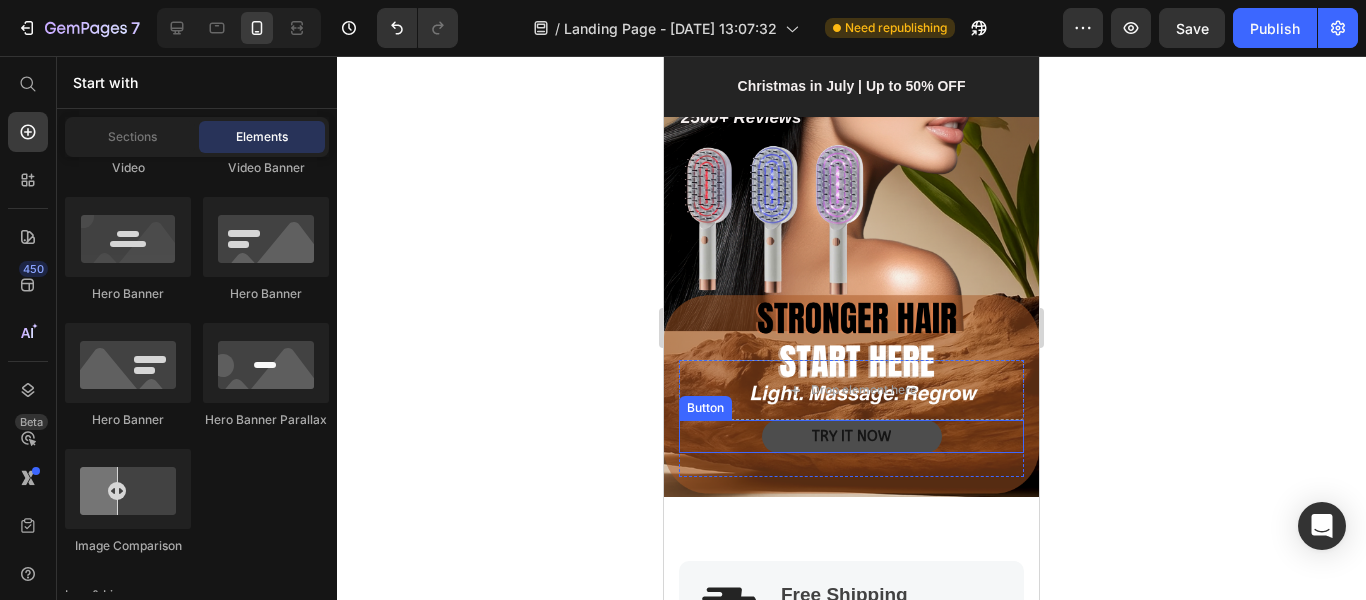 click on "TRY IT NOW" at bounding box center [852, 436] 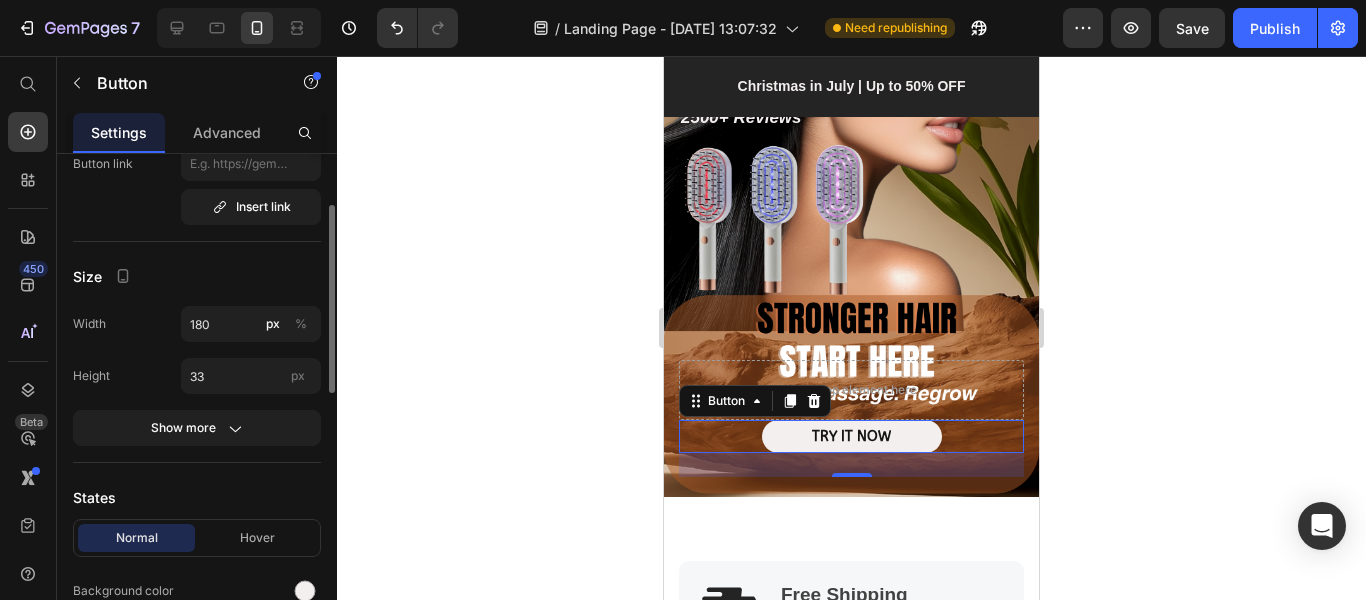 scroll, scrollTop: 0, scrollLeft: 0, axis: both 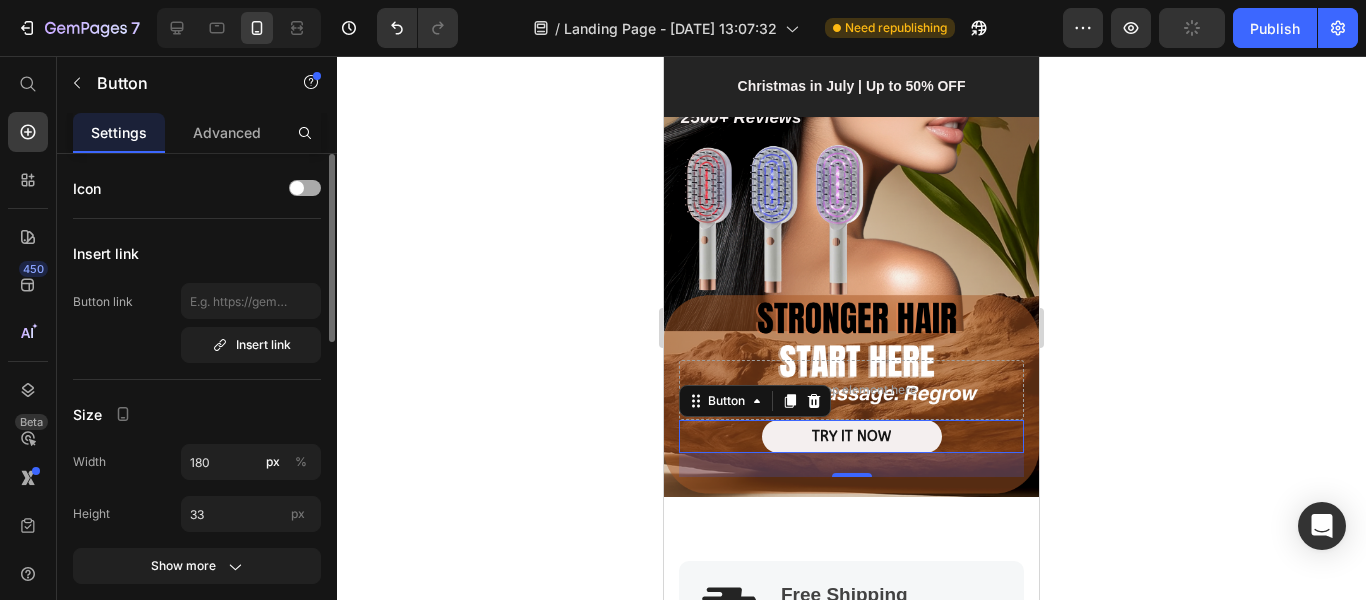 click at bounding box center (305, 188) 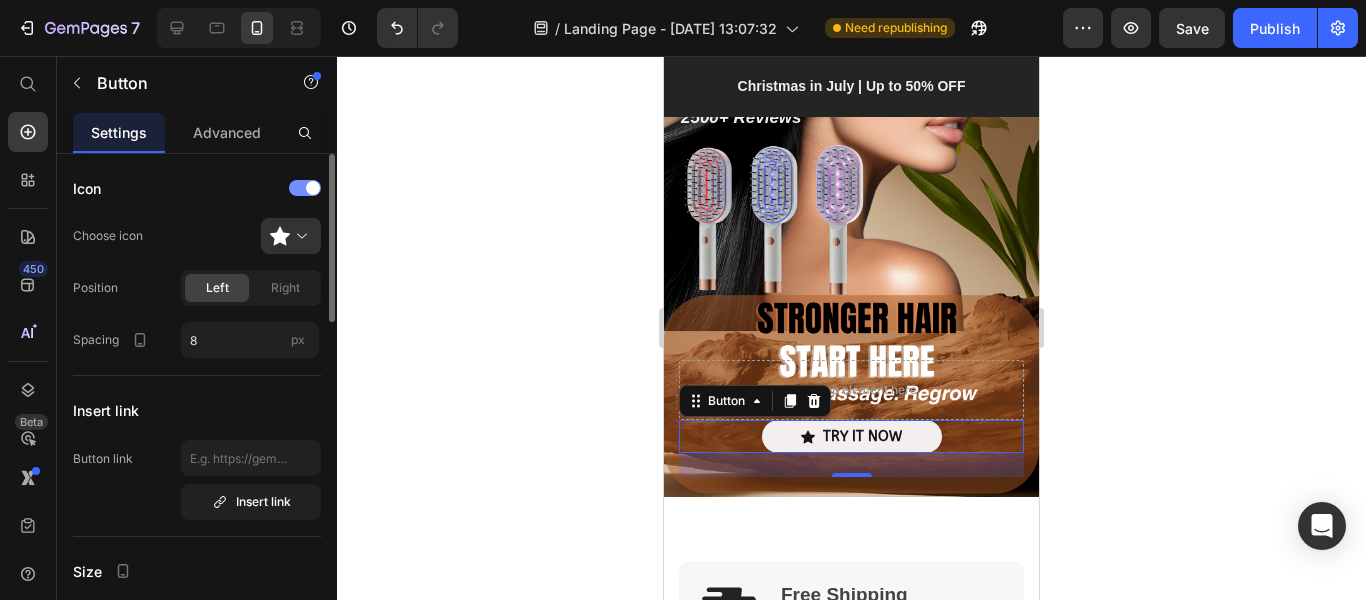 click at bounding box center (305, 188) 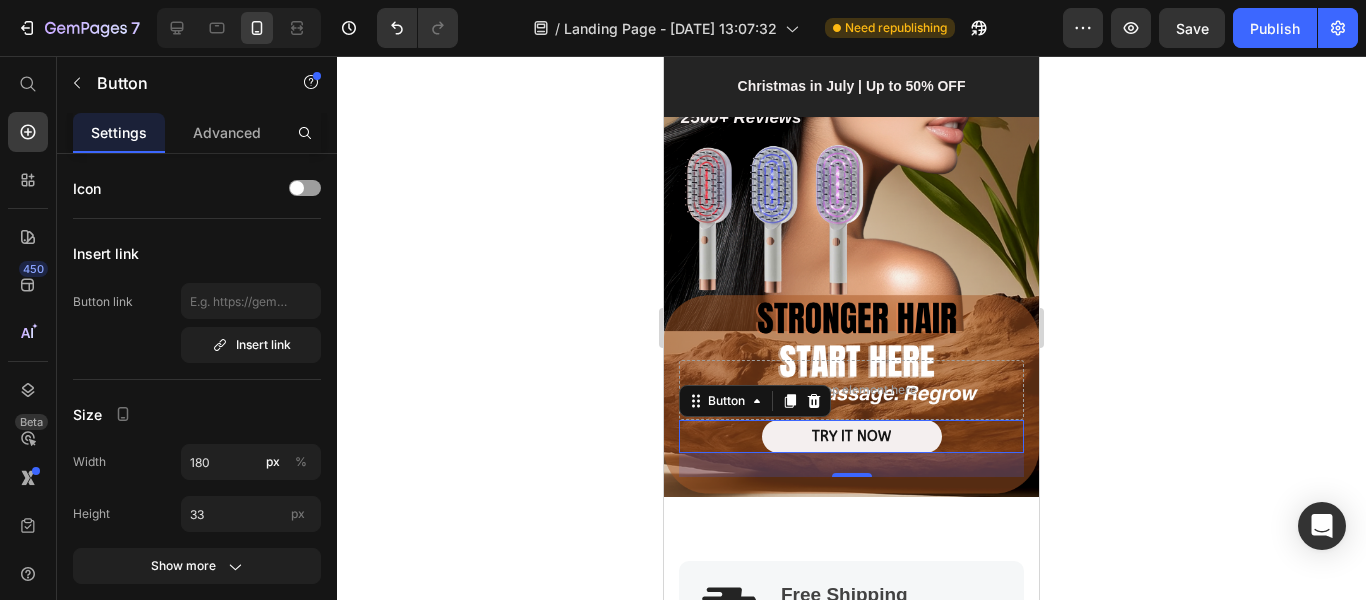 click 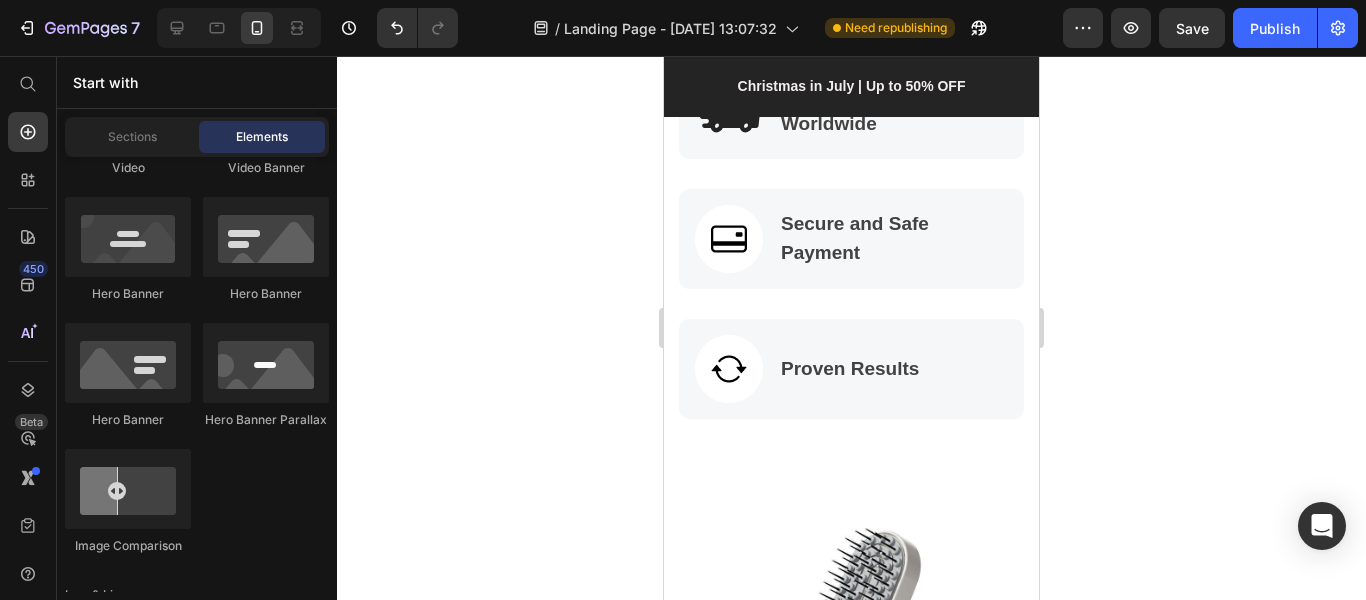 scroll, scrollTop: 500, scrollLeft: 0, axis: vertical 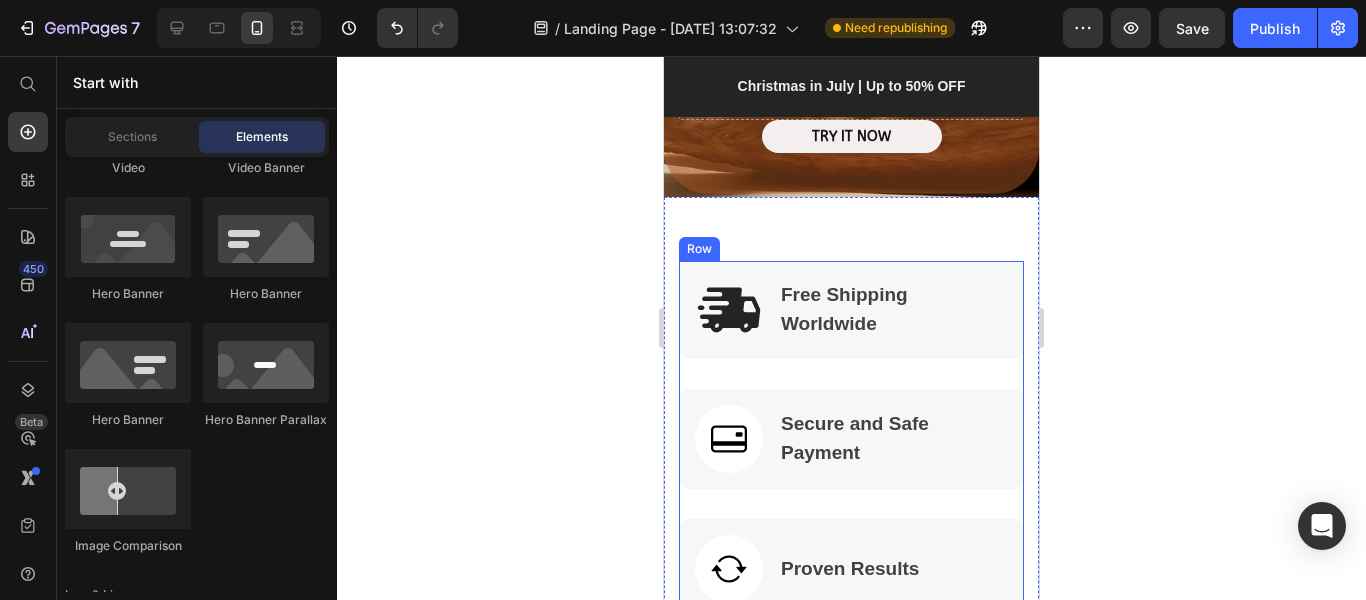 click on "Image Free Shipping Worldwide  Text block Row" at bounding box center [851, 325] 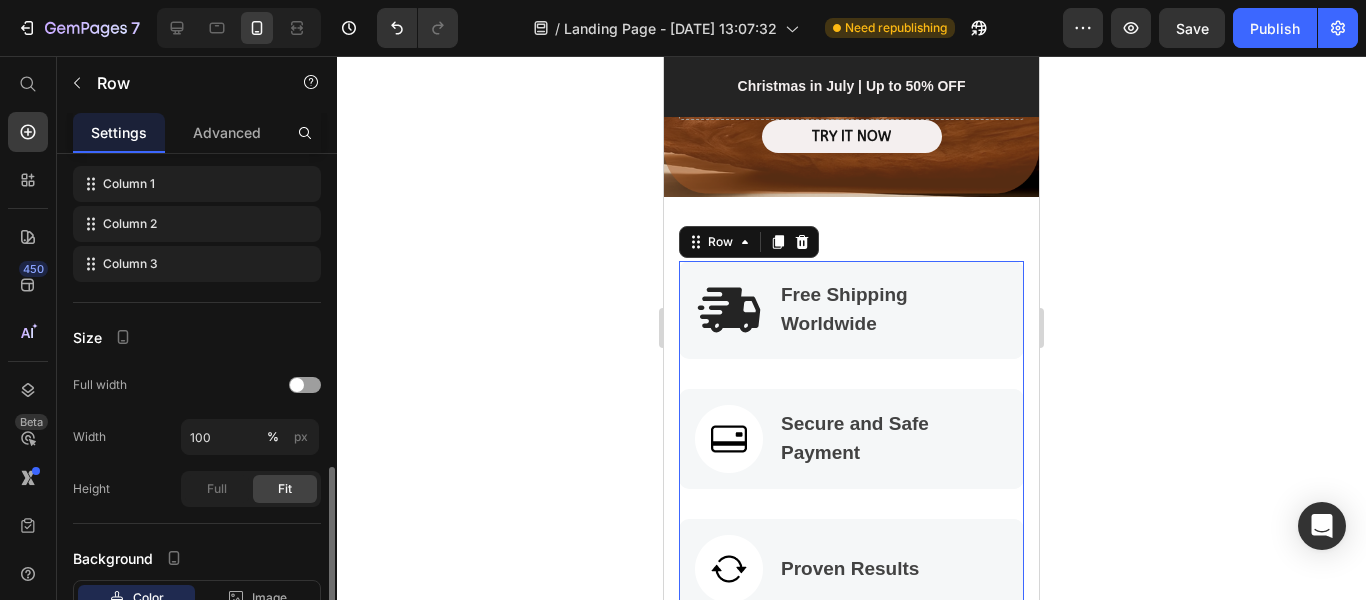 scroll, scrollTop: 400, scrollLeft: 0, axis: vertical 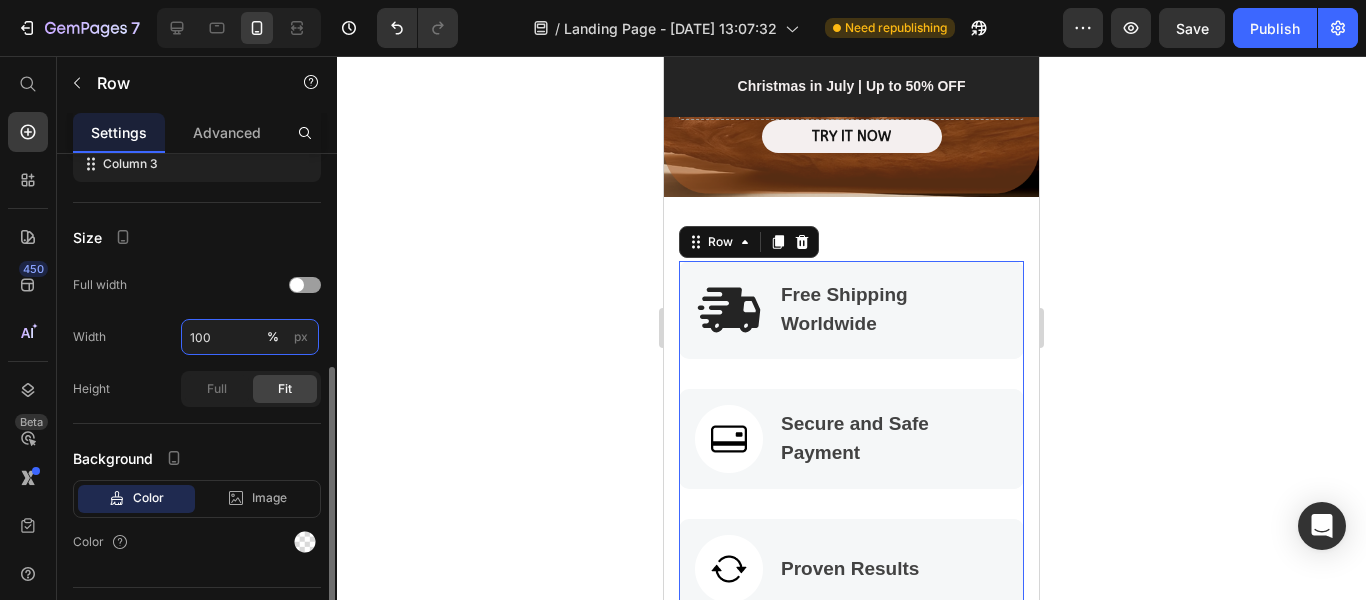 click on "100" at bounding box center [250, 337] 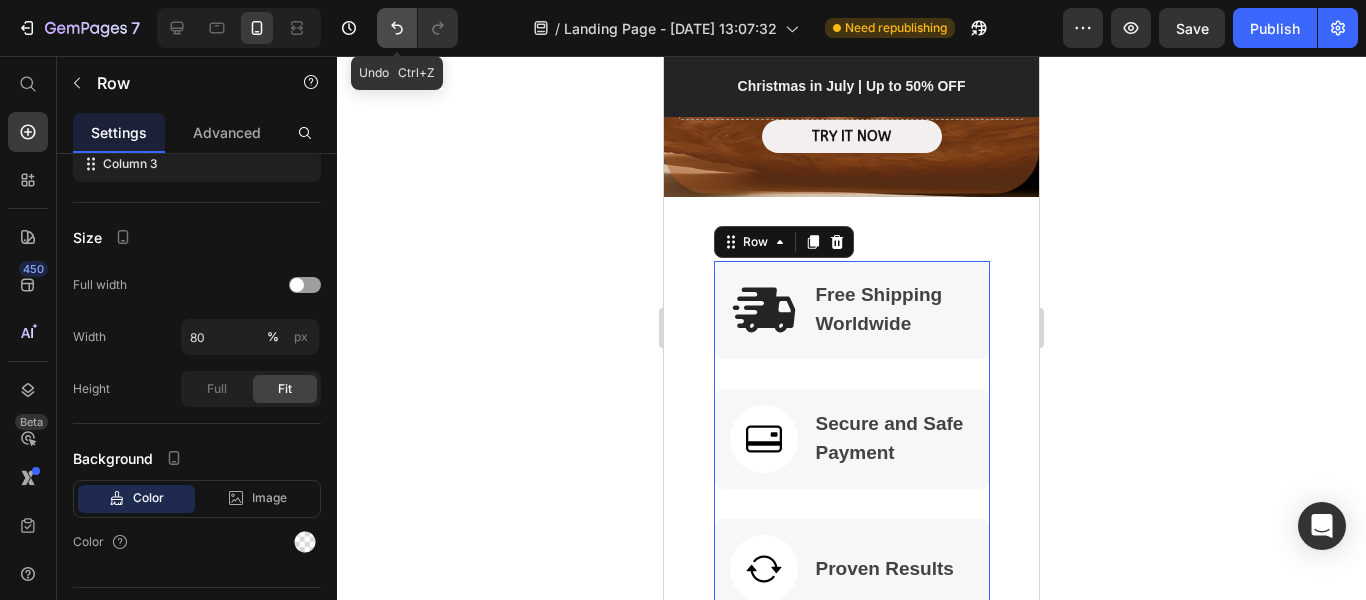 click 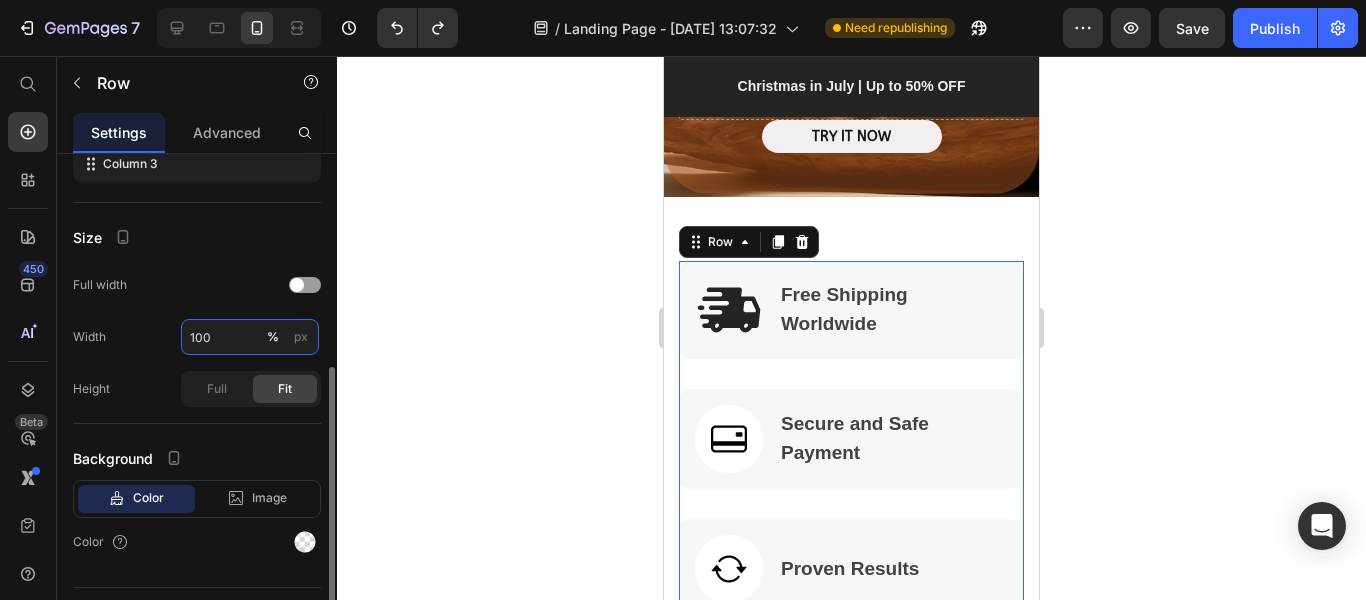 click on "100" at bounding box center (250, 337) 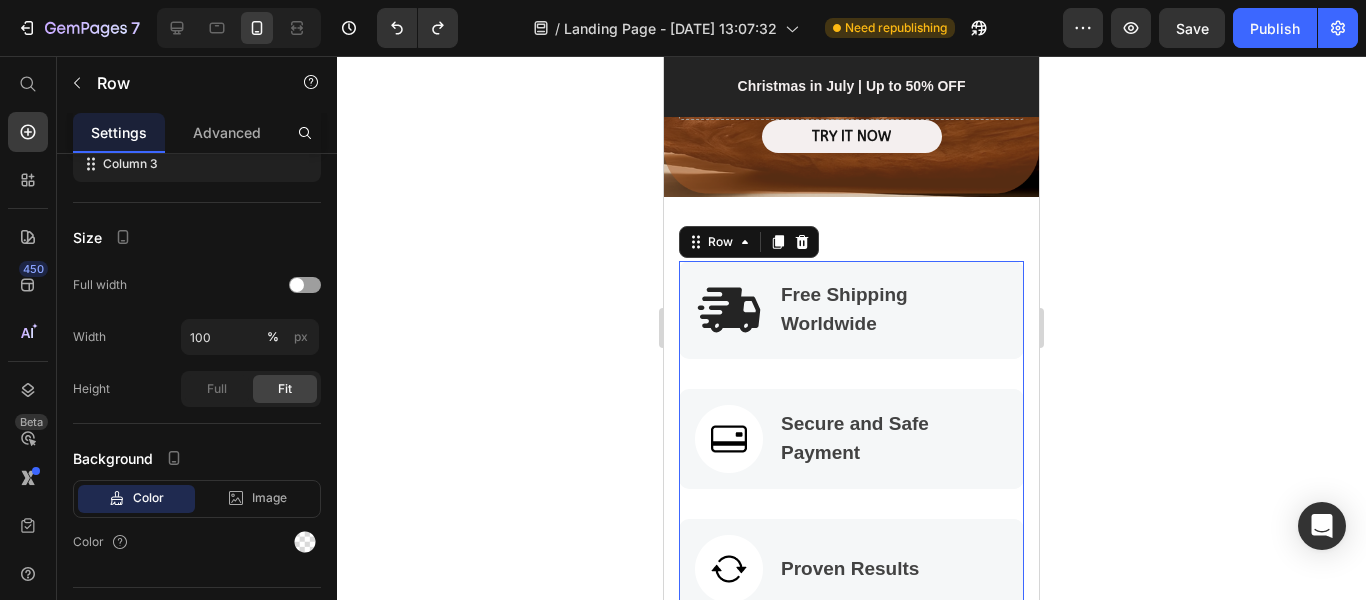 click 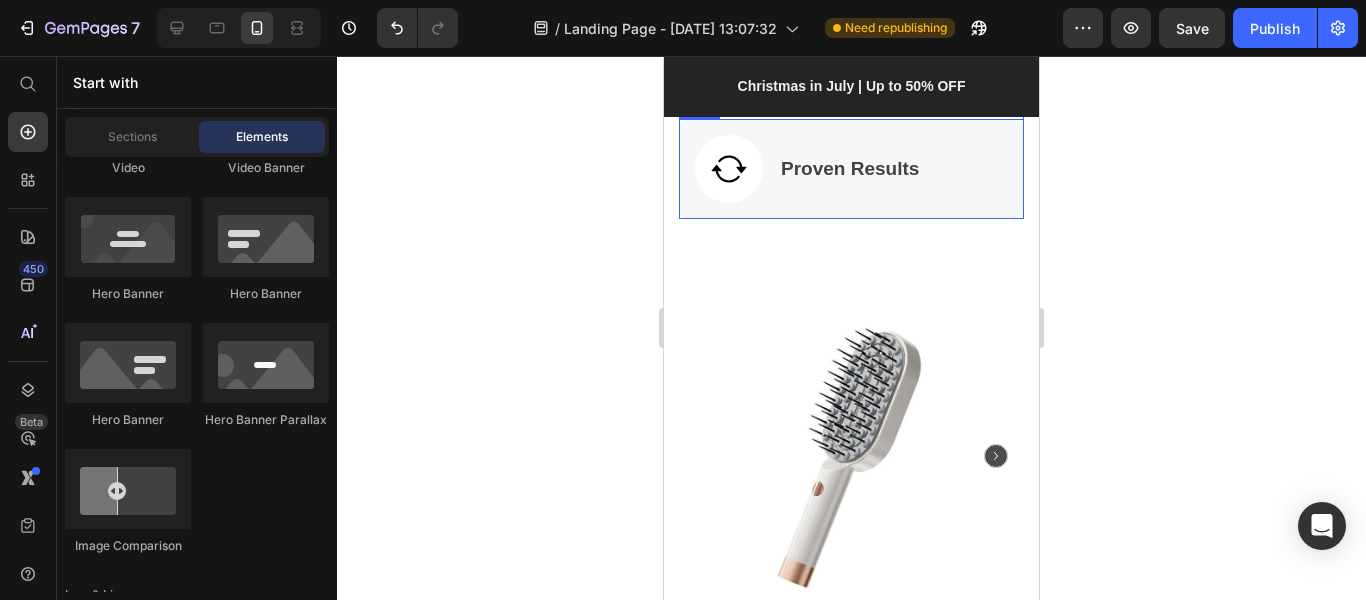 scroll, scrollTop: 600, scrollLeft: 0, axis: vertical 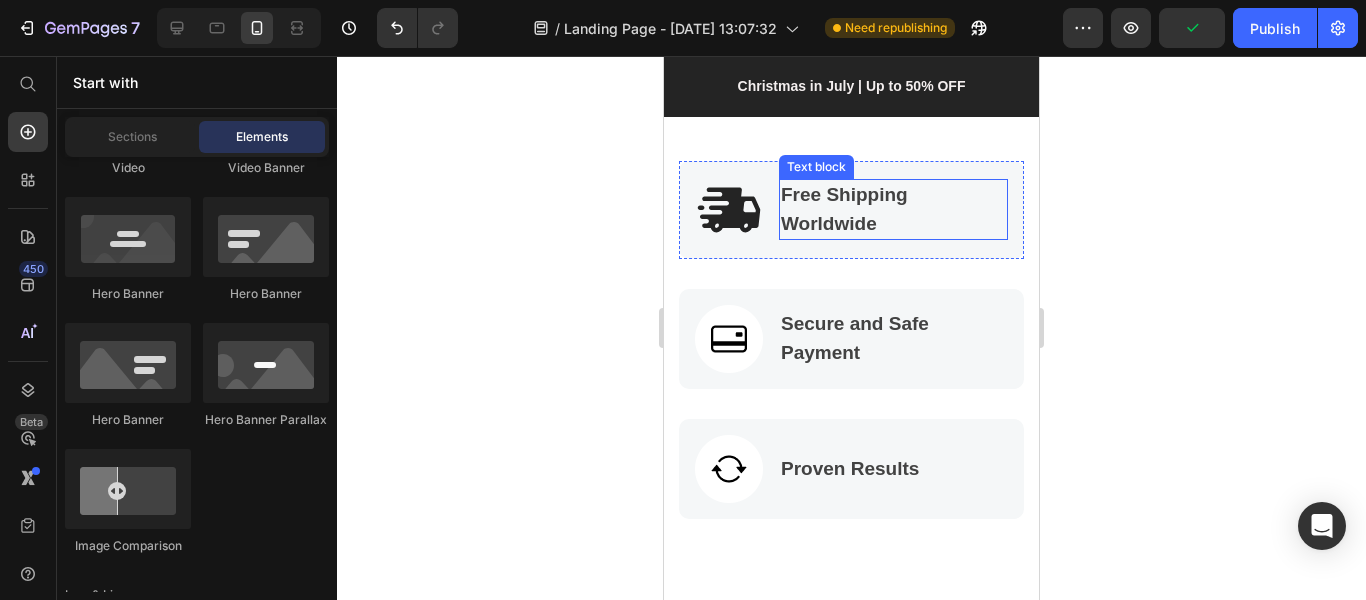 click on "Free Shipping Worldwide" at bounding box center [893, 209] 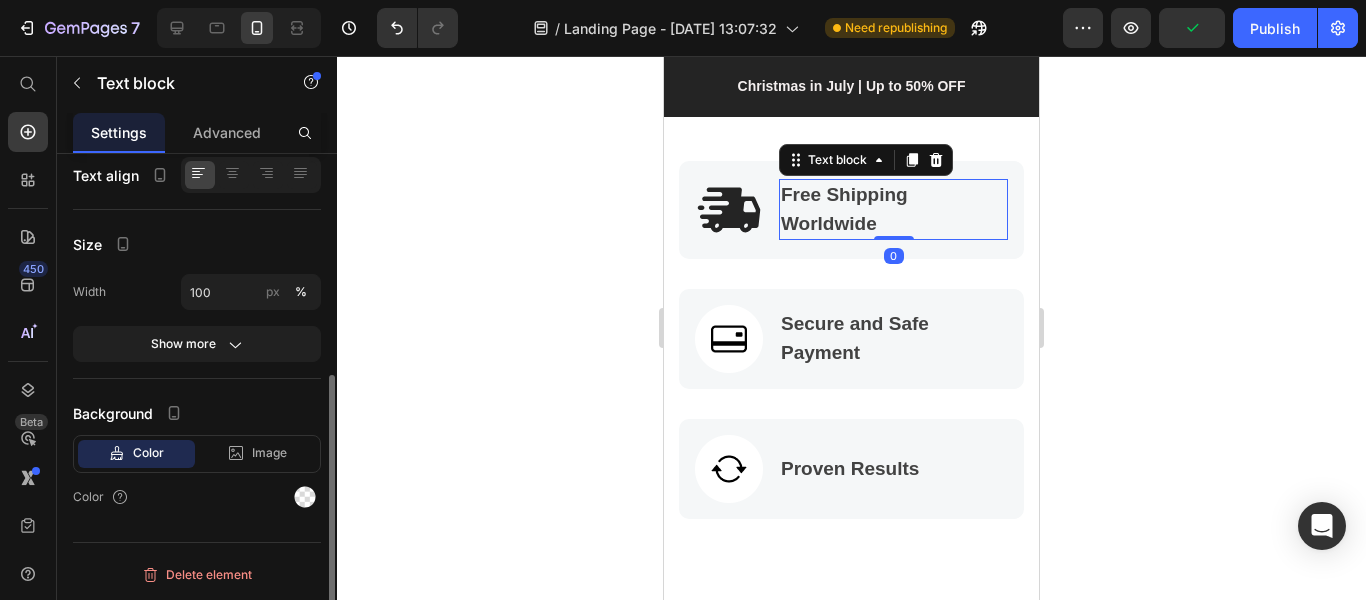 scroll, scrollTop: 0, scrollLeft: 0, axis: both 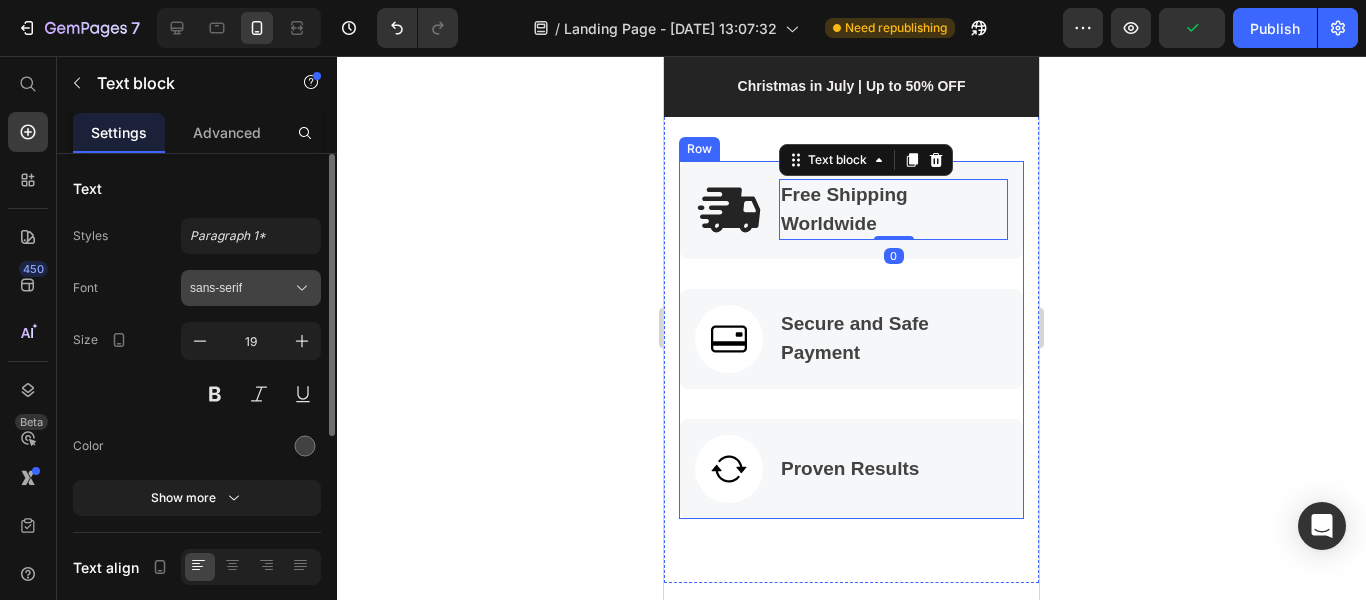 click on "sans-serif" at bounding box center [241, 288] 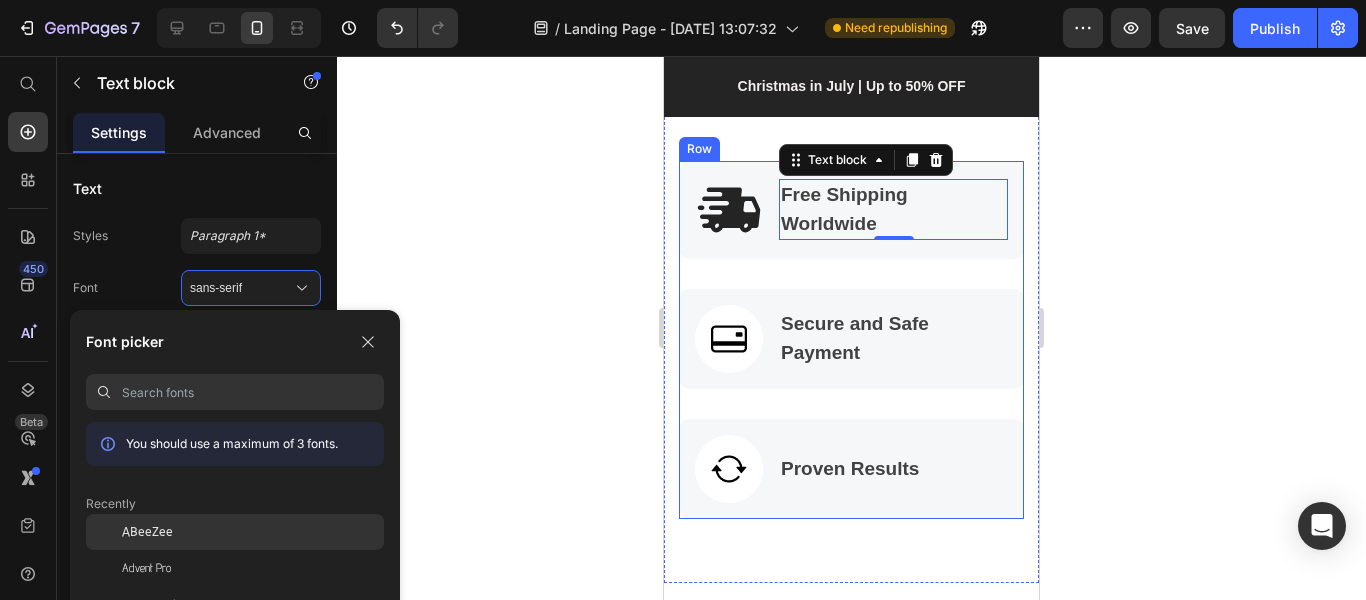 click on "ABeeZee" 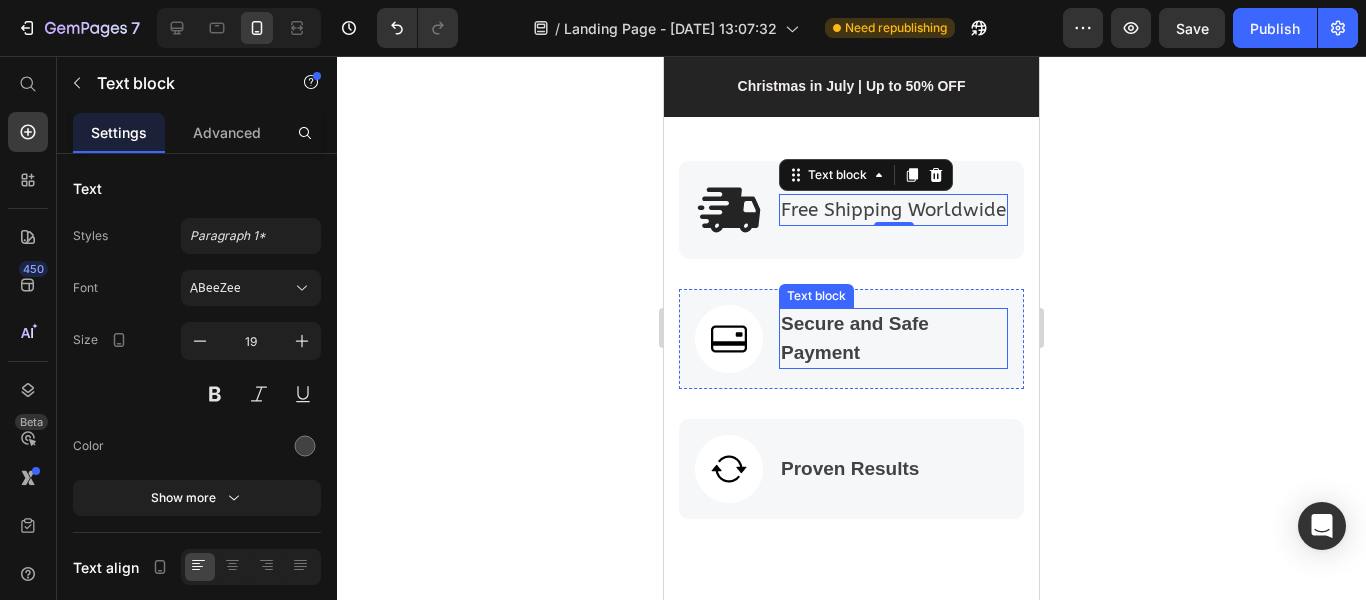 click on "Secure and Safe Payment" at bounding box center [893, 338] 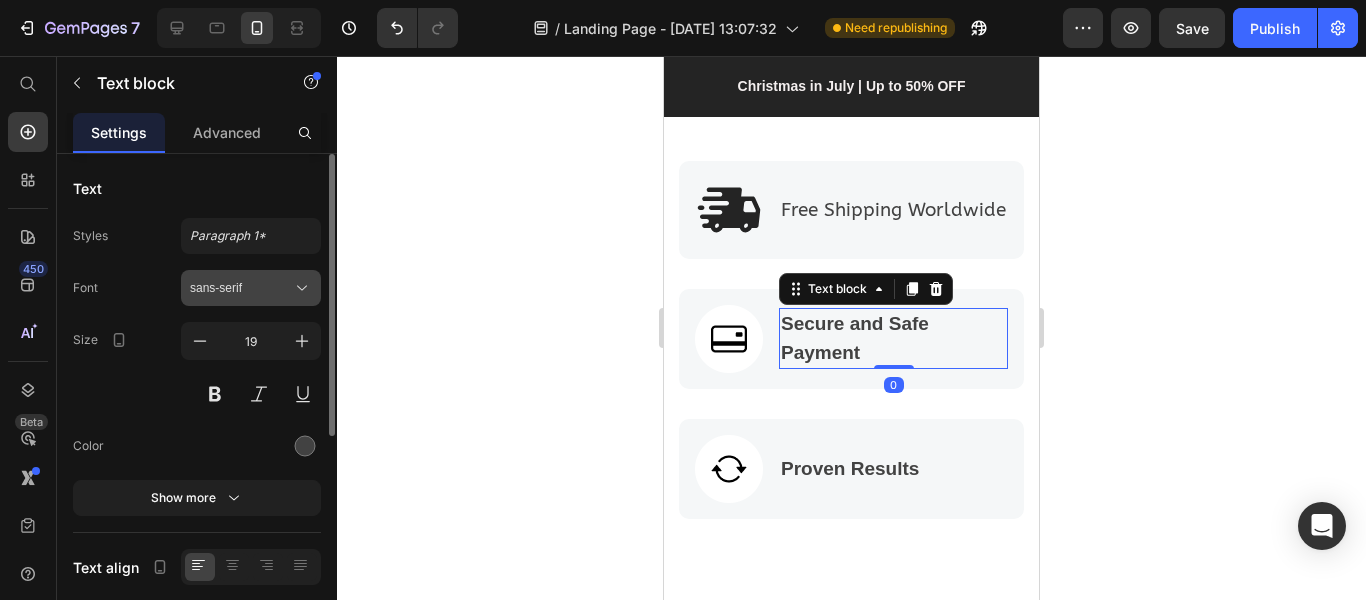 click on "sans-serif" at bounding box center (241, 288) 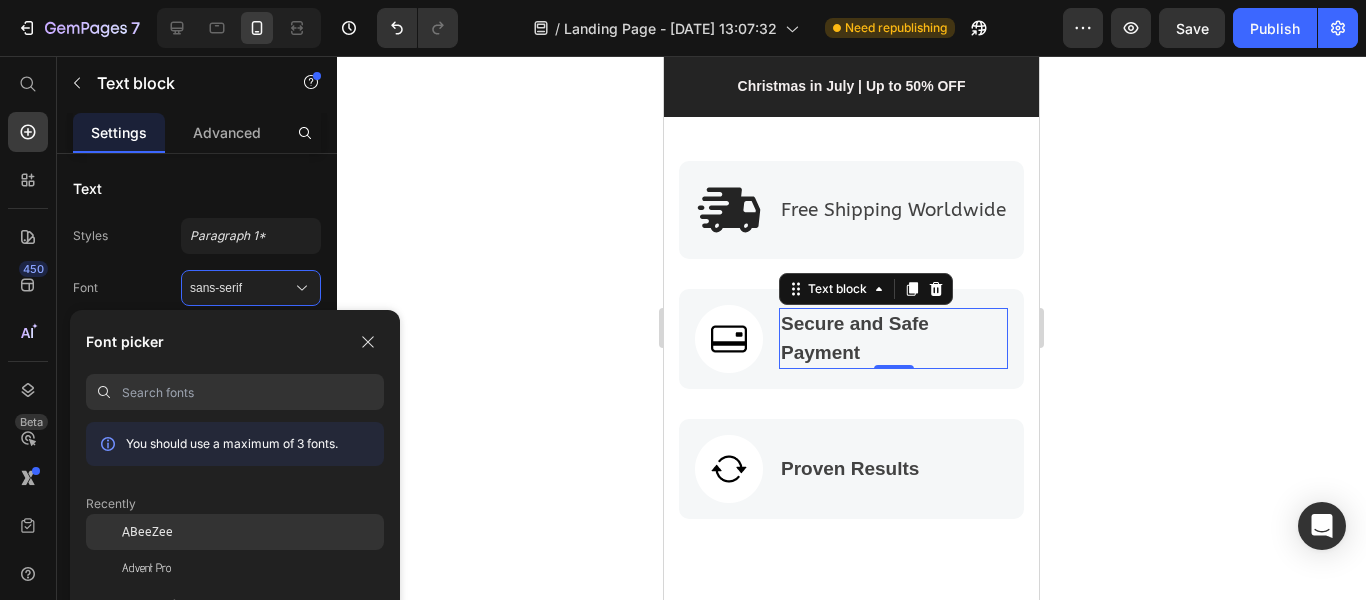 click on "ABeeZee" at bounding box center (147, 532) 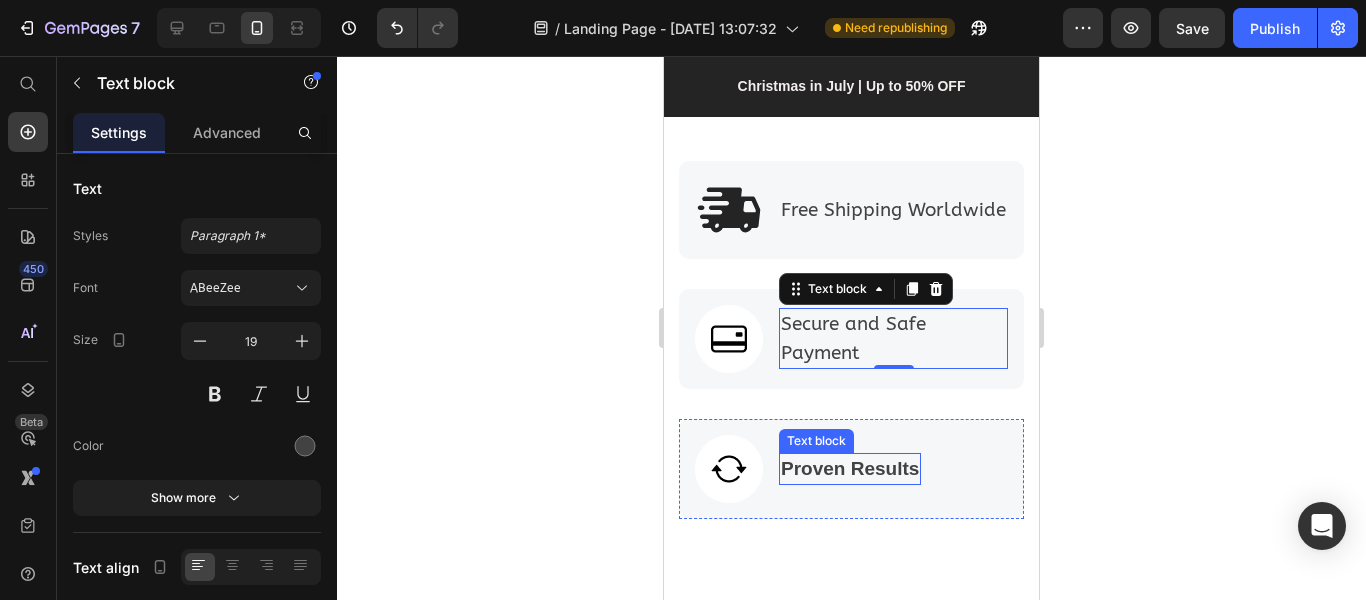 click on "Proven Results" at bounding box center (850, 469) 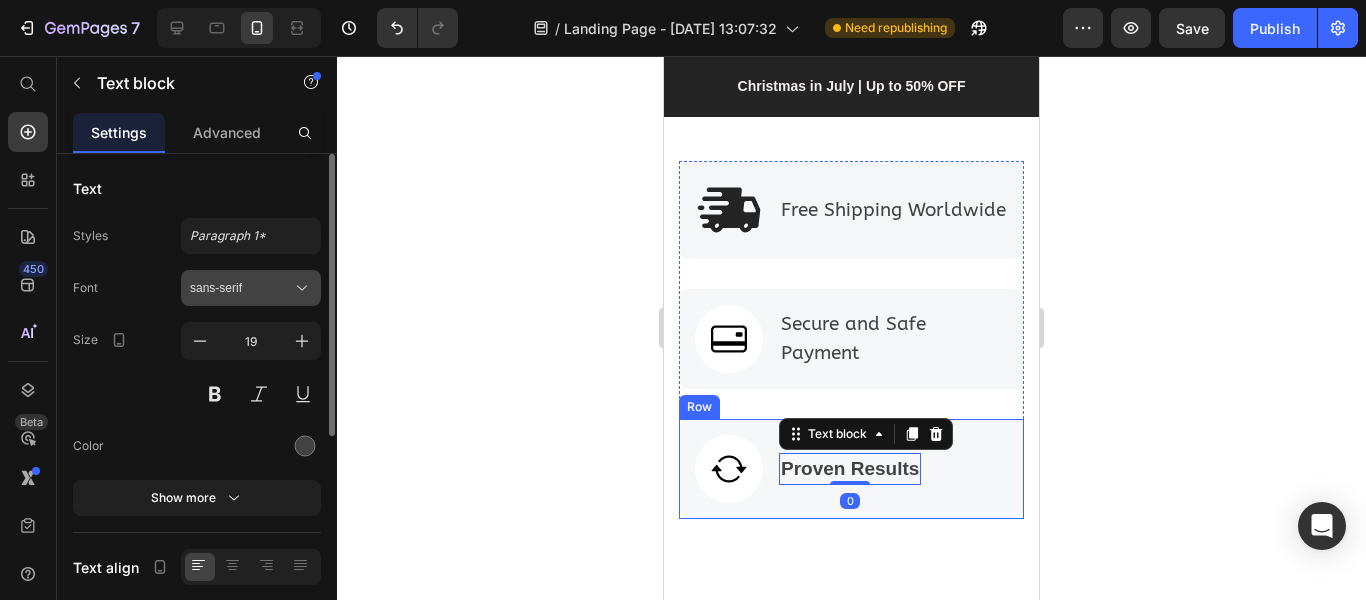 click on "sans-serif" at bounding box center (241, 288) 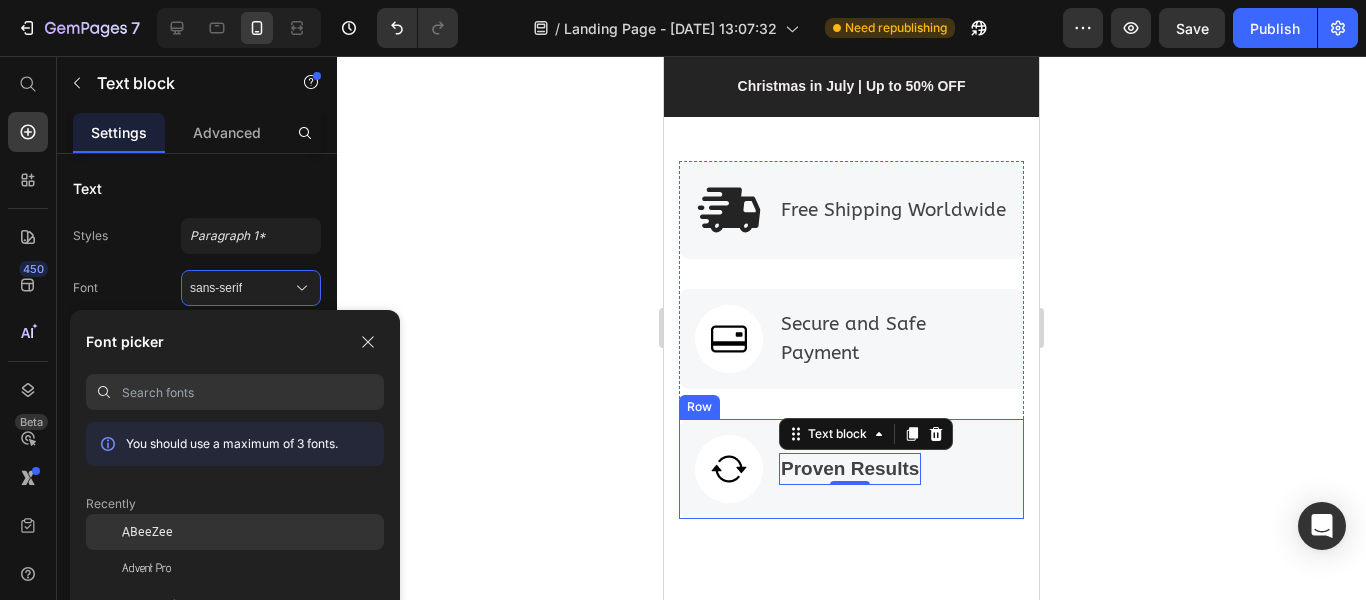 click on "ABeeZee" at bounding box center [147, 532] 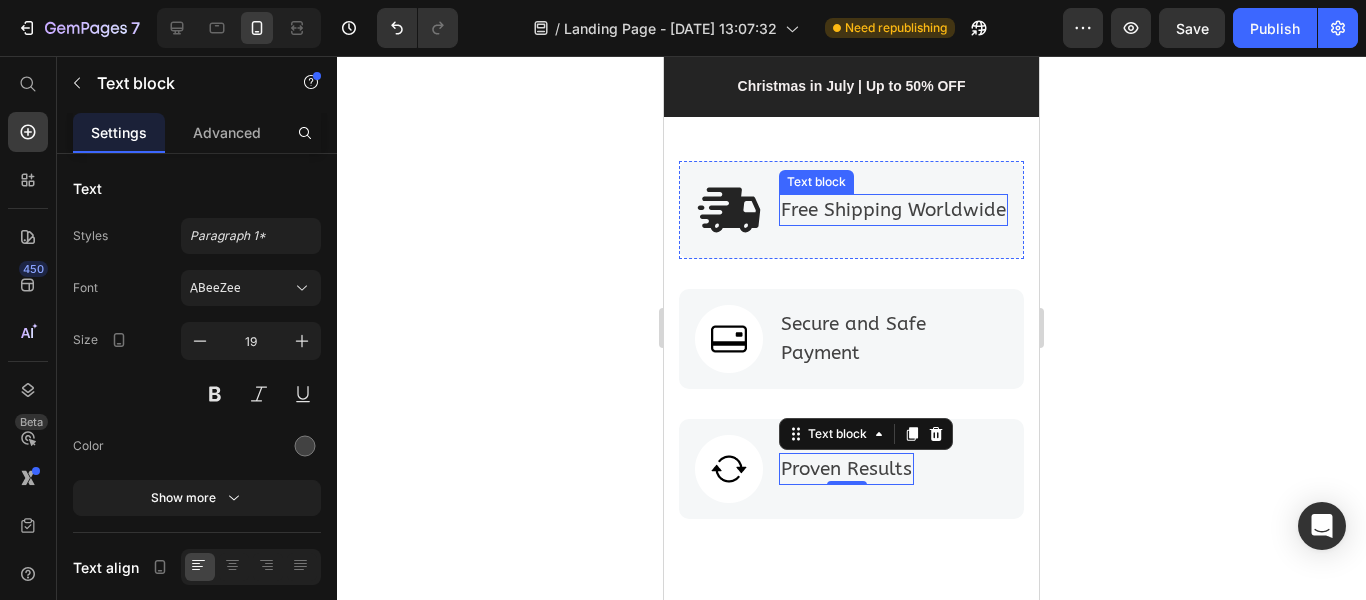 click on "Free Shipping Worldwide" at bounding box center [893, 210] 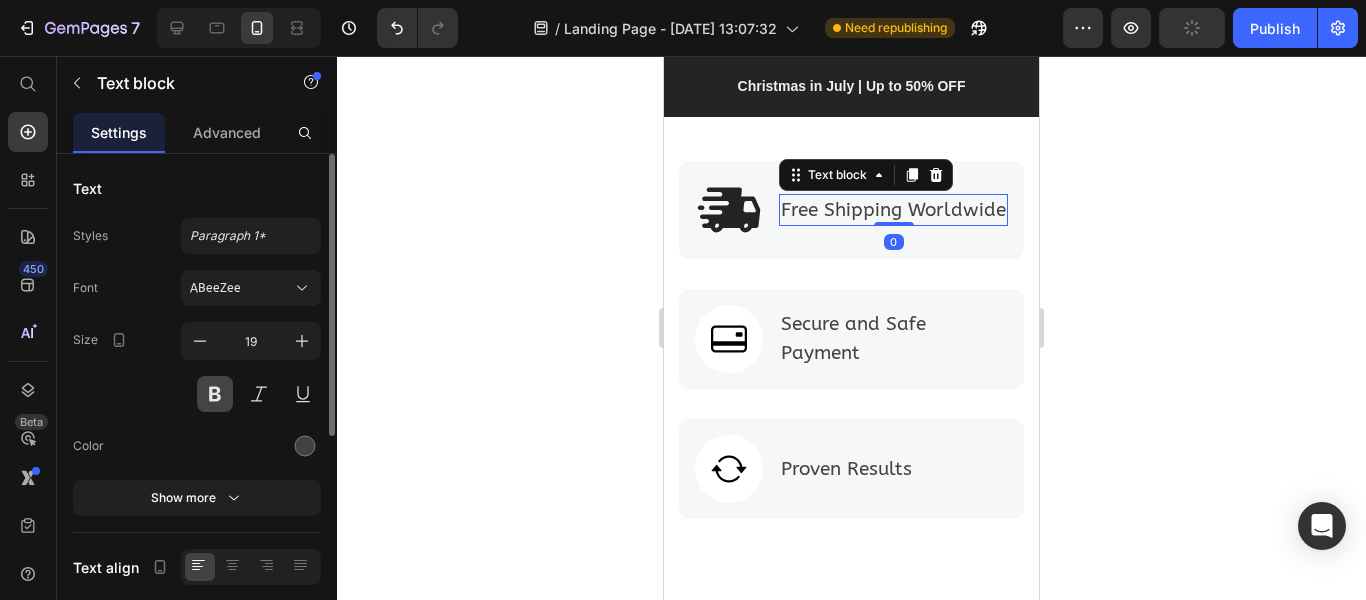 click at bounding box center [215, 394] 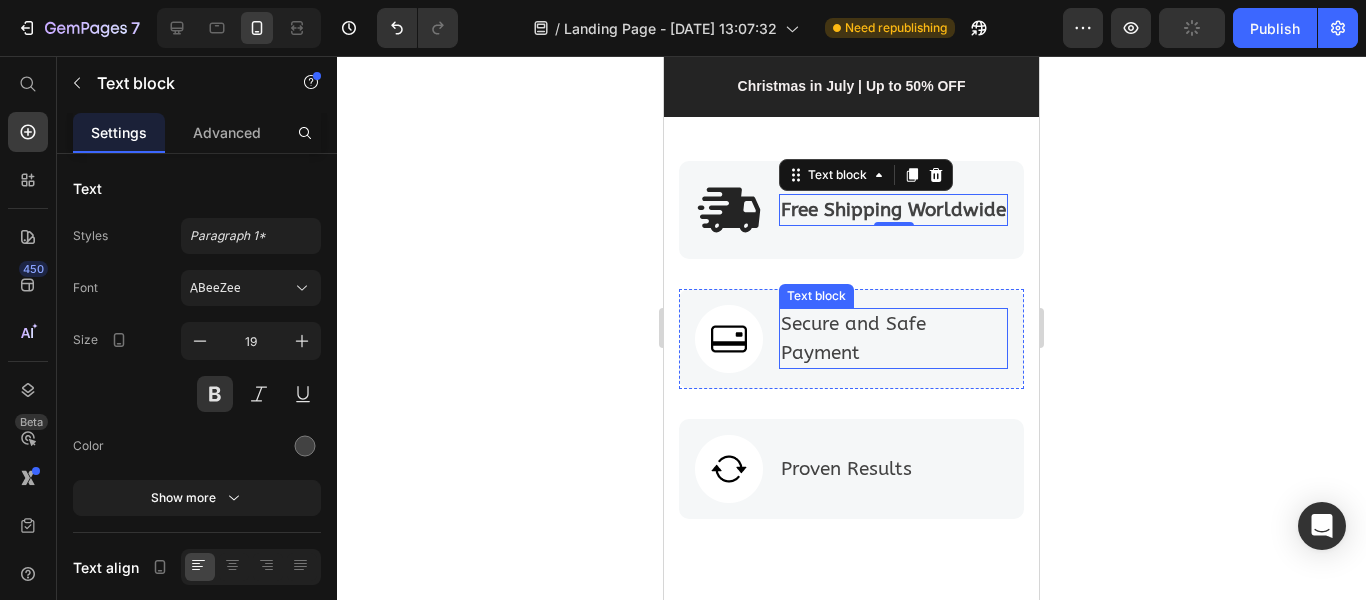 click on "Secure and Safe Payment" at bounding box center (893, 338) 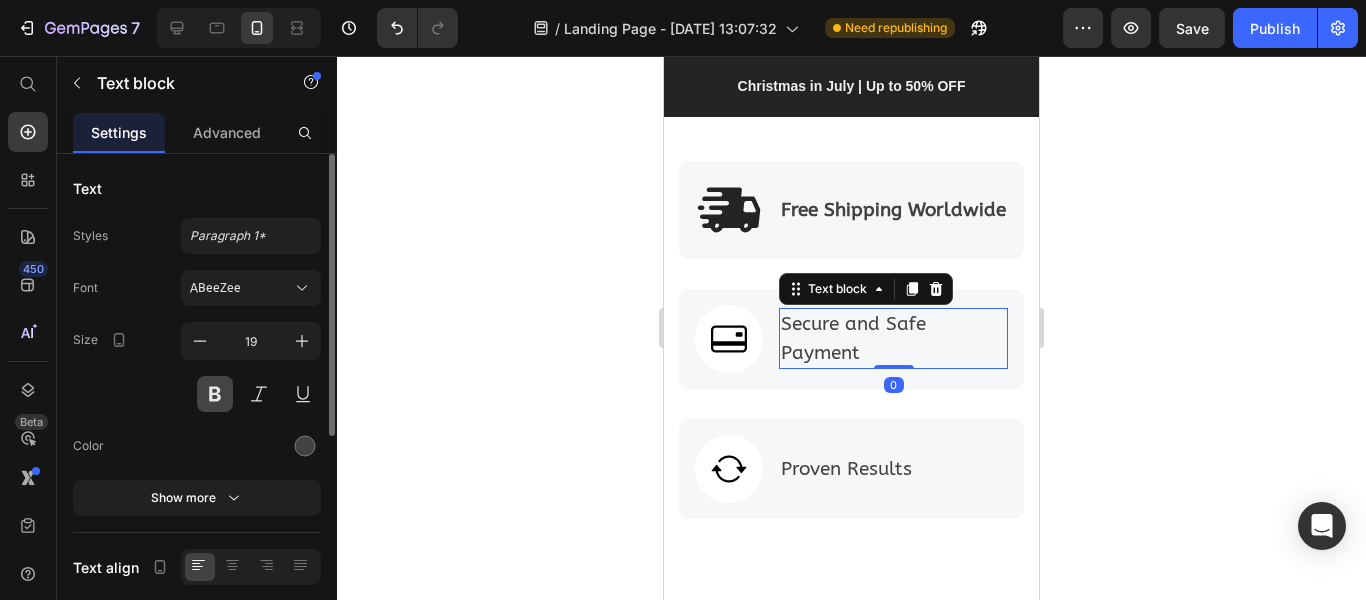 click at bounding box center (215, 394) 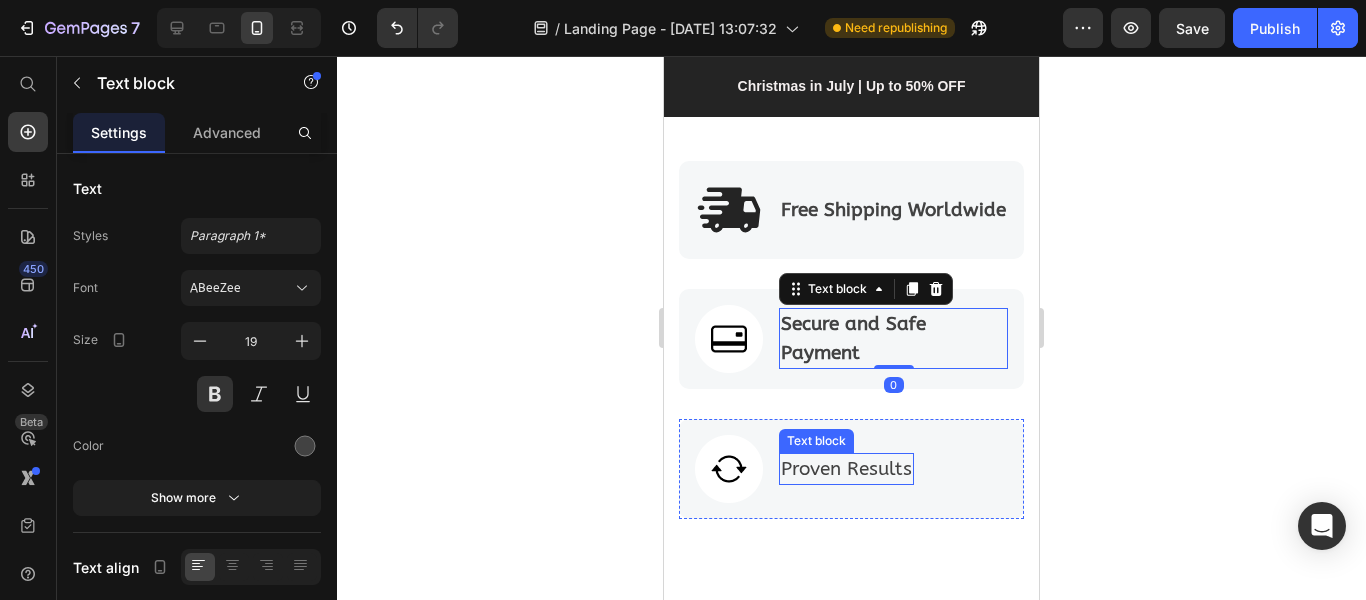 click on "Proven Results" at bounding box center [846, 469] 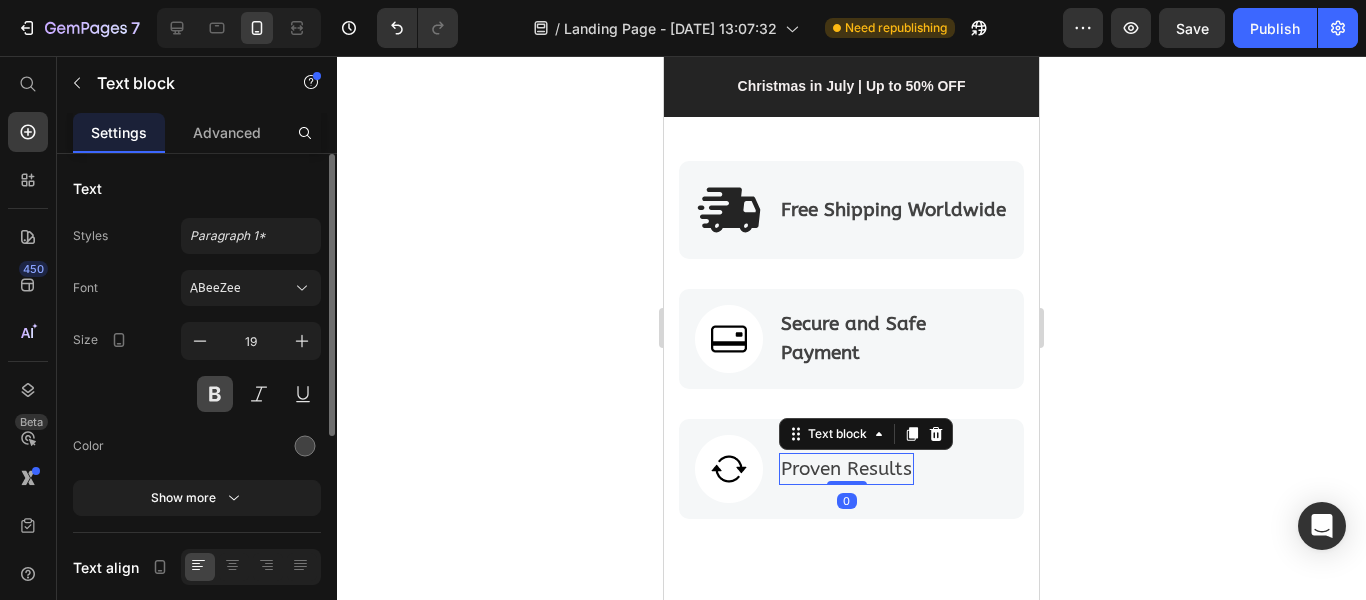 click at bounding box center (215, 394) 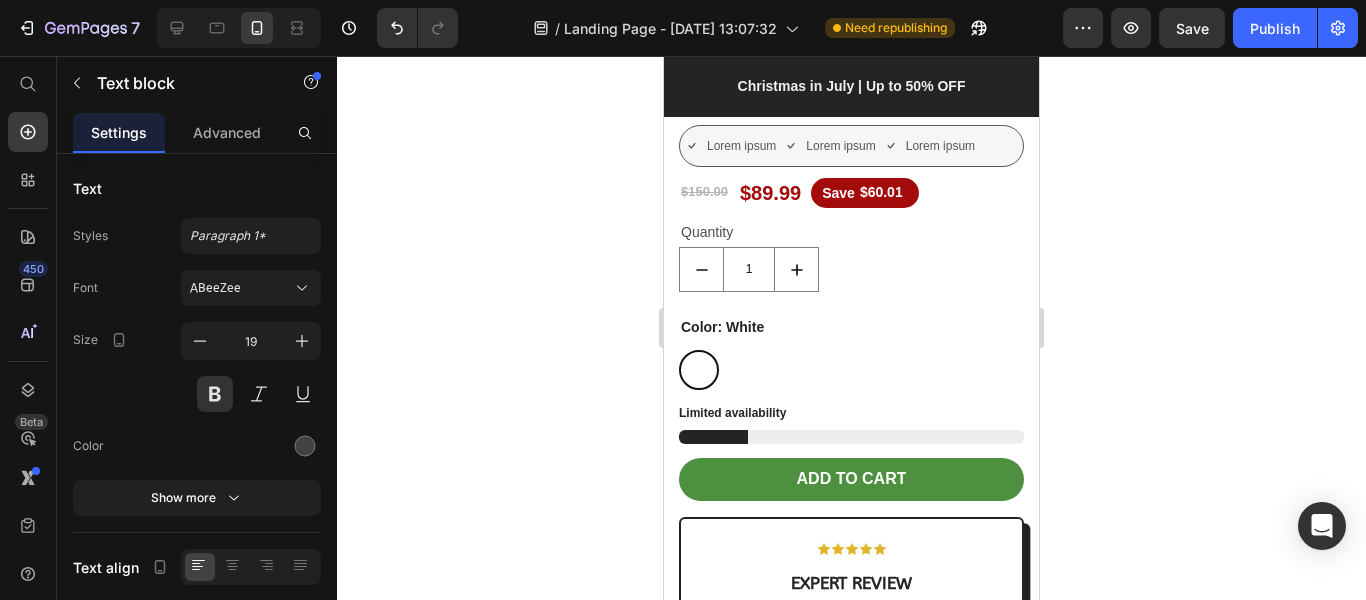 scroll, scrollTop: 1400, scrollLeft: 0, axis: vertical 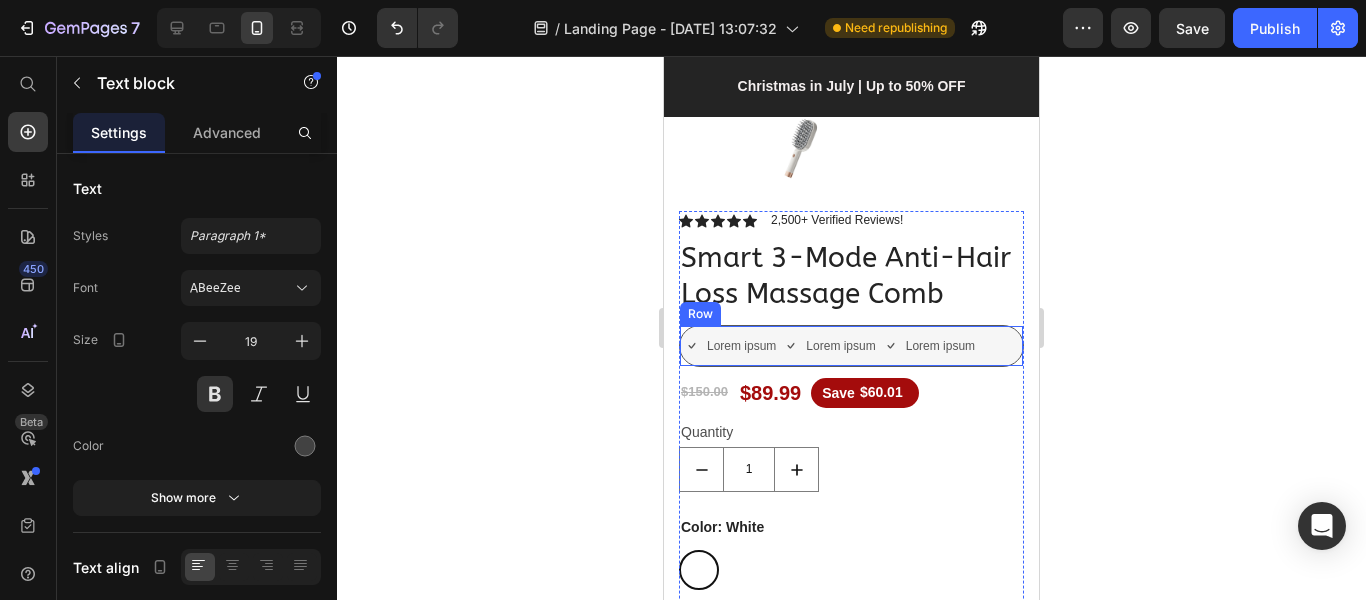 click on "Lorem ipsum Item List
Lorem ipsum Item List
Lorem ipsum Item List Row" at bounding box center (851, 346) 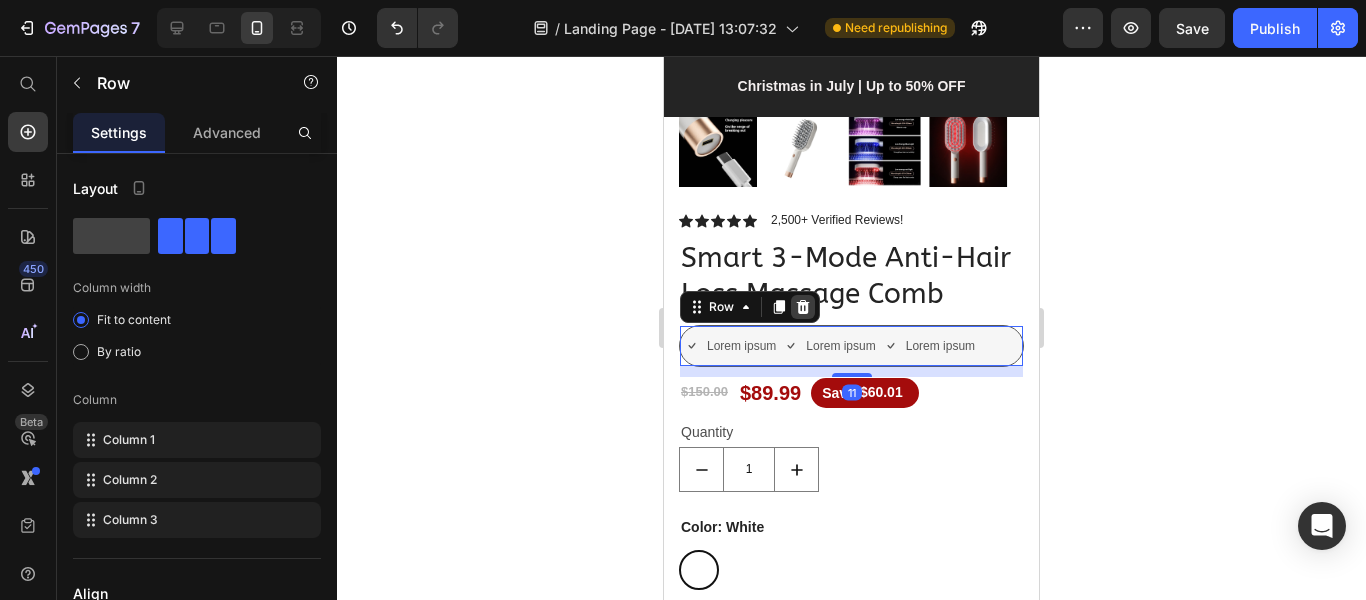 click 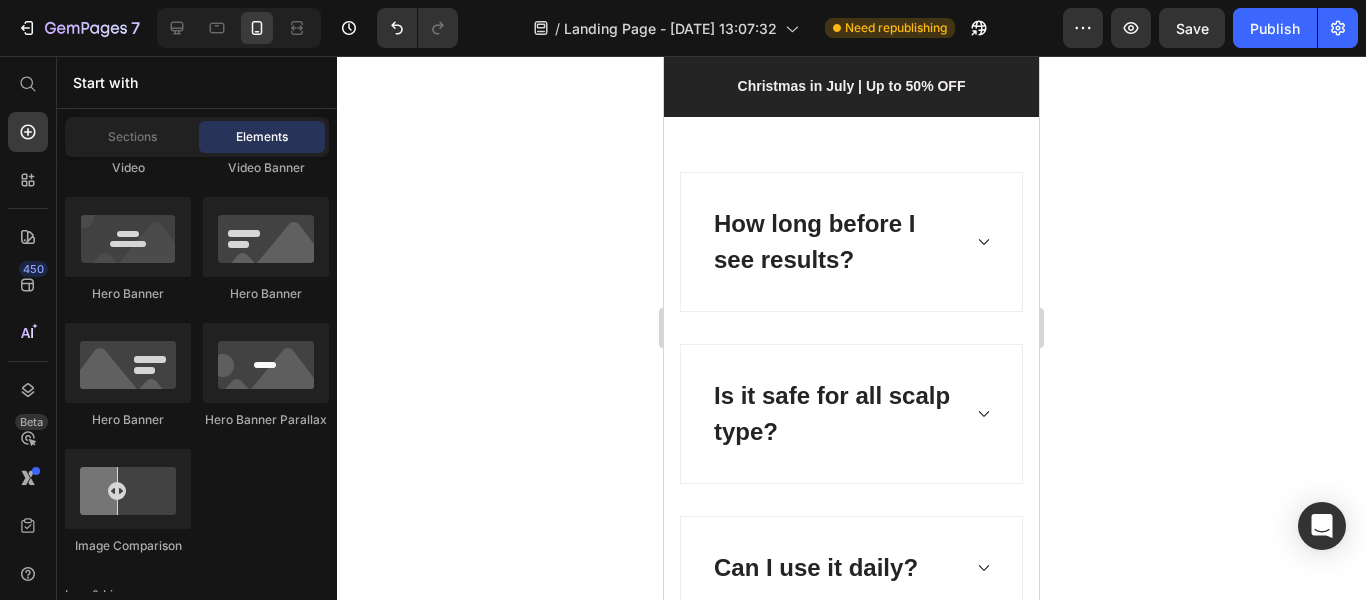 scroll, scrollTop: 9700, scrollLeft: 0, axis: vertical 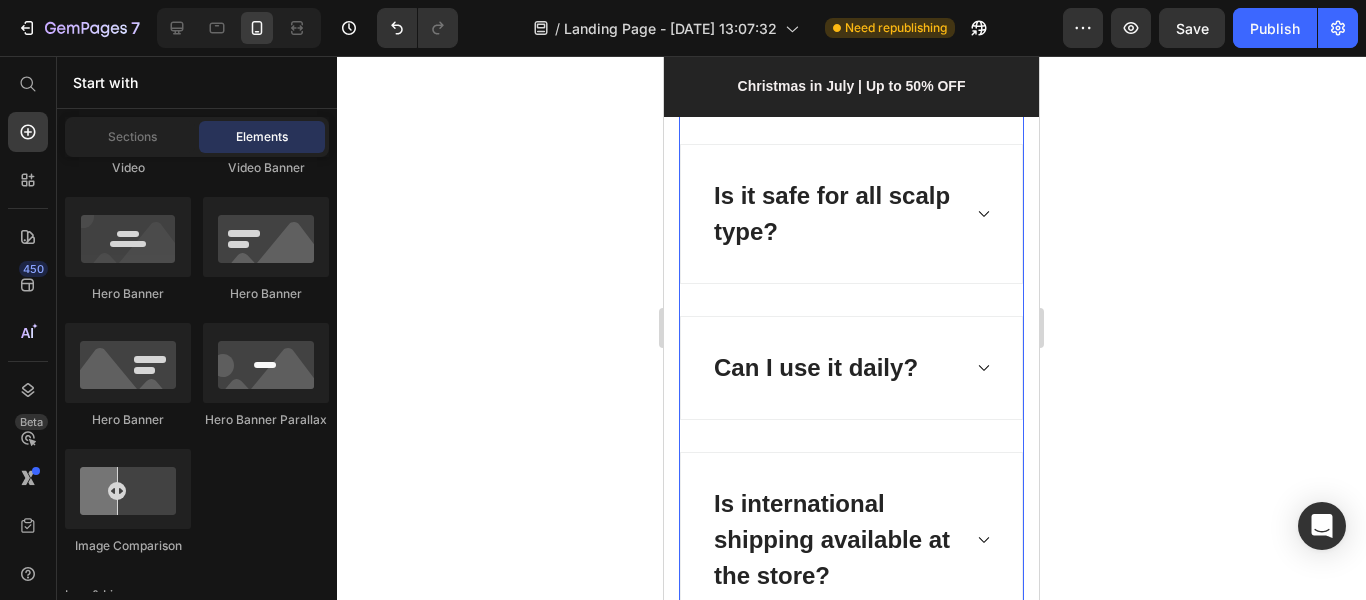 click on "How long before I see results?
Is it safe for all scalp type?
Can I use it daily?
Is international shipping available at the store?" at bounding box center [851, 300] 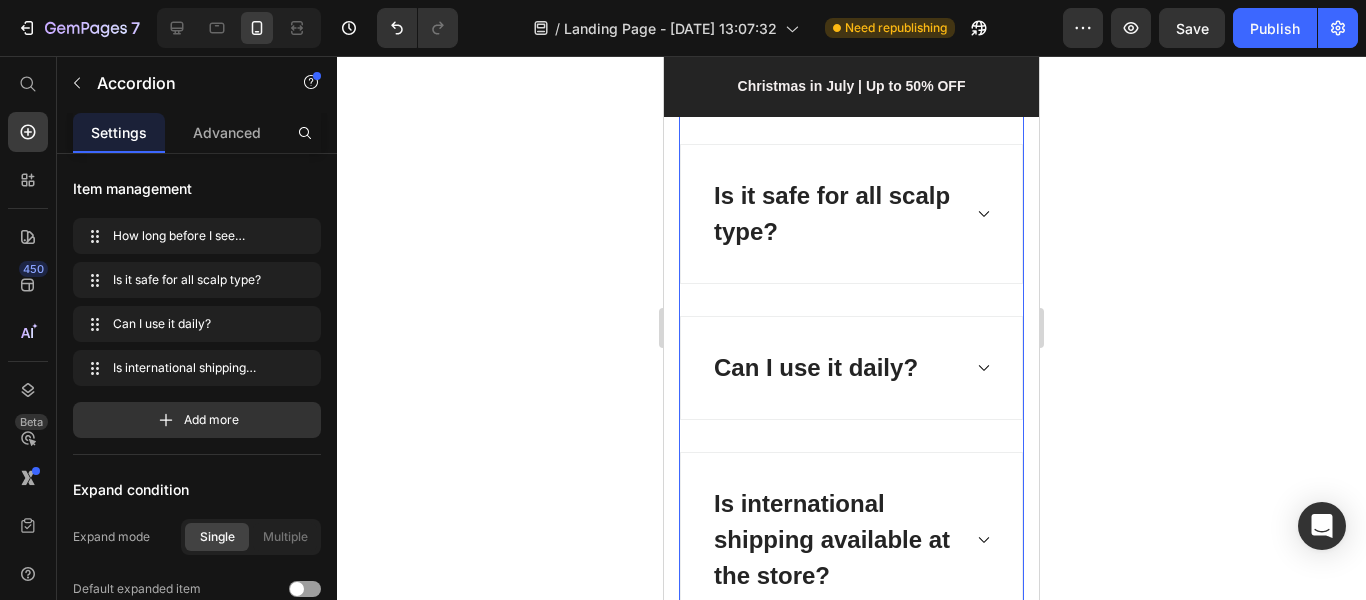 click on "Can I use it daily?" at bounding box center [851, 368] 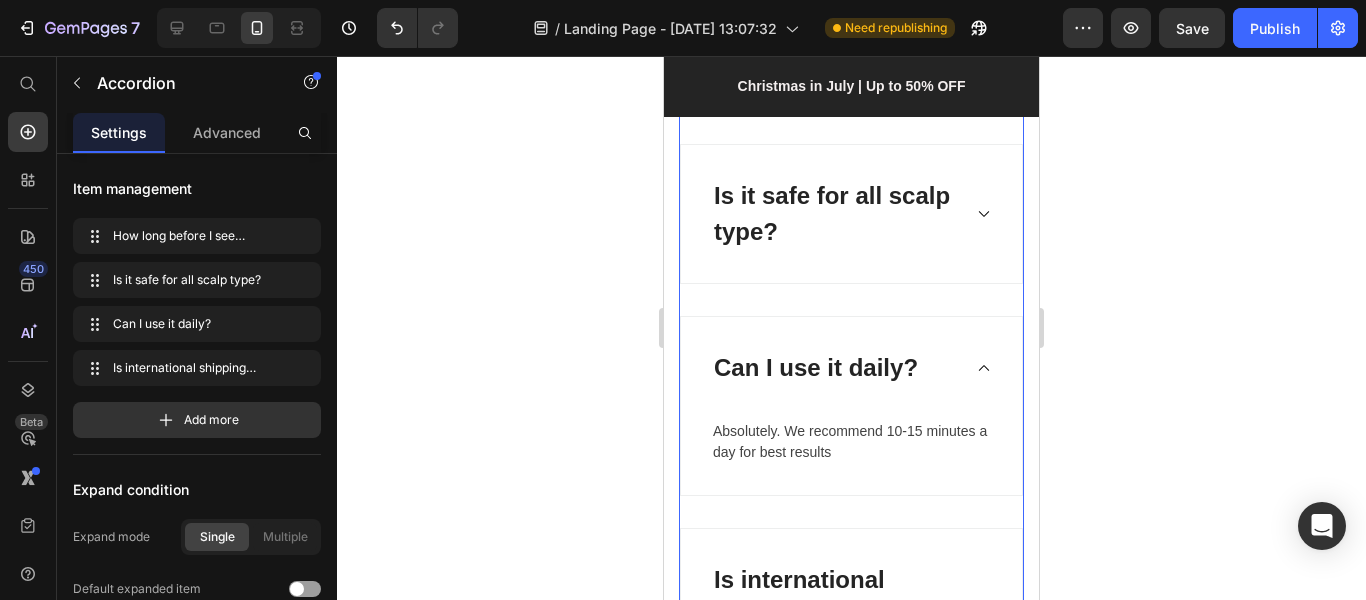 click 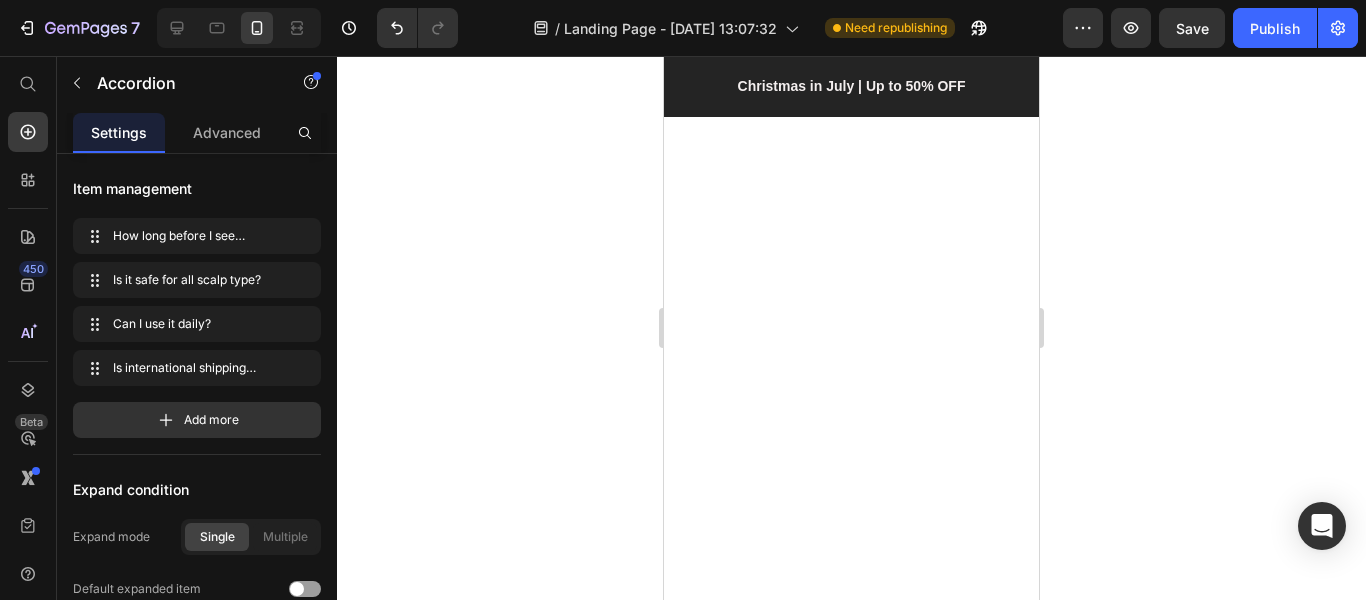 scroll, scrollTop: 4924, scrollLeft: 0, axis: vertical 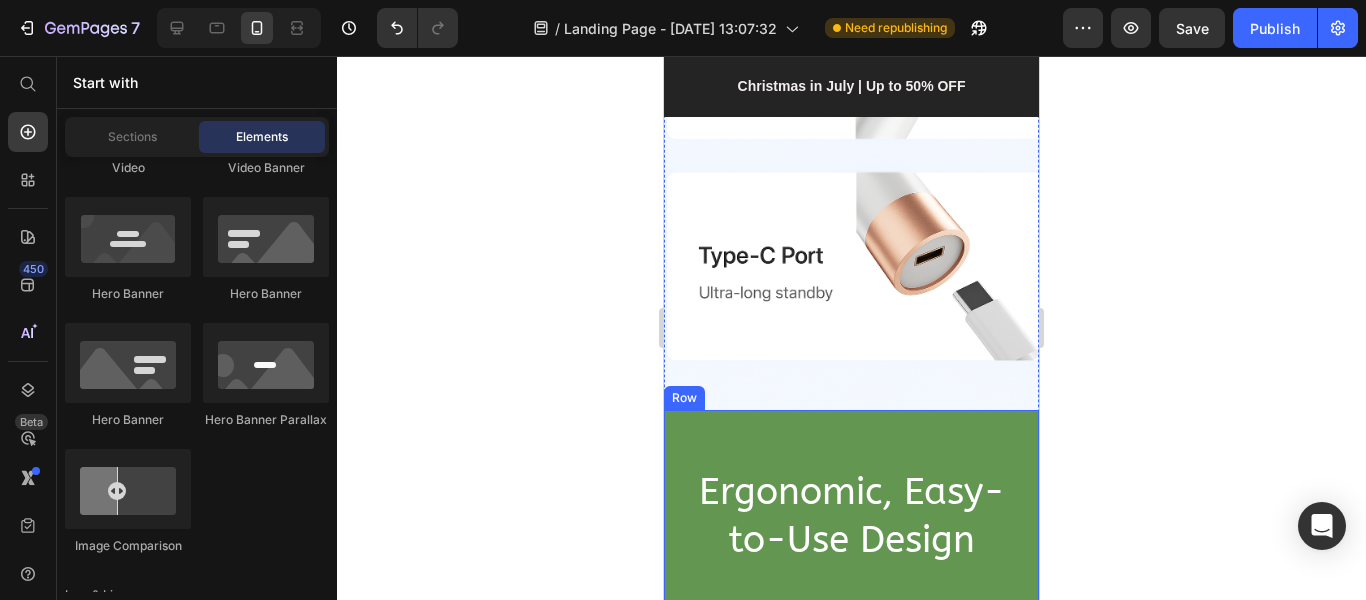 click on "Ergonomic, Easy-to-Use Design Heading
Icon Lightweight and cordless with one-touch control — perfect for use at home, at the office, or on the go Text block
Icon USB Rechargeable & Travel-Friendly Text block Icon List Row" at bounding box center [851, 586] 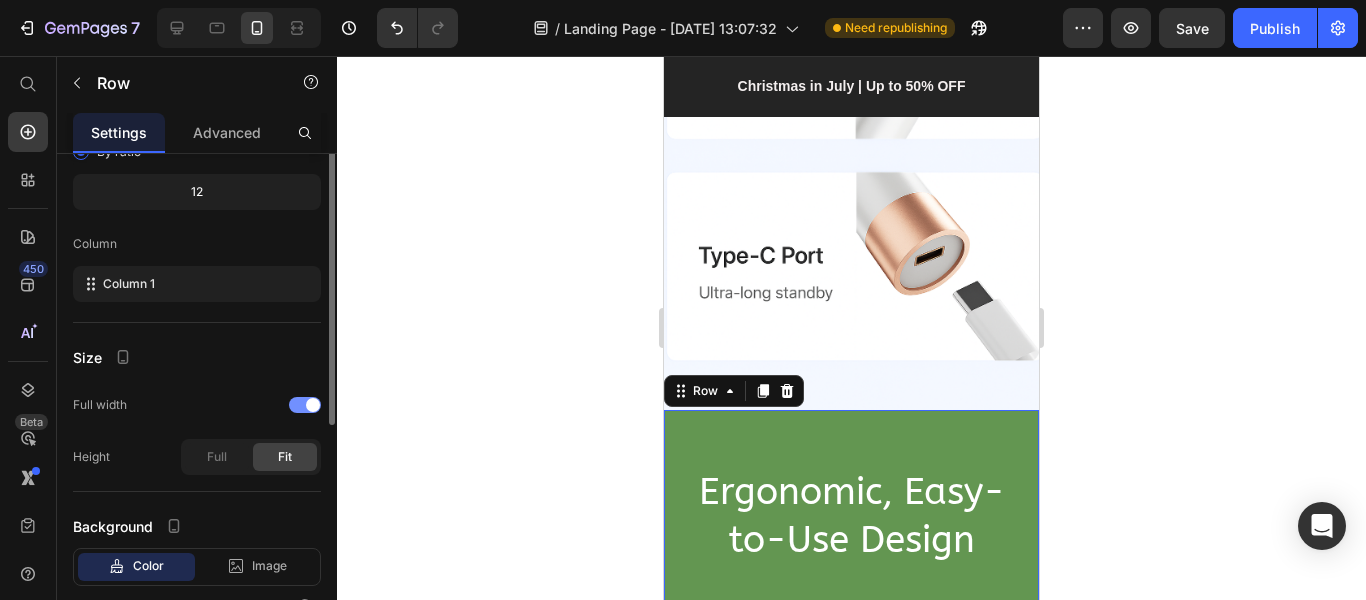 scroll, scrollTop: 313, scrollLeft: 0, axis: vertical 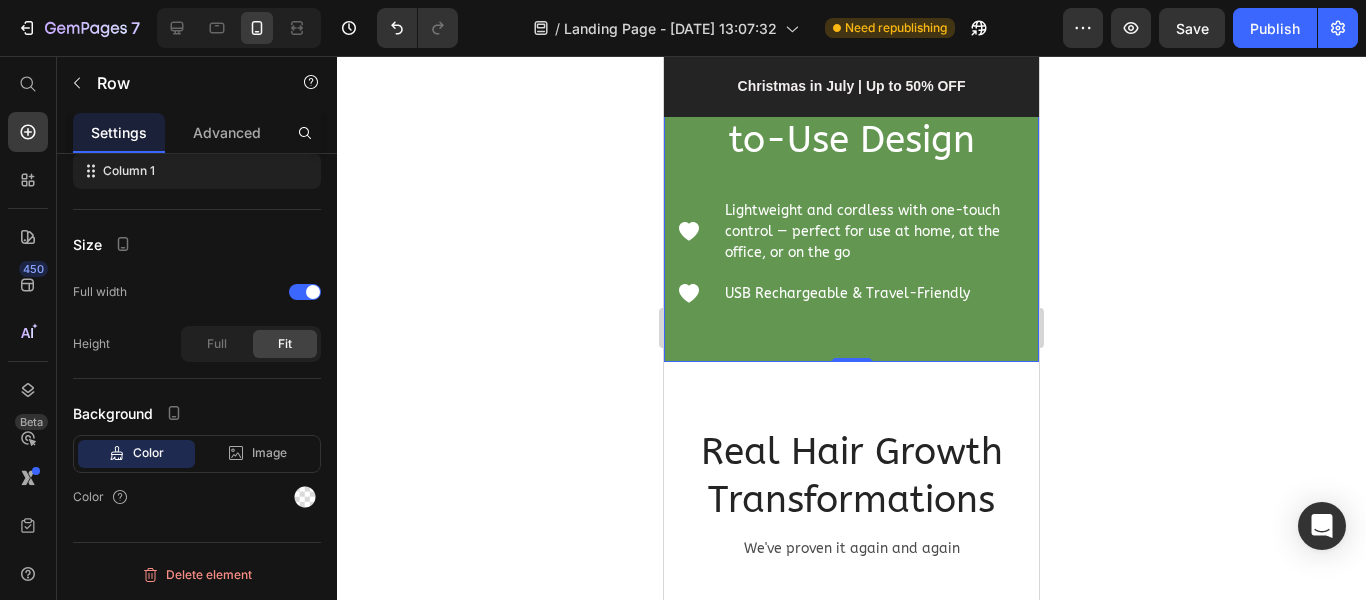 click on "Ergonomic, Easy-to-Use Design Heading
Icon Lightweight and cordless with one-touch control — perfect for use at home, at the office, or on the go Text block
Icon USB Rechargeable & Travel-Friendly Text block Icon List Row   0" at bounding box center [851, 186] 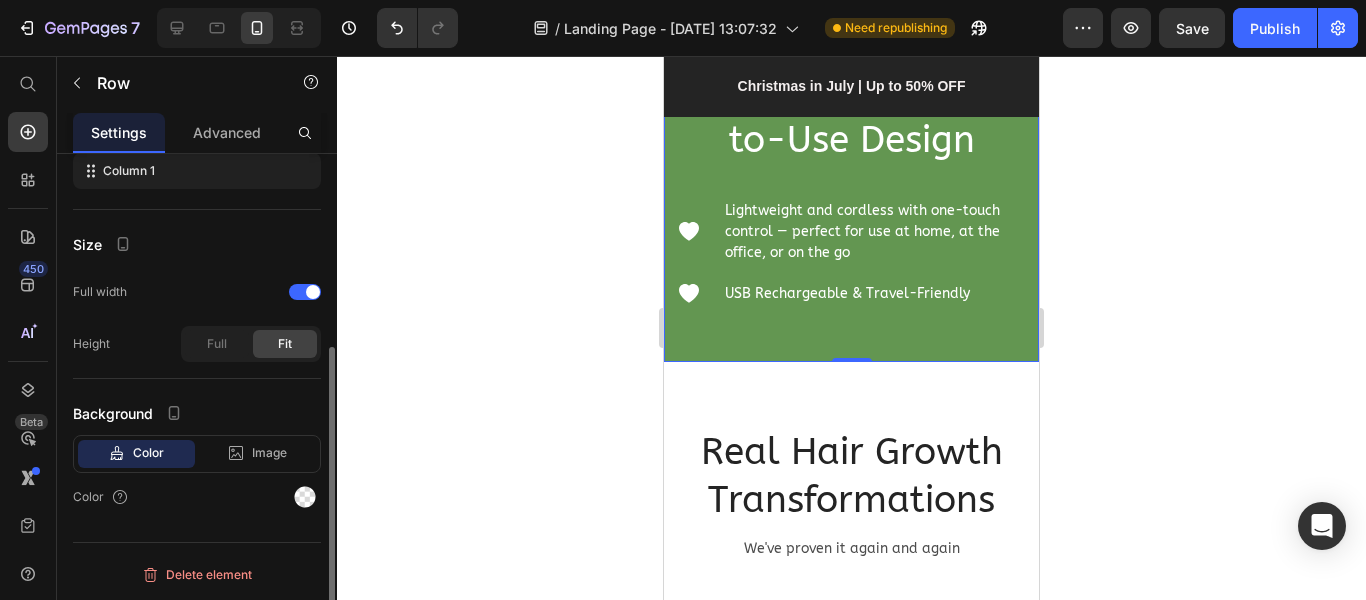 scroll, scrollTop: 113, scrollLeft: 0, axis: vertical 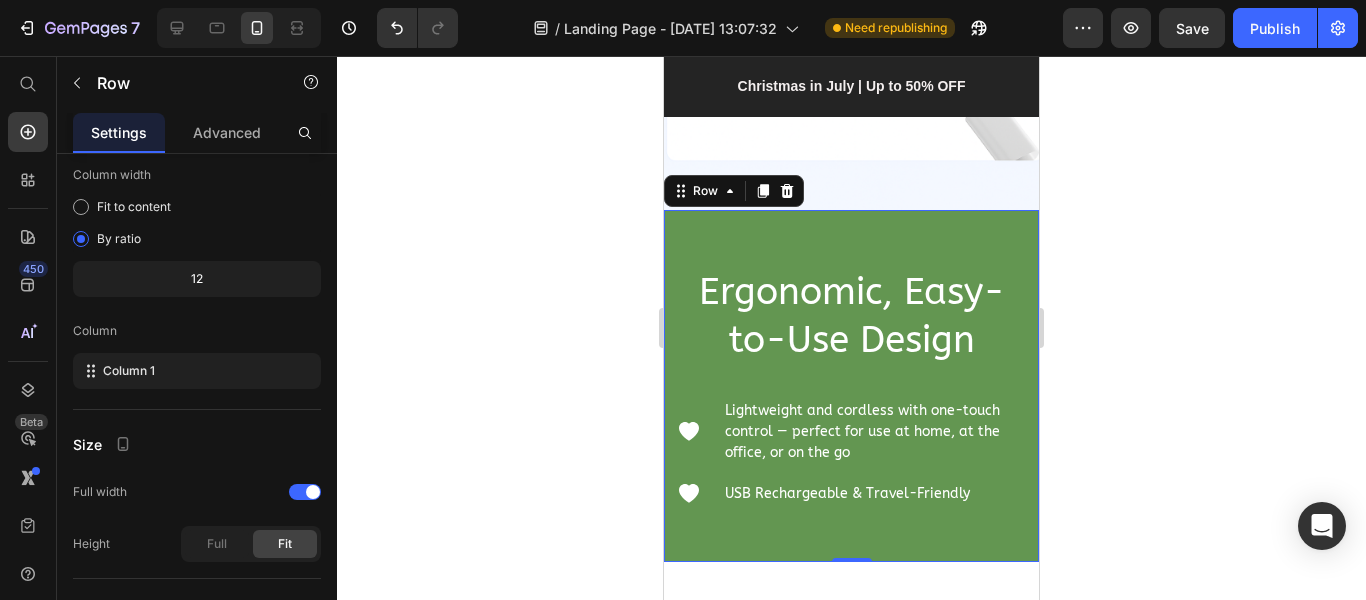 click on "Ergonomic, Easy-to-Use Design Heading
Icon Lightweight and cordless with one-touch control — perfect for use at home, at the office, or on the go Text block
Icon USB Rechargeable & Travel-Friendly Text block Icon List Row   0" at bounding box center (851, 386) 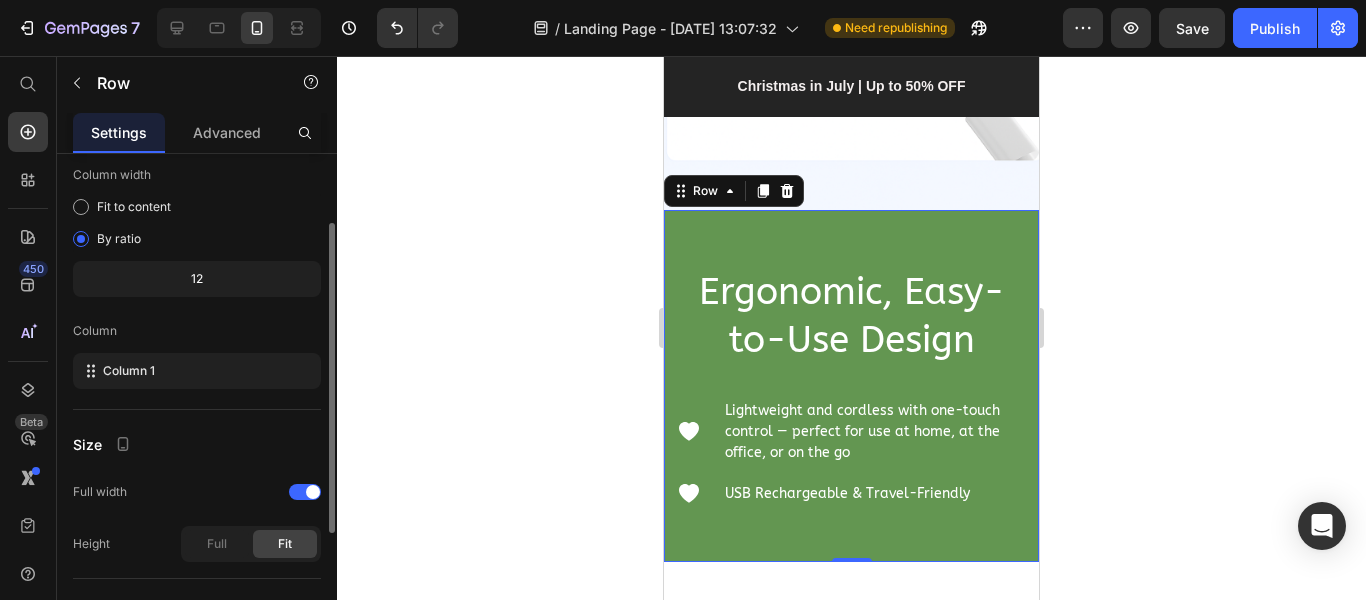scroll, scrollTop: 313, scrollLeft: 0, axis: vertical 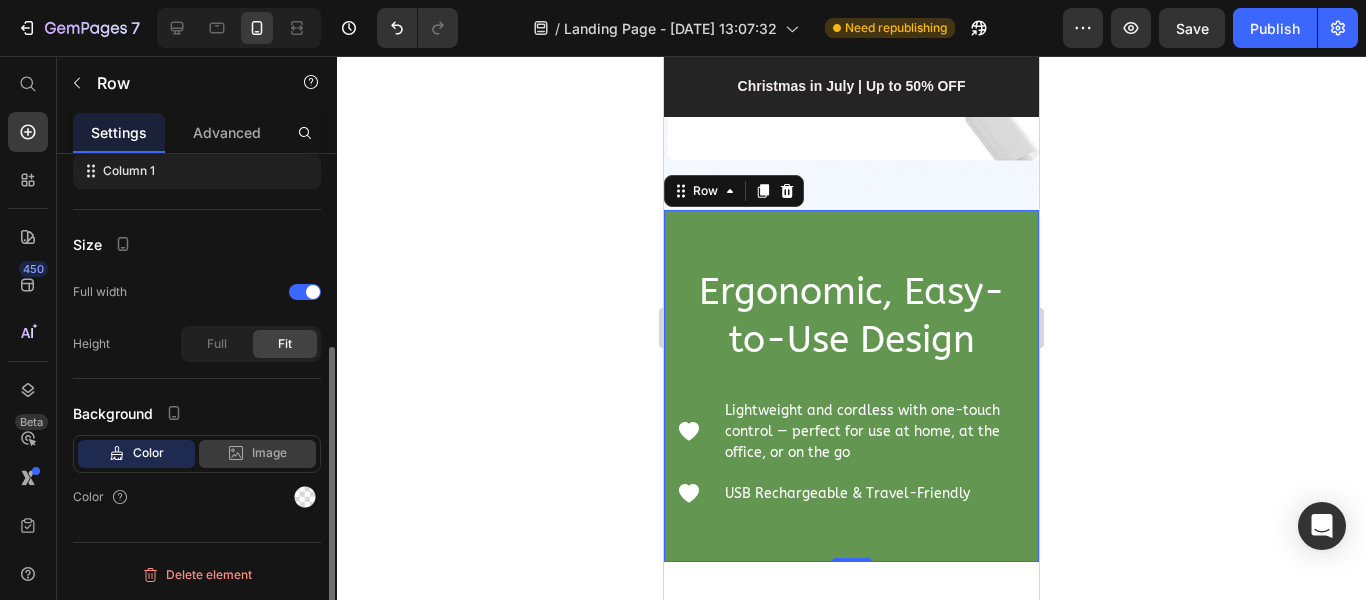 click on "Image" at bounding box center [269, 453] 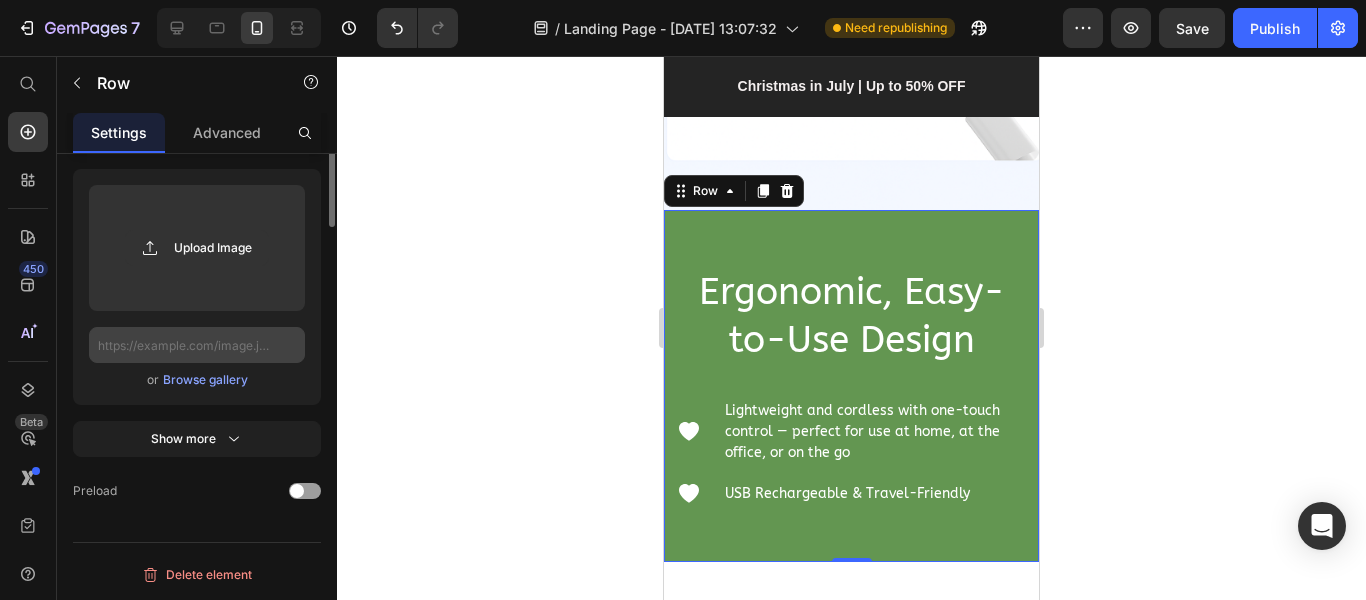 scroll, scrollTop: 369, scrollLeft: 0, axis: vertical 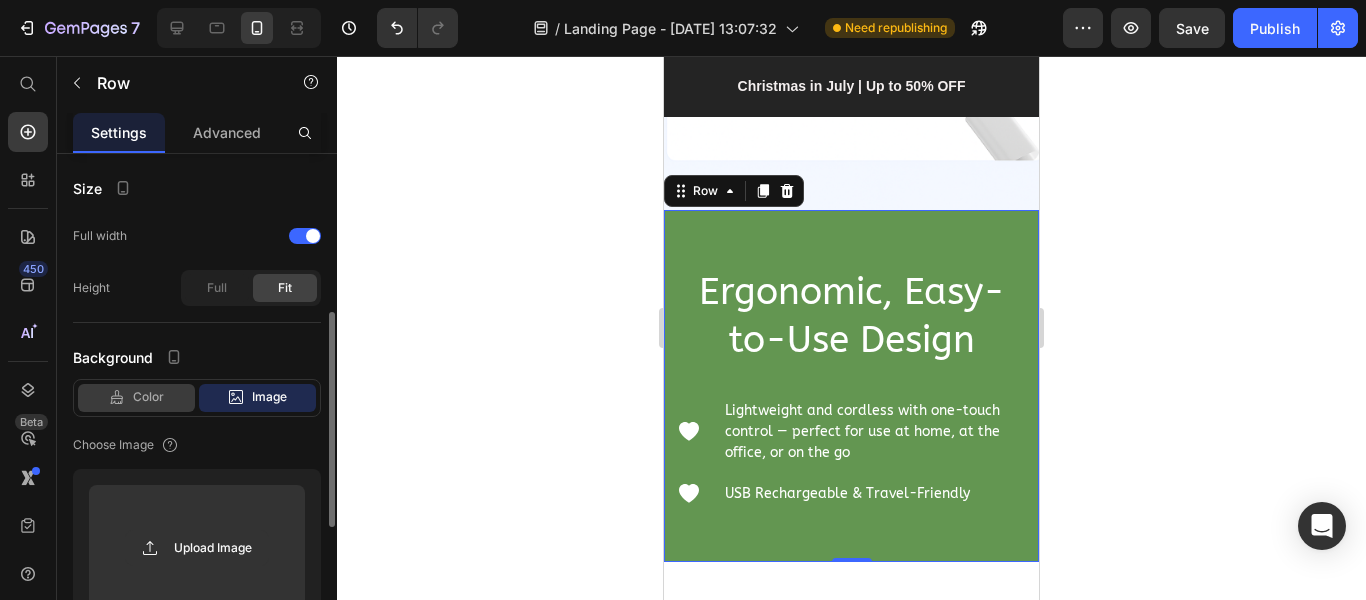 click on "Color" 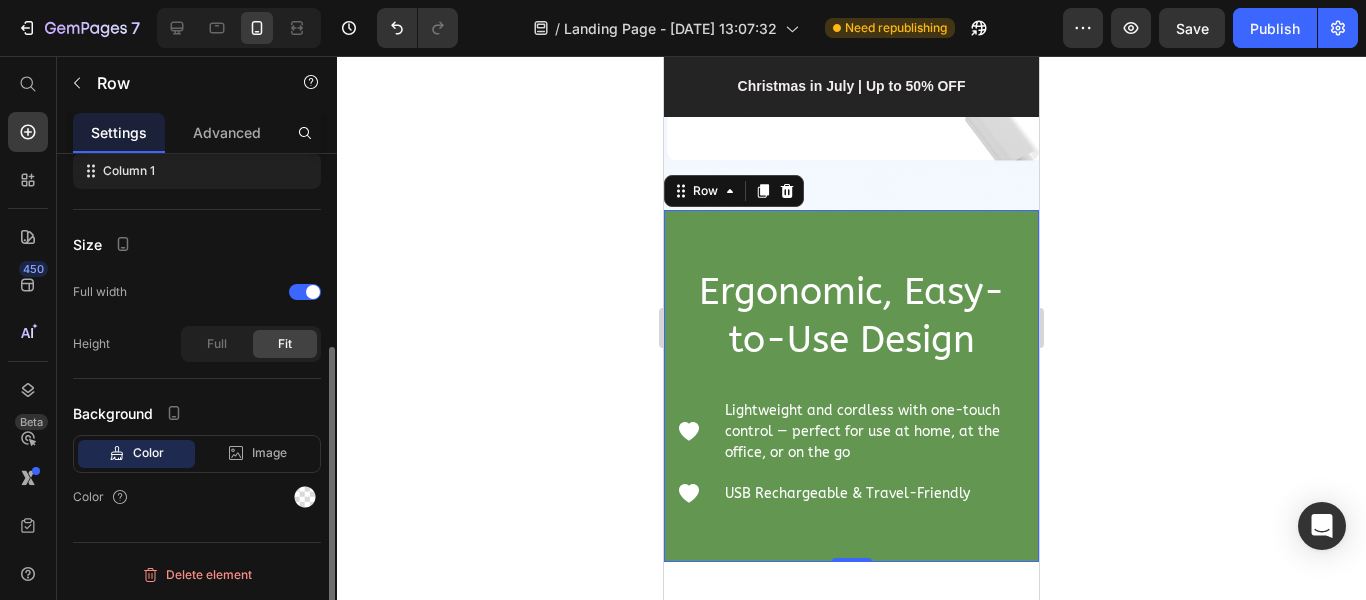 scroll, scrollTop: 313, scrollLeft: 0, axis: vertical 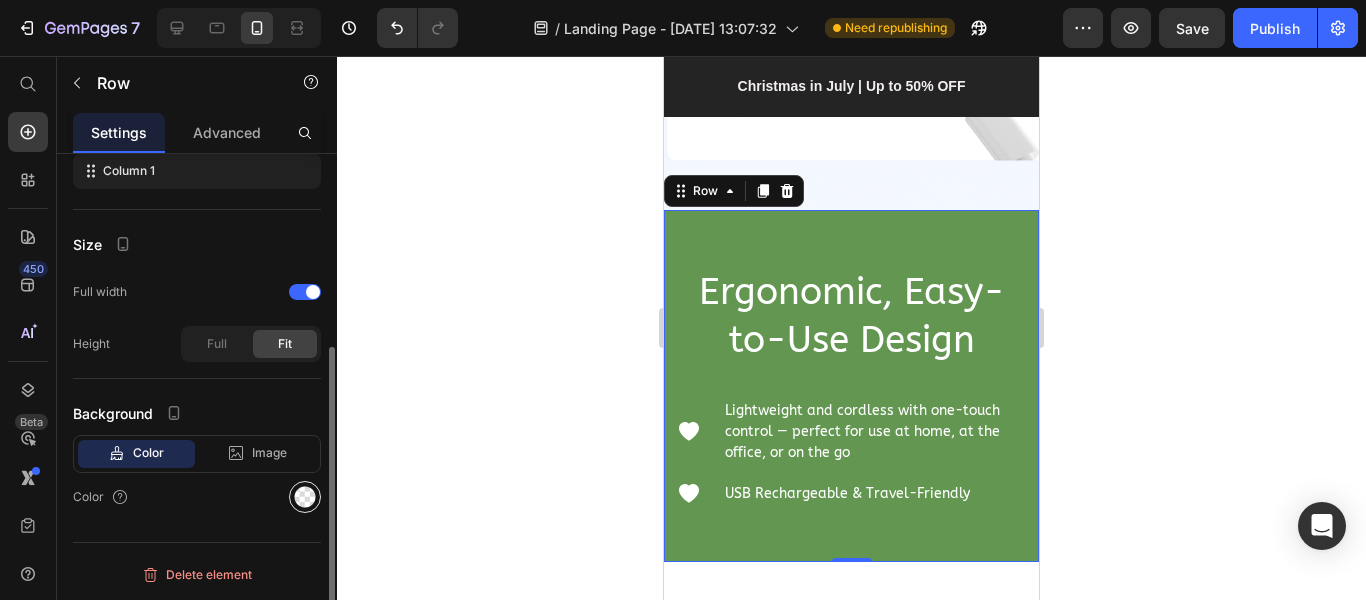 click at bounding box center [305, 497] 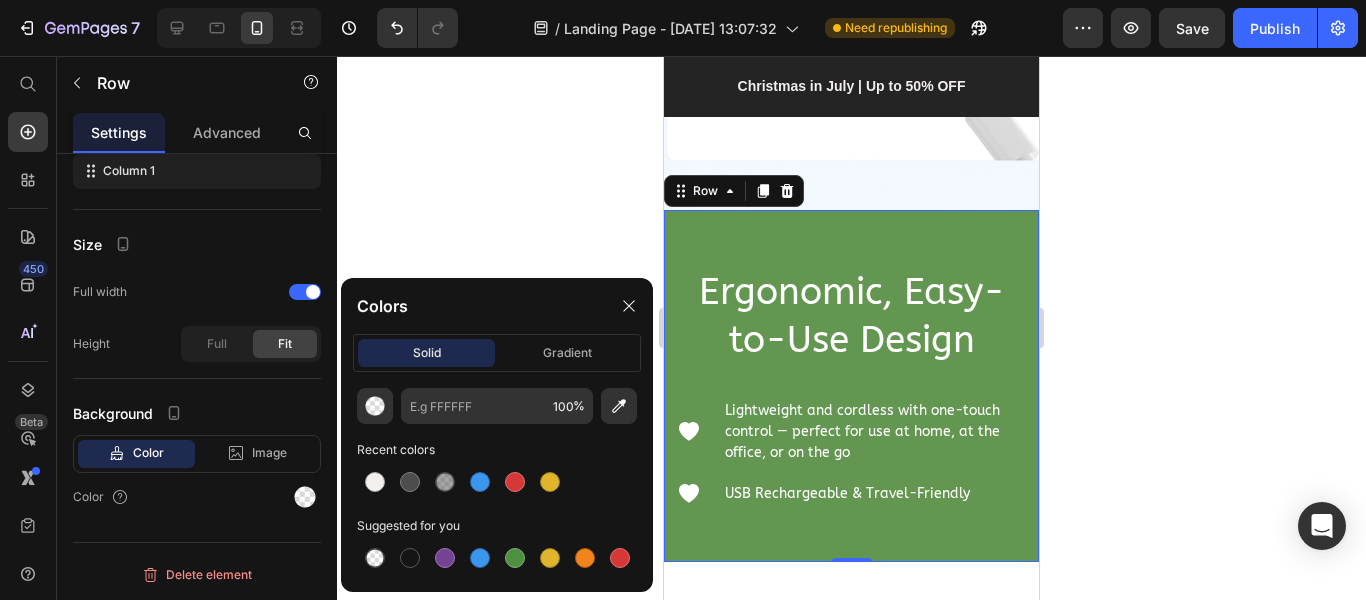 click 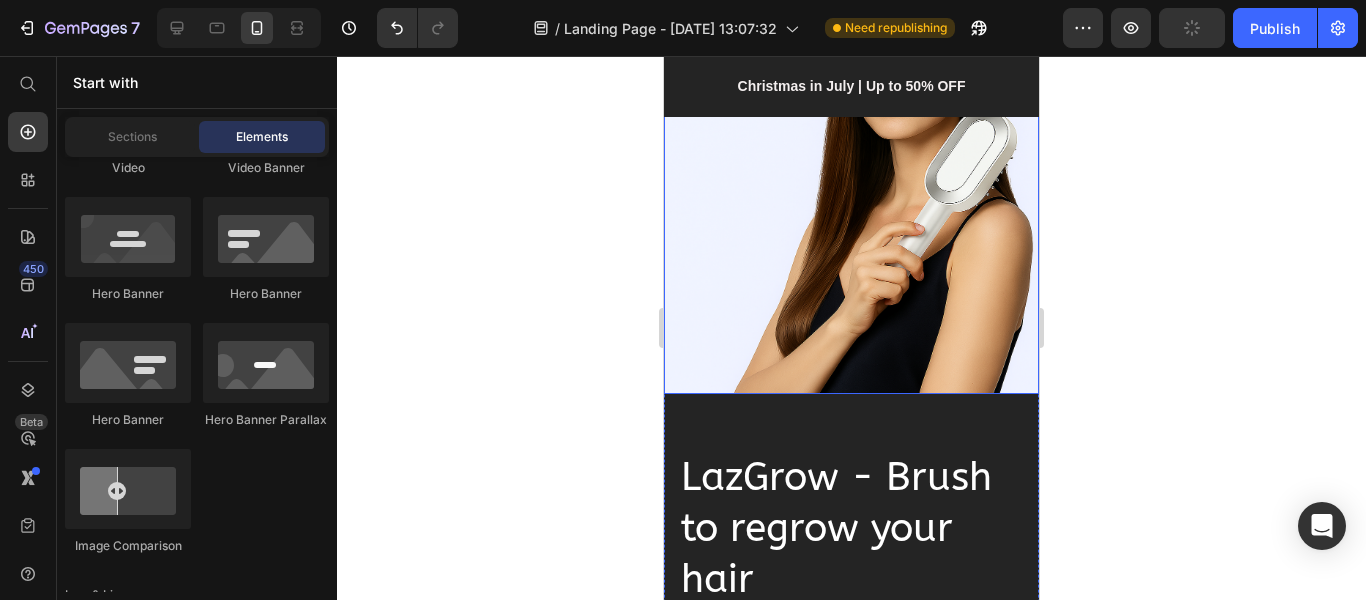 scroll, scrollTop: 4124, scrollLeft: 0, axis: vertical 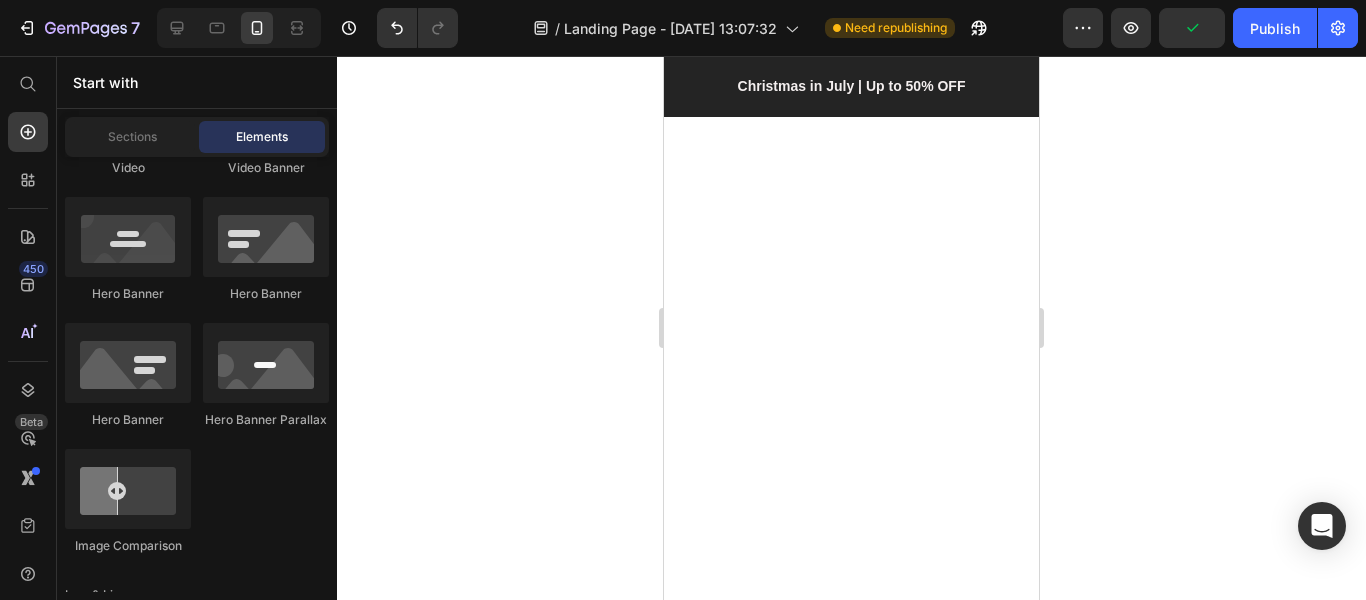 drag, startPoint x: 1030, startPoint y: 296, endPoint x: 1537, endPoint y: 61, distance: 558.8148 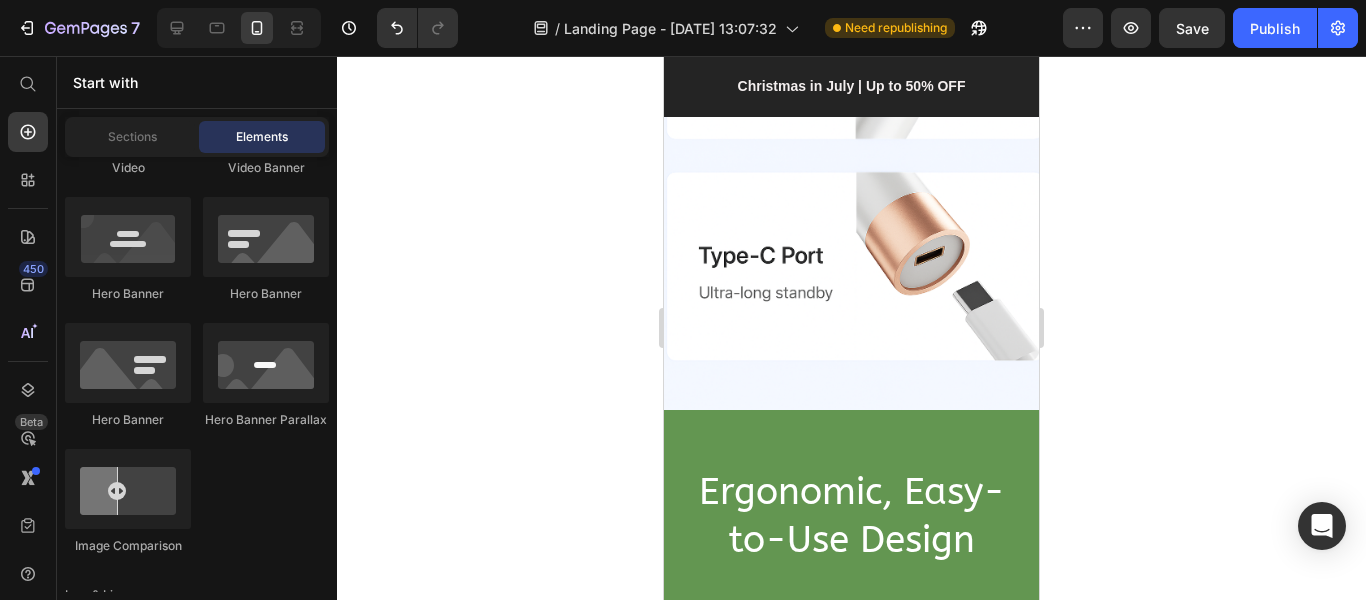 scroll, scrollTop: 7500, scrollLeft: 0, axis: vertical 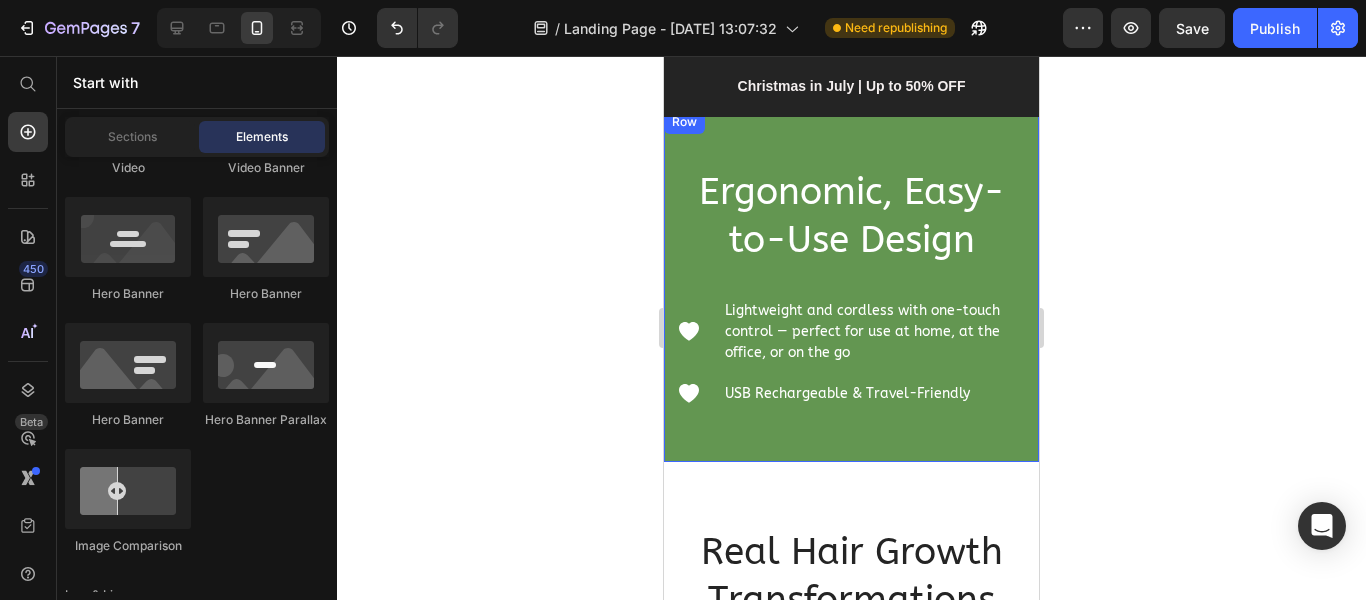 click on "Ergonomic, Easy-to-Use Design Heading
Icon Lightweight and cordless with one-touch control — perfect for use at home, at the office, or on the go Text block
Icon USB Rechargeable & Travel-Friendly Text block Icon List Row" at bounding box center [851, 286] 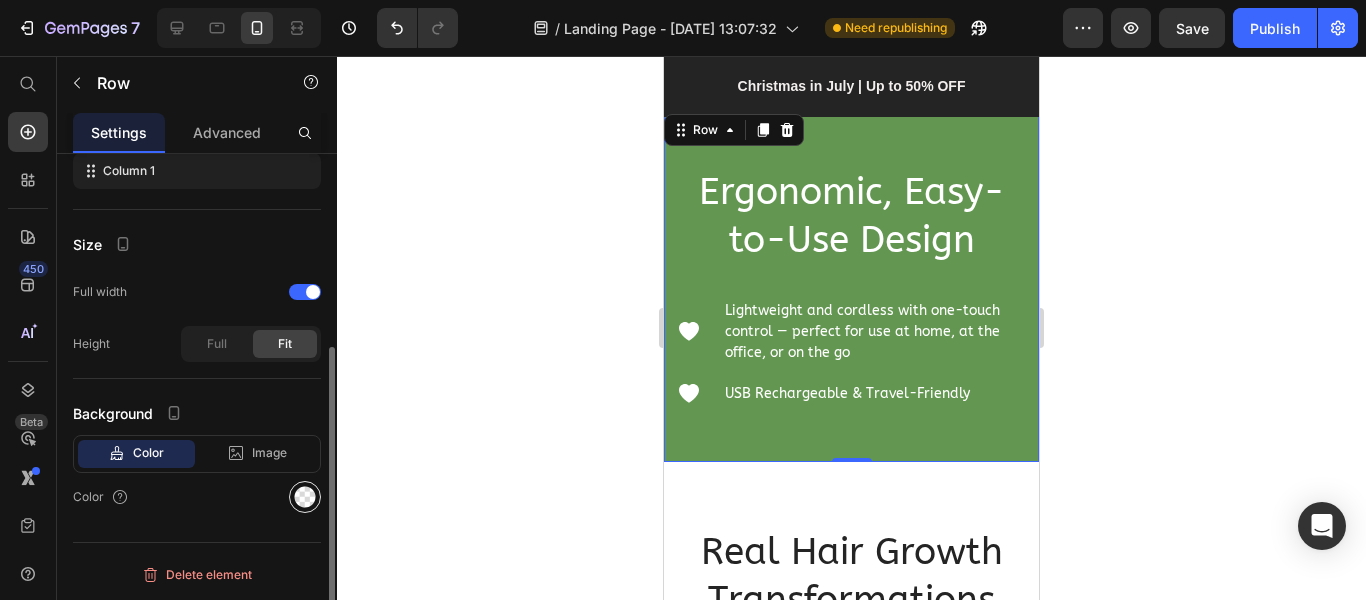 click at bounding box center (305, 497) 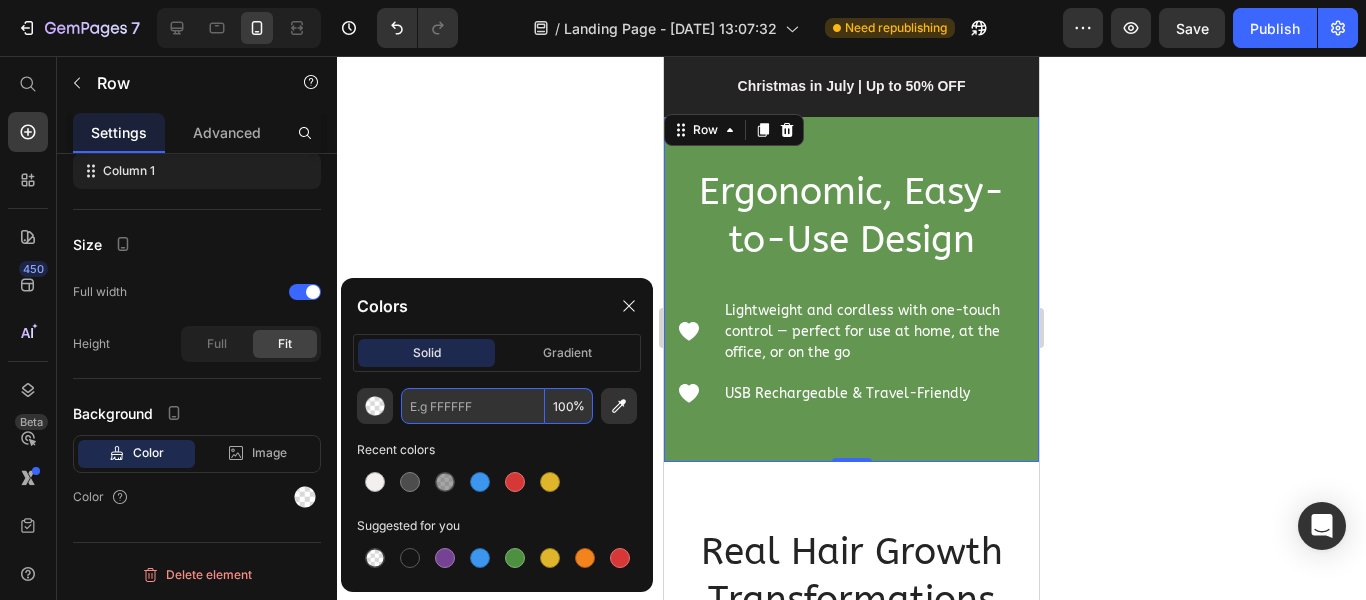 click at bounding box center (473, 406) 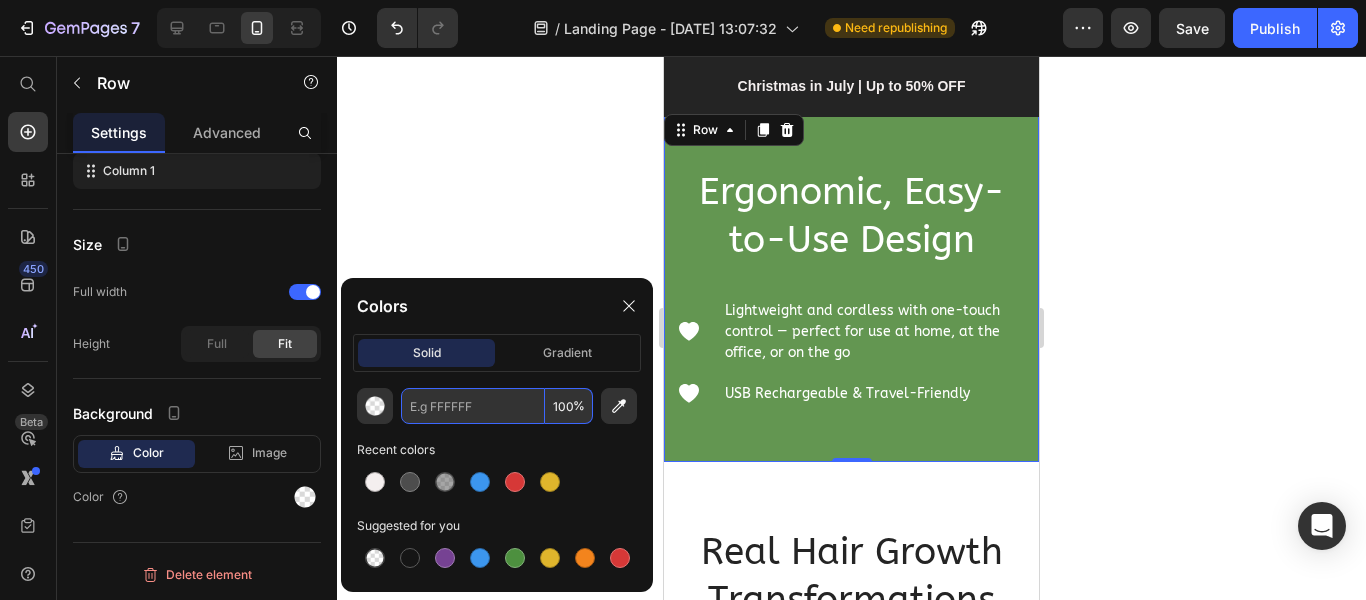 type on "9" 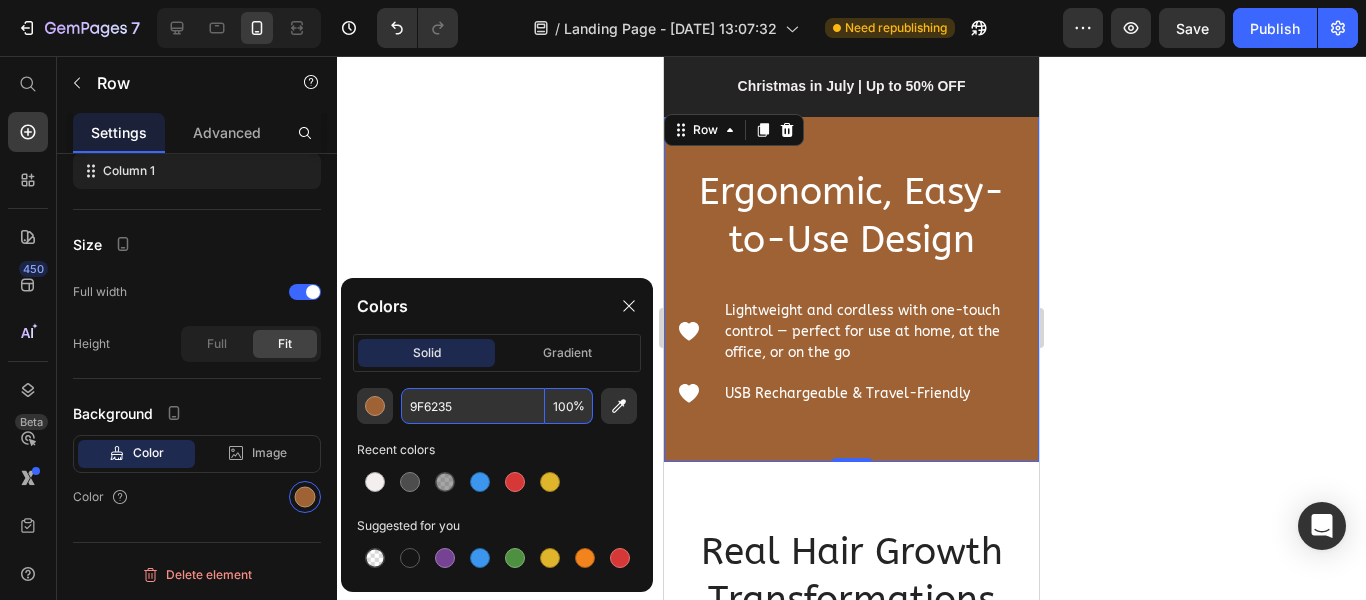 type on "9F6235" 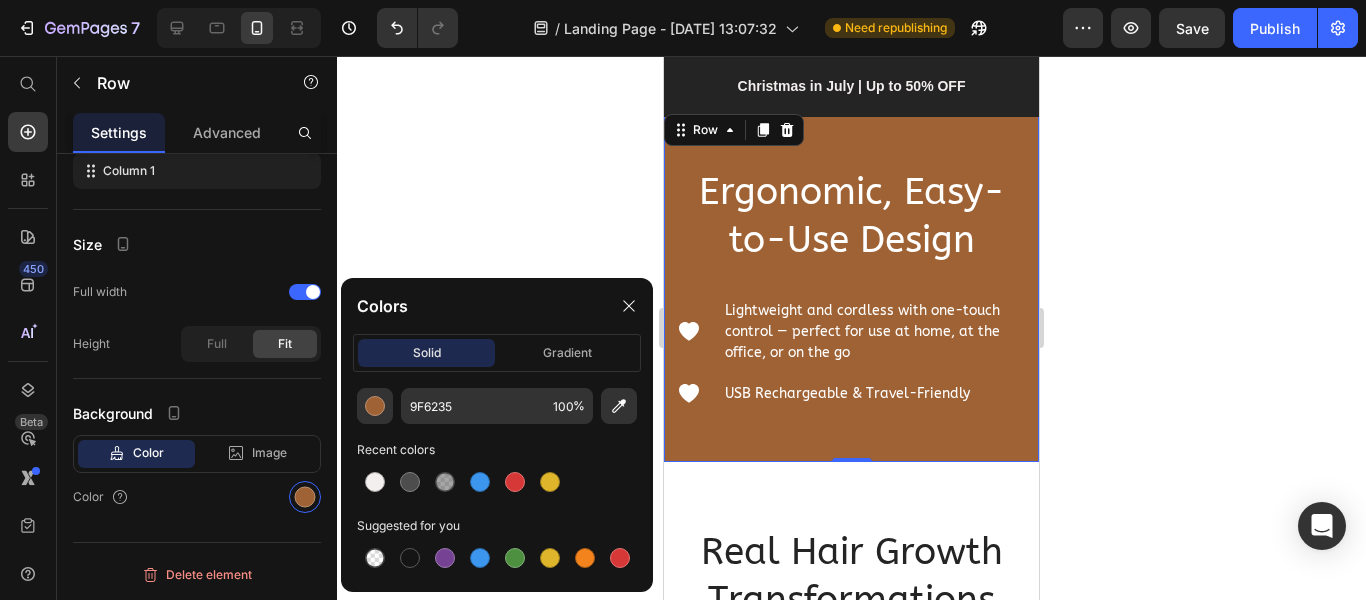 click on "Recent colors" at bounding box center (497, 450) 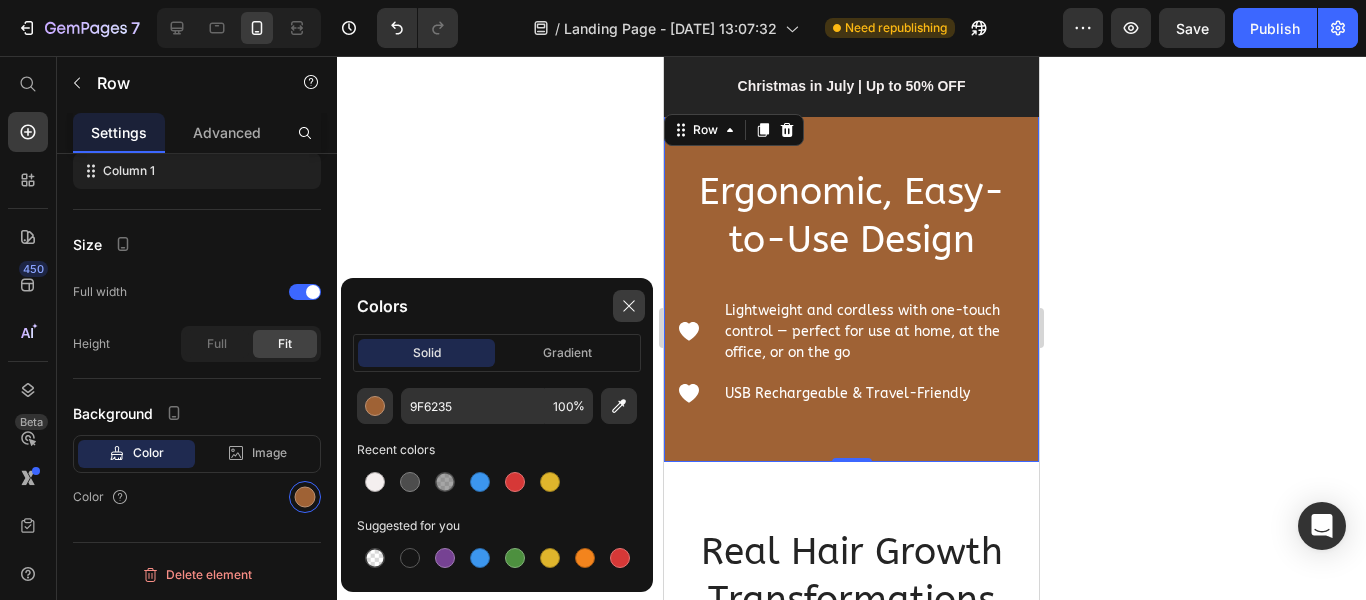 click 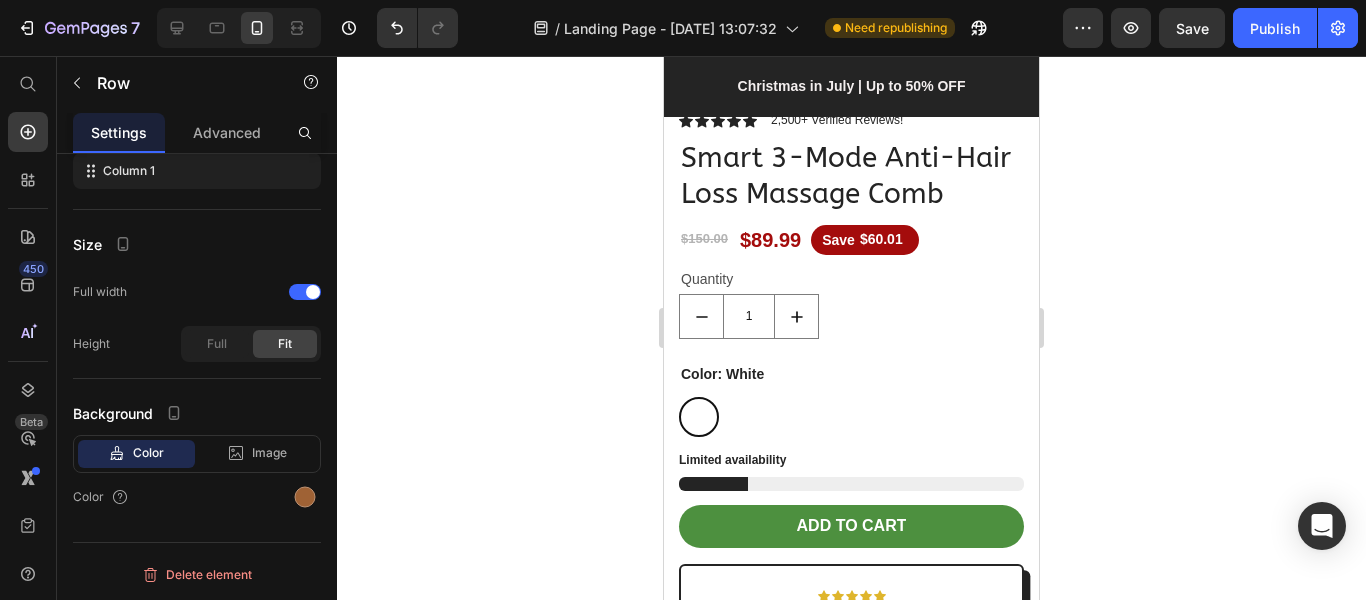 scroll, scrollTop: 1600, scrollLeft: 0, axis: vertical 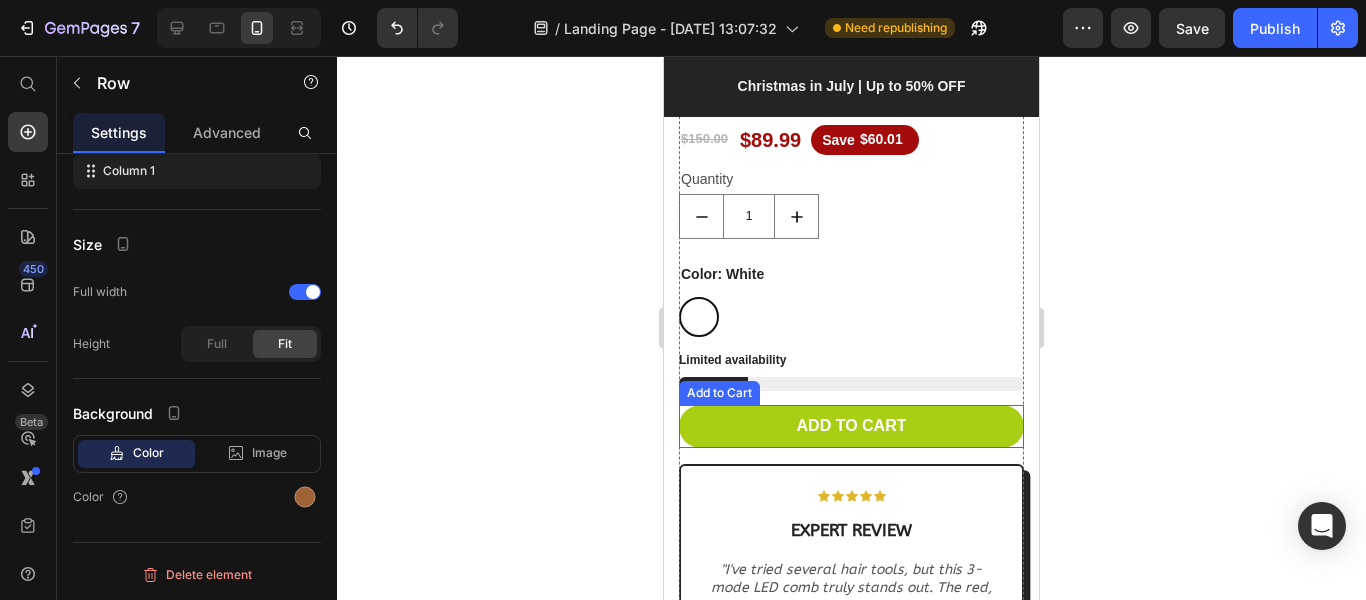 click on "Add to cart" at bounding box center (851, 426) 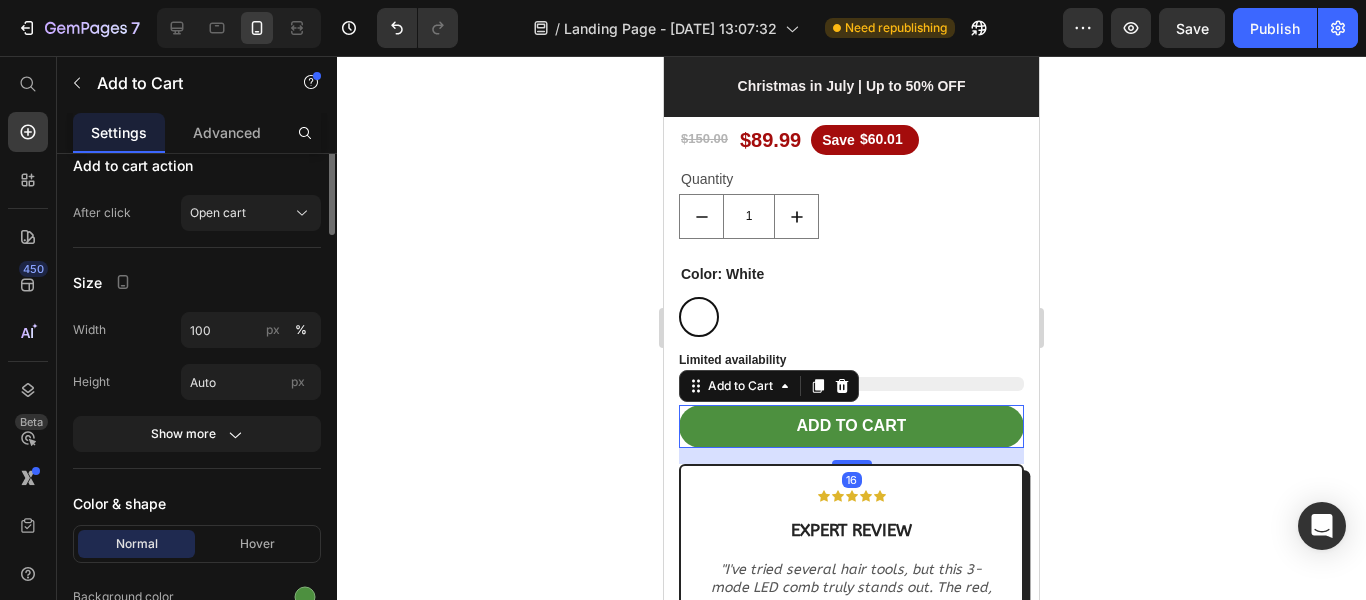 scroll, scrollTop: 800, scrollLeft: 0, axis: vertical 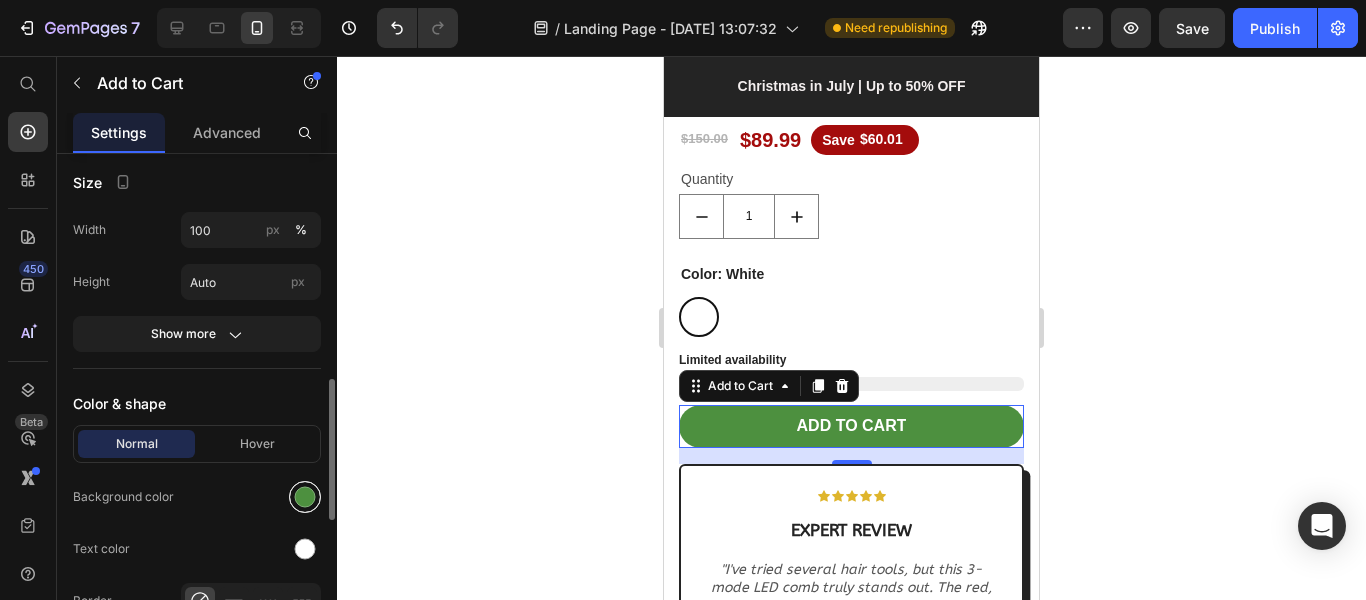 click at bounding box center [305, 497] 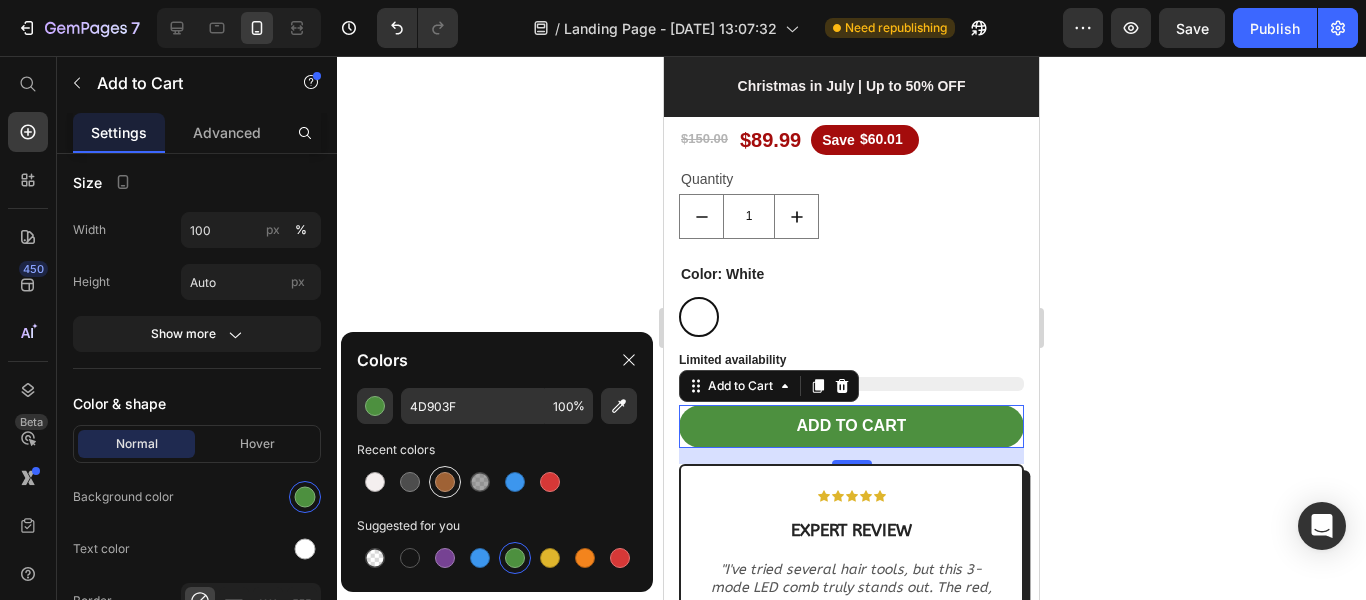 click at bounding box center (445, 482) 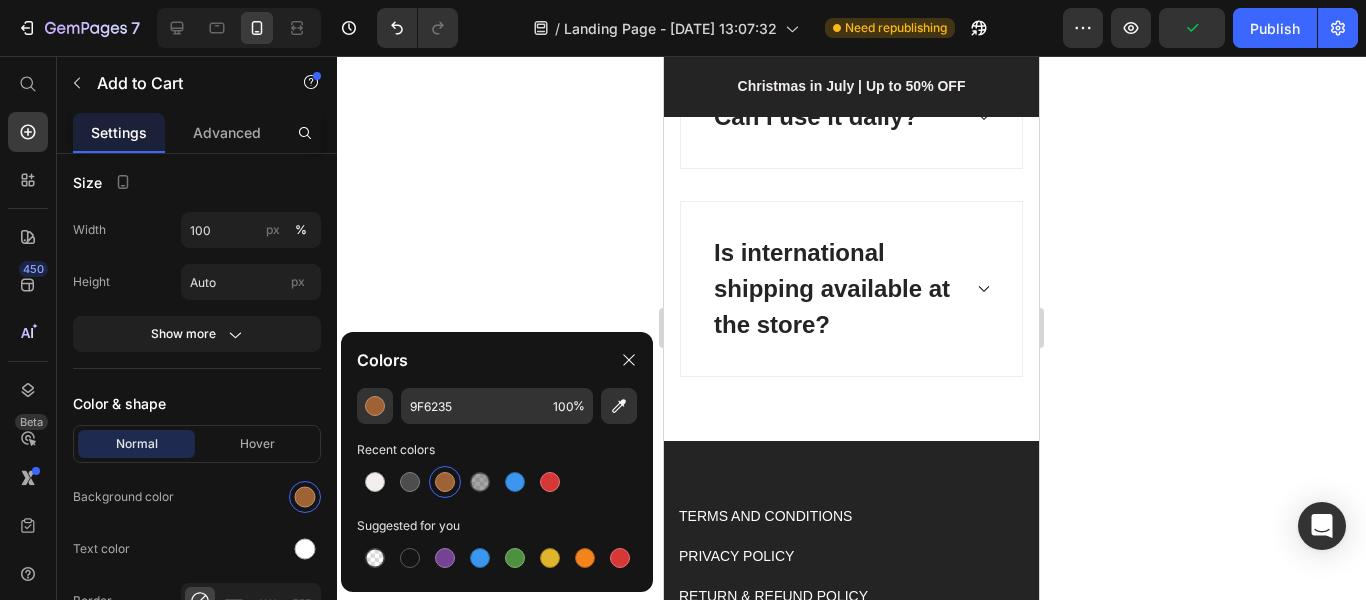 scroll, scrollTop: 10700, scrollLeft: 0, axis: vertical 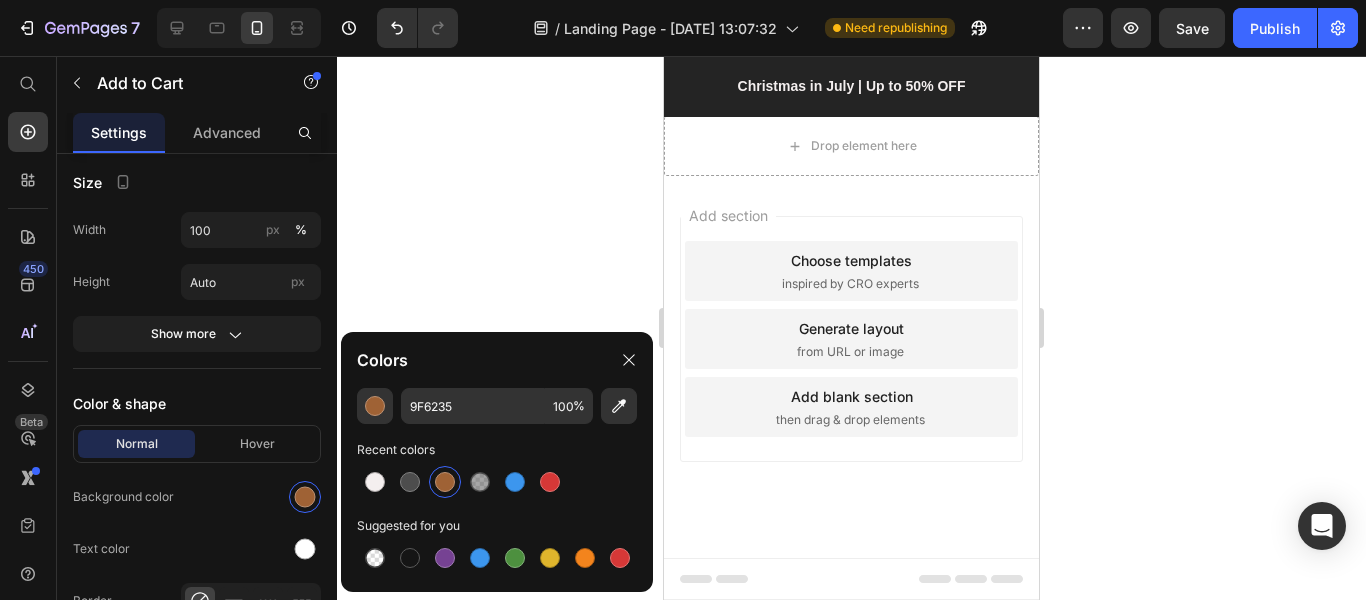 click on "Submit" at bounding box center (851, 26) 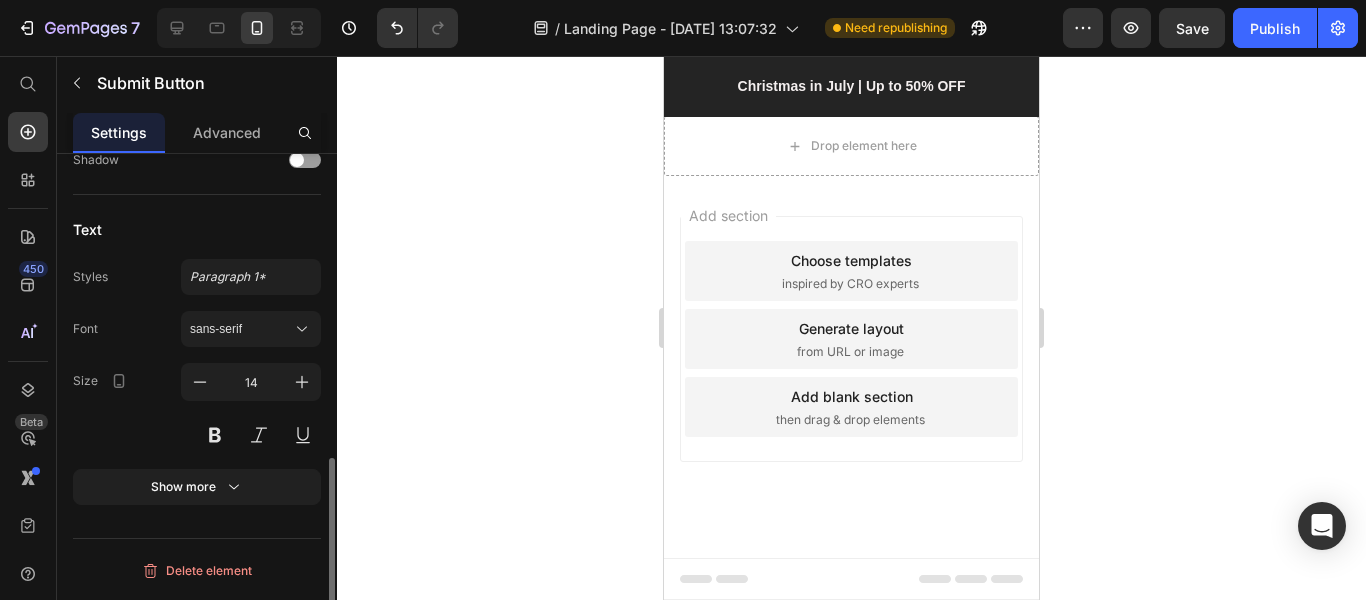 scroll, scrollTop: 0, scrollLeft: 0, axis: both 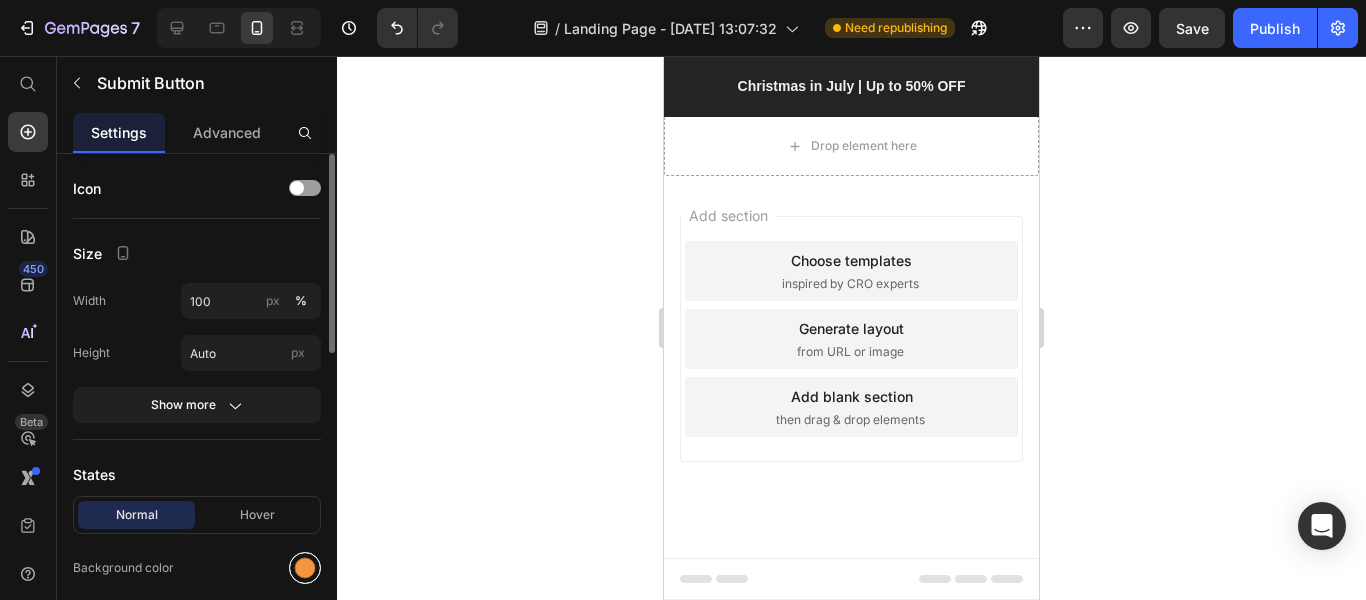 click at bounding box center [305, 568] 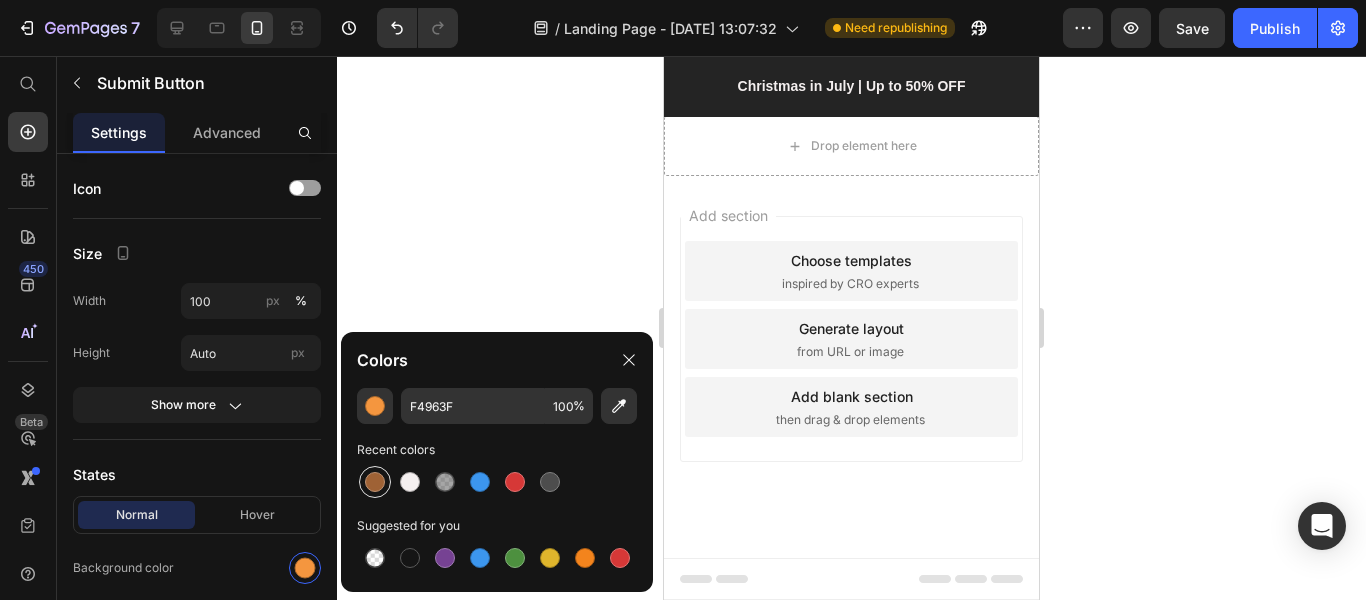 click at bounding box center (375, 482) 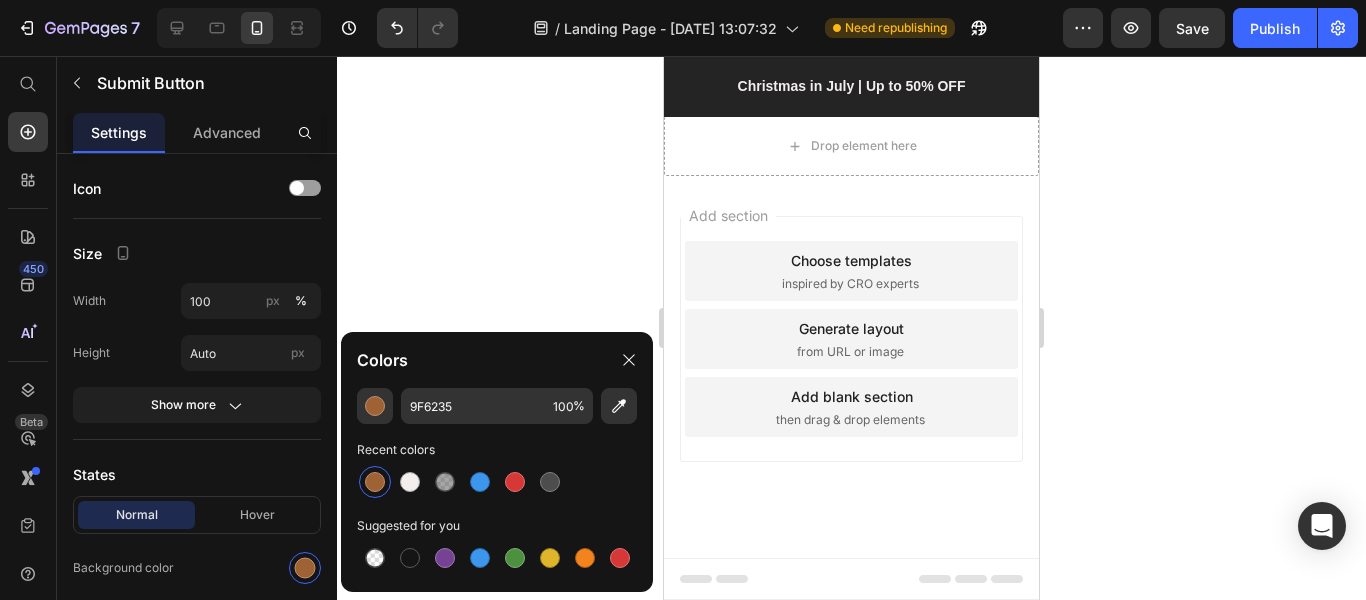 click 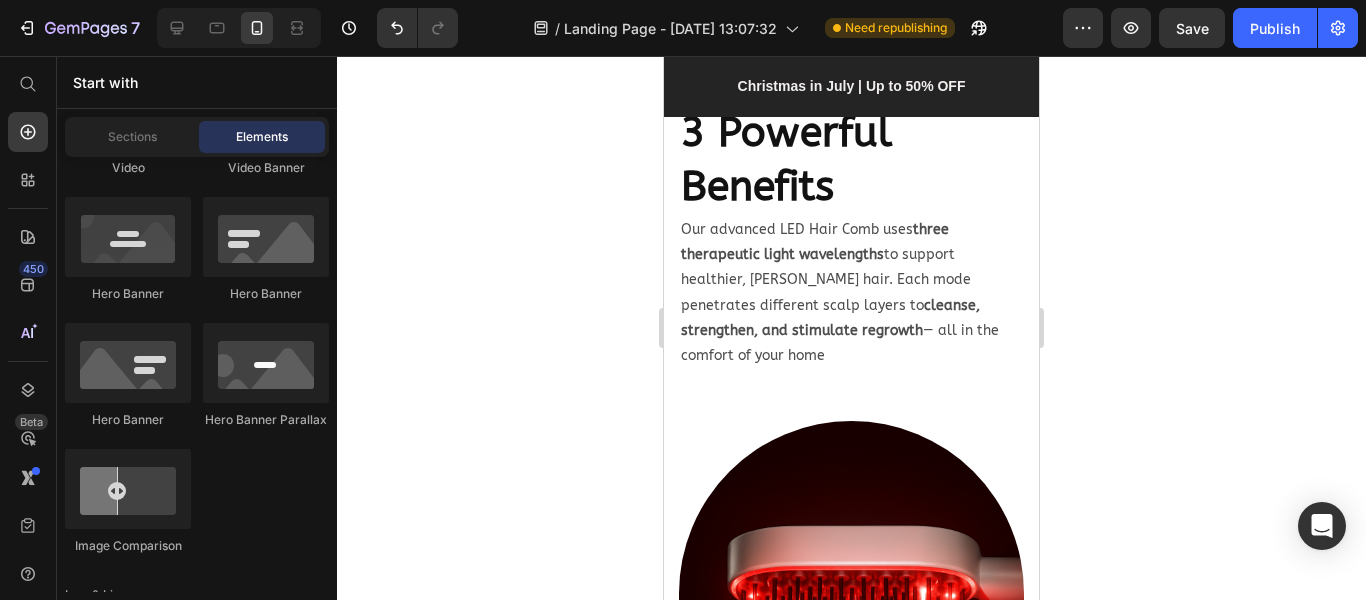 scroll, scrollTop: 2800, scrollLeft: 0, axis: vertical 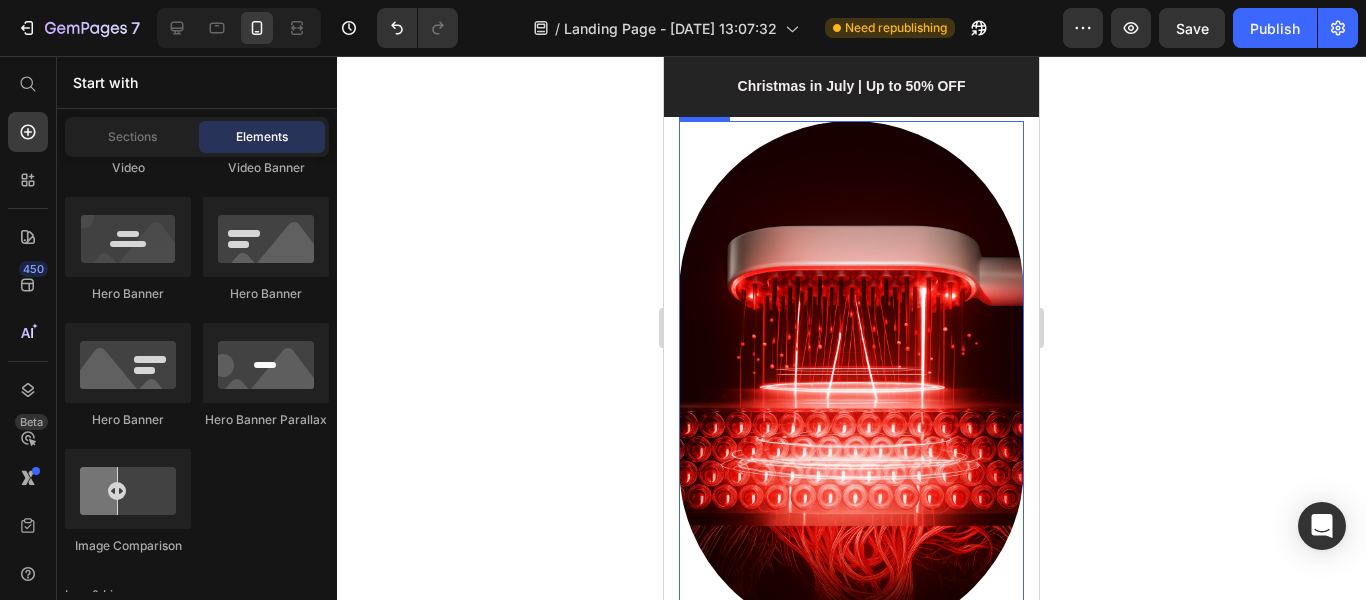 click at bounding box center [851, 380] 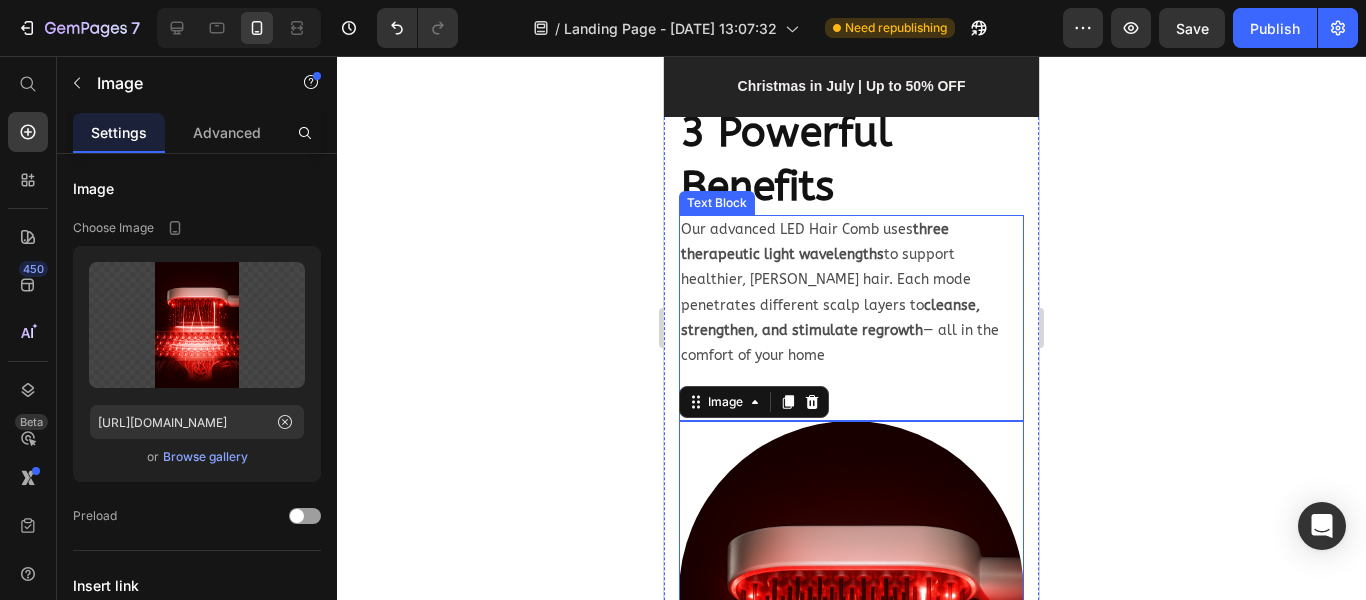 scroll, scrollTop: 2700, scrollLeft: 0, axis: vertical 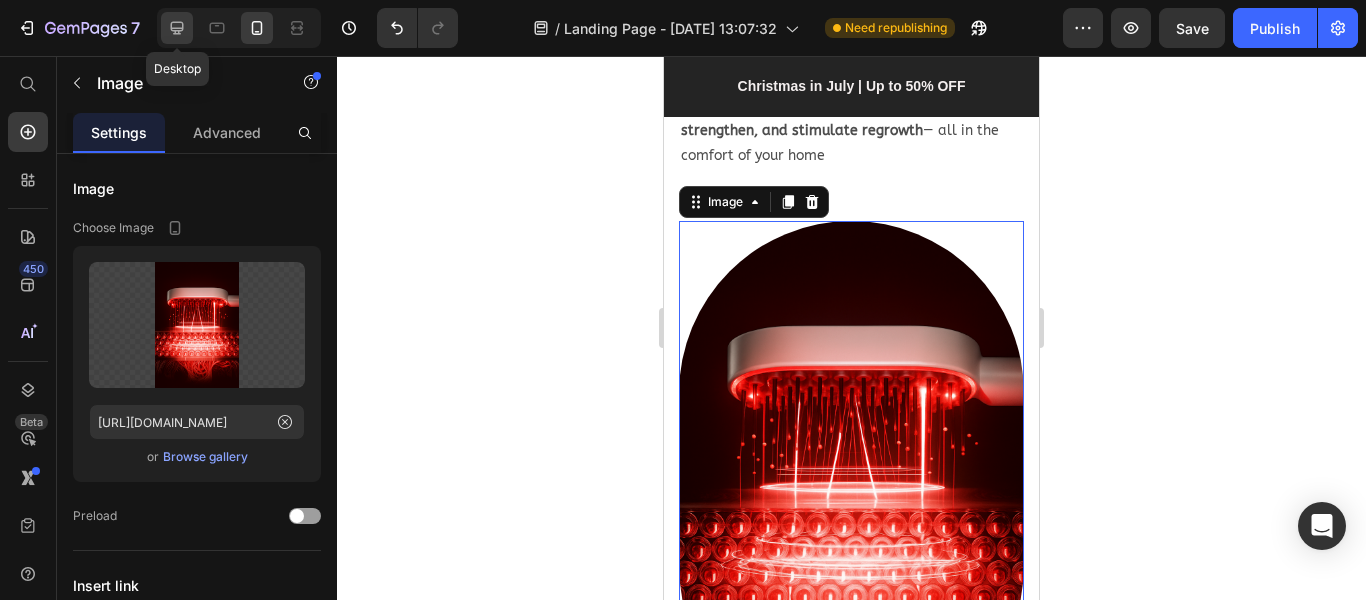 click 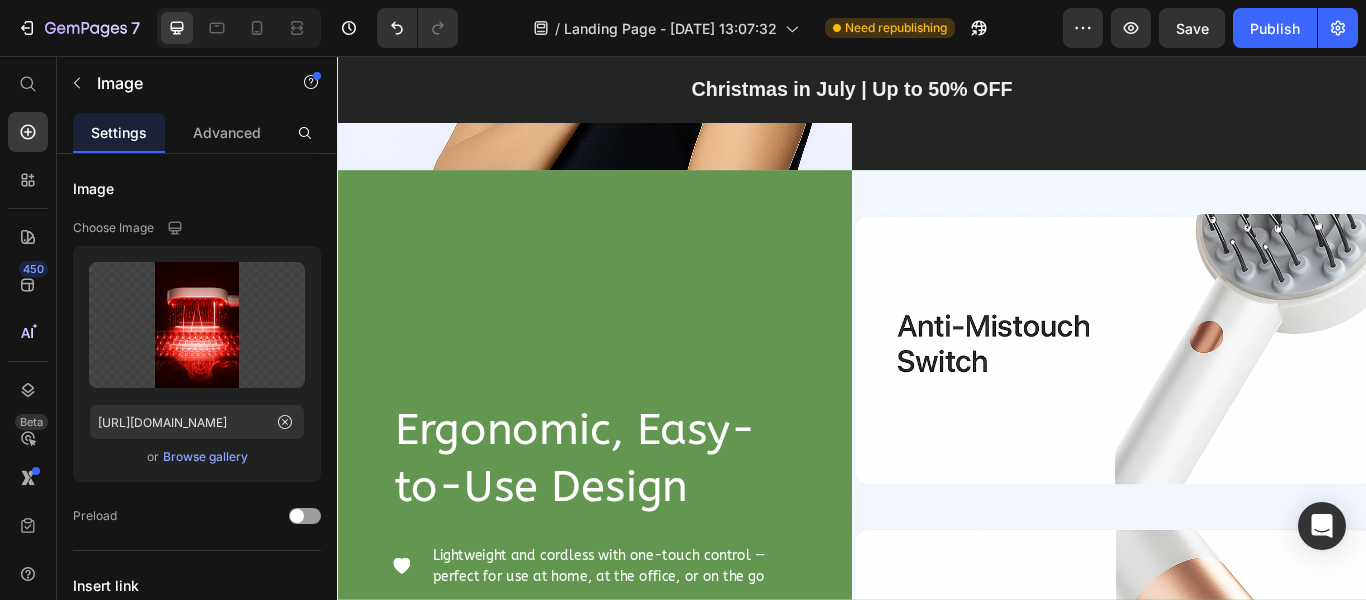 scroll, scrollTop: 4000, scrollLeft: 0, axis: vertical 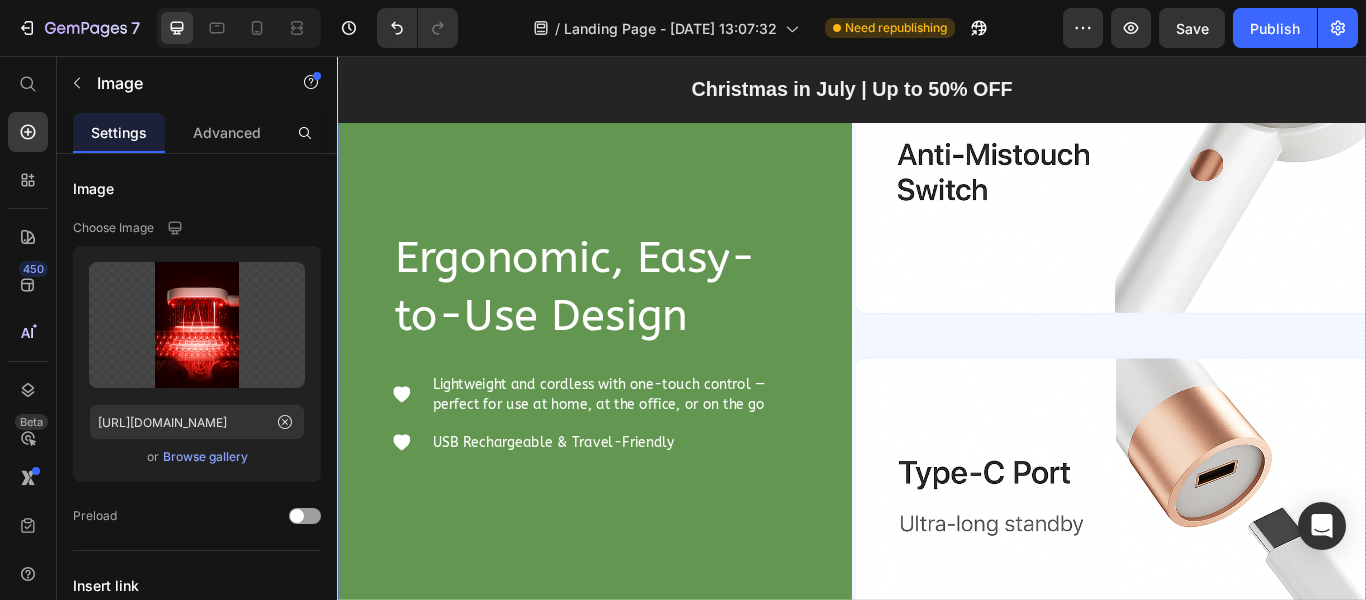 click on "Ergonomic, Easy-to-Use Design Heading
Icon Lightweight and cordless with one-touch control — perfect for use at home, at the office, or on the go Text block
Icon USB Rechargeable & Travel-Friendly Text block Icon List Row" at bounding box center (637, 389) 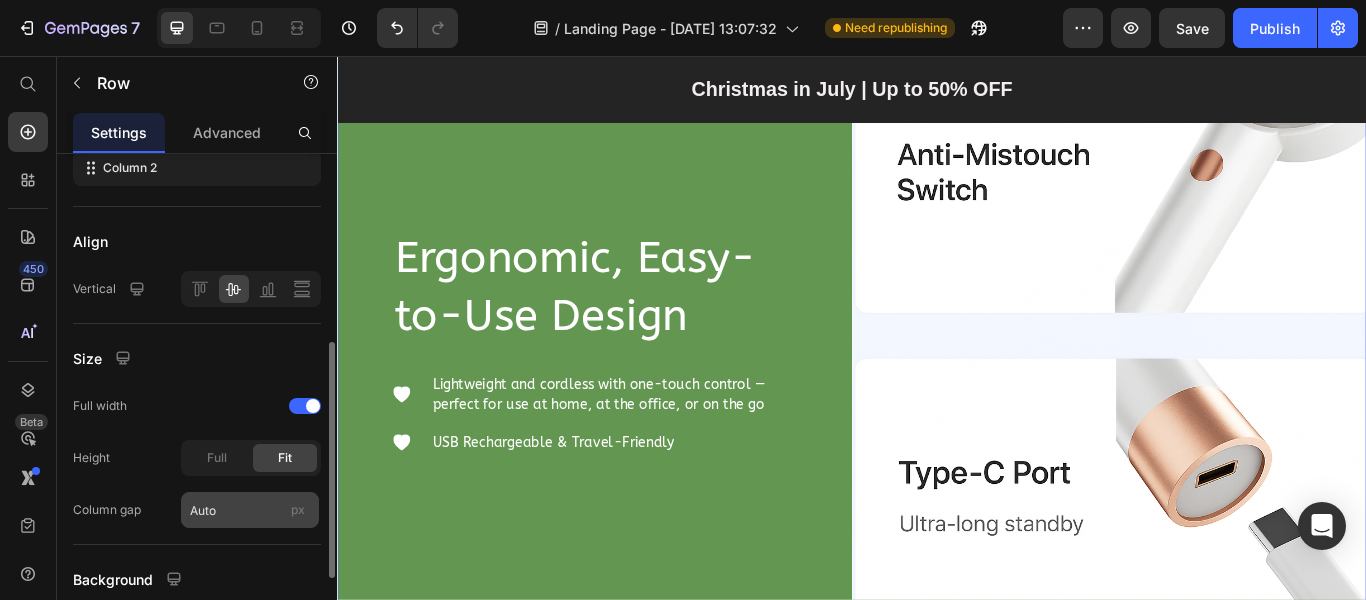 scroll, scrollTop: 566, scrollLeft: 0, axis: vertical 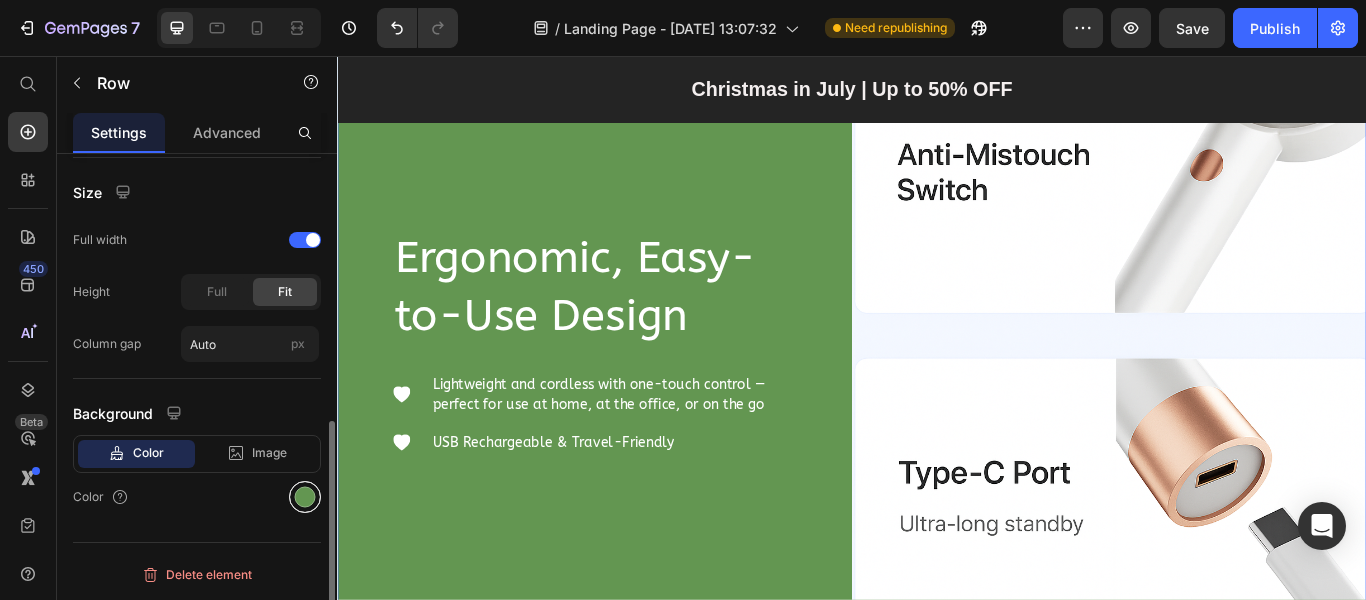 click at bounding box center [305, 497] 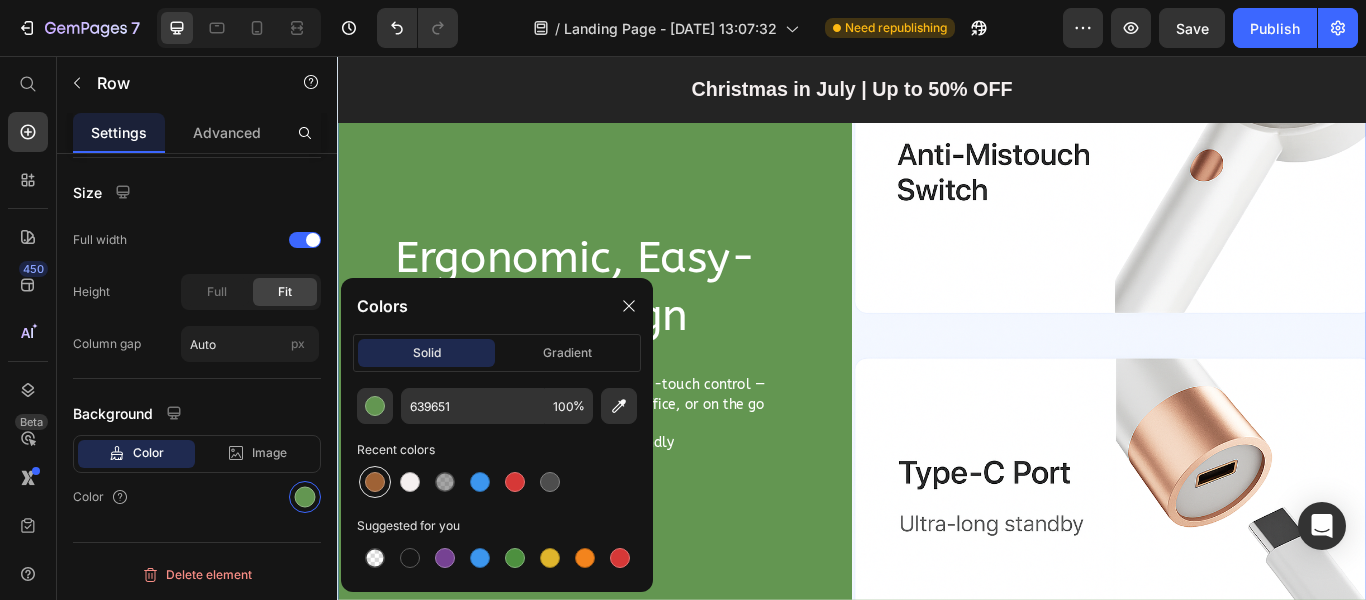 click at bounding box center (375, 482) 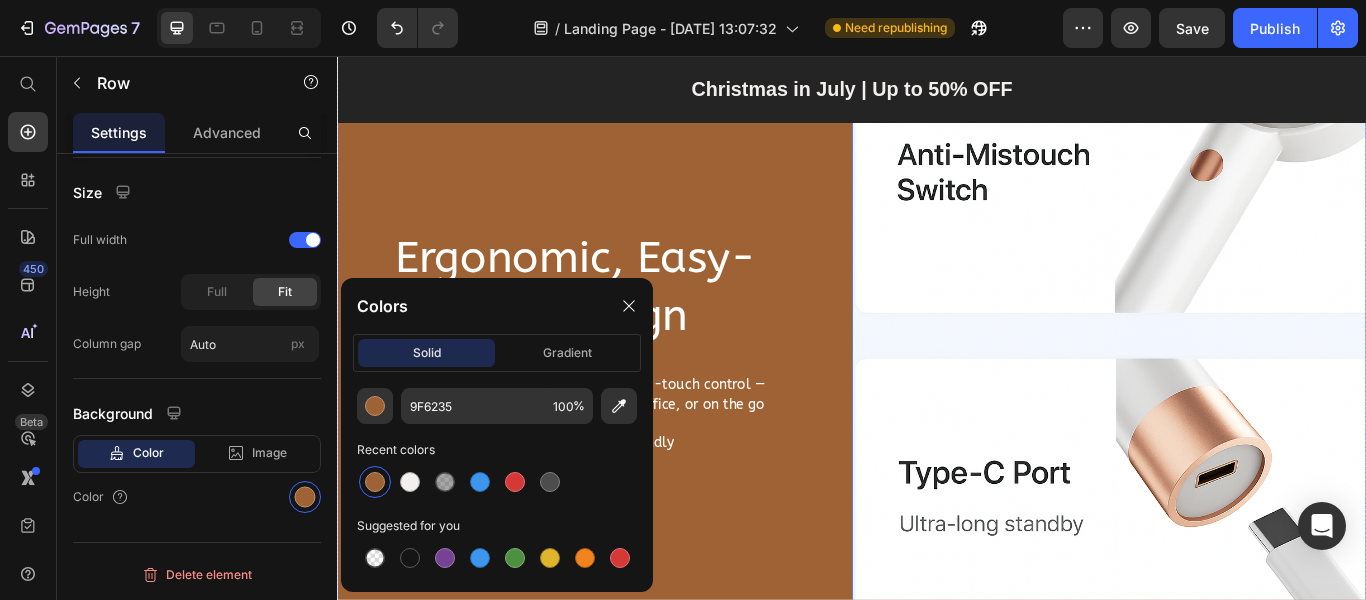 click at bounding box center [1237, 389] 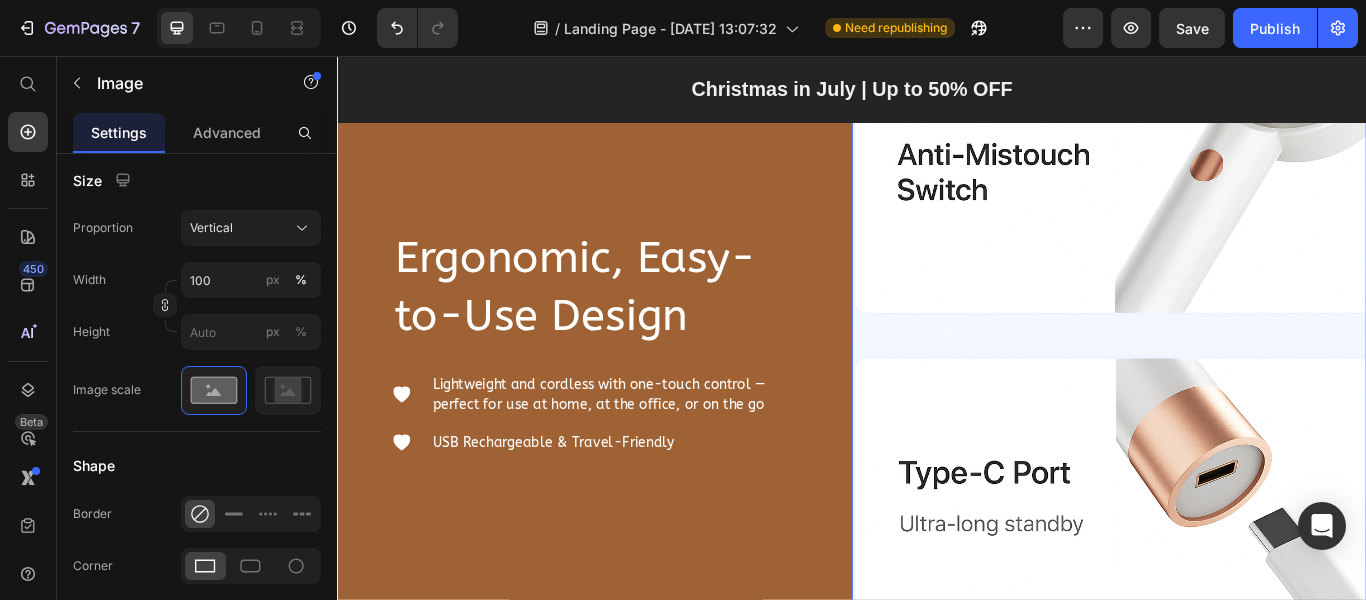 scroll, scrollTop: 0, scrollLeft: 0, axis: both 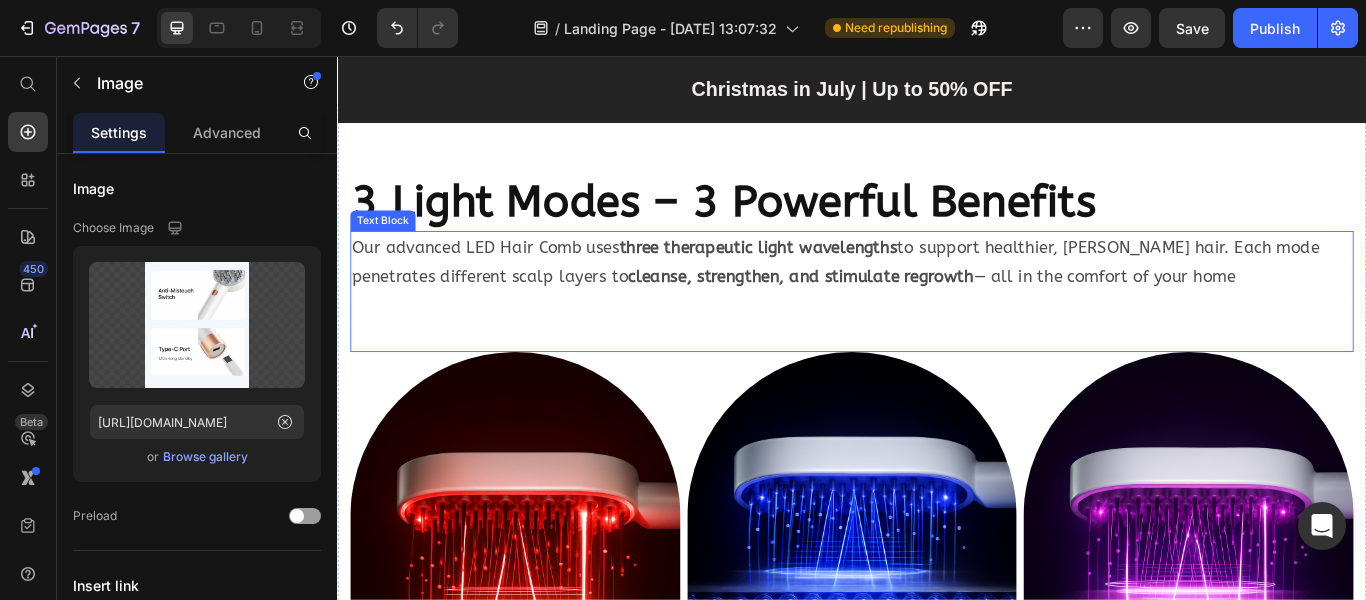 click at bounding box center (937, 347) 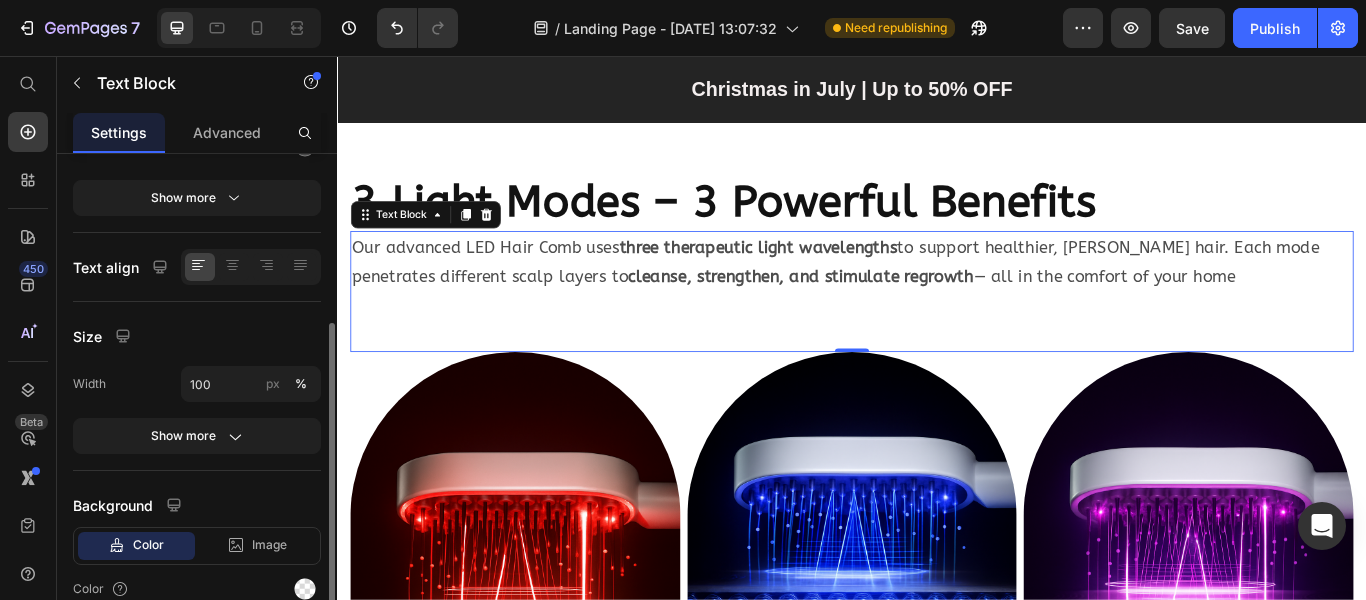 scroll, scrollTop: 0, scrollLeft: 0, axis: both 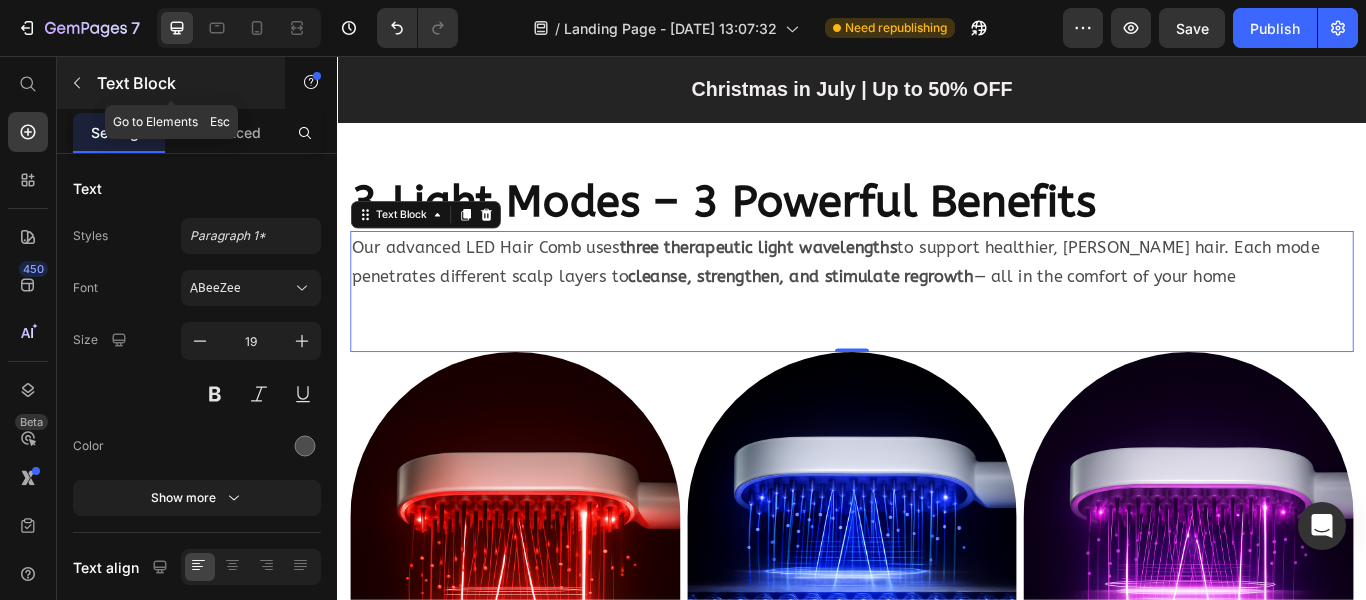 click 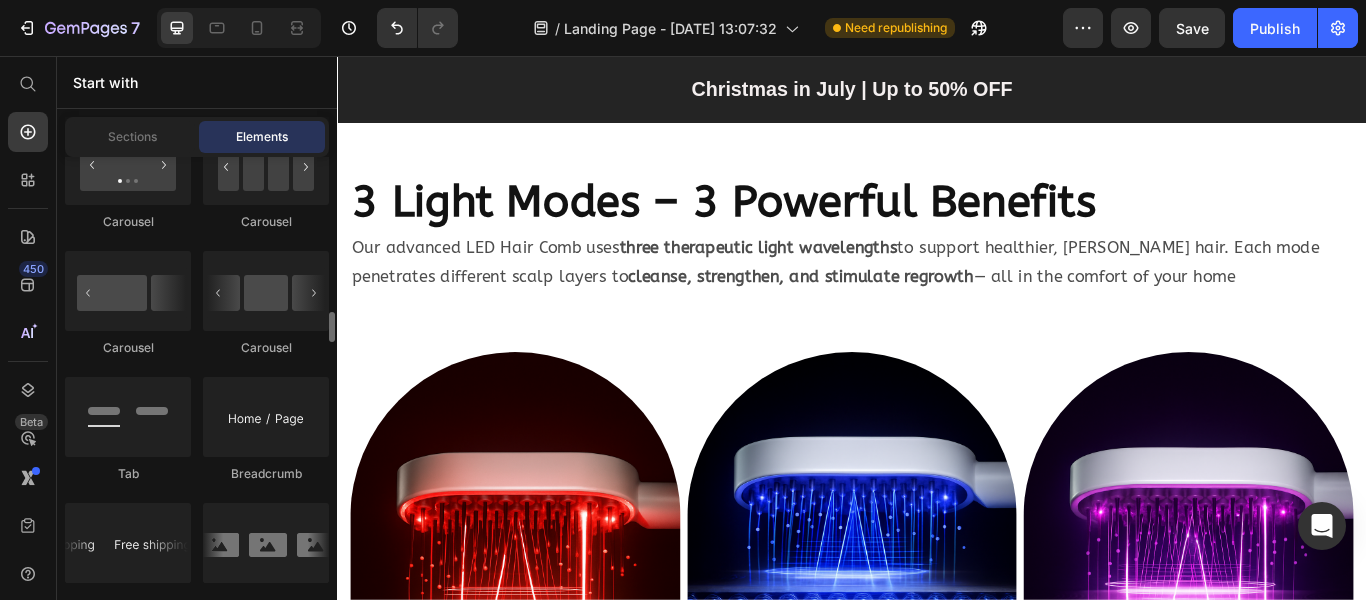 scroll, scrollTop: 2100, scrollLeft: 0, axis: vertical 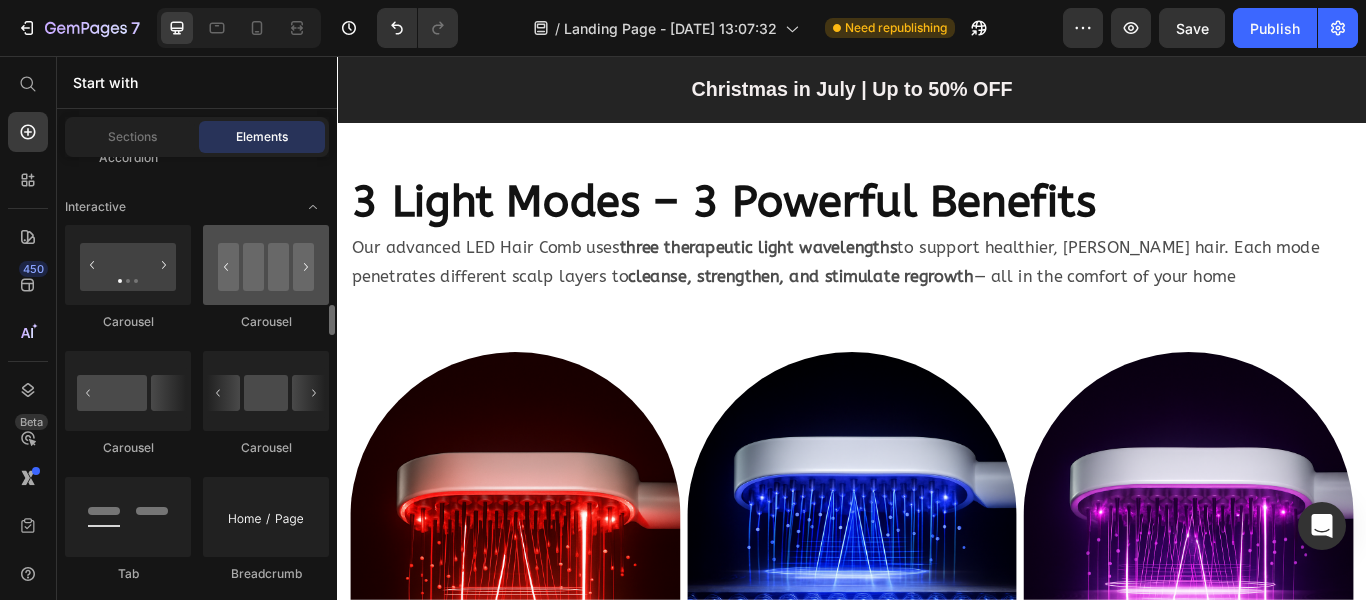 click at bounding box center (266, 265) 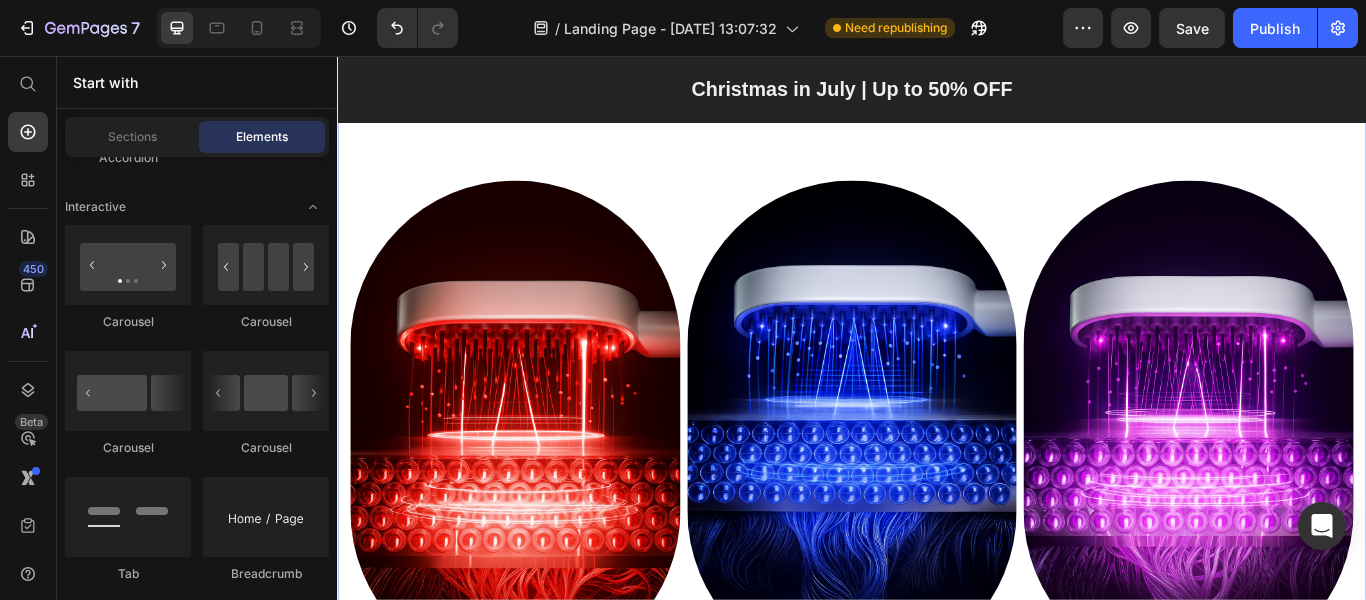 scroll, scrollTop: 1980, scrollLeft: 0, axis: vertical 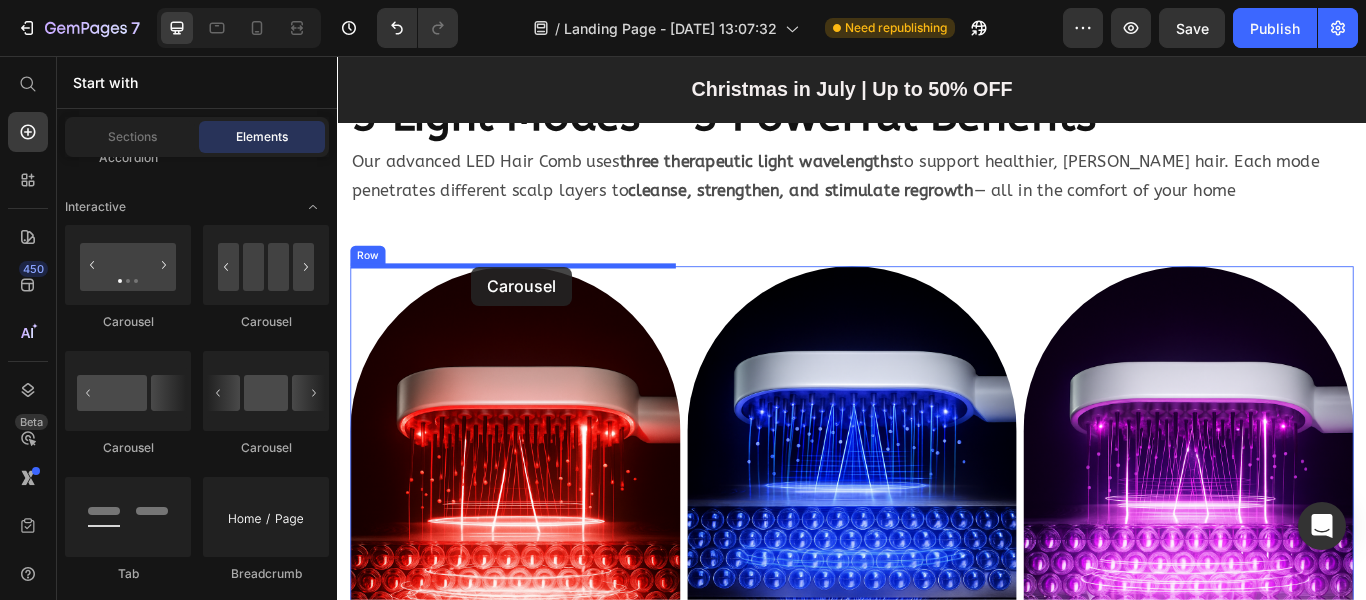 drag, startPoint x: 603, startPoint y: 332, endPoint x: 493, endPoint y: 302, distance: 114.01754 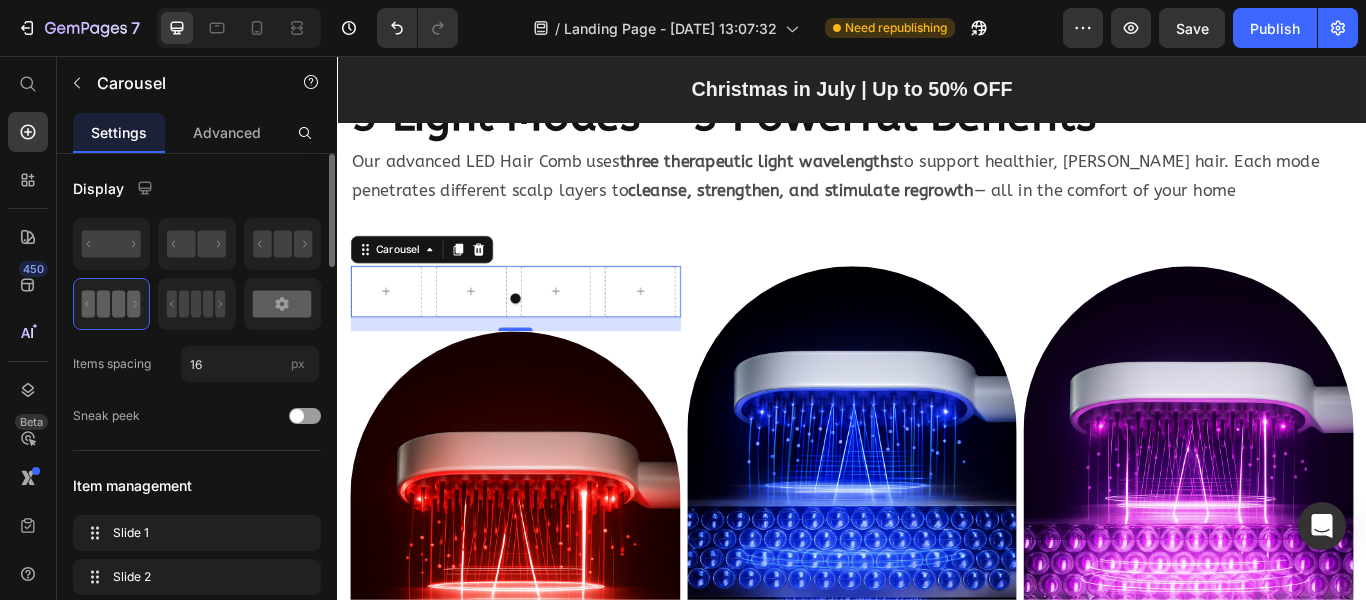 click 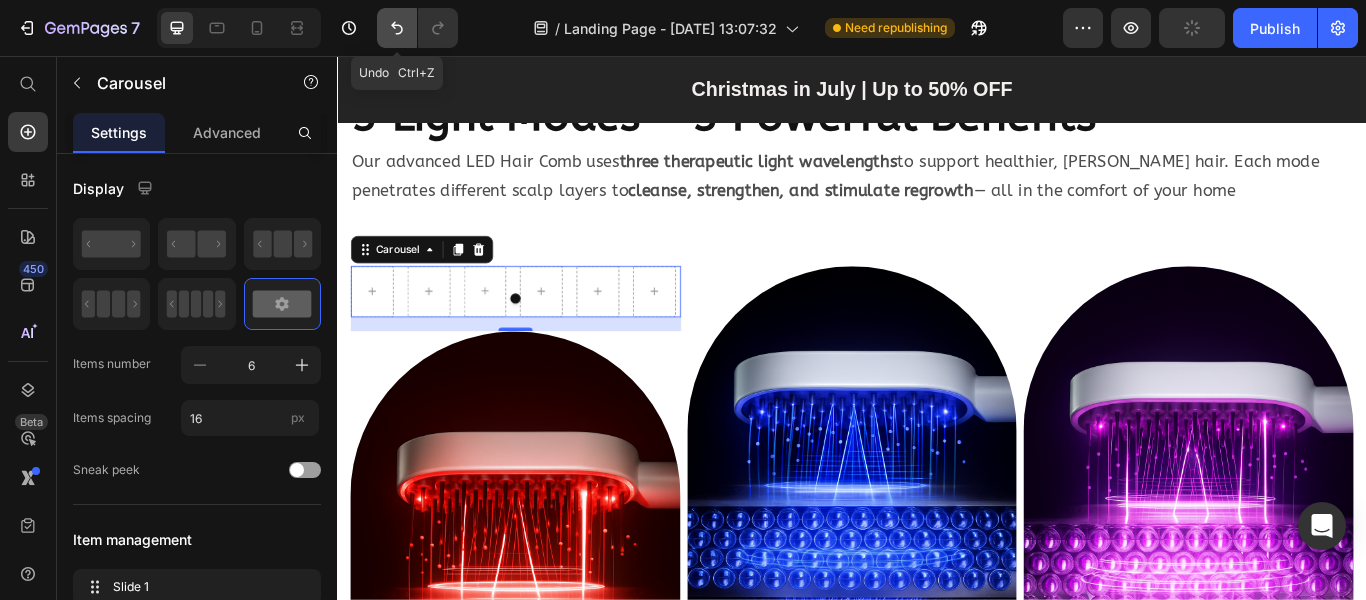 click 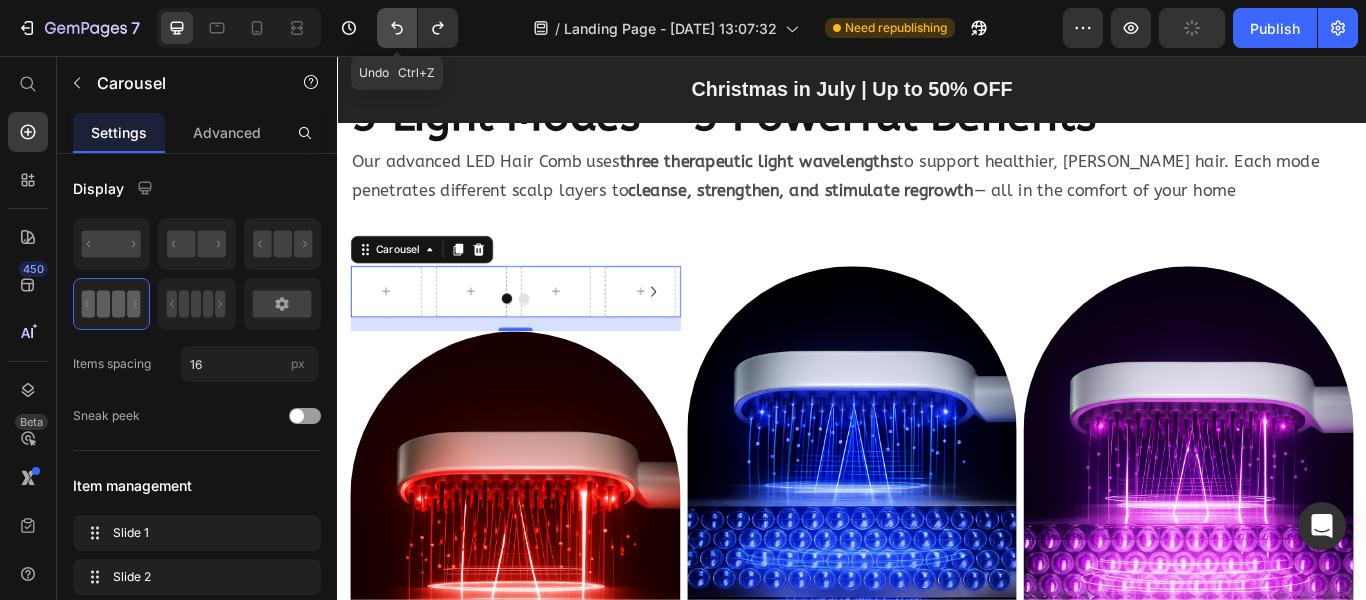 click 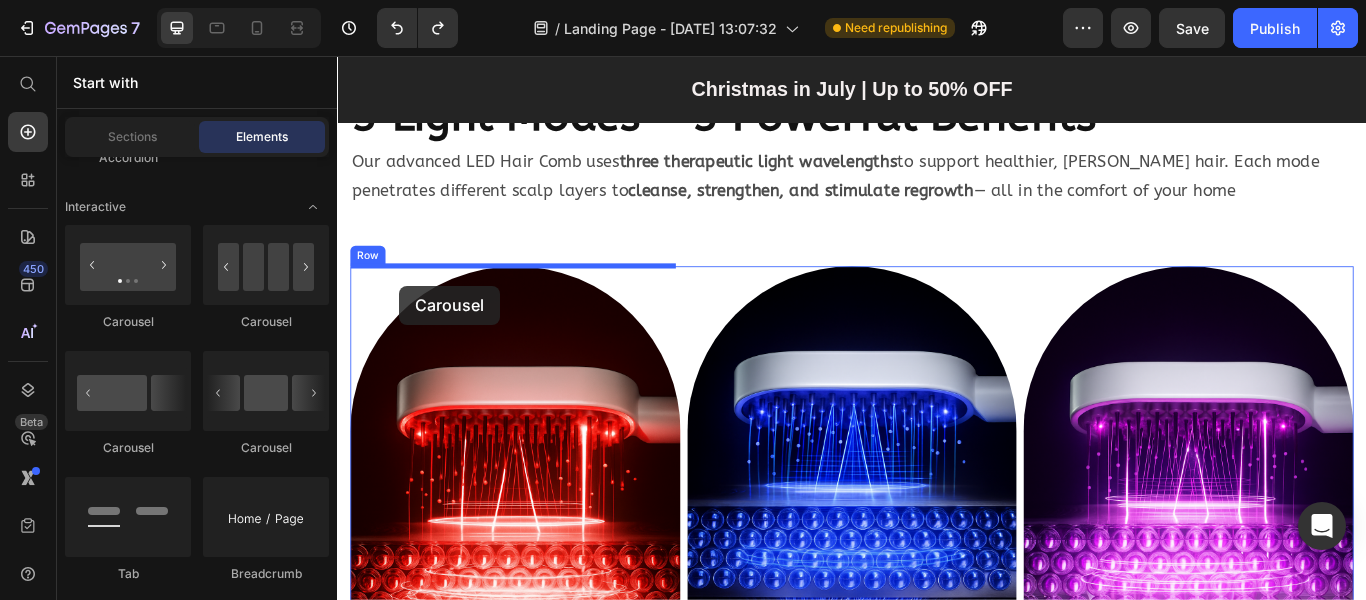 drag, startPoint x: 581, startPoint y: 358, endPoint x: 409, endPoint y: 324, distance: 175.32826 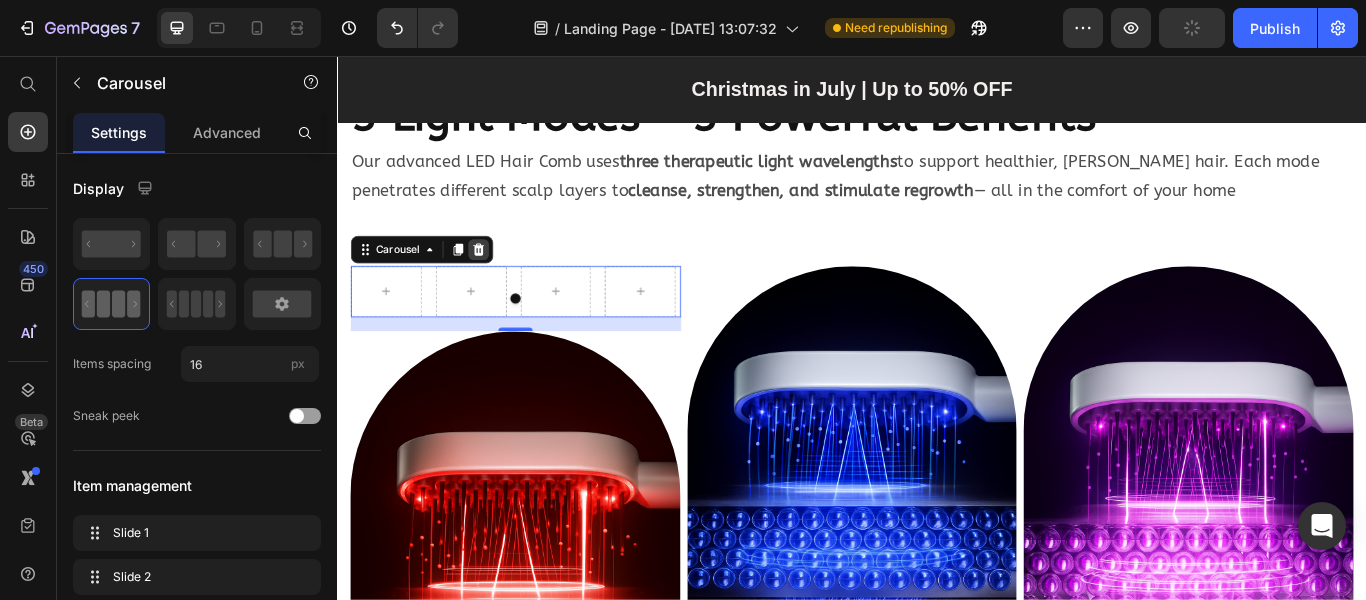 click 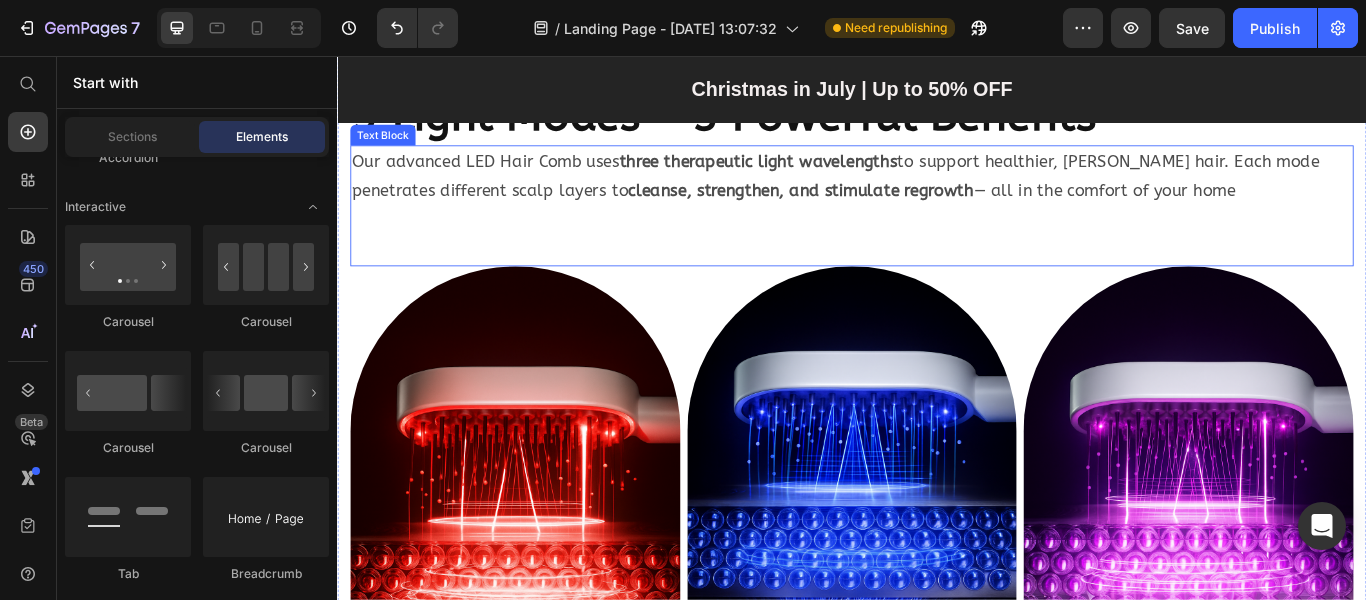 click at bounding box center (937, 247) 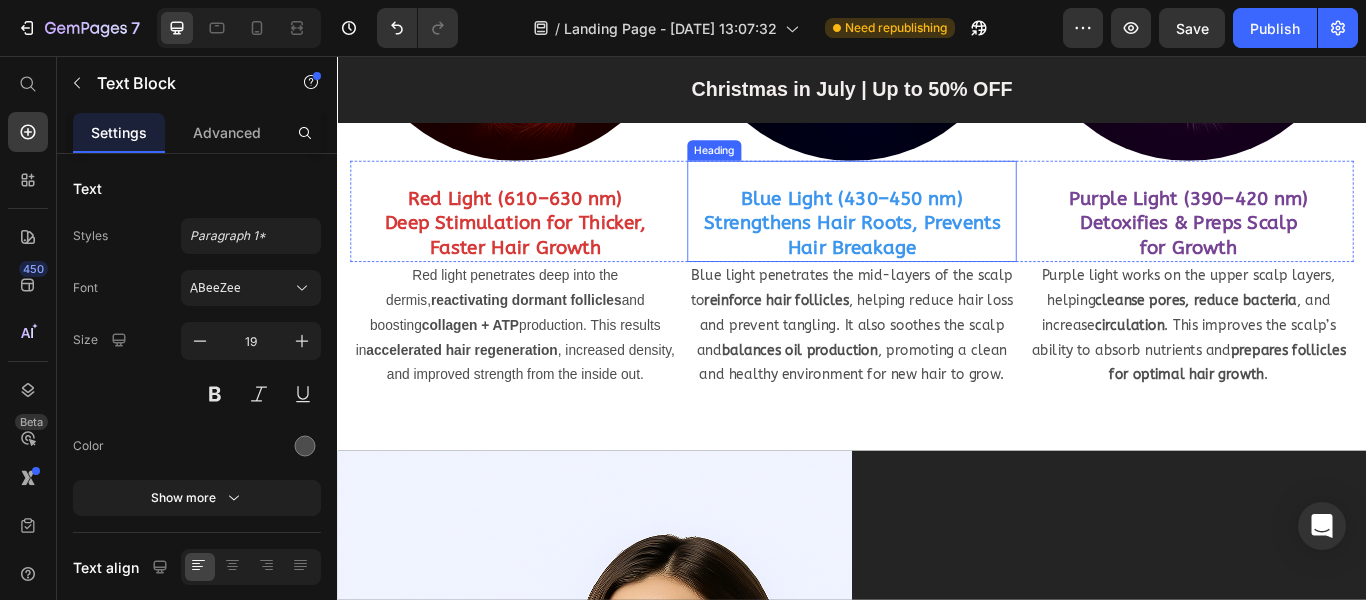 scroll, scrollTop: 2780, scrollLeft: 0, axis: vertical 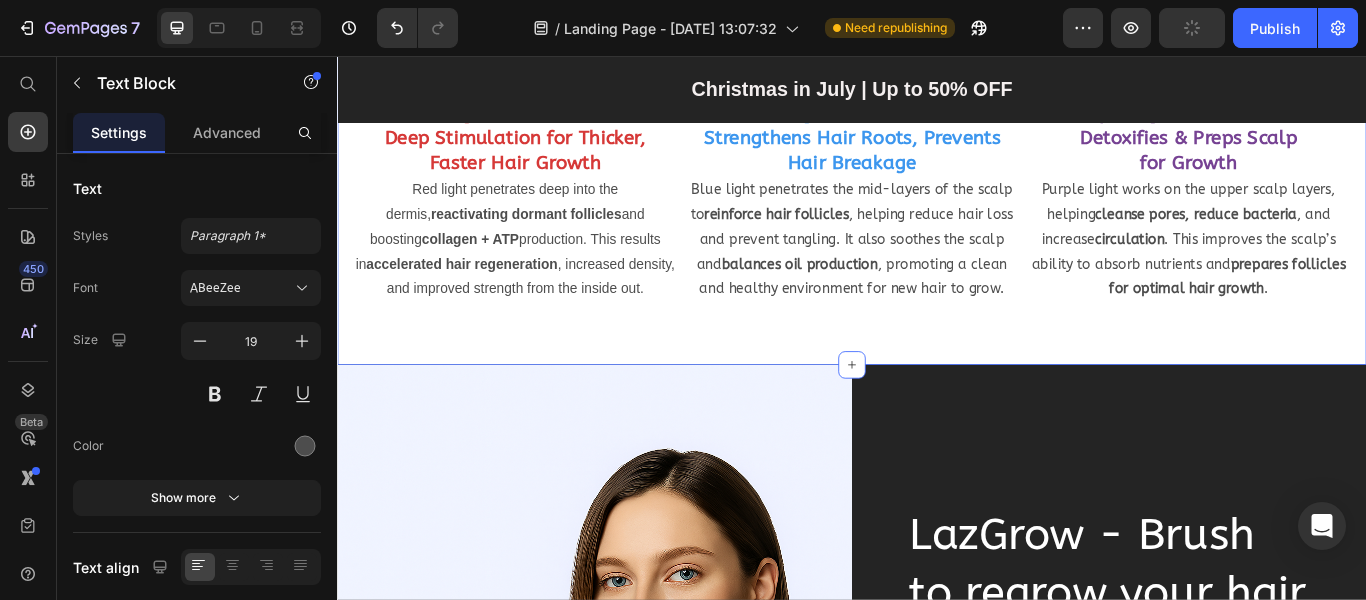 click on "3 Light Modes – 3 Powerful Benefits Heading Our advanced LED Hair Comb uses  three therapeutic light wavelengths  to support healthier, [PERSON_NAME] hair. Each mode penetrates different scalp layers to  cleanse, strengthen, and stimulate regrowth  — all in the comfort of your home     Text Block   0 Image Image Image Row Red Light (610–630 nm)  Deep Stimulation for Thicker,  Faster Hair Growth Heading Blue Light (430–450 nm) Strengthens Hair Roots, Prevents Hair Breakage Heading Purple Light (390–420 nm) Detoxifies & Preps Scalp  for Growth Heading Row Red light penetrates deep into the dermis,  reactivating dormant follicles  and boosting  collagen + ATP  production. This results in  accelerated hair regeneration , increased density, and improved strength from the inside out. Text Block Blue light penetrates the mid-layers of the scalp to  reinforce hair follicles , helping reduce hair loss and prevent tangling. It also soothes the scalp and  balances oil production Text Block , and increase  . Row" at bounding box center [937, -183] 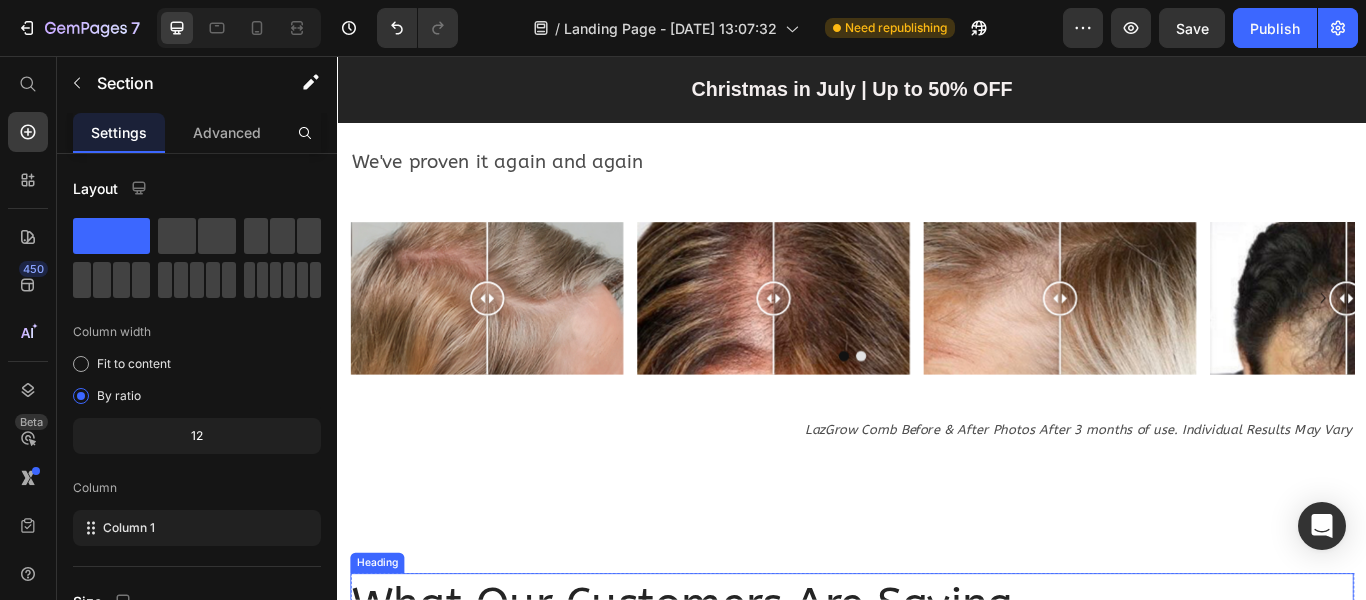 scroll, scrollTop: 4680, scrollLeft: 0, axis: vertical 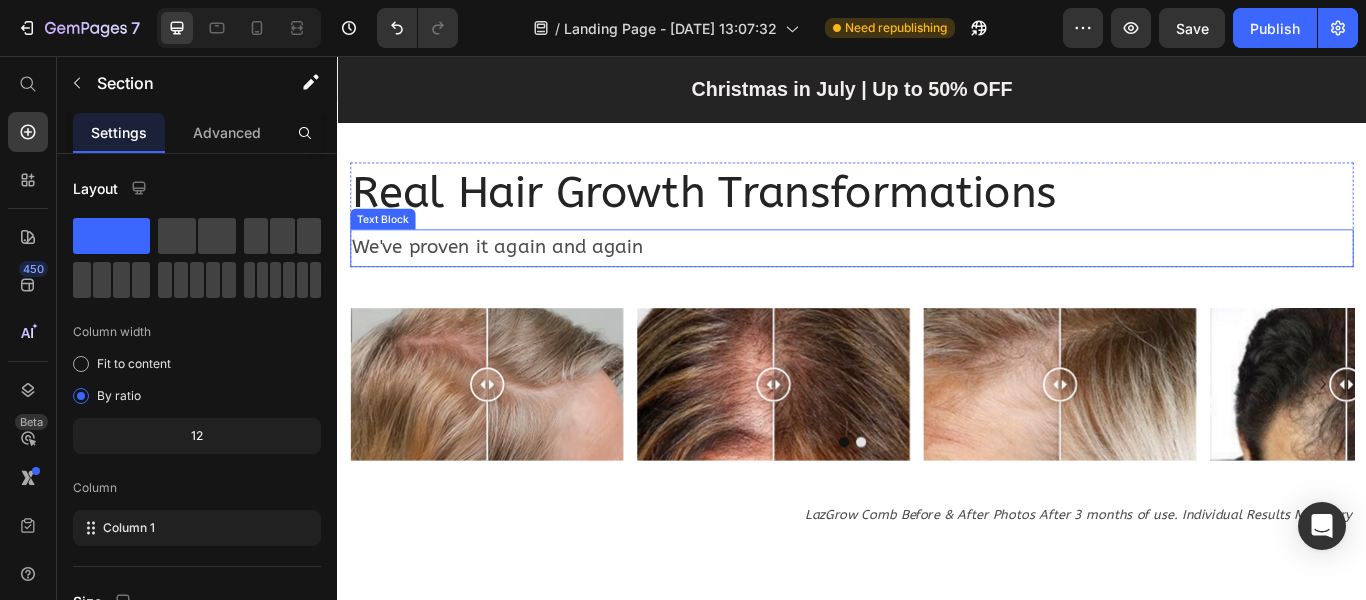 click on "Real Hair Growth Transformations Heading We've proven it again and again Text Block Row
Image Comparison Image Comparison Image Comparison Image Comparison
Carousel LazGrow Comb Before & After Photos After 3 months of use. Individual Results May Vary Text Block" at bounding box center [937, 394] 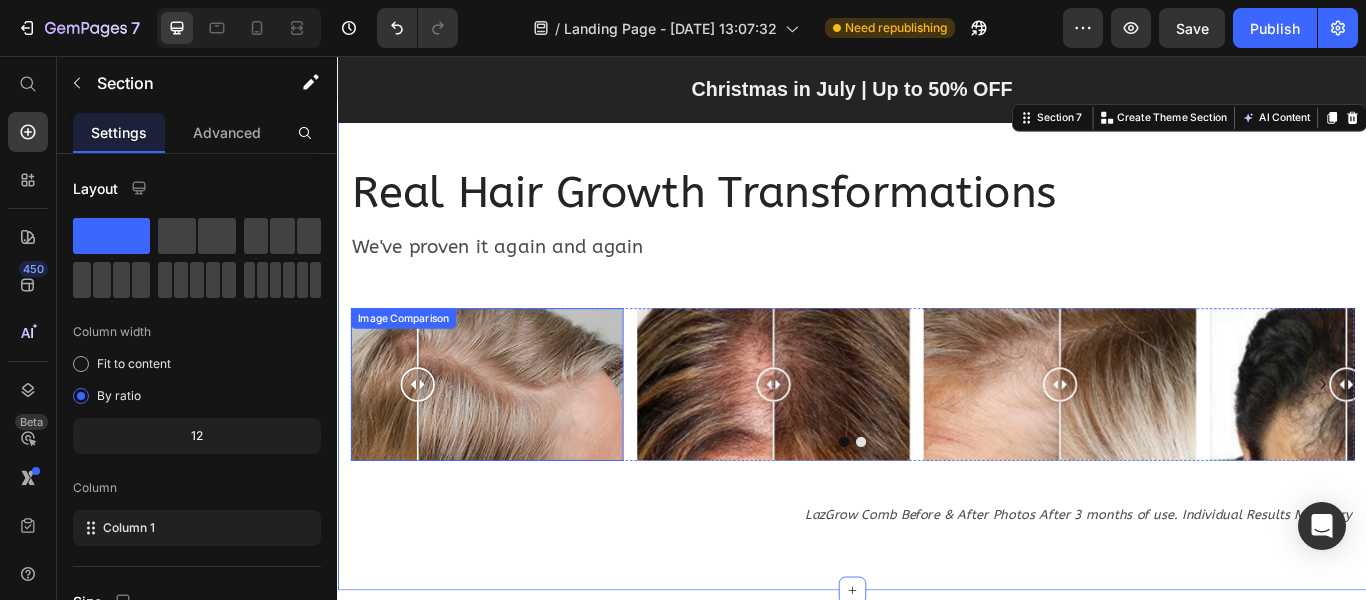 click at bounding box center (511, 439) 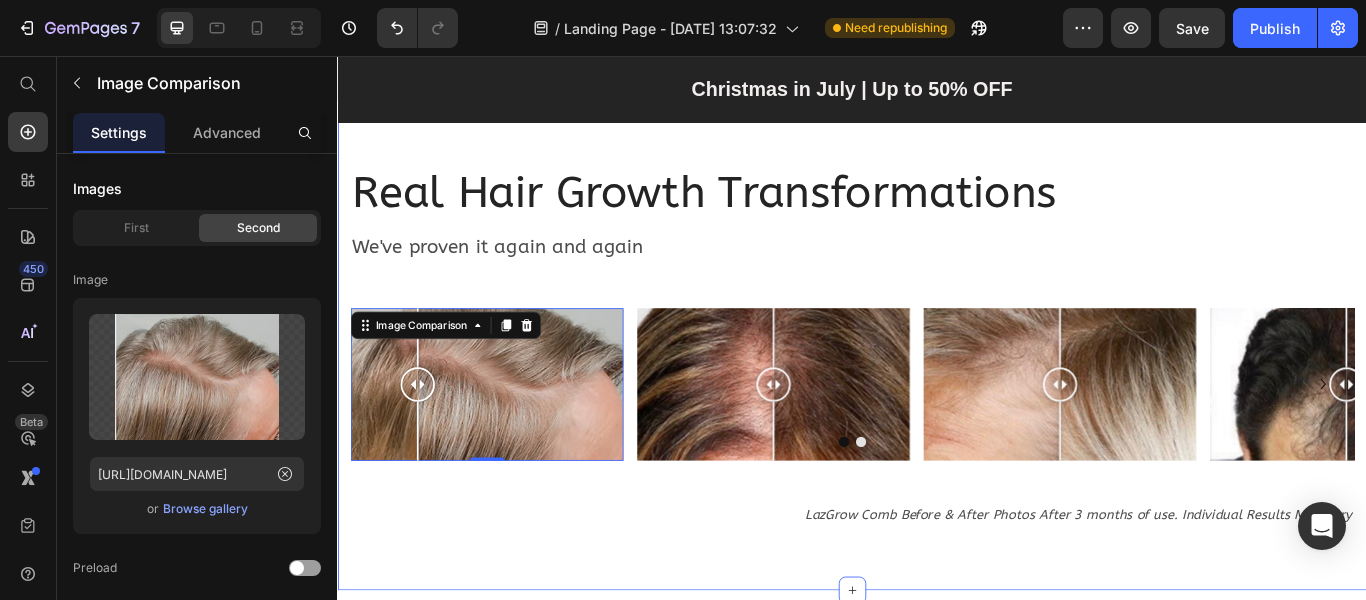 click on "Real Hair Growth Transformations Heading We've proven it again and again Text Block Row
Image Comparison   0 Image Comparison Image Comparison Image Comparison
Carousel LazGrow Comb Before & After Photos After 3 months of use. Individual Results May Vary Text Block" at bounding box center (937, 394) 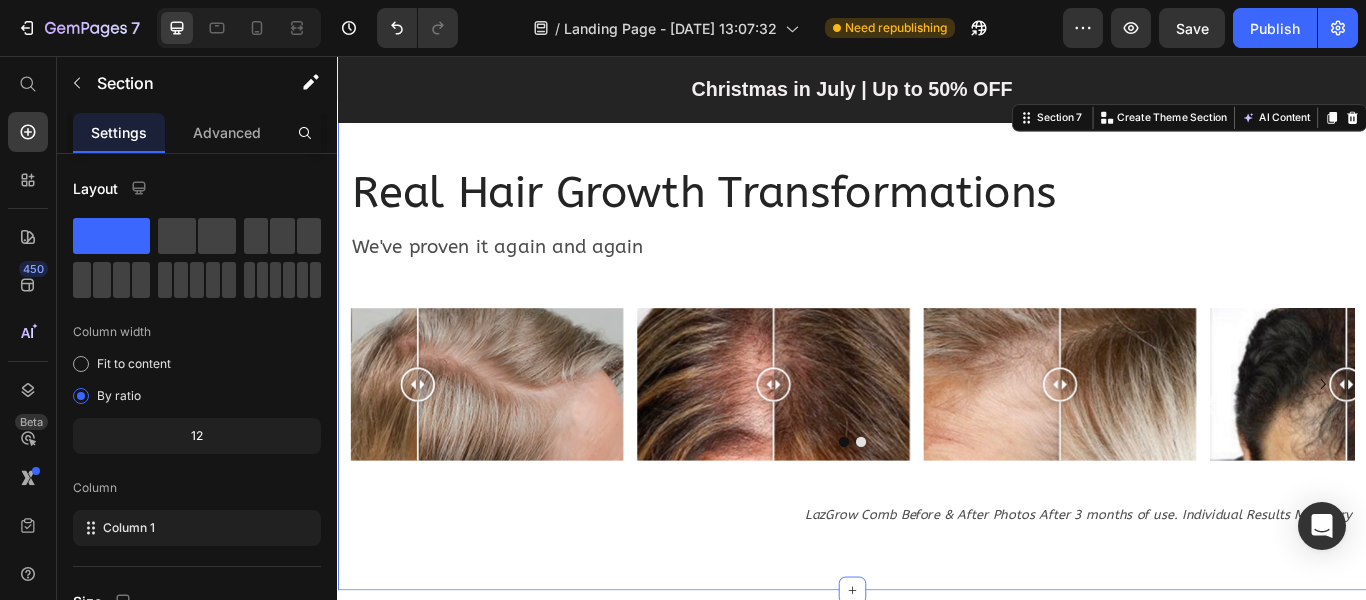 click on "Real Hair Growth Transformations Heading We've proven it again and again Text Block Row
Image Comparison Image Comparison Image Comparison Image Comparison
Carousel LazGrow Comb Before & After Photos After 3 months of use. Individual Results May Vary Text Block Section 7   You can create reusable sections Create Theme Section AI Content Write with GemAI What would you like to describe here? Tone and Voice Persuasive Product Smart 3-Mode Anti-Hair Loss Massage Comb Show more Generate" at bounding box center [937, 394] 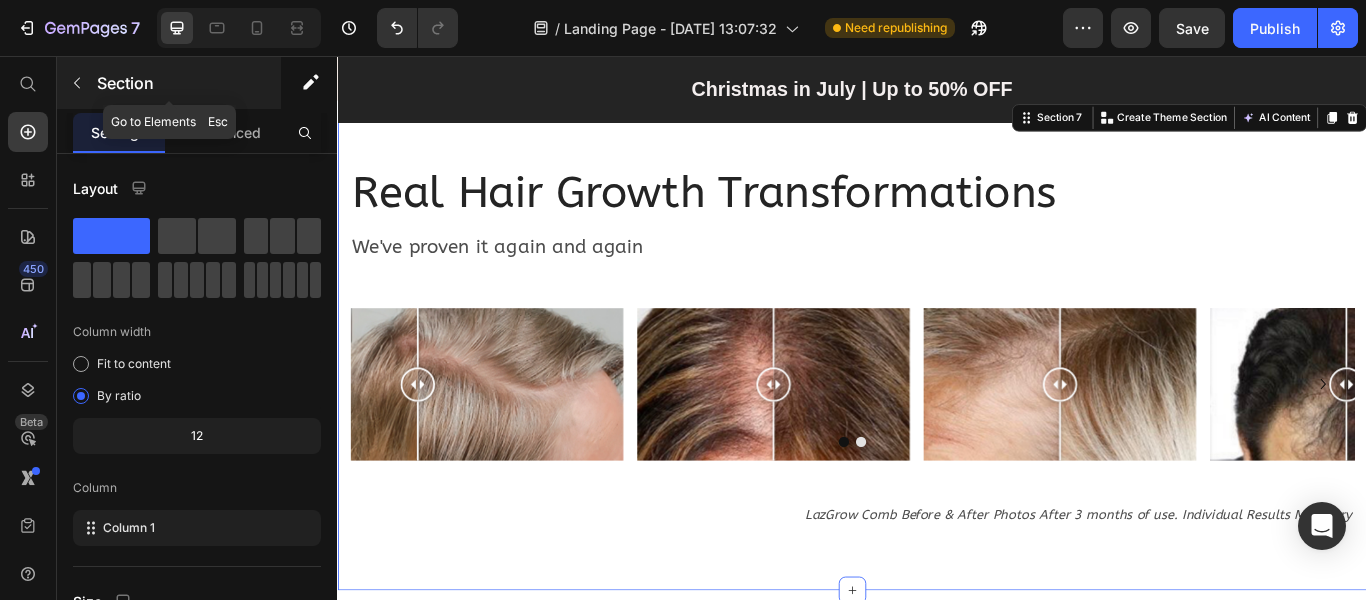 click 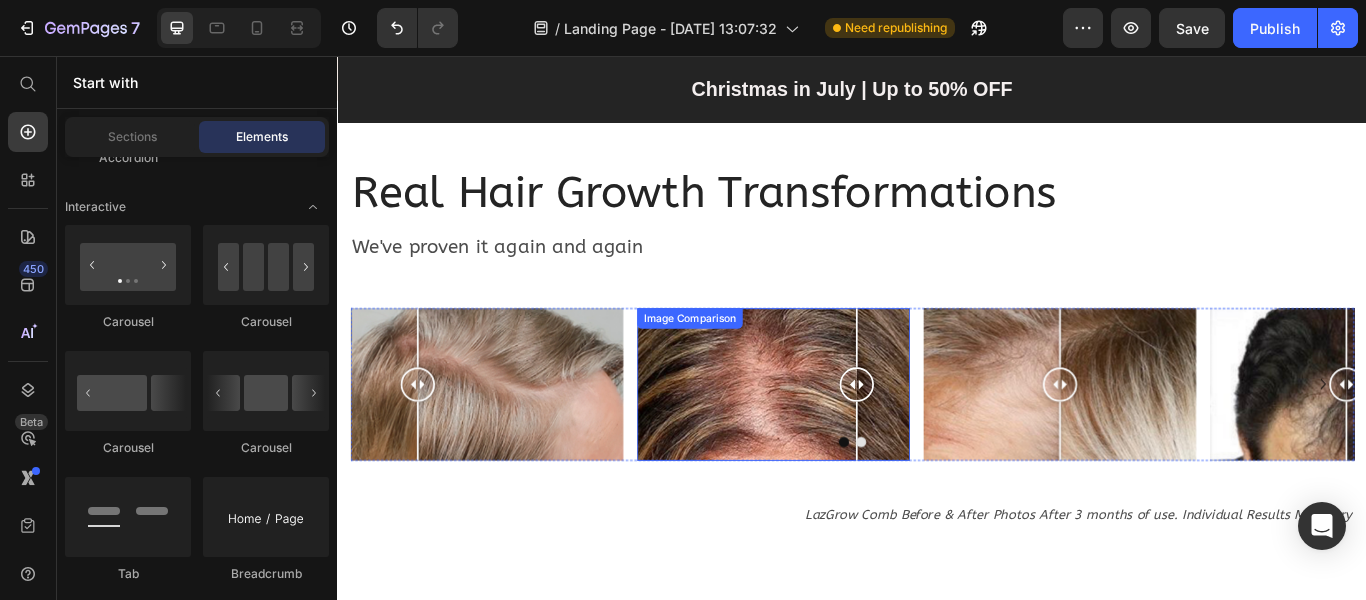 click at bounding box center (845, 439) 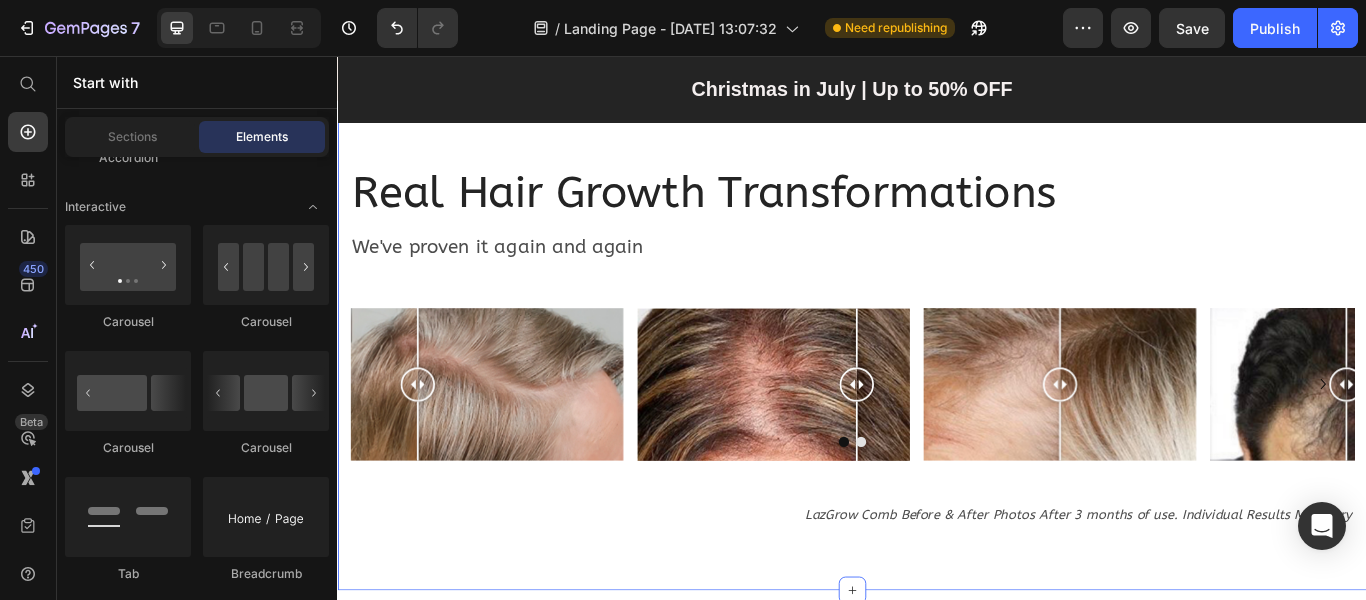 click on "Image Comparison Image Comparison Image Comparison Image Comparison
[GEOGRAPHIC_DATA]" at bounding box center [937, 463] 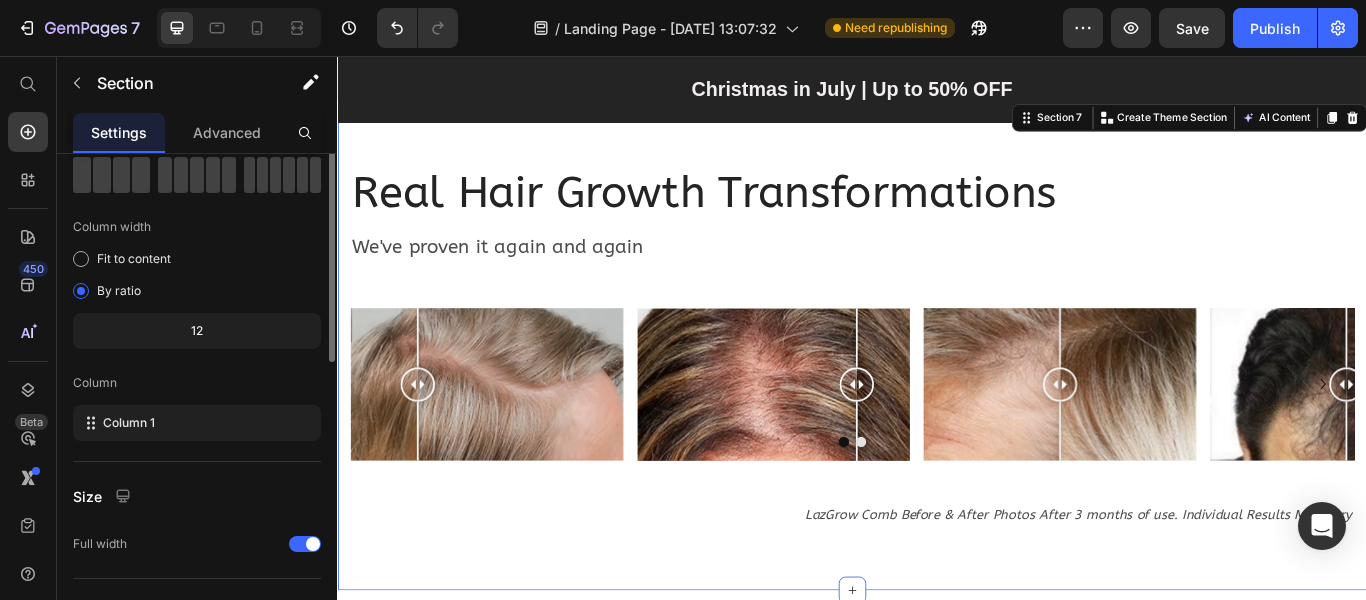 scroll, scrollTop: 0, scrollLeft: 0, axis: both 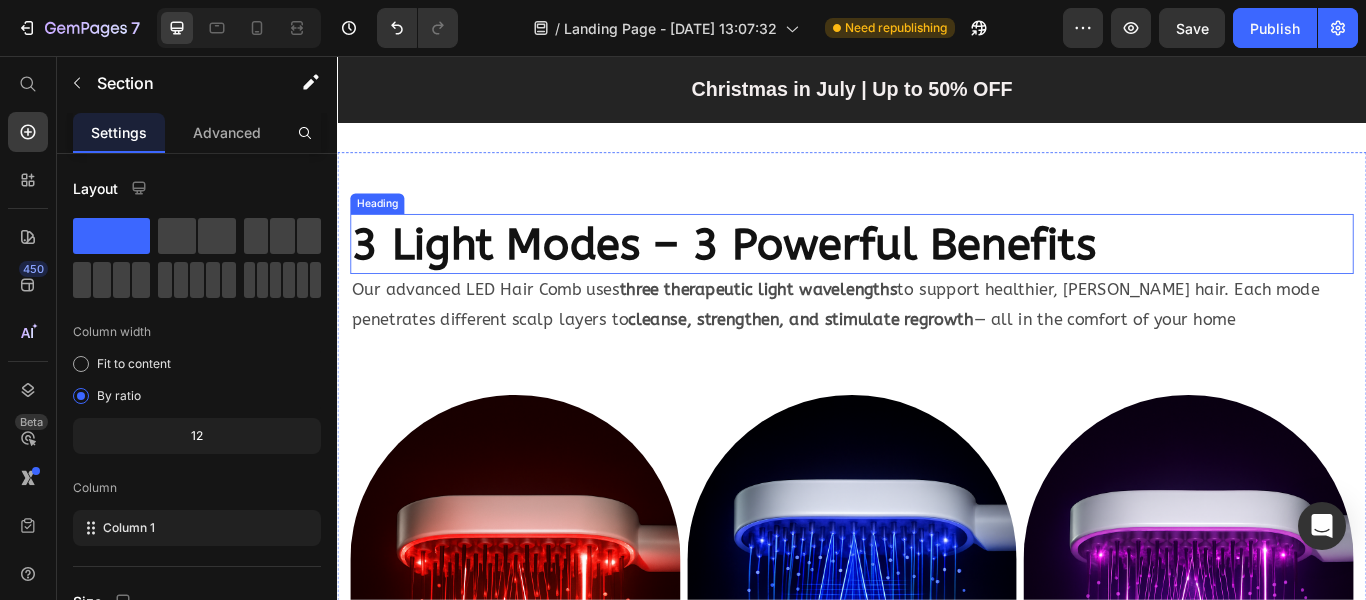 click on "3 Light Modes – 3 Powerful Benefits" at bounding box center (937, 275) 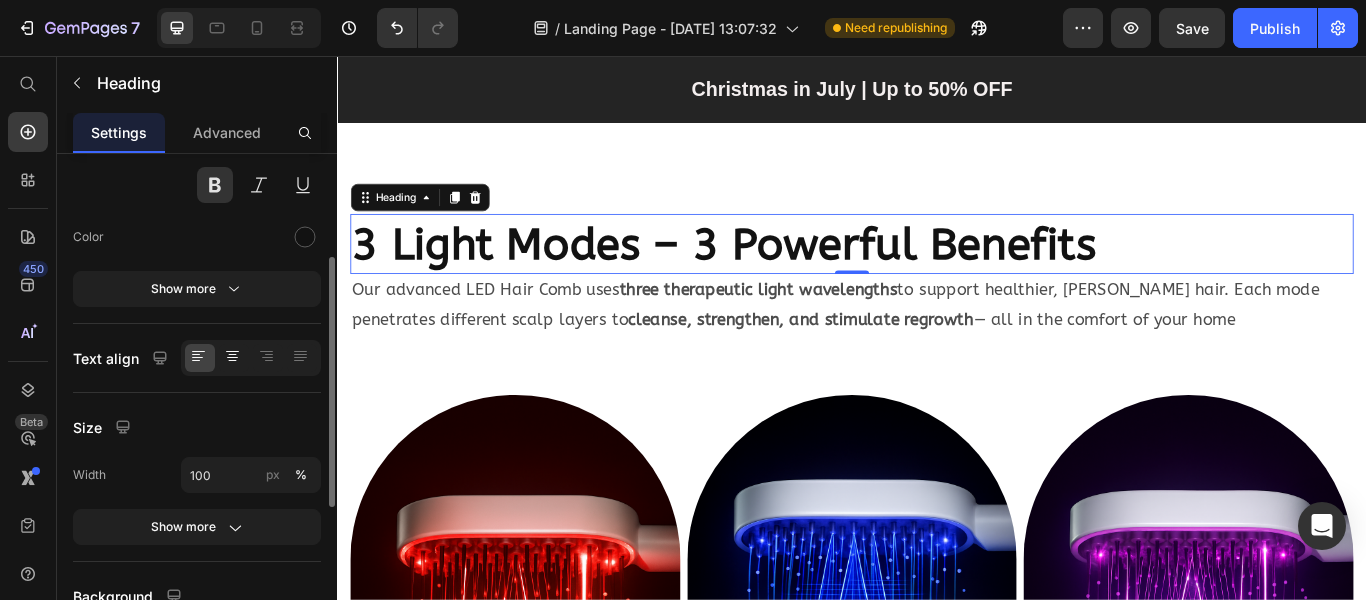 scroll, scrollTop: 109, scrollLeft: 0, axis: vertical 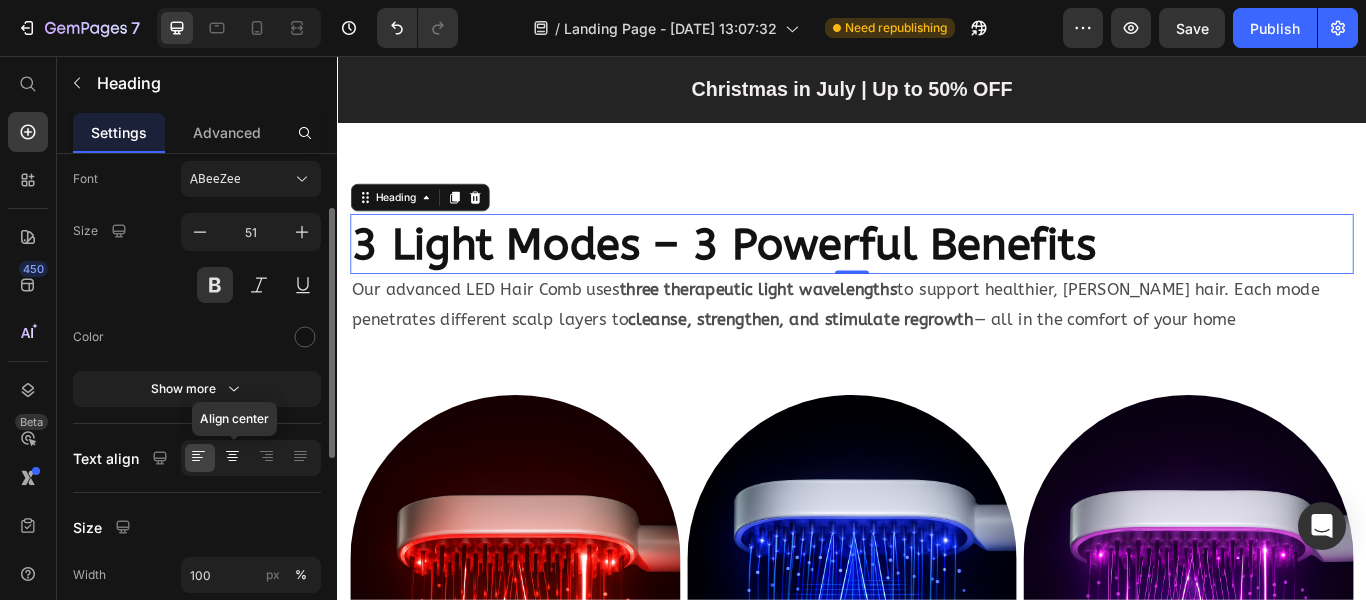 click 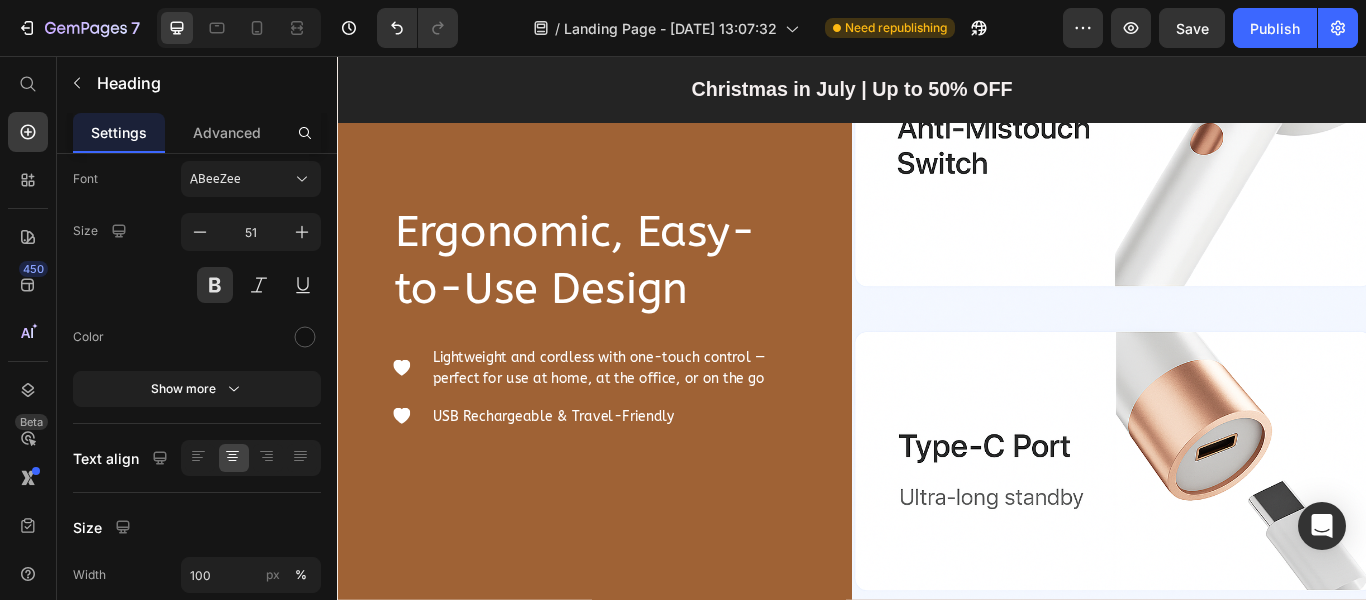 scroll, scrollTop: 4631, scrollLeft: 0, axis: vertical 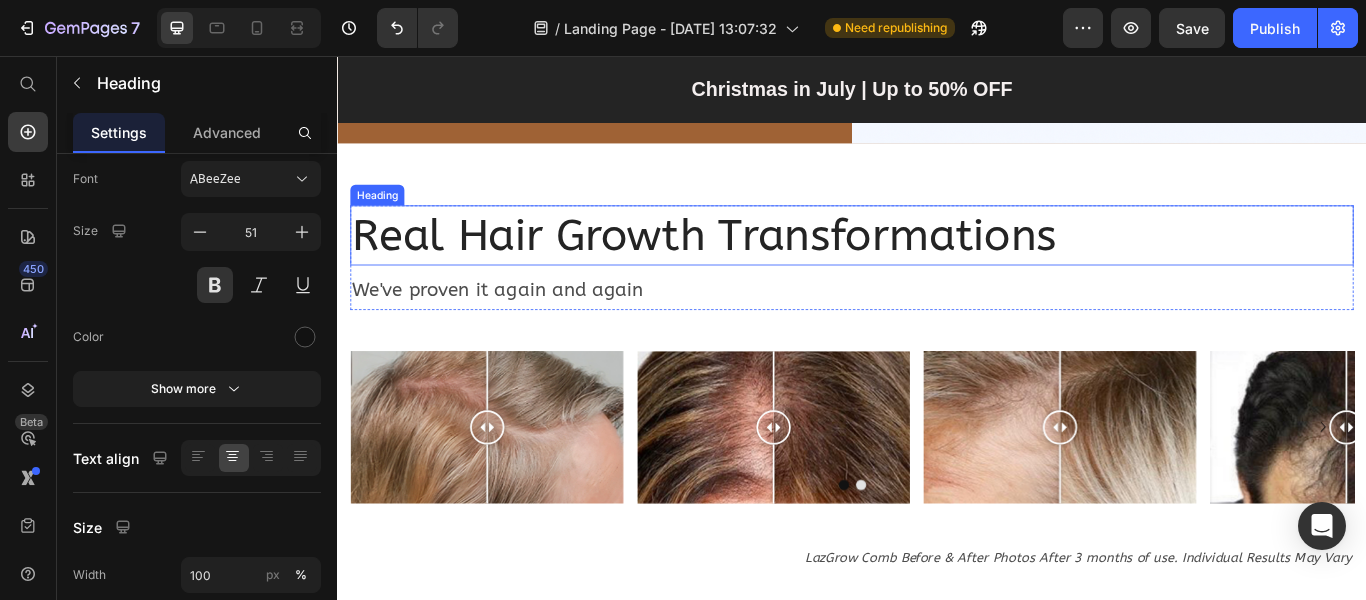 click on "Real Hair Growth Transformations" at bounding box center [937, 265] 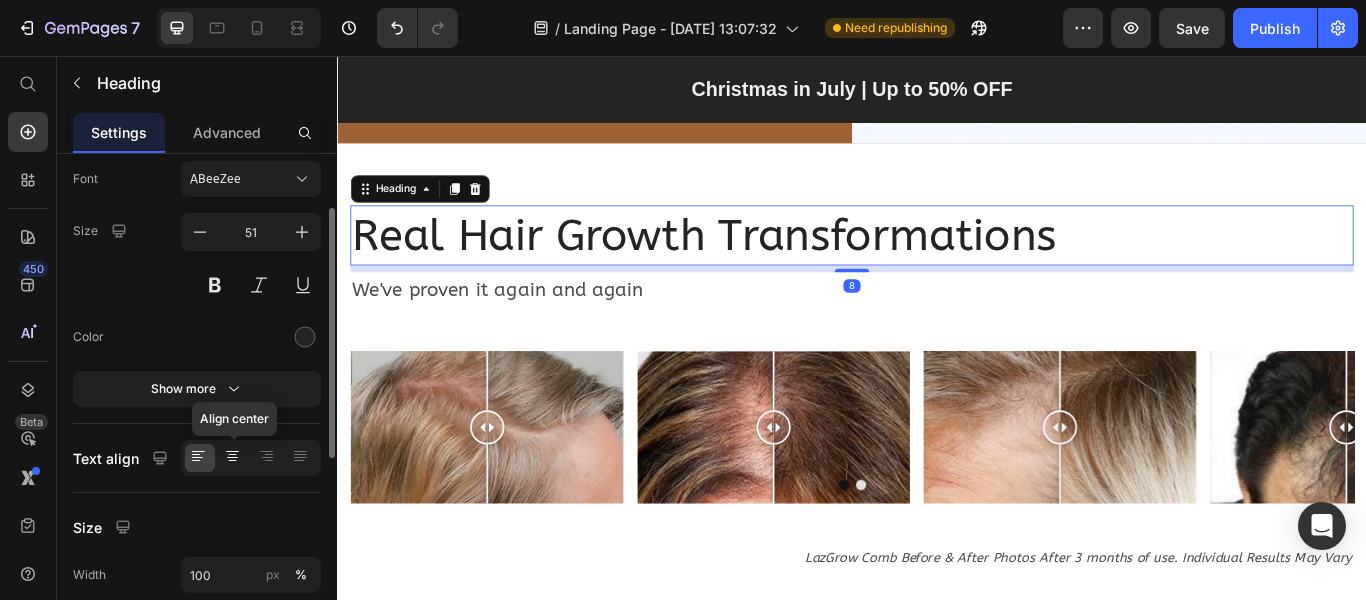 click 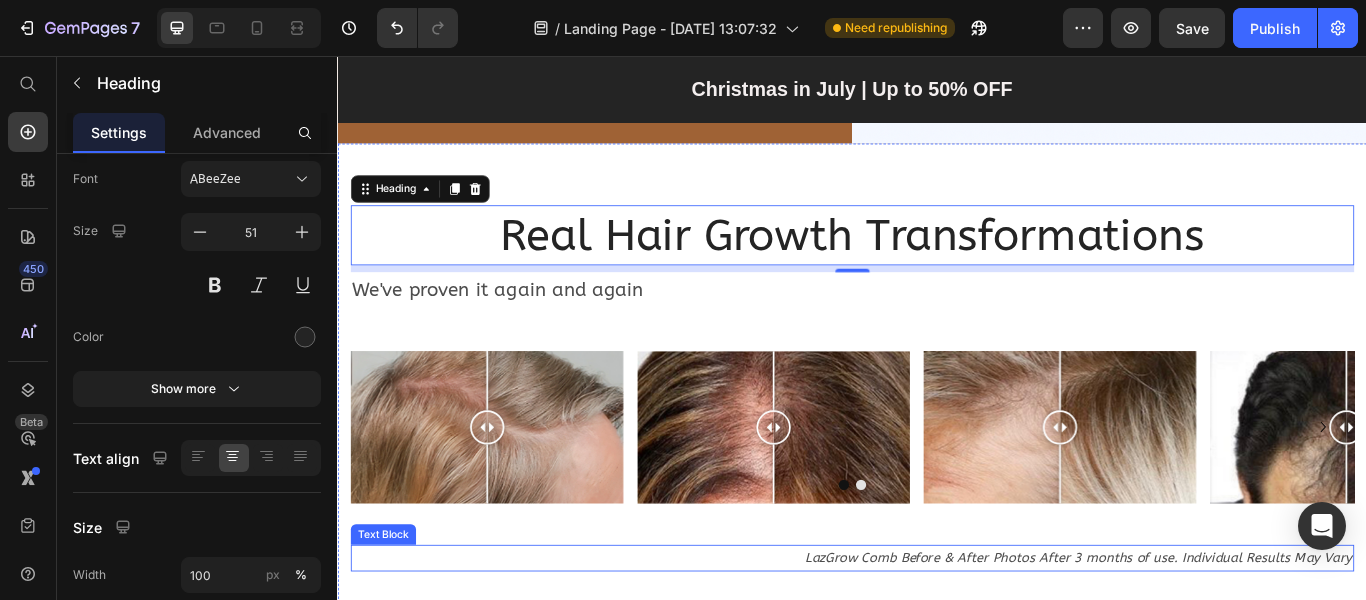 scroll, scrollTop: 5131, scrollLeft: 0, axis: vertical 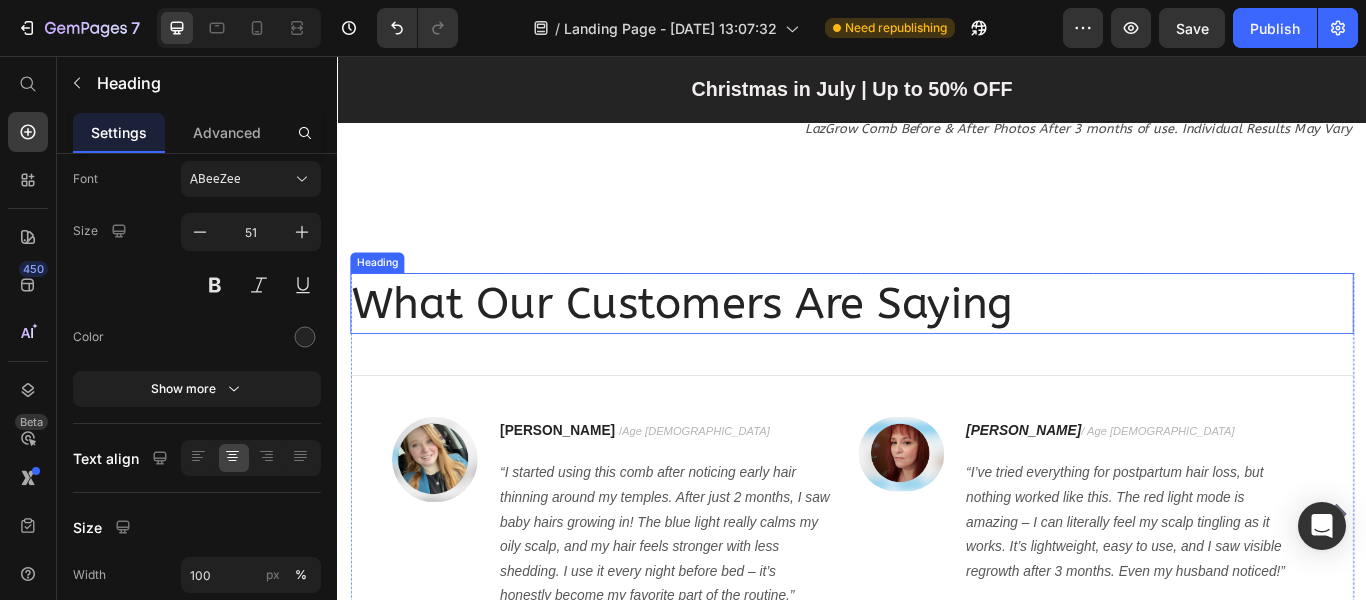 click on "What Our Customers Are Saying" at bounding box center (937, 344) 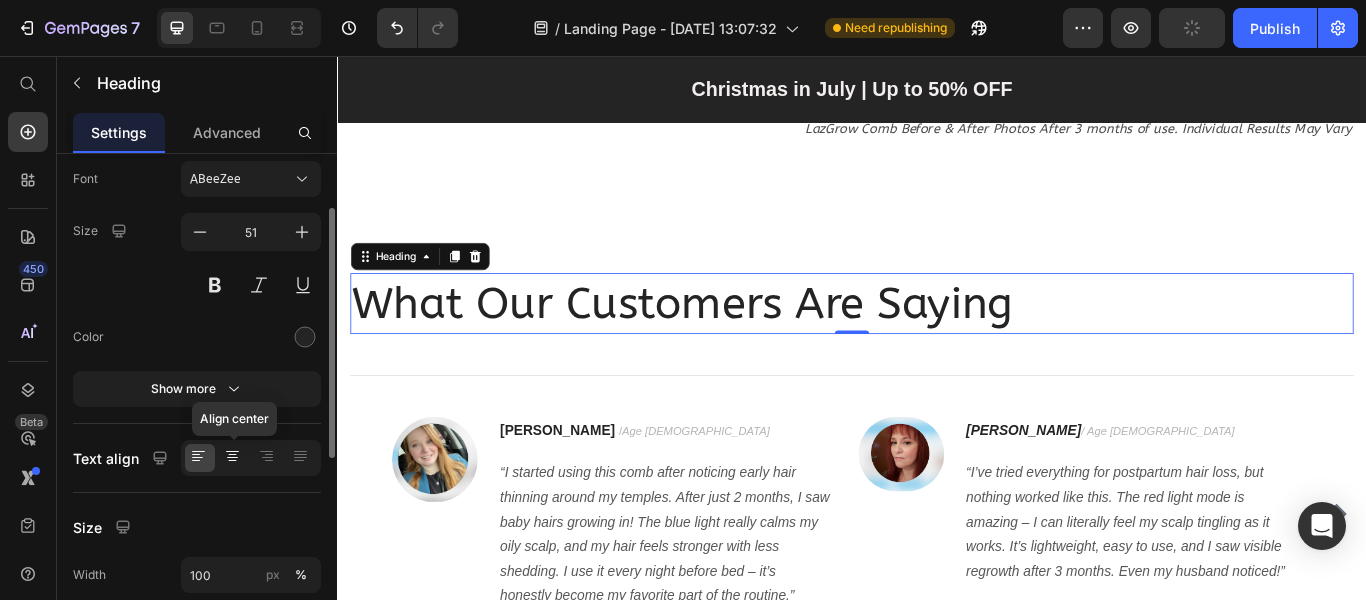 click 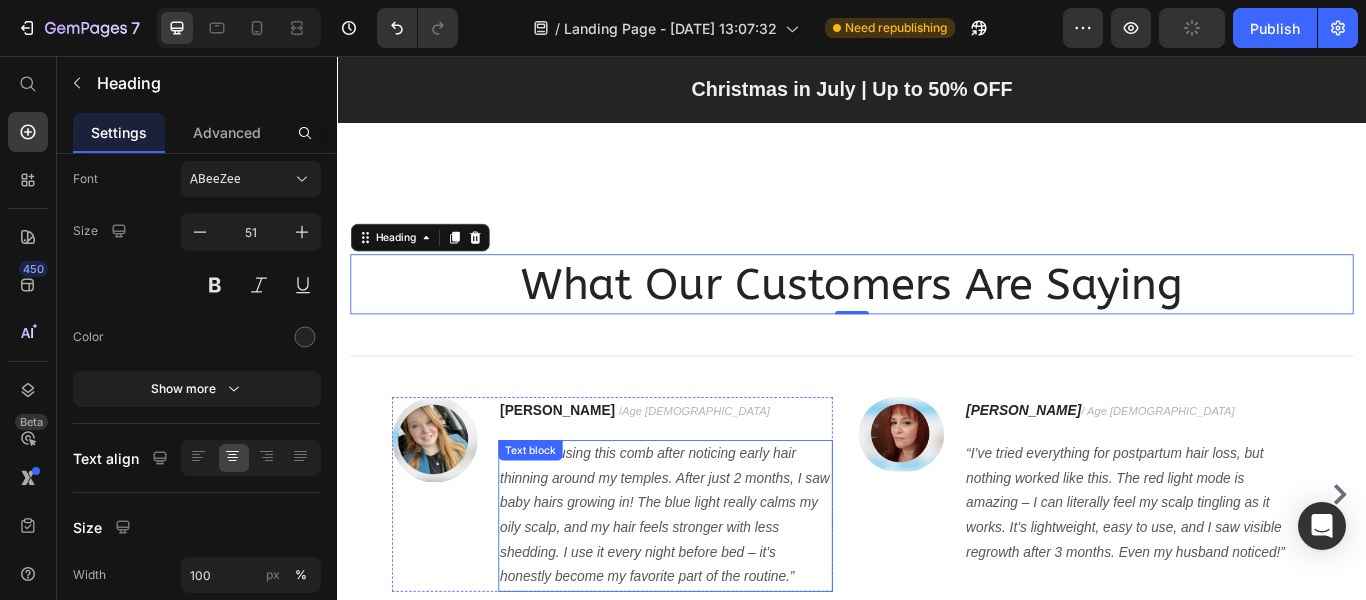 scroll, scrollTop: 5431, scrollLeft: 0, axis: vertical 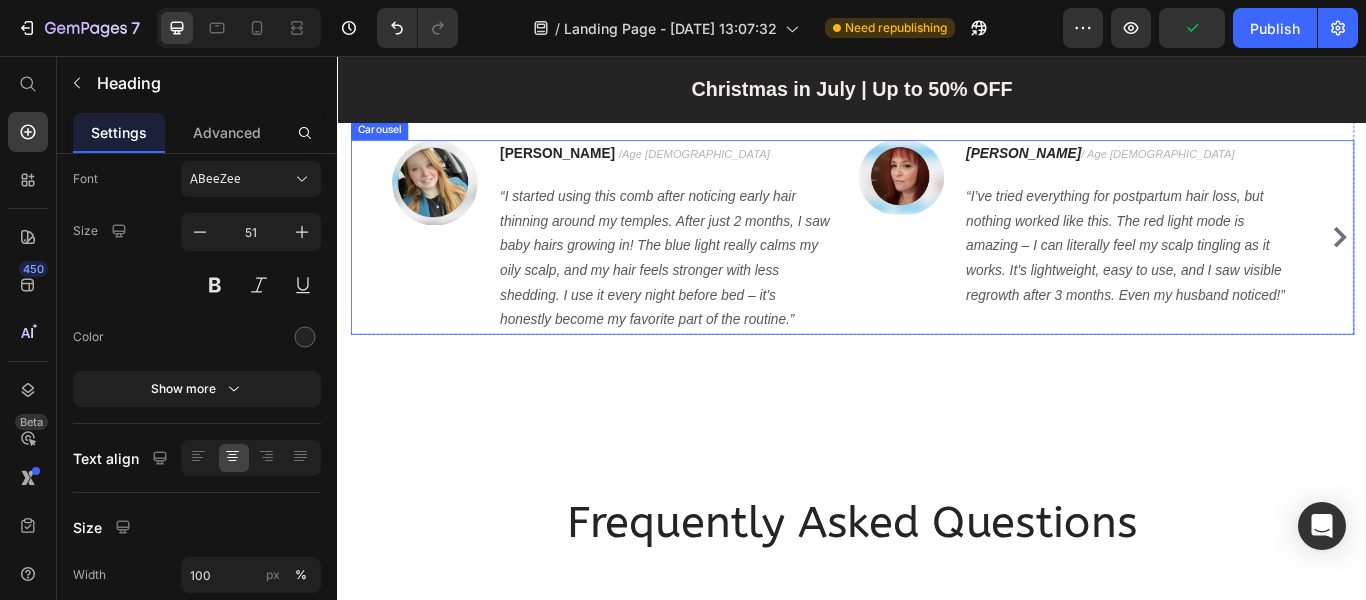 click 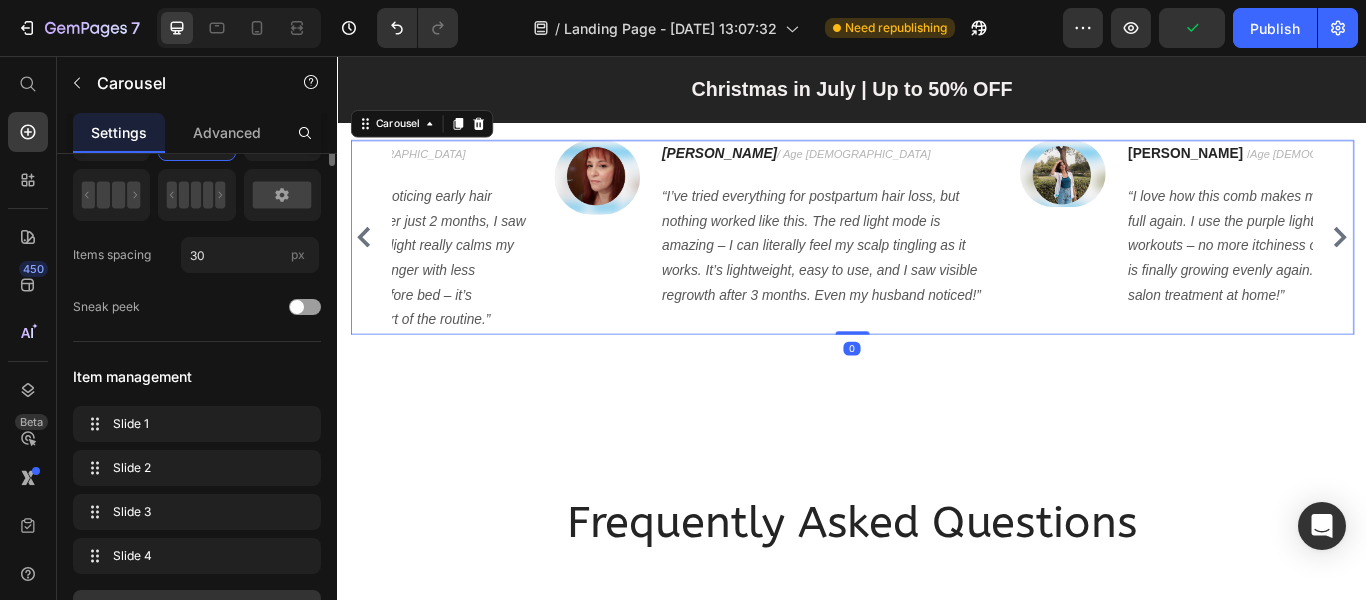 scroll, scrollTop: 0, scrollLeft: 0, axis: both 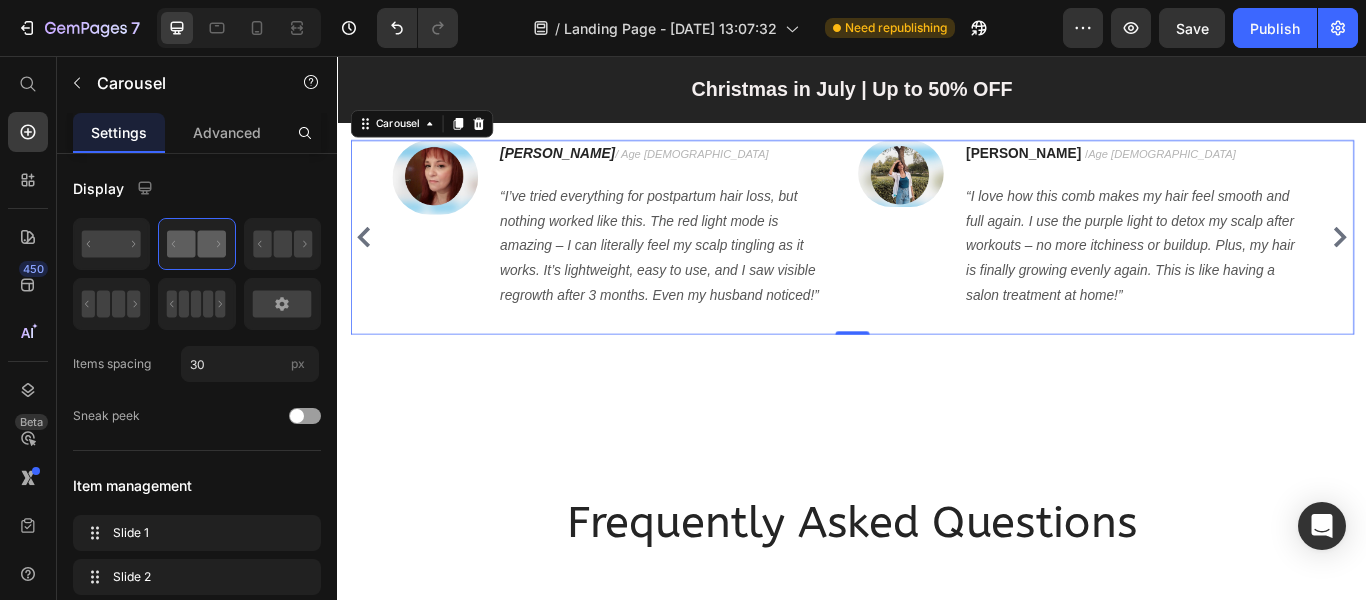 click 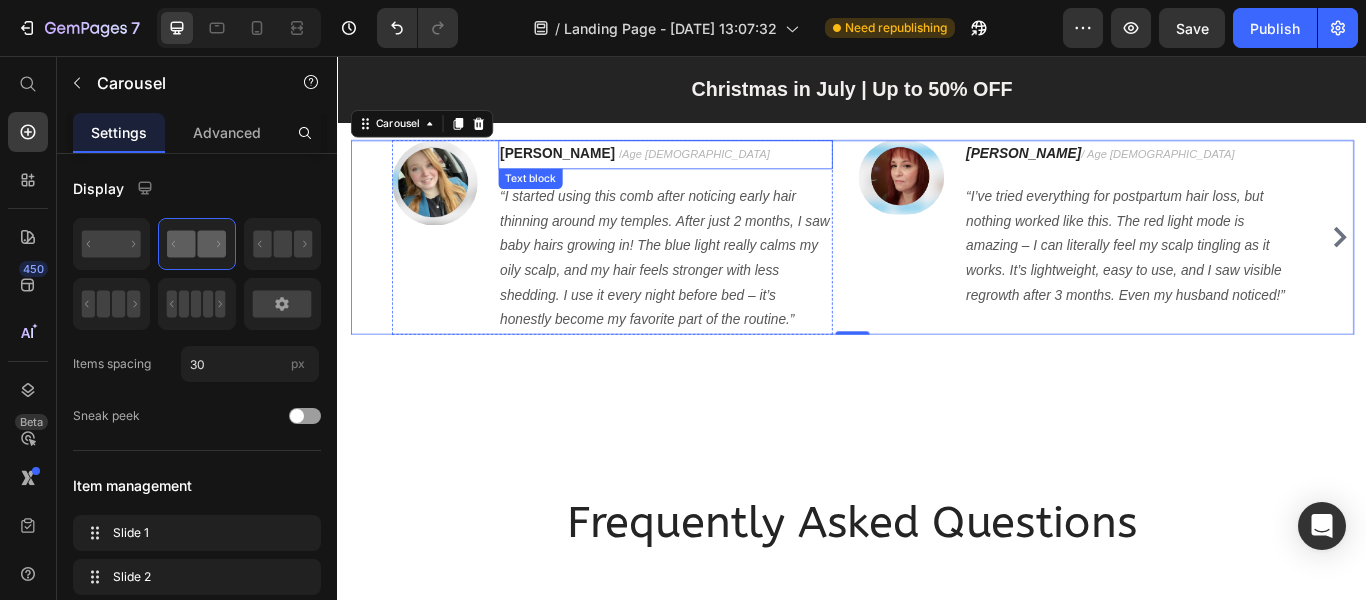 click on "Age [DEMOGRAPHIC_DATA]" at bounding box center [754, 170] 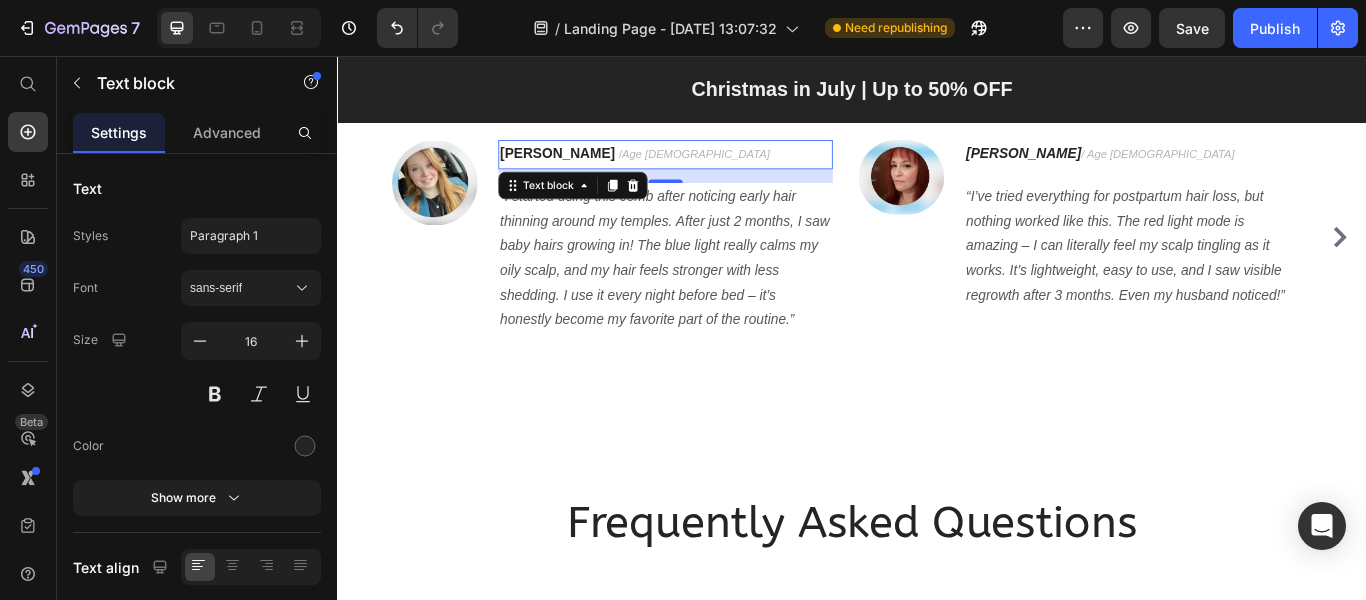 click on "[PERSON_NAME]   /  Age [DEMOGRAPHIC_DATA]" at bounding box center [719, 171] 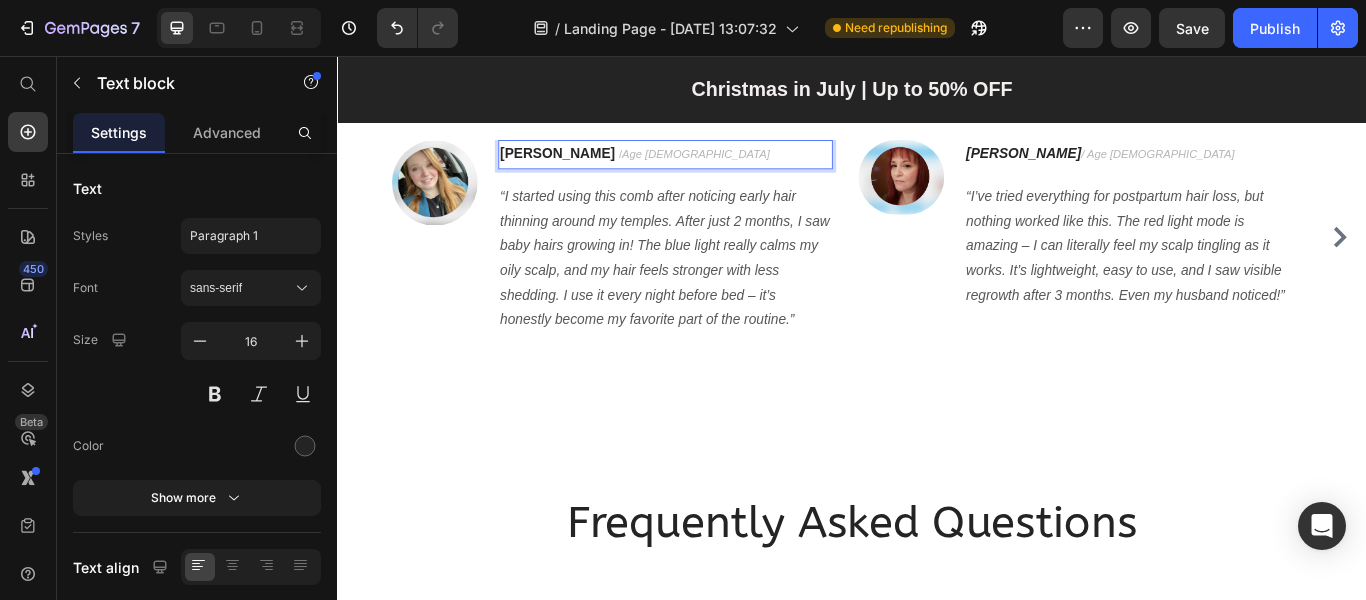 click on "[PERSON_NAME]   /  Age [DEMOGRAPHIC_DATA]" at bounding box center (719, 171) 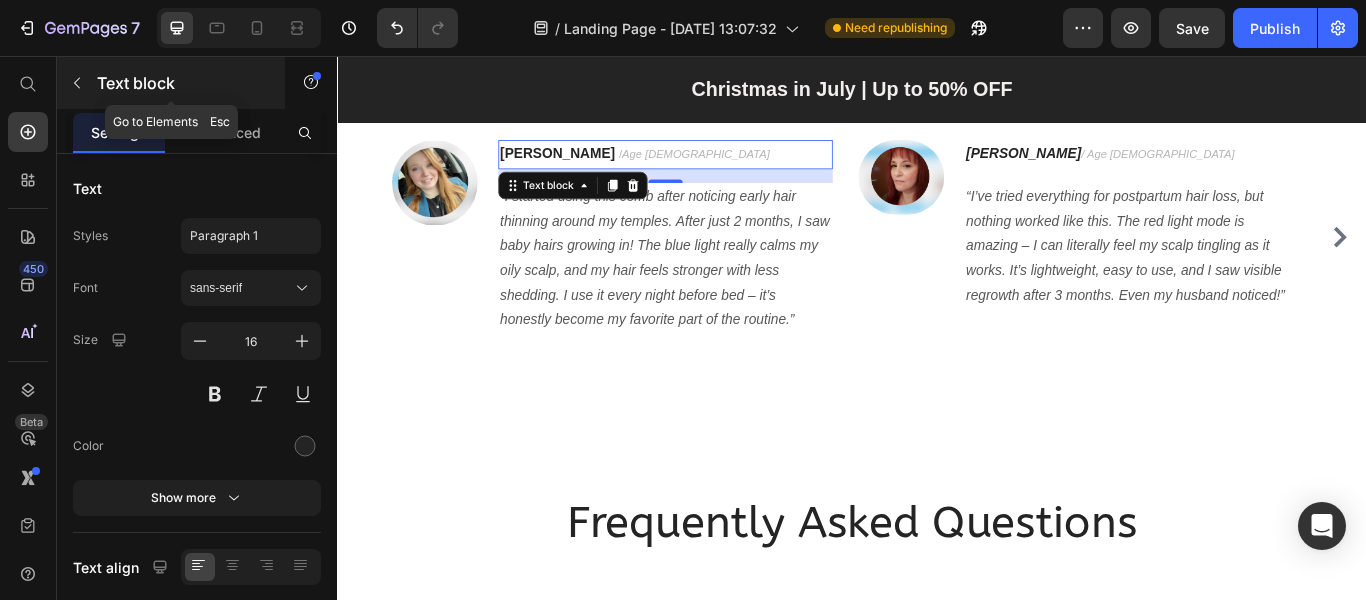 click 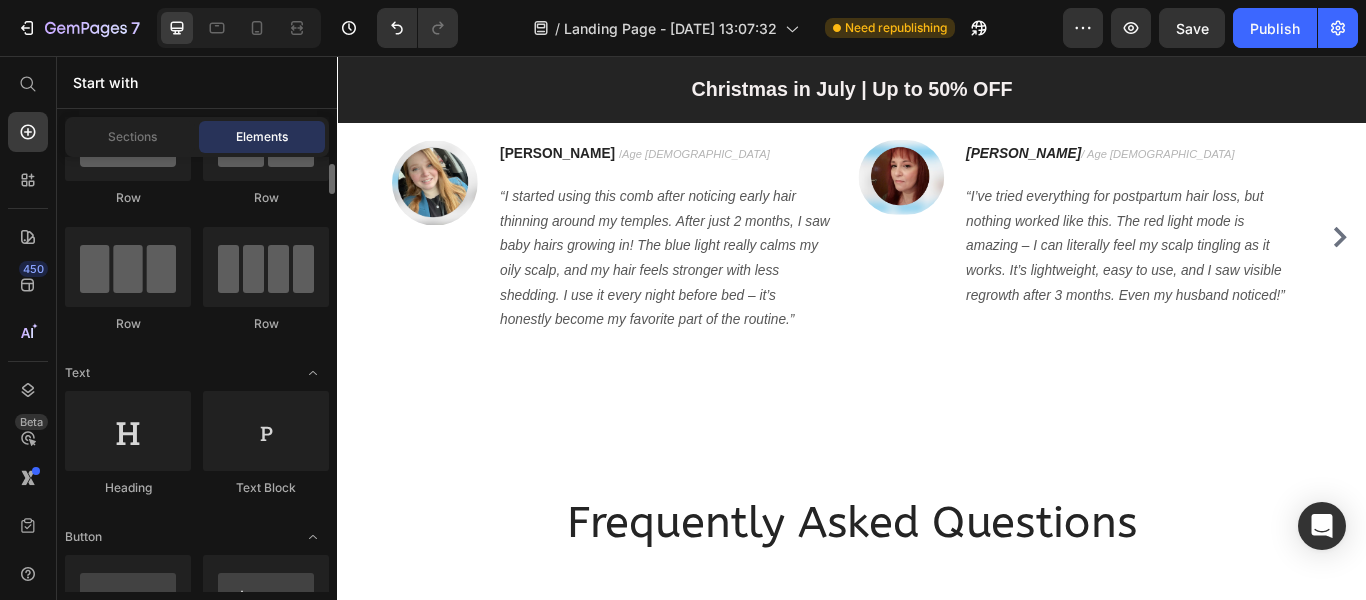scroll, scrollTop: 0, scrollLeft: 0, axis: both 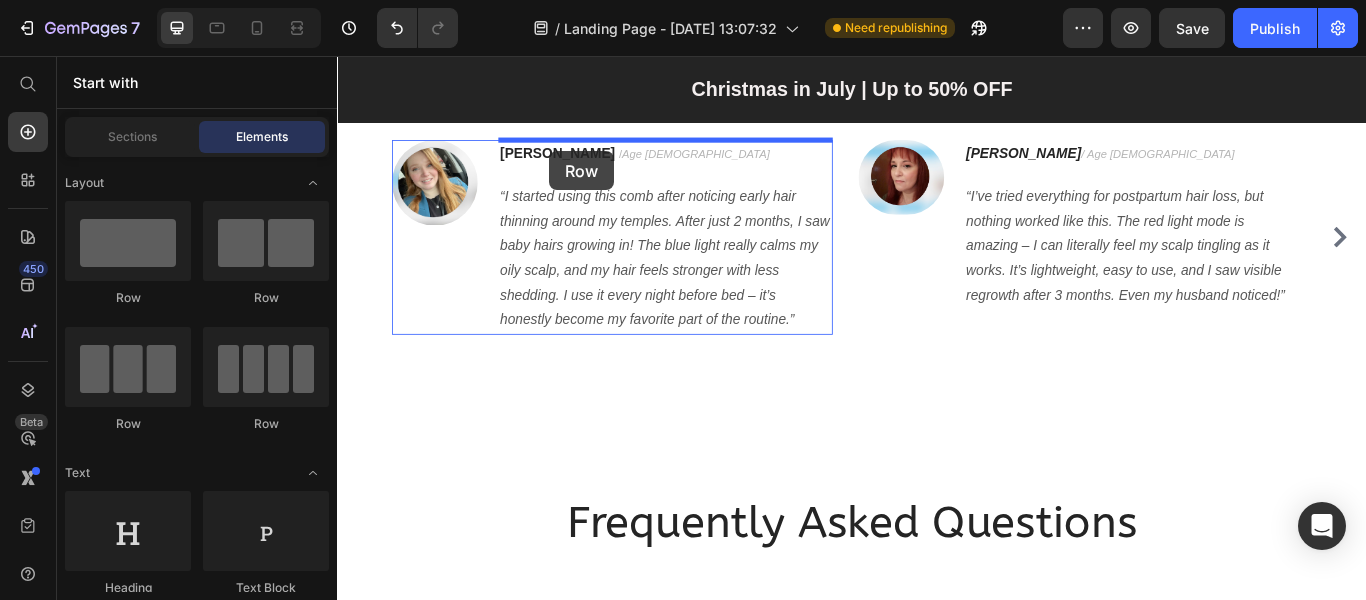 drag, startPoint x: 488, startPoint y: 312, endPoint x: 584, endPoint y: 167, distance: 173.8994 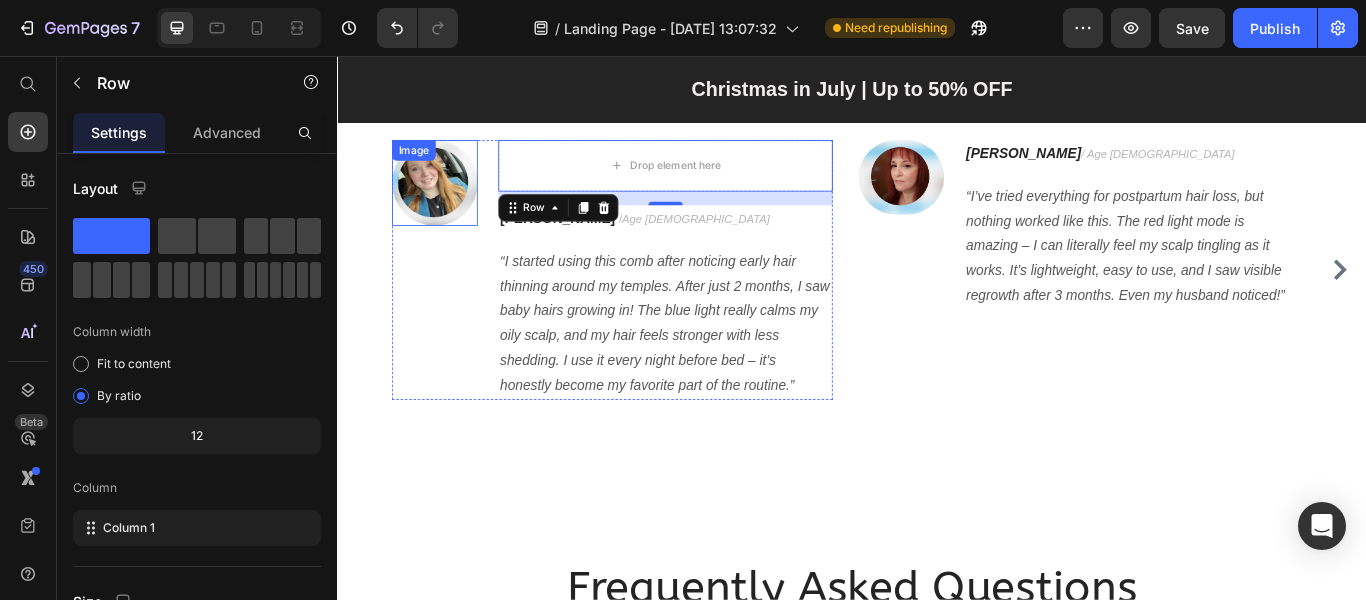 click at bounding box center (450, 204) 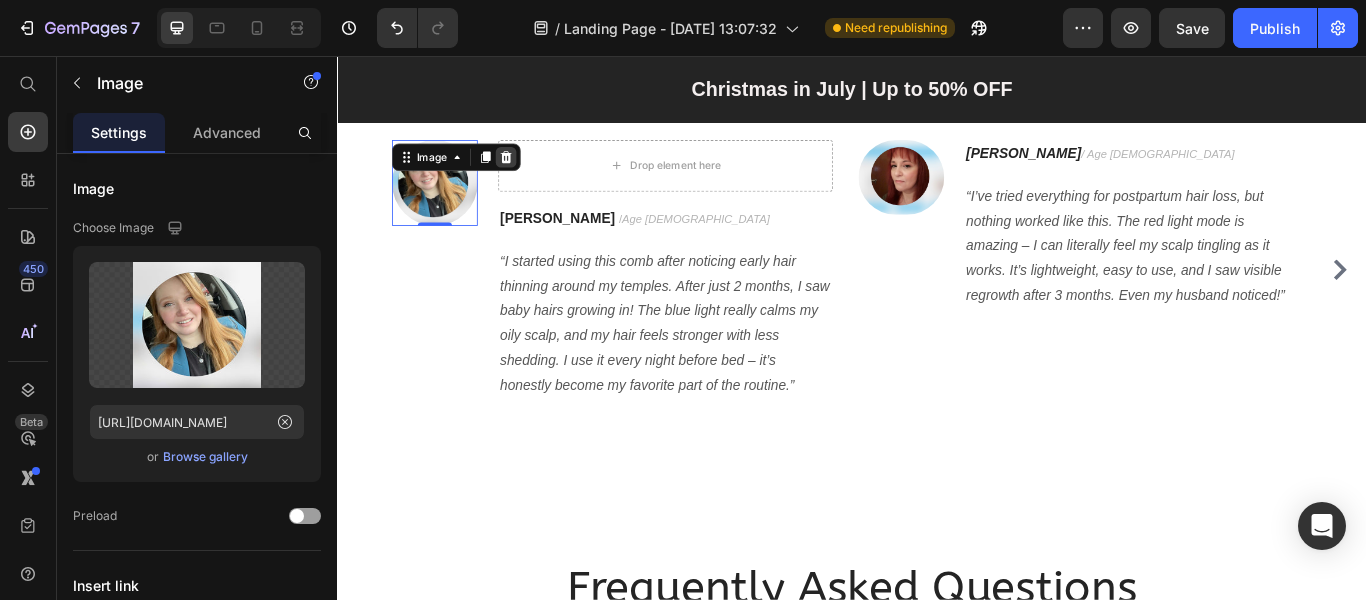 click 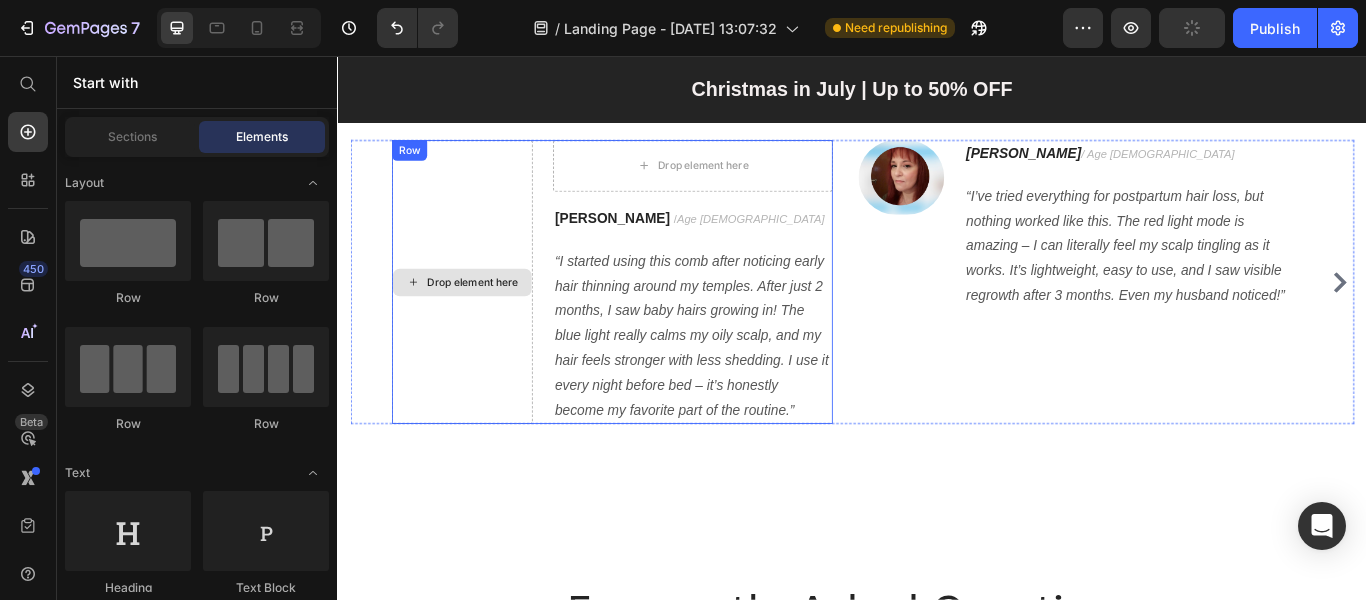 click on "Drop element here
Drop element here Row [PERSON_NAME]   /  Age [DEMOGRAPHIC_DATA] Text block “I started using this comb after noticing early hair thinning around my temples. After just 2 months, I saw baby hairs growing in! The blue light really calms my oily scalp, and my hair feels stronger with less shedding. I use it every night before bed – it’s honestly become my favorite part of the routine.” Text block Row" at bounding box center (657, 319) 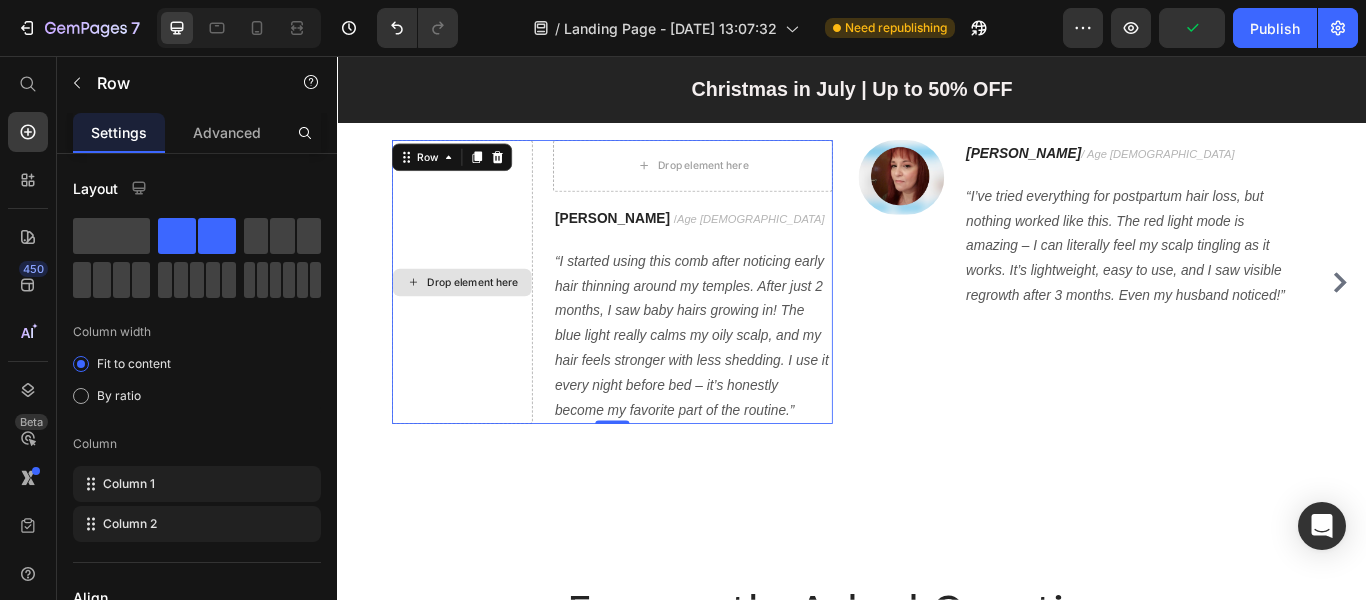 click on "Drop element here" at bounding box center (482, 319) 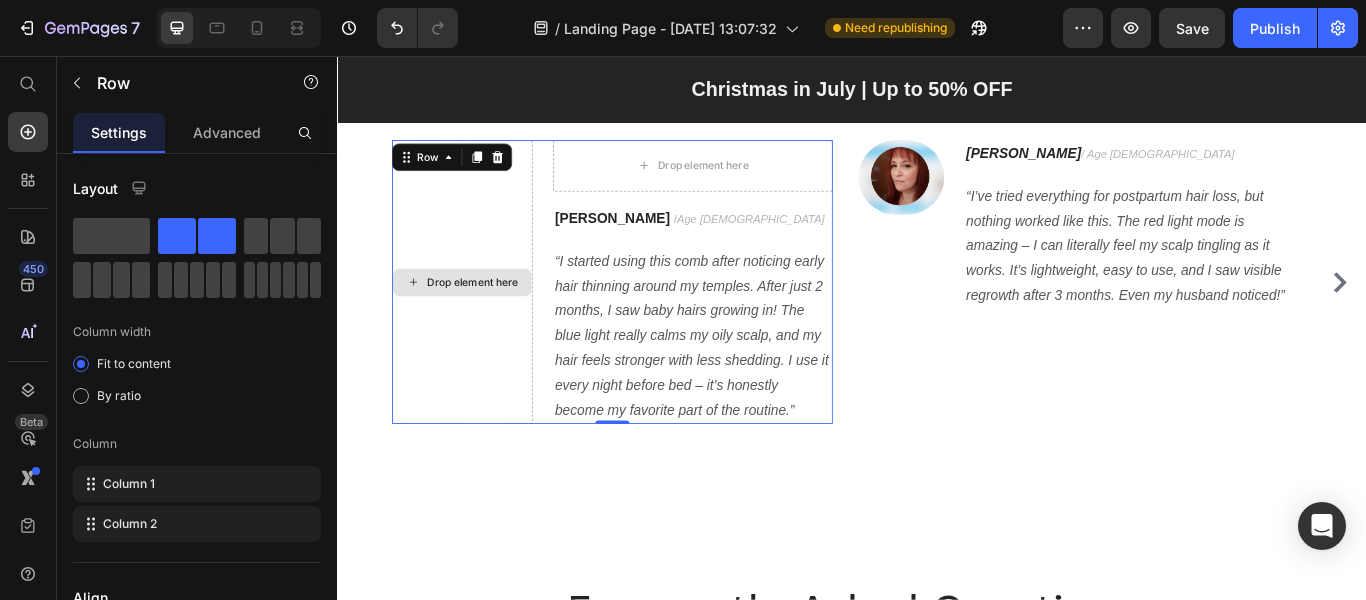 click on "Drop element here" at bounding box center (482, 319) 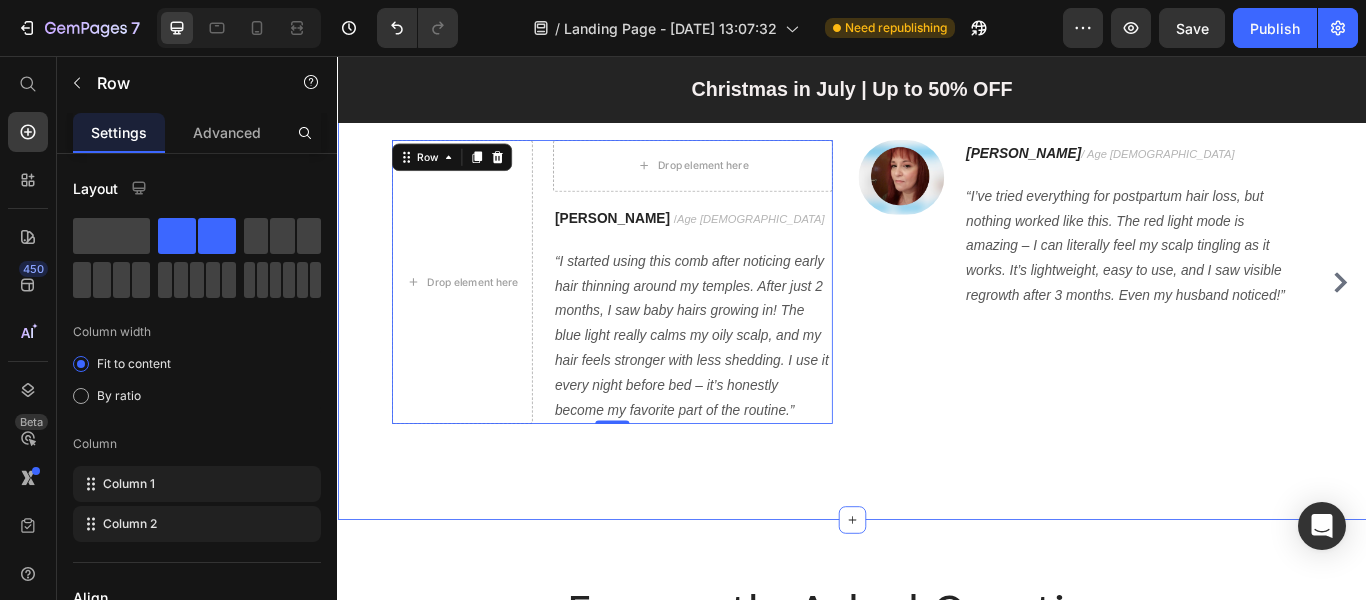 click on "What Our Customers Are Saying Heading                Title Line
Drop element here
Drop element here Row [PERSON_NAME]   /  Age [DEMOGRAPHIC_DATA] Text block “I started using this comb after noticing early hair thinning around my temples. After just 2 months, I saw baby hairs growing in! The blue light really calms my oily scalp, and my hair feels stronger with less shedding. I use it every night before bed – it’s honestly become my favorite part of the routine.” Text block Row   0 Image [PERSON_NAME] / Age [DEMOGRAPHIC_DATA] Text block “I’ve tried everything for postpartum hair loss, but nothing worked like this. The red light mode is amazing – I can literally feel my scalp tingling as it works. It’s lightweight, easy to use, and I saw visible regrowth after 3 months. Even my husband noticed!” Text block Row Image [PERSON_NAME]   /  Age [DEMOGRAPHIC_DATA] Text block Text block Row Image [PERSON_NAME]   / Design Director Text block Text block Row Carousel Row" at bounding box center (937, 252) 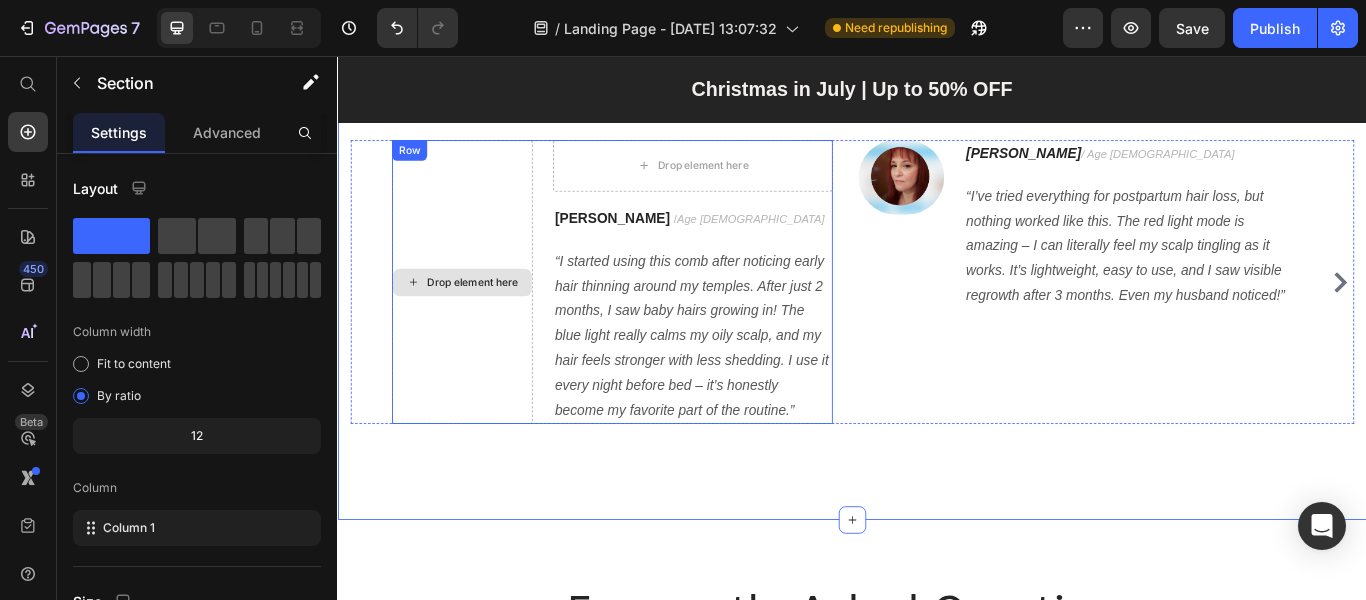 click on "Drop element here" at bounding box center (482, 319) 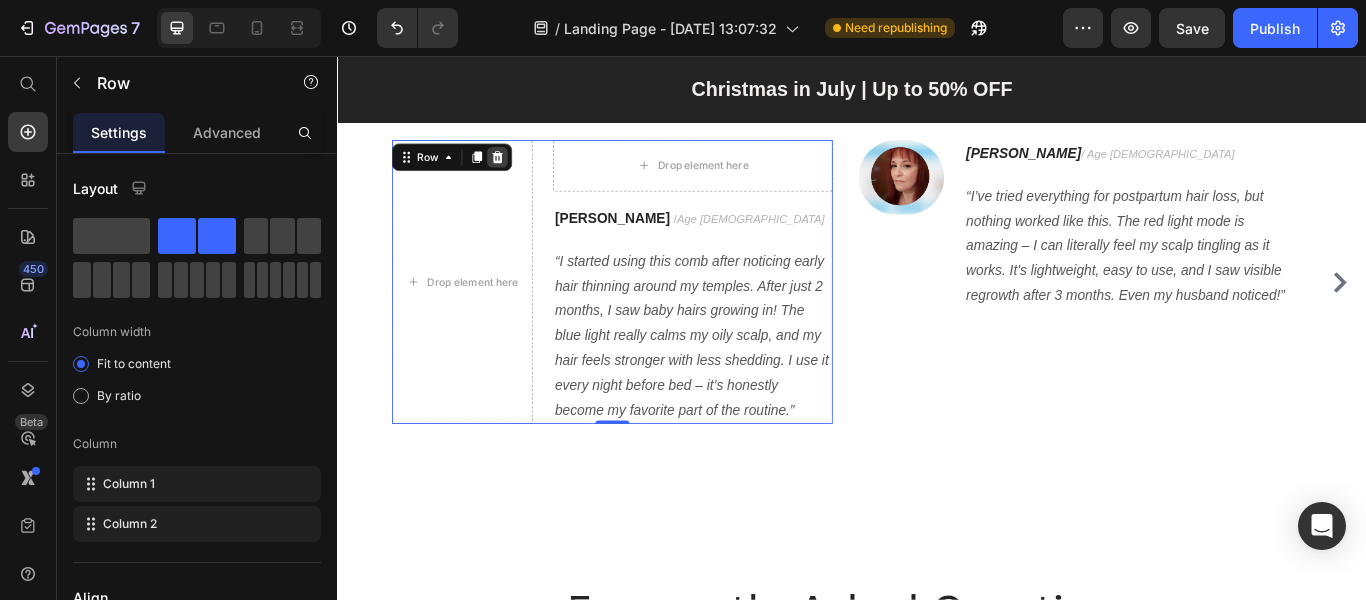click 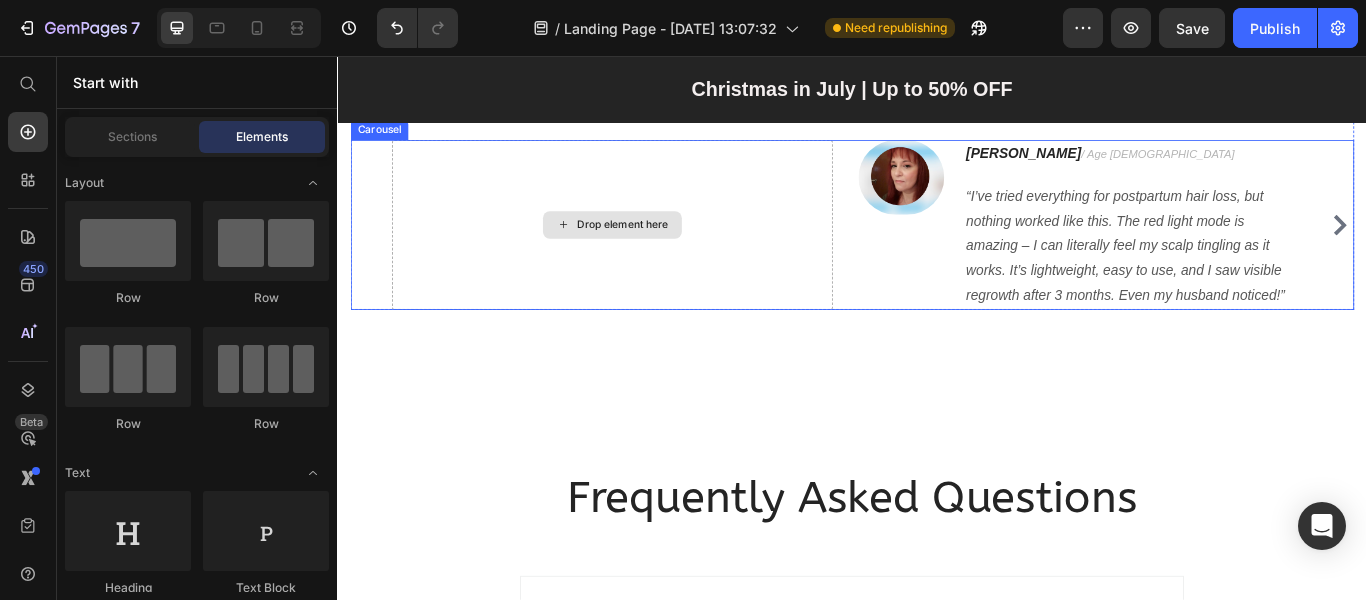 scroll, scrollTop: 5331, scrollLeft: 0, axis: vertical 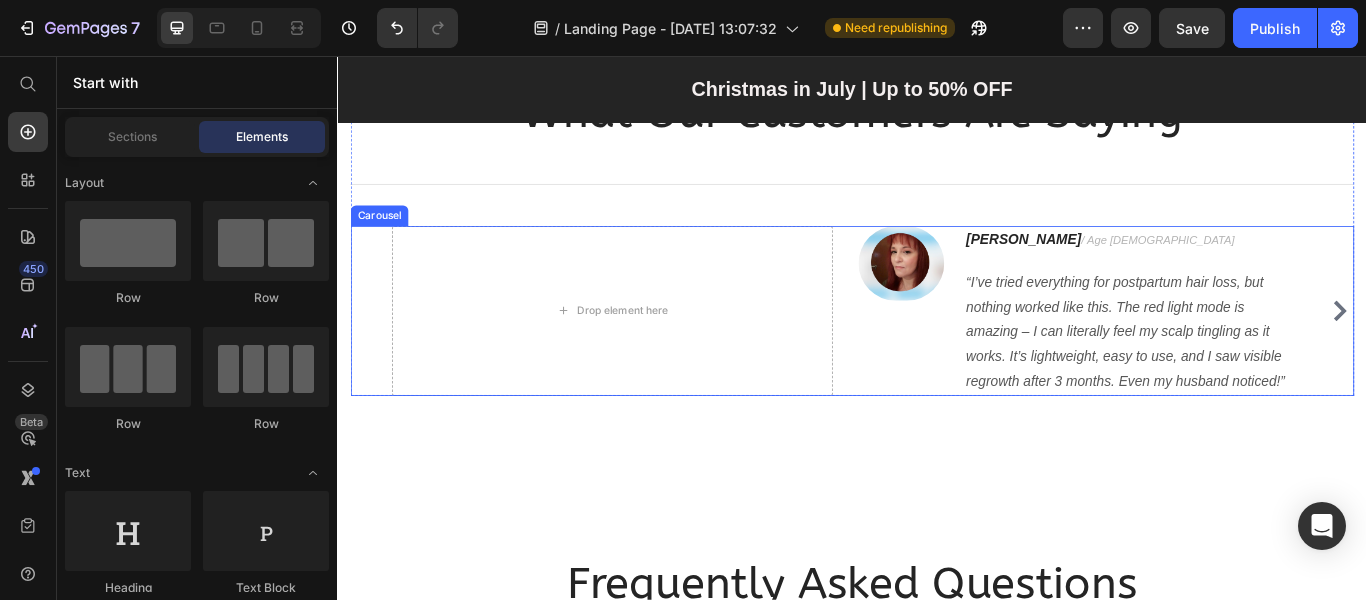 click on "Drop element here Image [PERSON_NAME] / Age [DEMOGRAPHIC_DATA] Text block “I’ve tried everything for postpartum hair loss, but nothing worked like this. The red light mode is amazing – I can literally feel my scalp tingling as it works. It’s lightweight, easy to use, and I saw visible regrowth after 3 months. Even my husband noticed!” Text block Row Image [PERSON_NAME]   /  Age [DEMOGRAPHIC_DATA] Text block “I love how this comb makes my hair feel smooth and full again. I use the purple light to detox my scalp after workouts – no more itchiness or buildup. Plus, my hair is finally growing evenly again. This is like having a salon treatment at home!” Text block Row Image [PERSON_NAME]   / Design Director Text block "We’ve always aimed to do things a little differently at Buffer. Since the early days, we’ve had a focus on building one of the most unique and fulfilling workplaces by rethinking a lot of traditional practices." Text block Row" at bounding box center [937, 353] 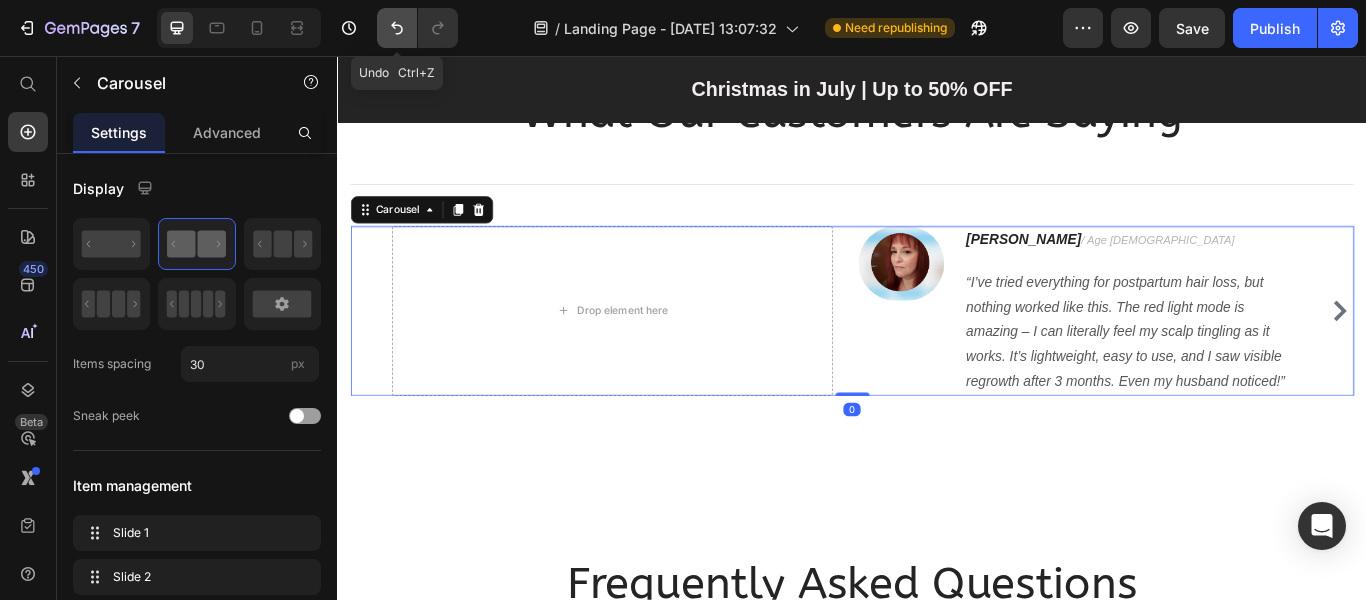 click 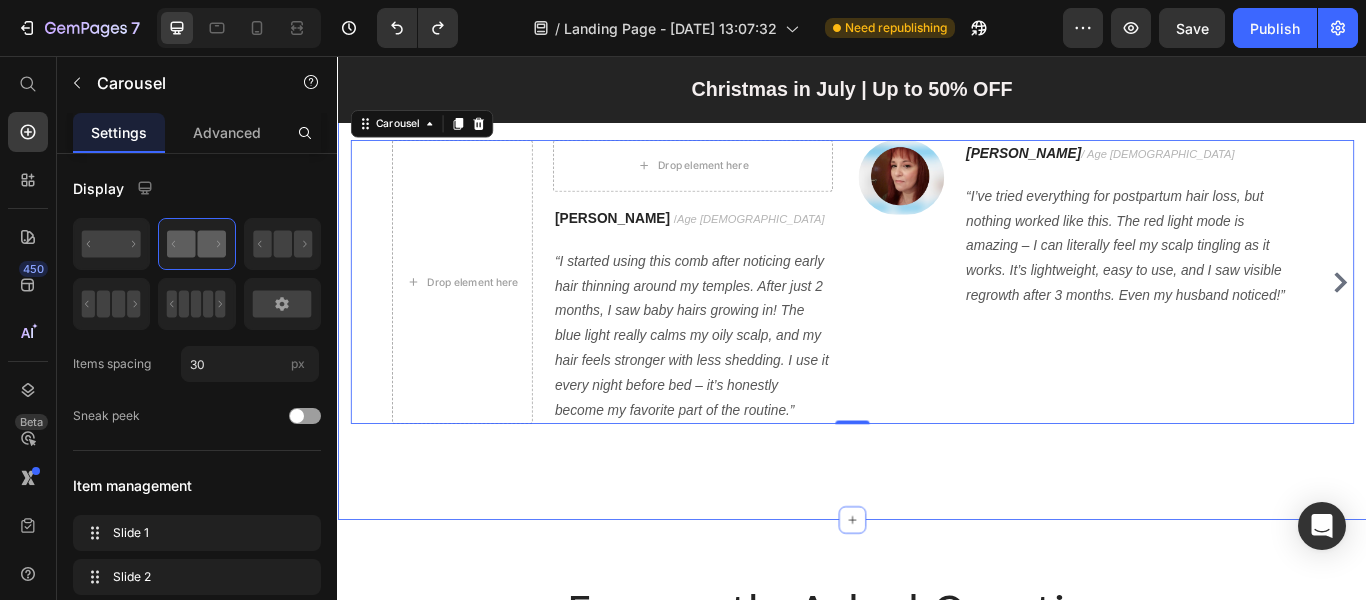scroll, scrollTop: 5231, scrollLeft: 0, axis: vertical 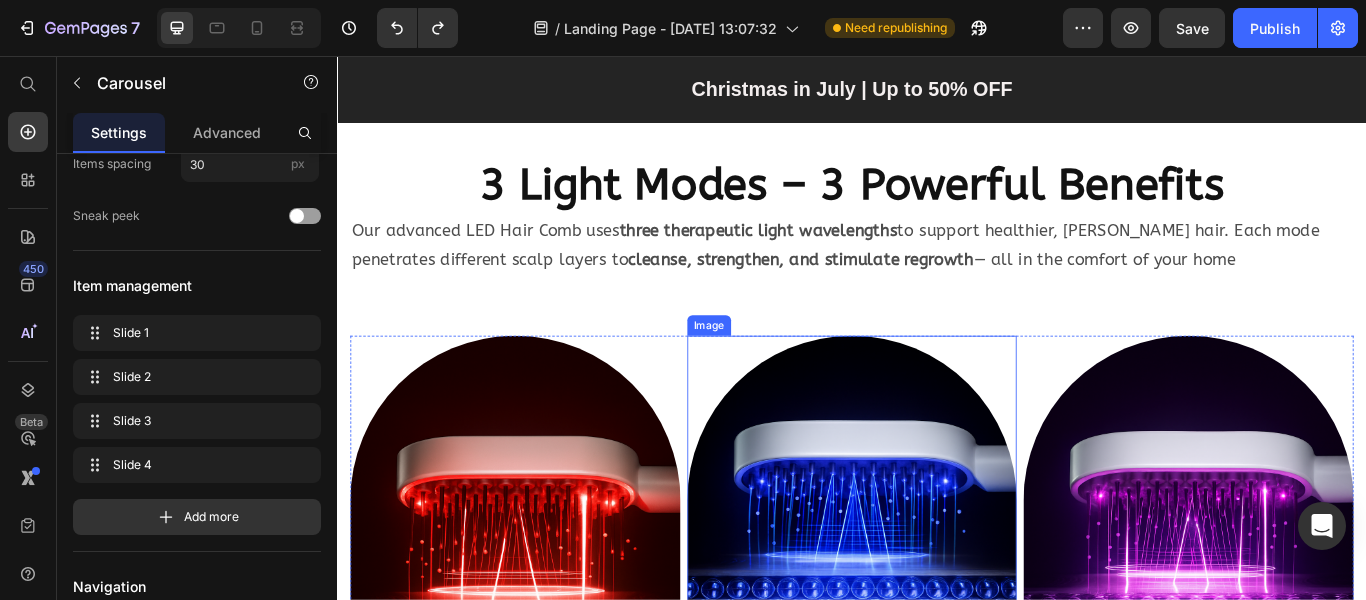 click at bounding box center (937, 363) 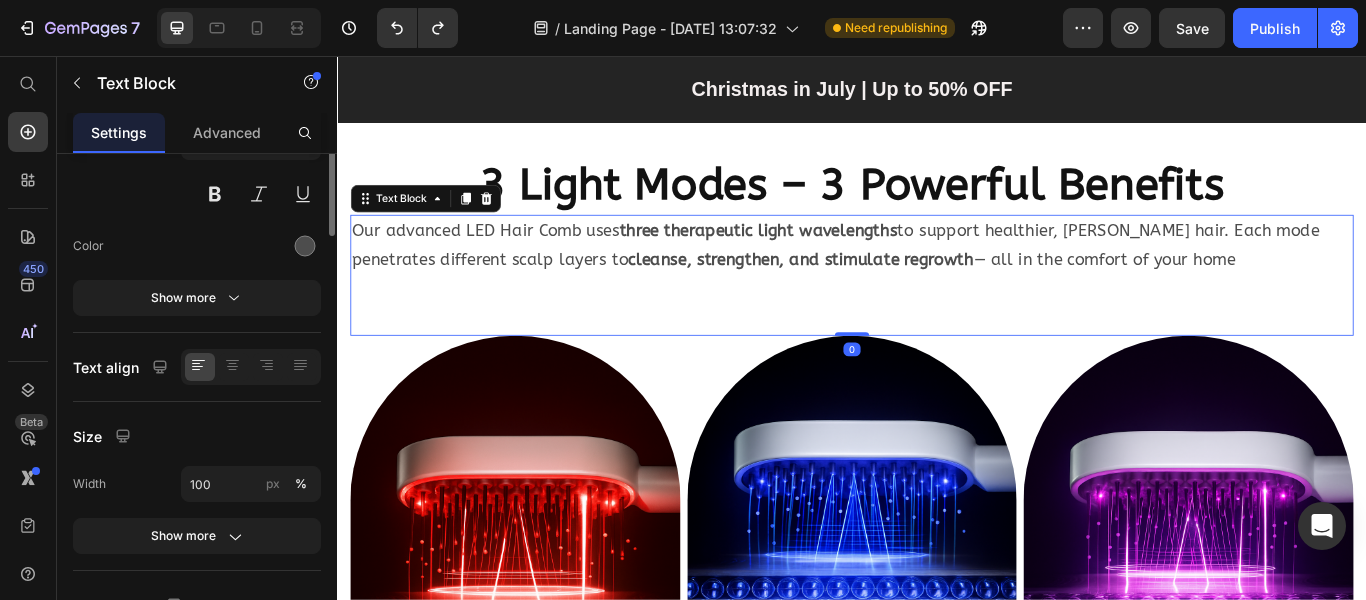 scroll, scrollTop: 0, scrollLeft: 0, axis: both 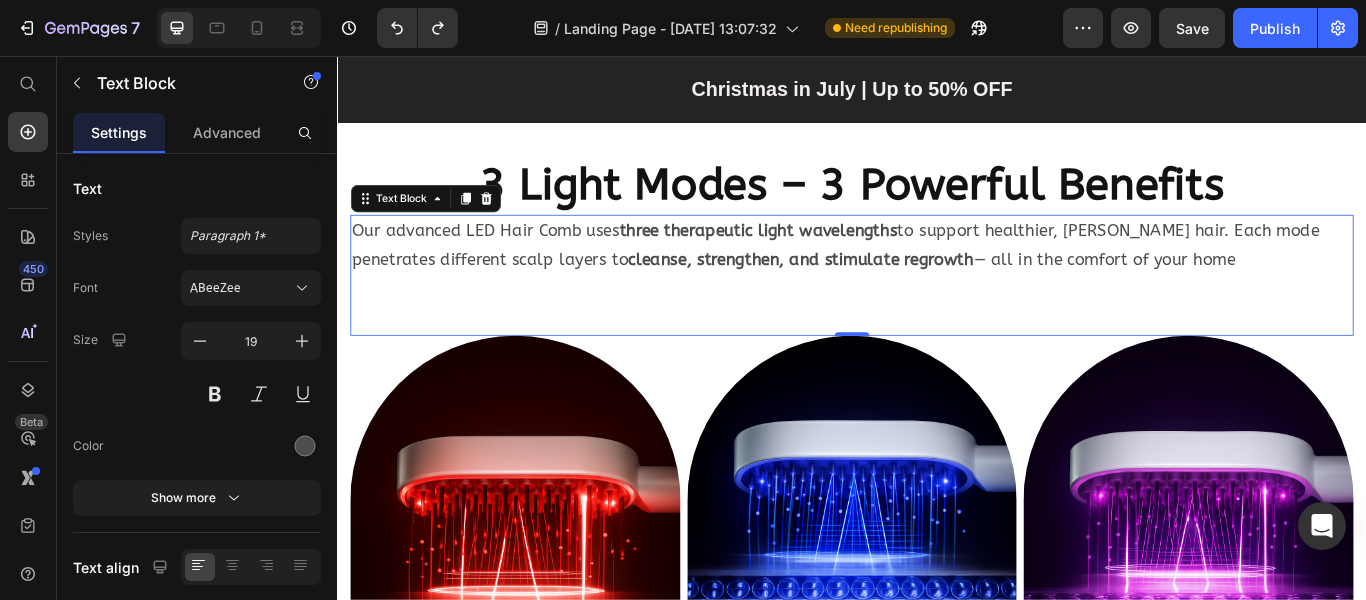 click at bounding box center (937, 328) 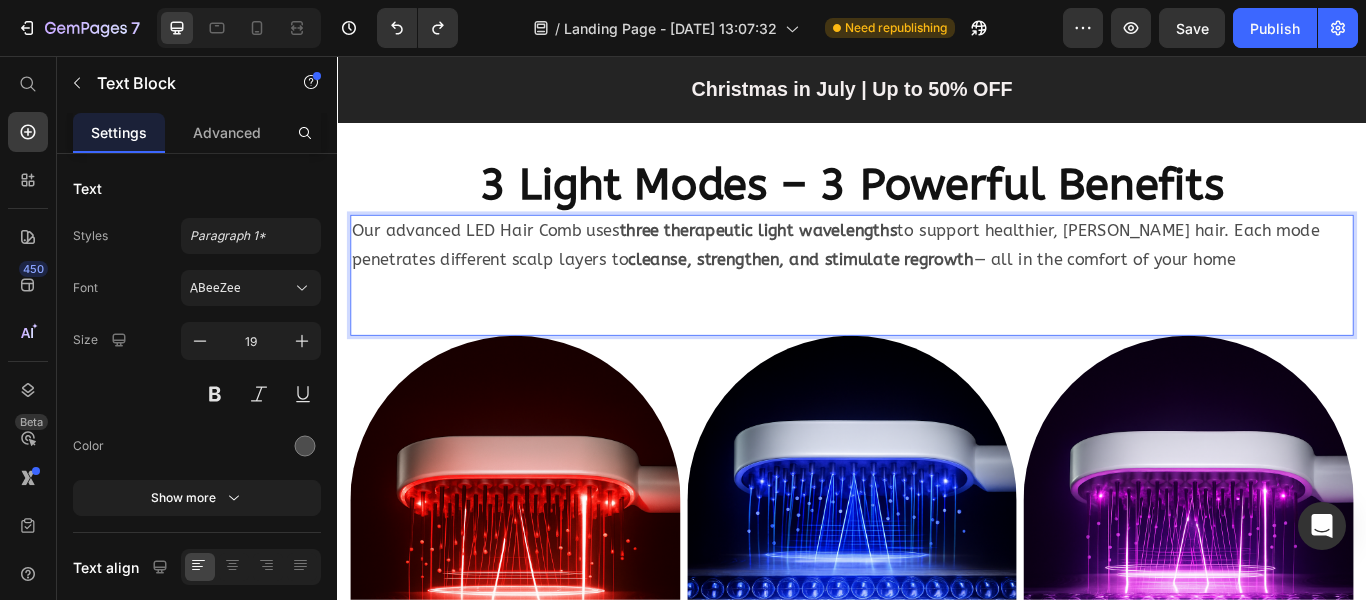 click at bounding box center (937, 363) 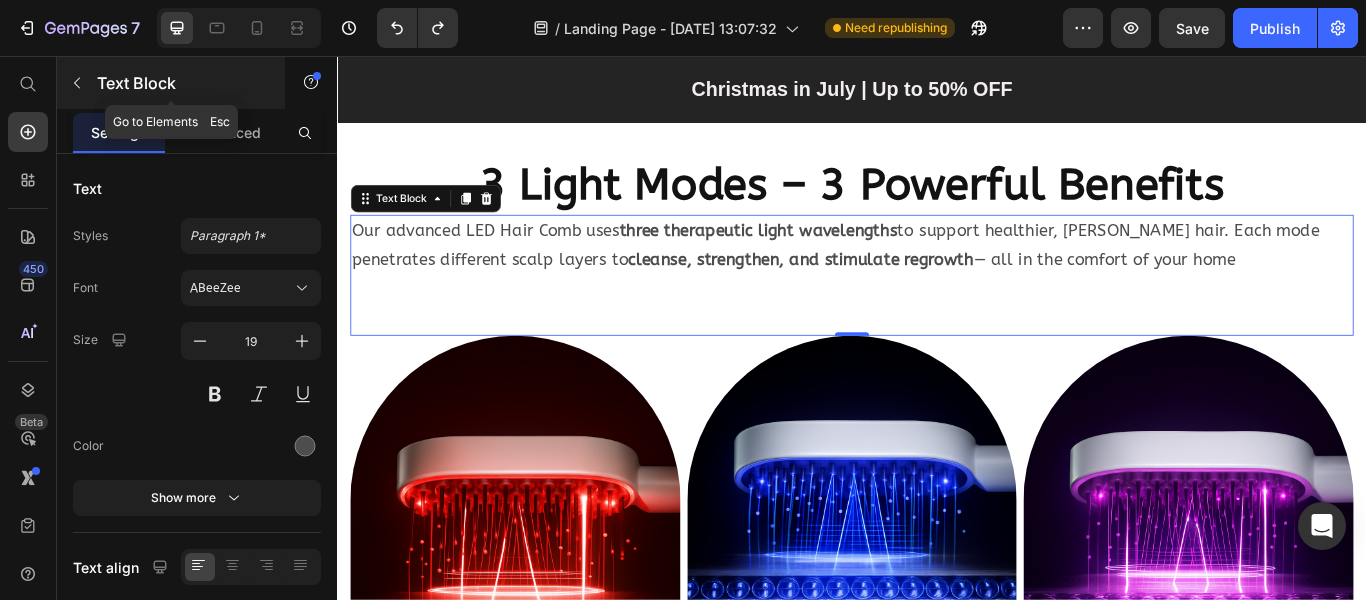 click 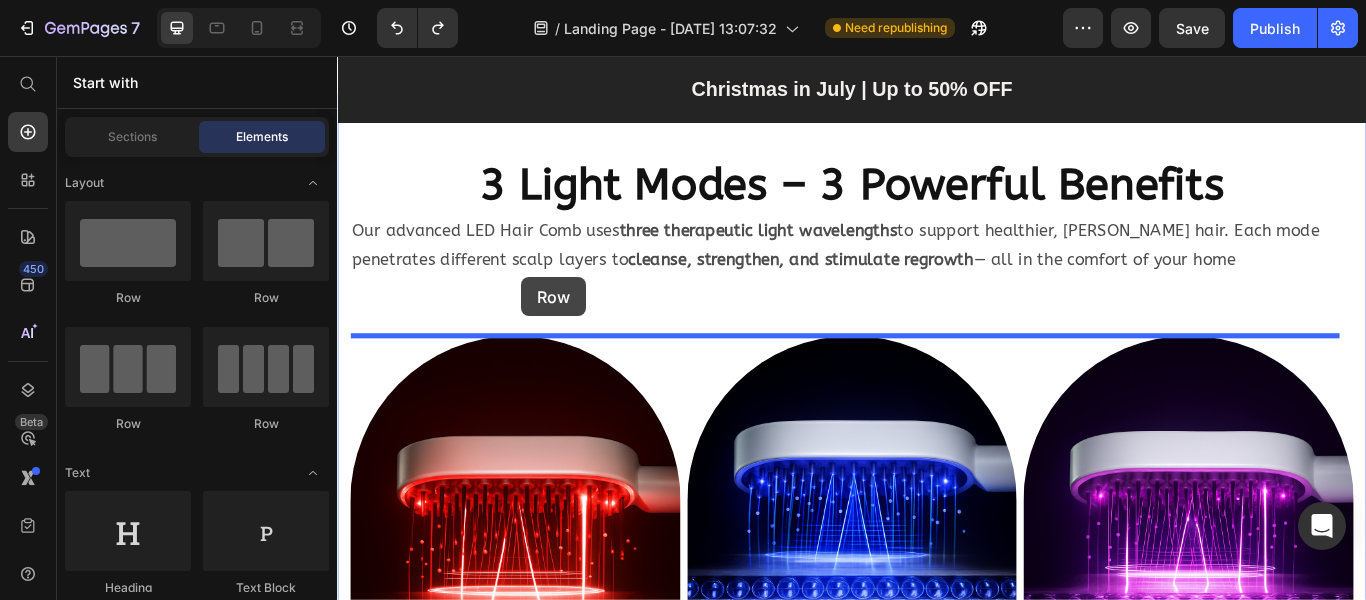 drag, startPoint x: 464, startPoint y: 303, endPoint x: 552, endPoint y: 314, distance: 88.68484 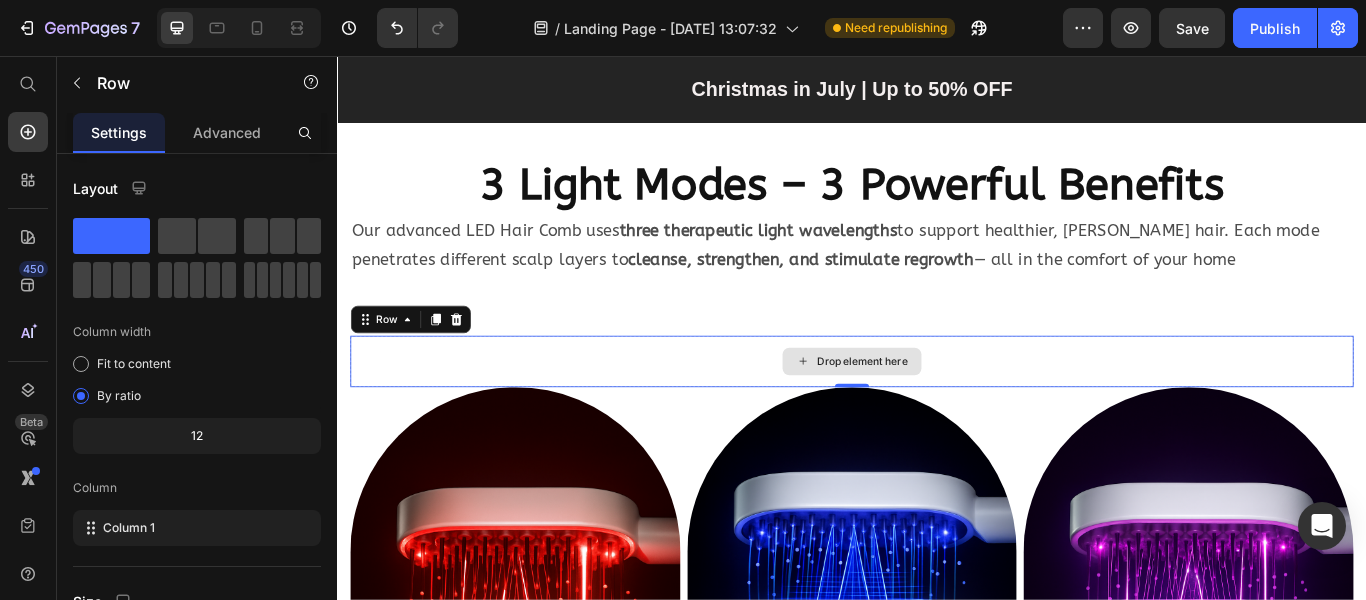 click on "Drop element here" at bounding box center [937, 412] 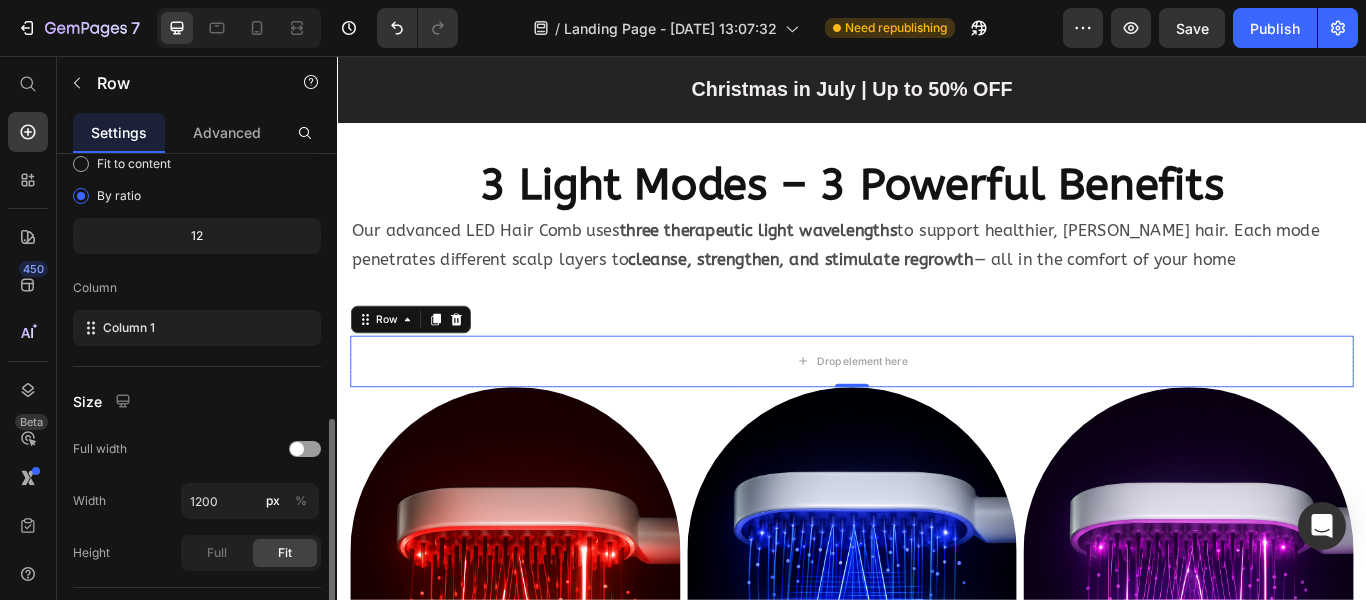 scroll, scrollTop: 300, scrollLeft: 0, axis: vertical 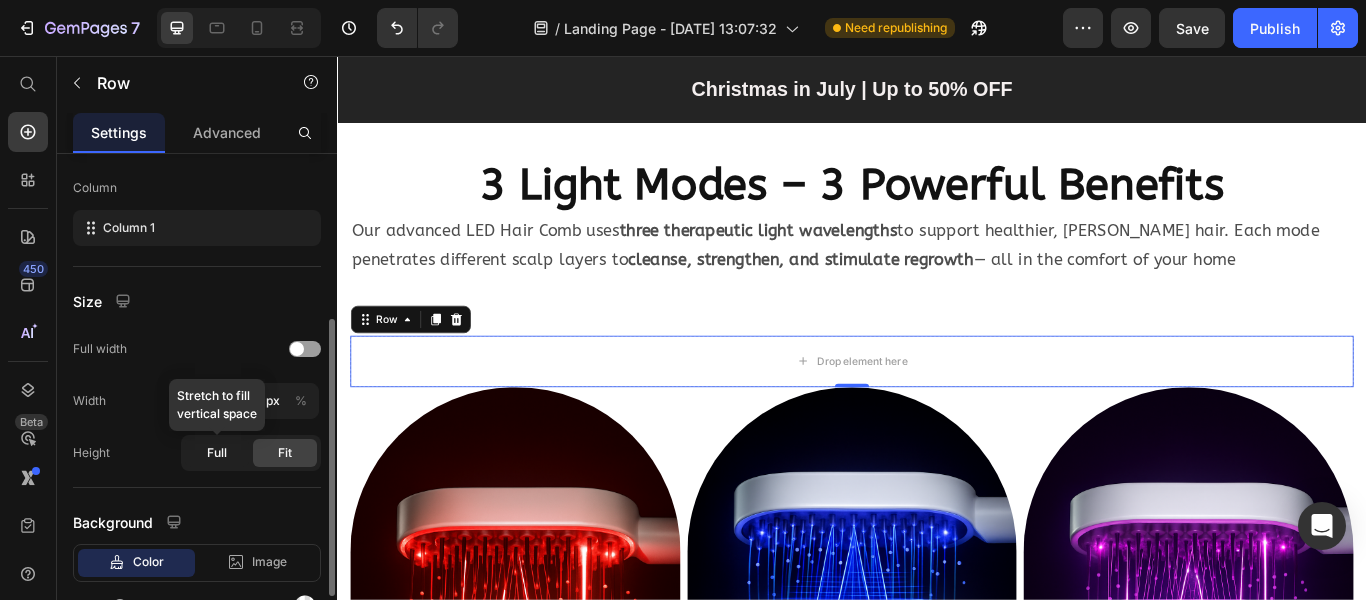 click on "Full" 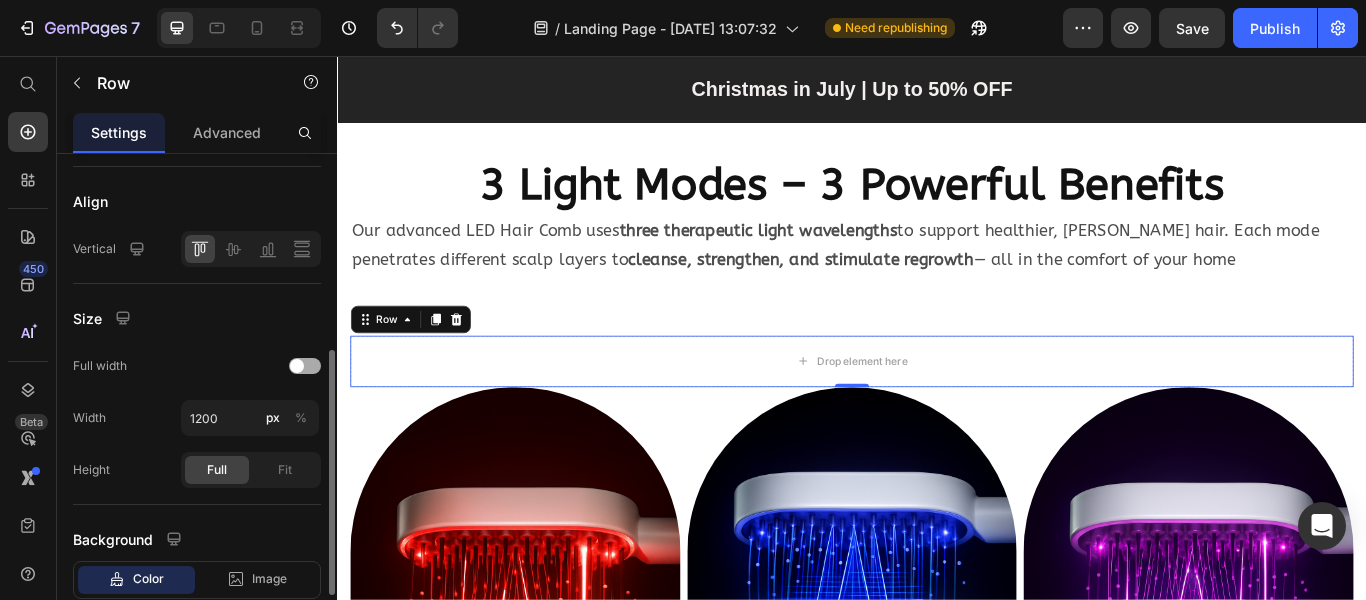 scroll, scrollTop: 500, scrollLeft: 0, axis: vertical 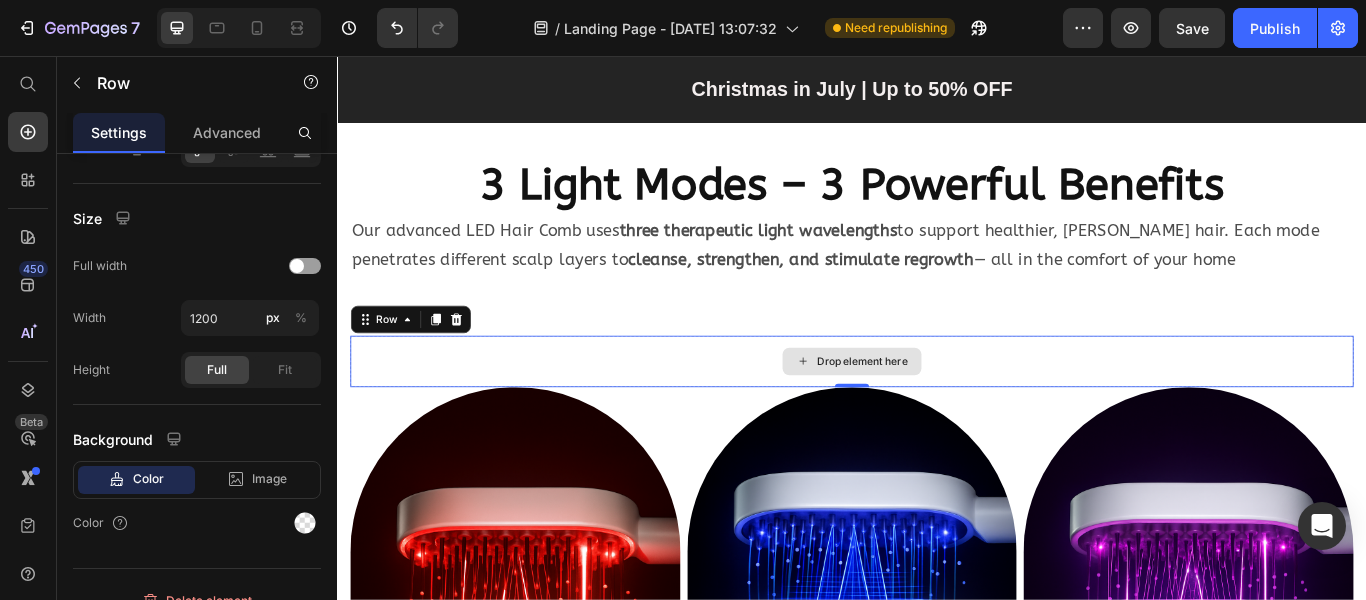 click on "Drop element here" at bounding box center [937, 412] 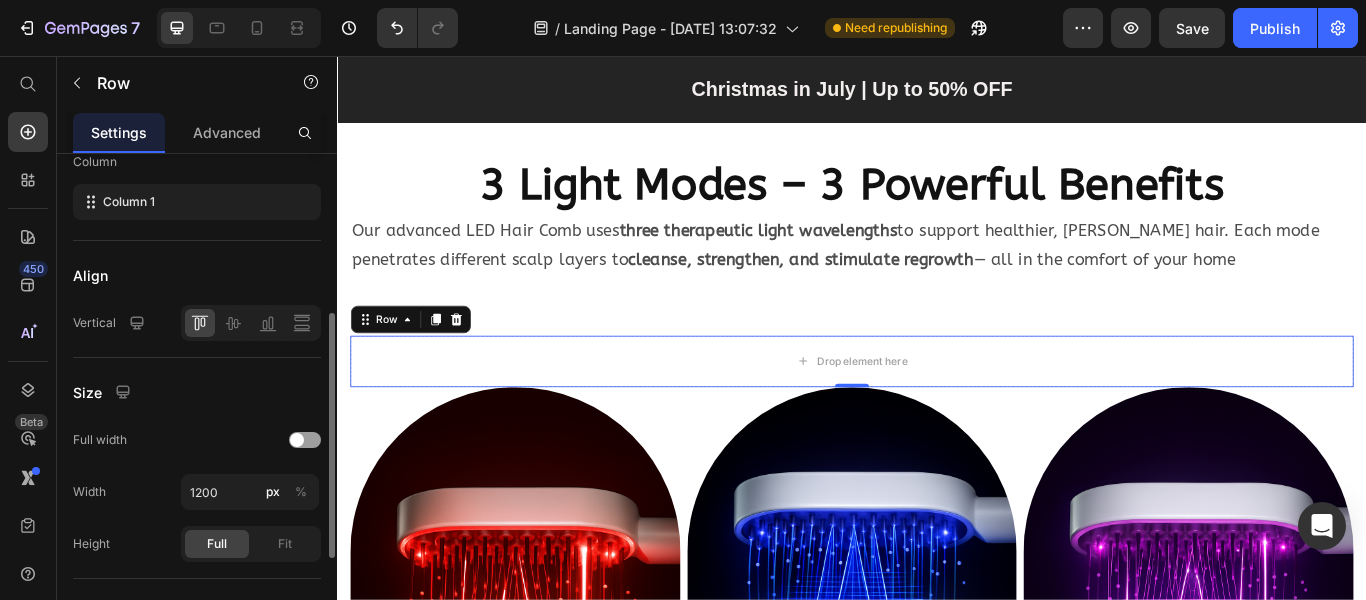 scroll, scrollTop: 0, scrollLeft: 0, axis: both 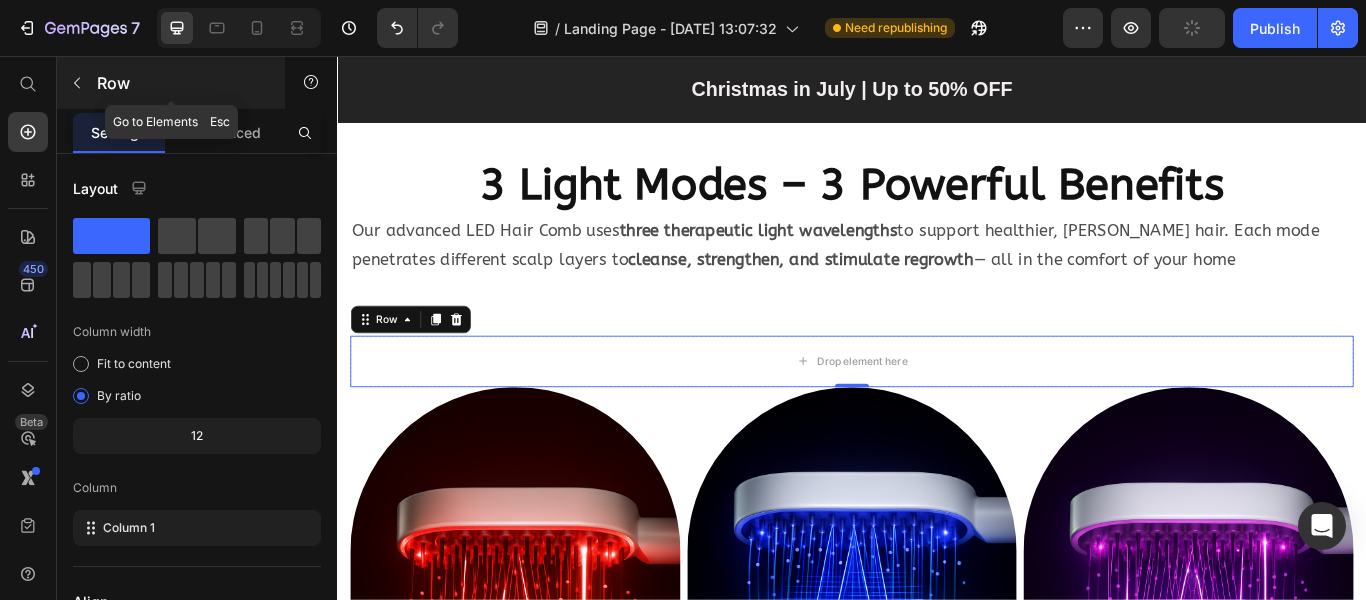 click 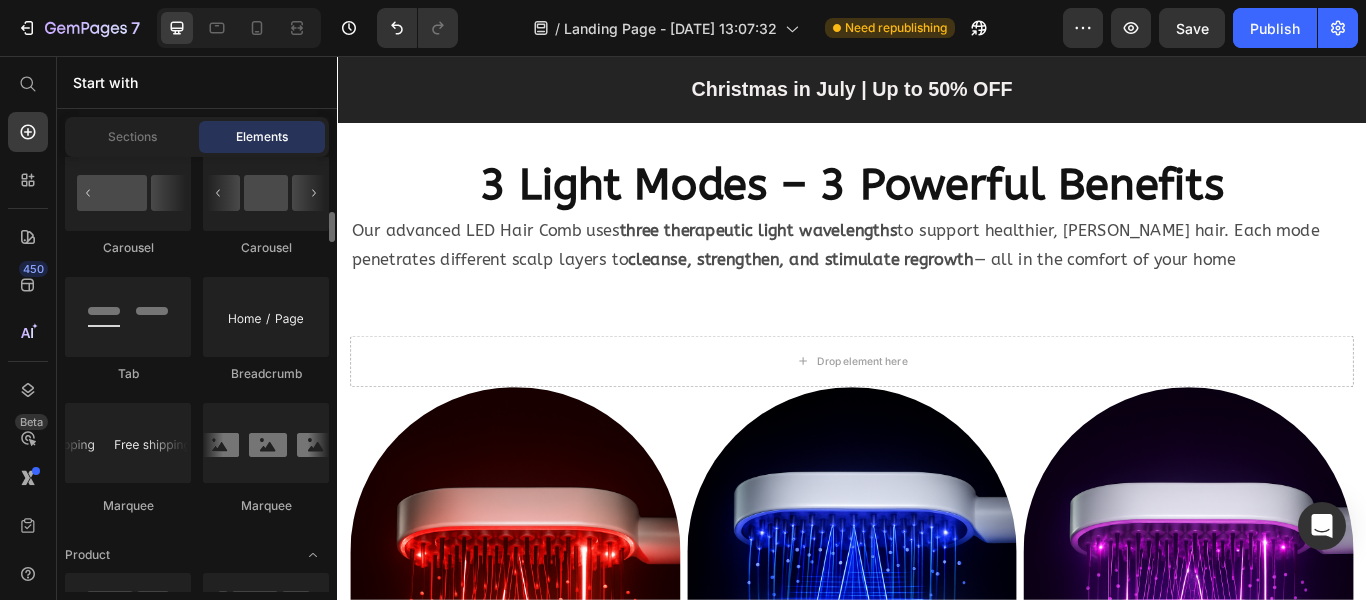 scroll, scrollTop: 2000, scrollLeft: 0, axis: vertical 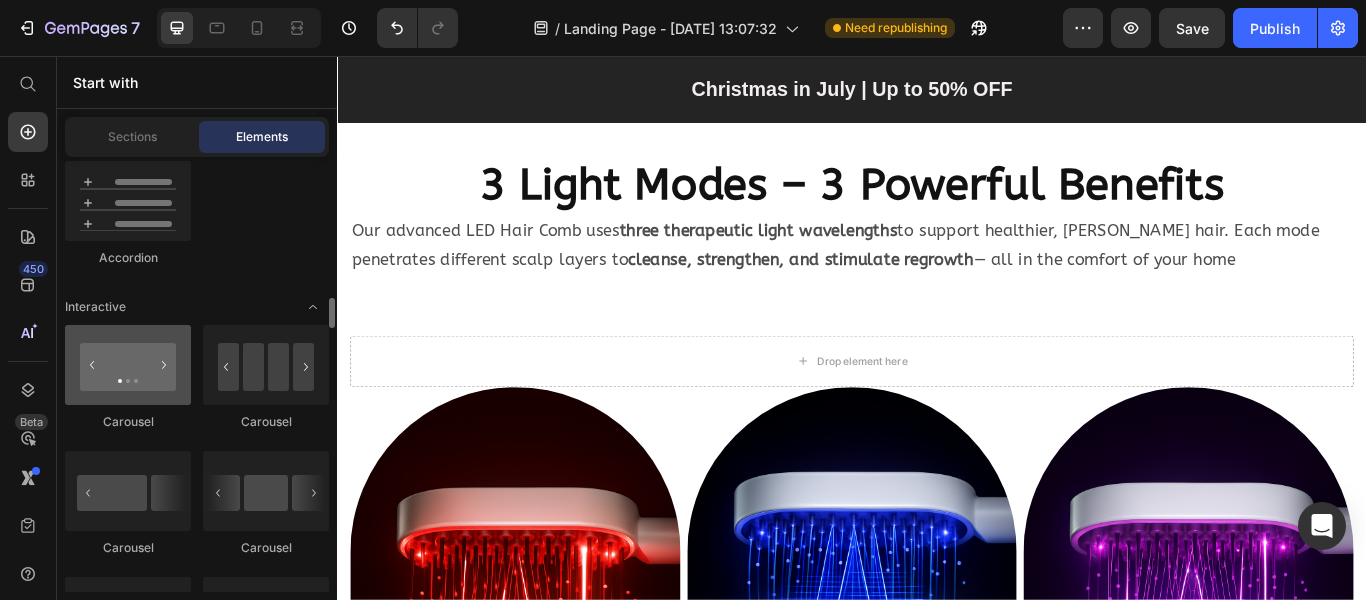 click at bounding box center (128, 365) 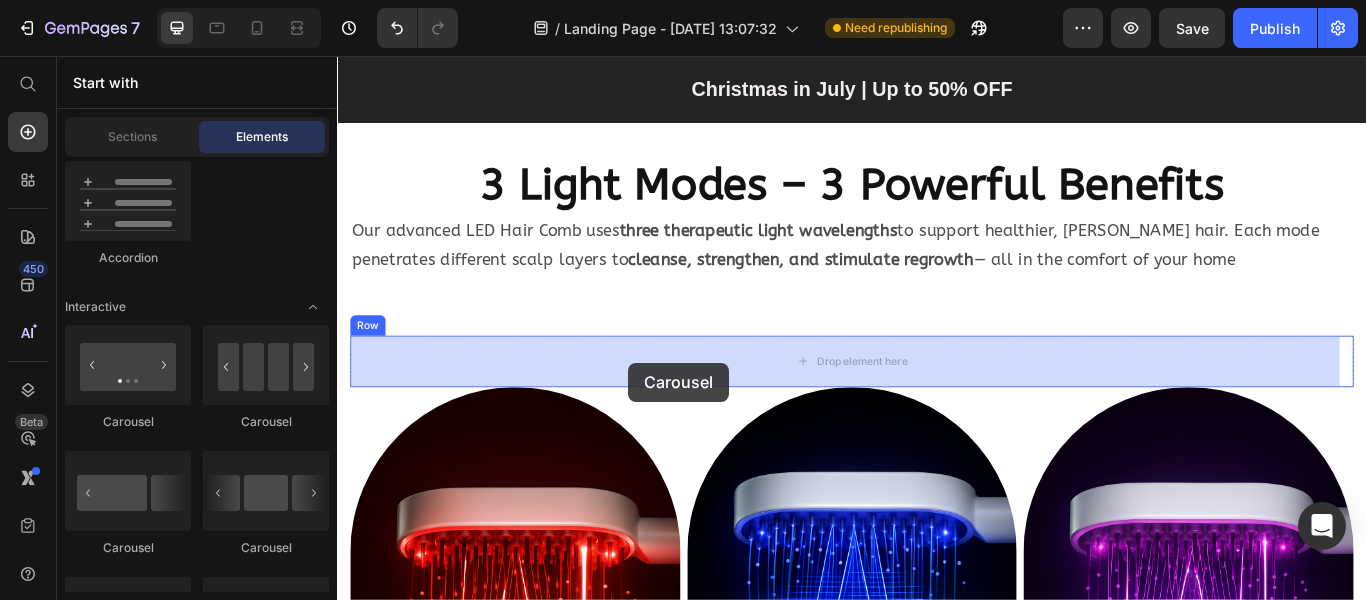 drag, startPoint x: 478, startPoint y: 440, endPoint x: 676, endPoint y: 414, distance: 199.69977 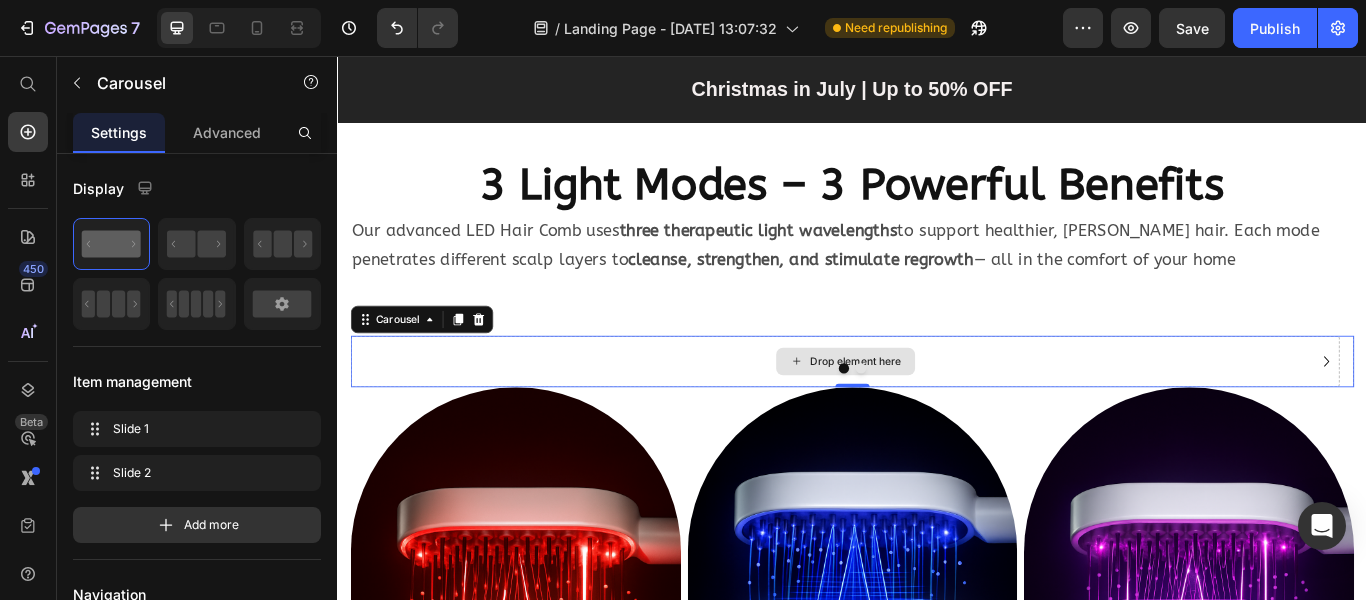 scroll, scrollTop: 2000, scrollLeft: 0, axis: vertical 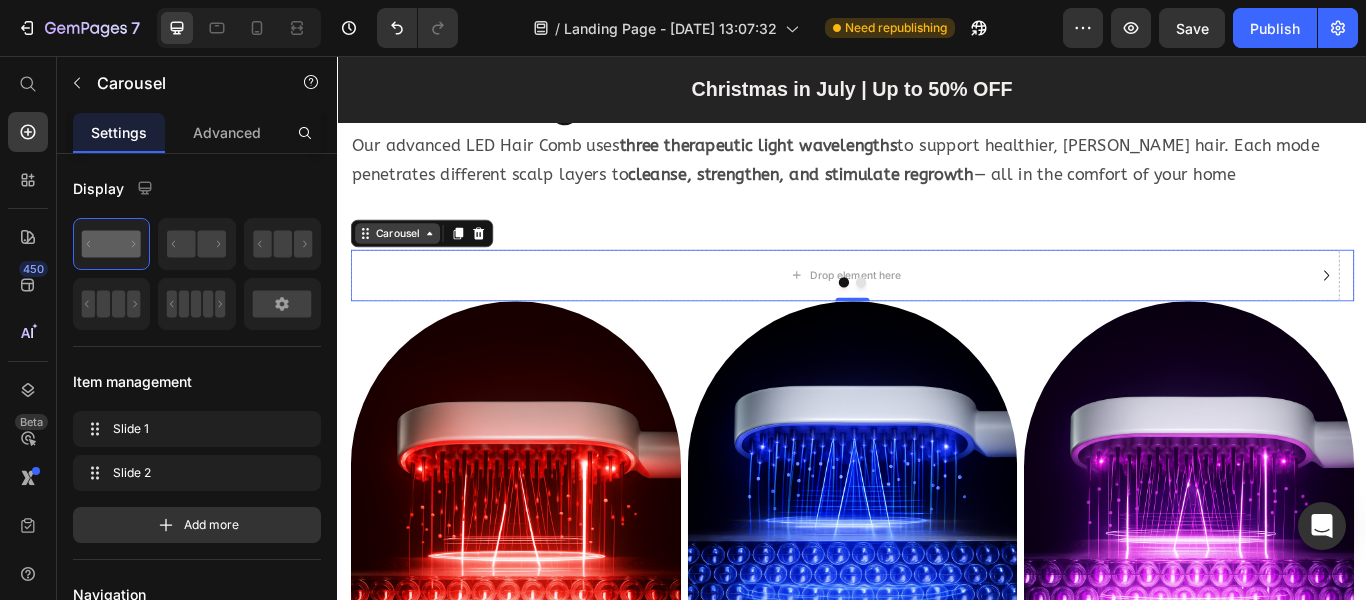 click on "Carousel" at bounding box center [406, 263] 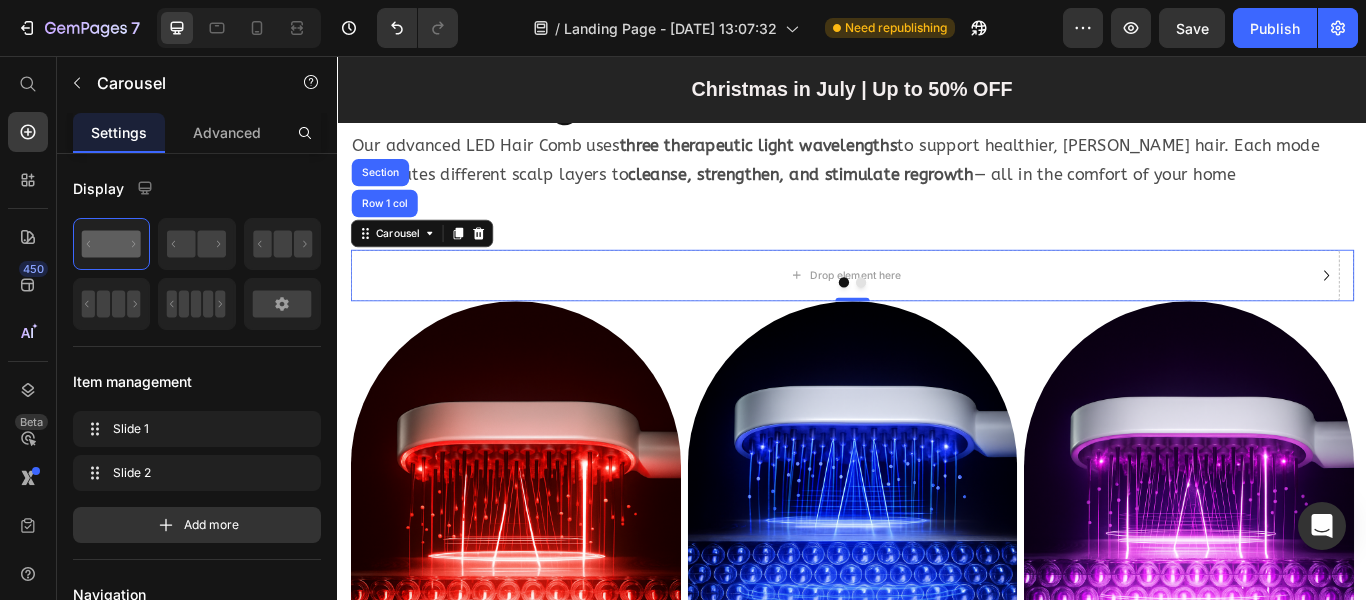 click 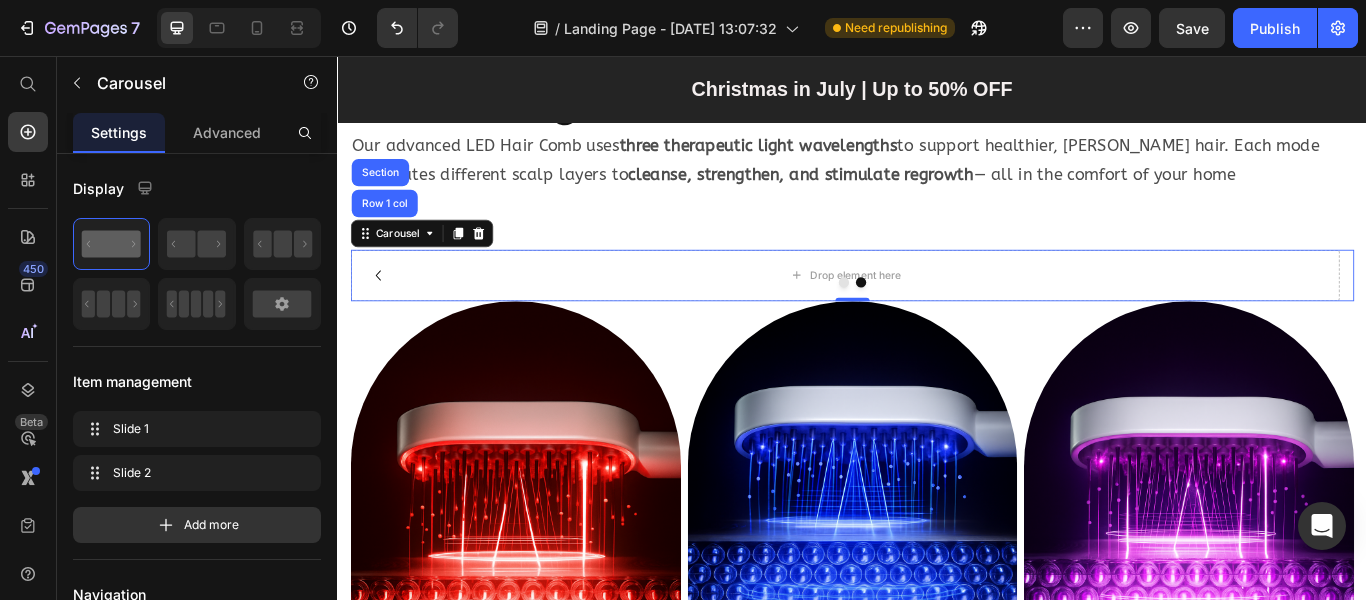 click 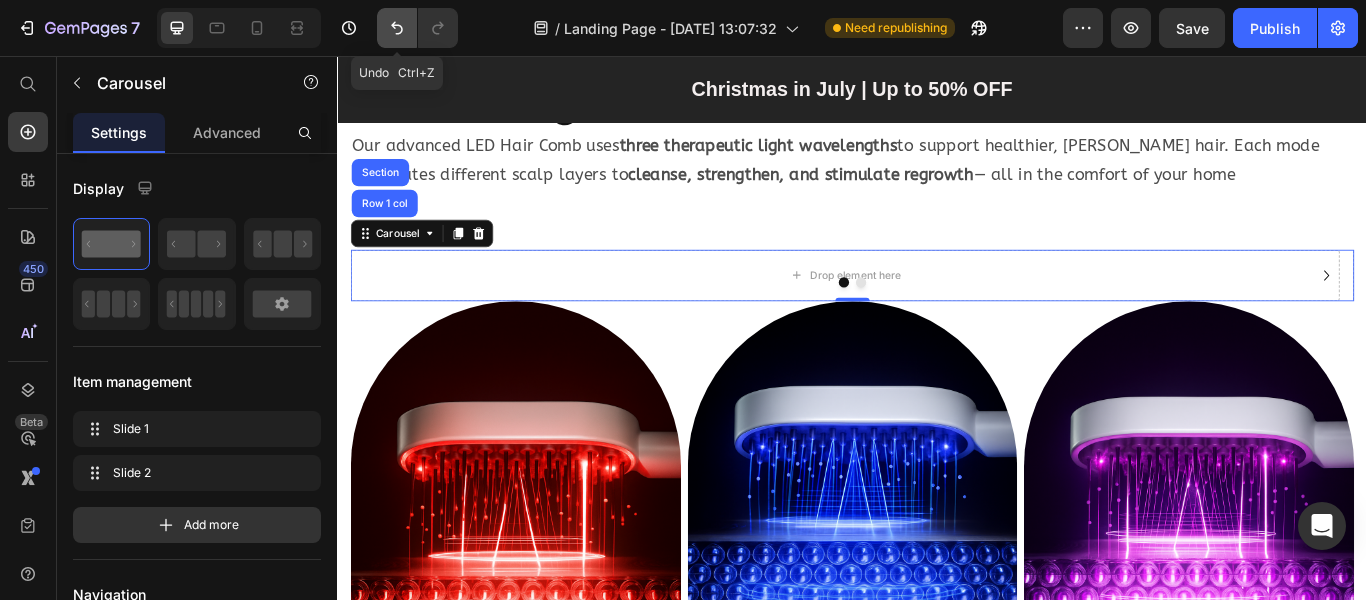 click 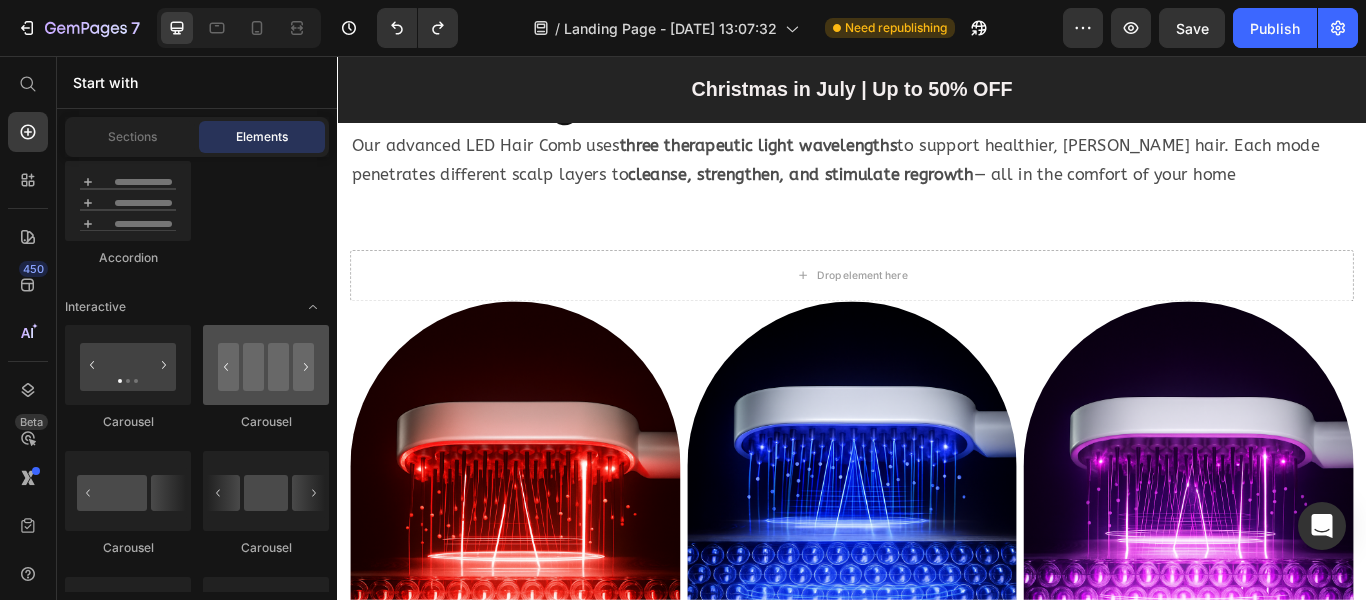 scroll, scrollTop: 2100, scrollLeft: 0, axis: vertical 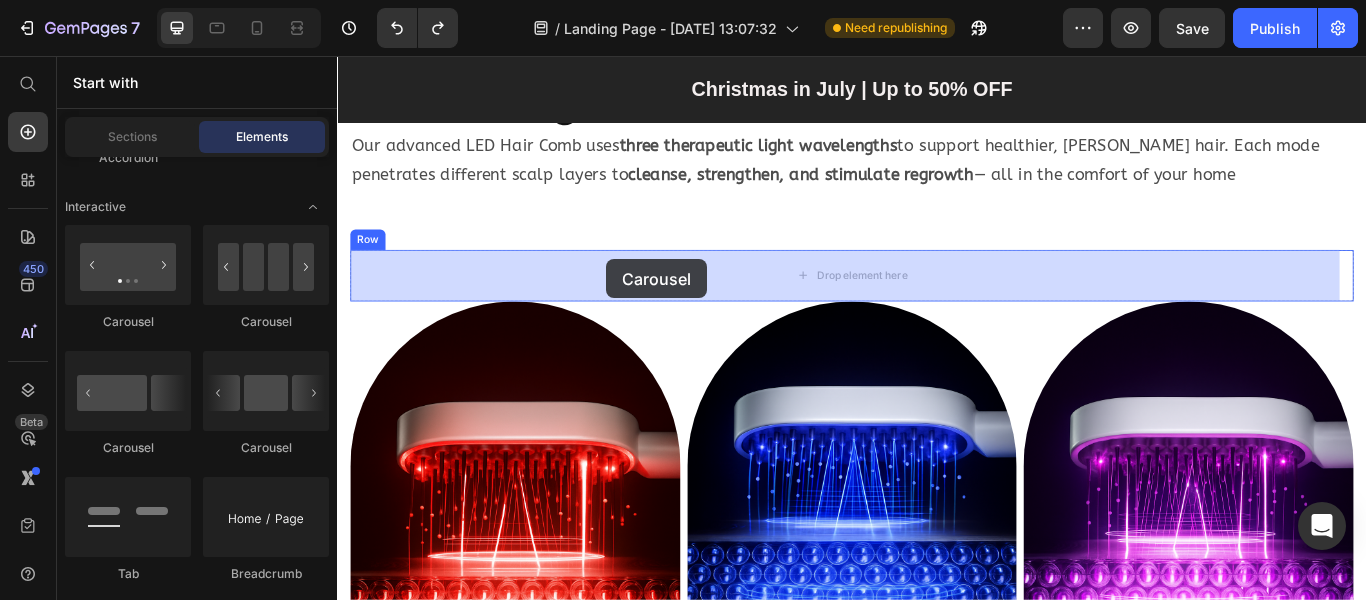 drag, startPoint x: 482, startPoint y: 311, endPoint x: 651, endPoint y: 293, distance: 169.95587 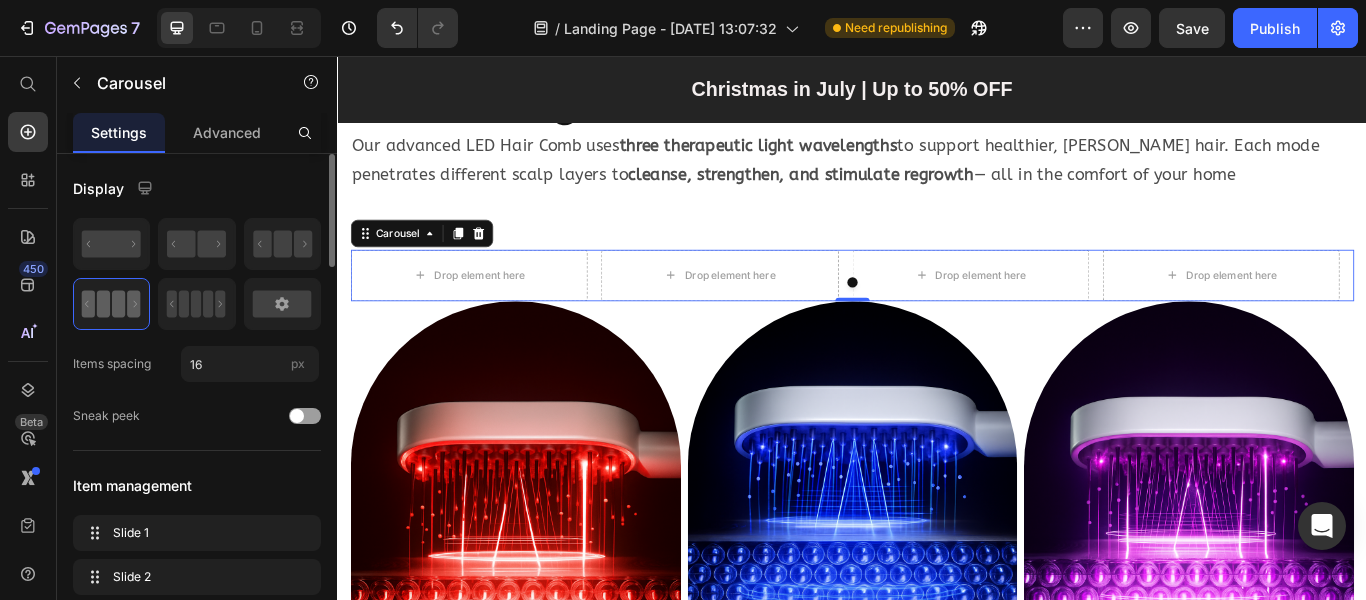 scroll, scrollTop: 200, scrollLeft: 0, axis: vertical 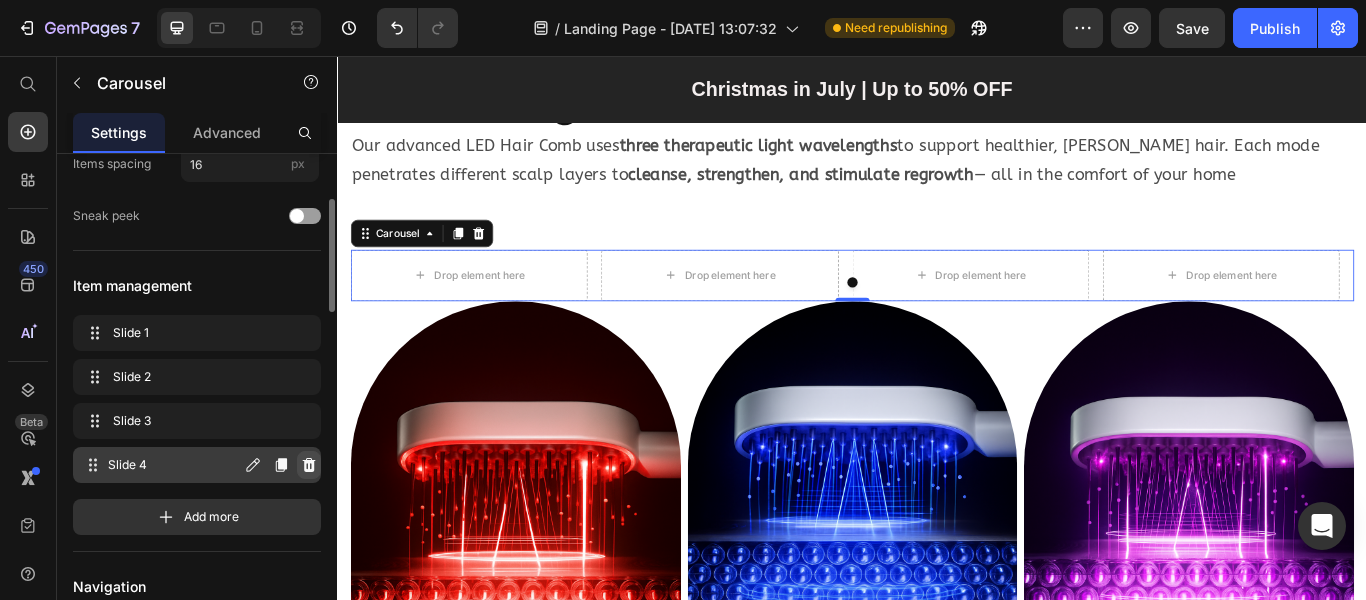 click 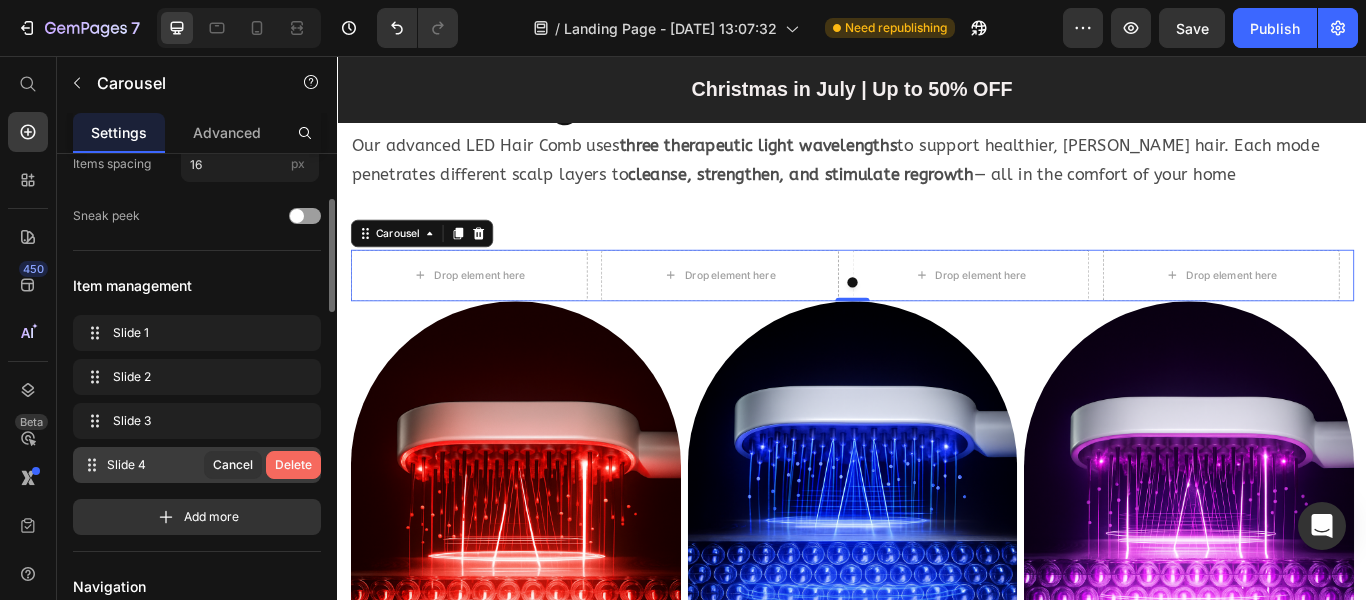 click on "Delete" at bounding box center [293, 465] 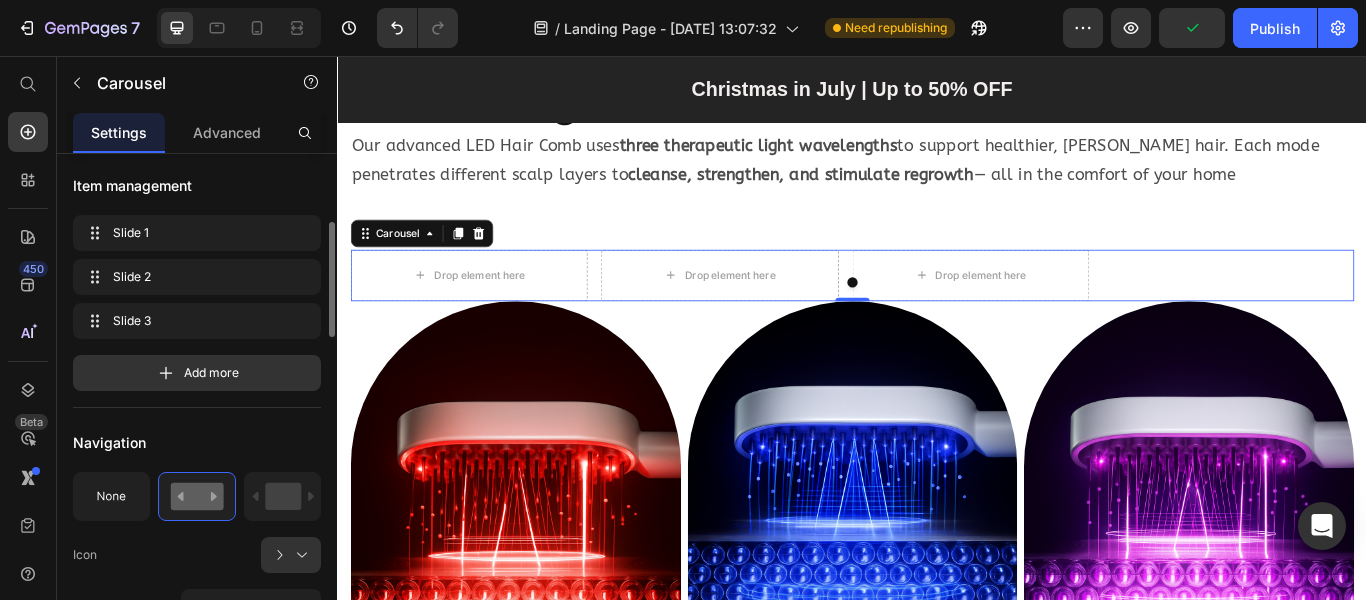 scroll, scrollTop: 400, scrollLeft: 0, axis: vertical 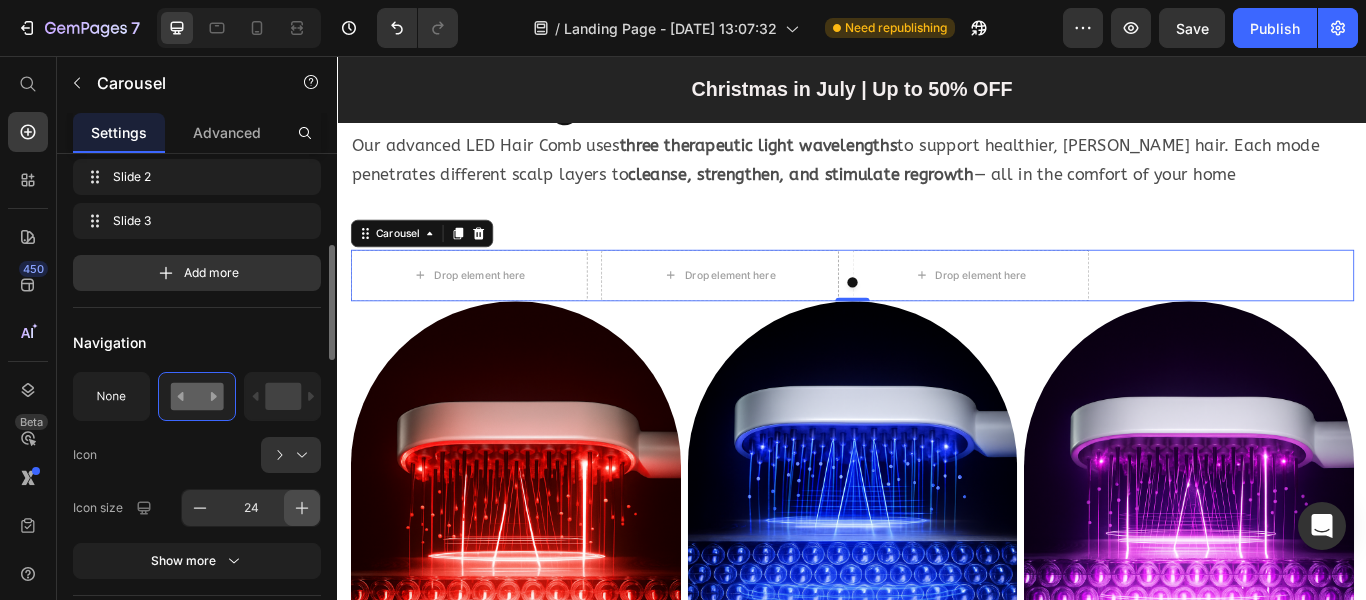 click 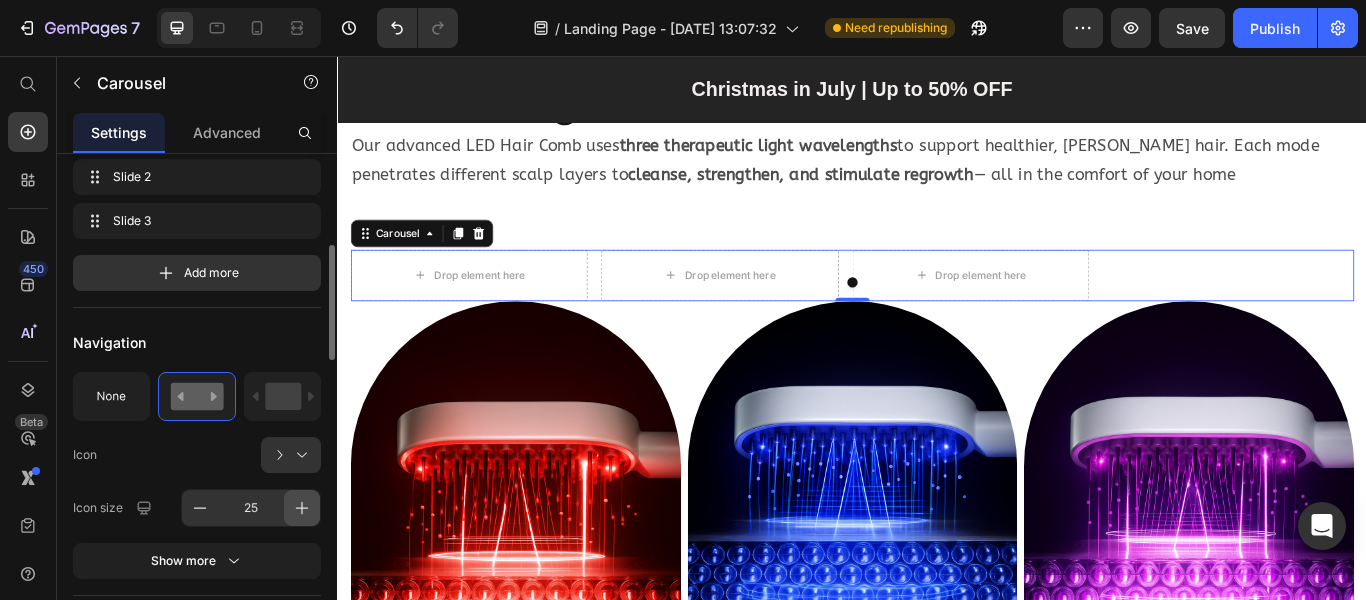 click 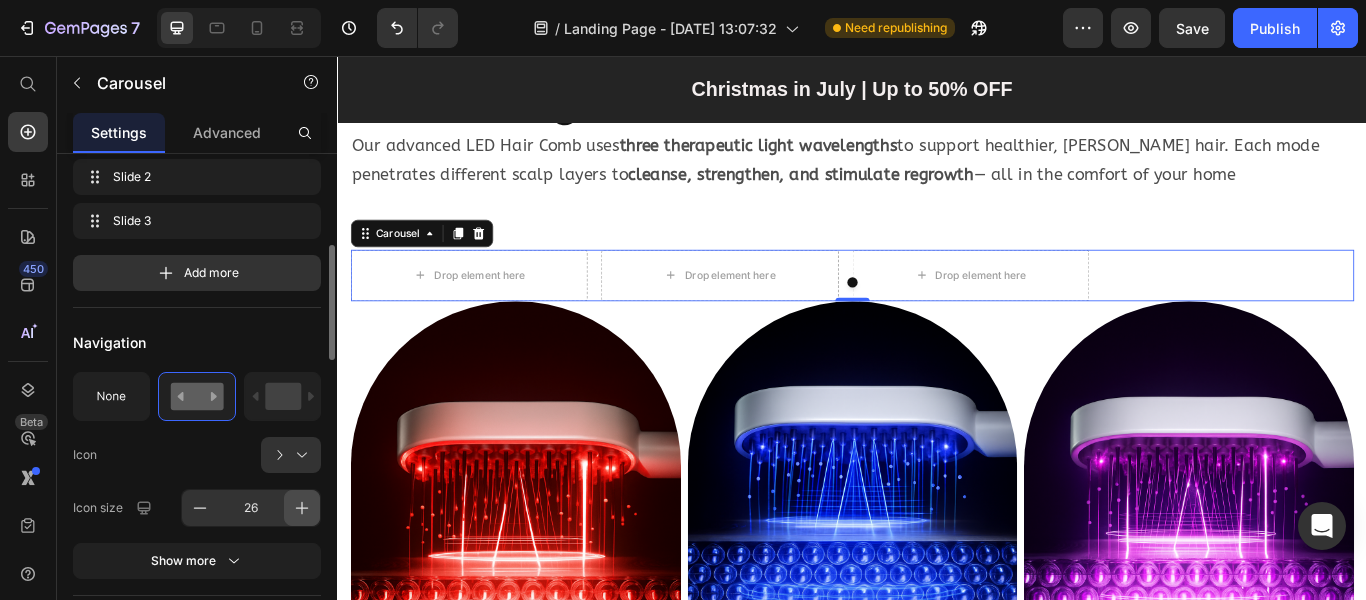 click 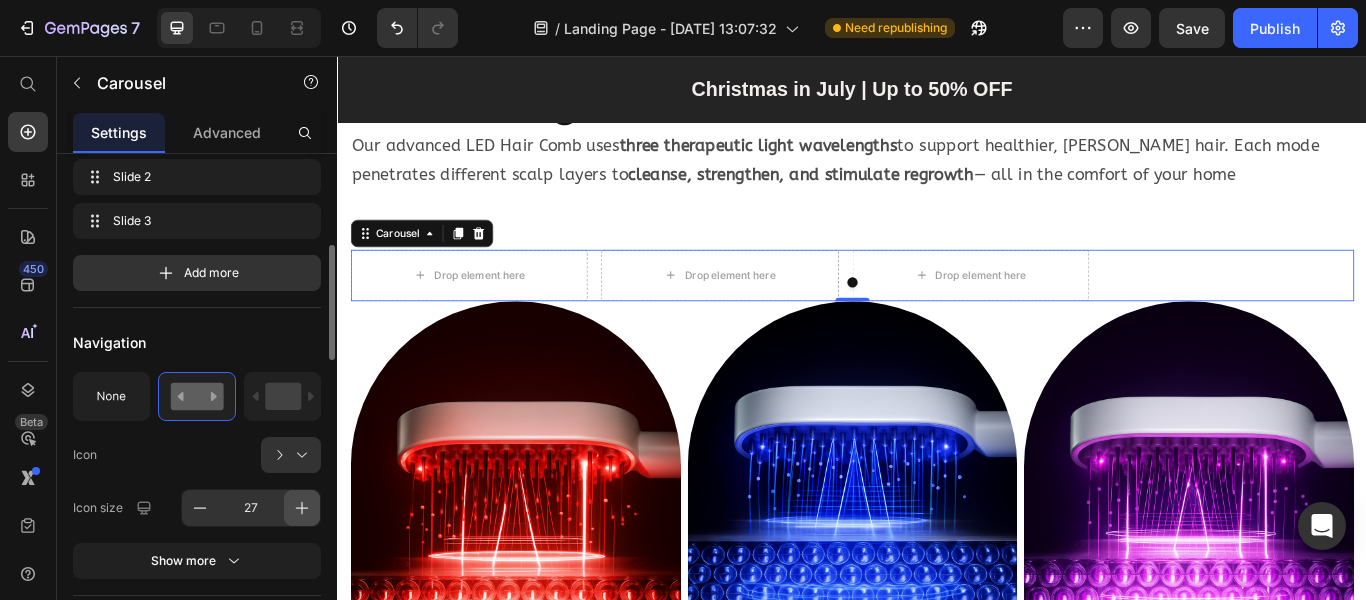 click 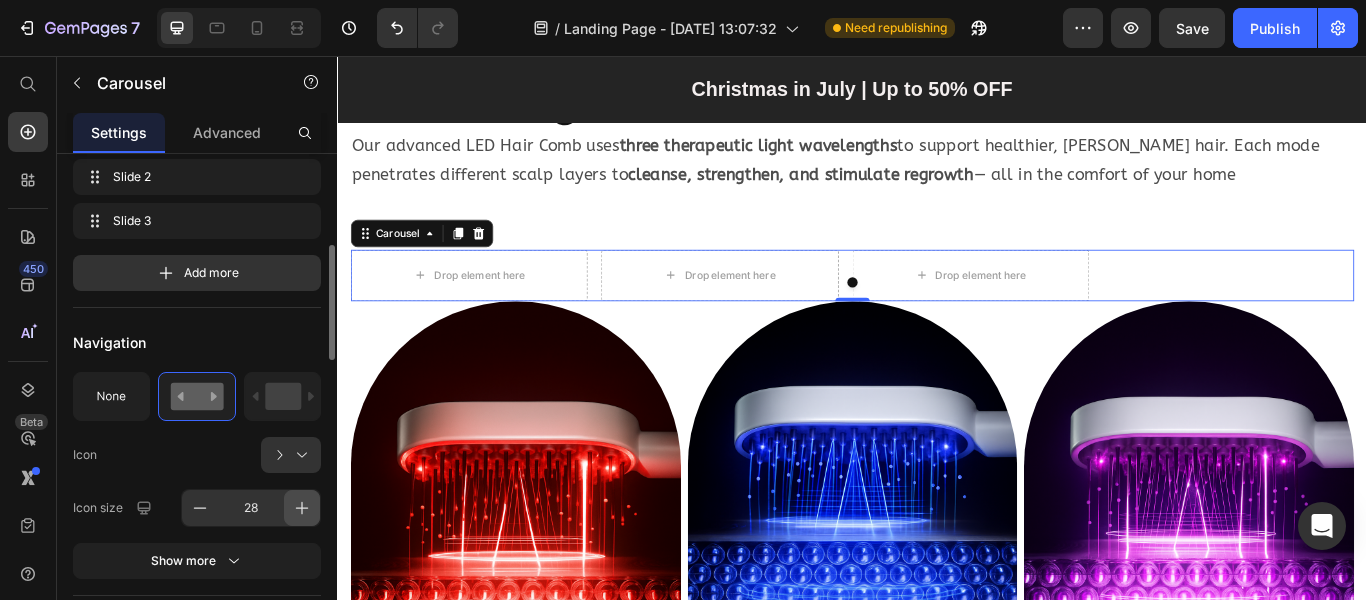click 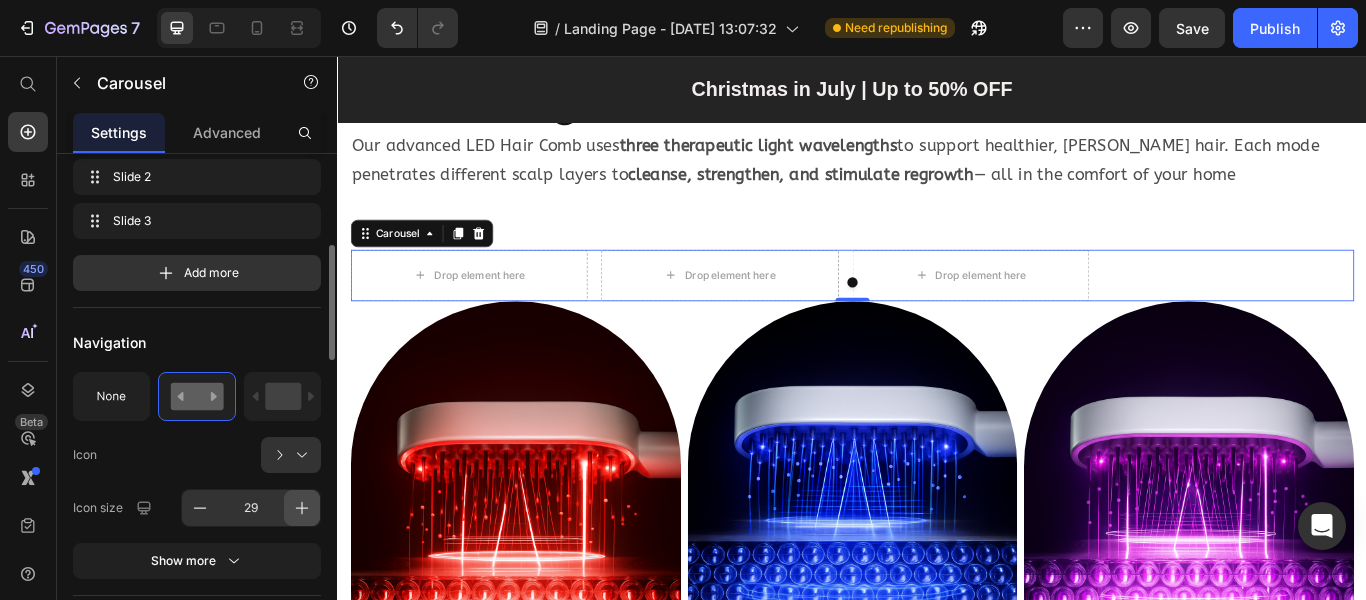 click 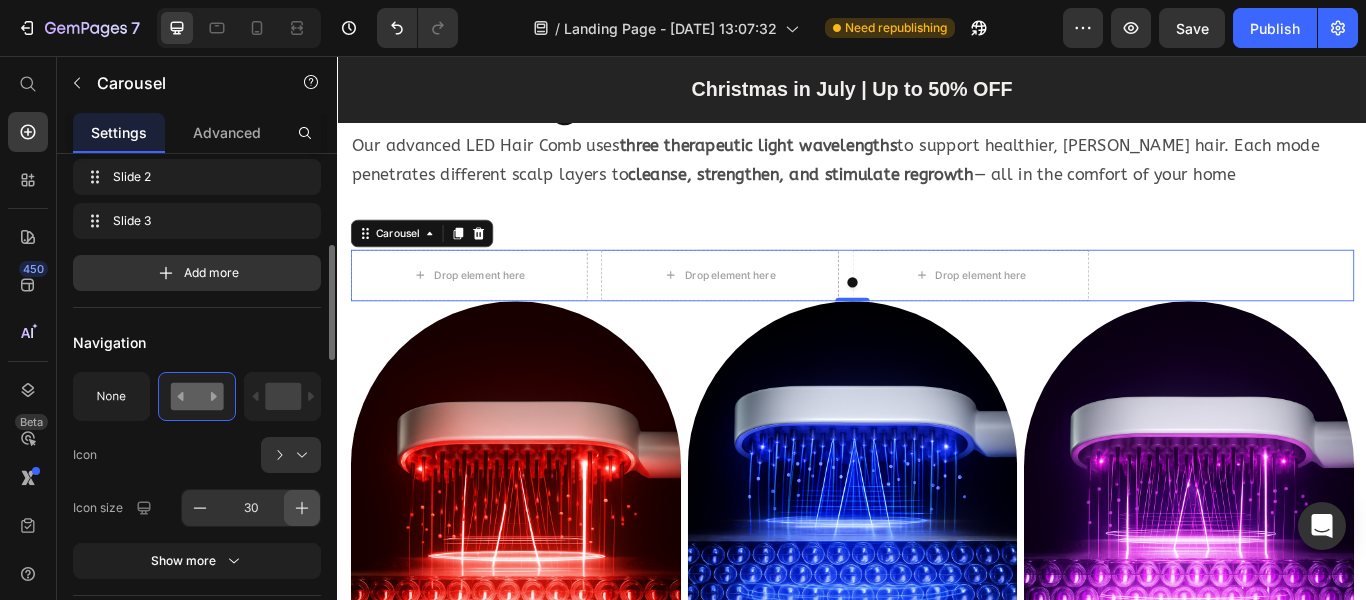 click 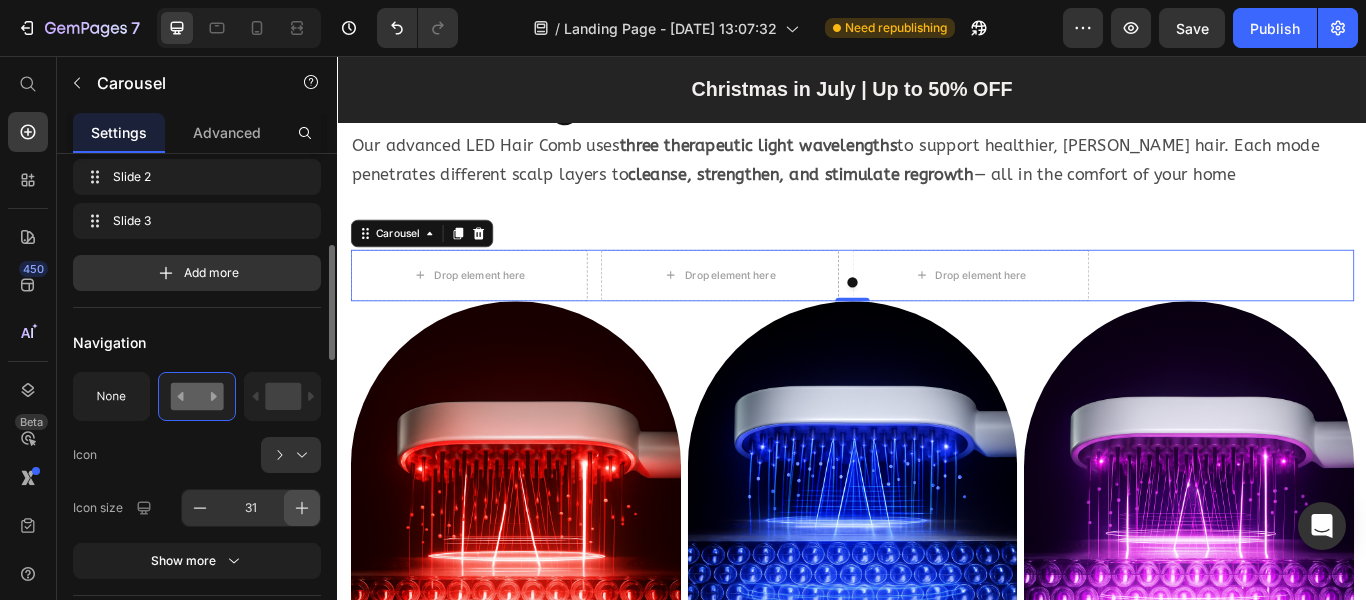 click 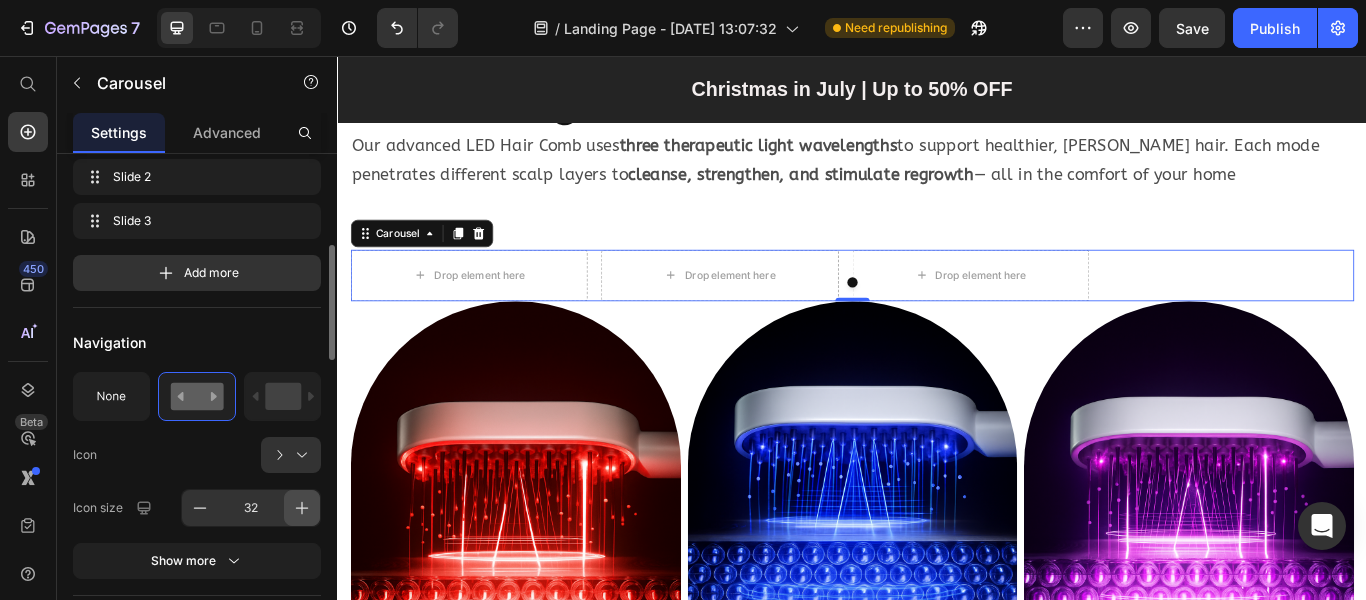 click 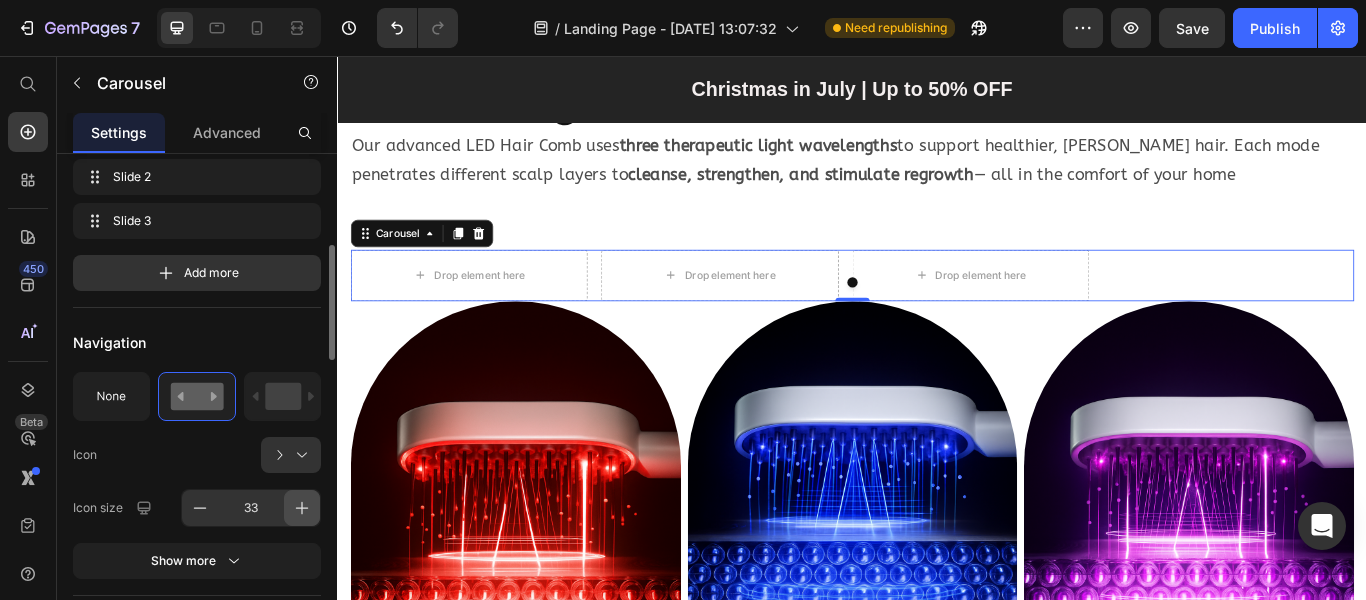 click 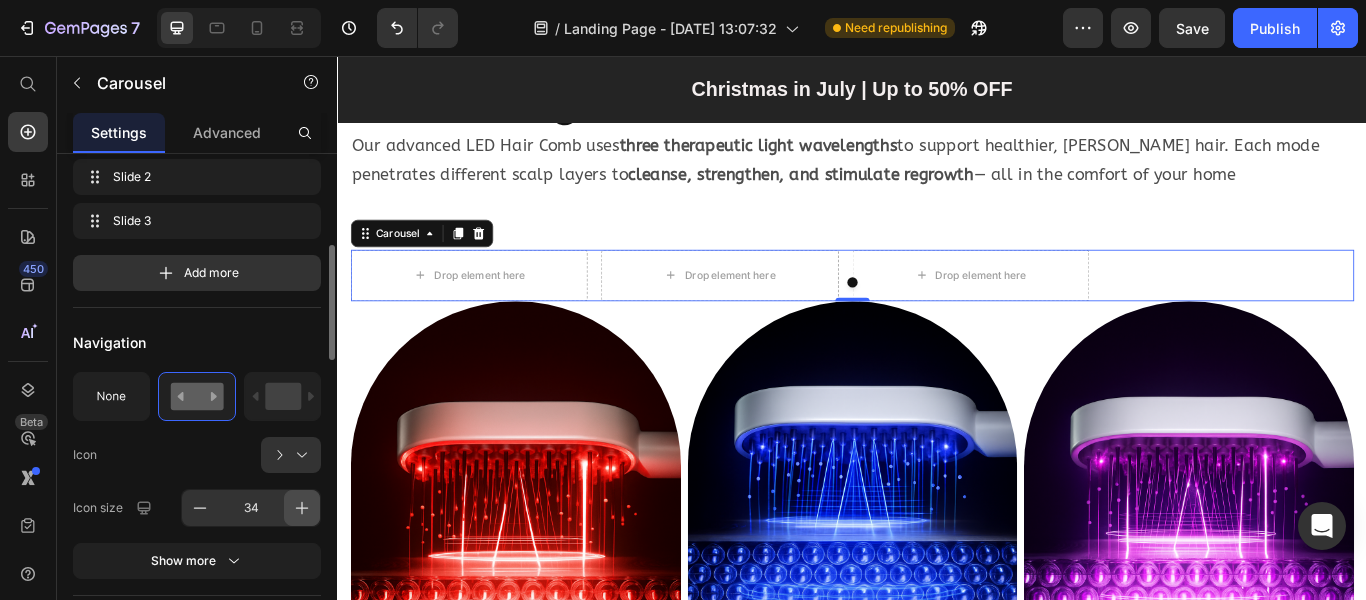 click 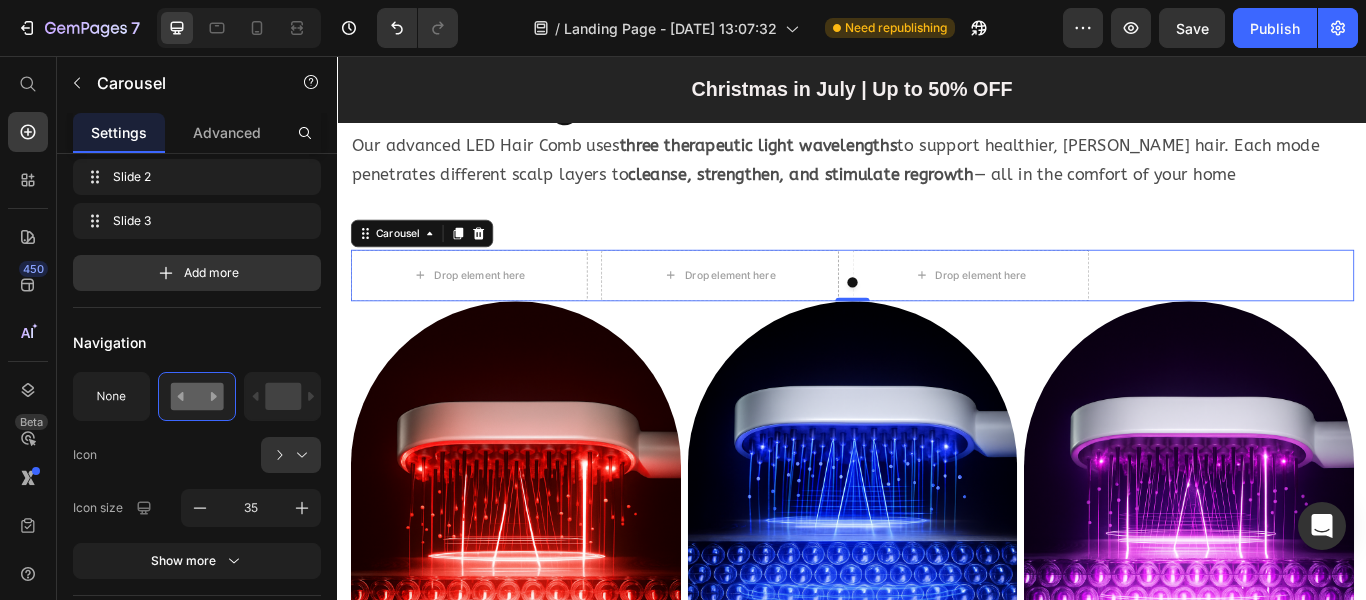 click on "Drop element here
Drop element here
Drop element here" at bounding box center [937, 312] 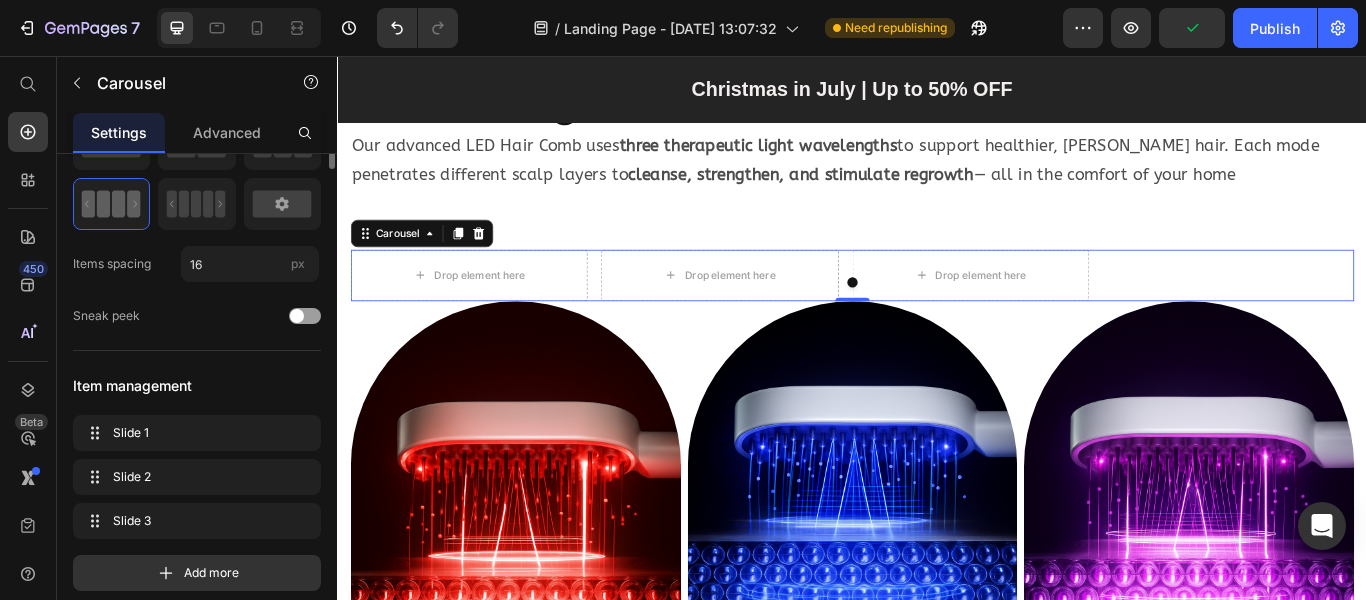 scroll, scrollTop: 0, scrollLeft: 0, axis: both 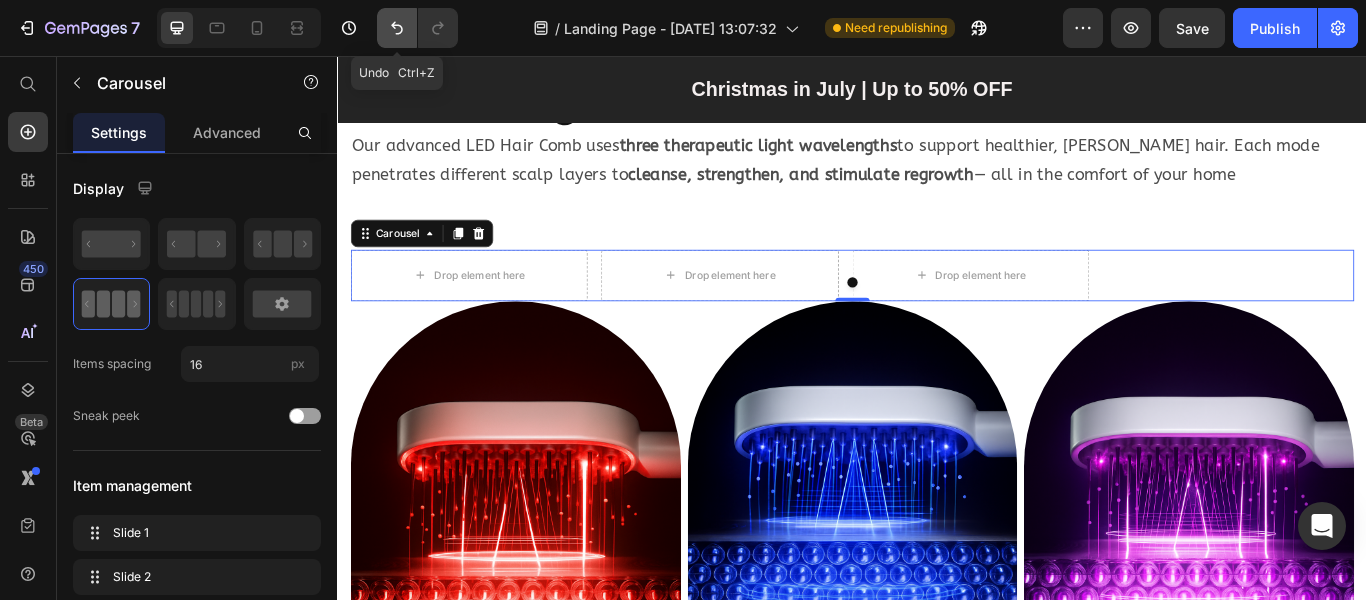click 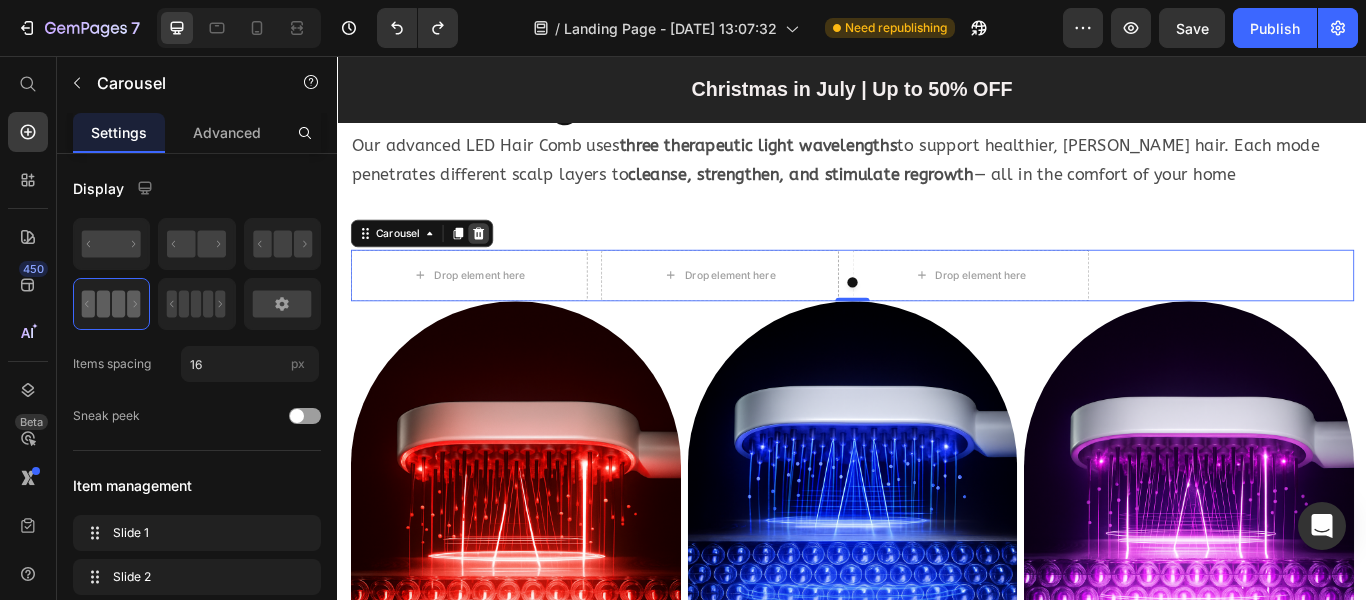 click 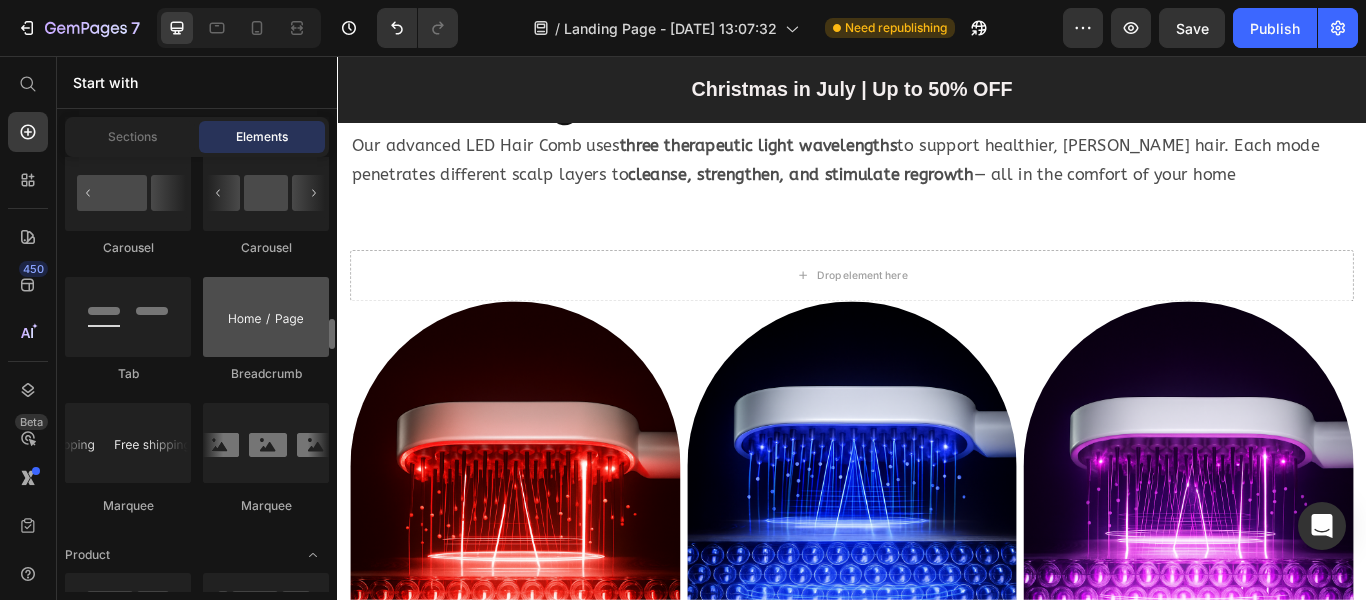 scroll, scrollTop: 2200, scrollLeft: 0, axis: vertical 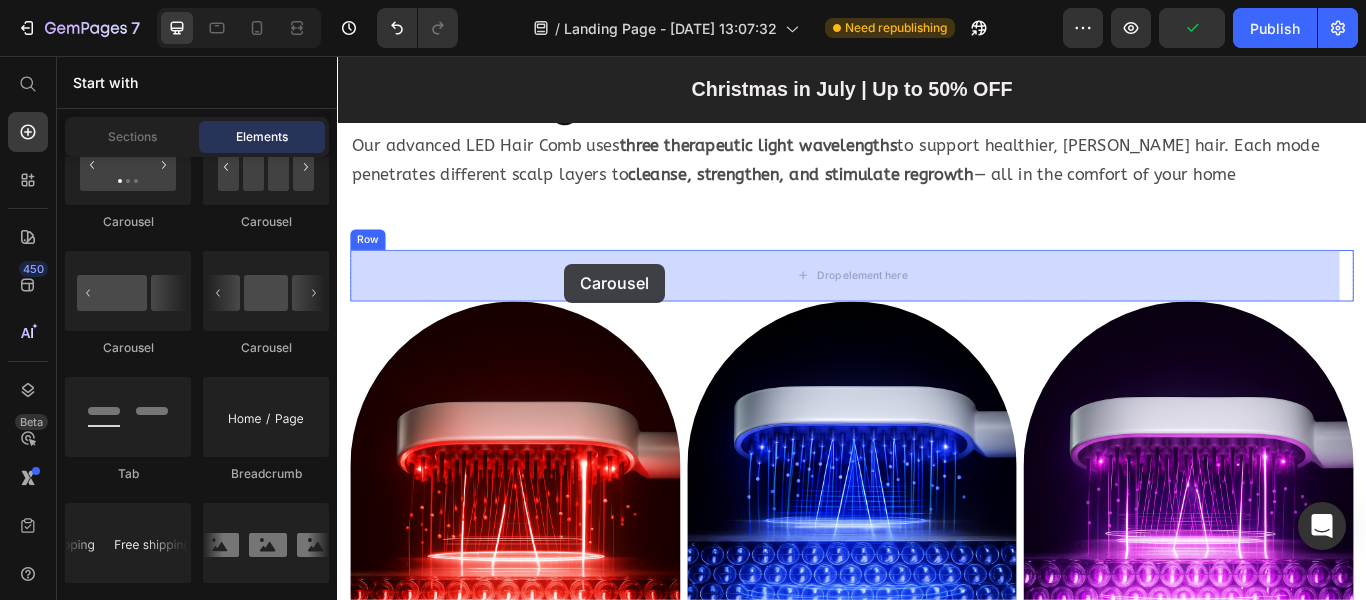 drag, startPoint x: 607, startPoint y: 370, endPoint x: 604, endPoint y: 298, distance: 72.06247 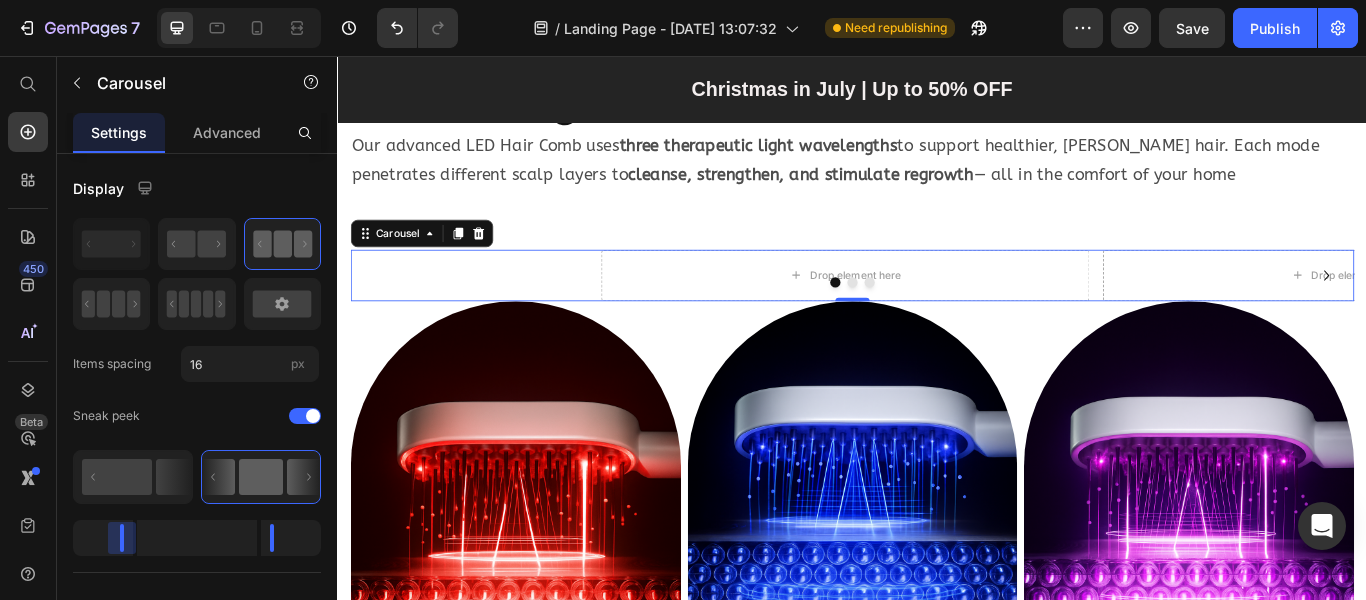 drag, startPoint x: 99, startPoint y: 539, endPoint x: 149, endPoint y: 538, distance: 50.01 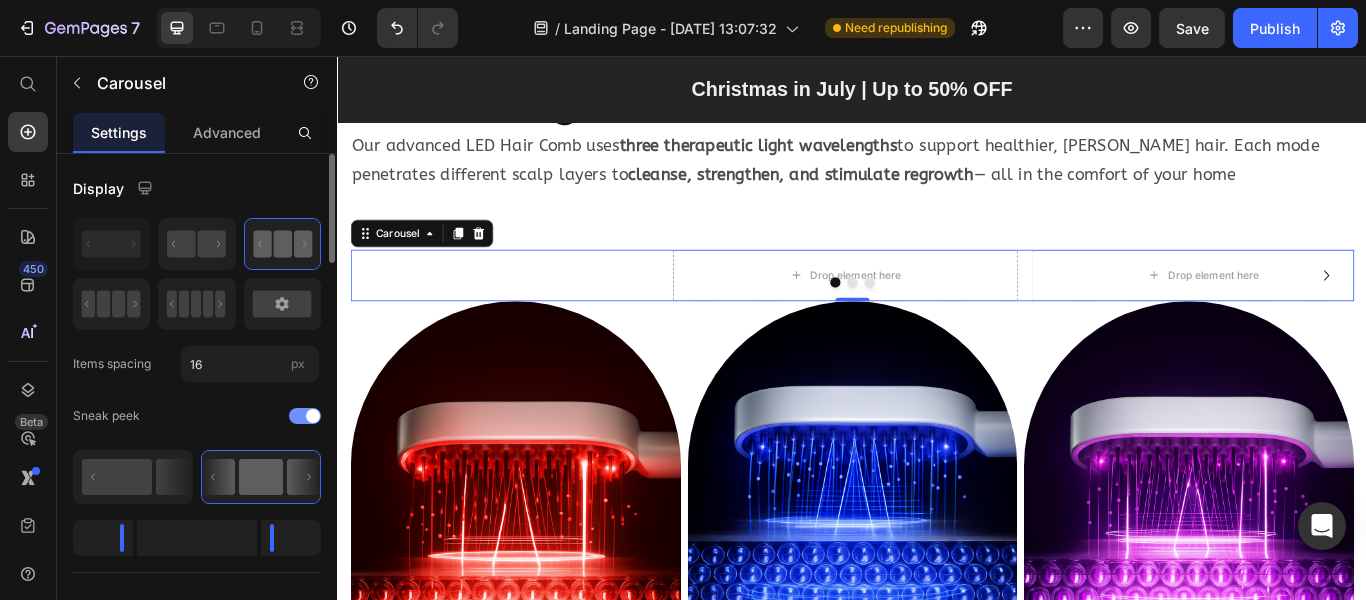 click at bounding box center (251, 416) 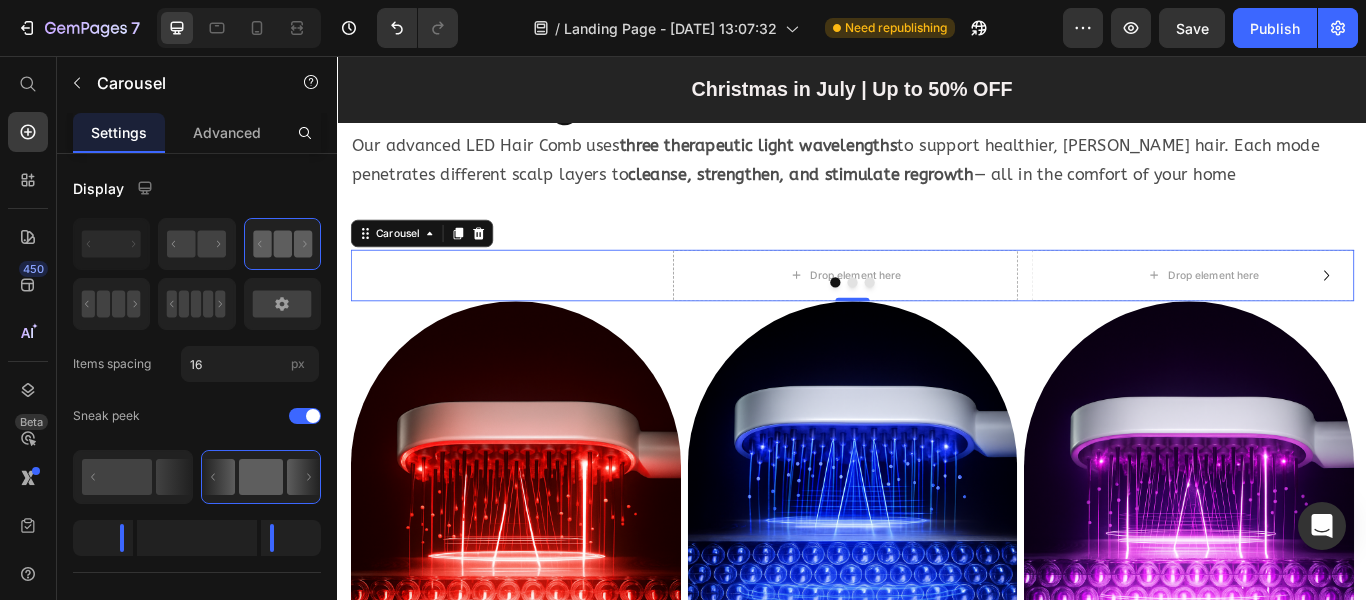 click on "Drop element here
Drop element here
Drop element here" at bounding box center (937, 312) 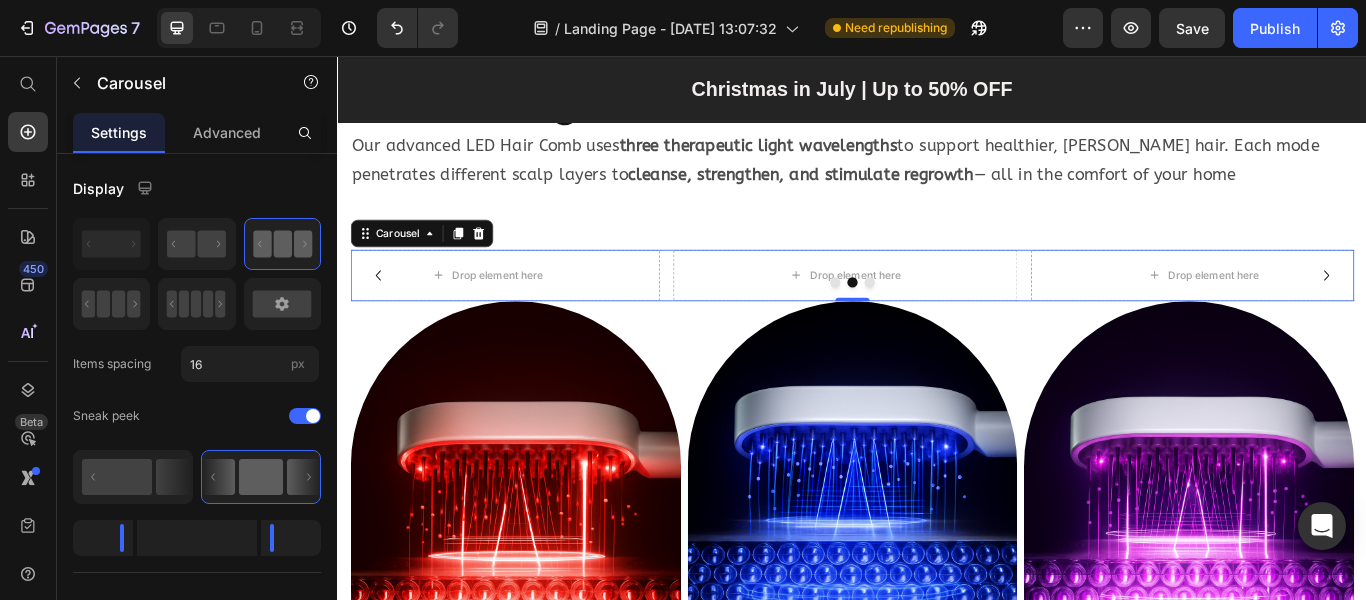 click 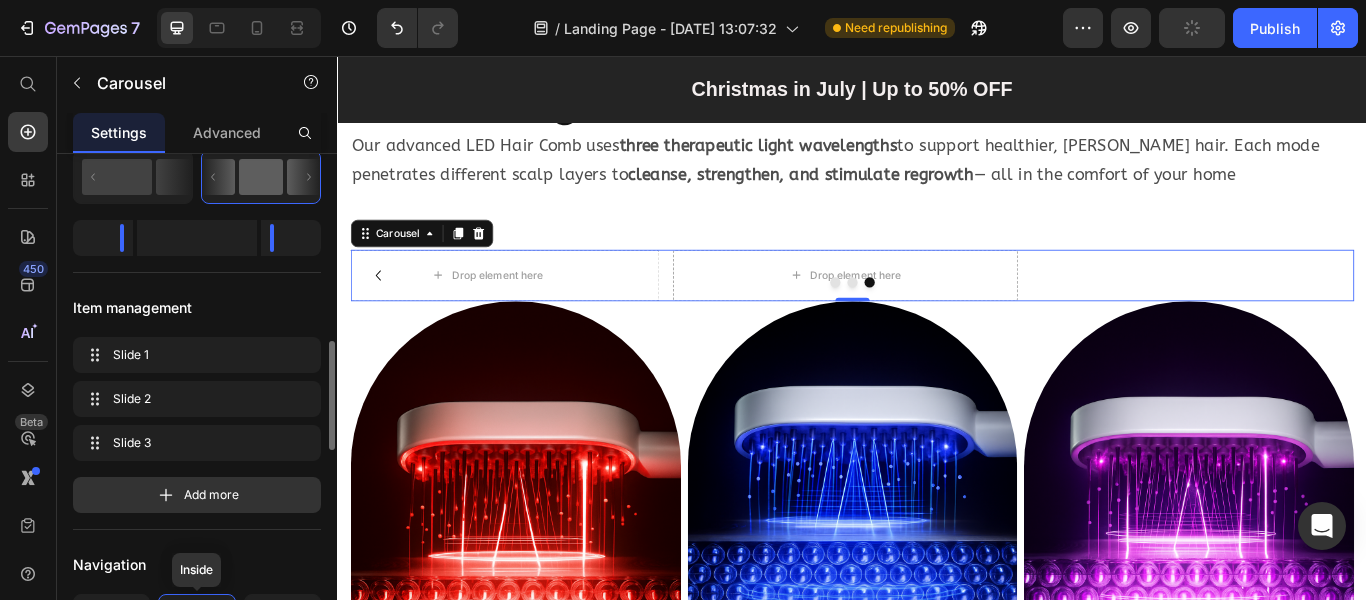 scroll, scrollTop: 400, scrollLeft: 0, axis: vertical 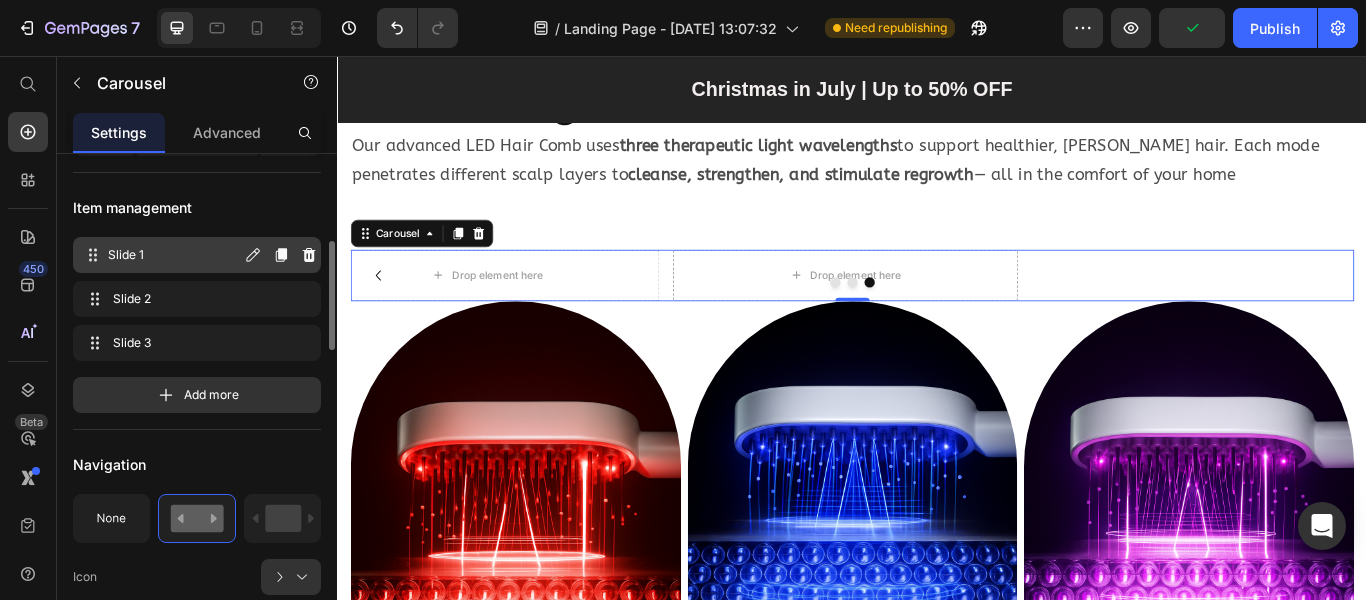 click on "Slide 1" at bounding box center (174, 255) 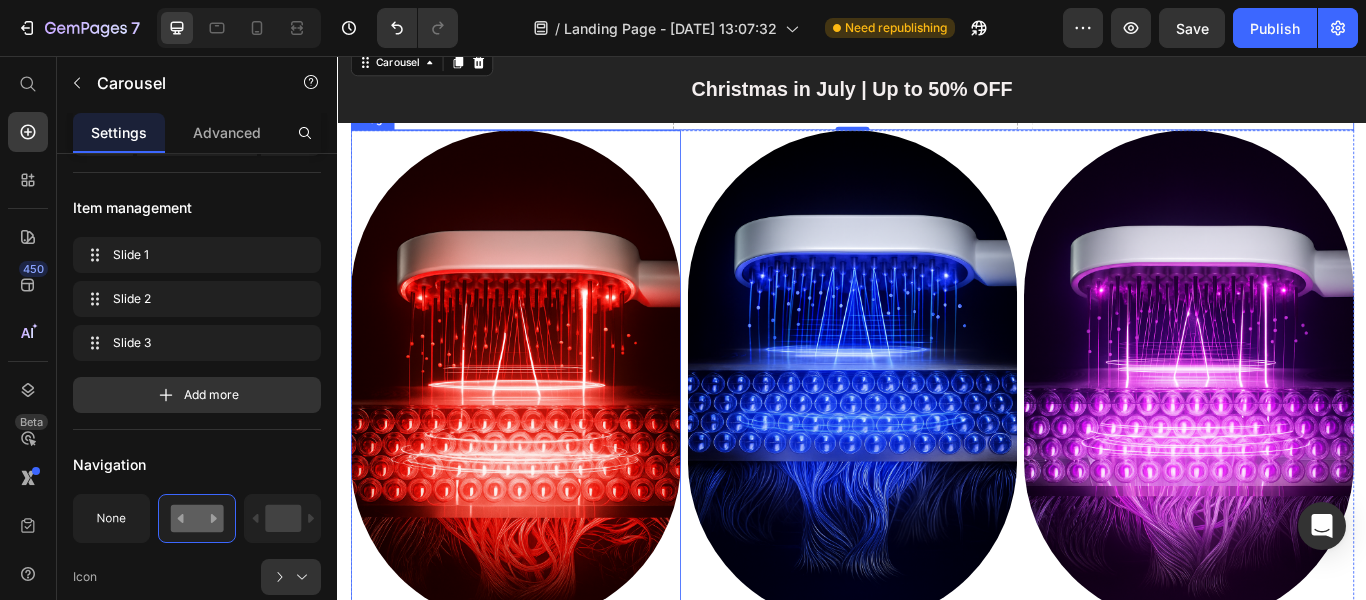 scroll, scrollTop: 1800, scrollLeft: 0, axis: vertical 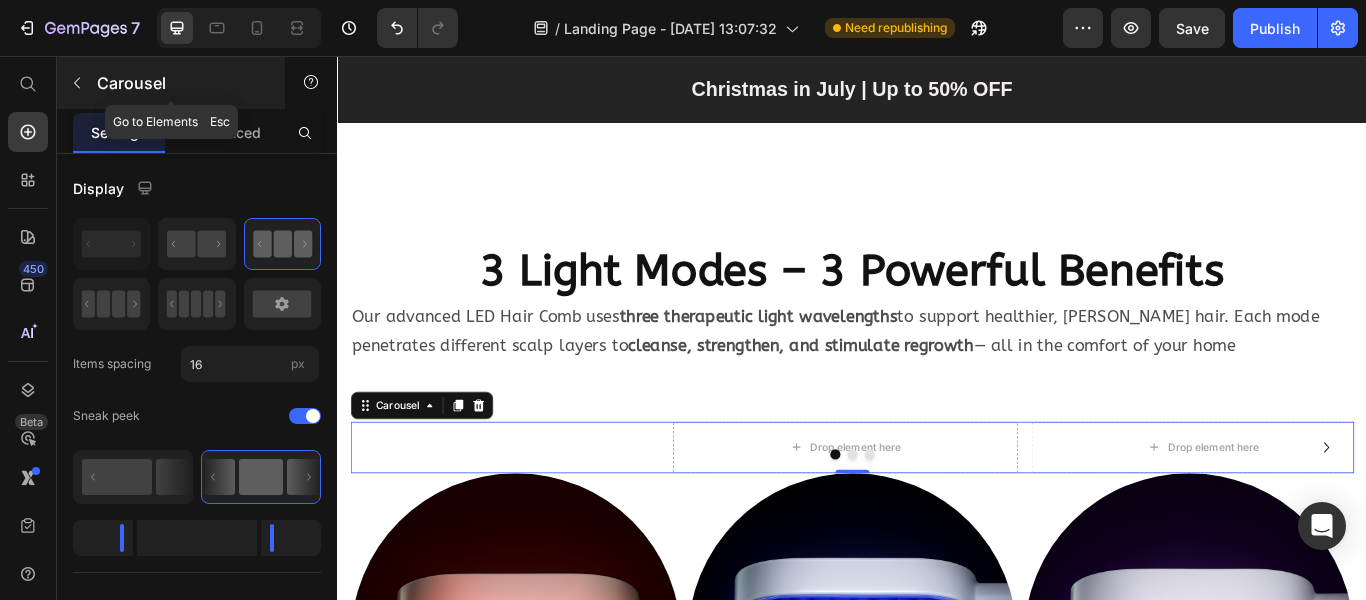 click 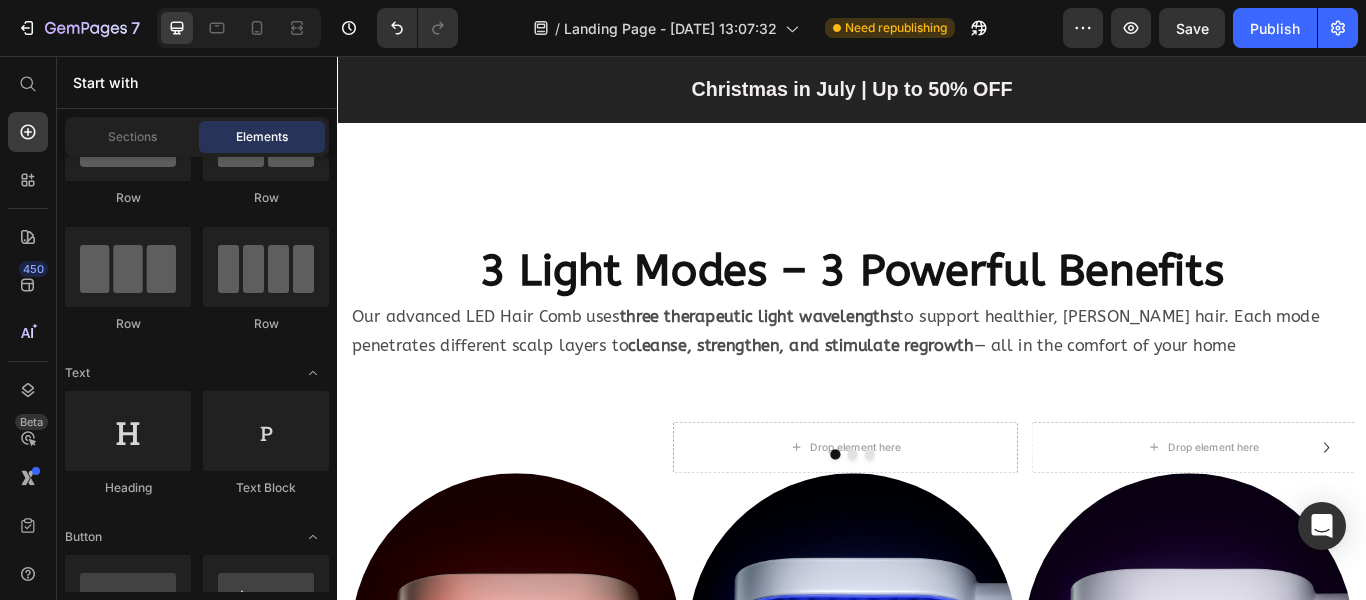 scroll, scrollTop: 0, scrollLeft: 0, axis: both 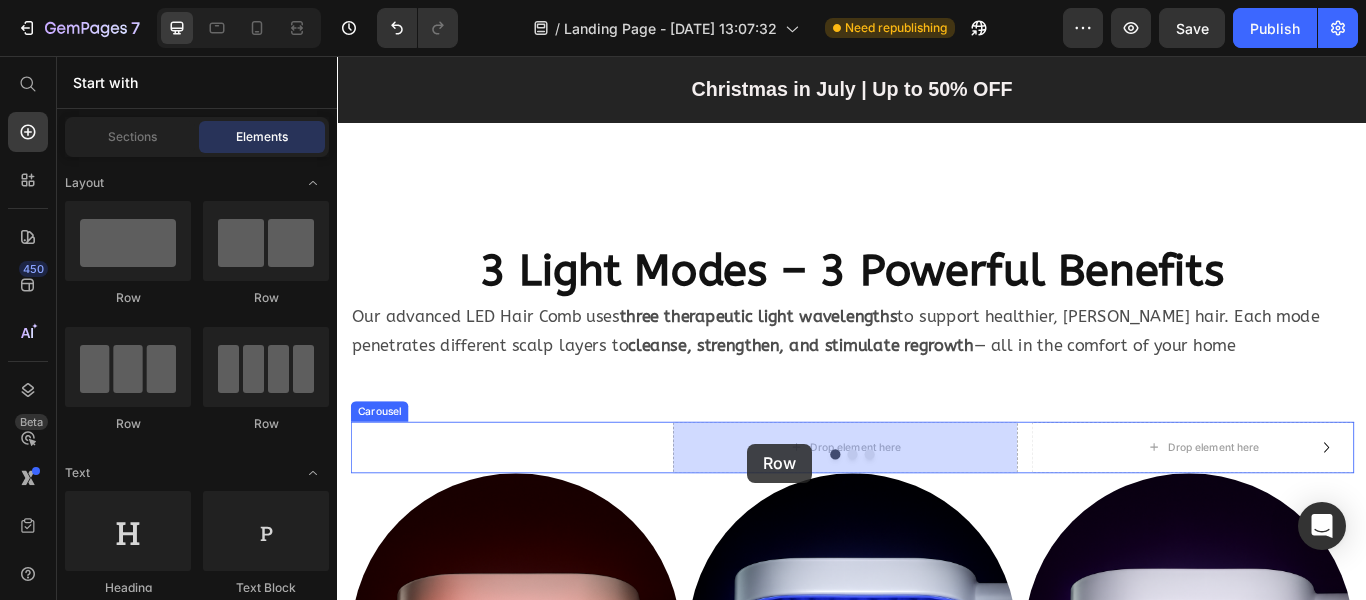 drag, startPoint x: 482, startPoint y: 316, endPoint x: 815, endPoint y: 508, distance: 384.38654 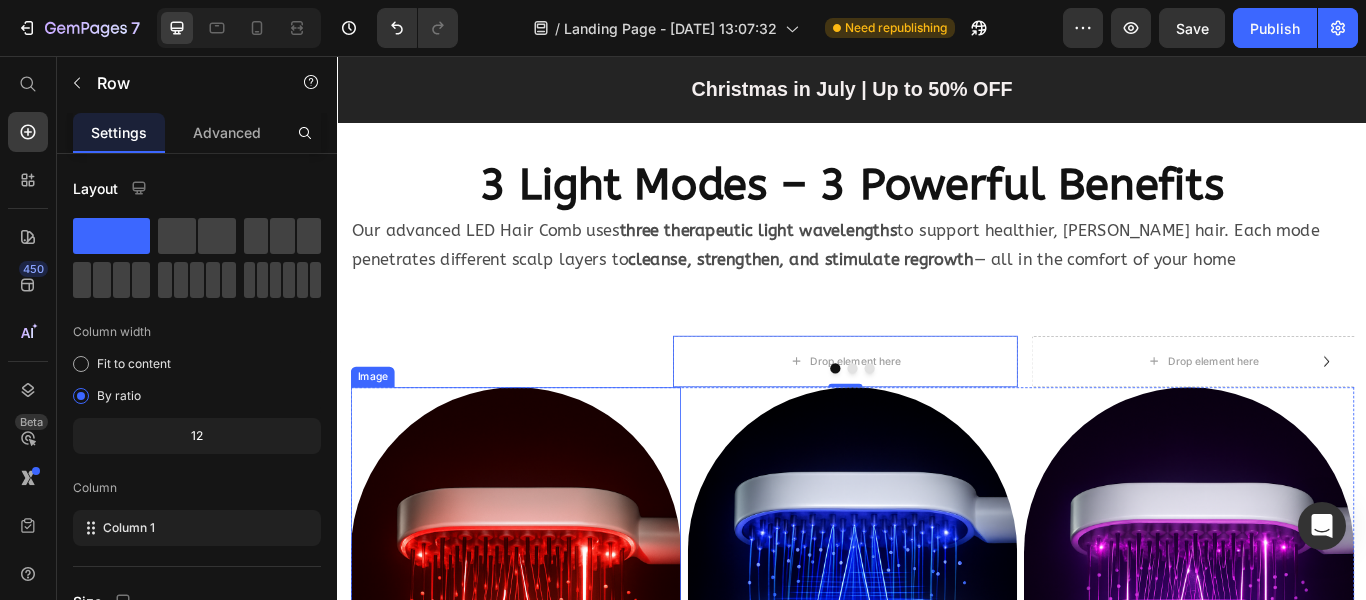 scroll, scrollTop: 2000, scrollLeft: 0, axis: vertical 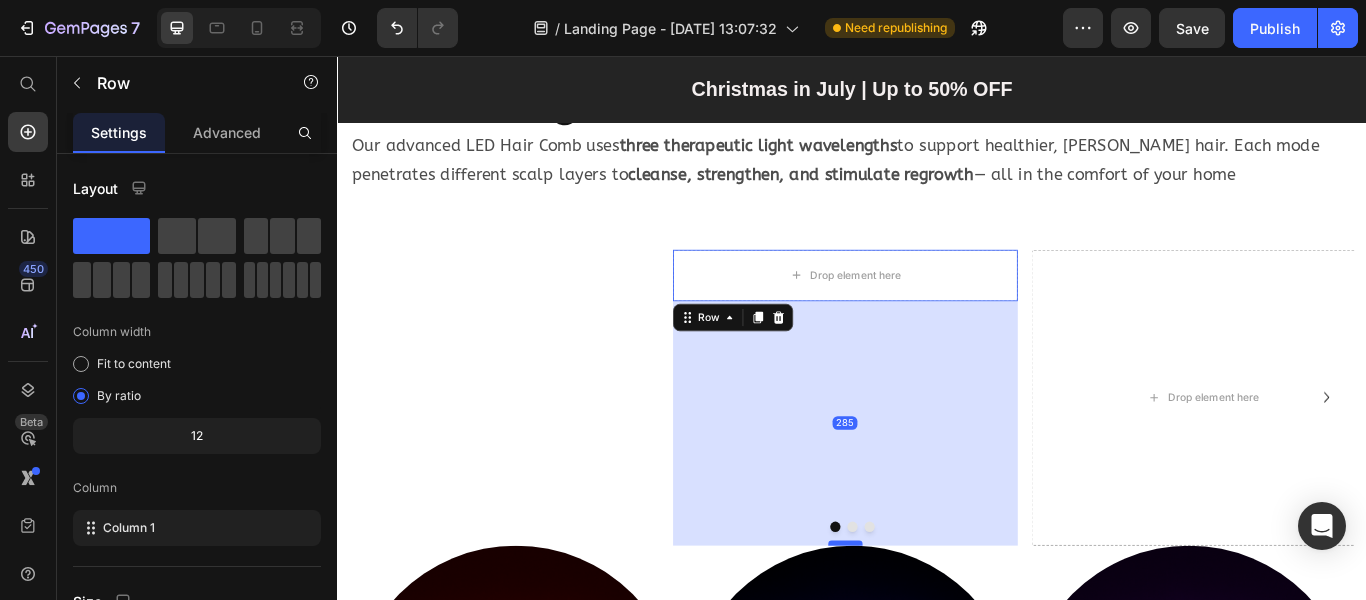 drag, startPoint x: 936, startPoint y: 337, endPoint x: 923, endPoint y: 622, distance: 285.29633 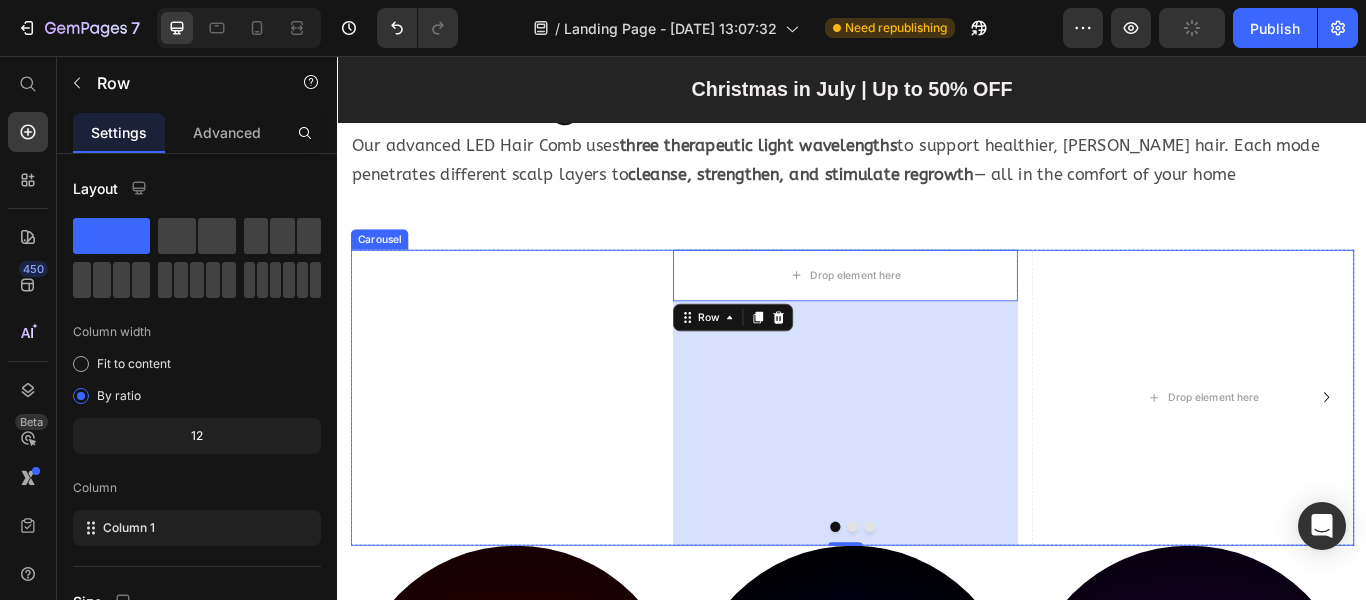 click 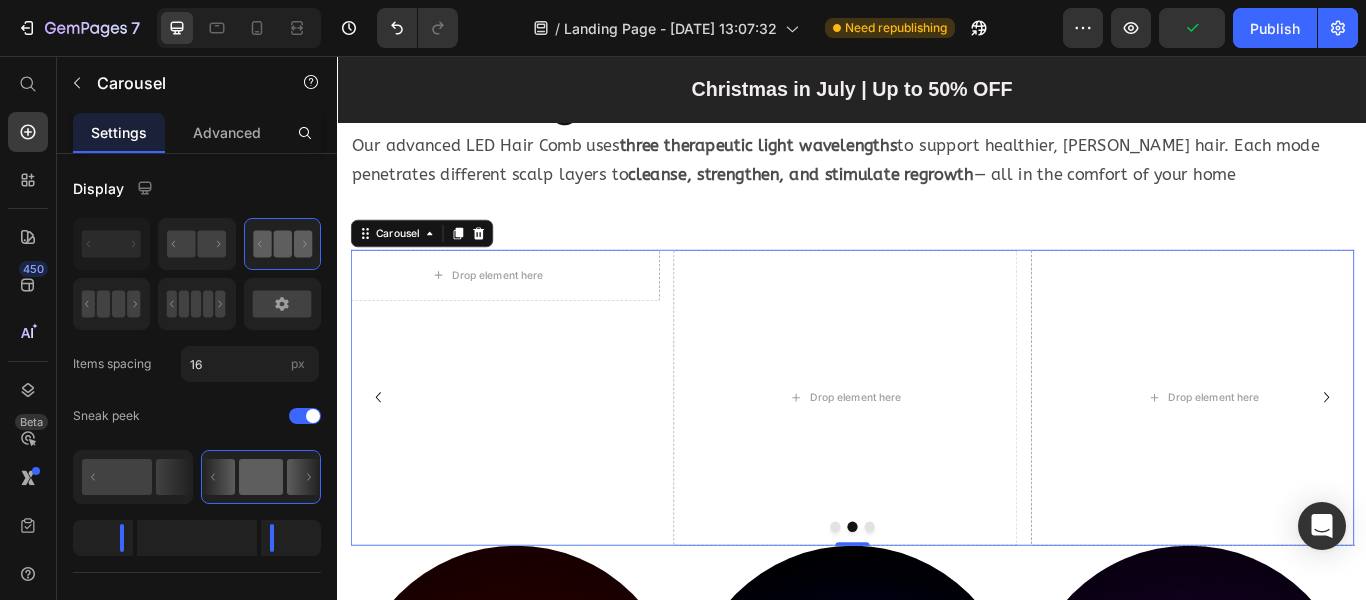 click 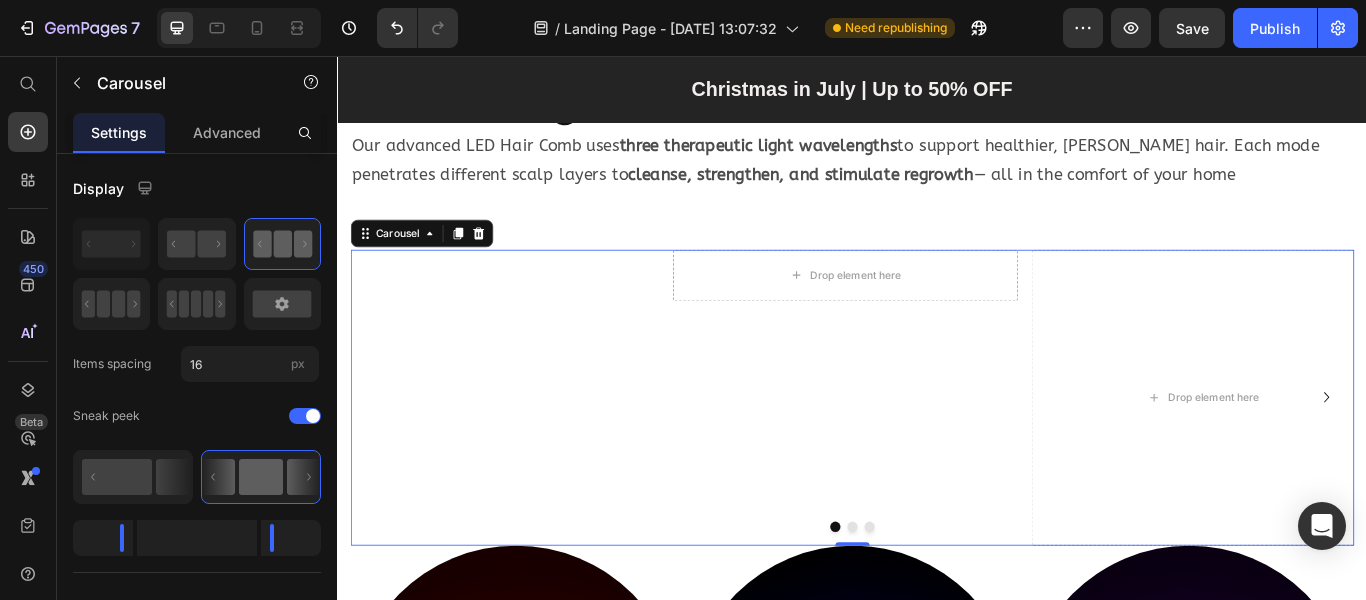 click on "Drop element here Row
Drop element here
Drop element here" at bounding box center (937, 454) 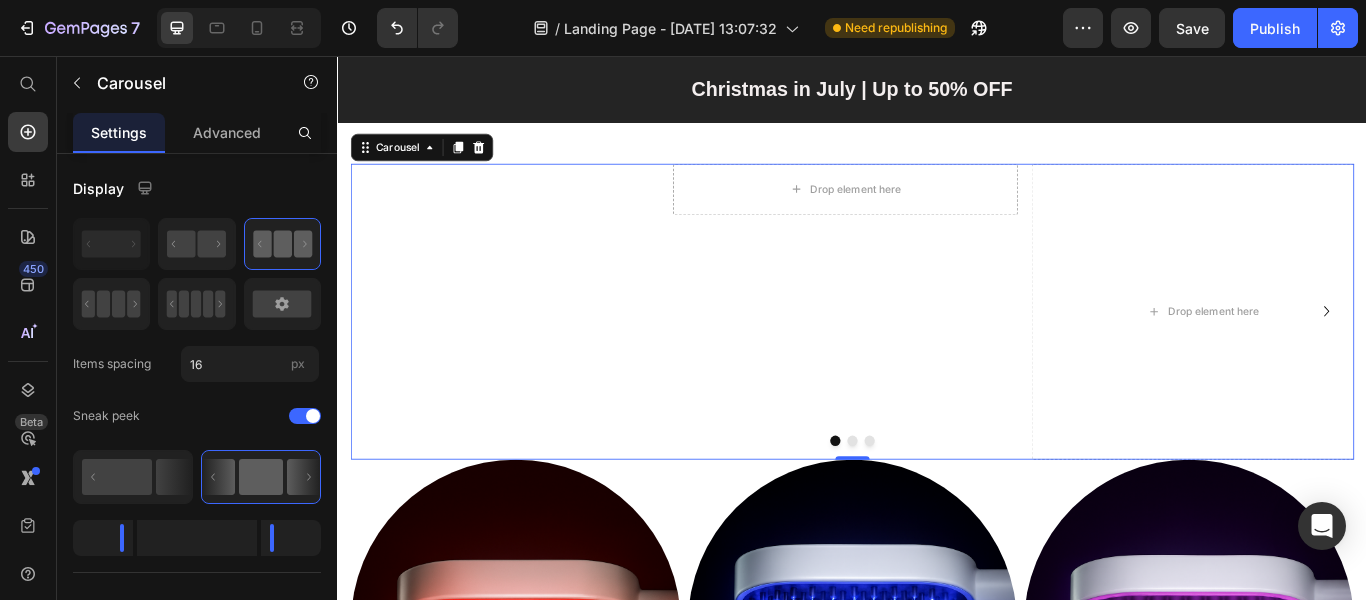 click 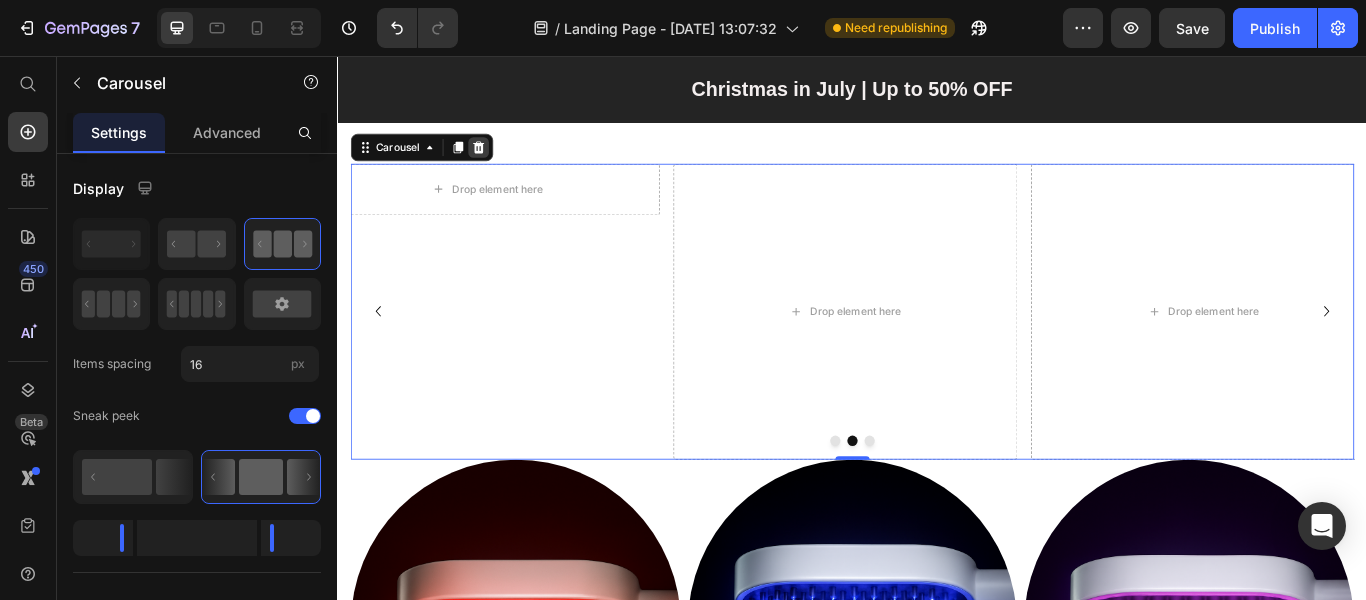 click 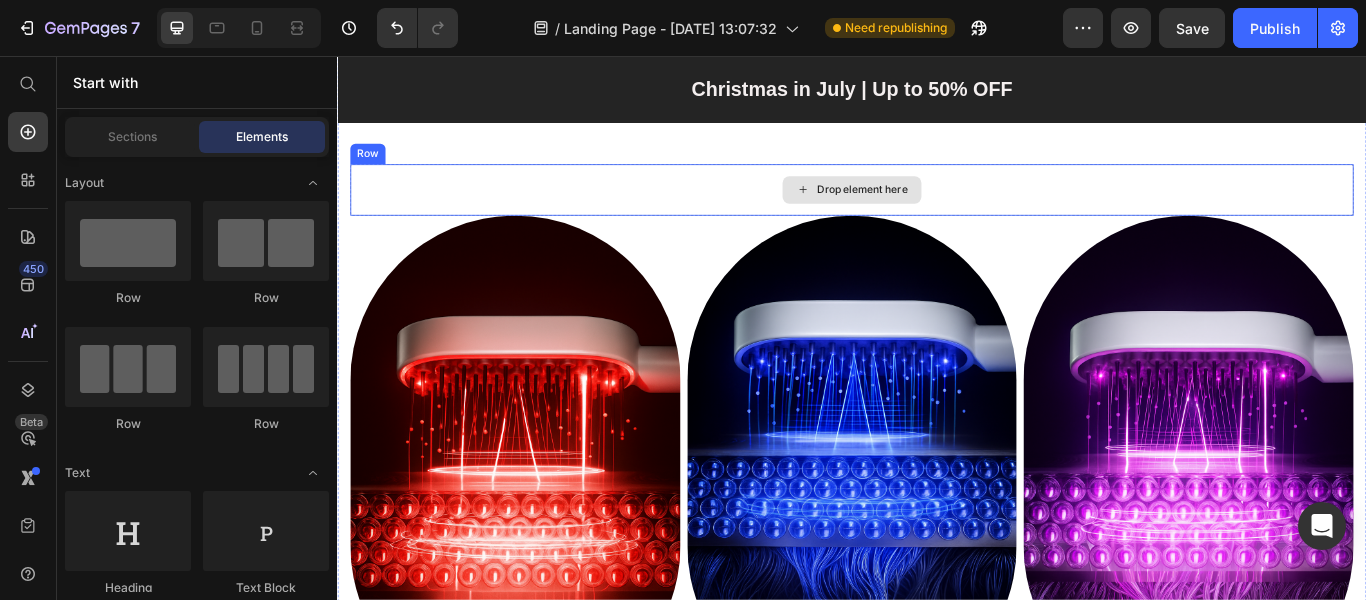 scroll, scrollTop: 2000, scrollLeft: 0, axis: vertical 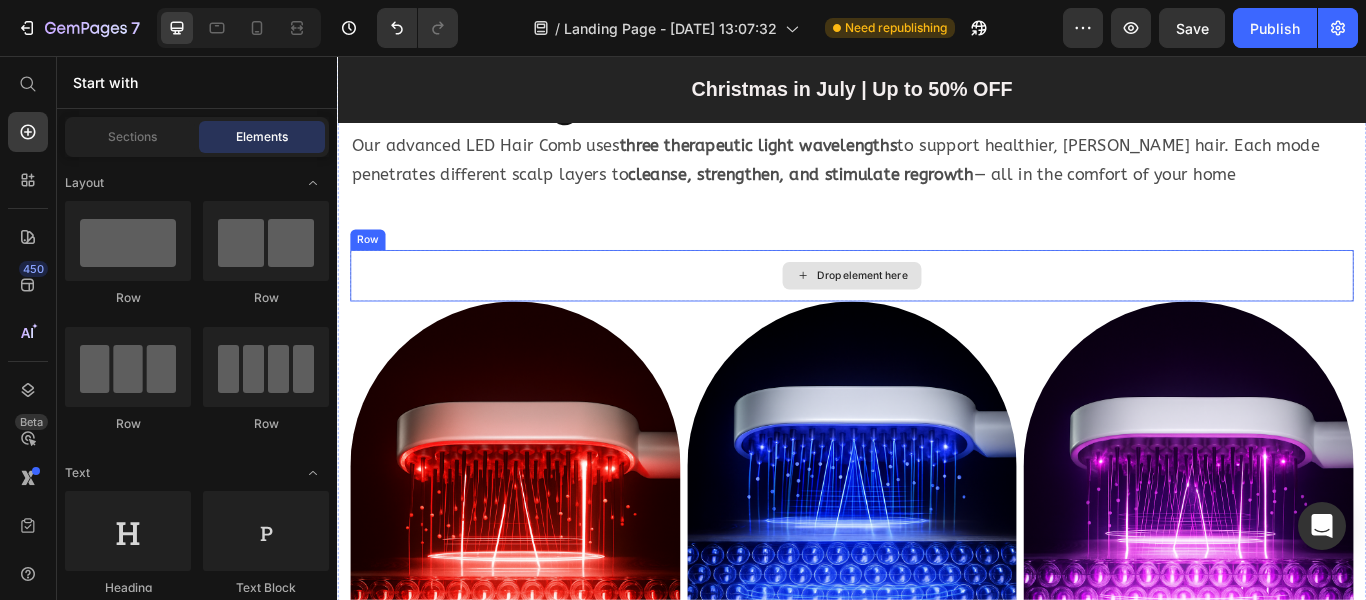 click on "Drop element here" at bounding box center [937, 312] 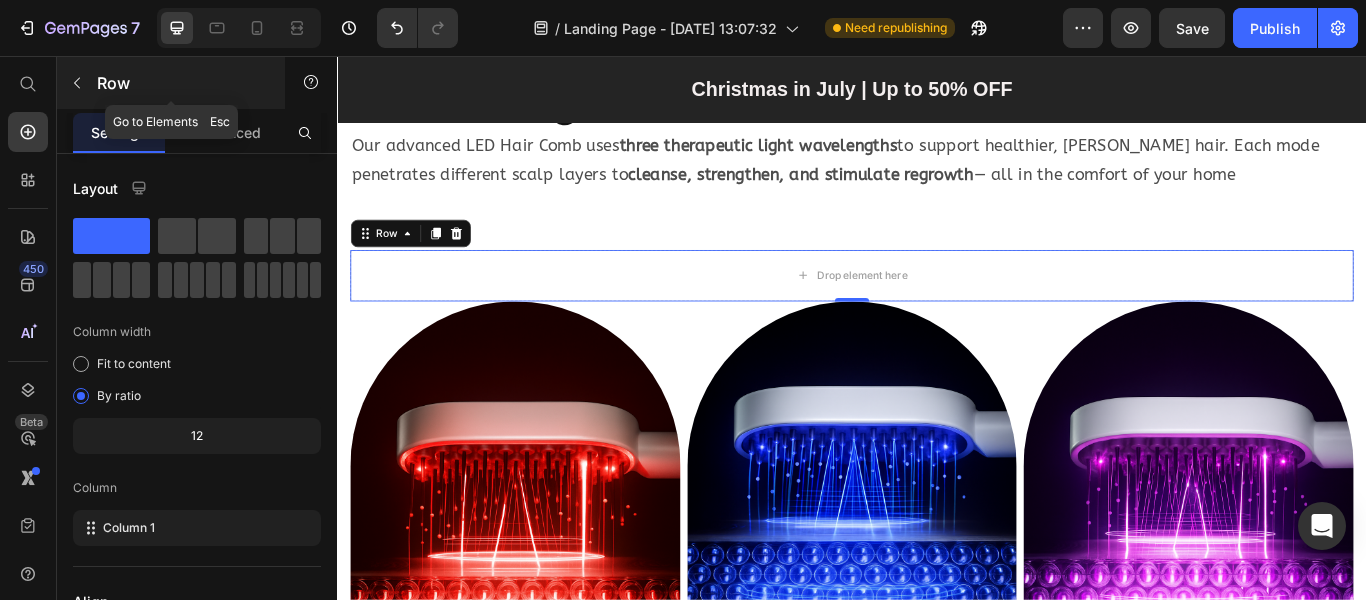 click 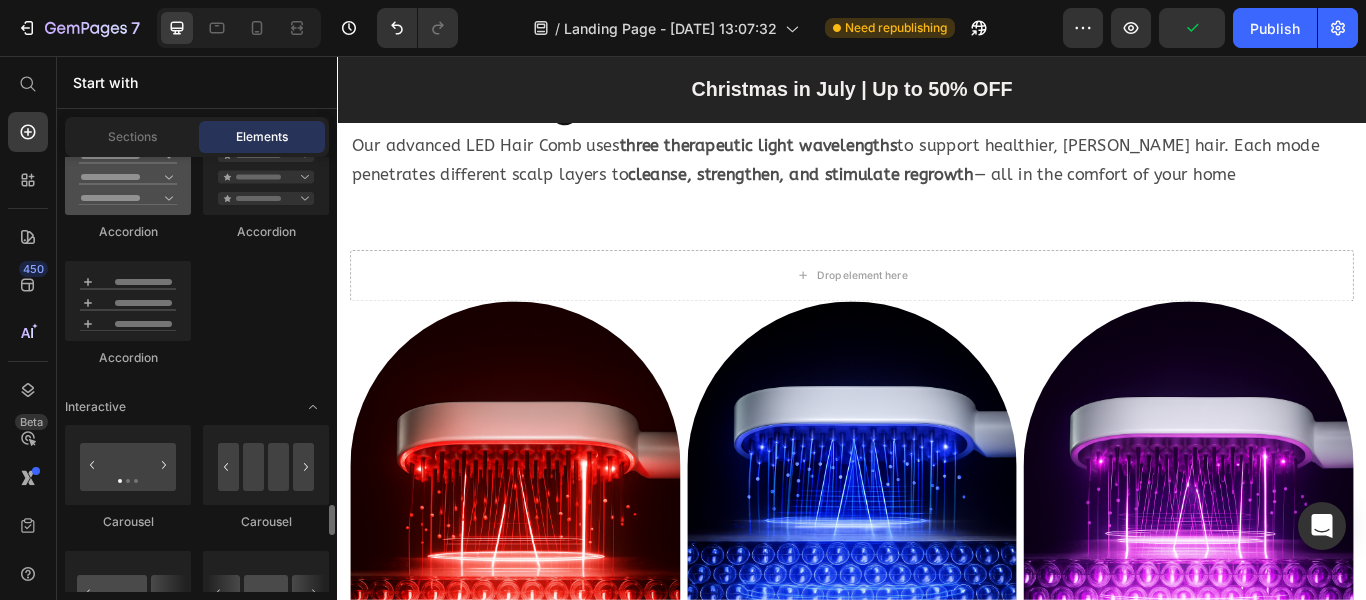 scroll, scrollTop: 2100, scrollLeft: 0, axis: vertical 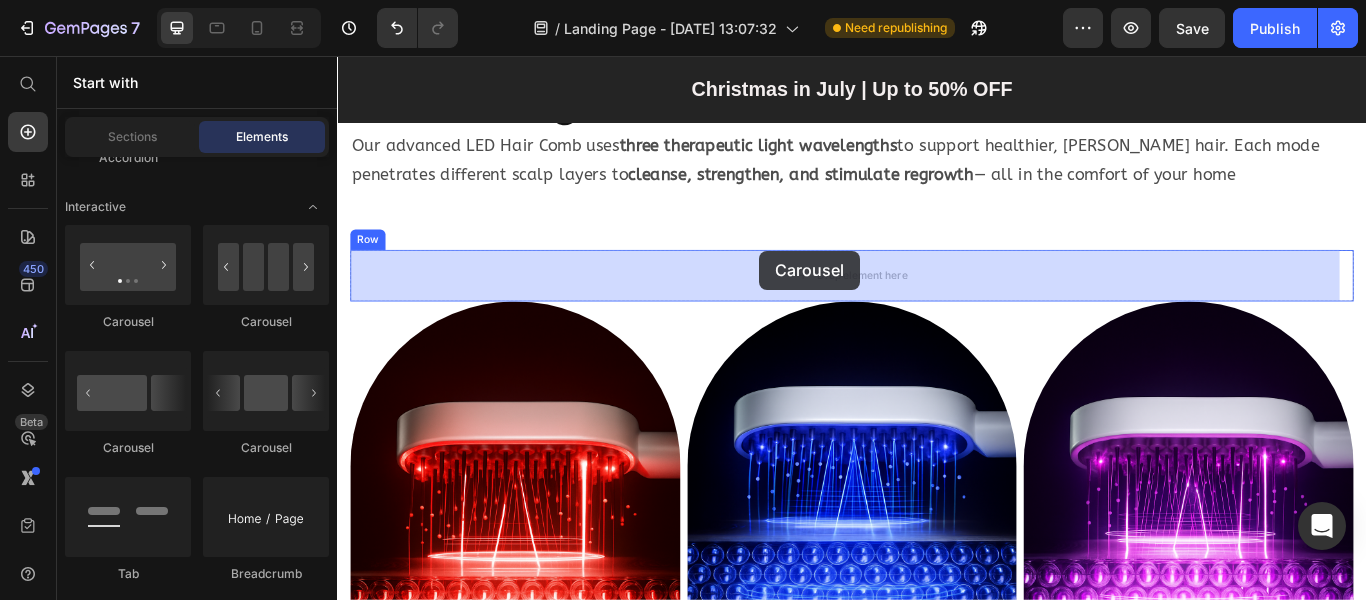 drag, startPoint x: 473, startPoint y: 333, endPoint x: 829, endPoint y: 283, distance: 359.49408 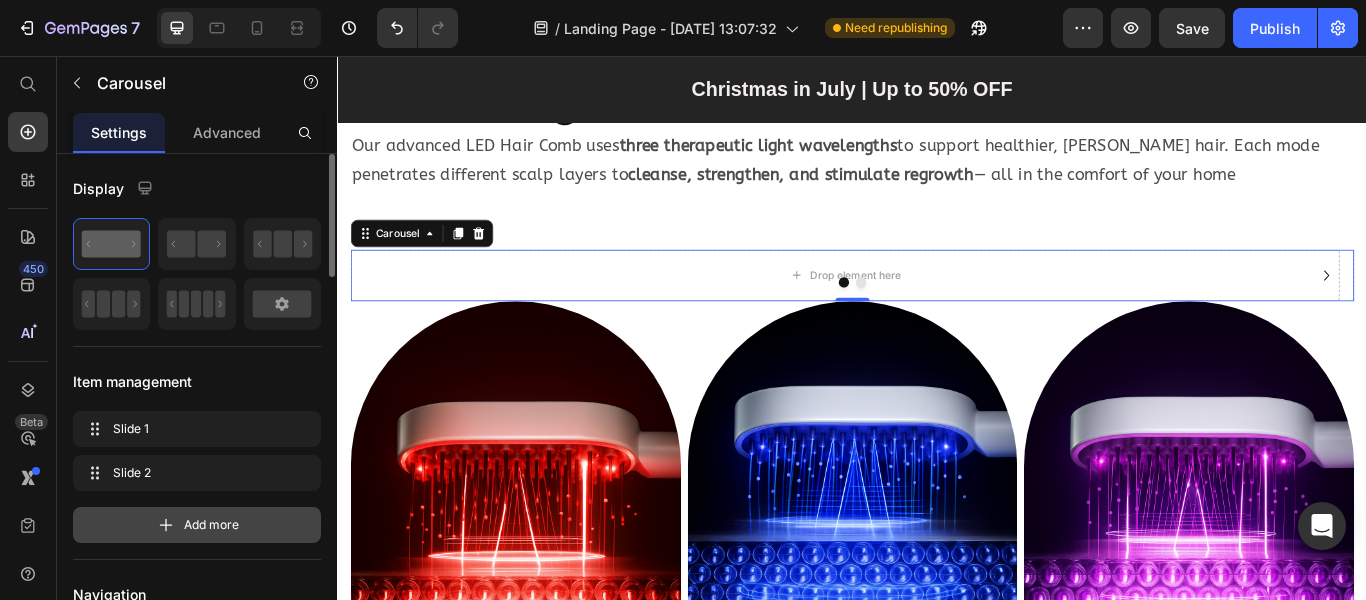 click 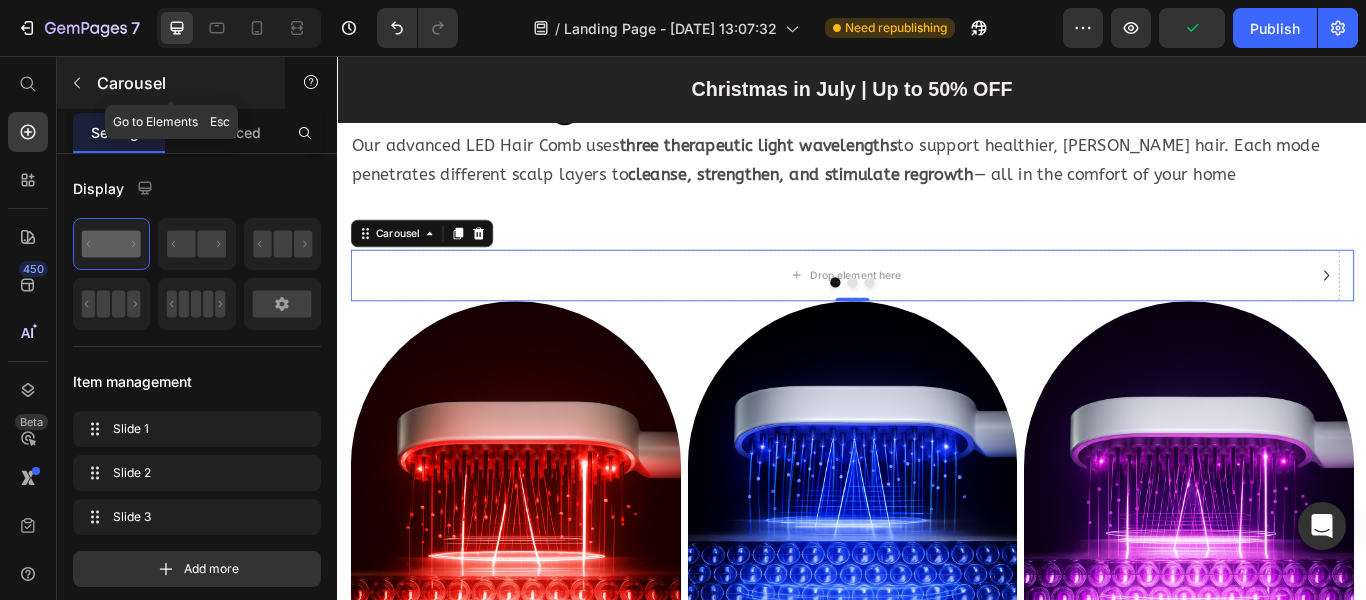 click 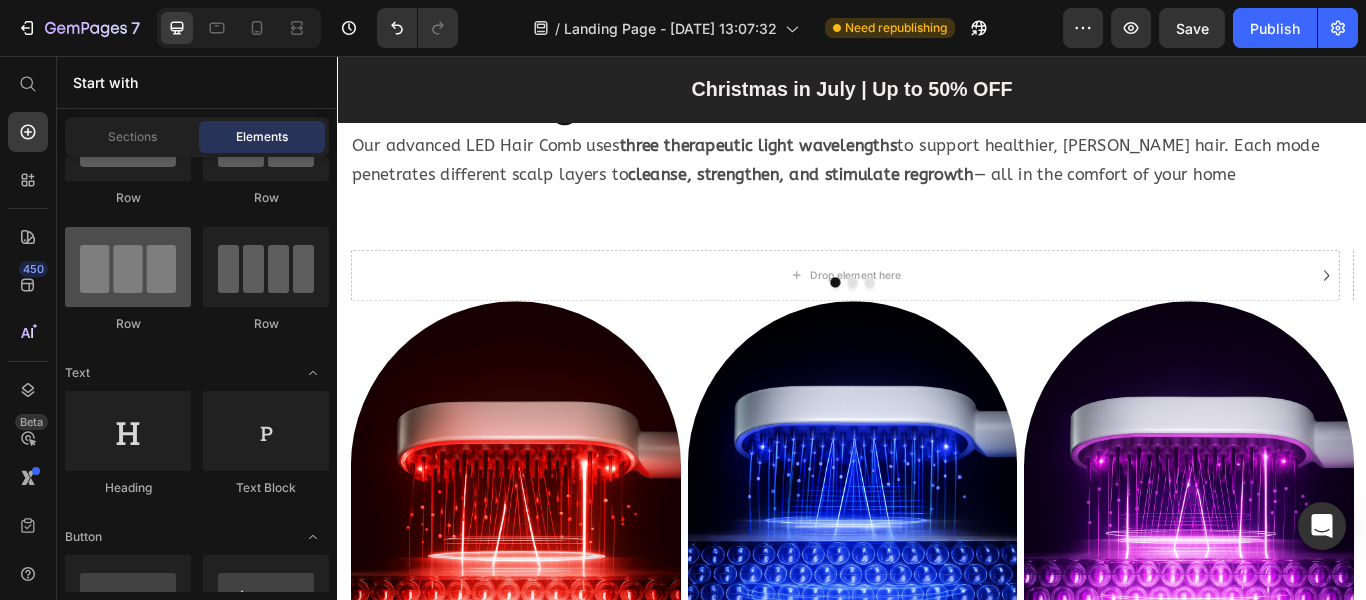 scroll, scrollTop: 0, scrollLeft: 0, axis: both 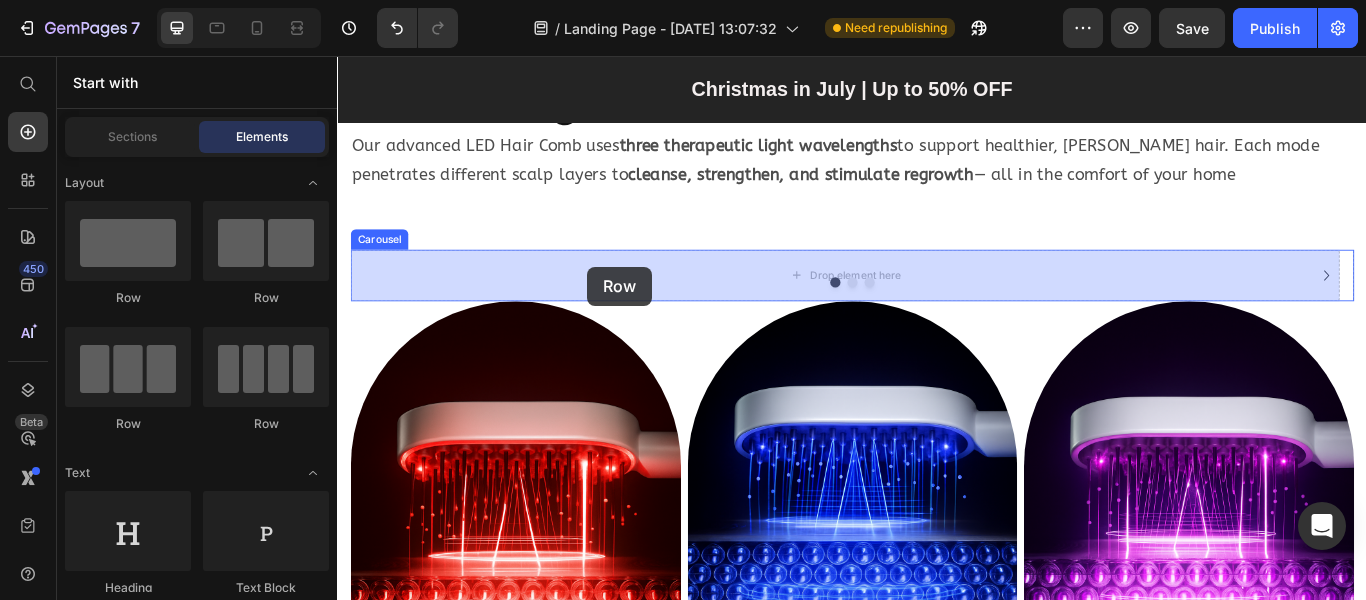 drag, startPoint x: 471, startPoint y: 301, endPoint x: 628, endPoint y: 302, distance: 157.00319 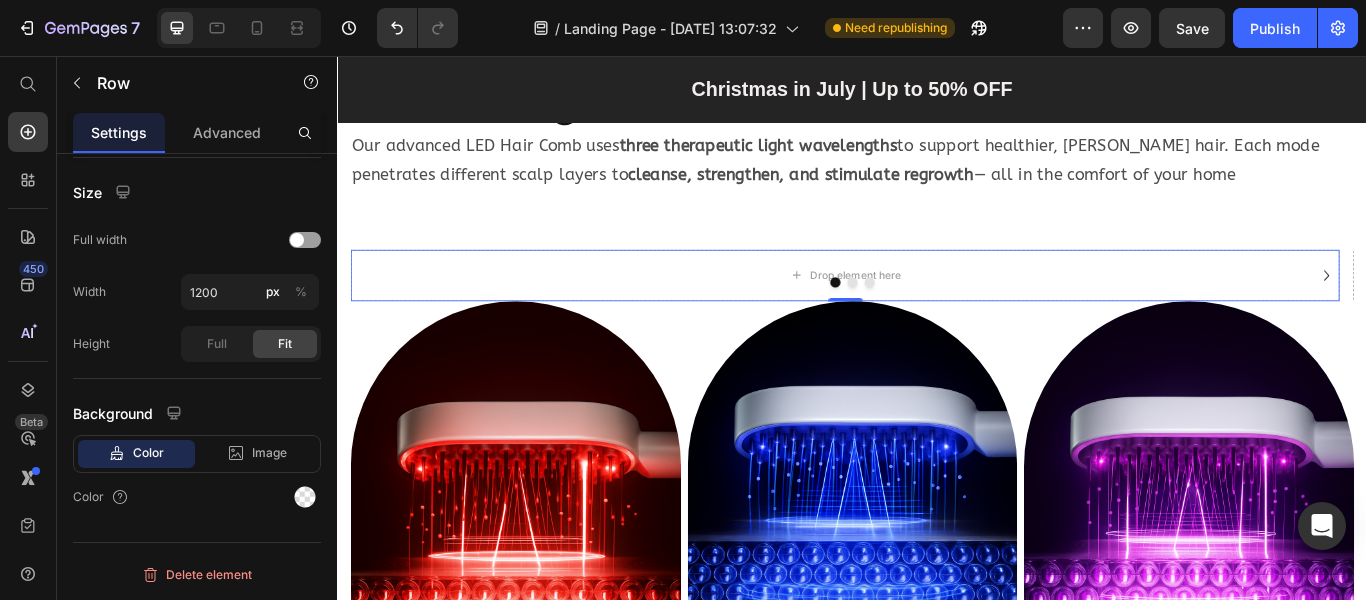 scroll, scrollTop: 309, scrollLeft: 0, axis: vertical 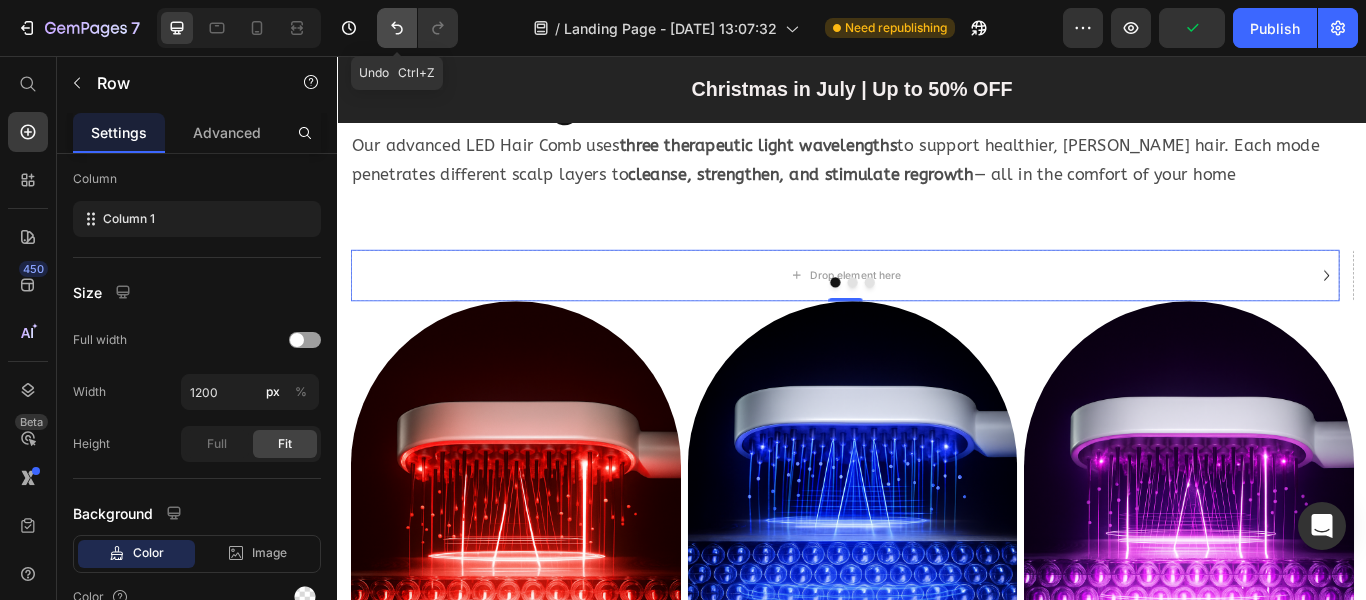 click 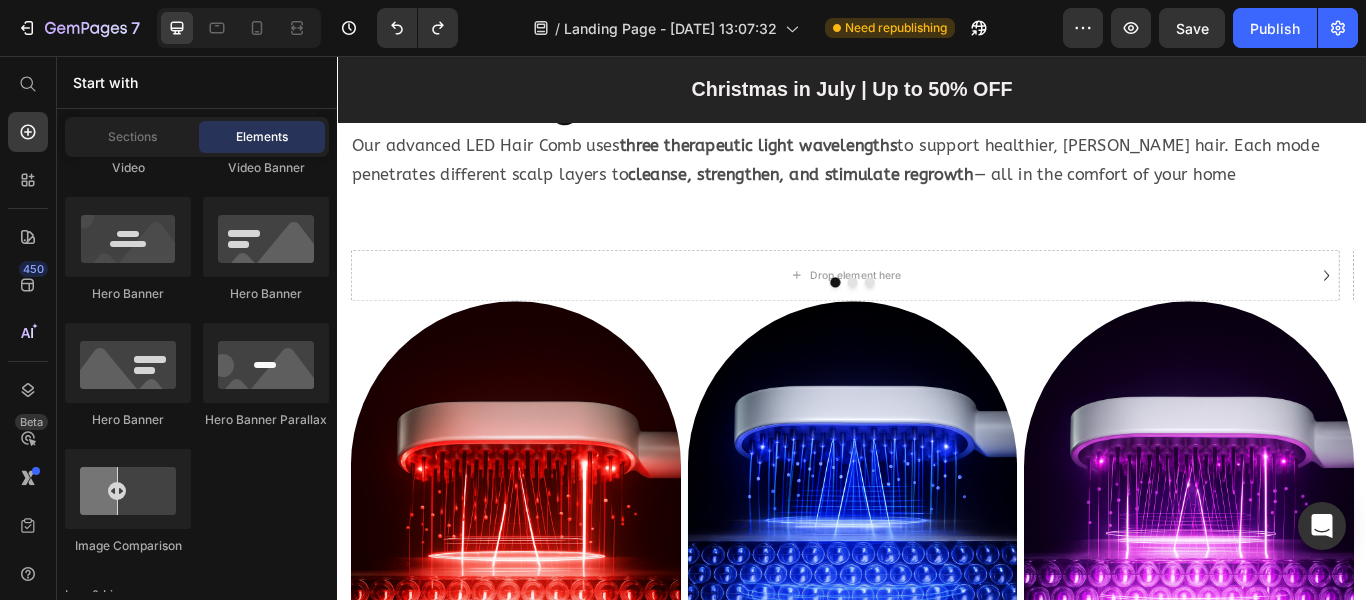 scroll, scrollTop: 800, scrollLeft: 0, axis: vertical 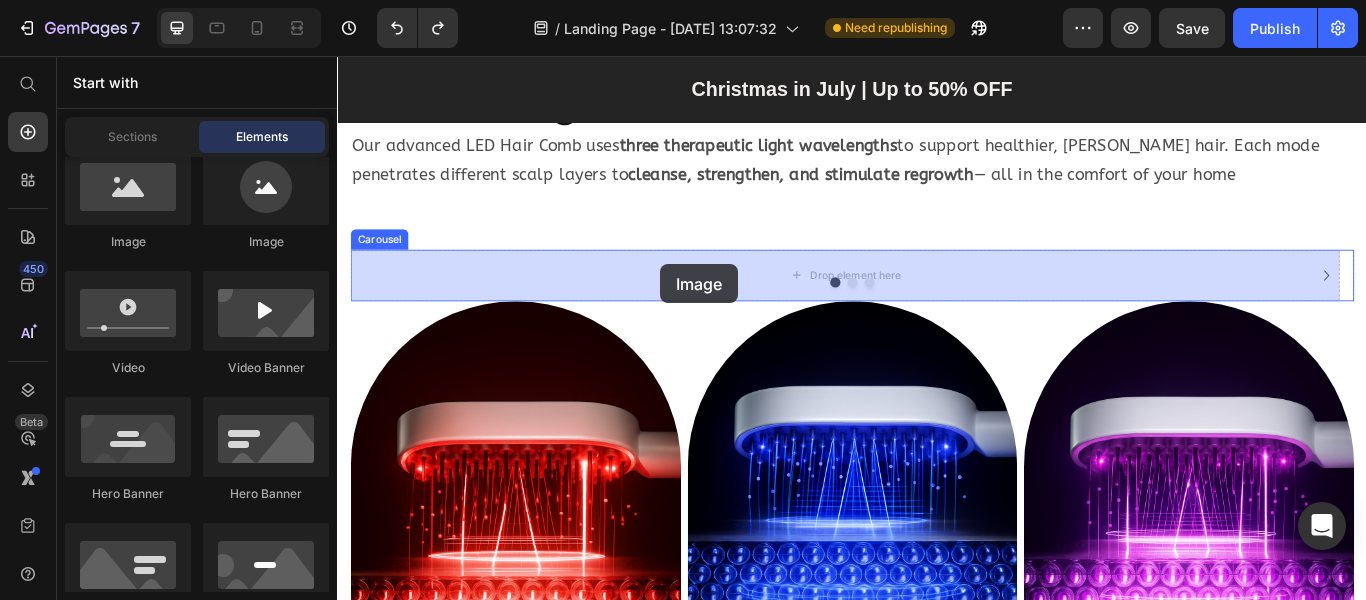 drag, startPoint x: 455, startPoint y: 256, endPoint x: 714, endPoint y: 299, distance: 262.54523 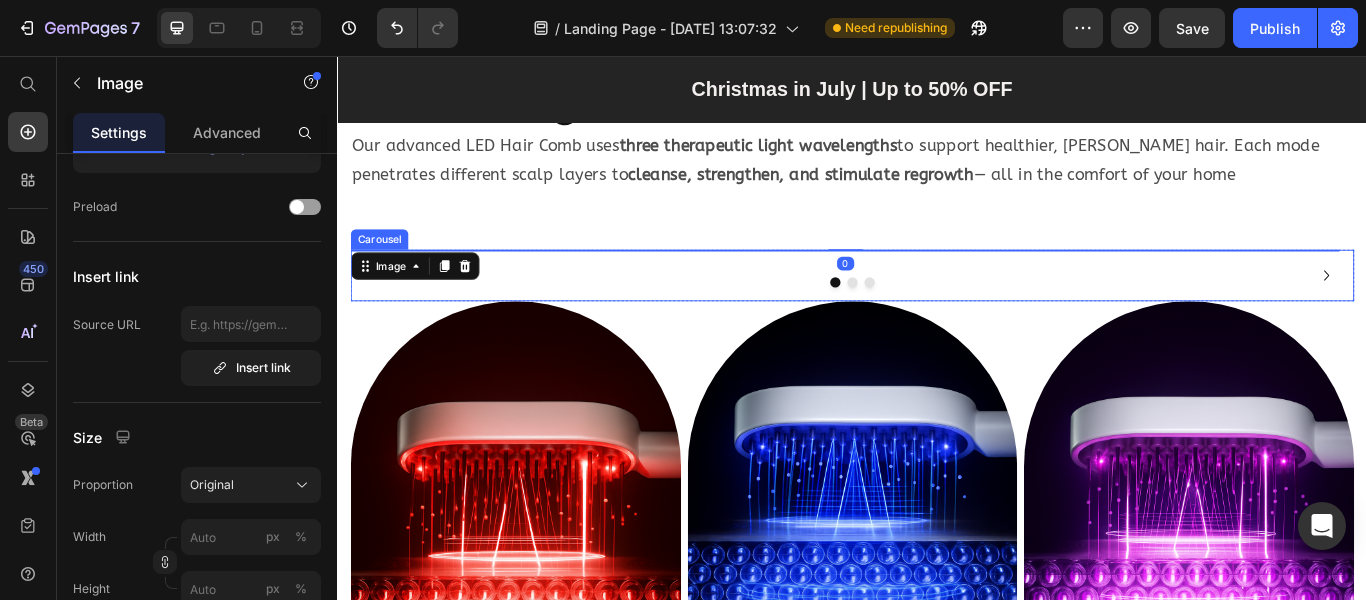 scroll, scrollTop: 0, scrollLeft: 0, axis: both 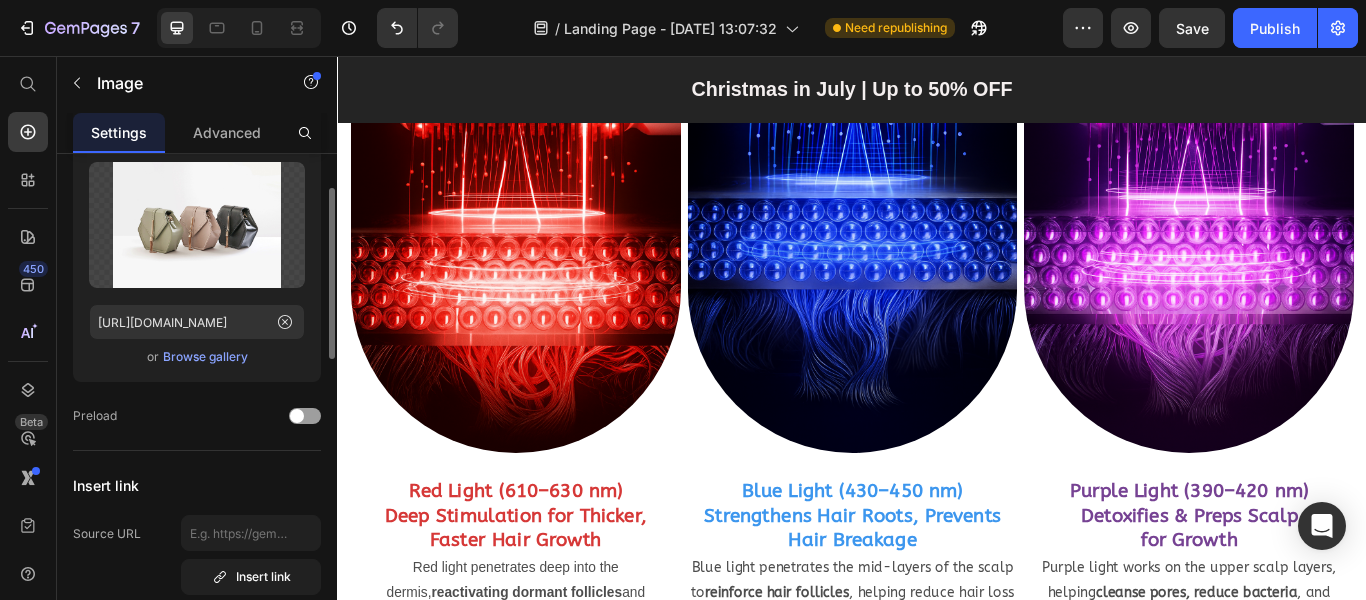 click on "Browse gallery" at bounding box center [205, 357] 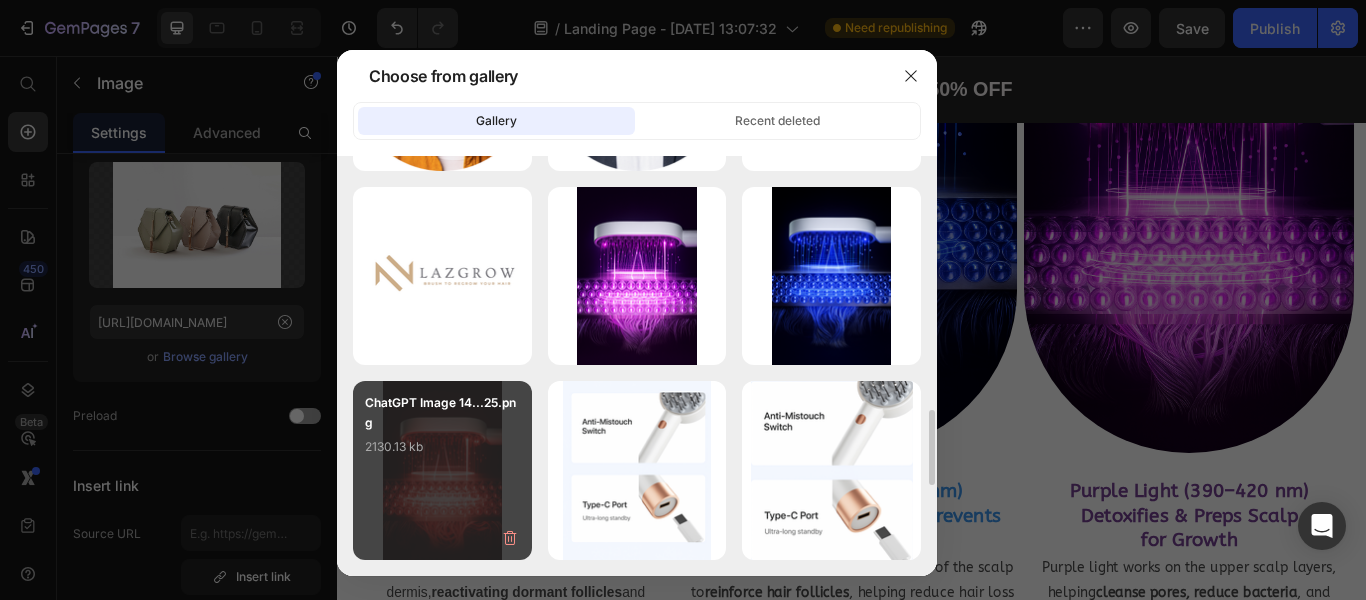 scroll, scrollTop: 864, scrollLeft: 0, axis: vertical 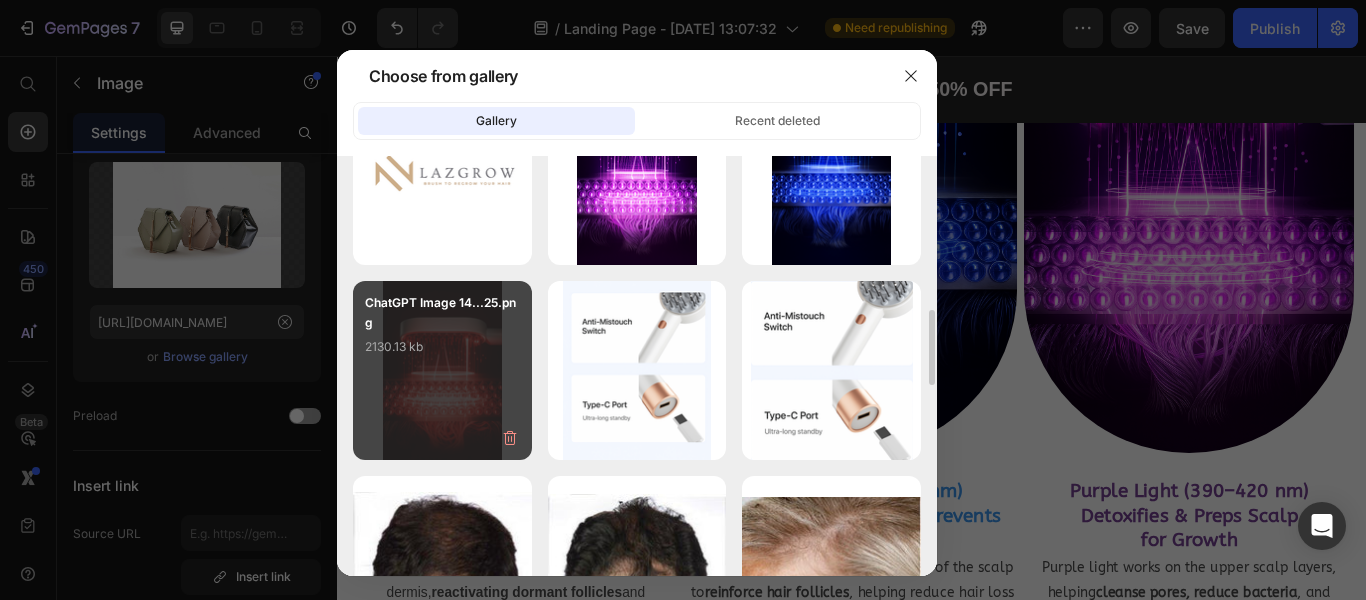 click on "ChatGPT Image 14...25.png 2130.13 kb" at bounding box center (442, 370) 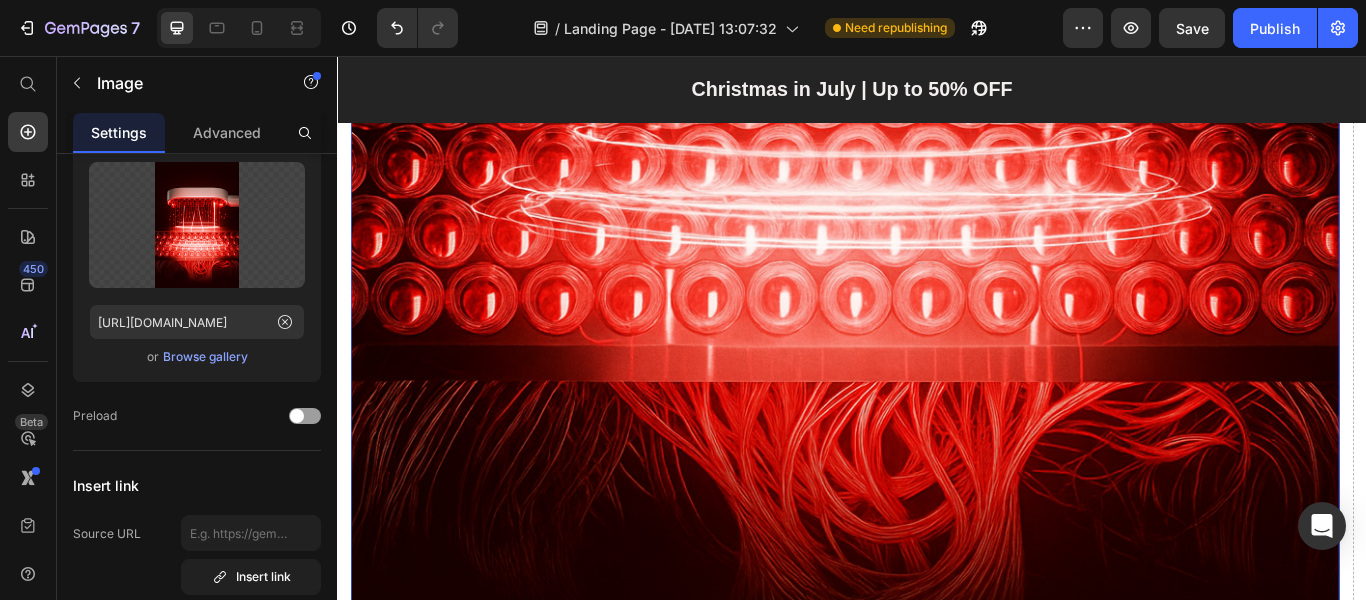scroll, scrollTop: 3600, scrollLeft: 0, axis: vertical 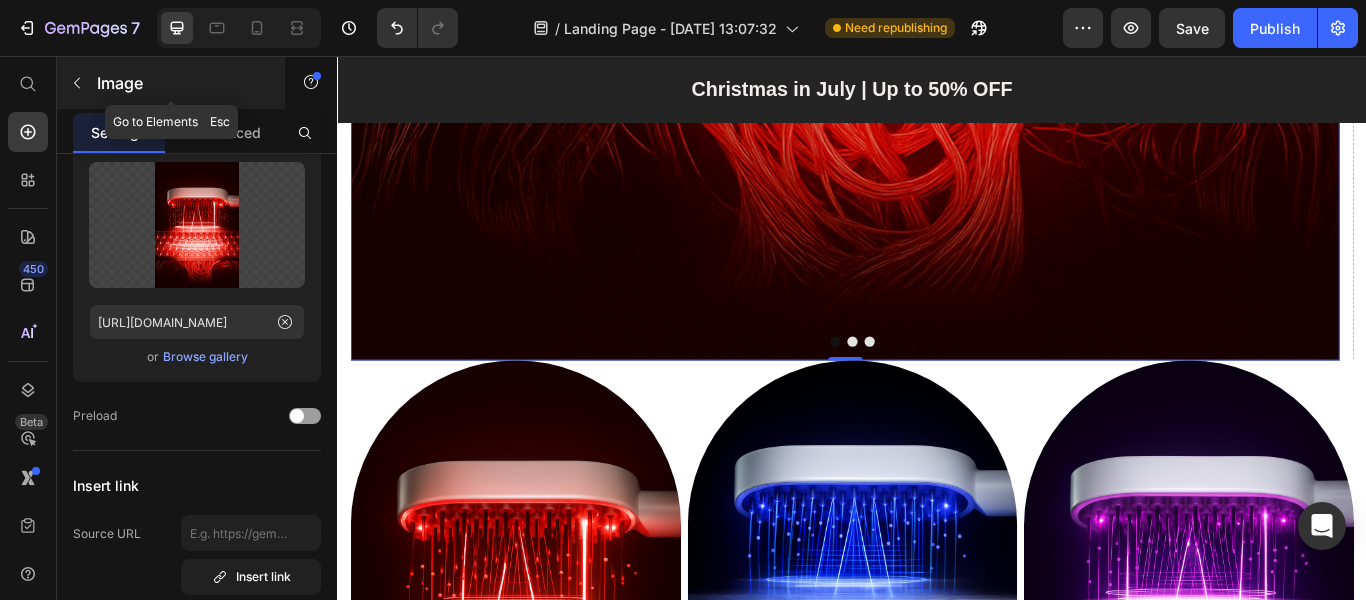 click 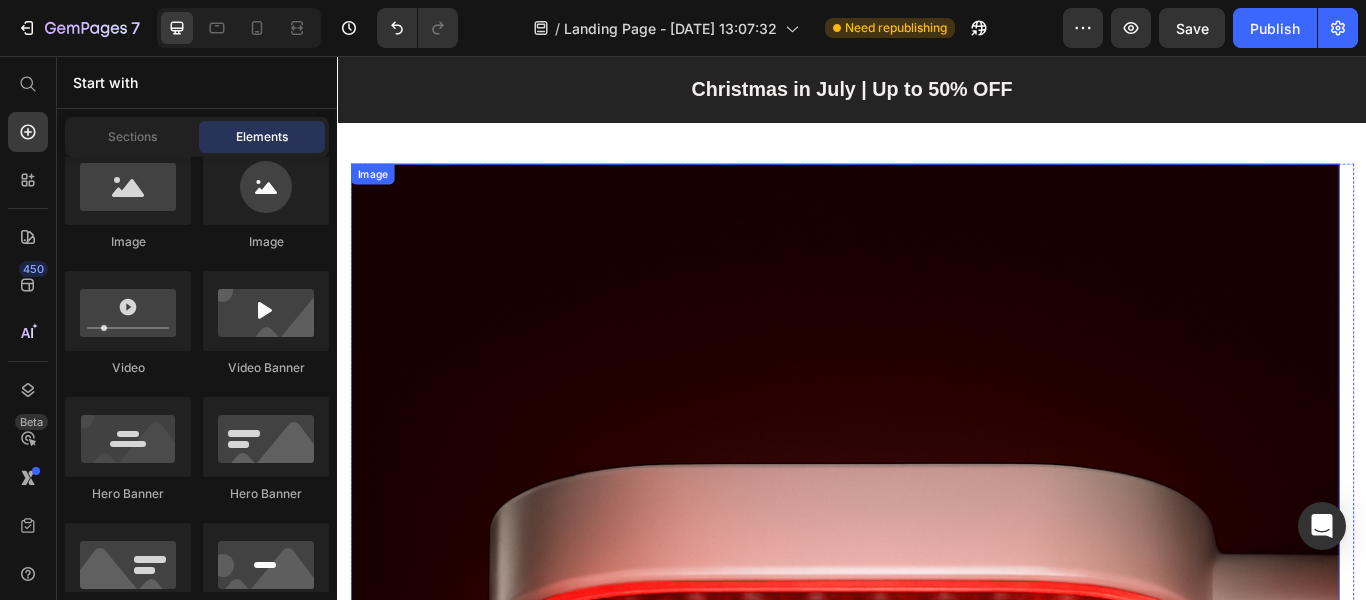 scroll, scrollTop: 1700, scrollLeft: 0, axis: vertical 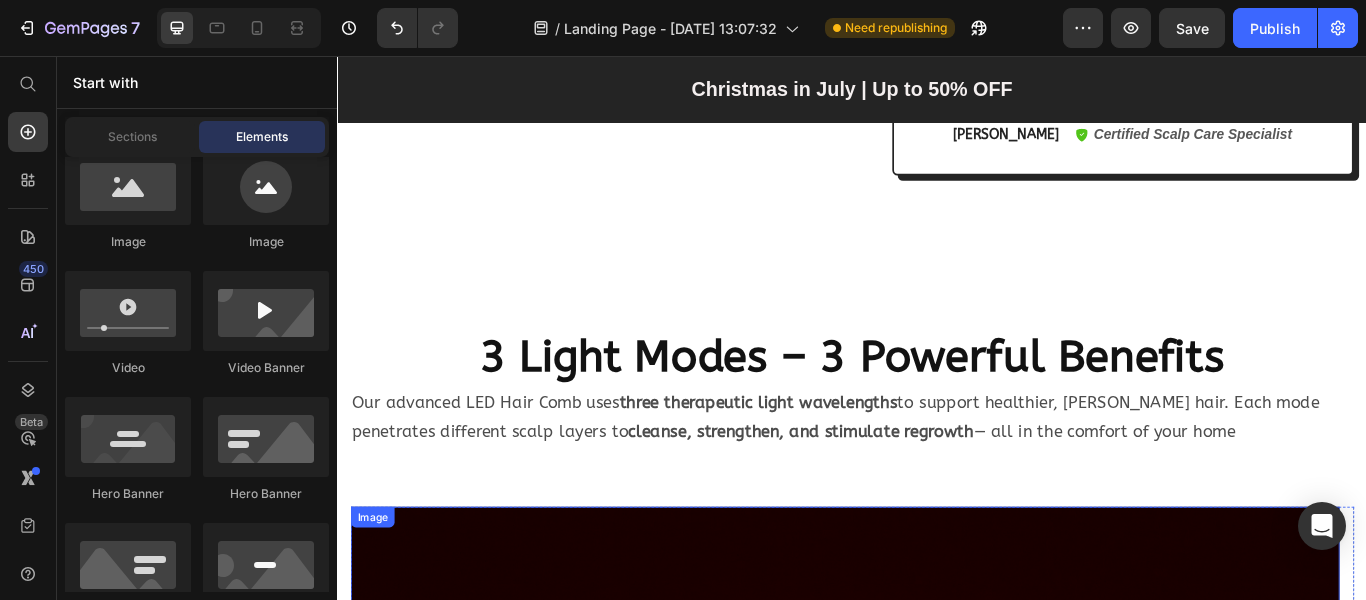 click at bounding box center (928, 1447) 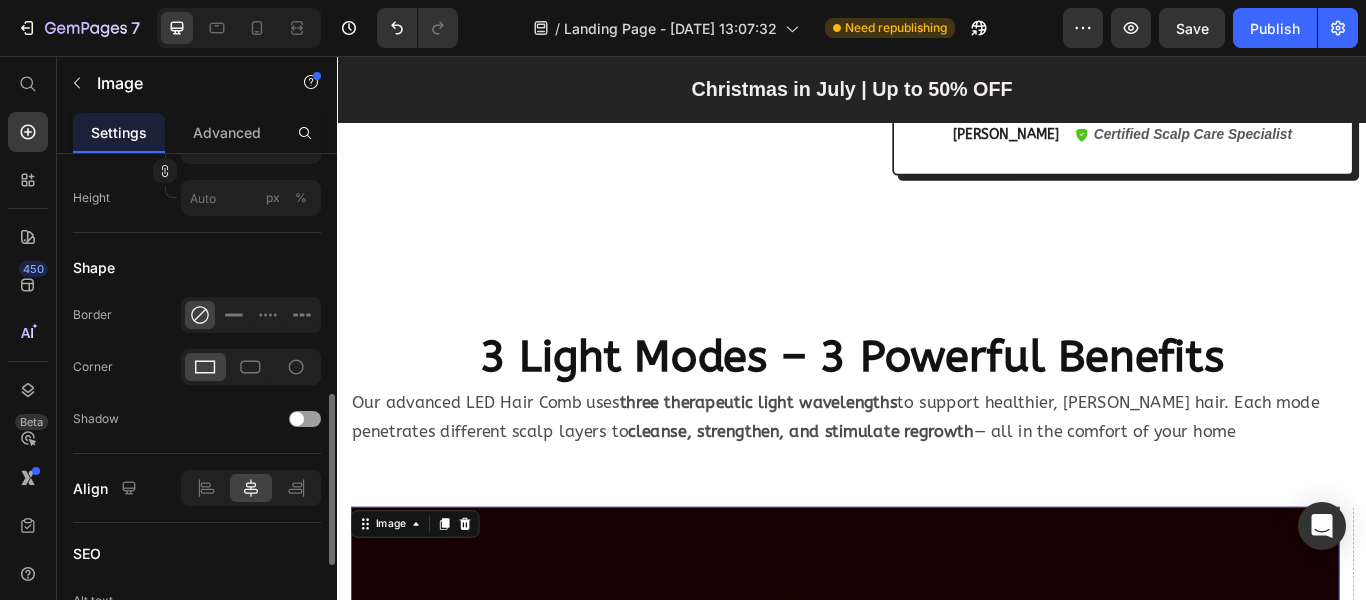 scroll, scrollTop: 500, scrollLeft: 0, axis: vertical 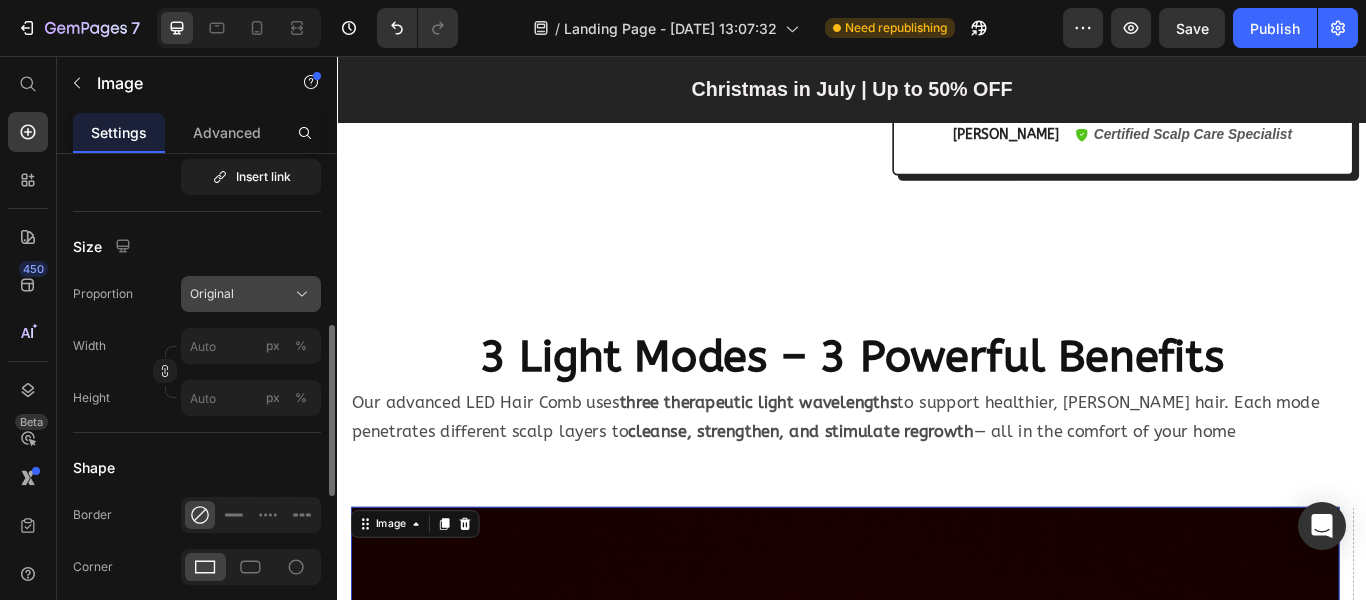 click on "Original" at bounding box center (251, 294) 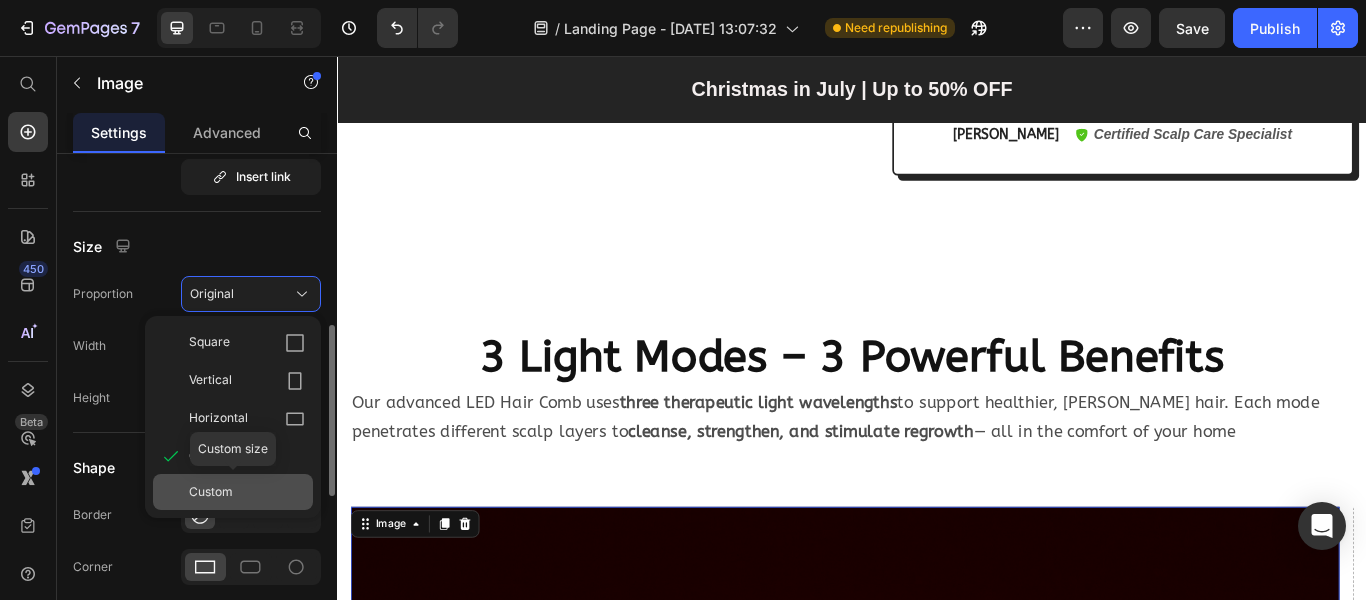 click on "Custom" at bounding box center [211, 492] 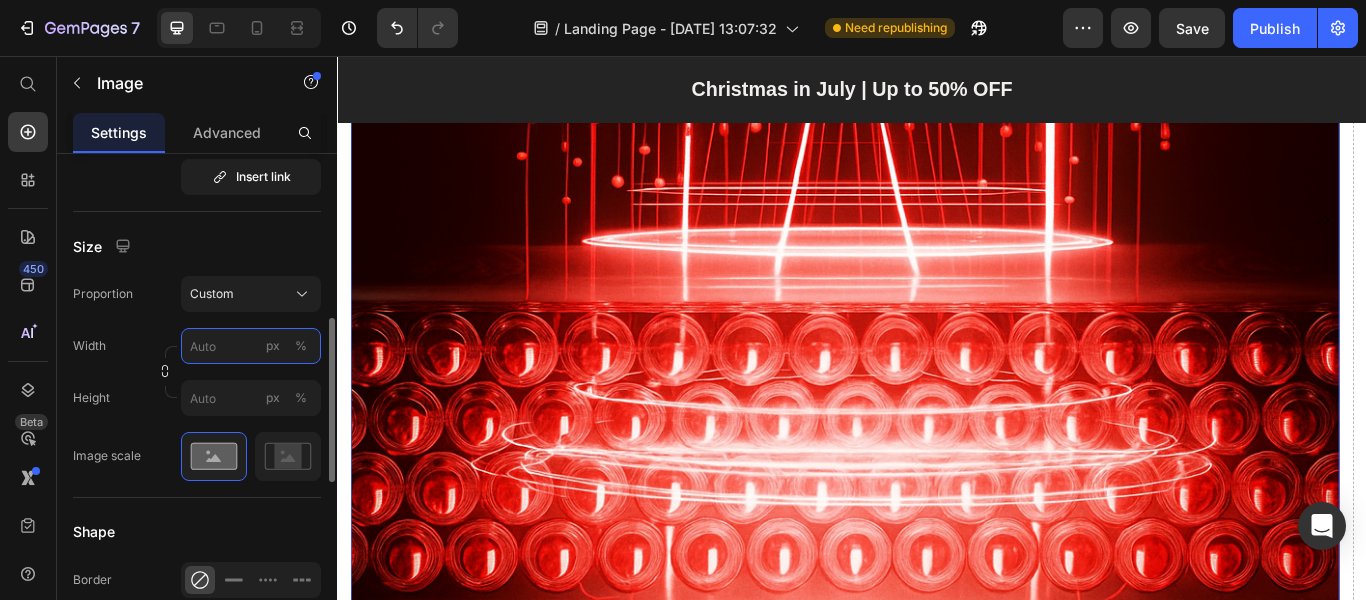 scroll, scrollTop: 3400, scrollLeft: 0, axis: vertical 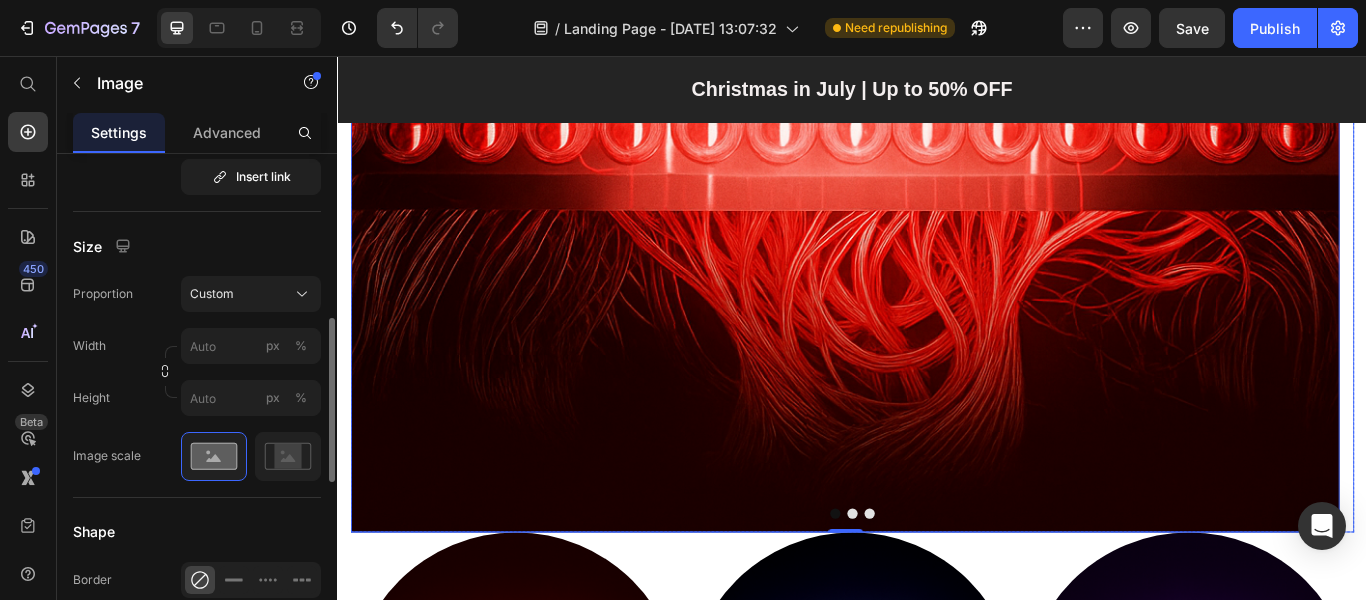 click at bounding box center (937, 589) 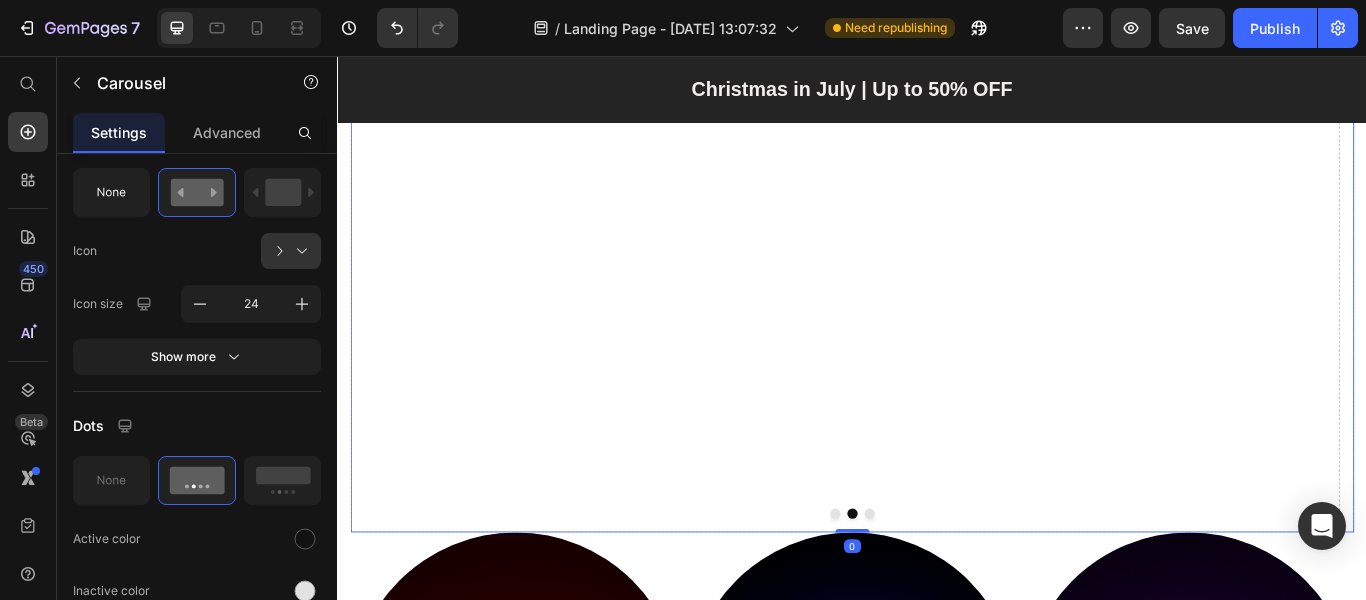 scroll, scrollTop: 0, scrollLeft: 0, axis: both 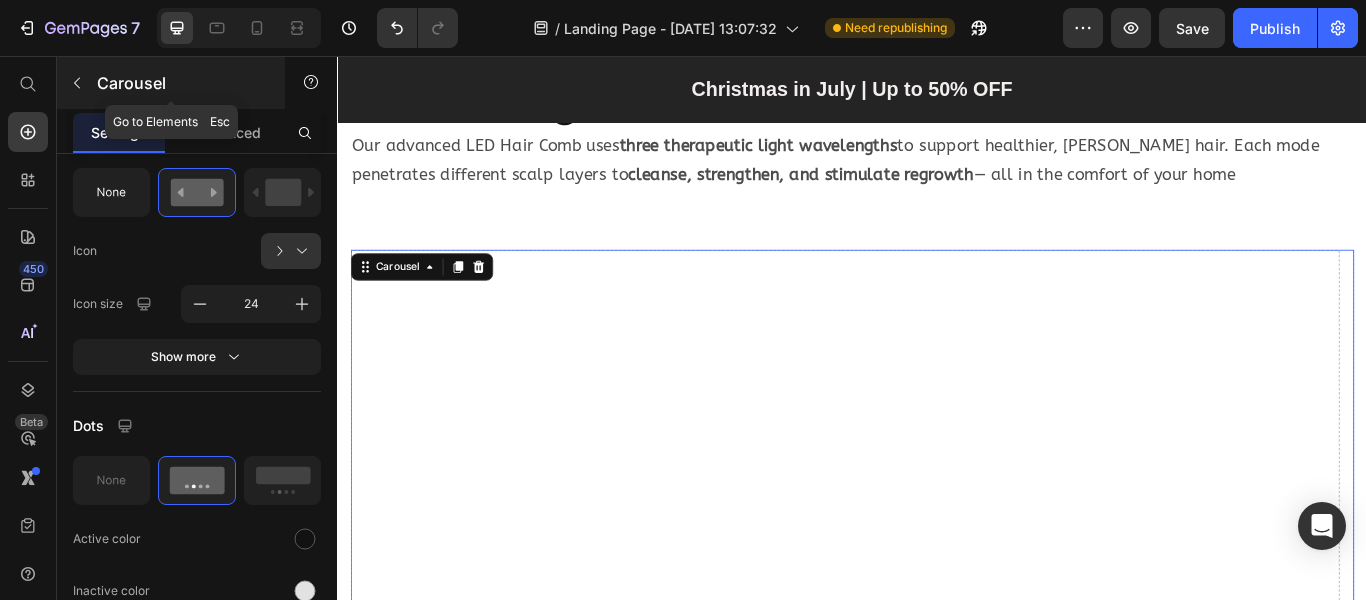 click at bounding box center (77, 83) 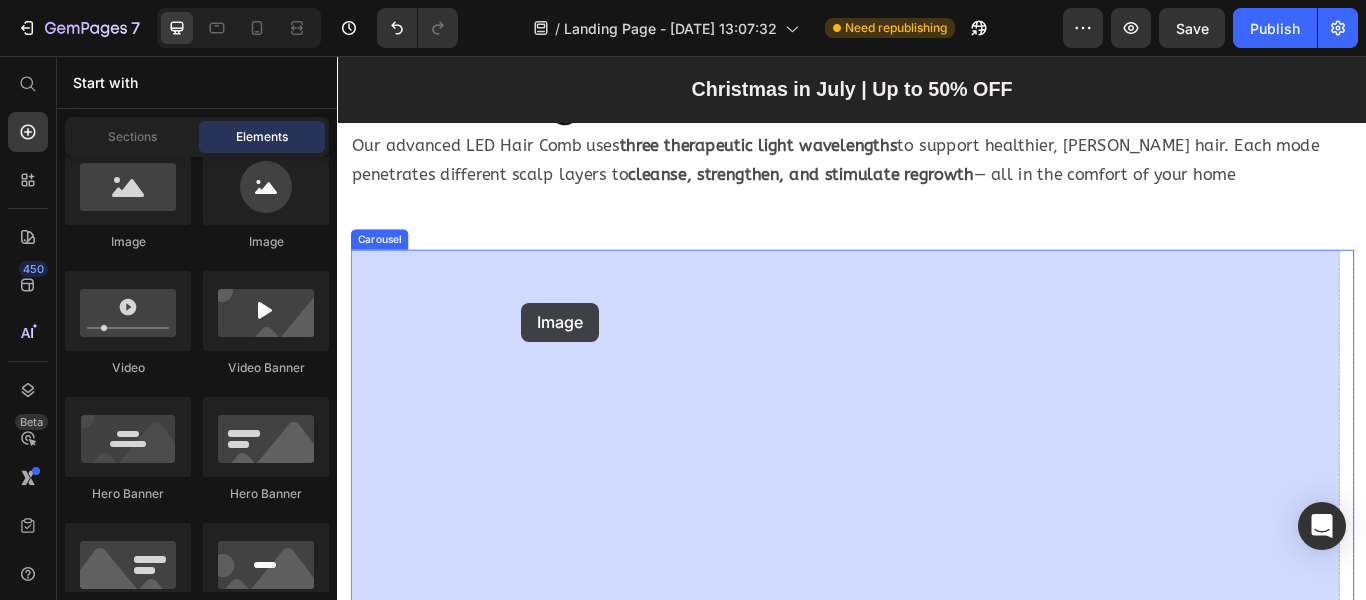 drag, startPoint x: 594, startPoint y: 271, endPoint x: 551, endPoint y: 344, distance: 84.723076 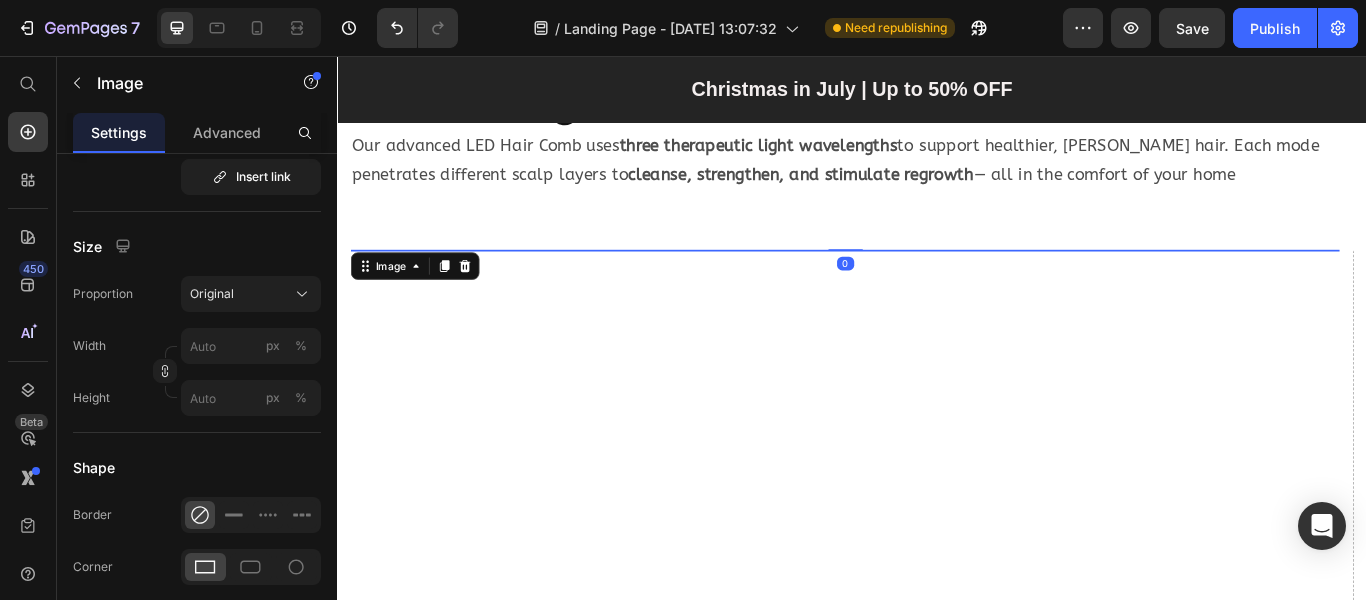 scroll, scrollTop: 0, scrollLeft: 0, axis: both 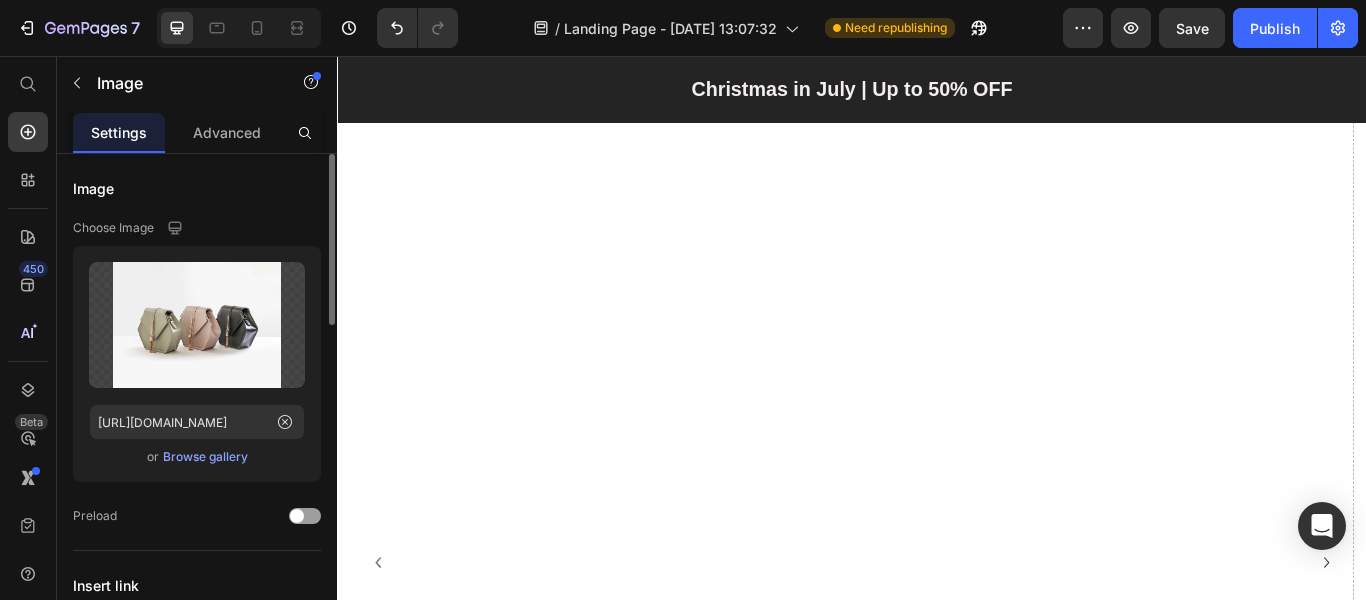 click on "Browse gallery" at bounding box center (205, 457) 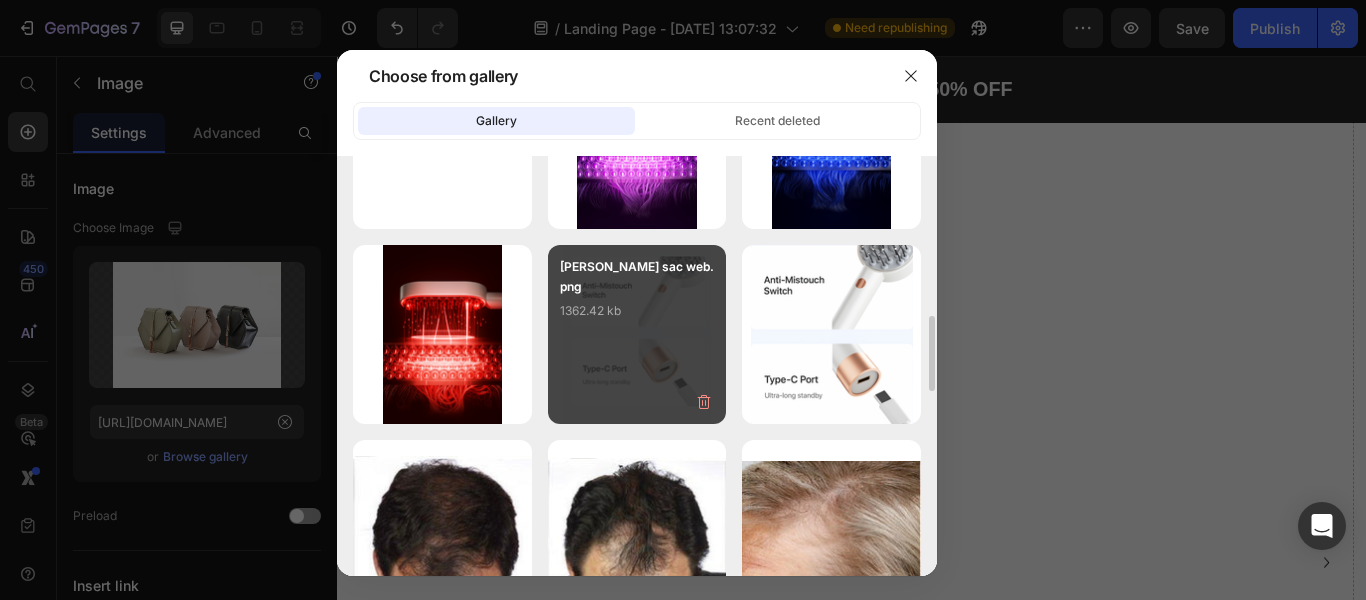 scroll, scrollTop: 800, scrollLeft: 0, axis: vertical 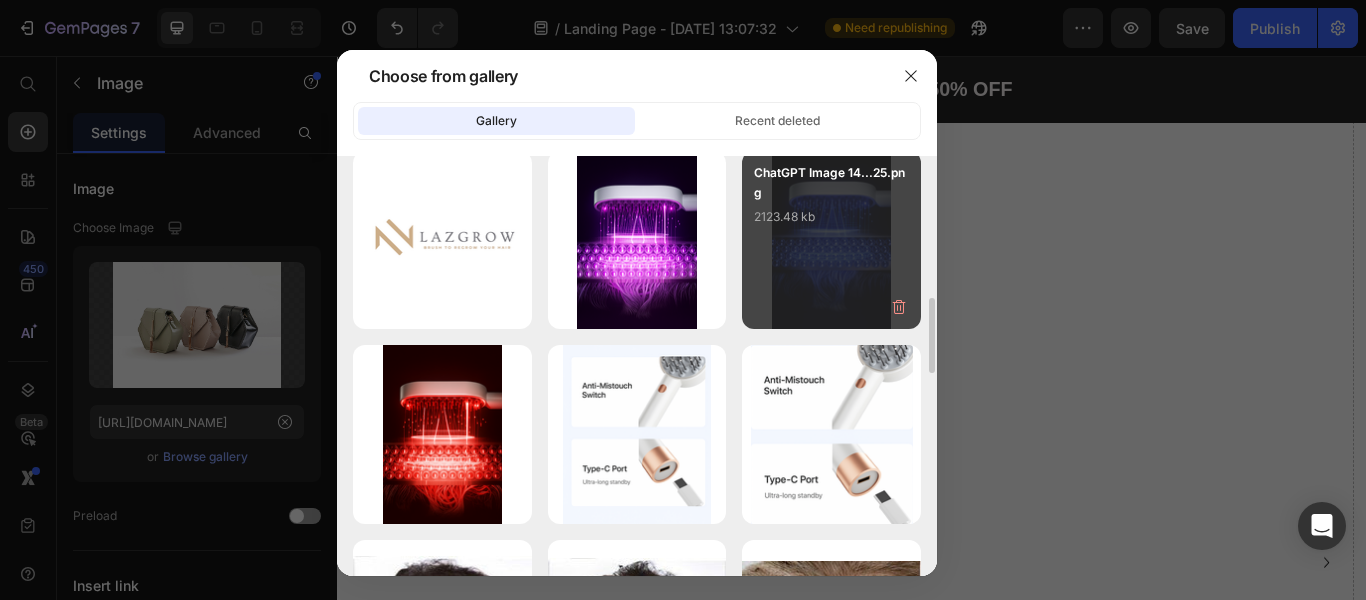 click on "ChatGPT Image 14...25.png 2123.48 kb" at bounding box center (831, 240) 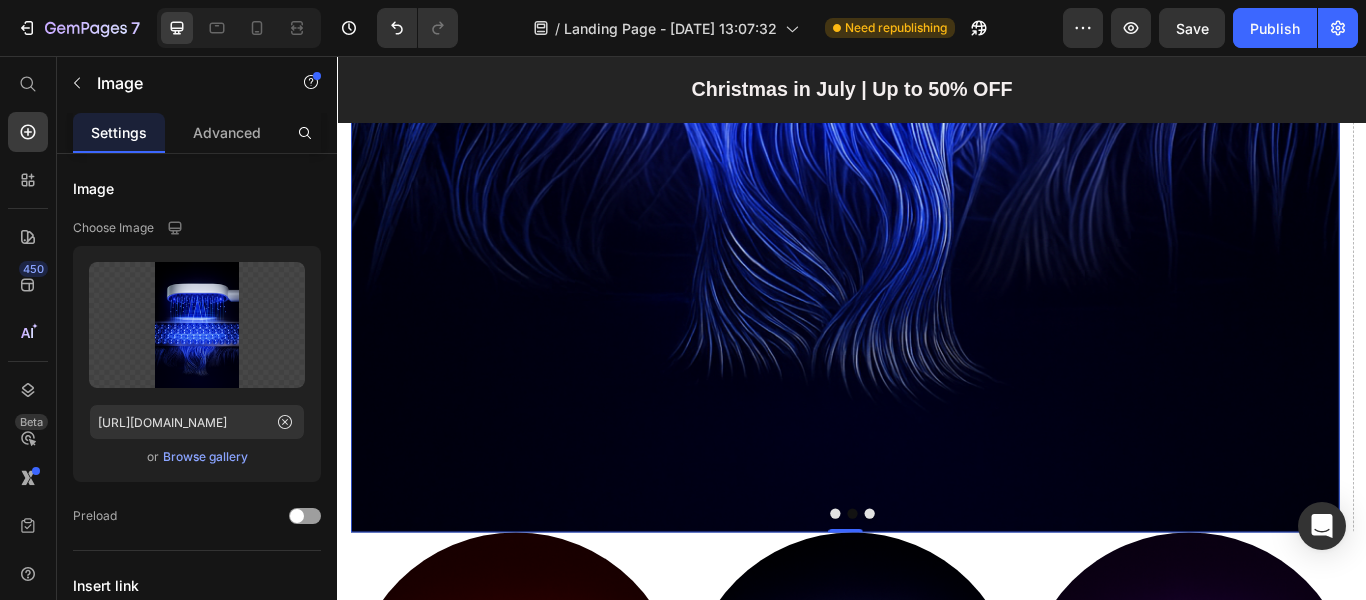 scroll, scrollTop: 3700, scrollLeft: 0, axis: vertical 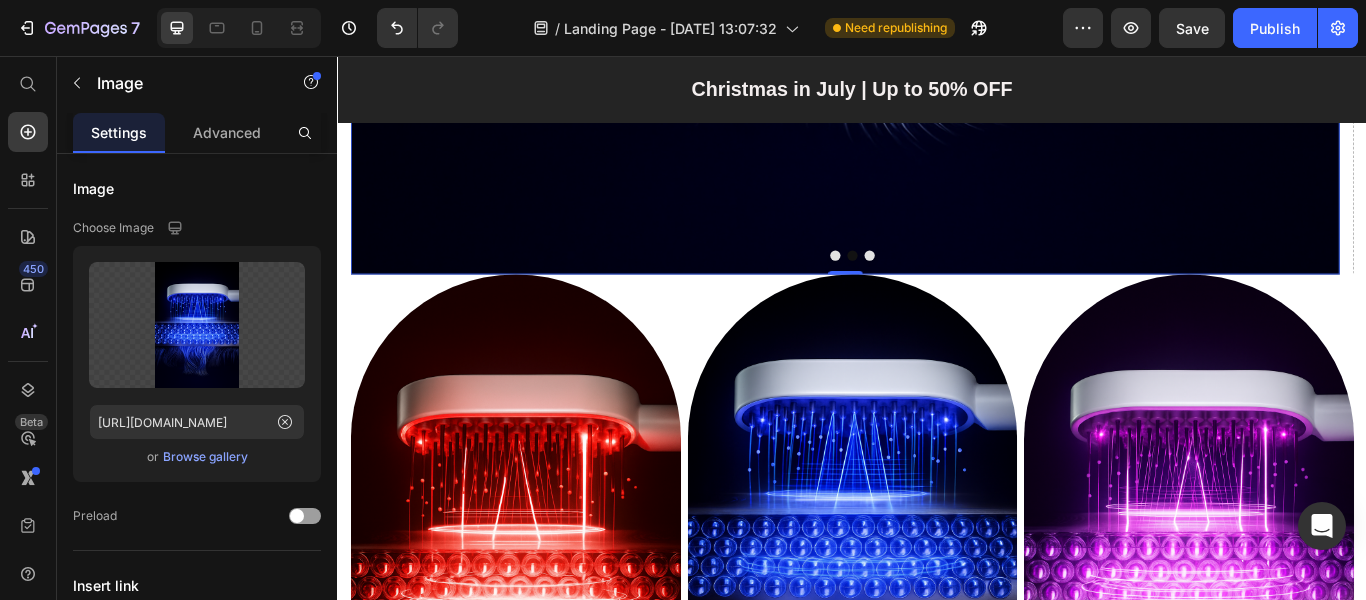 click at bounding box center (957, 289) 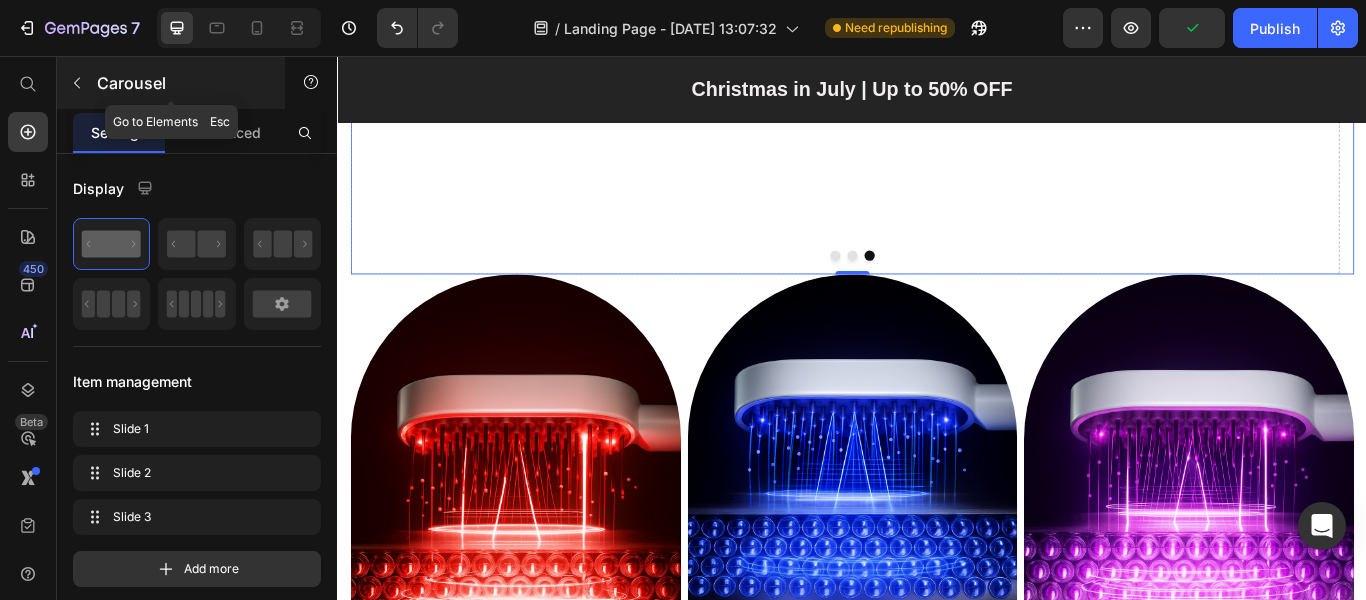 click 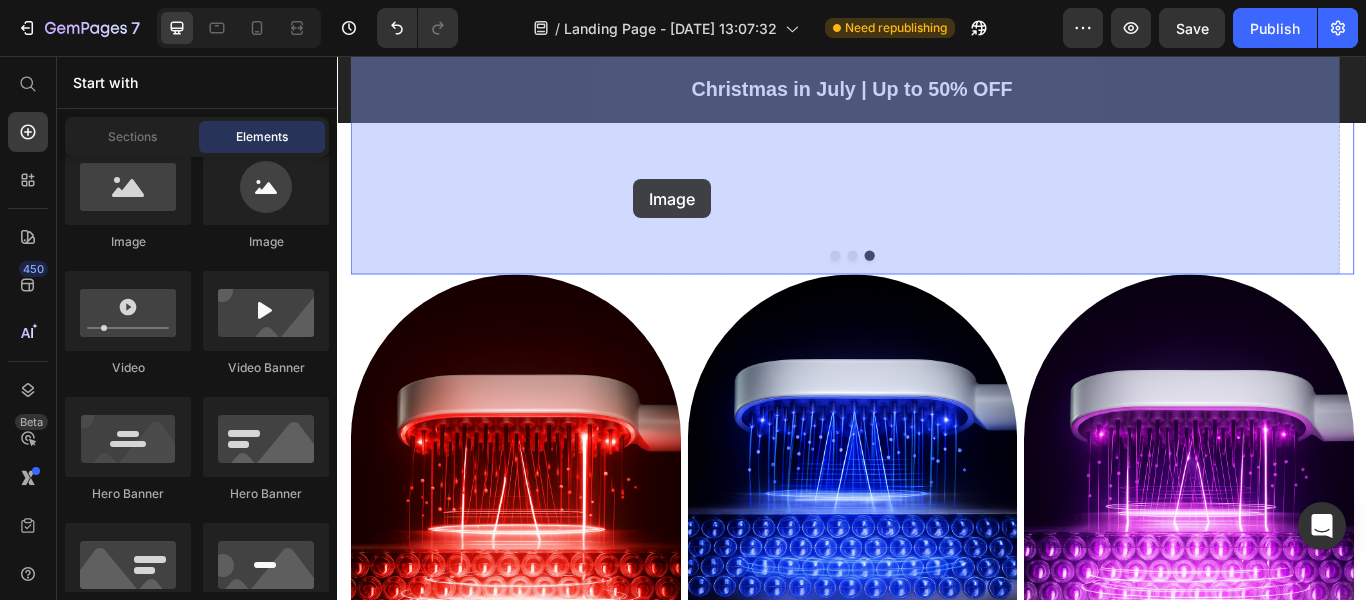 drag, startPoint x: 471, startPoint y: 261, endPoint x: 682, endPoint y: 200, distance: 219.64061 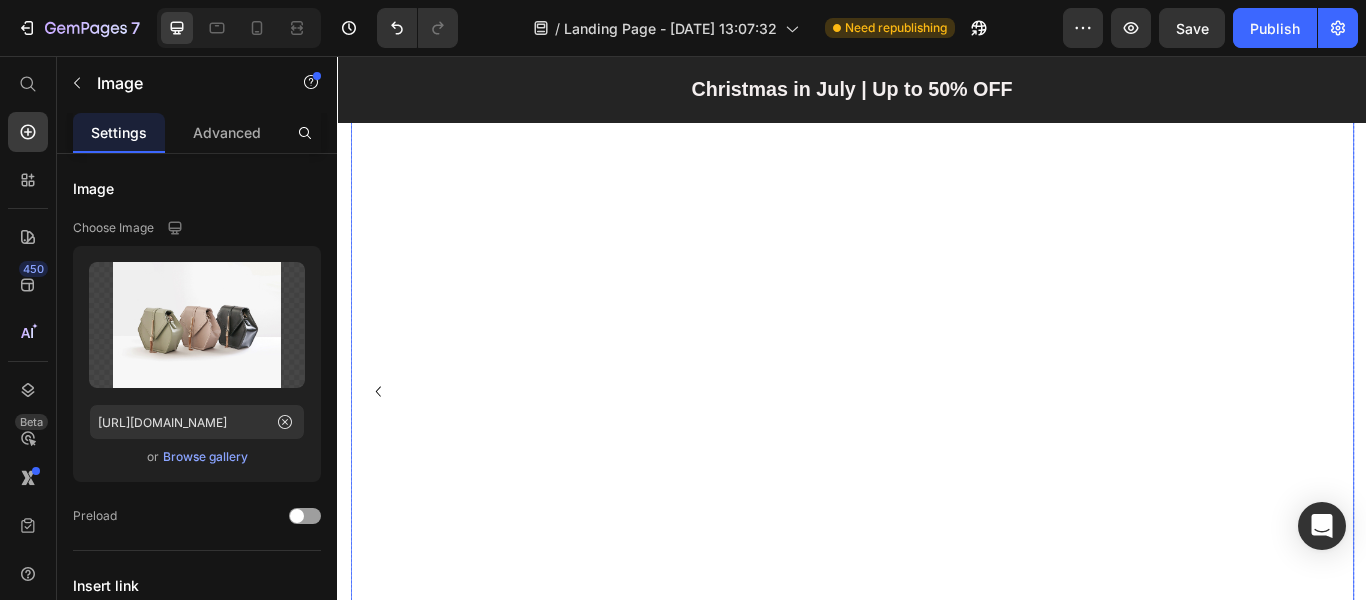 scroll, scrollTop: 2400, scrollLeft: 0, axis: vertical 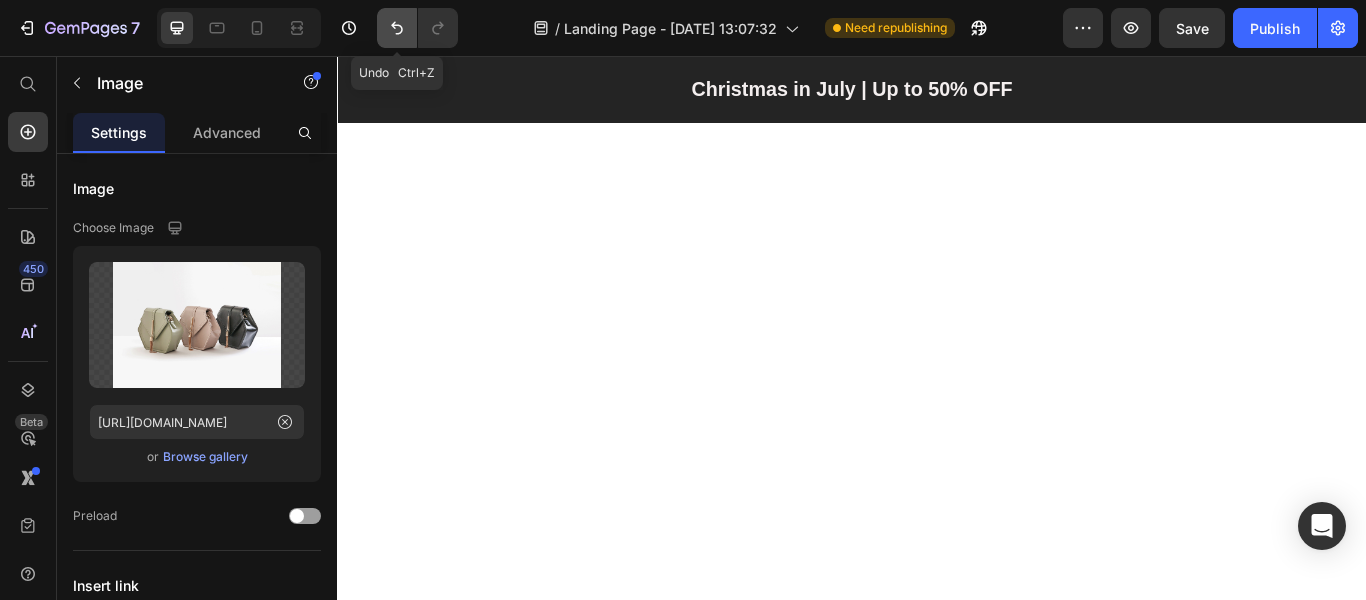click 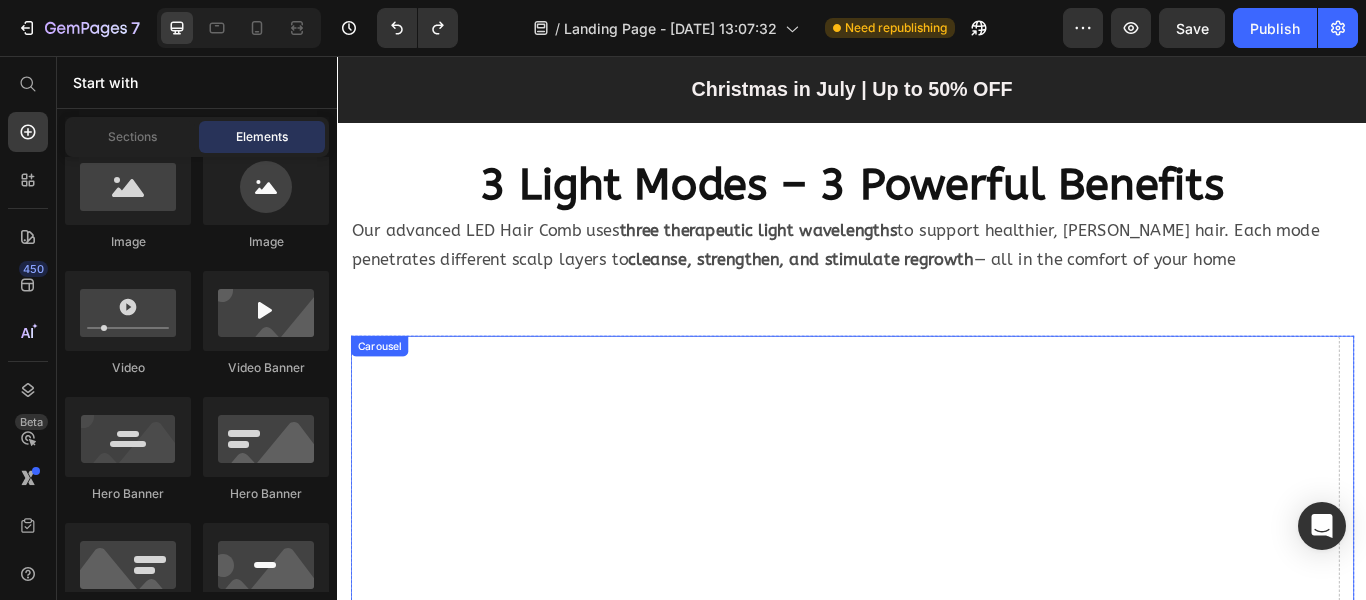 scroll, scrollTop: 2000, scrollLeft: 0, axis: vertical 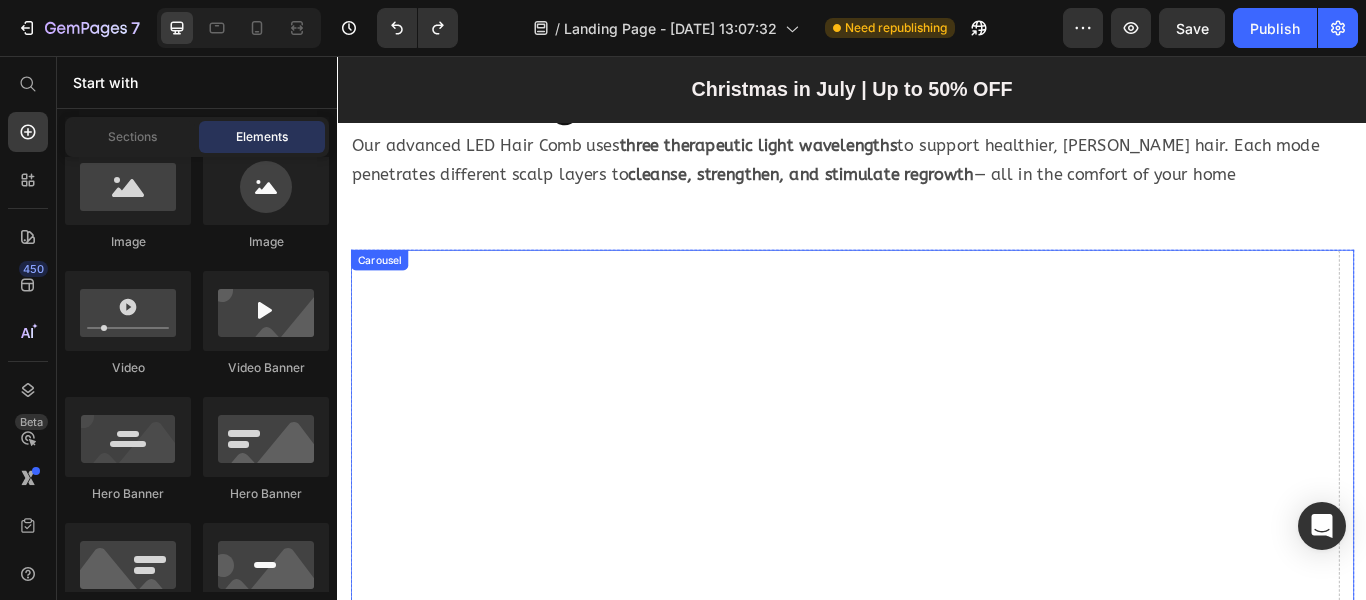 click on "Drop element here" at bounding box center (928, 1147) 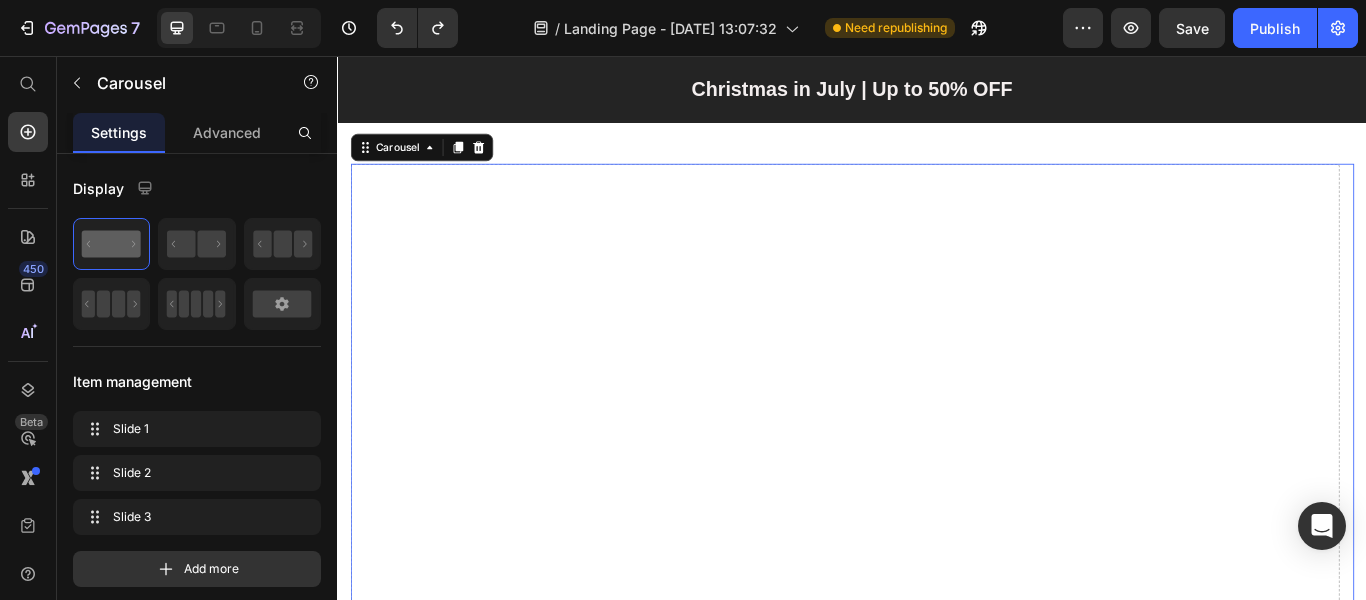 scroll, scrollTop: 2200, scrollLeft: 0, axis: vertical 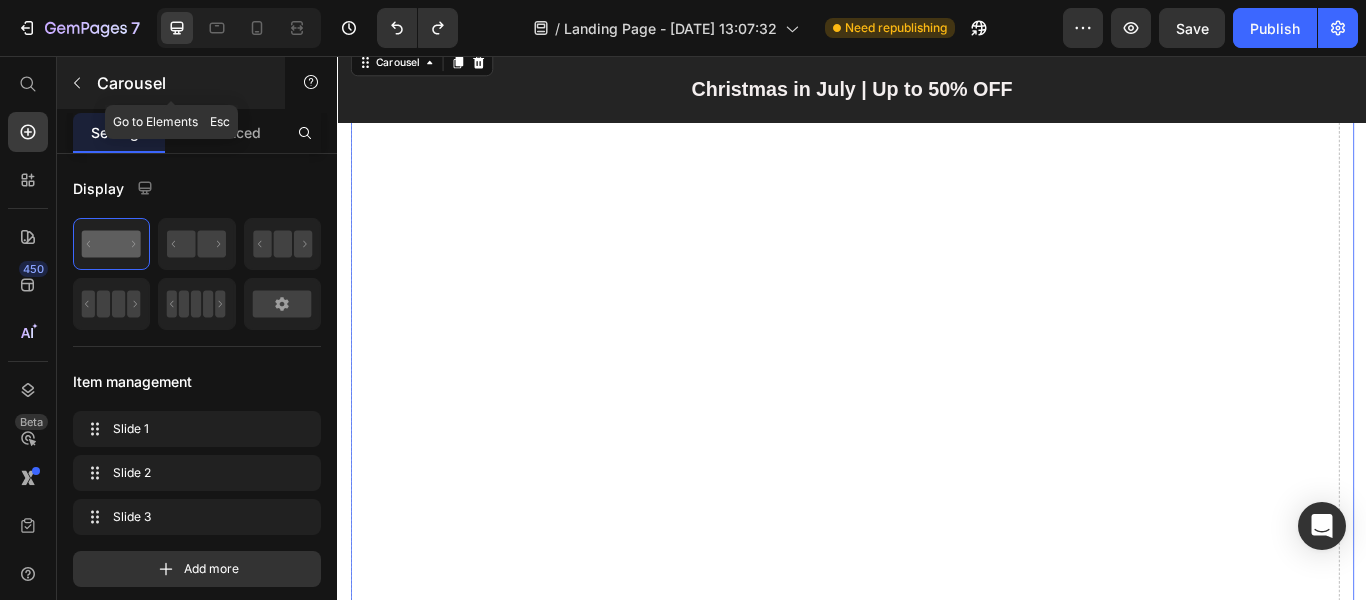 click 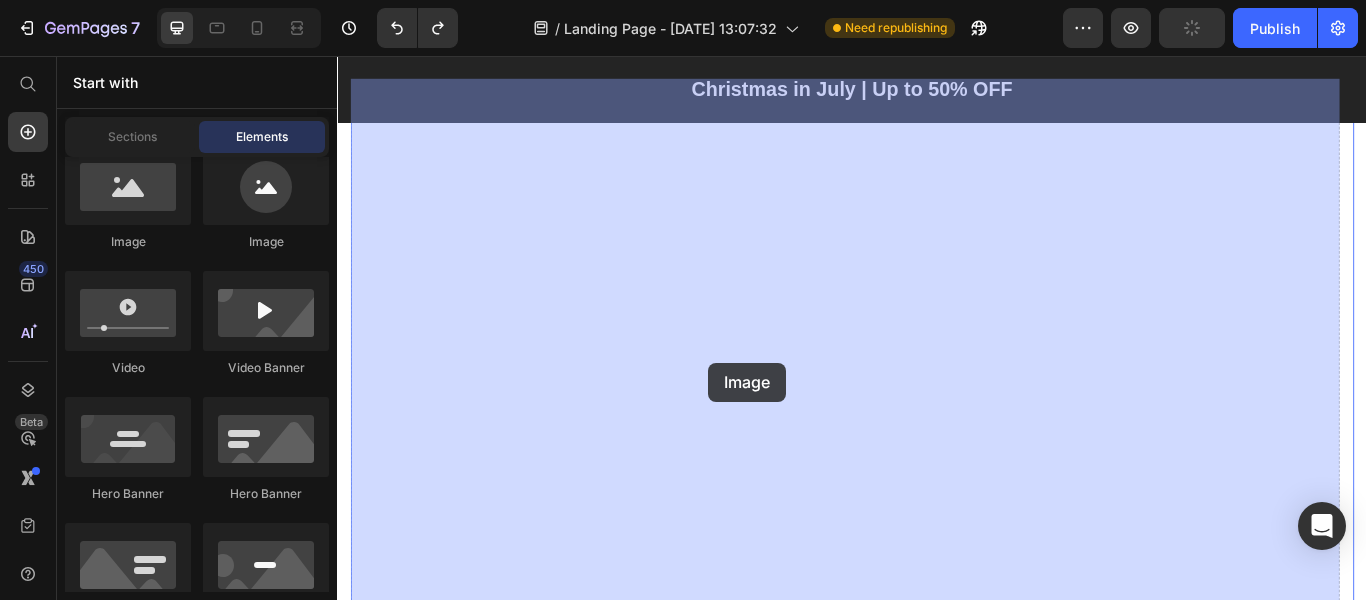 drag, startPoint x: 484, startPoint y: 256, endPoint x: 757, endPoint y: 401, distance: 309.1181 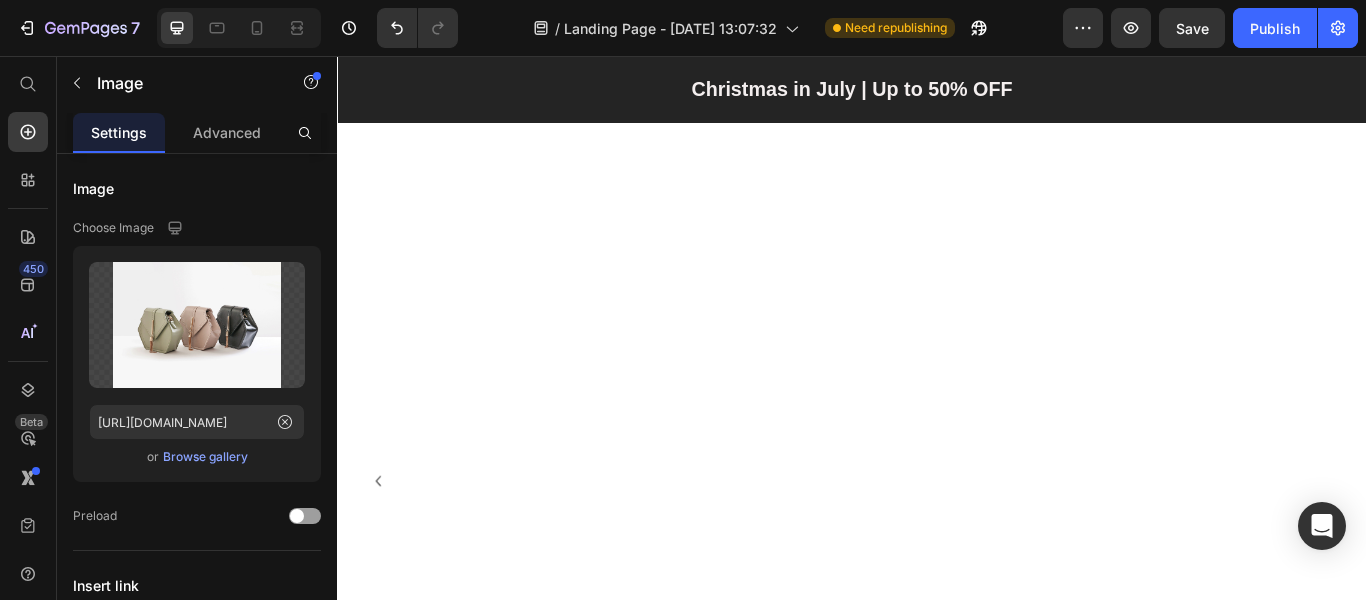 scroll, scrollTop: 2500, scrollLeft: 0, axis: vertical 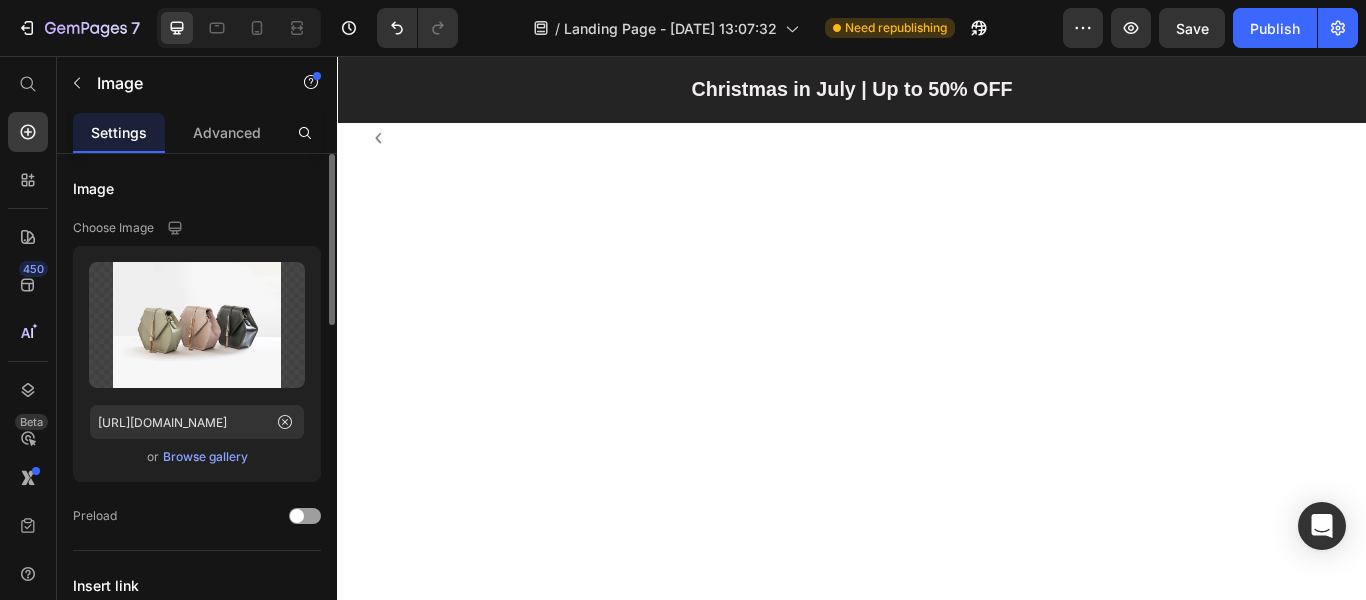 click on "Browse gallery" at bounding box center [205, 457] 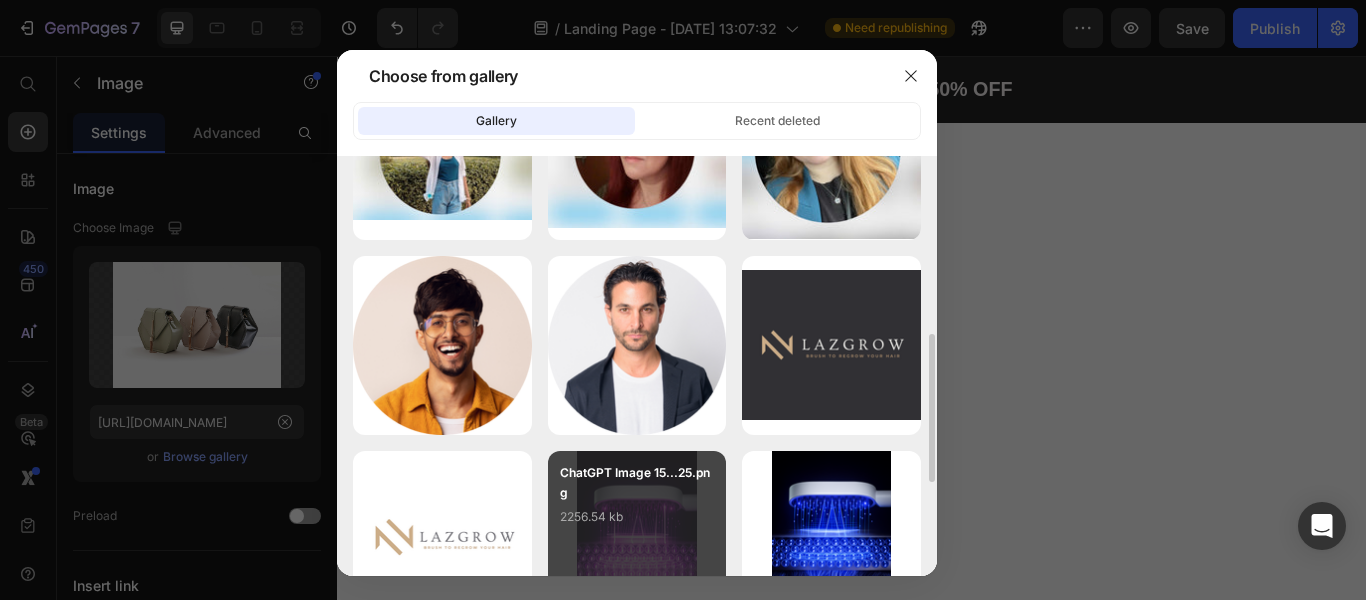 scroll, scrollTop: 600, scrollLeft: 0, axis: vertical 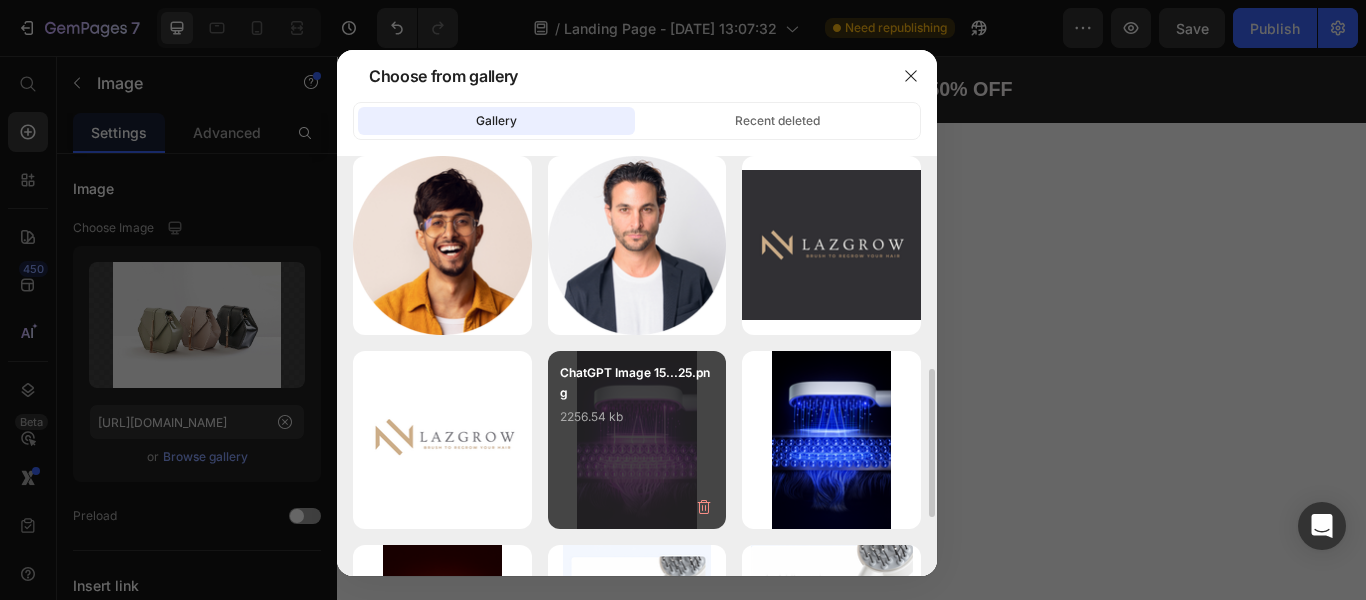 click on "2256.54 kb" at bounding box center (637, 417) 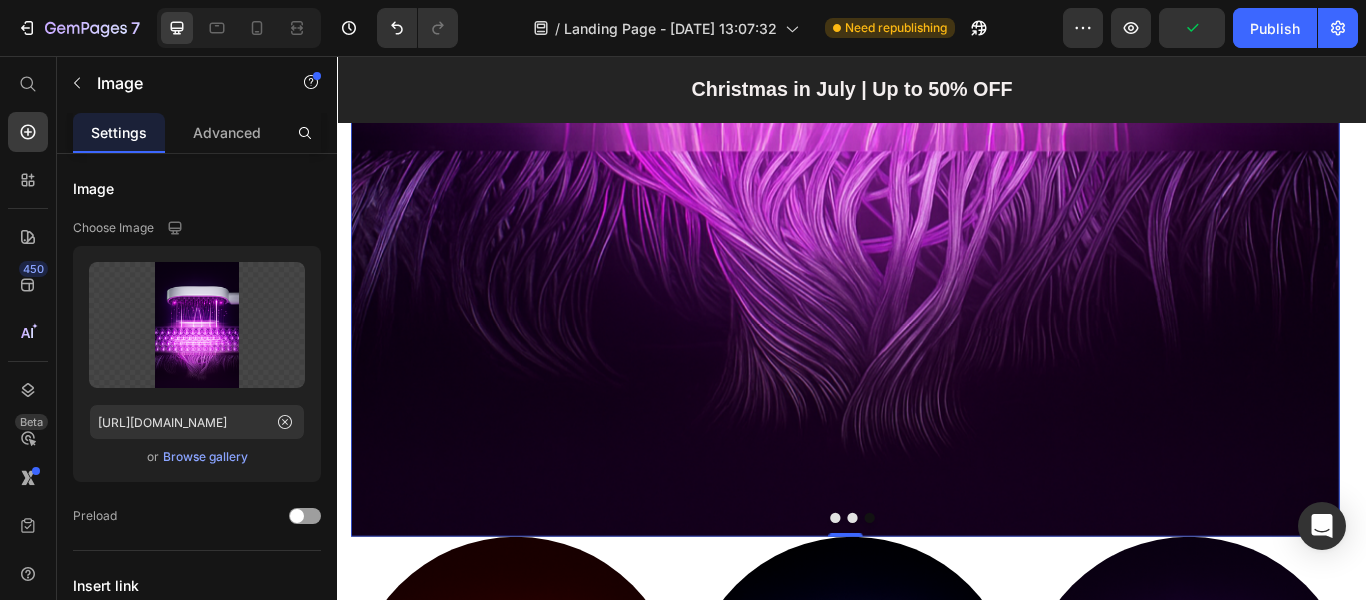 scroll, scrollTop: 3200, scrollLeft: 0, axis: vertical 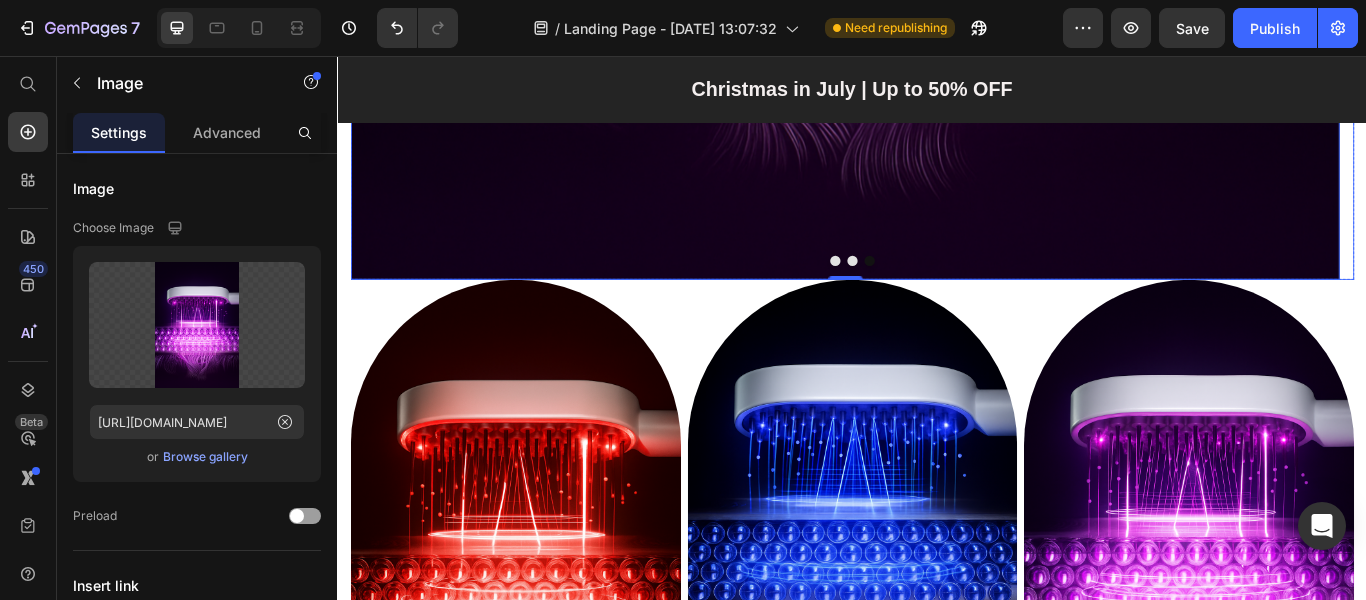 click at bounding box center [917, 295] 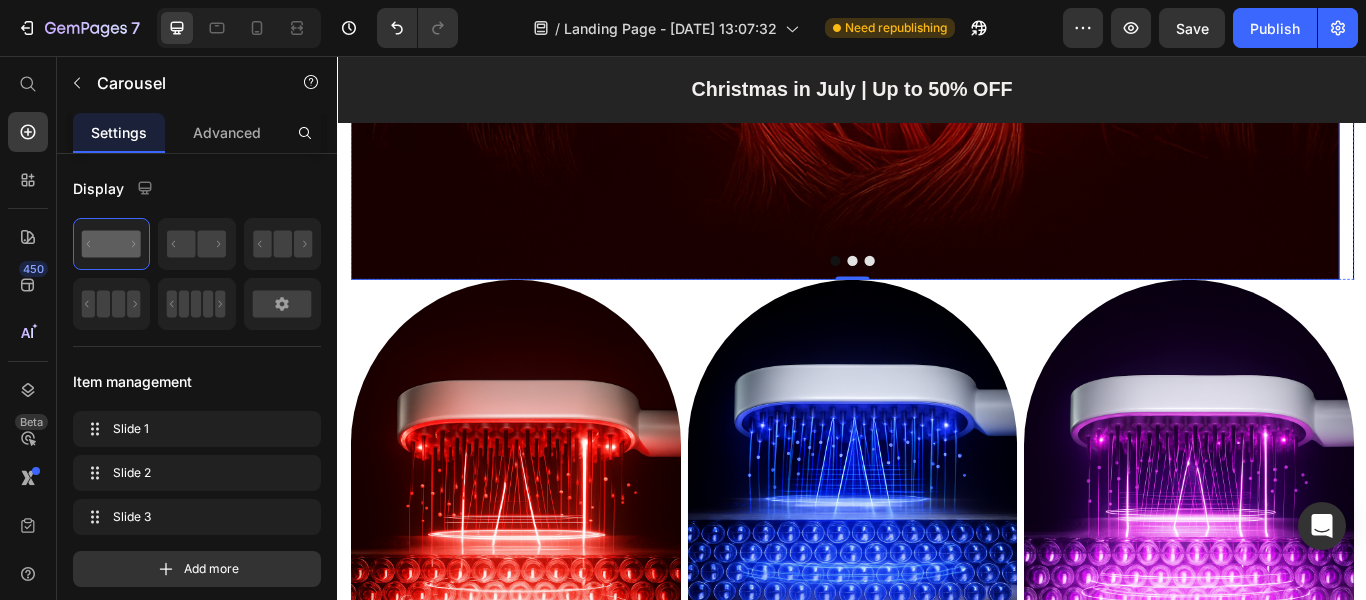 click at bounding box center (928, -547) 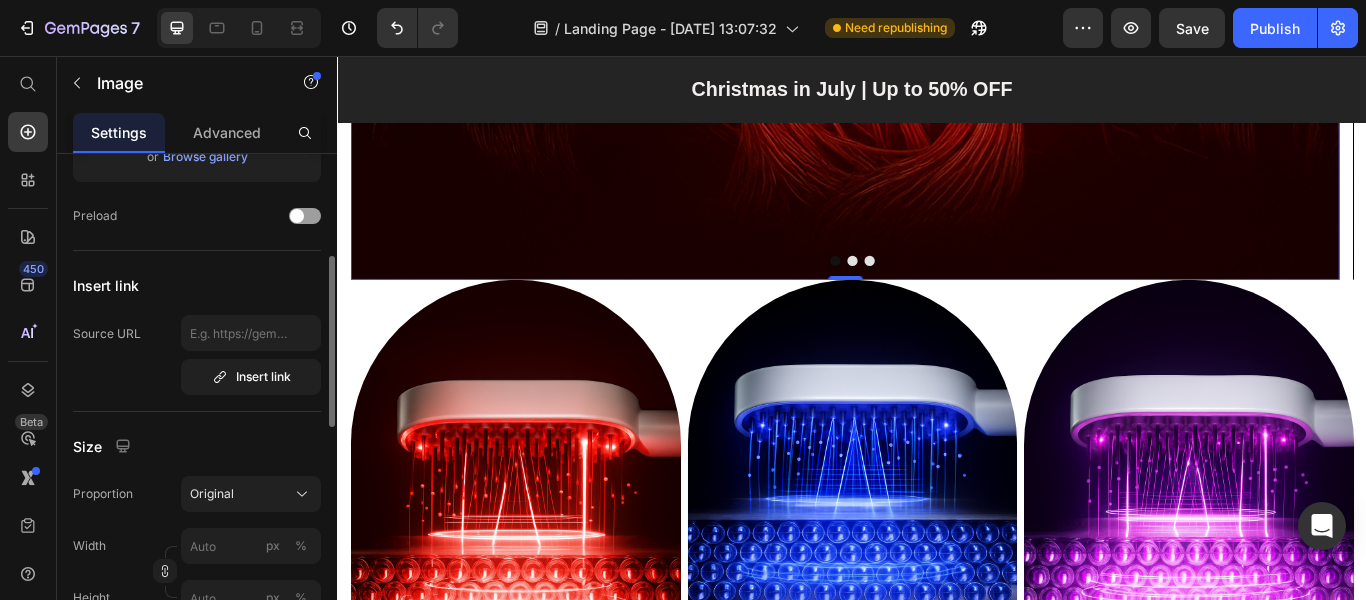 scroll, scrollTop: 0, scrollLeft: 0, axis: both 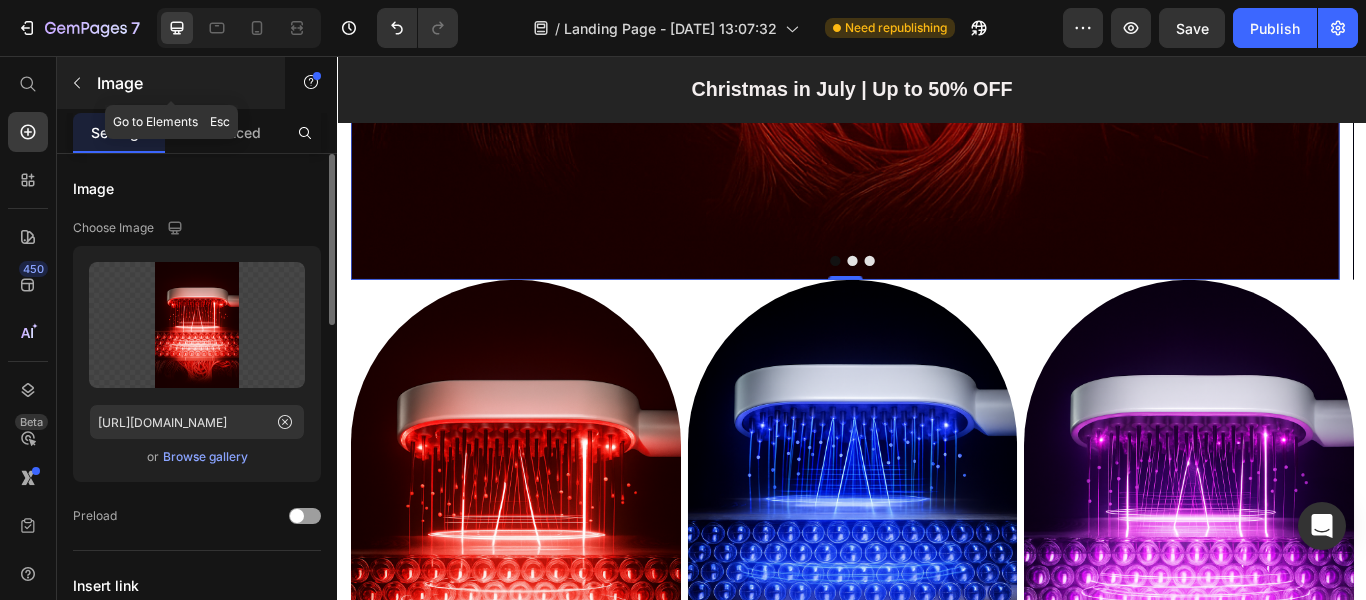 click 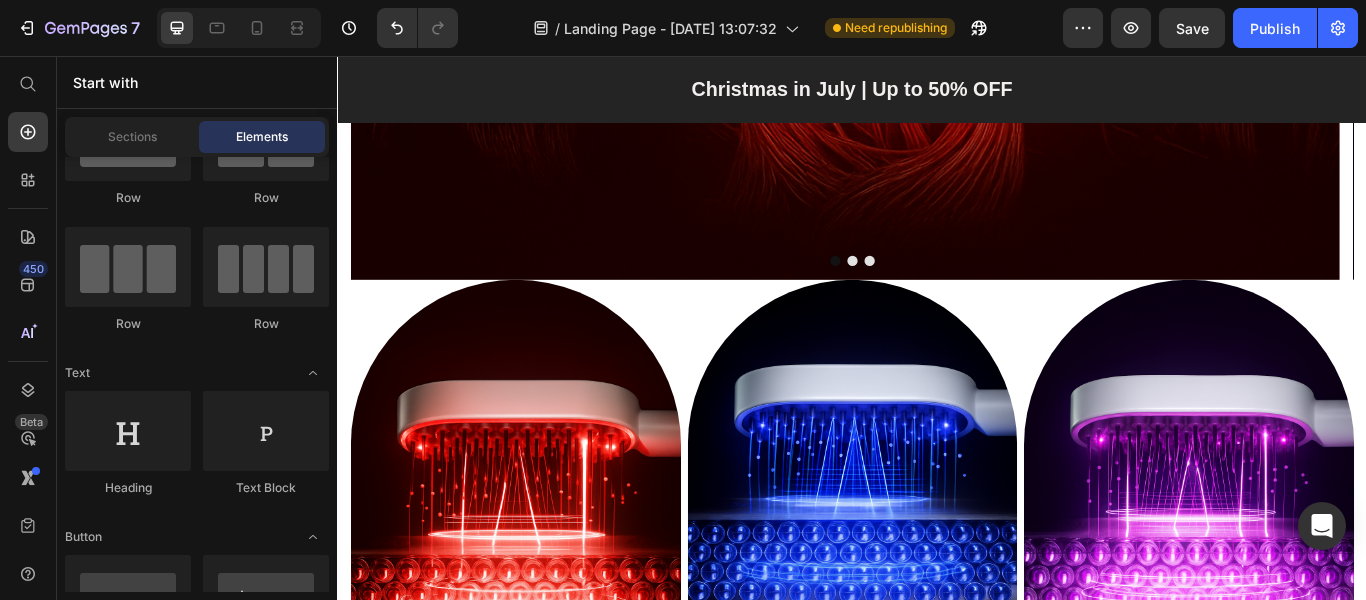 scroll, scrollTop: 0, scrollLeft: 0, axis: both 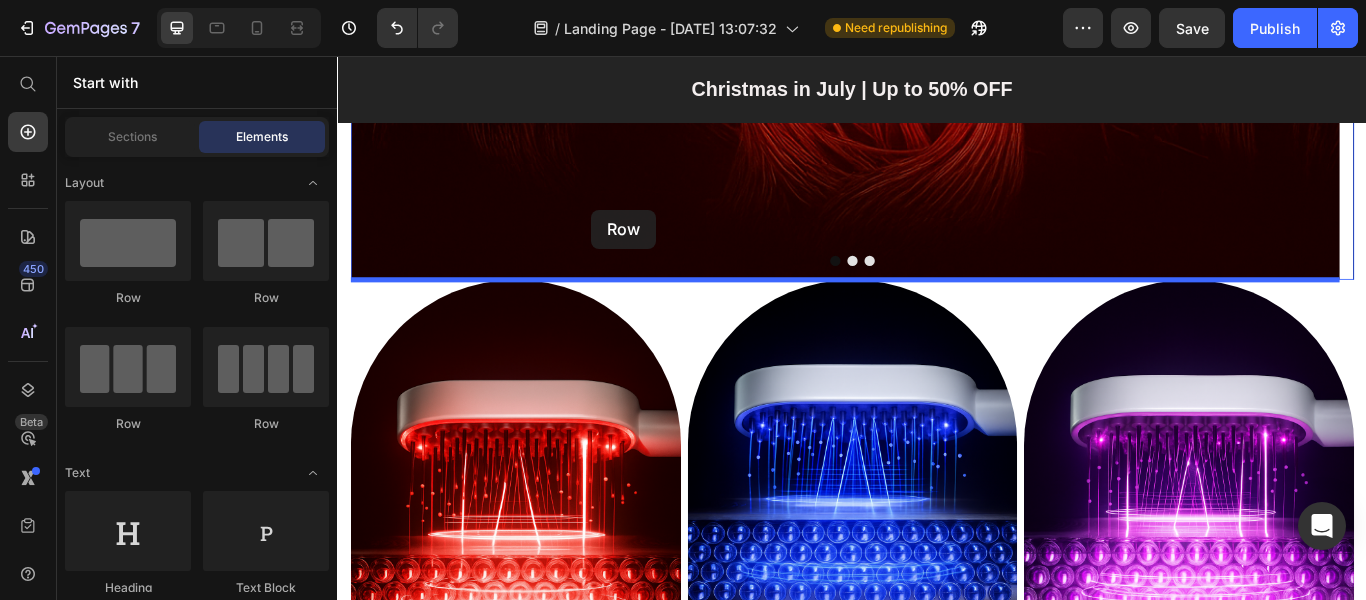 drag, startPoint x: 494, startPoint y: 310, endPoint x: 633, endPoint y: 235, distance: 157.94302 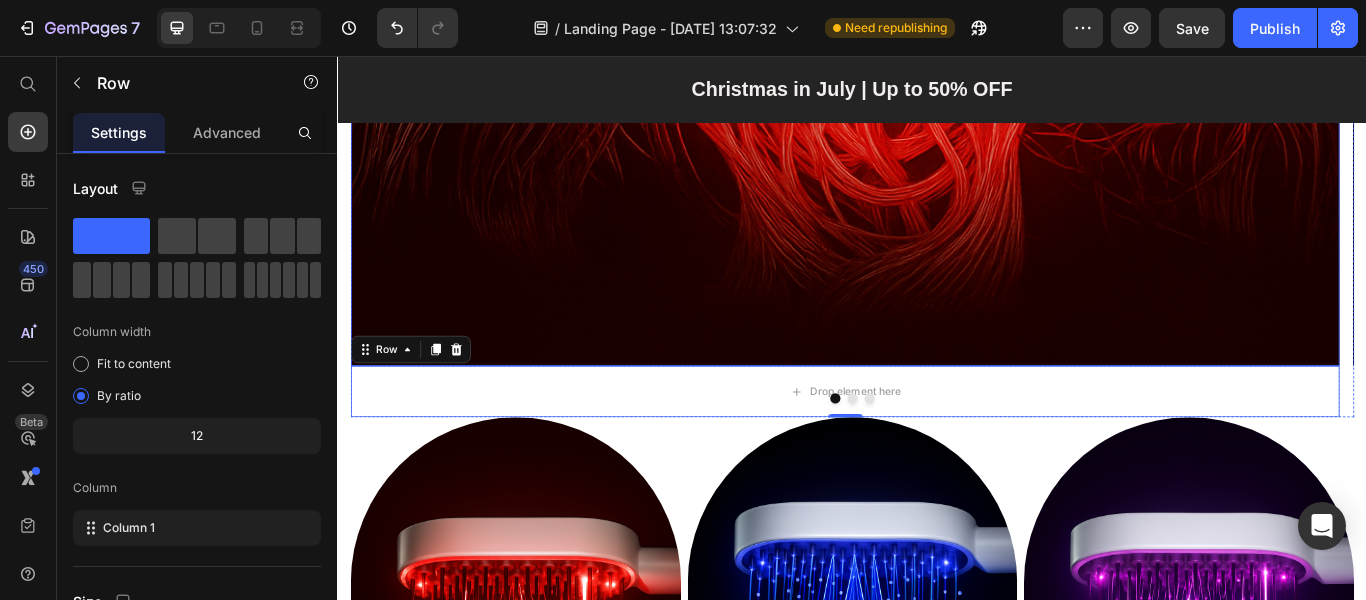 scroll, scrollTop: 3200, scrollLeft: 0, axis: vertical 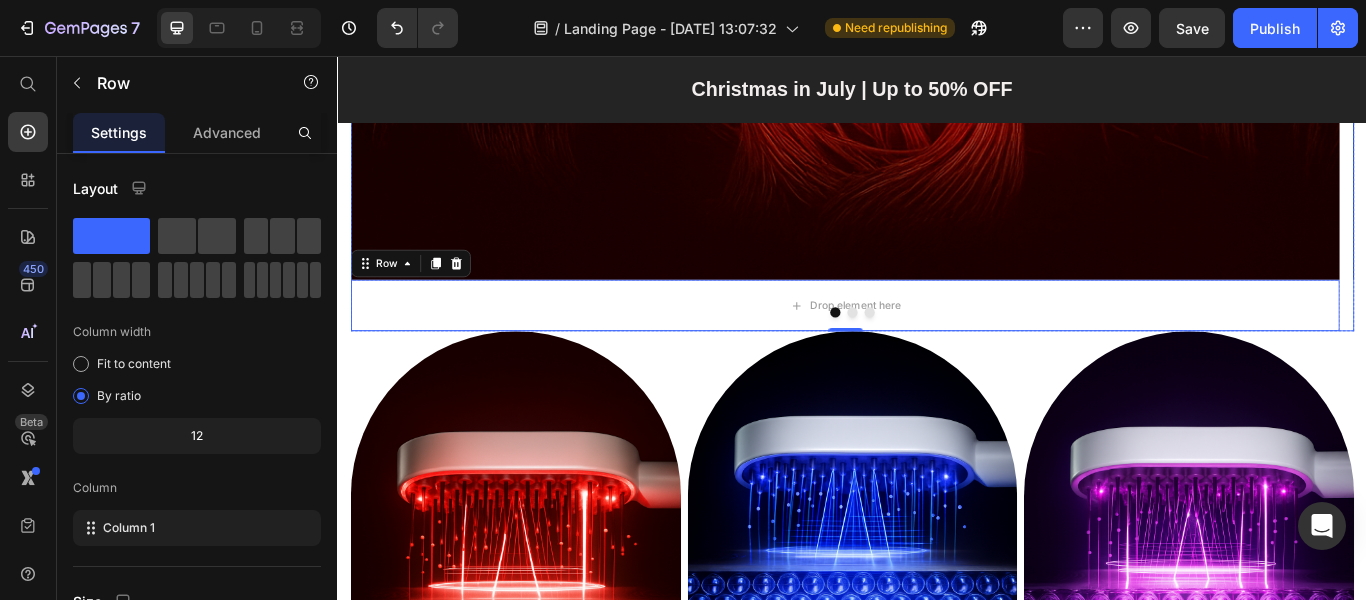 click at bounding box center [937, 355] 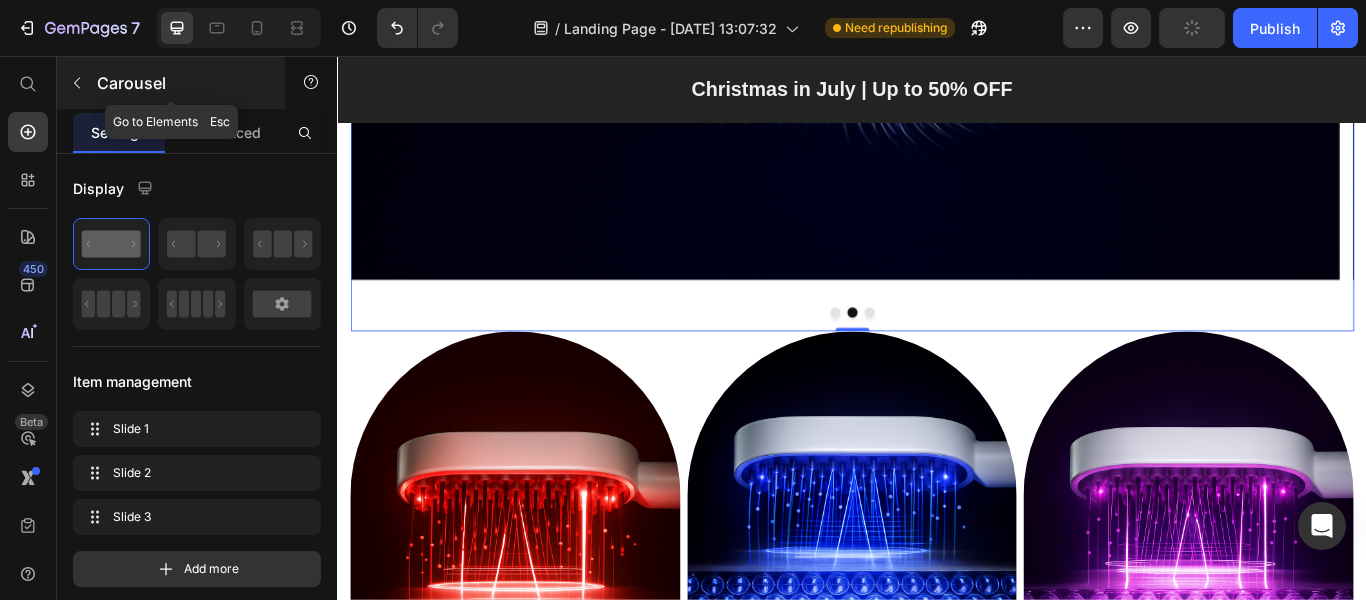 click at bounding box center [77, 83] 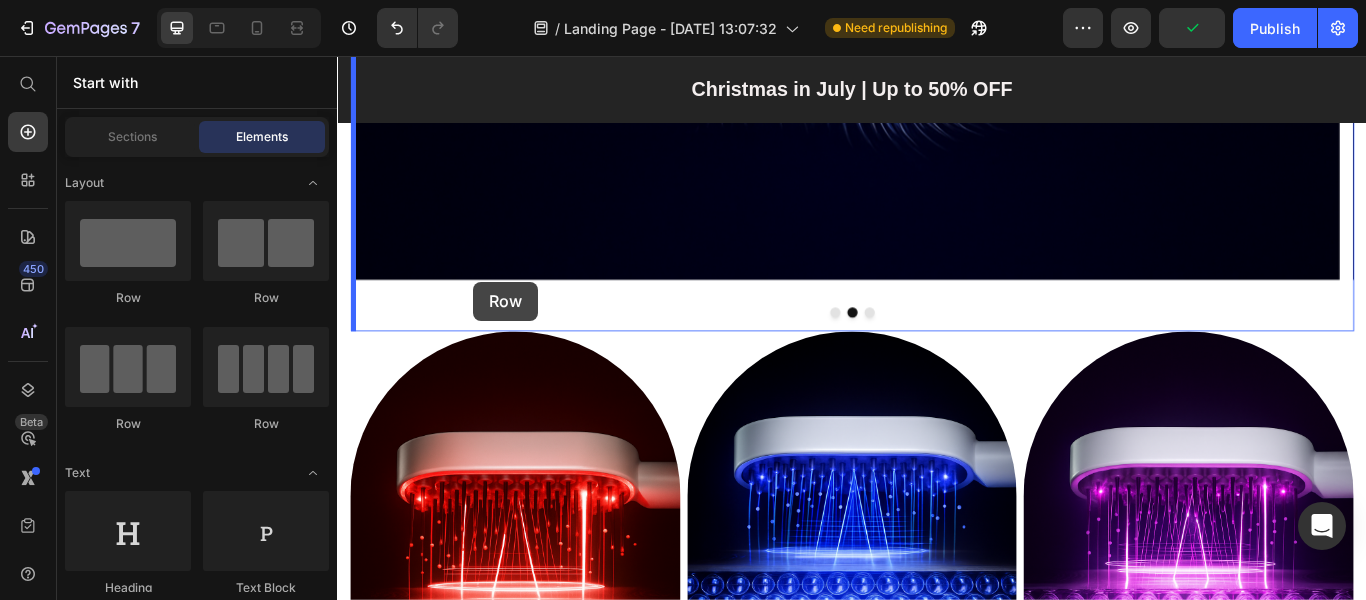 drag, startPoint x: 463, startPoint y: 292, endPoint x: 496, endPoint y: 319, distance: 42.638012 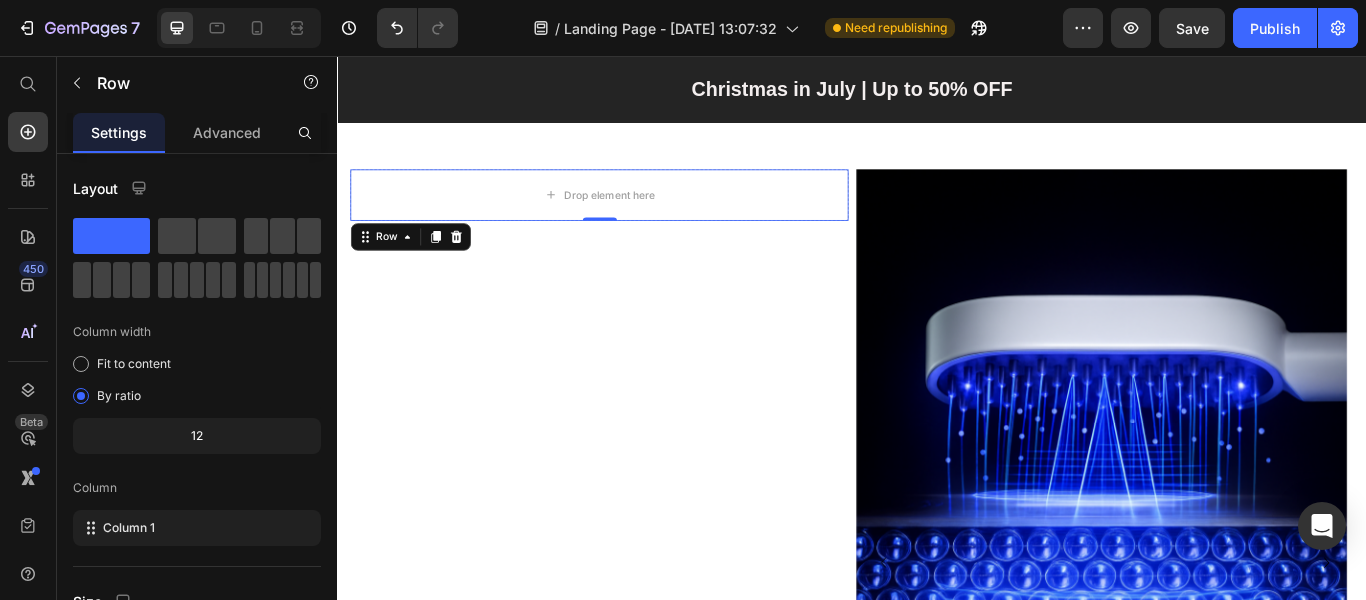scroll, scrollTop: 1300, scrollLeft: 0, axis: vertical 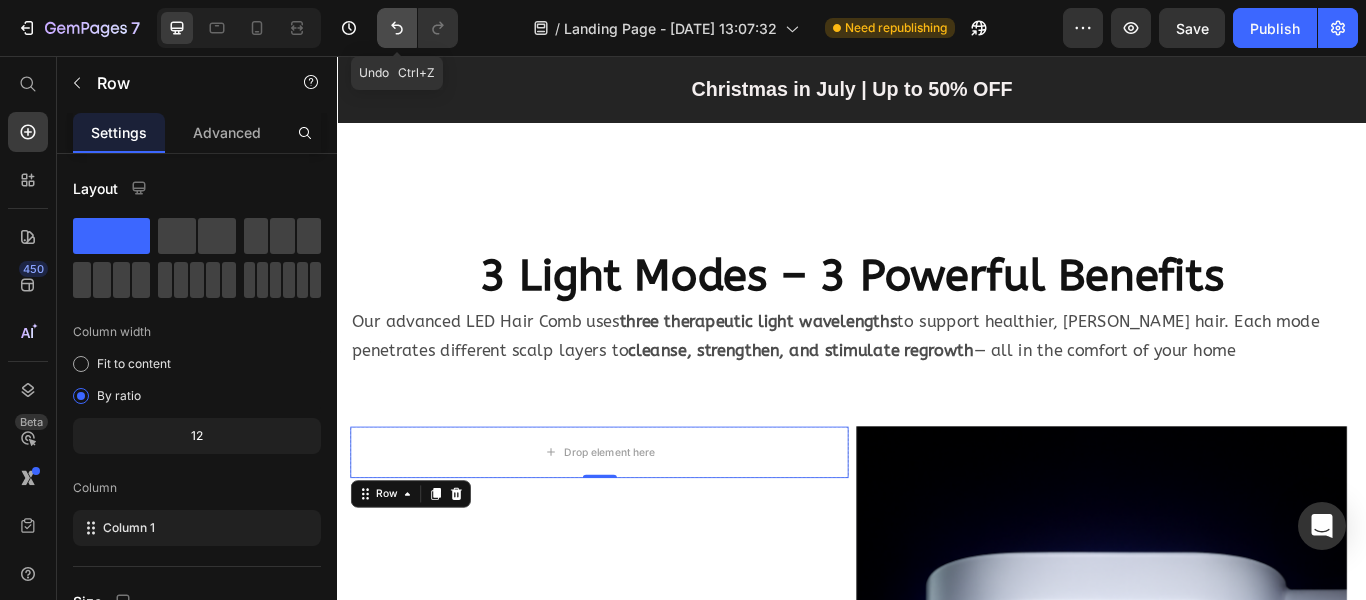 click 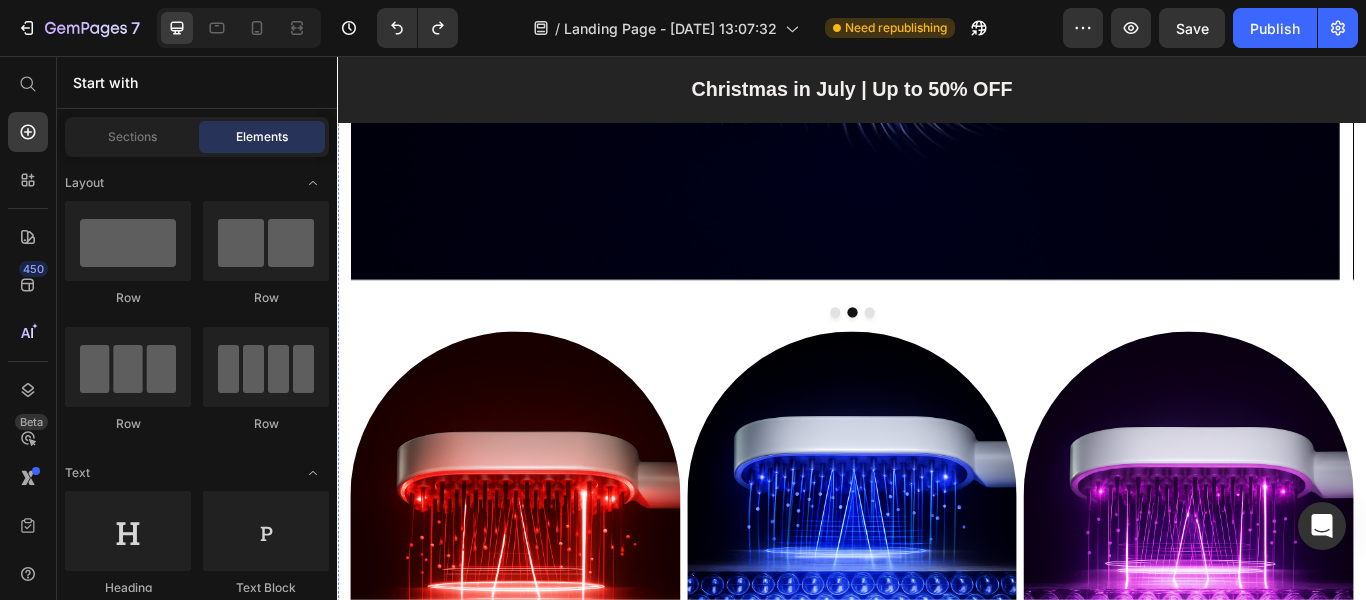 scroll, scrollTop: 3100, scrollLeft: 0, axis: vertical 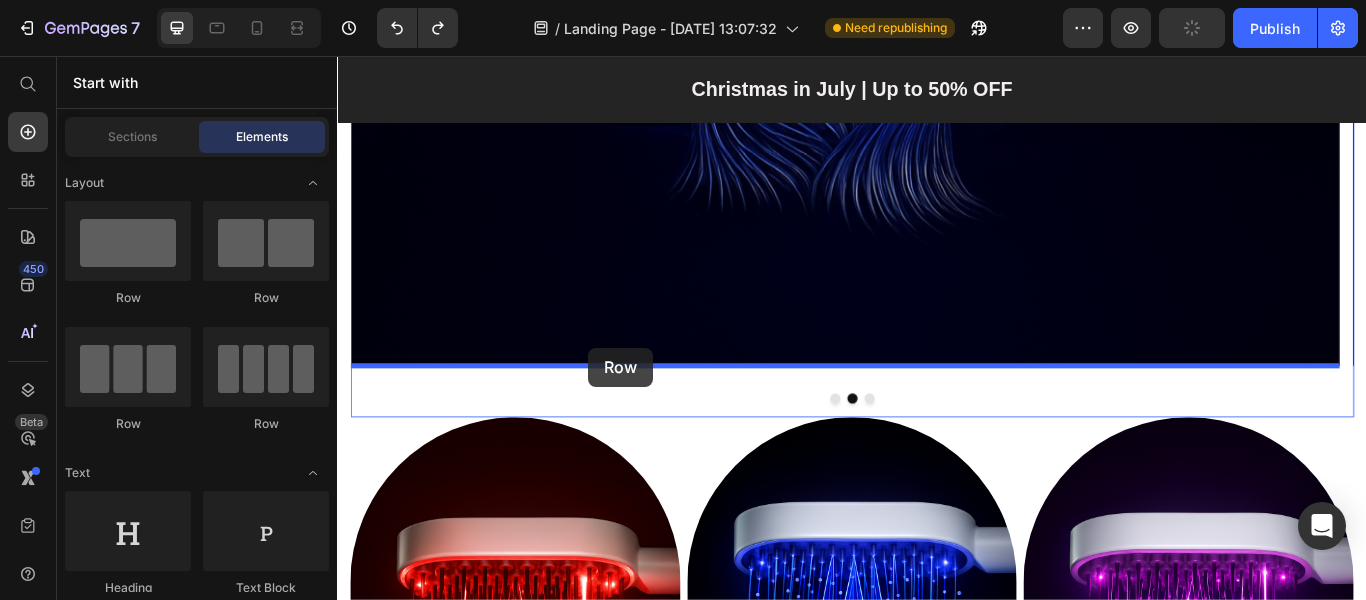 drag, startPoint x: 621, startPoint y: 337, endPoint x: 630, endPoint y: 396, distance: 59.682495 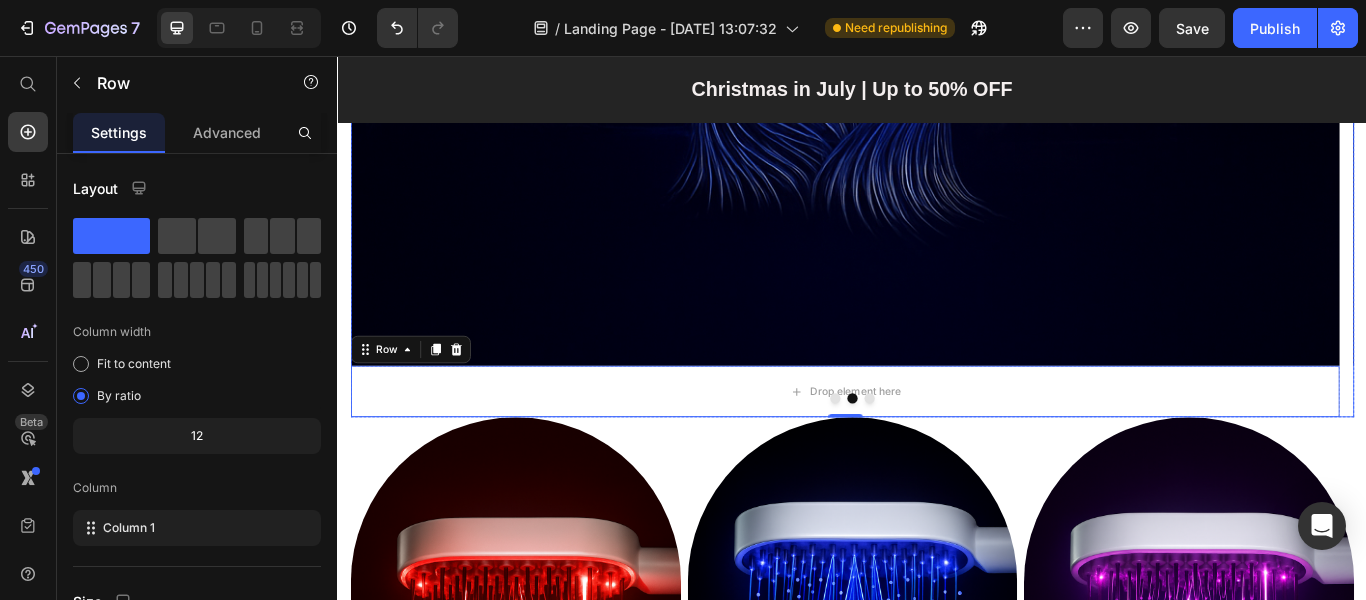 click at bounding box center (957, 455) 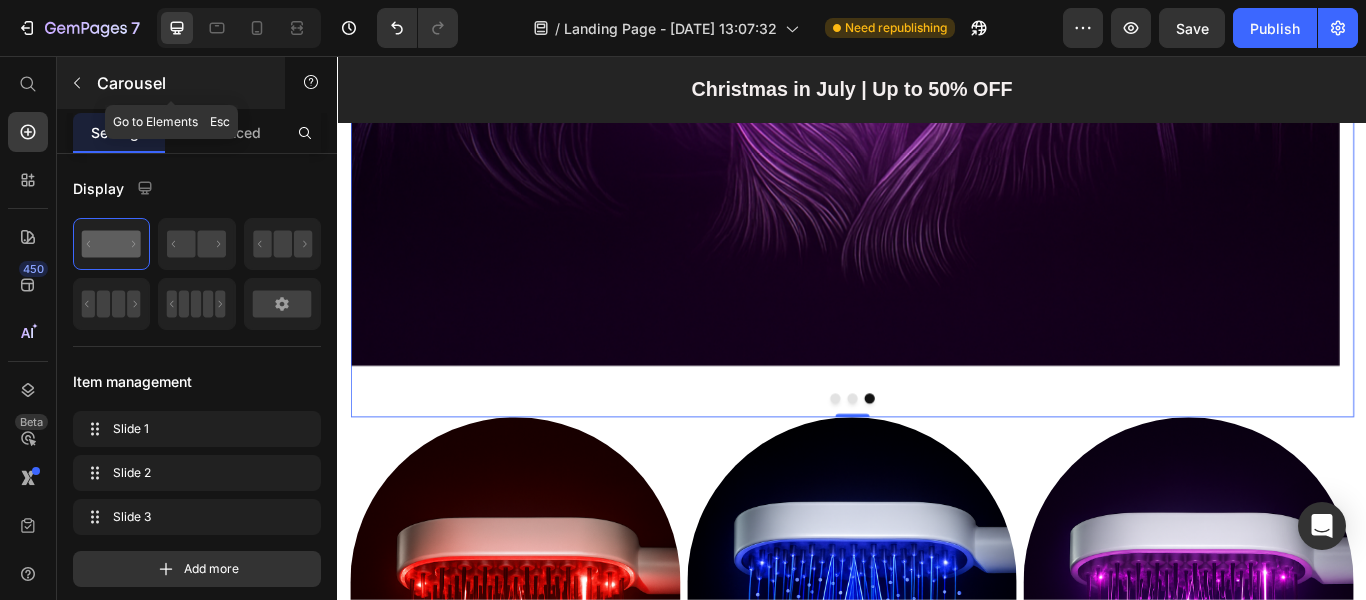 click 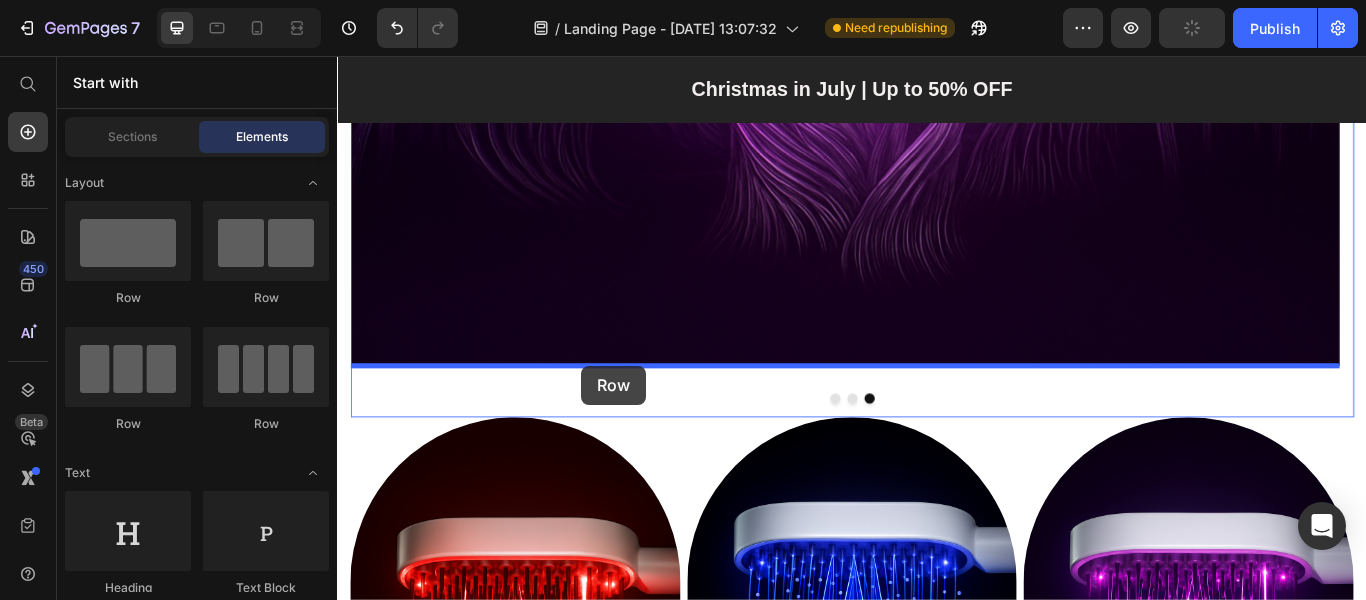 drag, startPoint x: 450, startPoint y: 308, endPoint x: 621, endPoint y: 417, distance: 202.7856 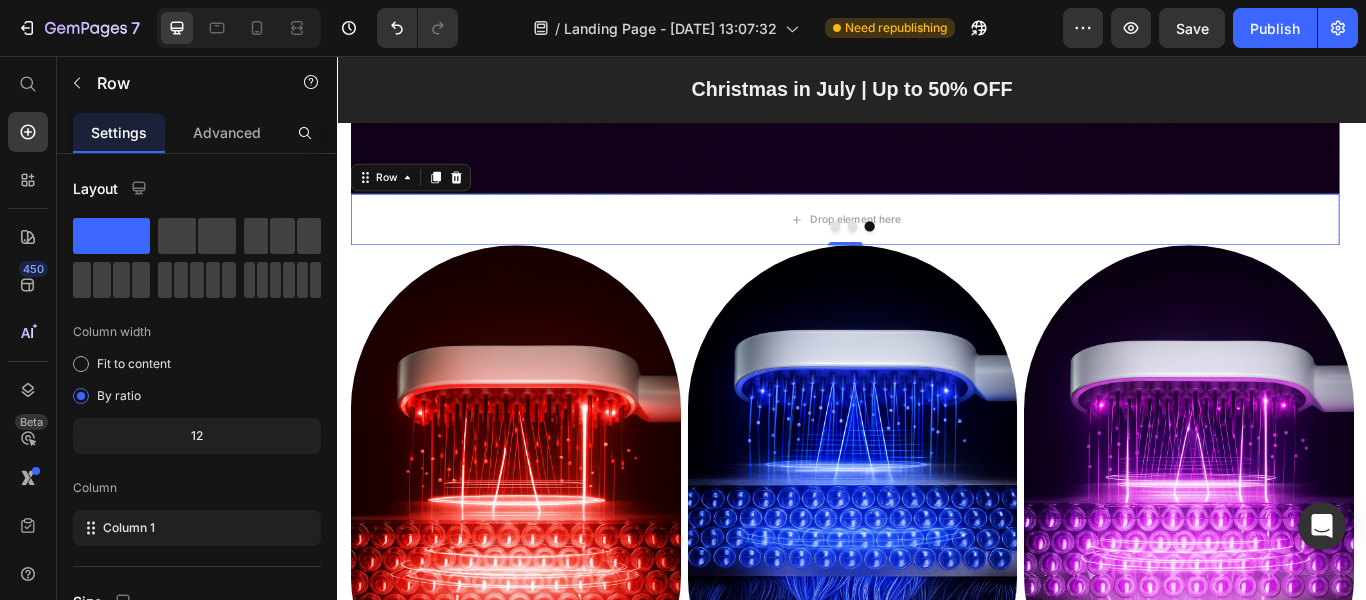 scroll, scrollTop: 3000, scrollLeft: 0, axis: vertical 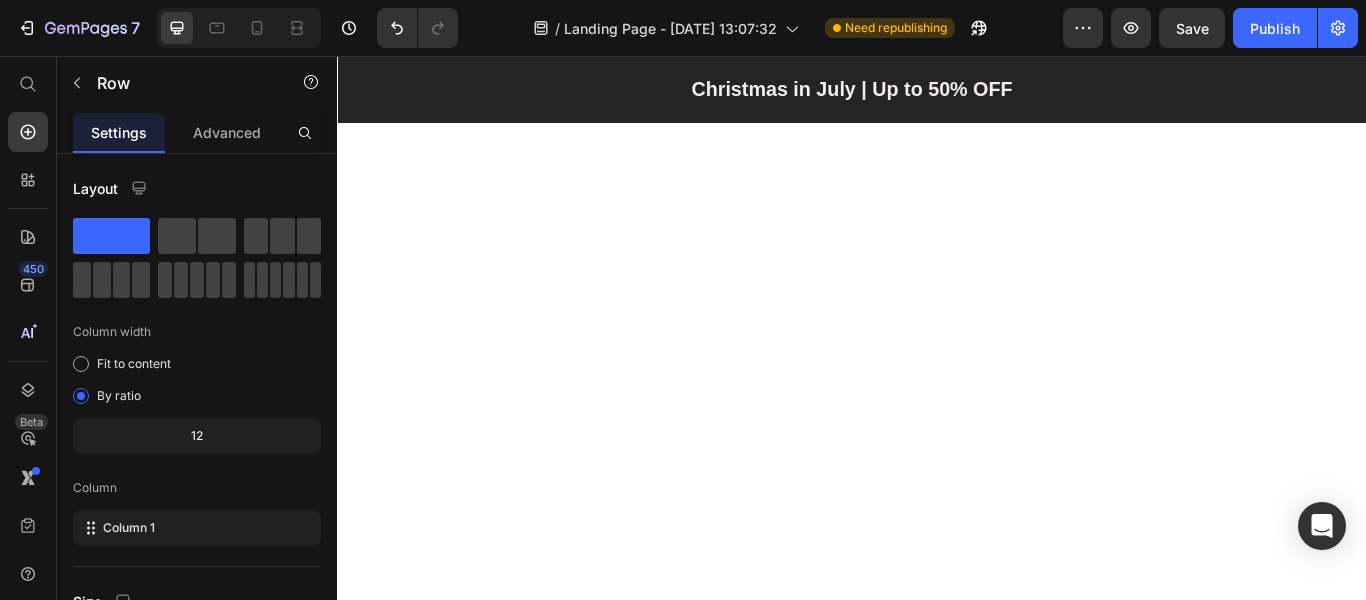 click at bounding box center (917, -1174) 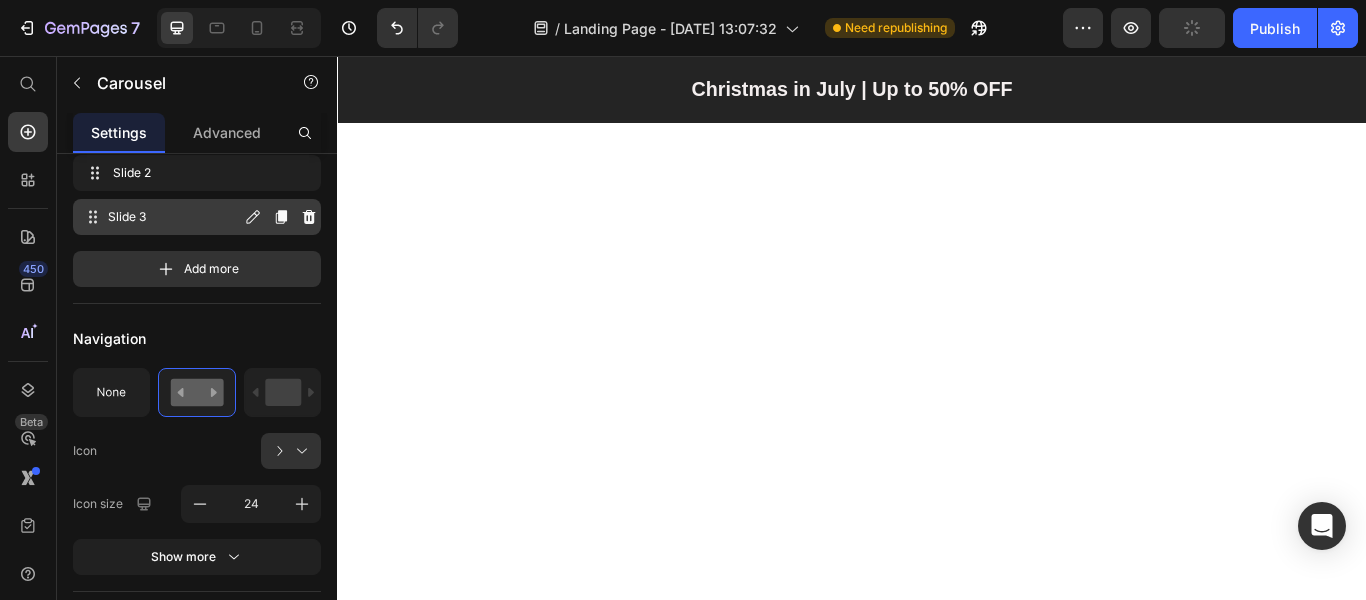 scroll, scrollTop: 0, scrollLeft: 0, axis: both 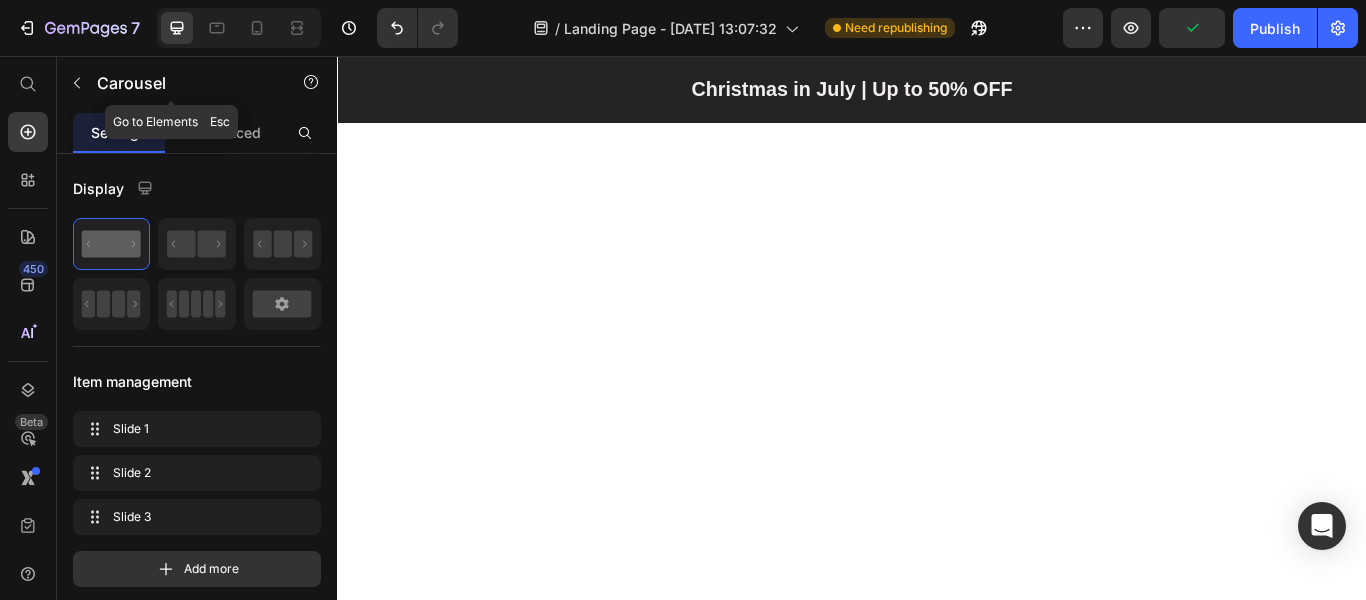 click 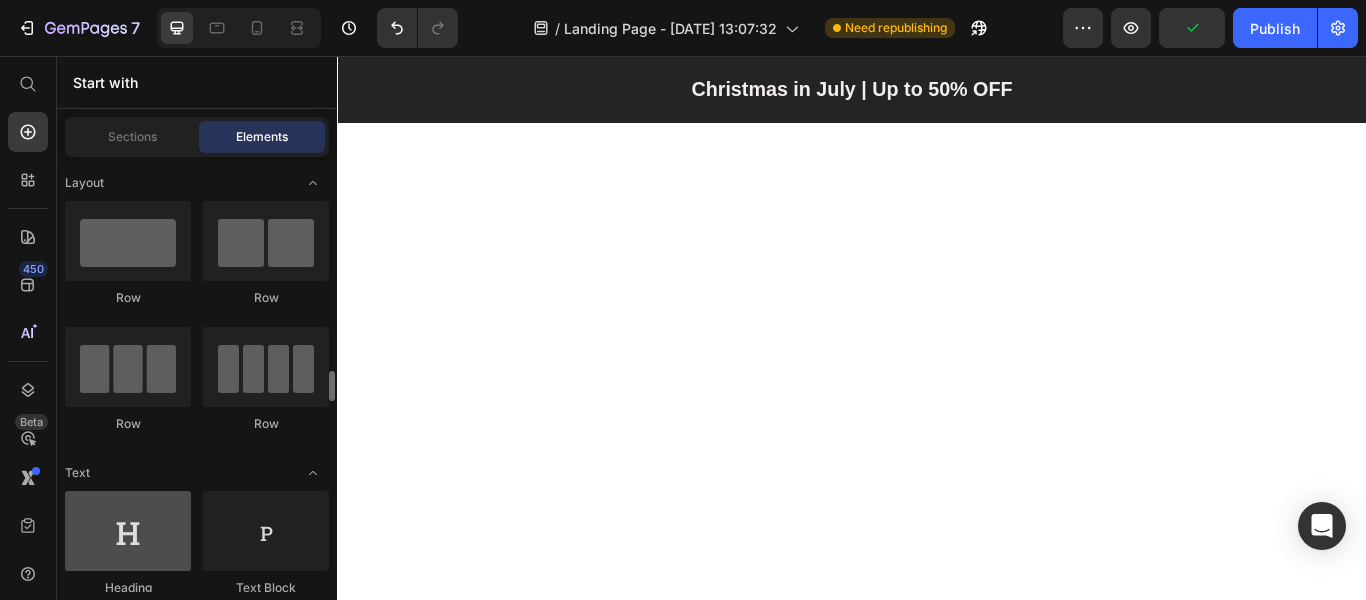 scroll, scrollTop: 200, scrollLeft: 0, axis: vertical 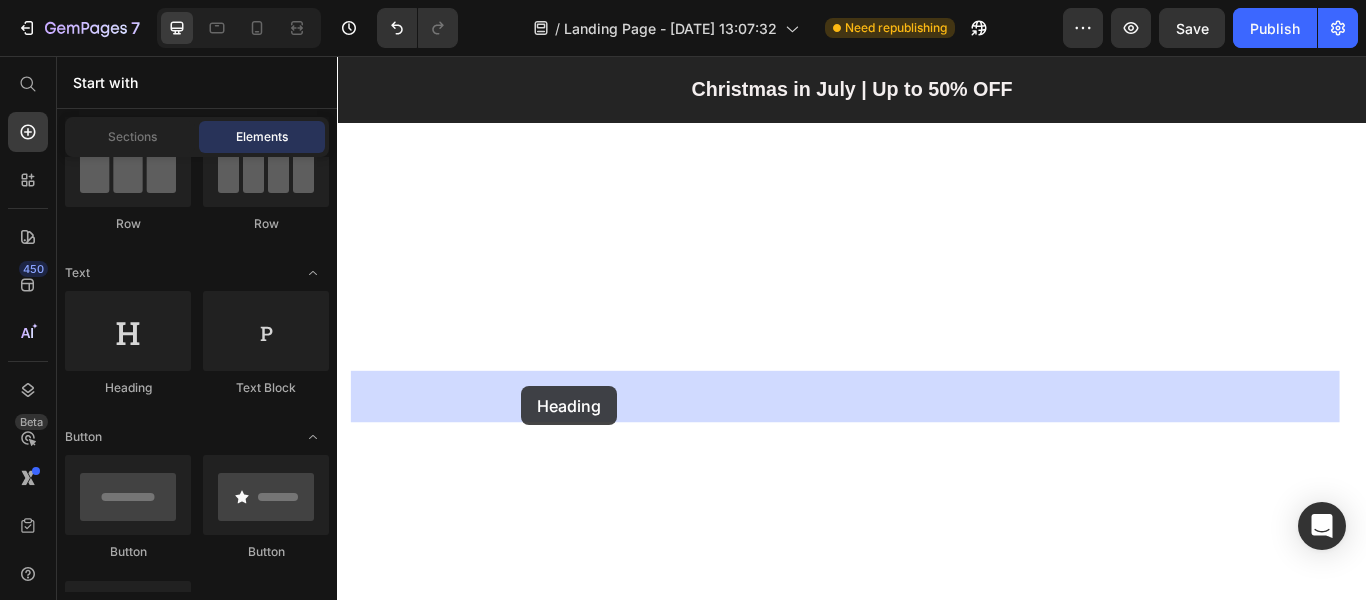 drag, startPoint x: 482, startPoint y: 395, endPoint x: 552, endPoint y: 441, distance: 83.761566 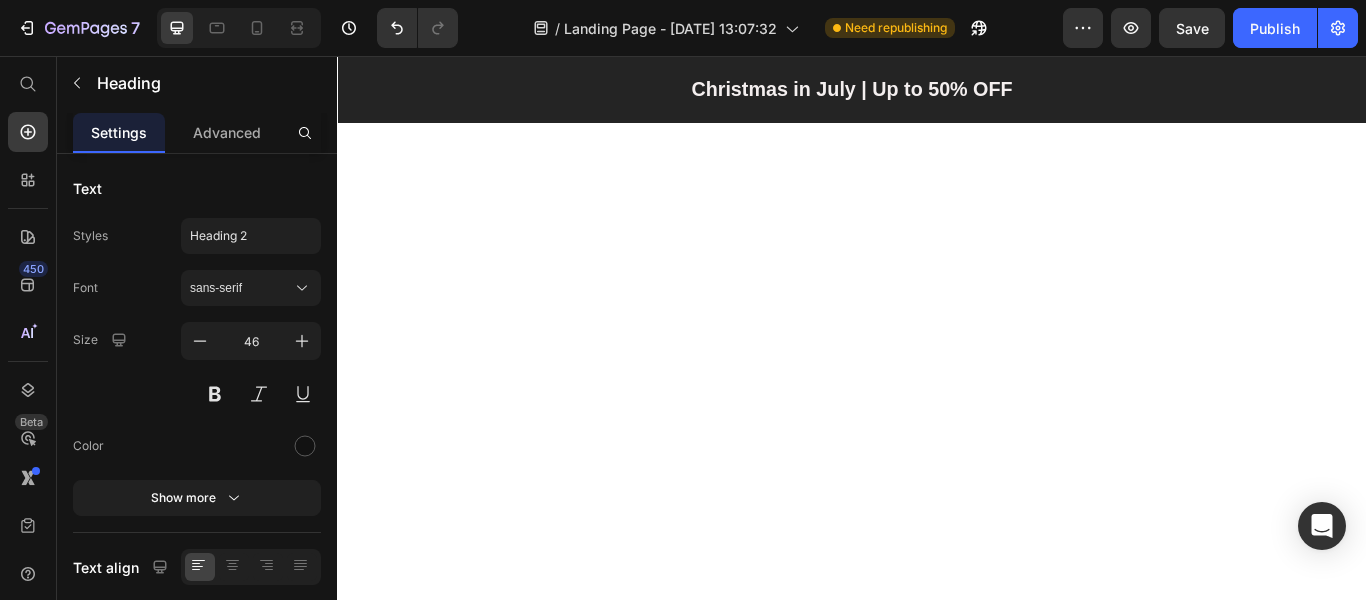 scroll, scrollTop: 3294, scrollLeft: 0, axis: vertical 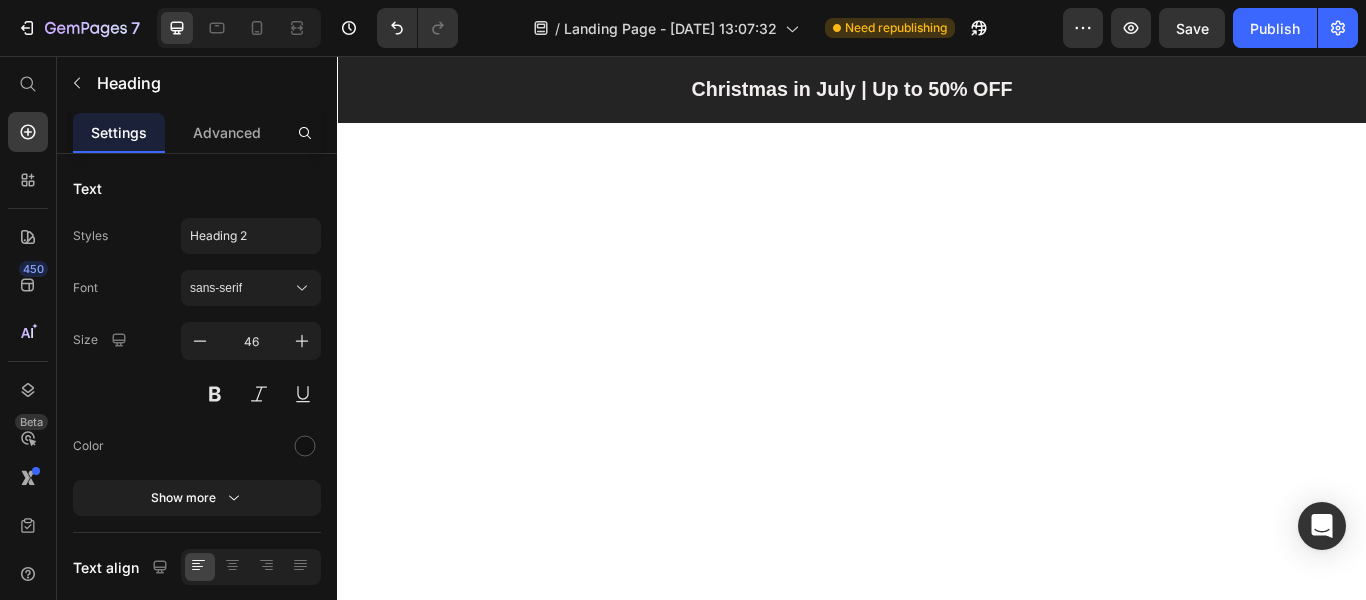 click on "Your heading text goes here" at bounding box center [928, -1474] 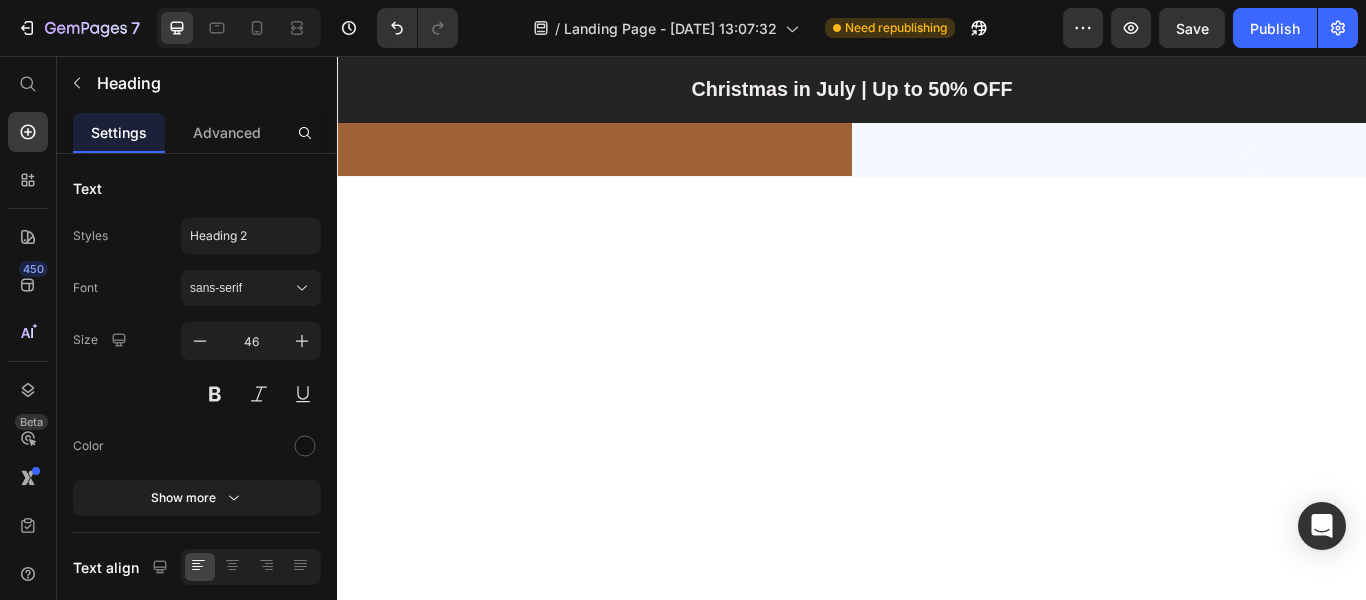 scroll, scrollTop: 3694, scrollLeft: 0, axis: vertical 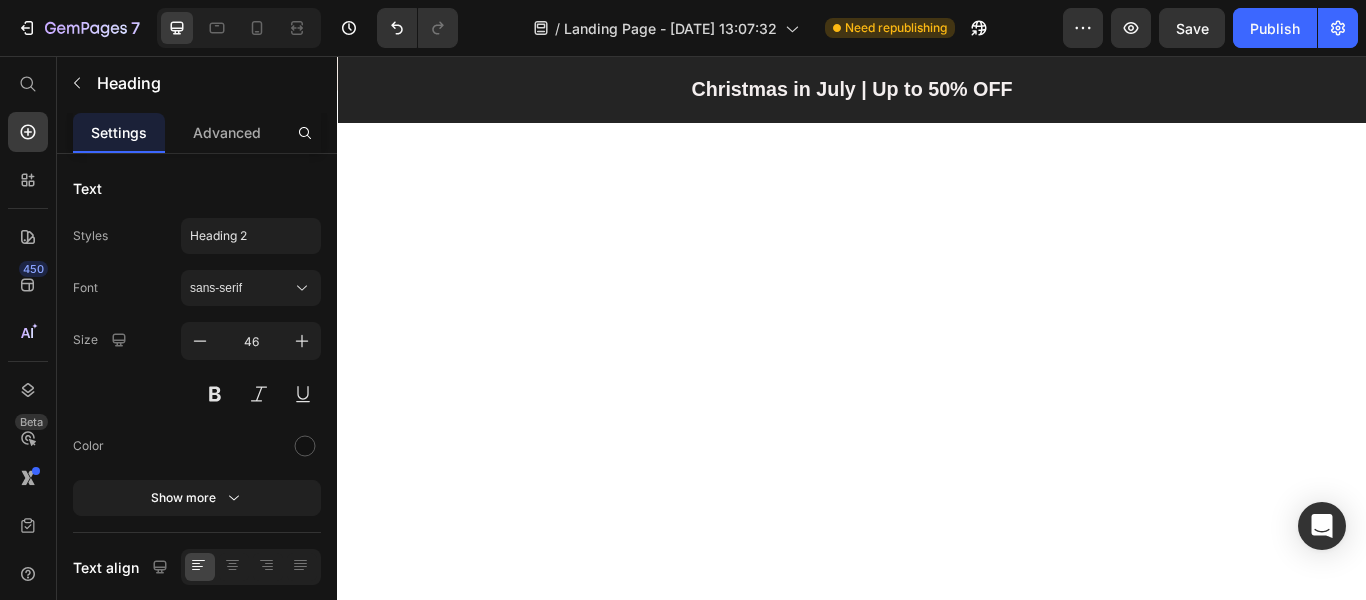 click on "Deep Stimulation for Thicker," at bounding box center (544, -1769) 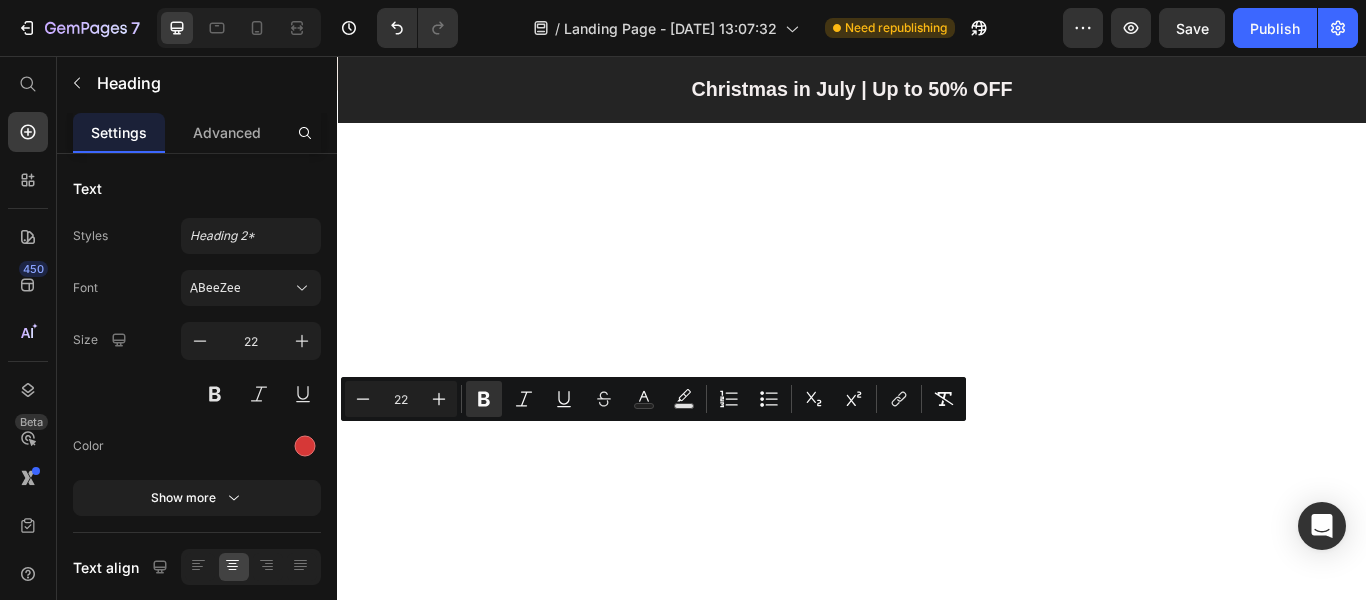 drag, startPoint x: 415, startPoint y: 496, endPoint x: 661, endPoint y: 557, distance: 253.4502 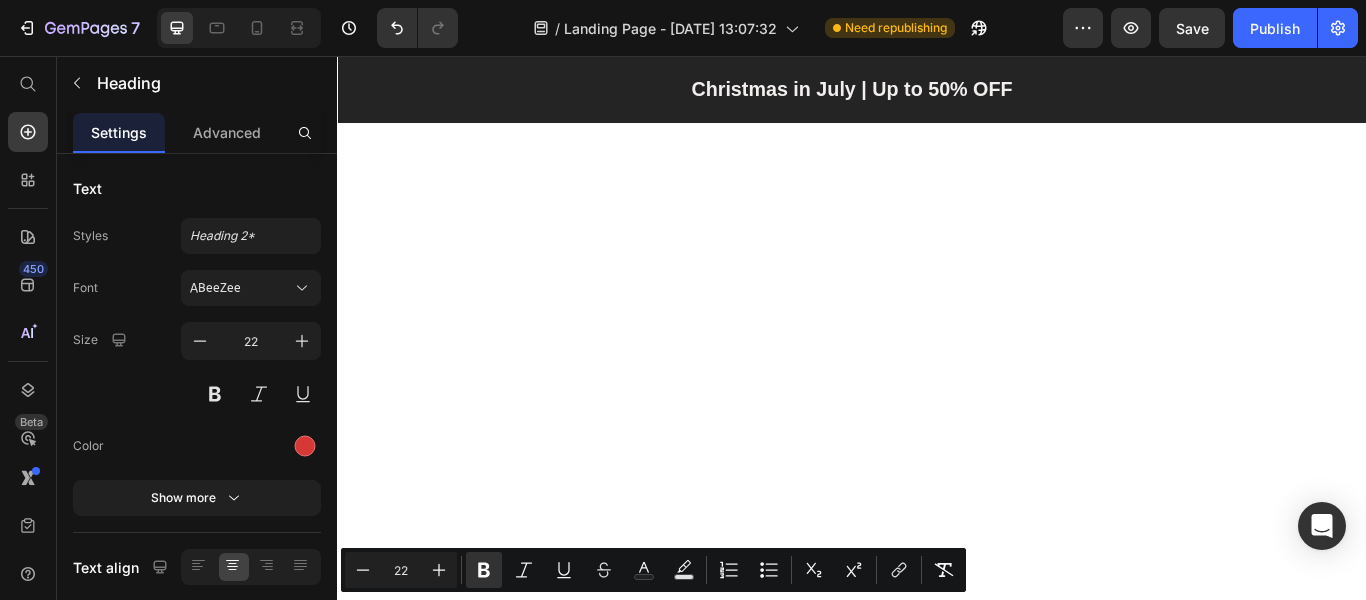 scroll, scrollTop: 3194, scrollLeft: 0, axis: vertical 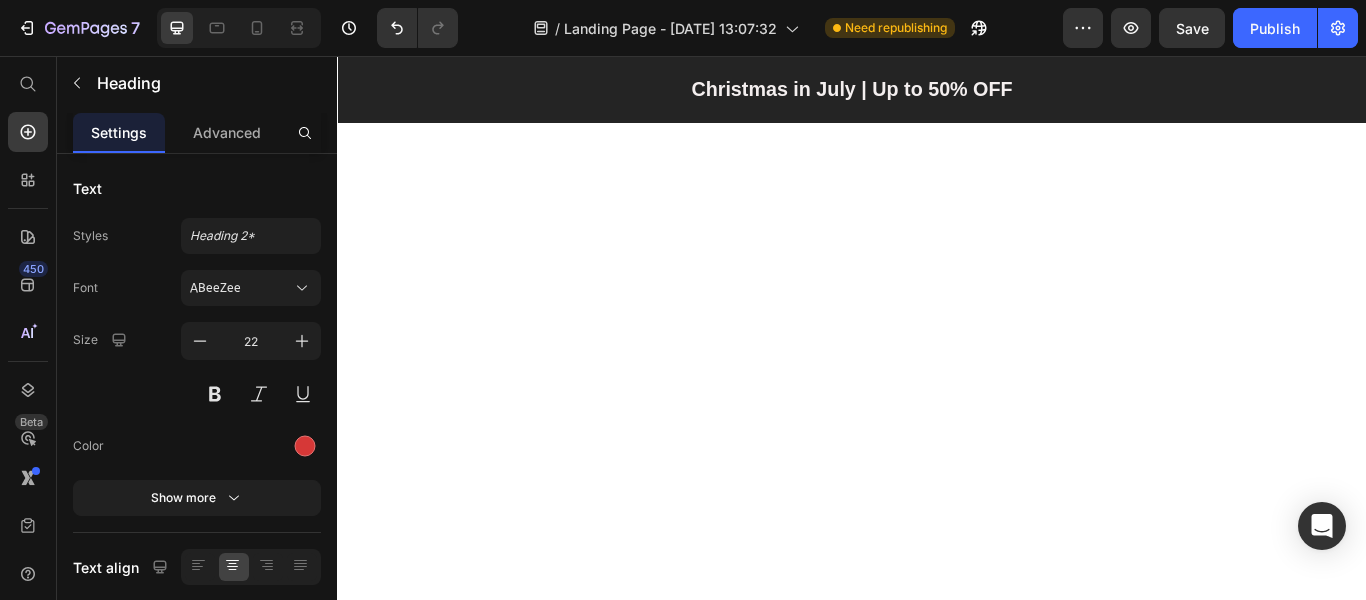 click at bounding box center [928, -1374] 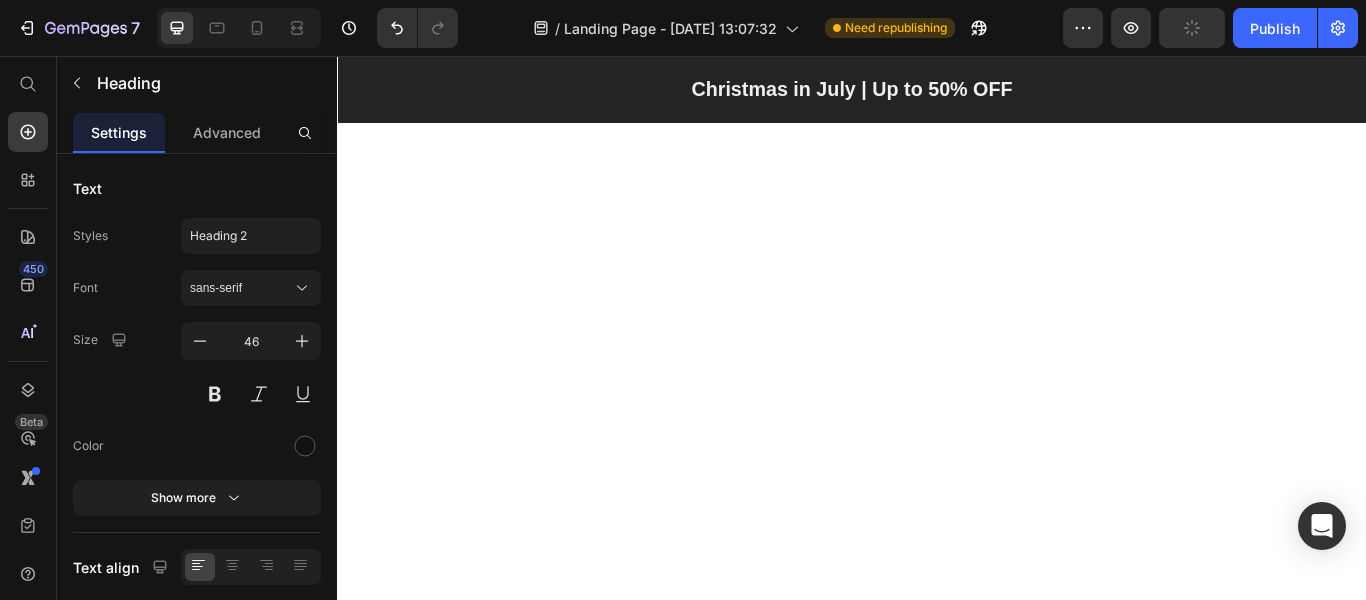click at bounding box center [937, -1364] 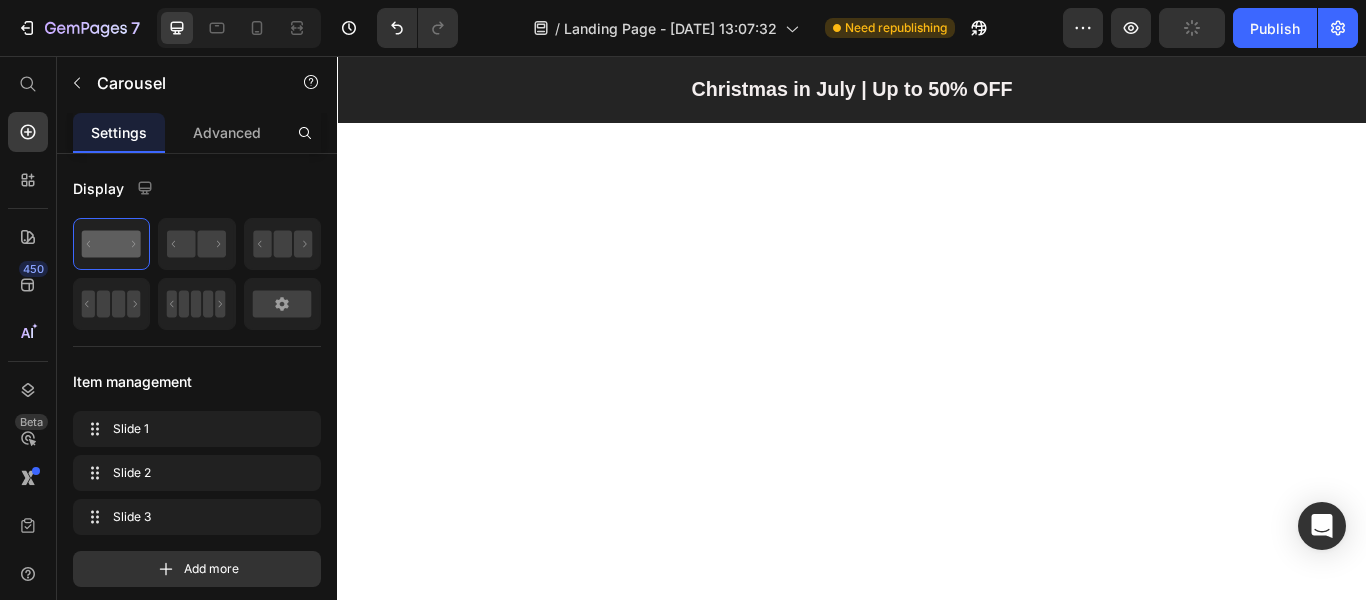 click at bounding box center [928, -1374] 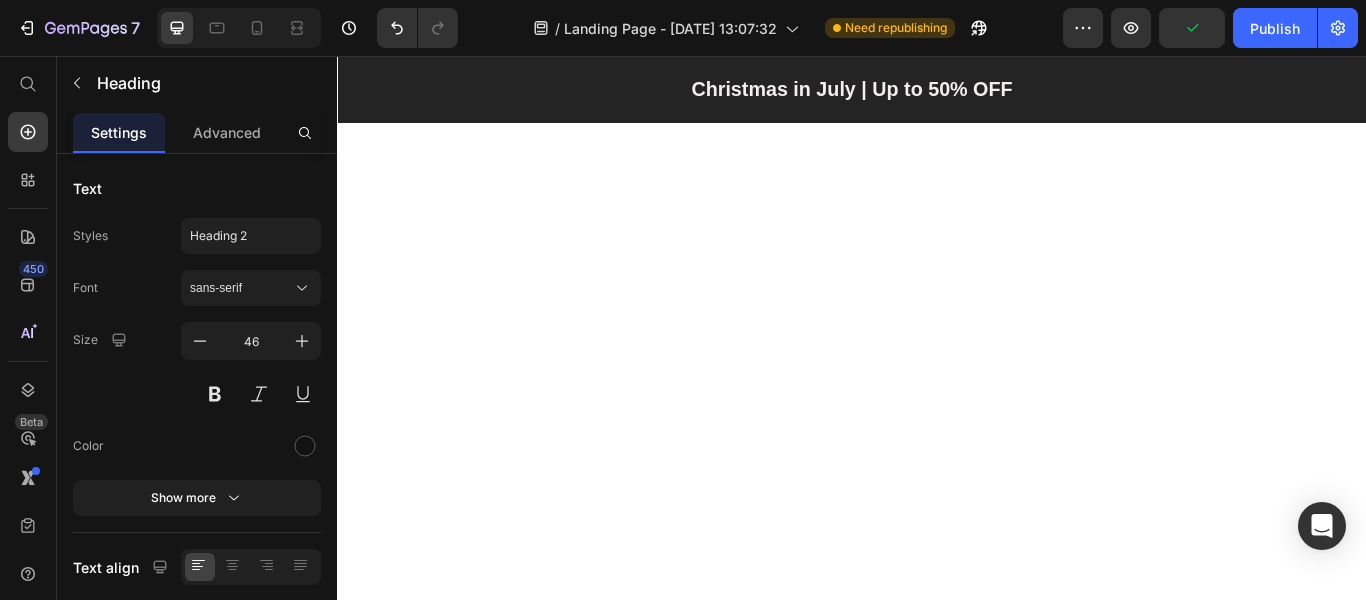 click at bounding box center [928, -1374] 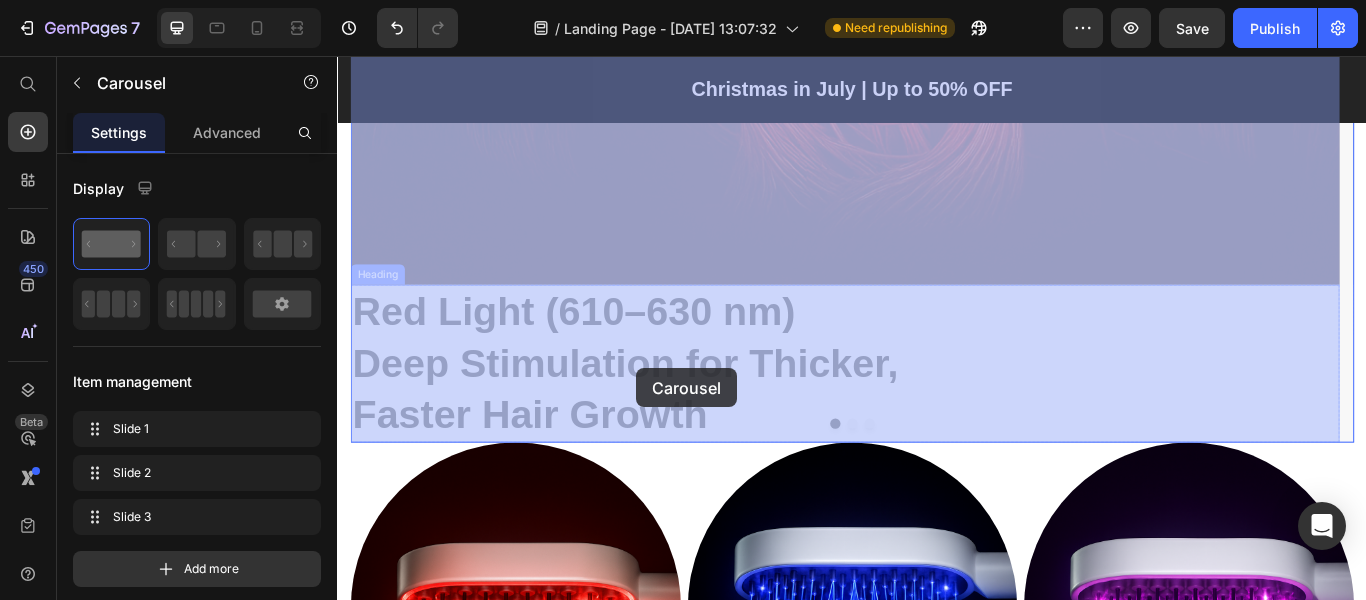 drag, startPoint x: 781, startPoint y: 479, endPoint x: 686, endPoint y: 420, distance: 111.83023 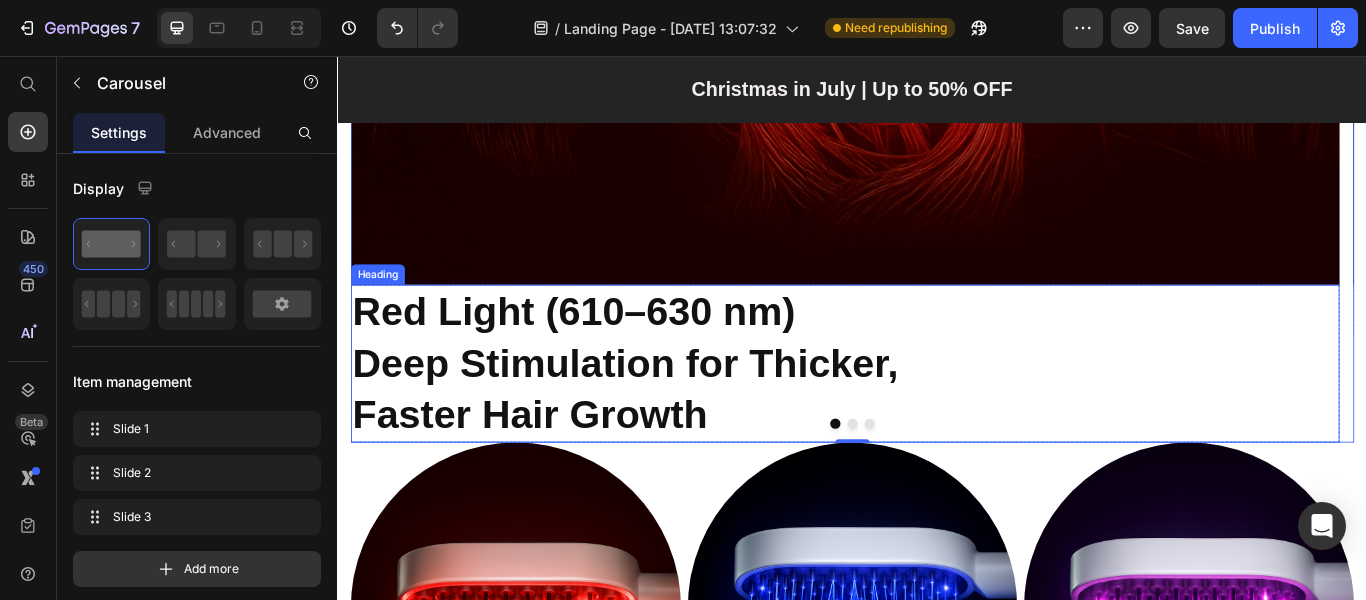 click on "⁠⁠⁠⁠⁠⁠⁠ Red Light (610–630 nm)  Deep Stimulation for Thicker,  Faster Hair Growth" at bounding box center [928, 414] 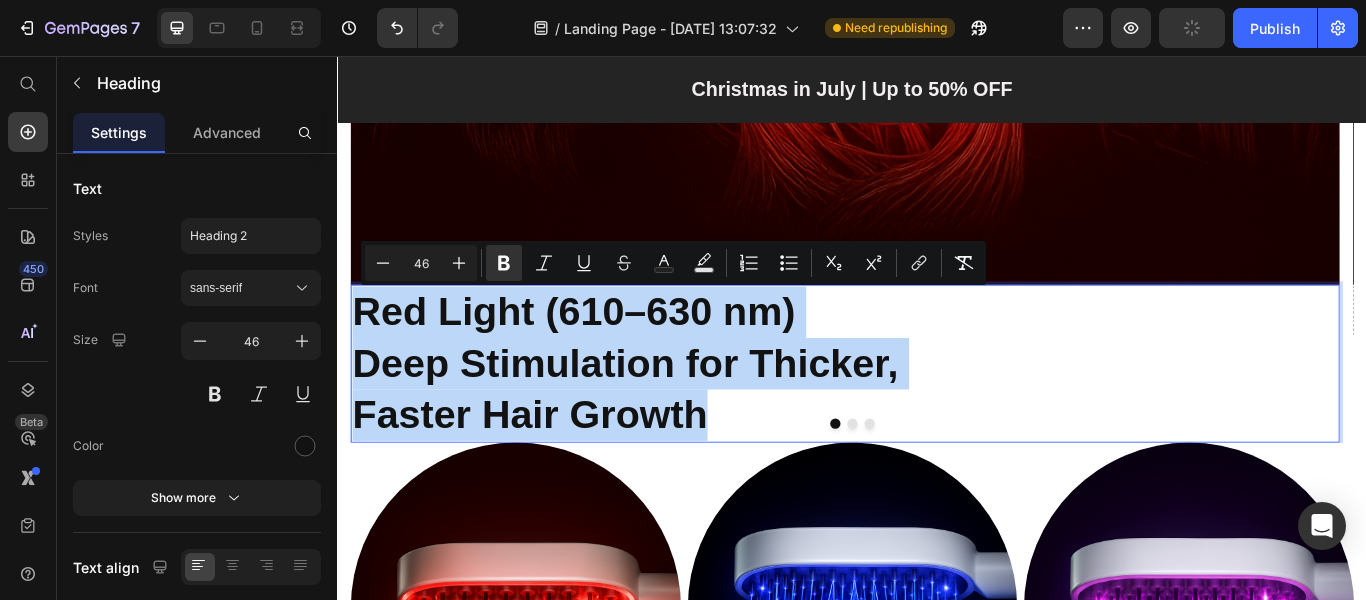 drag, startPoint x: 359, startPoint y: 342, endPoint x: 783, endPoint y: 475, distance: 444.37033 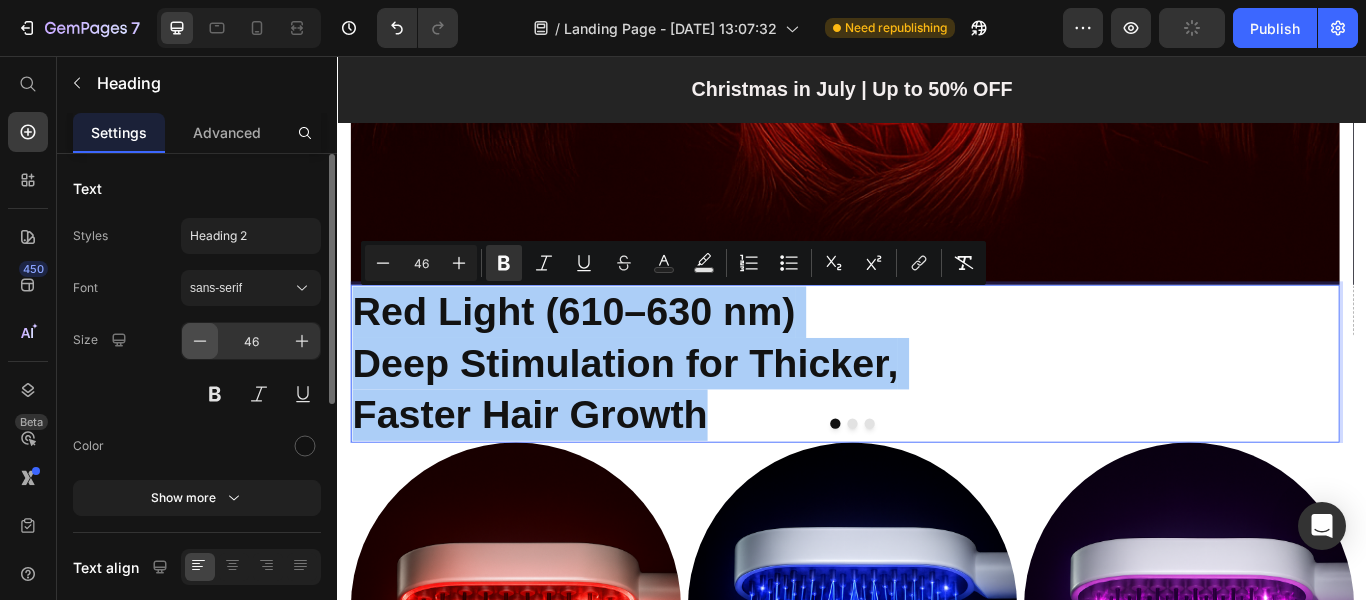 click 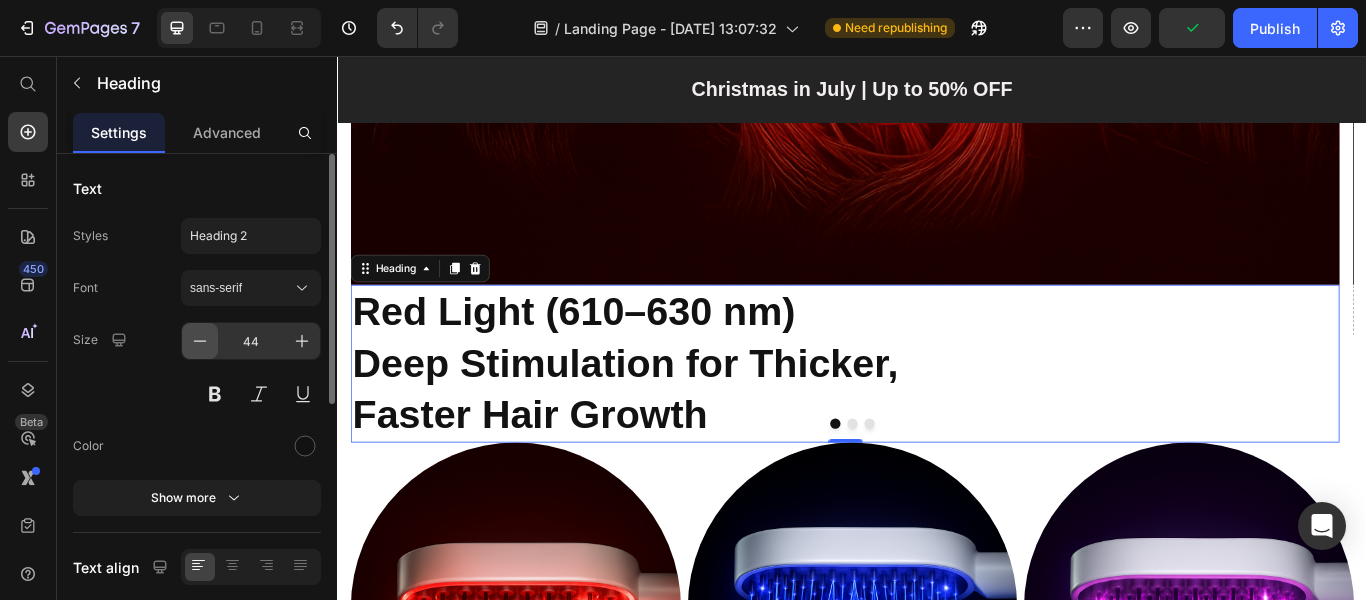 click 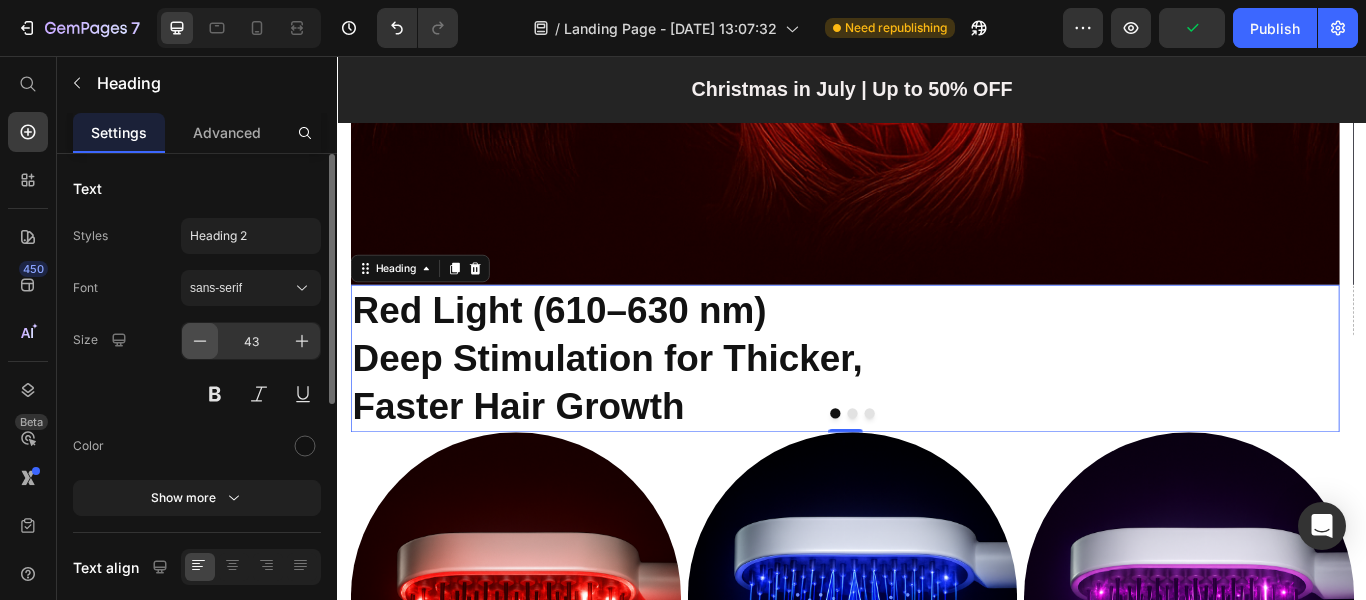 click 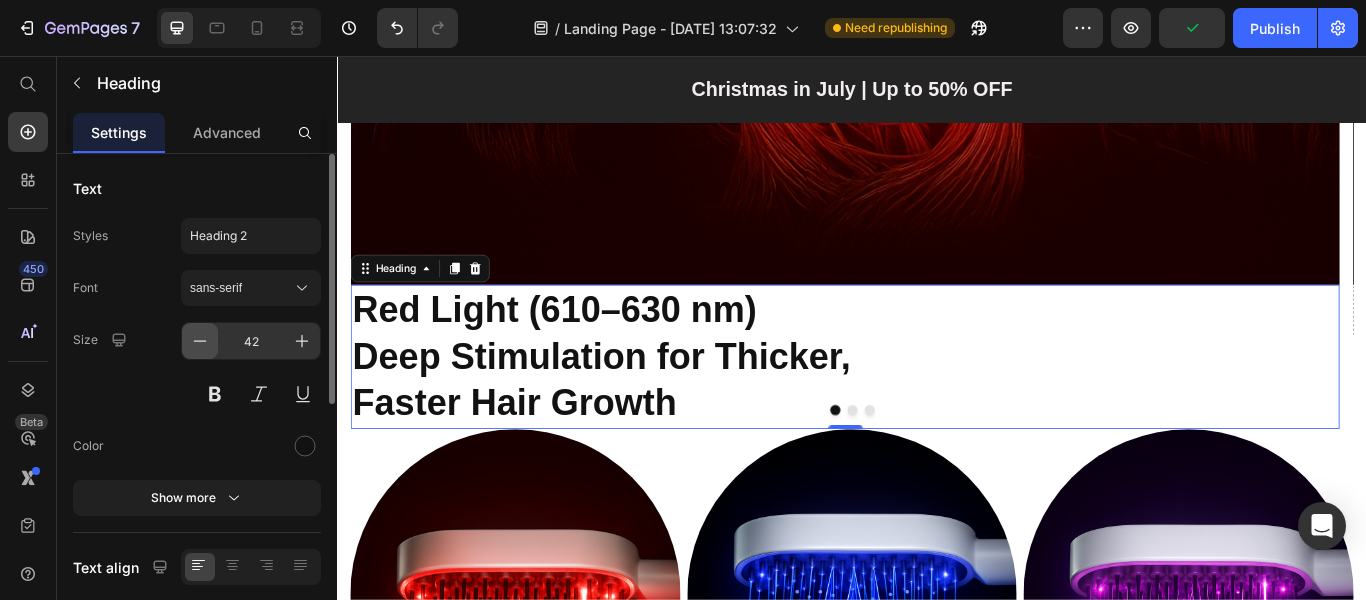 click 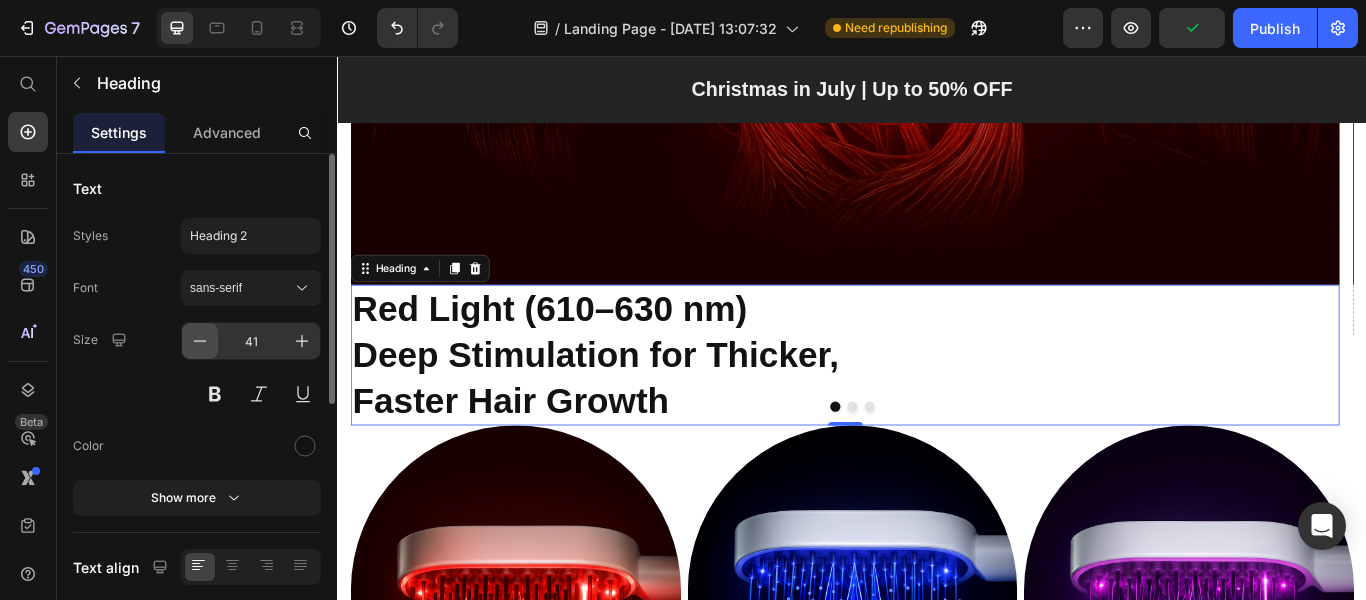 click 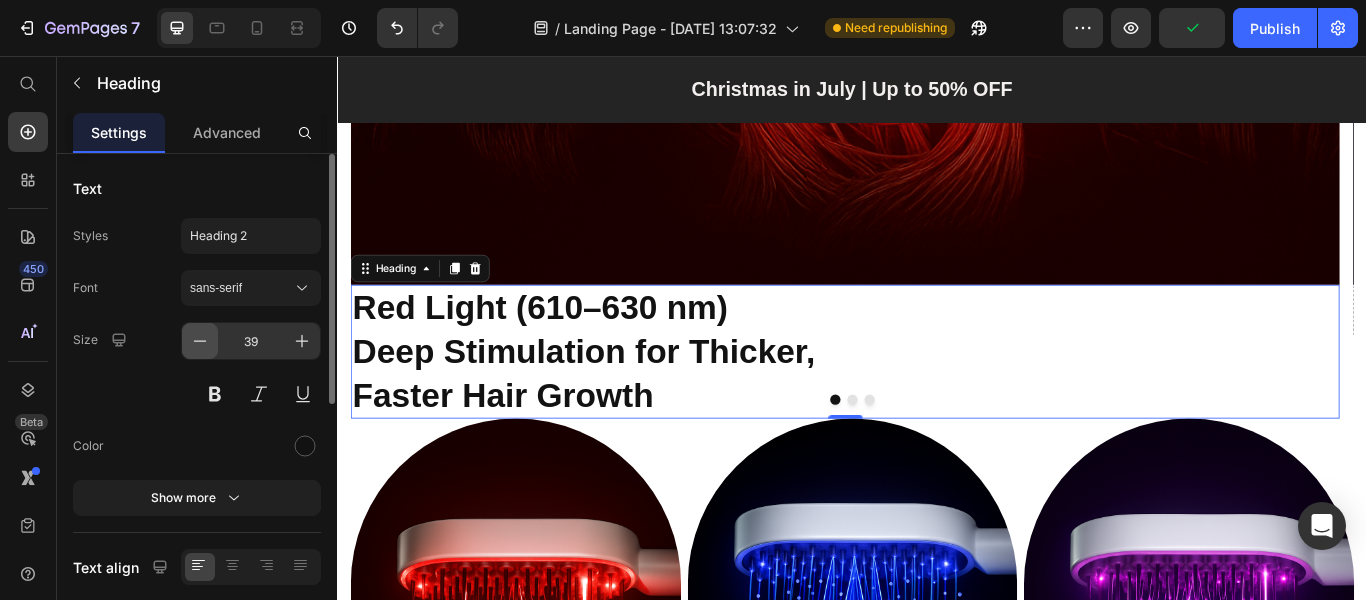 click 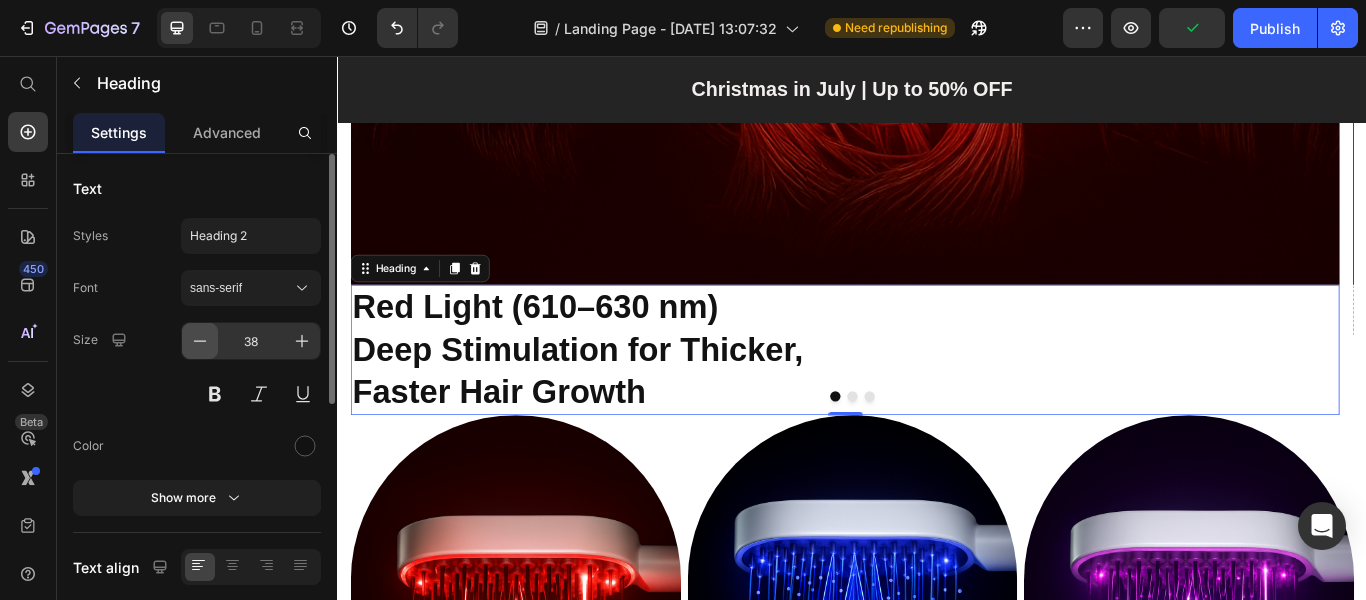 click 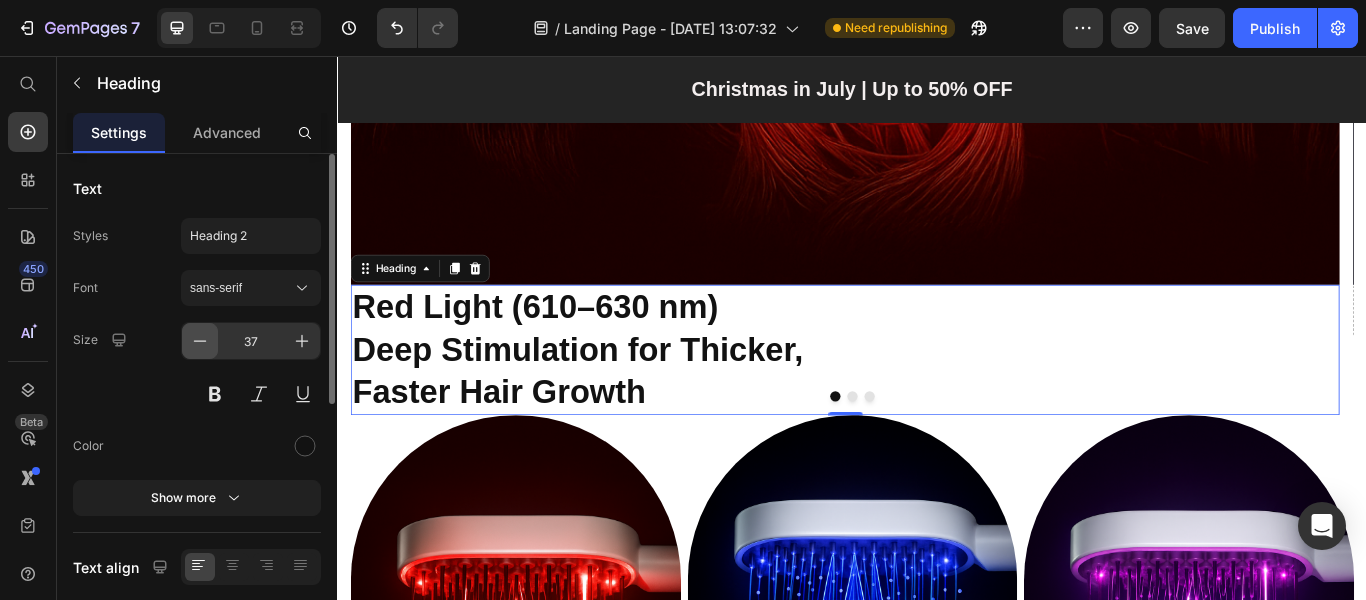 click 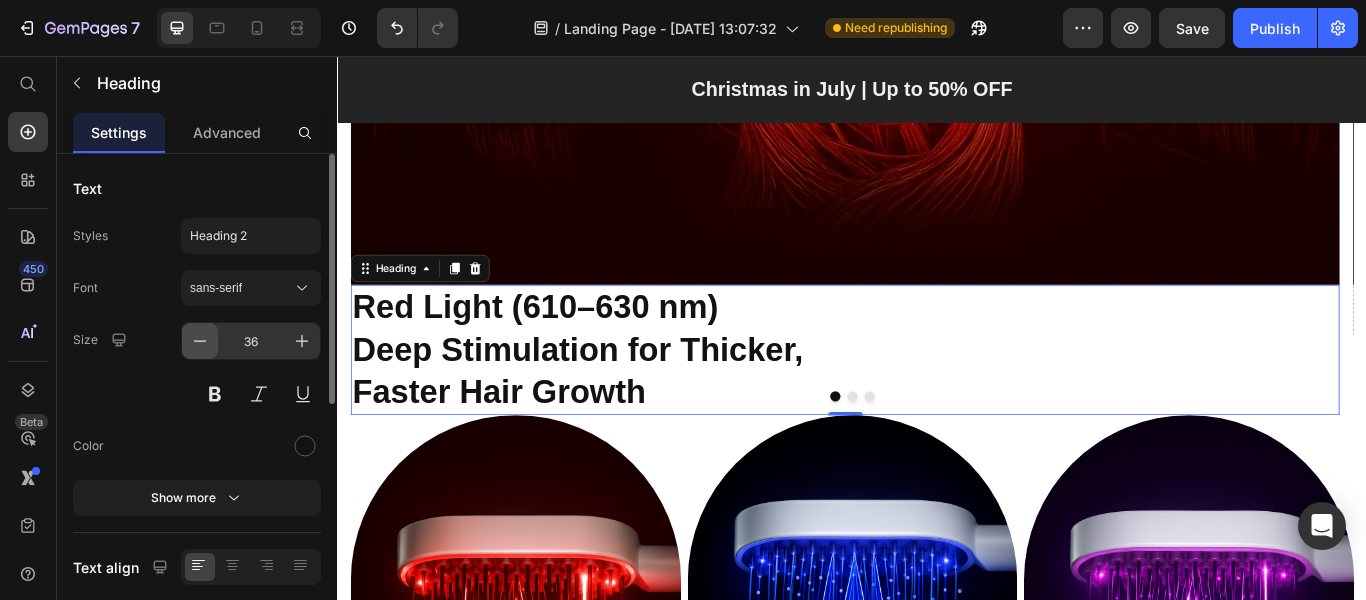click 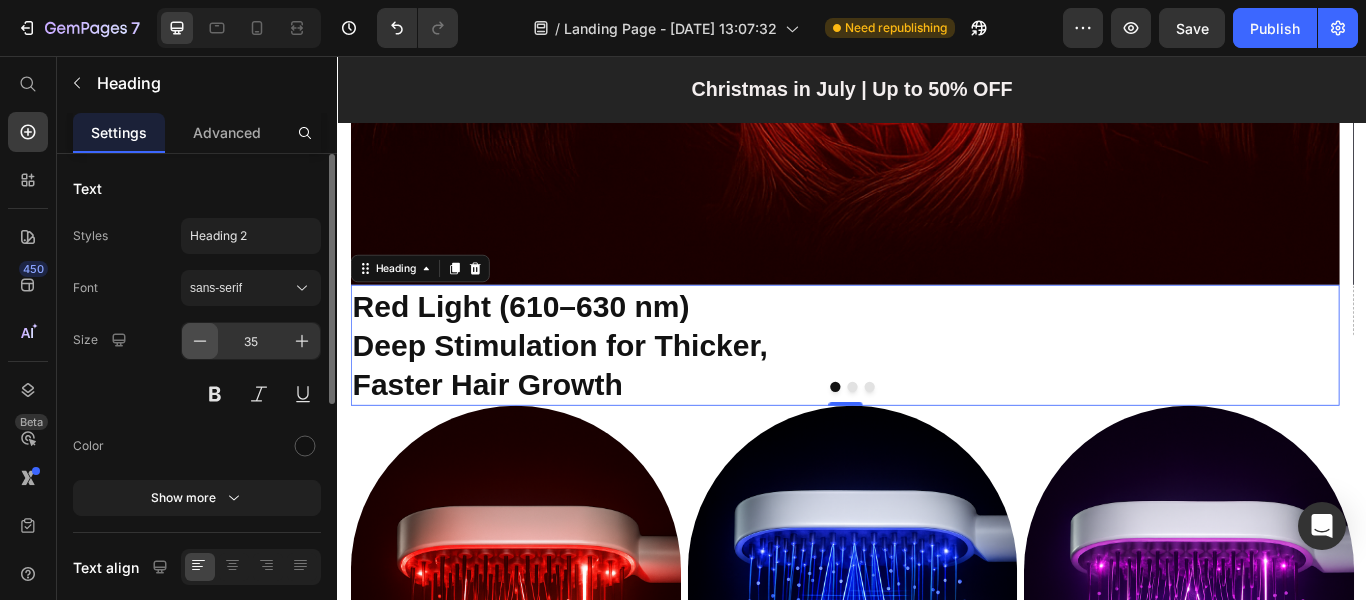 click 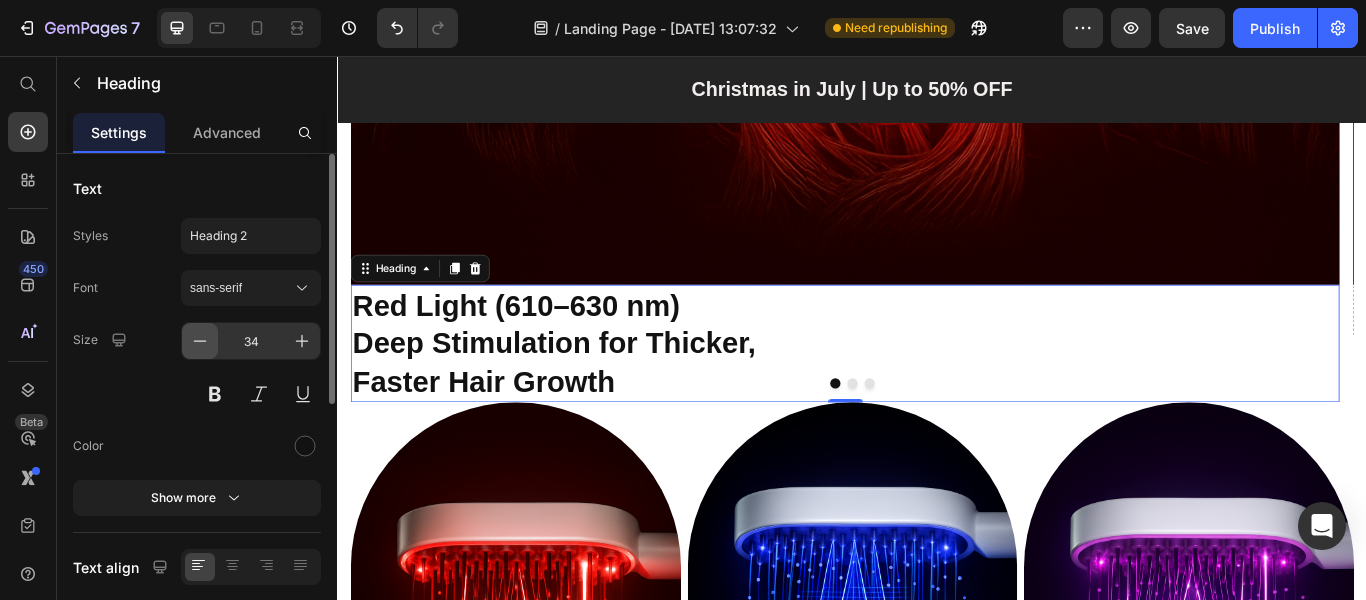 click 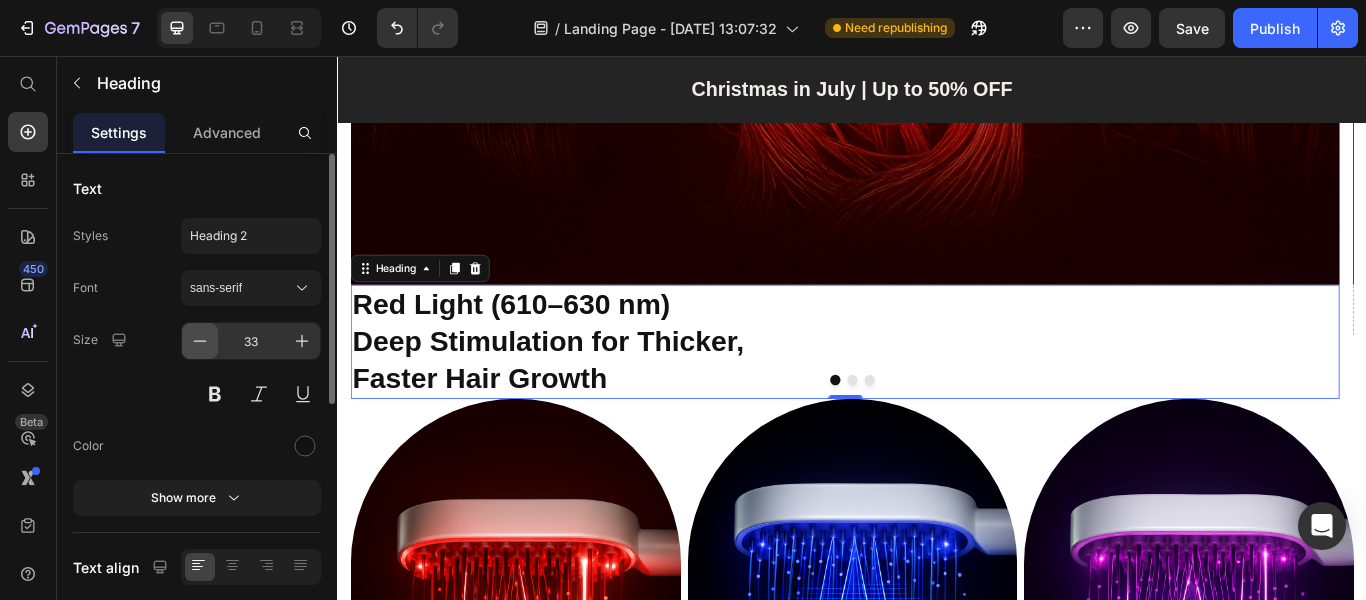 click 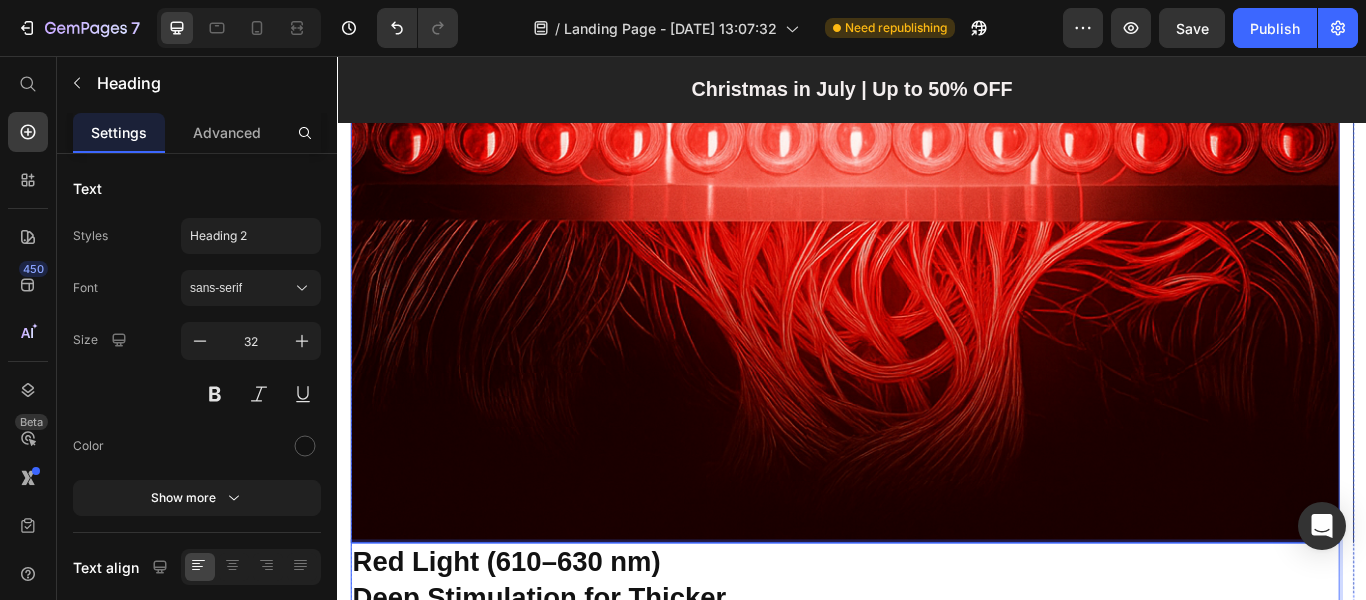scroll, scrollTop: 3194, scrollLeft: 0, axis: vertical 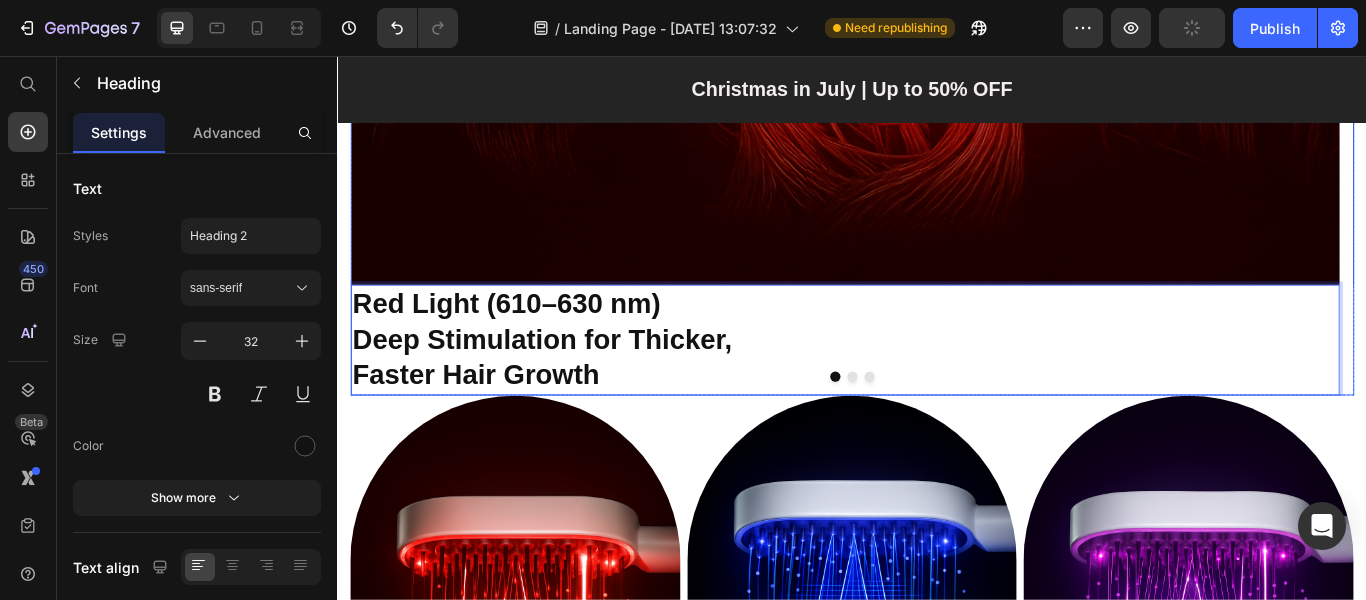 click at bounding box center (937, 430) 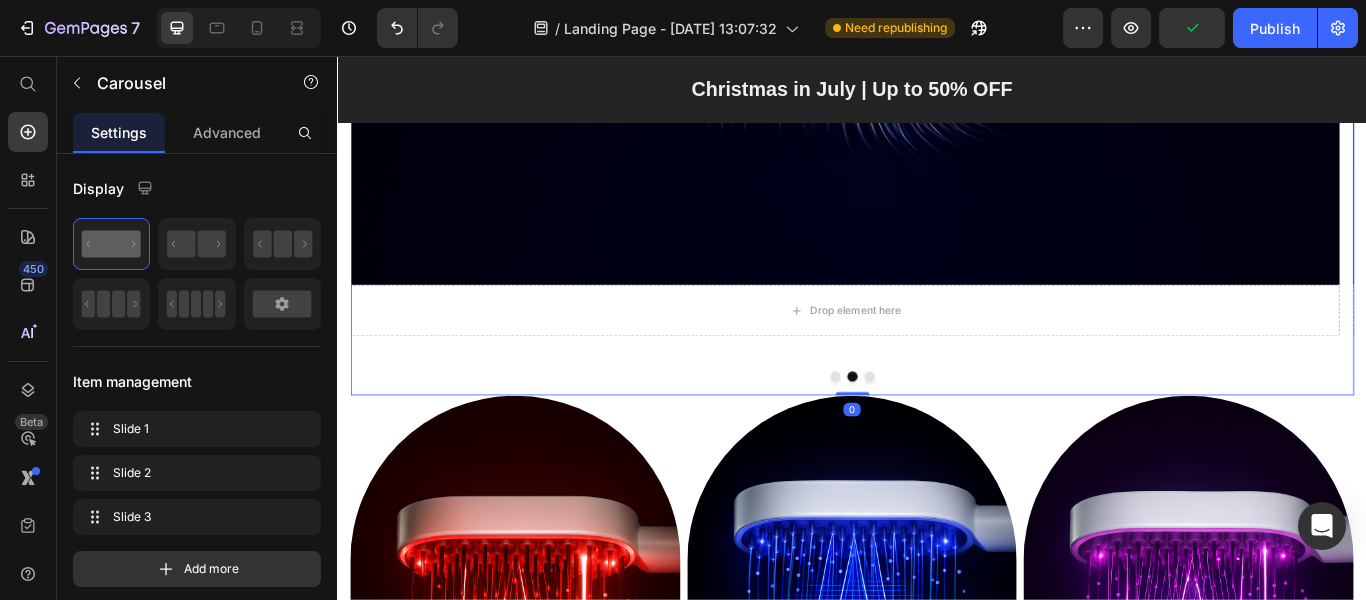 click at bounding box center [917, 430] 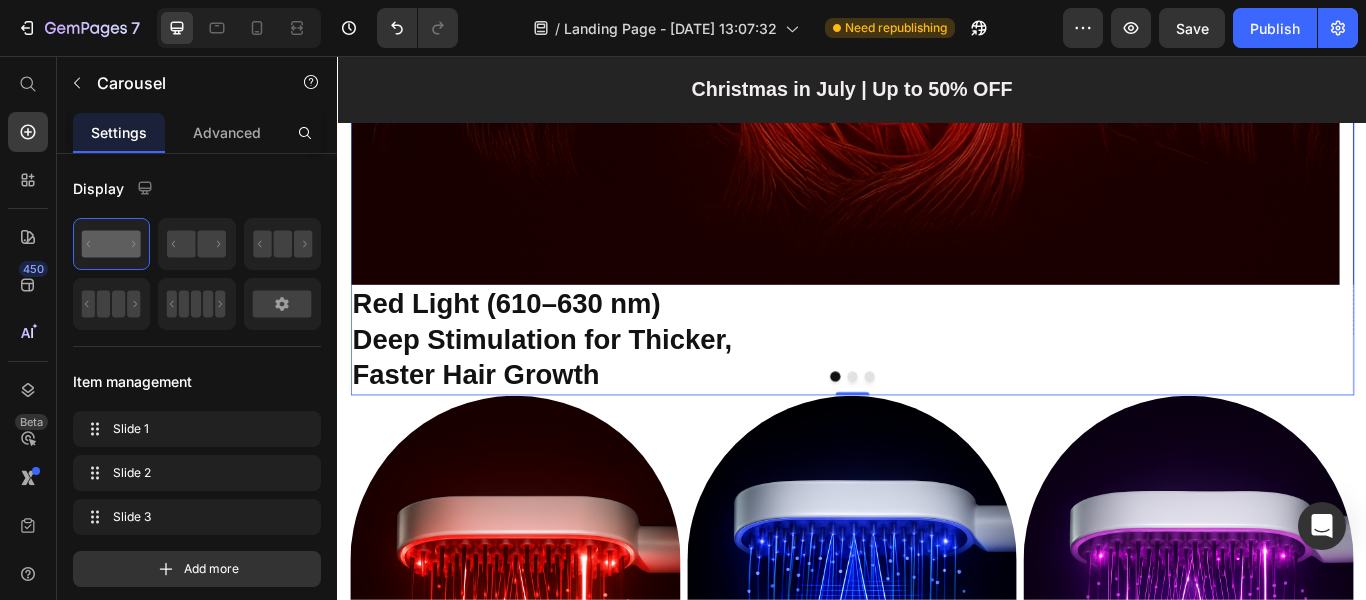 click at bounding box center [937, 430] 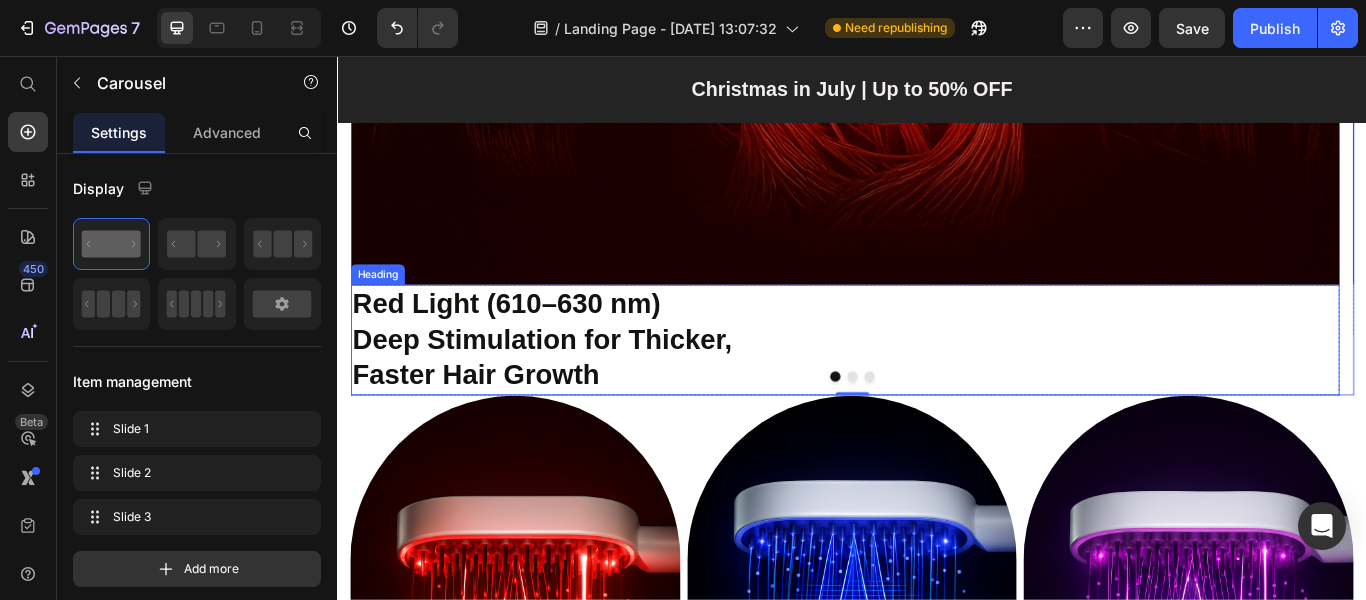 click on "⁠⁠⁠⁠⁠⁠⁠ Red Light (610–630 nm)  Deep Stimulation for Thicker,  Faster Hair Growth" at bounding box center [928, 387] 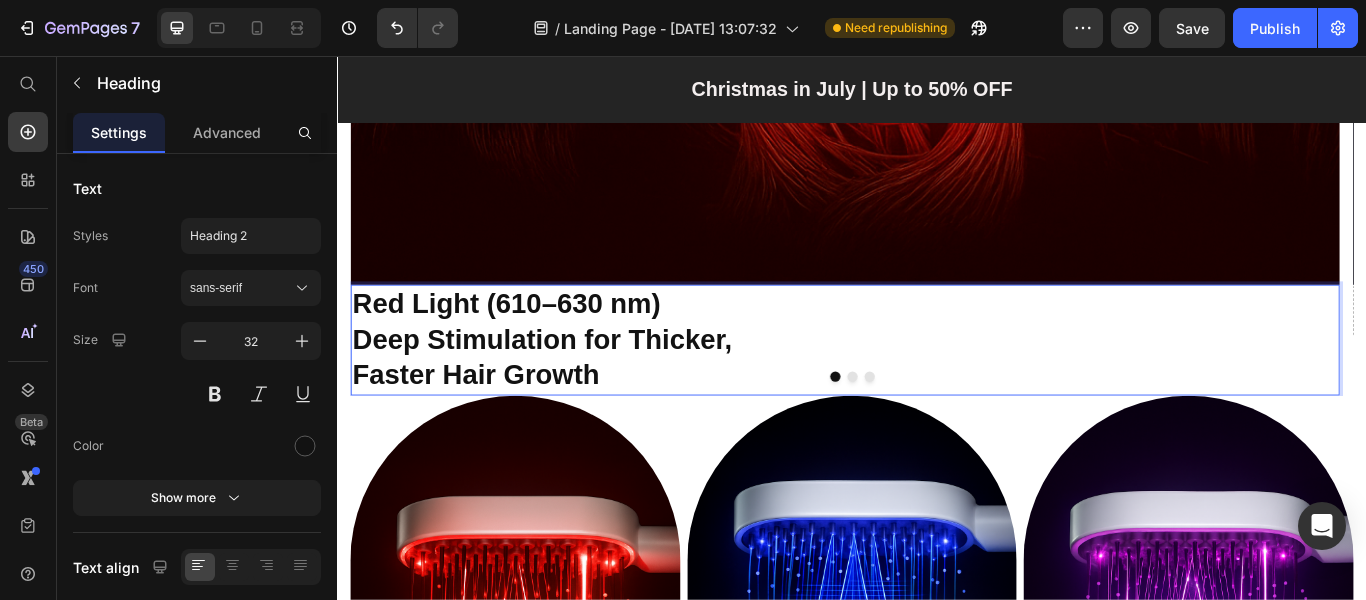 click on "Red Light (610–630 nm)" at bounding box center [533, 345] 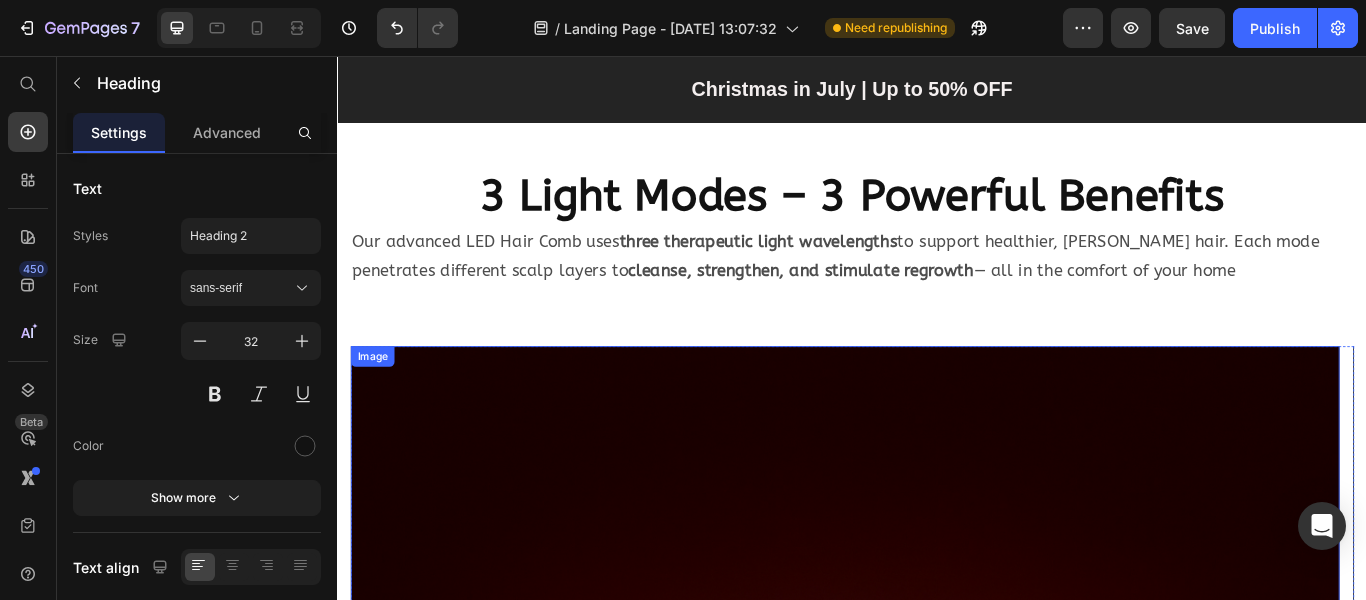 scroll, scrollTop: 1494, scrollLeft: 0, axis: vertical 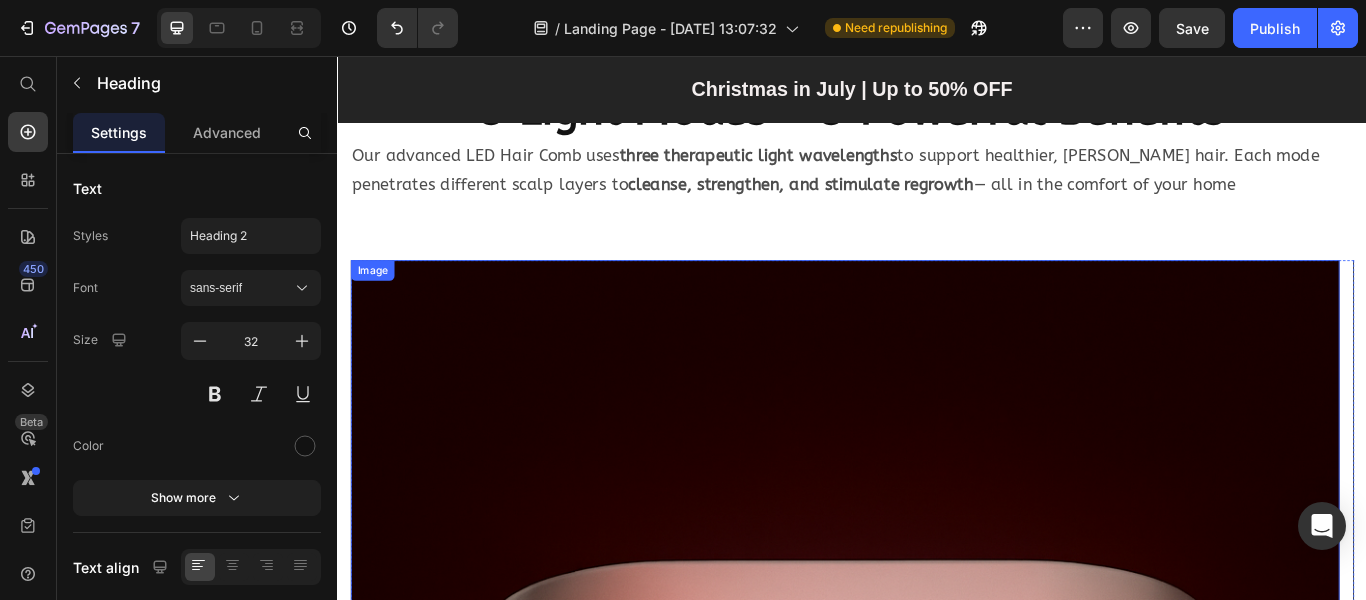 click at bounding box center (928, 1159) 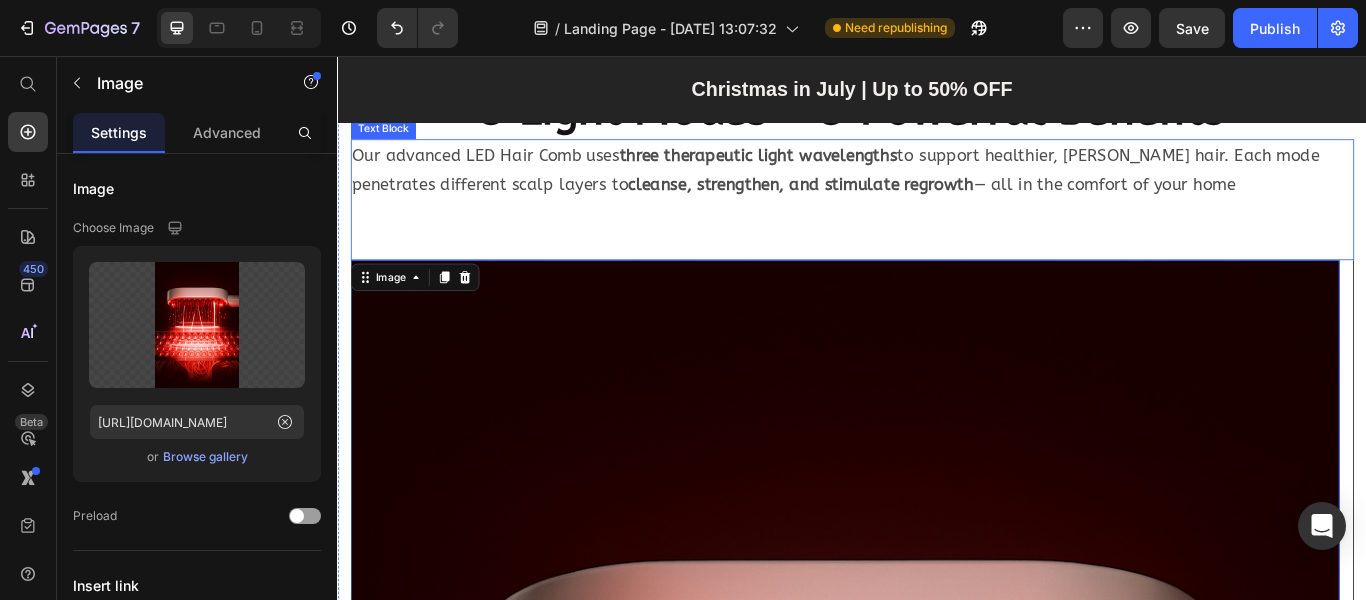 click at bounding box center (937, 240) 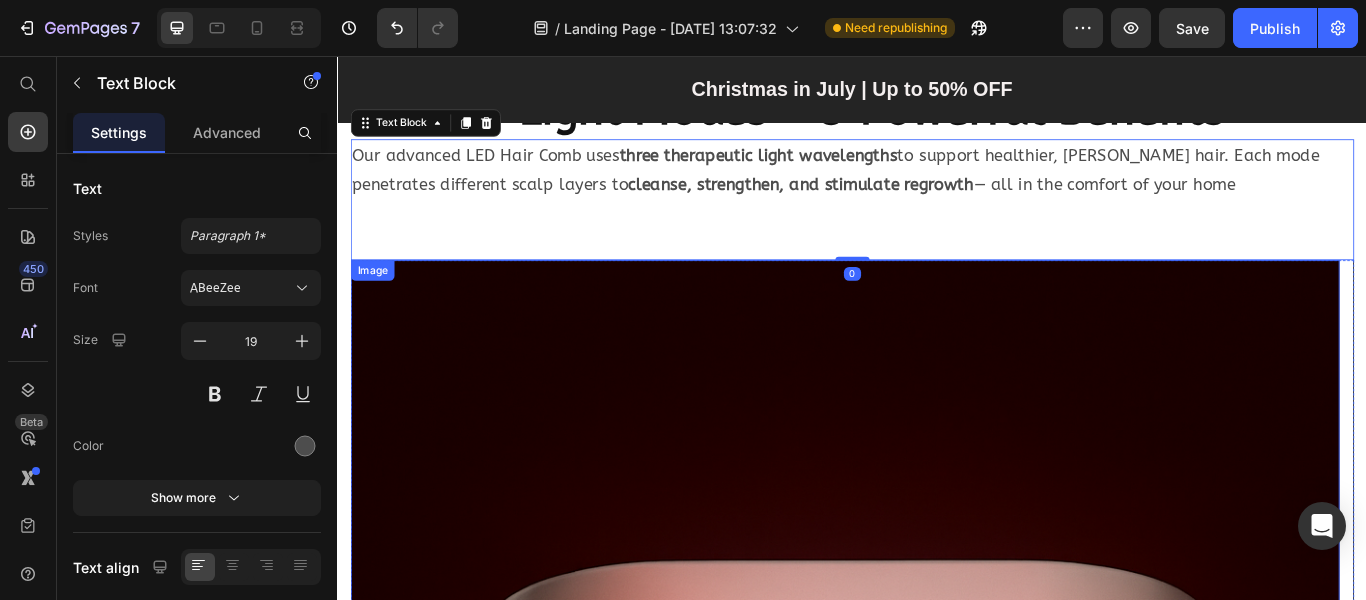 click at bounding box center (928, 1159) 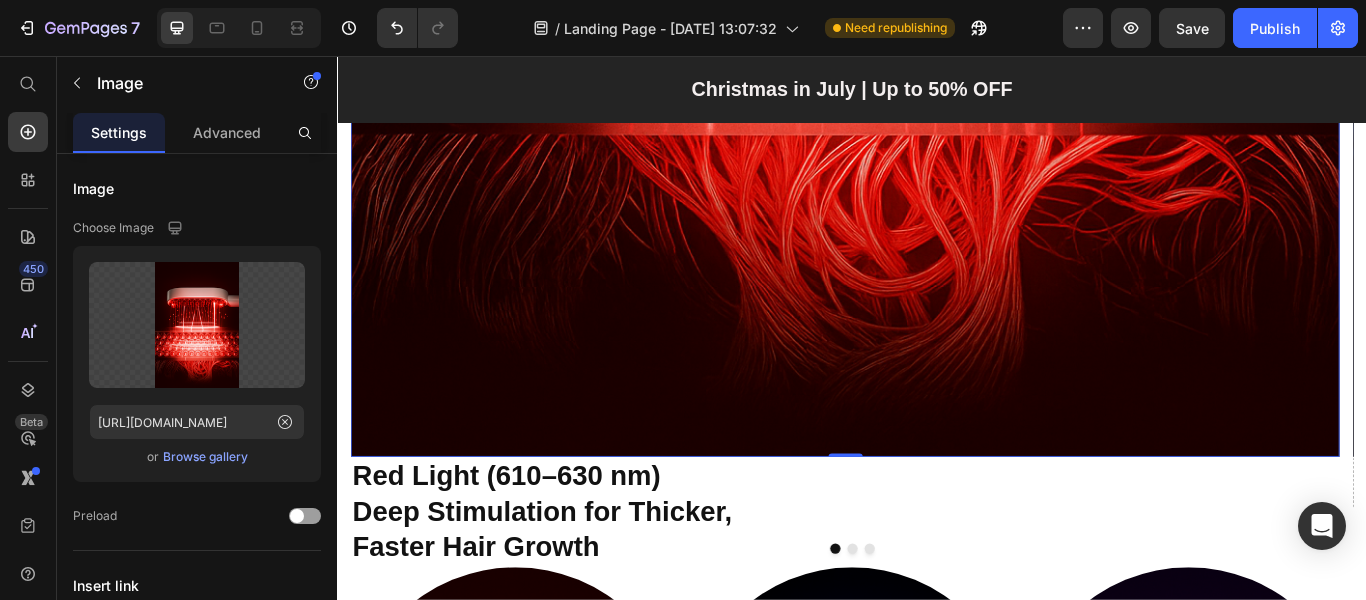 scroll, scrollTop: 3294, scrollLeft: 0, axis: vertical 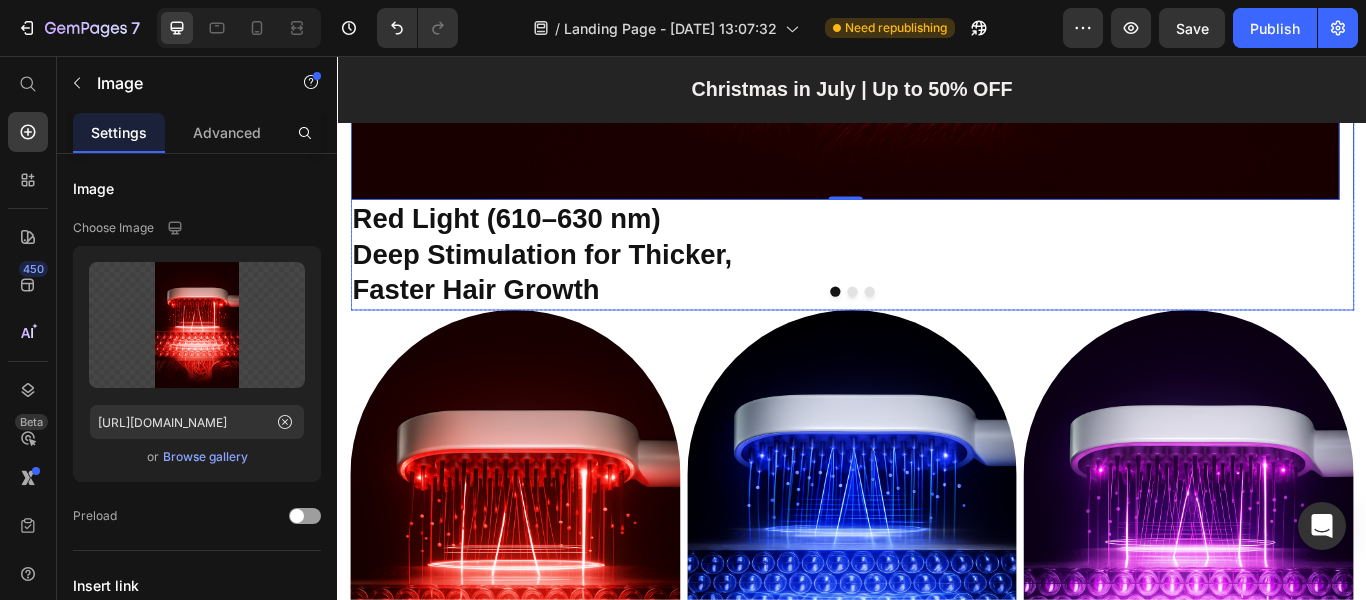 click at bounding box center [937, 330] 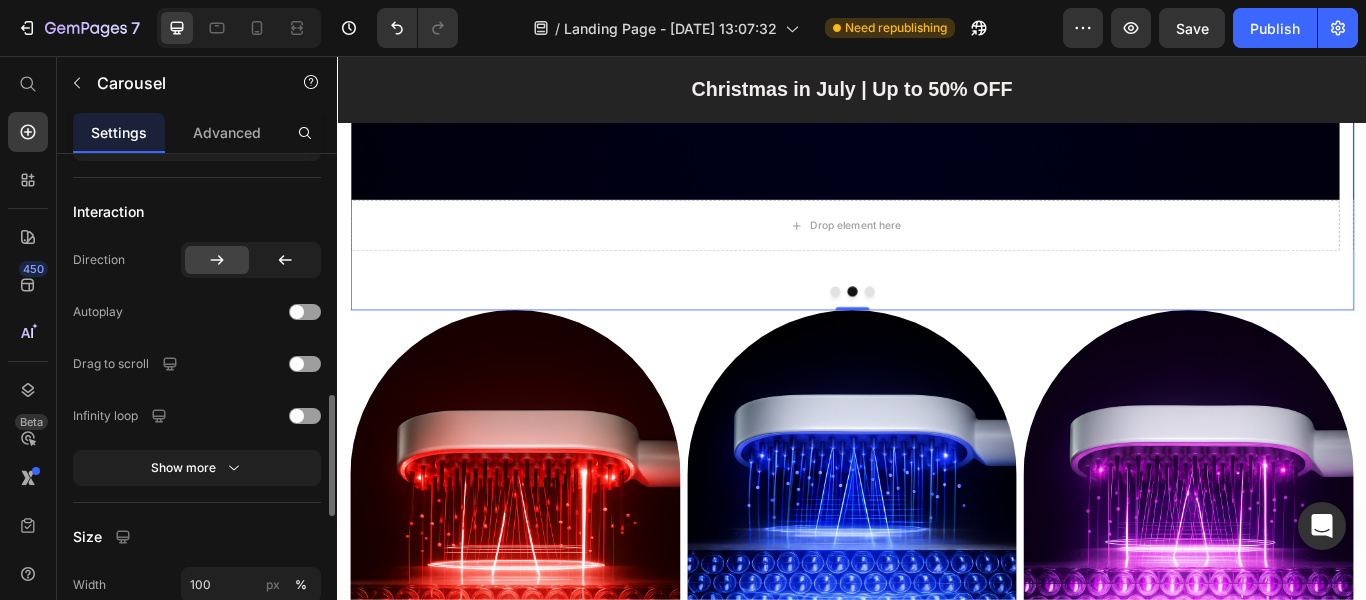 scroll, scrollTop: 1100, scrollLeft: 0, axis: vertical 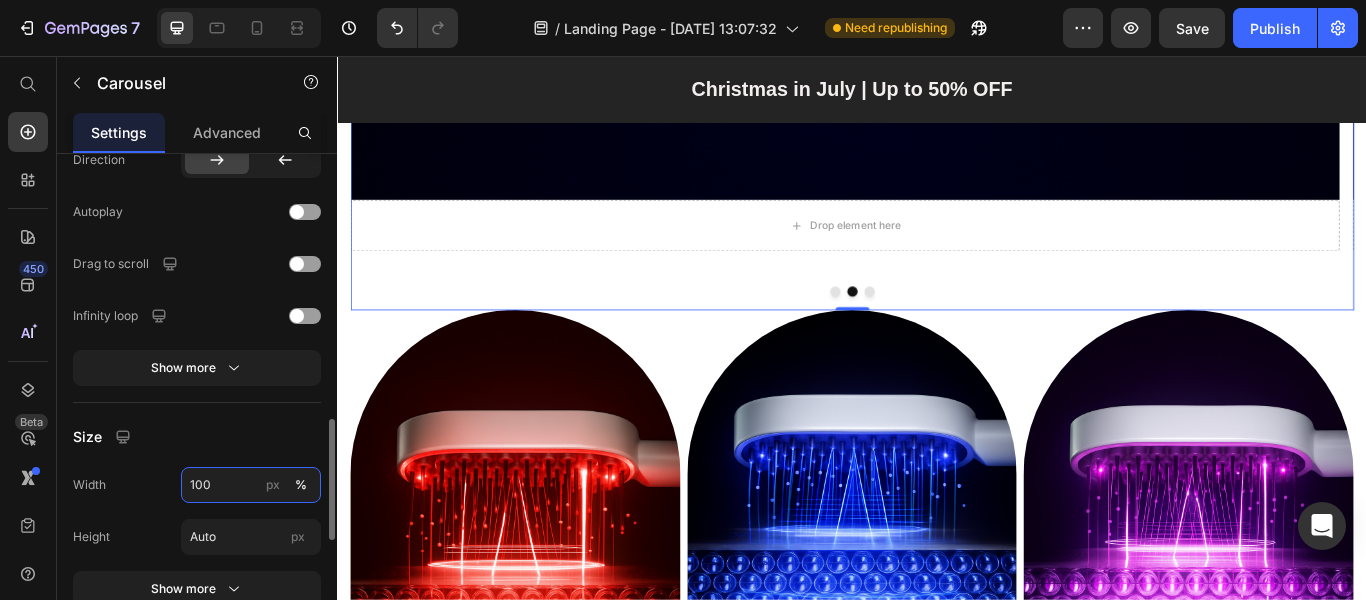 click on "100" at bounding box center (251, 485) 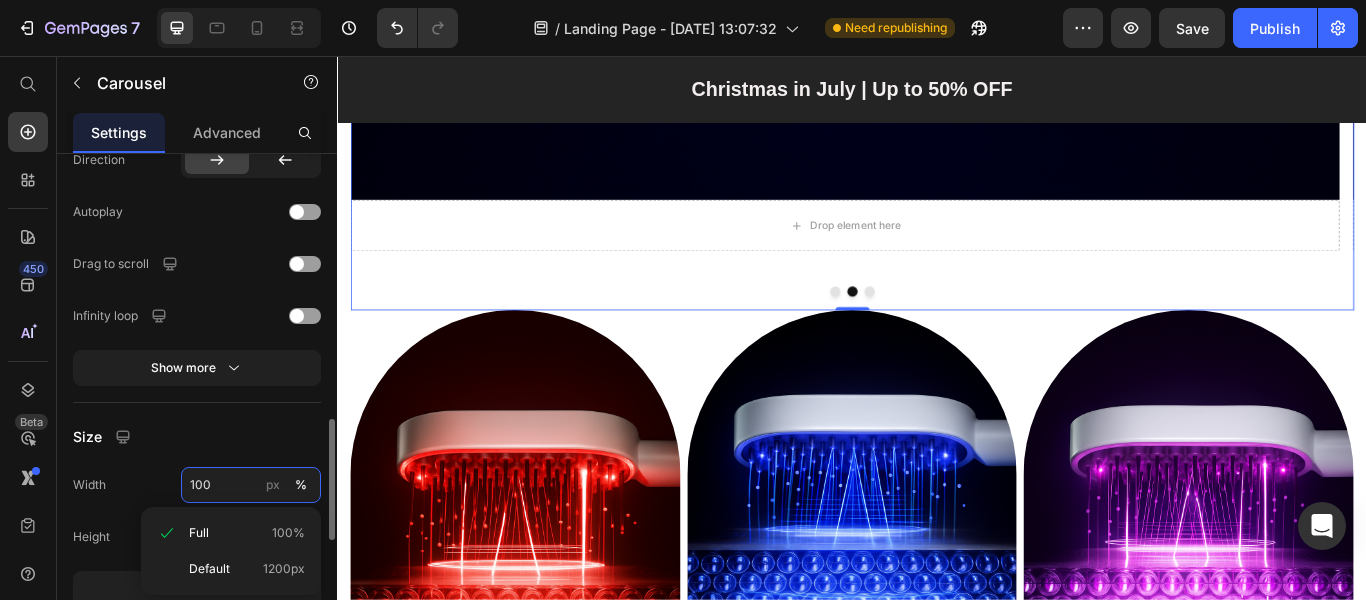 scroll, scrollTop: 1200, scrollLeft: 0, axis: vertical 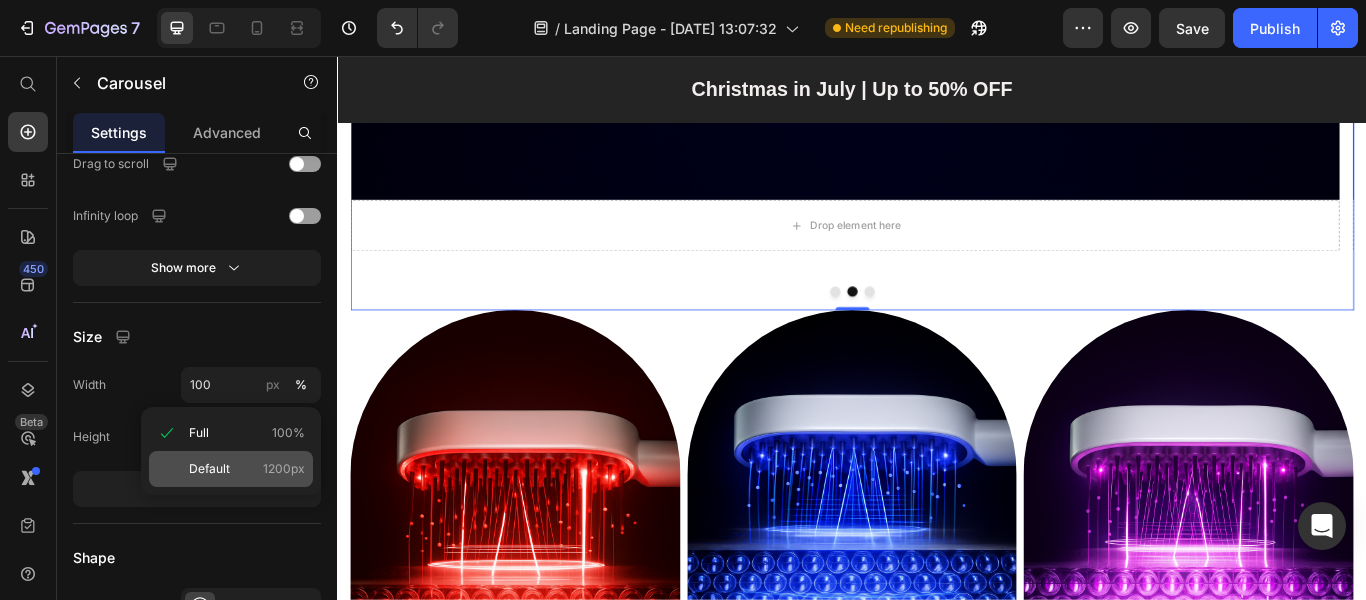 click on "Default" at bounding box center [209, 469] 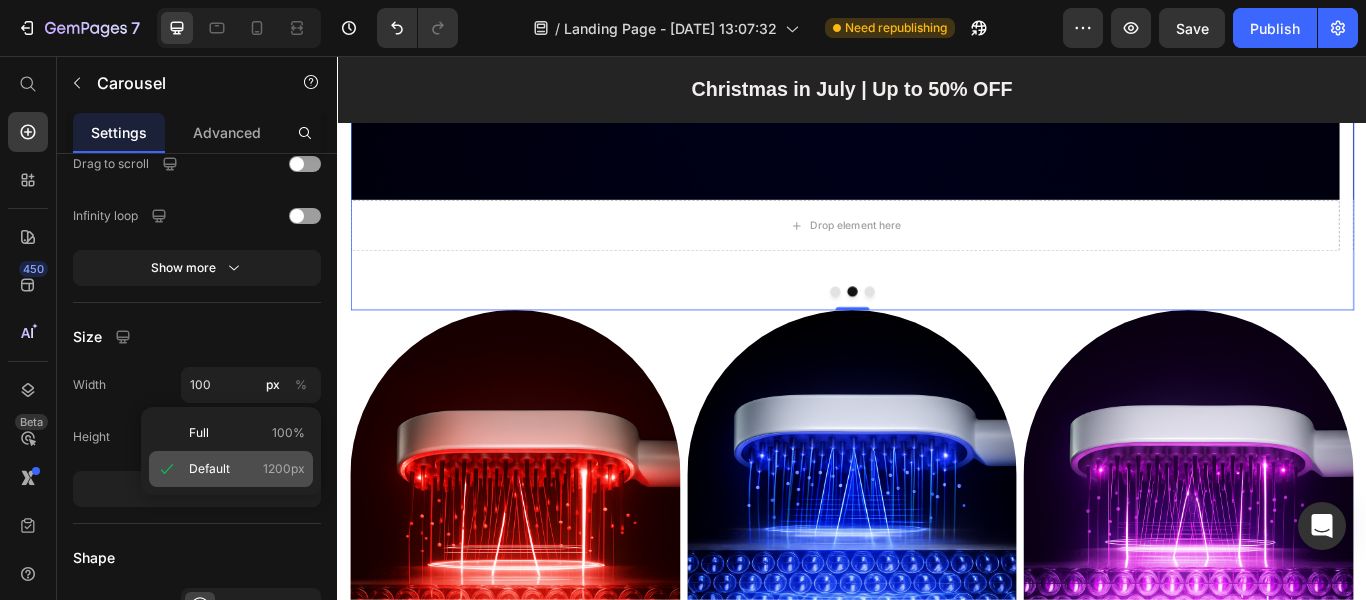 type on "1200" 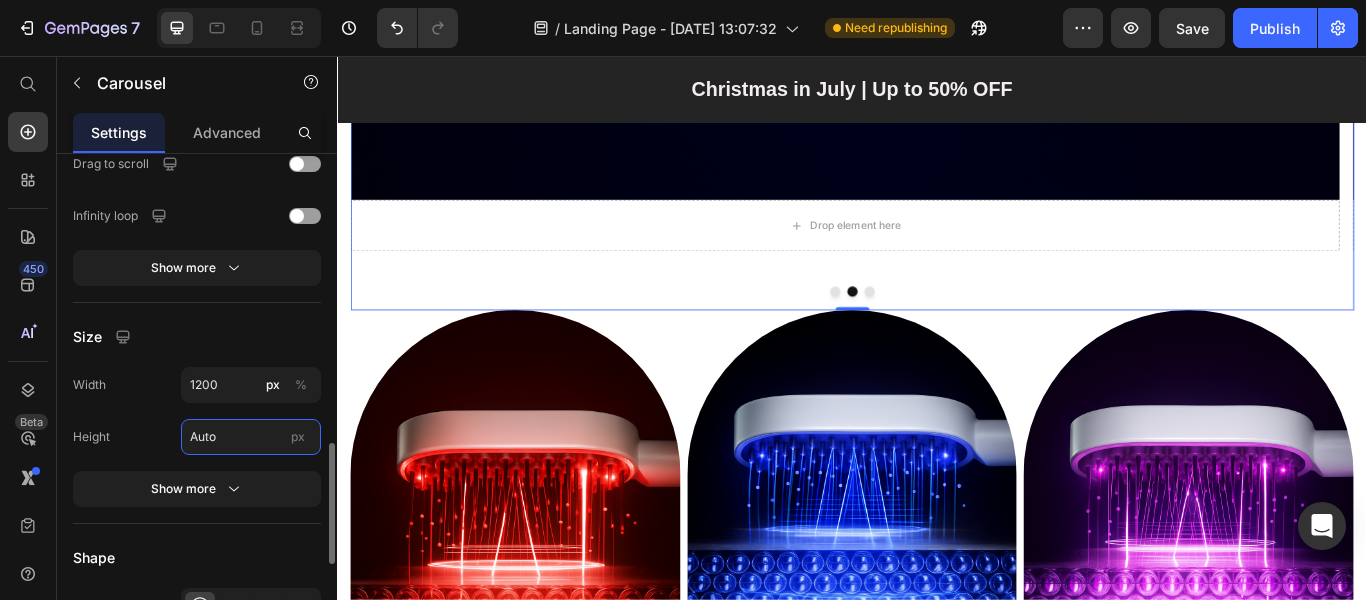 click on "Auto" at bounding box center (251, 437) 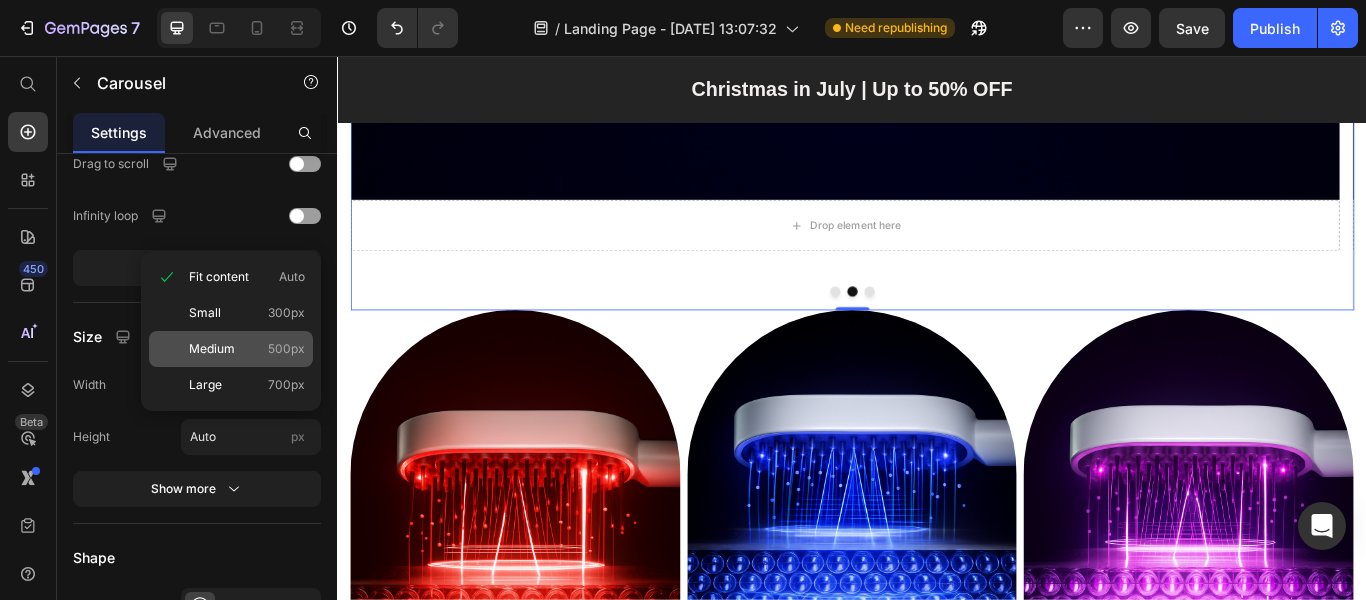 click on "Medium 500px" 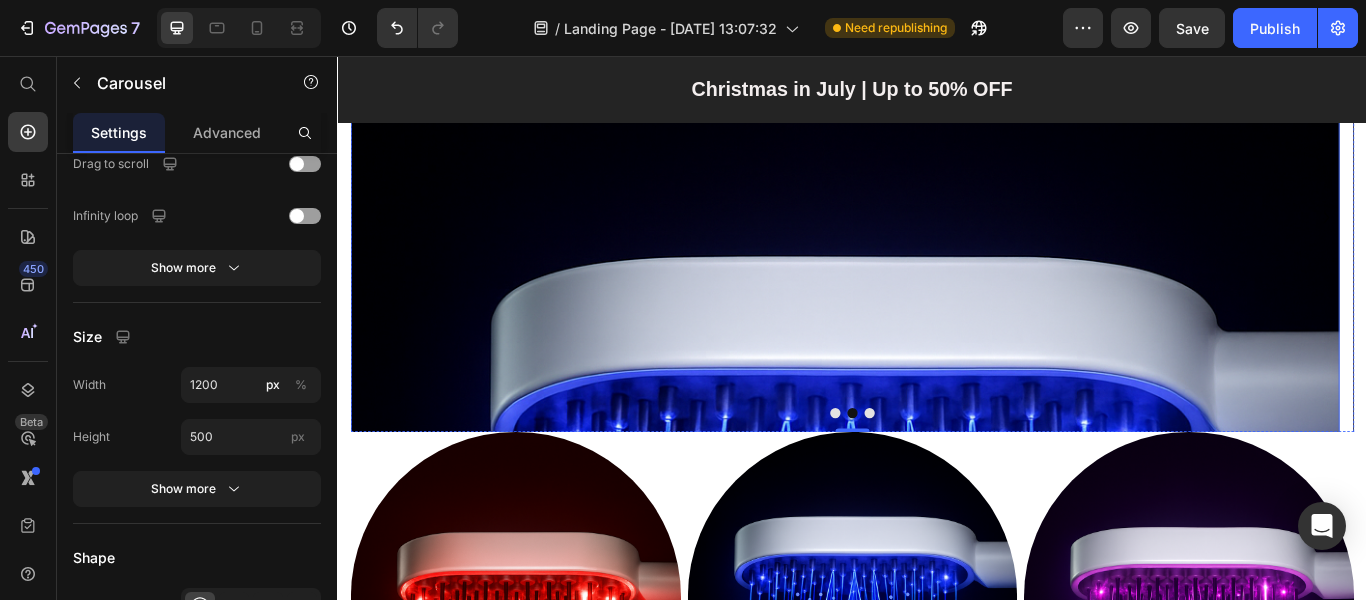 scroll, scrollTop: 1994, scrollLeft: 0, axis: vertical 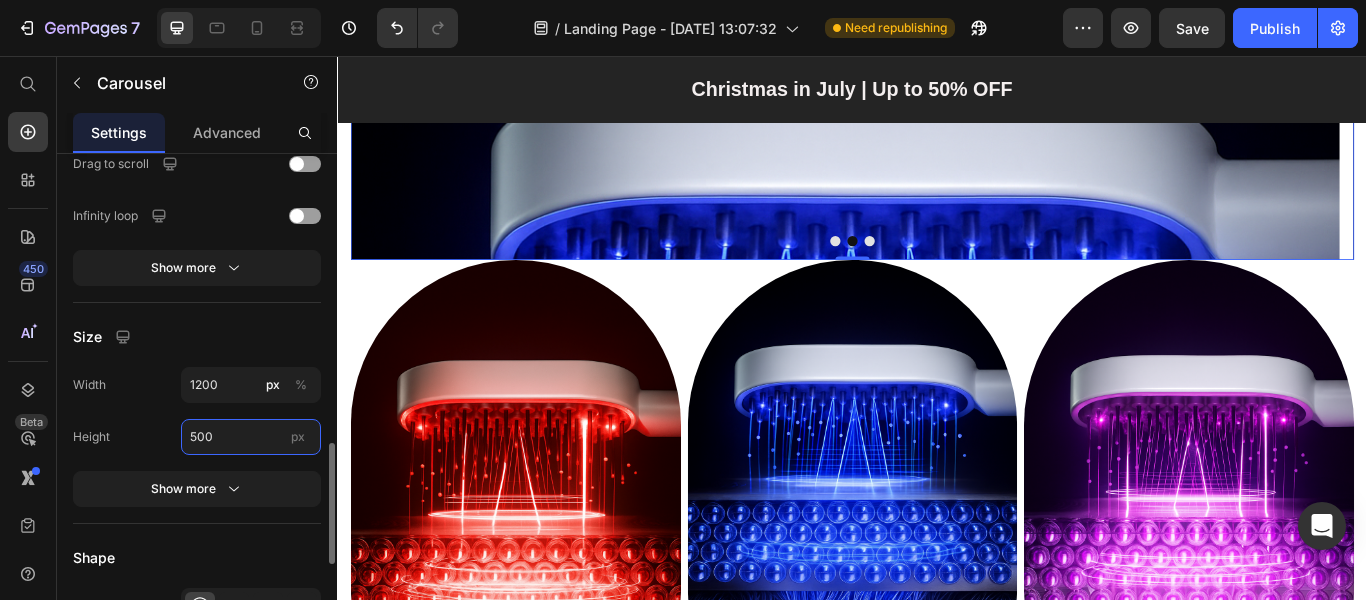 click on "500" at bounding box center (251, 437) 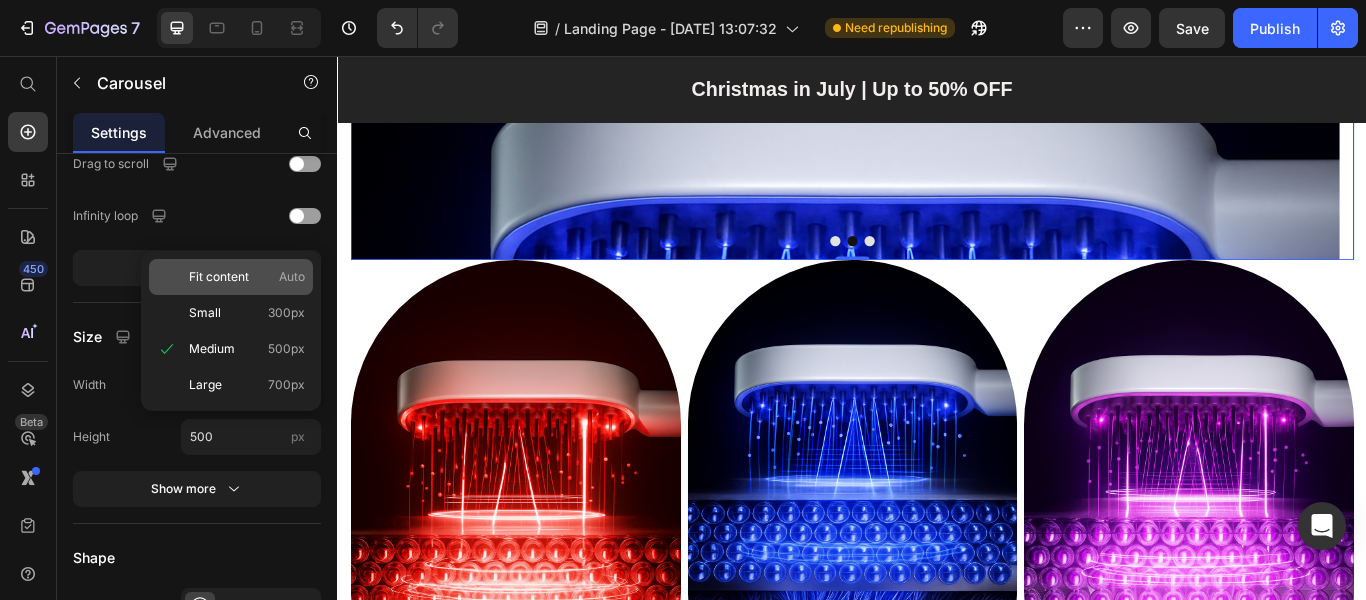 click on "Fit content Auto" 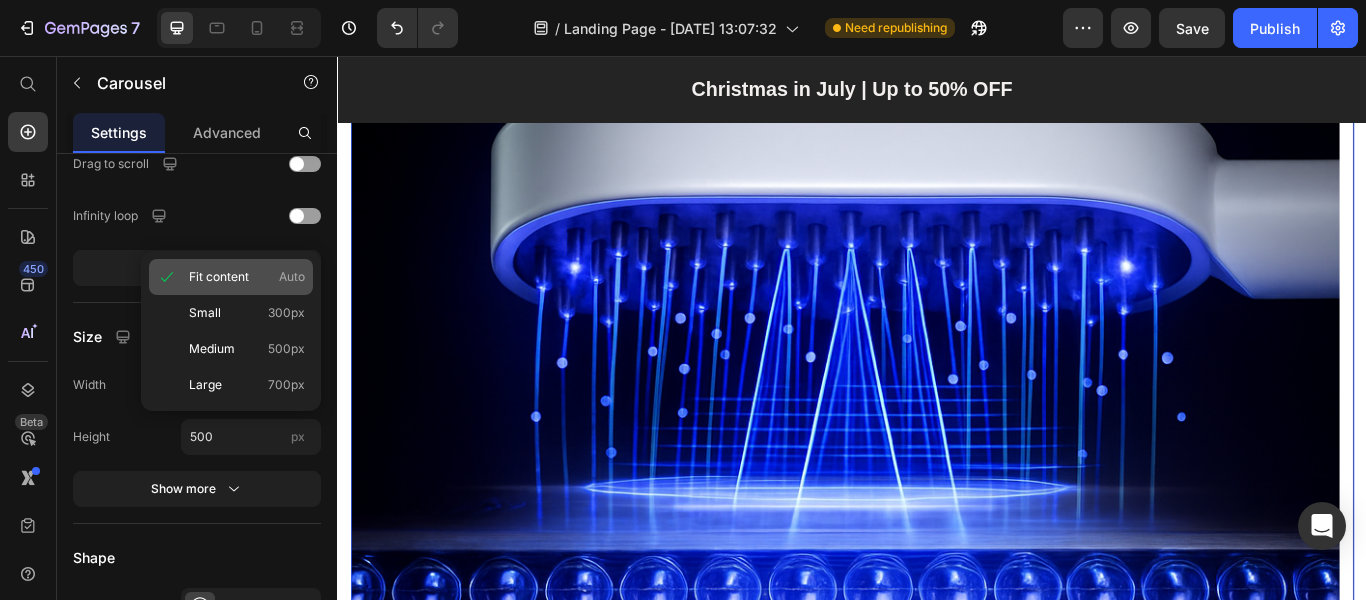 type on "Auto" 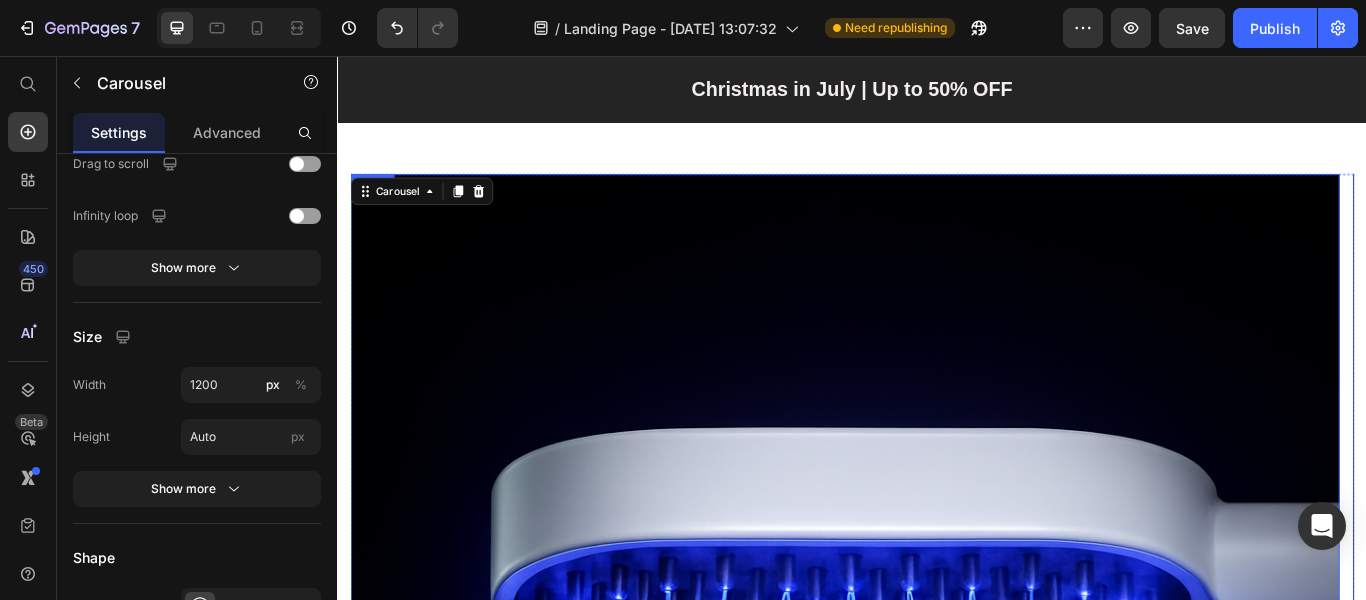 scroll, scrollTop: 1494, scrollLeft: 0, axis: vertical 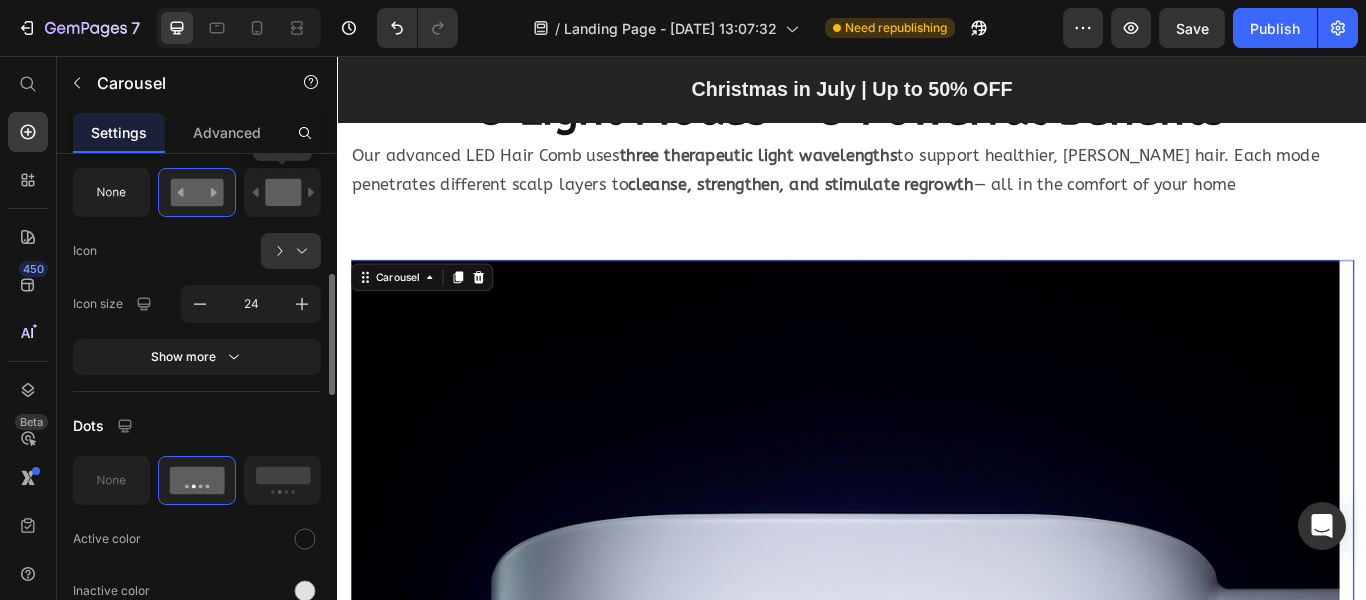 click 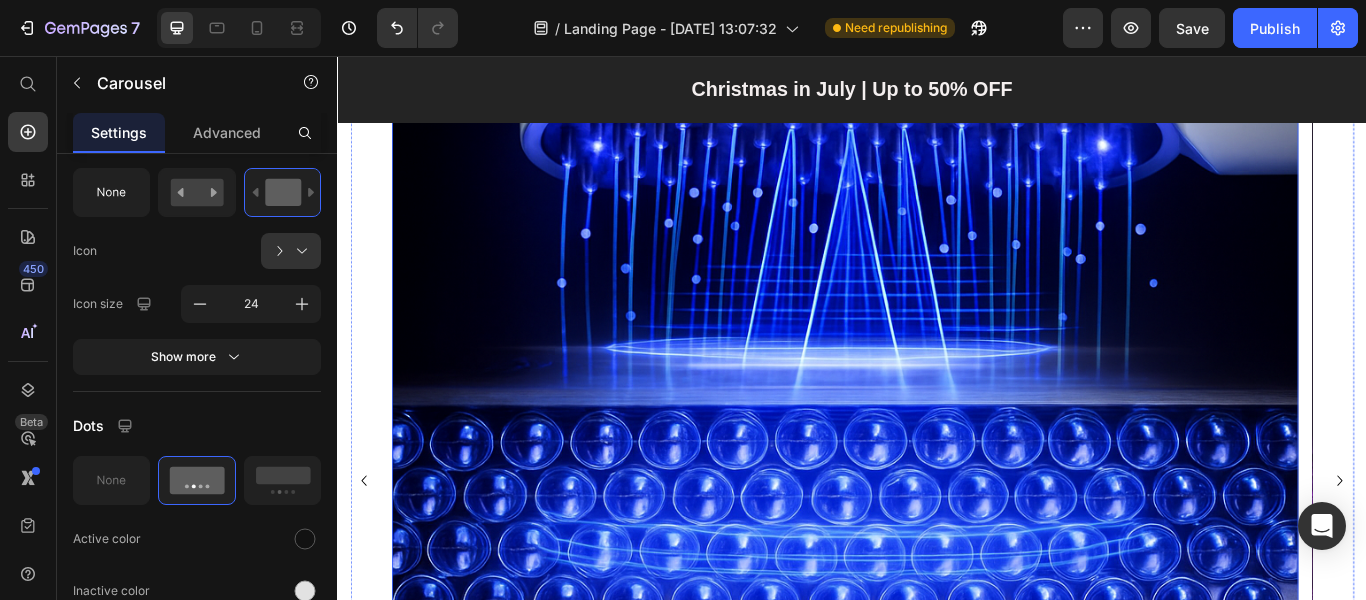 scroll, scrollTop: 2394, scrollLeft: 0, axis: vertical 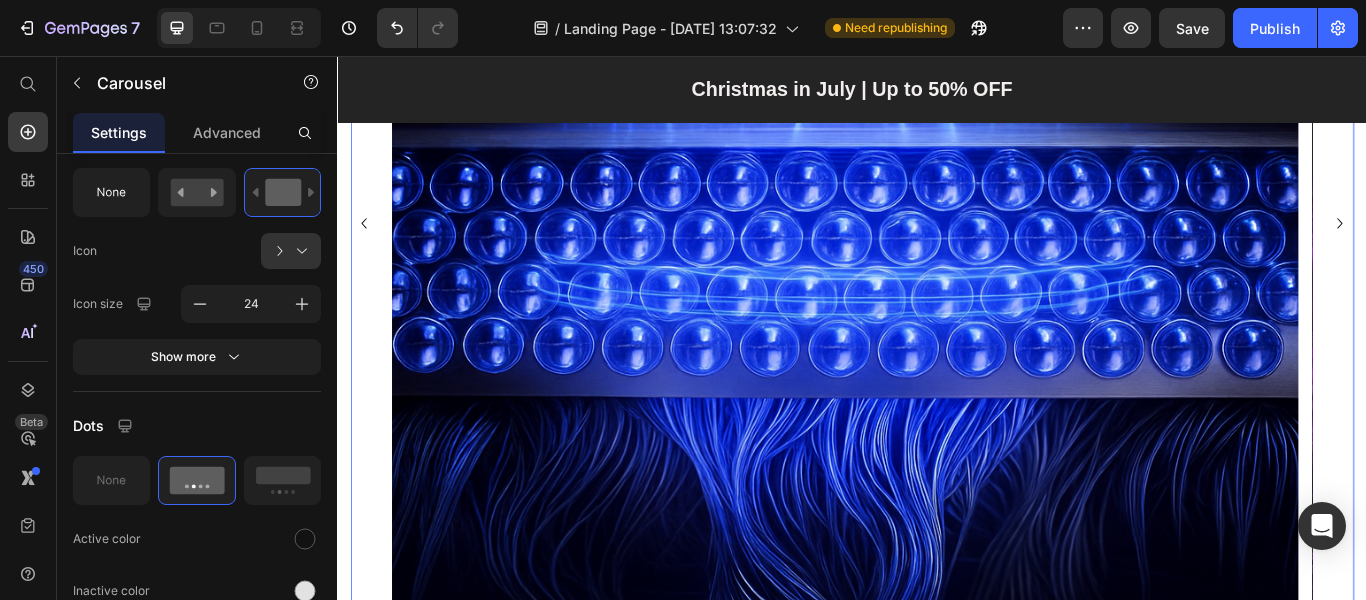 click 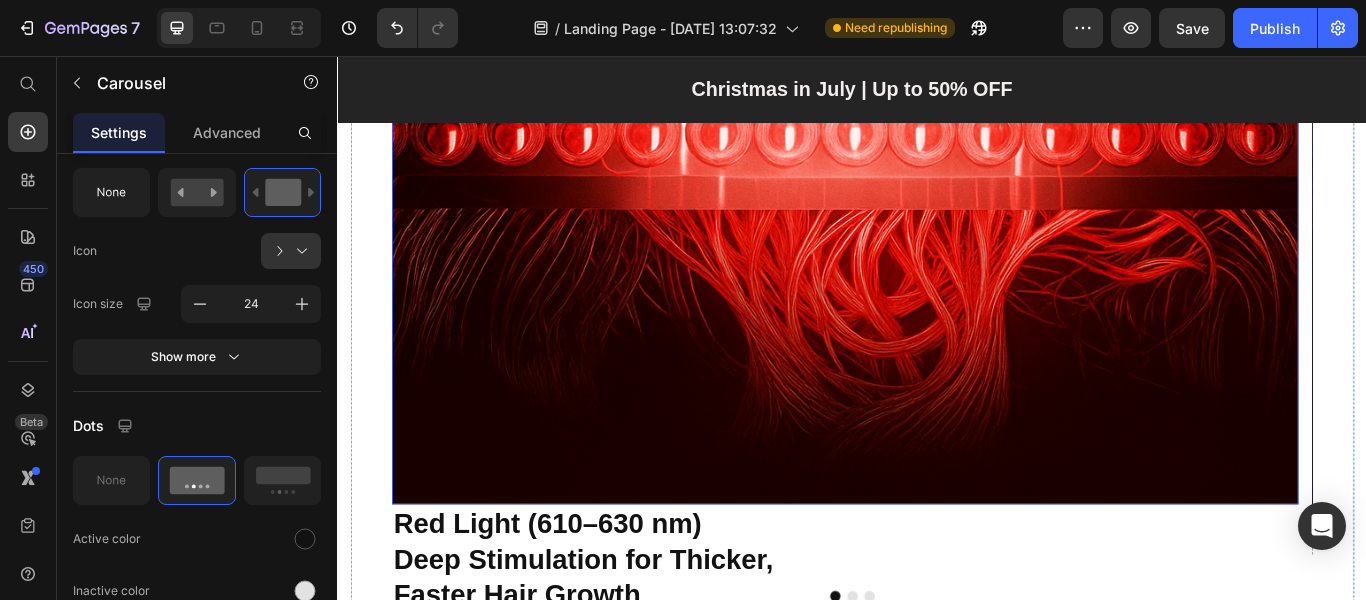 scroll, scrollTop: 2994, scrollLeft: 0, axis: vertical 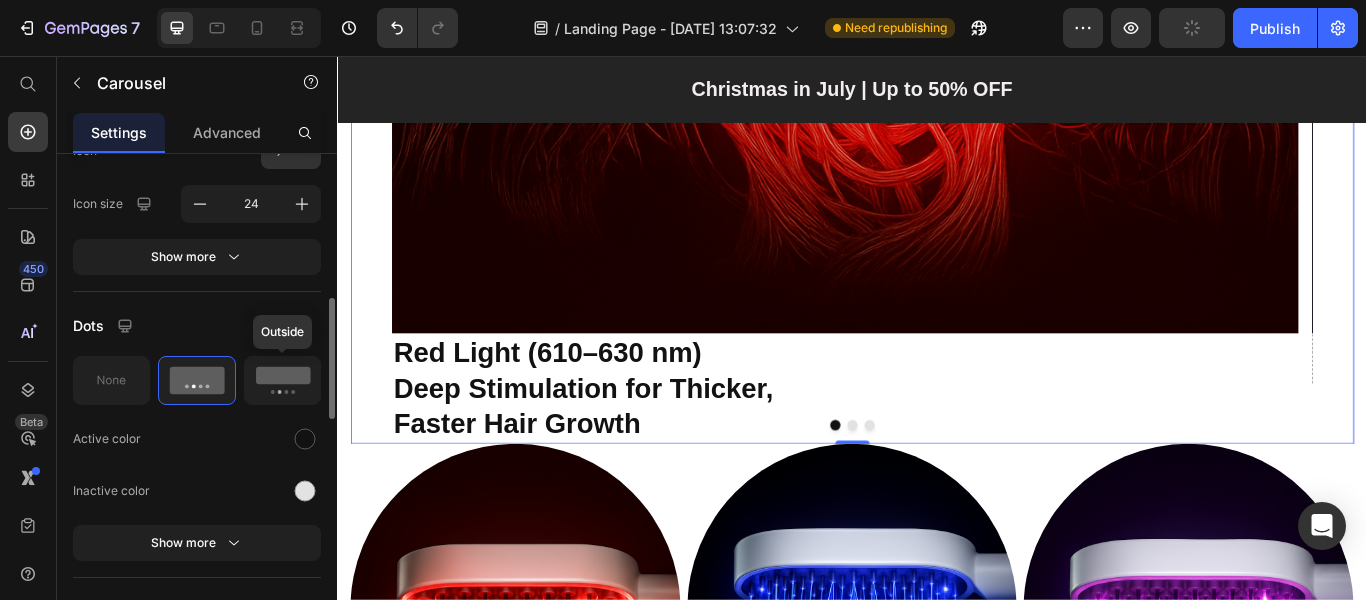 click 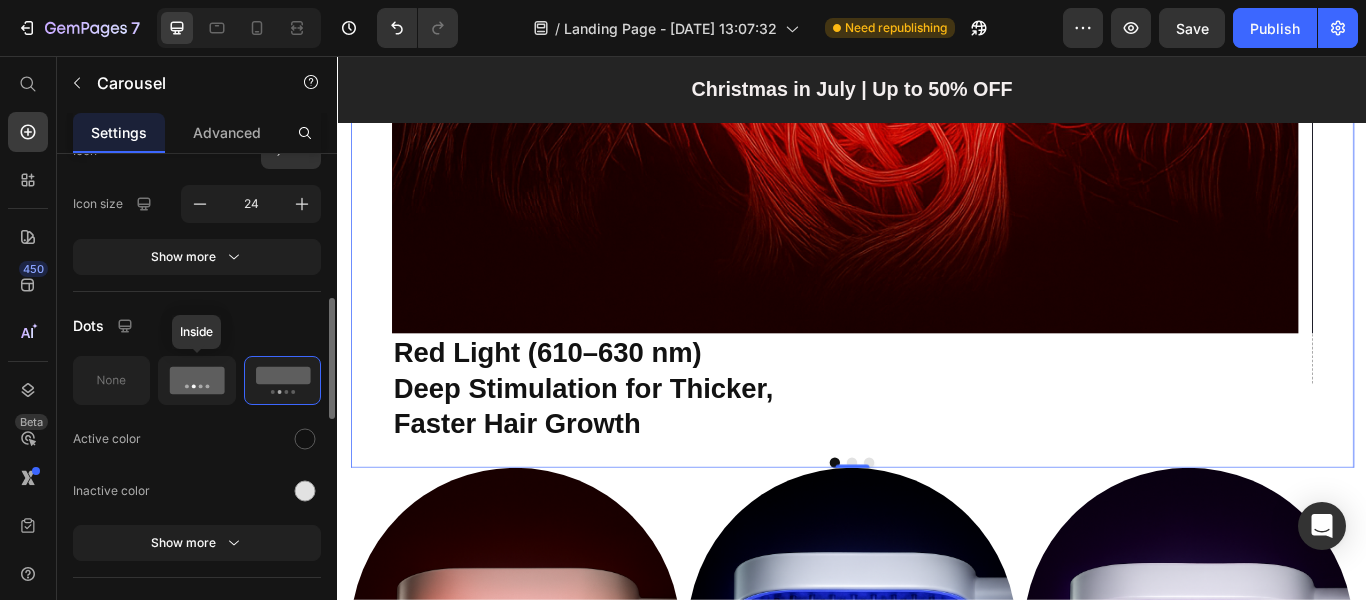 click 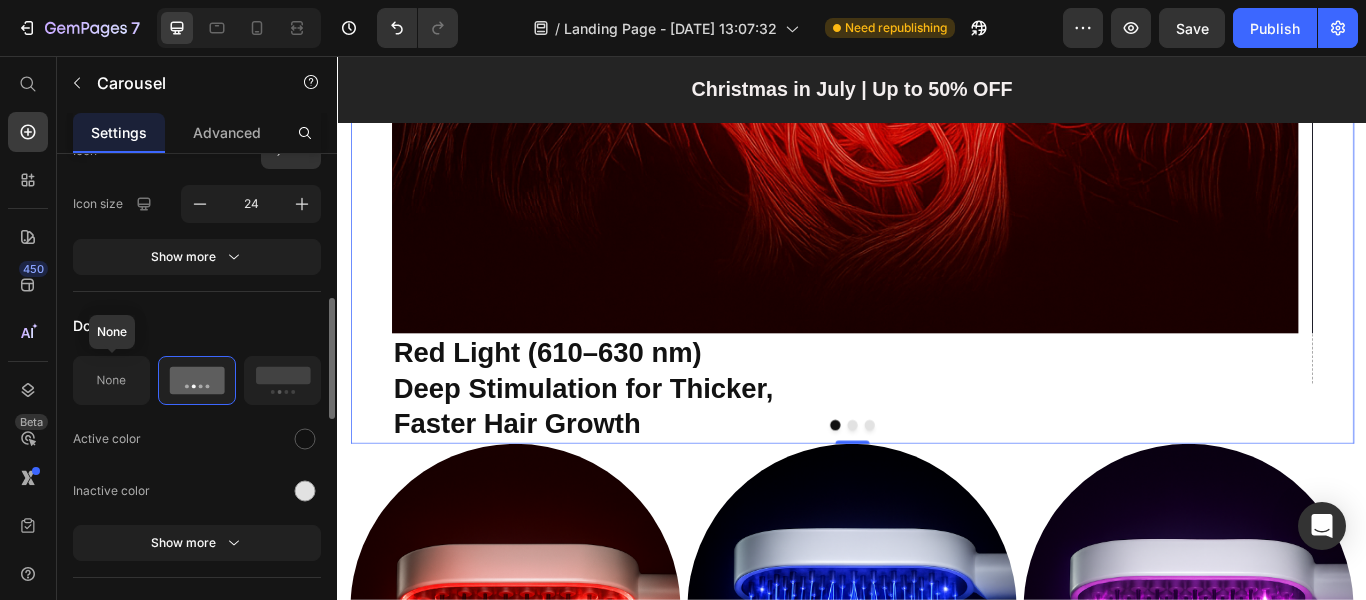 click 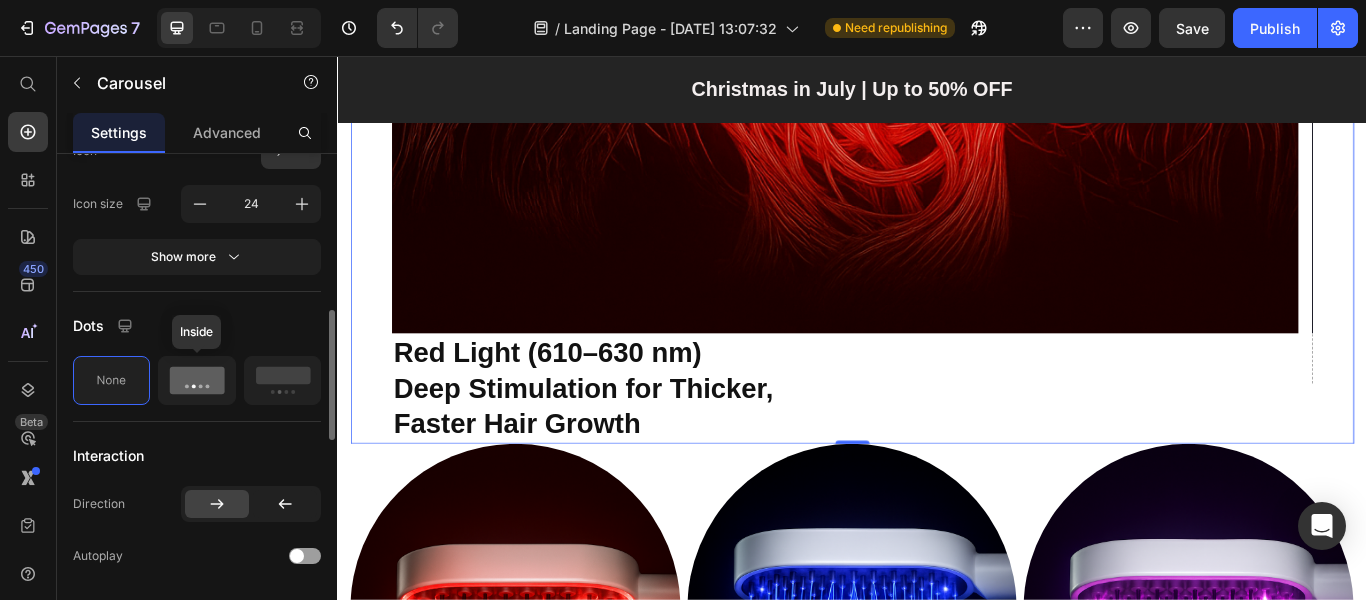 click 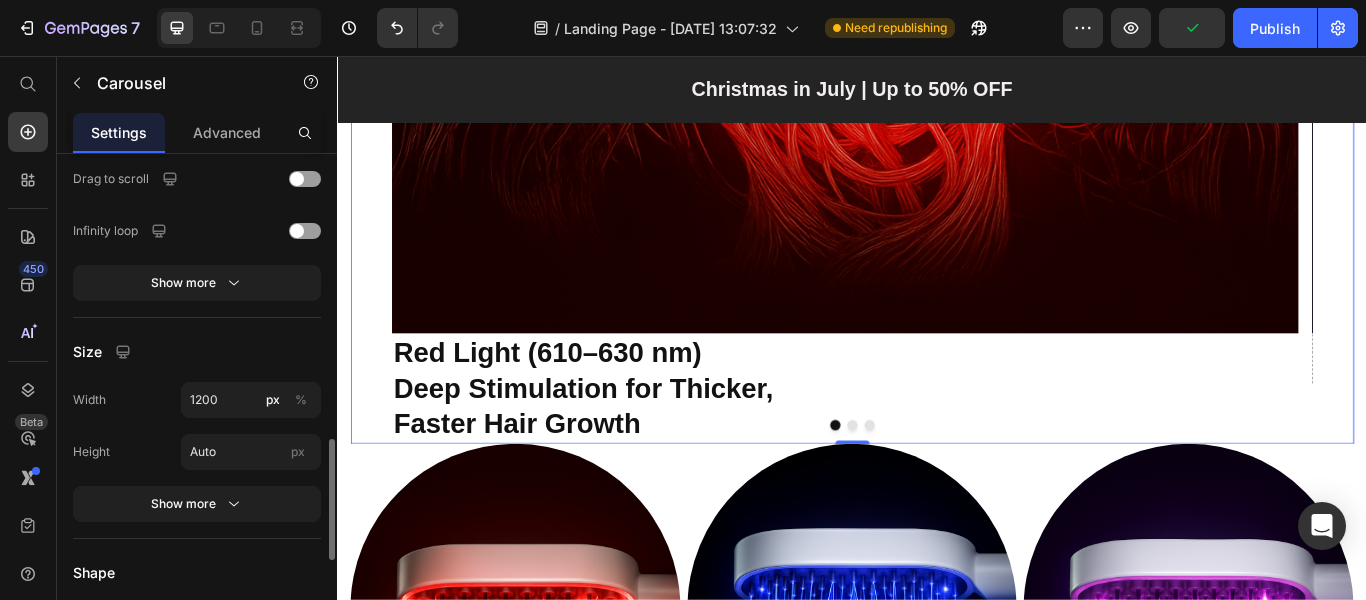 scroll, scrollTop: 1085, scrollLeft: 0, axis: vertical 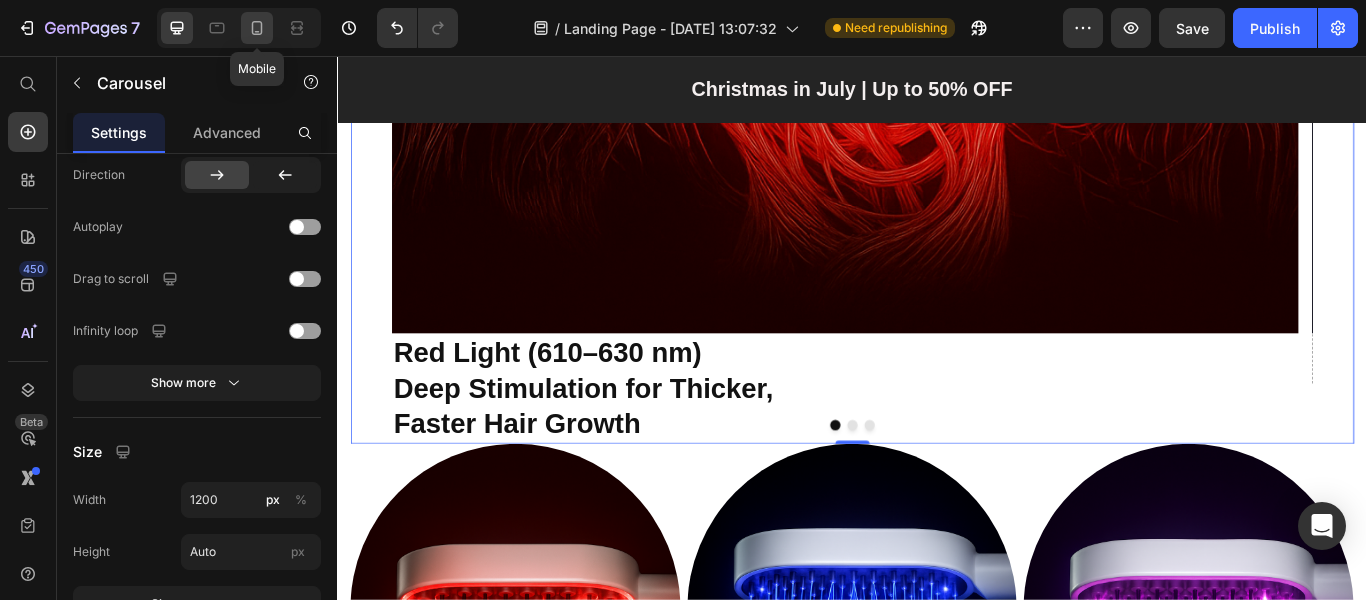 click 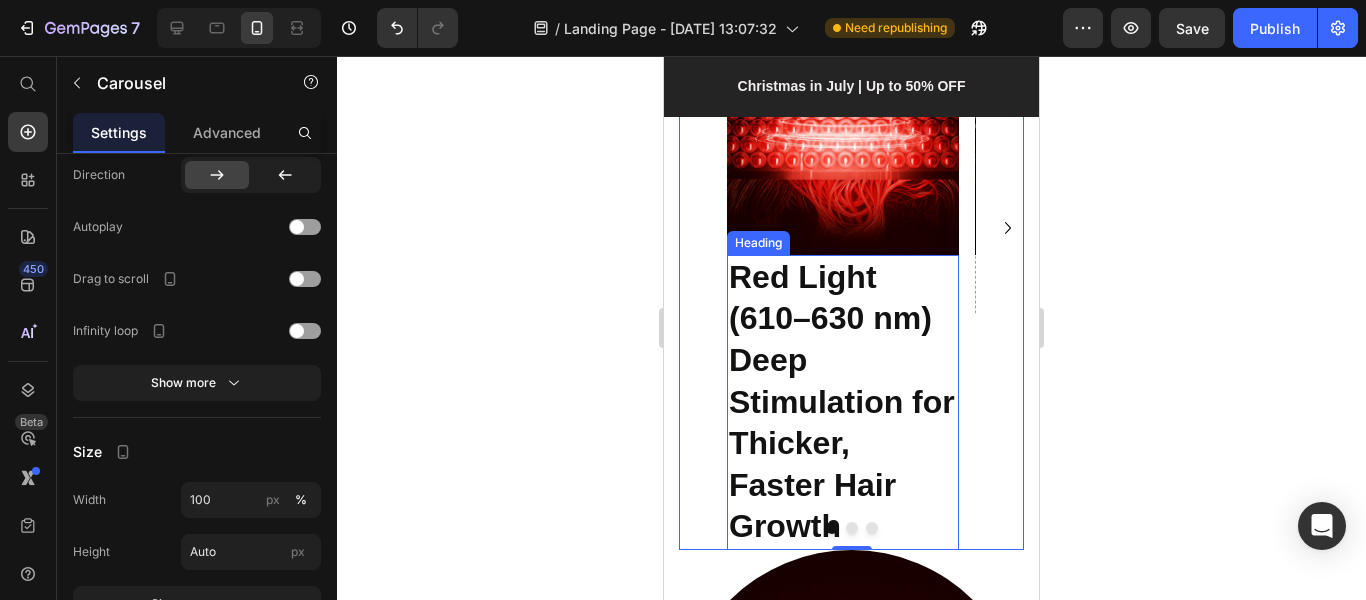 scroll, scrollTop: 1982, scrollLeft: 0, axis: vertical 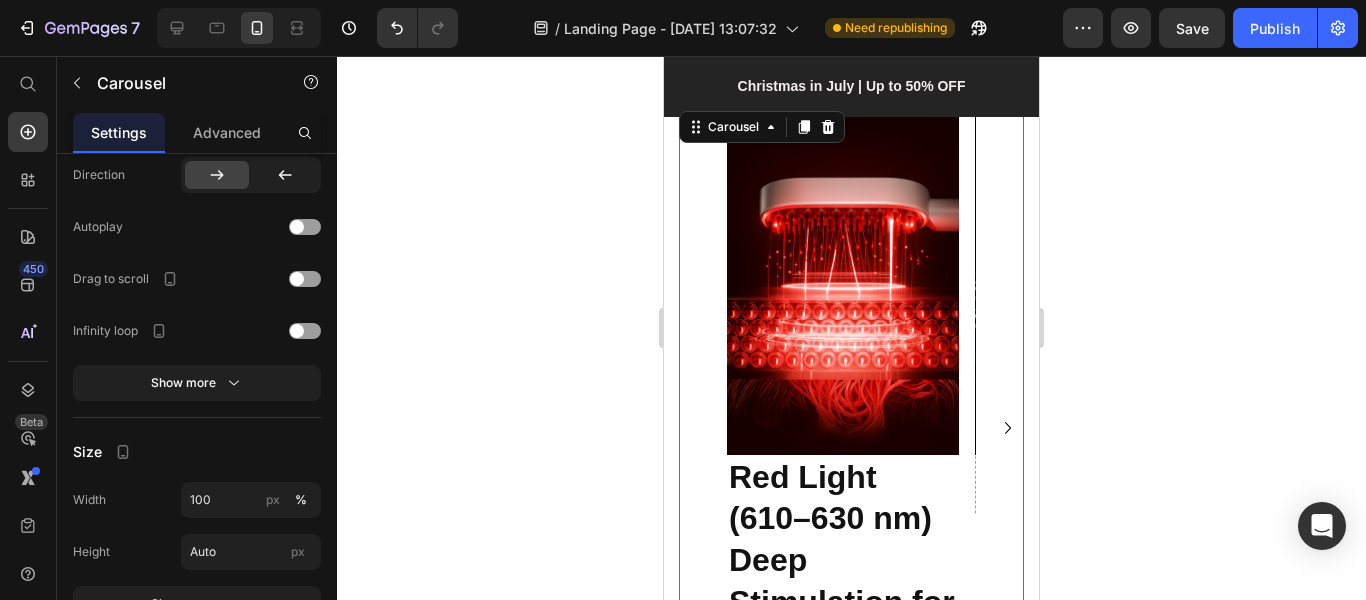 click 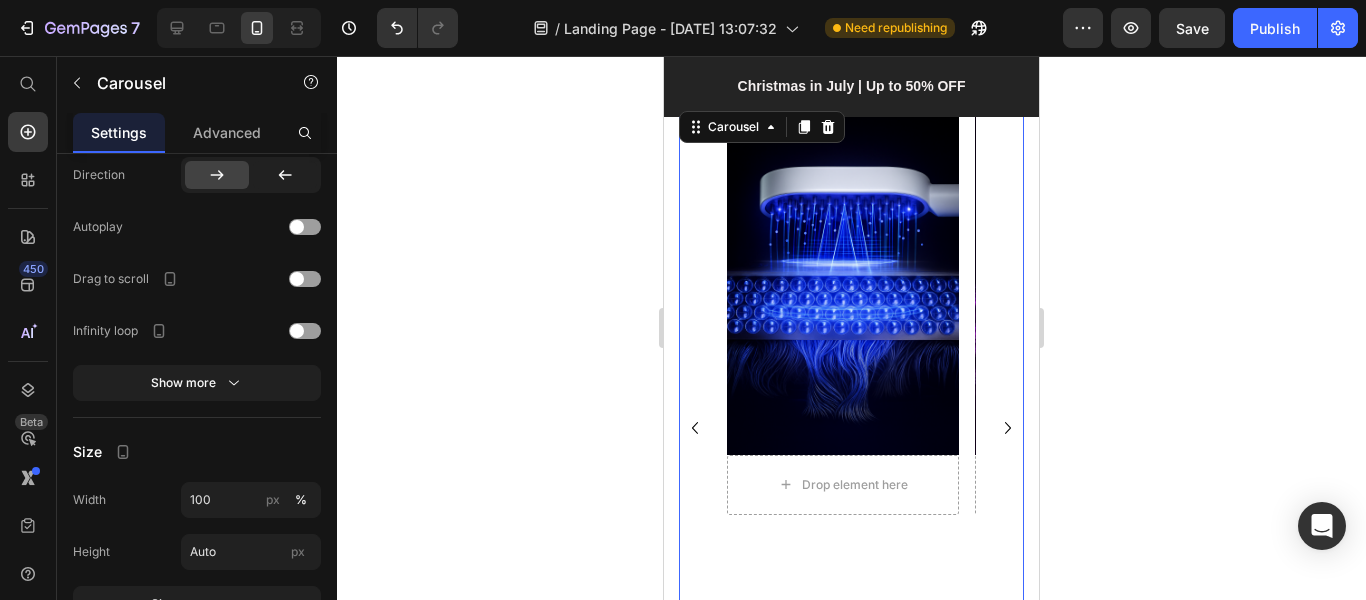 click 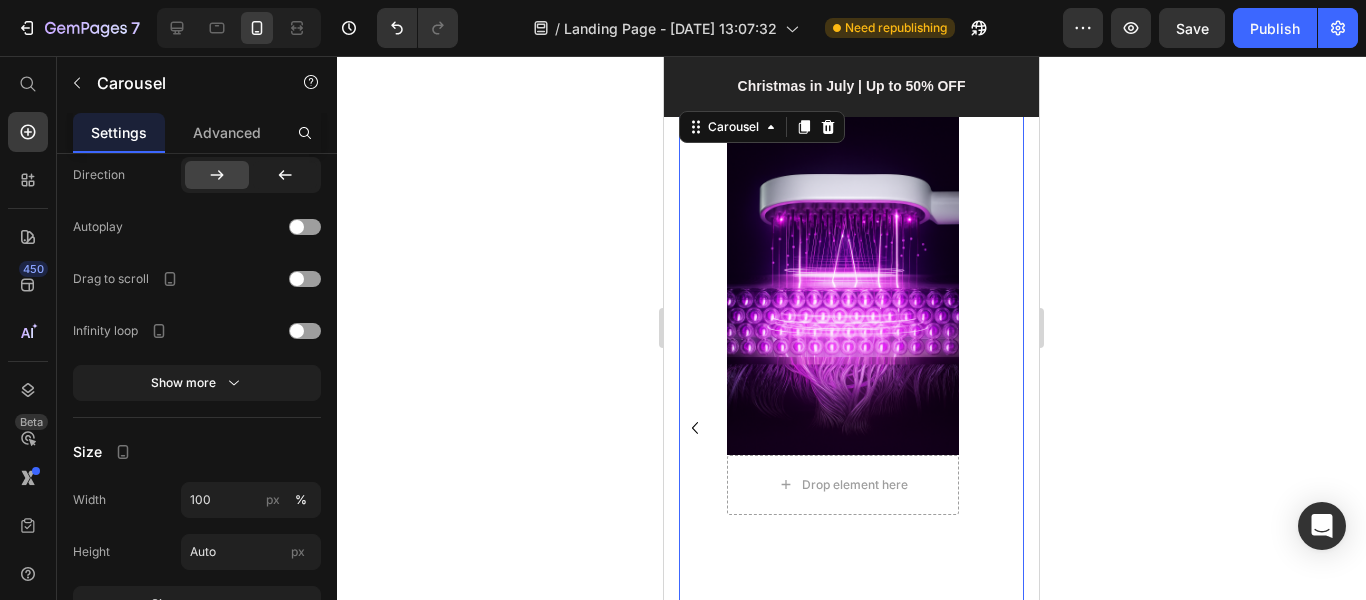 click 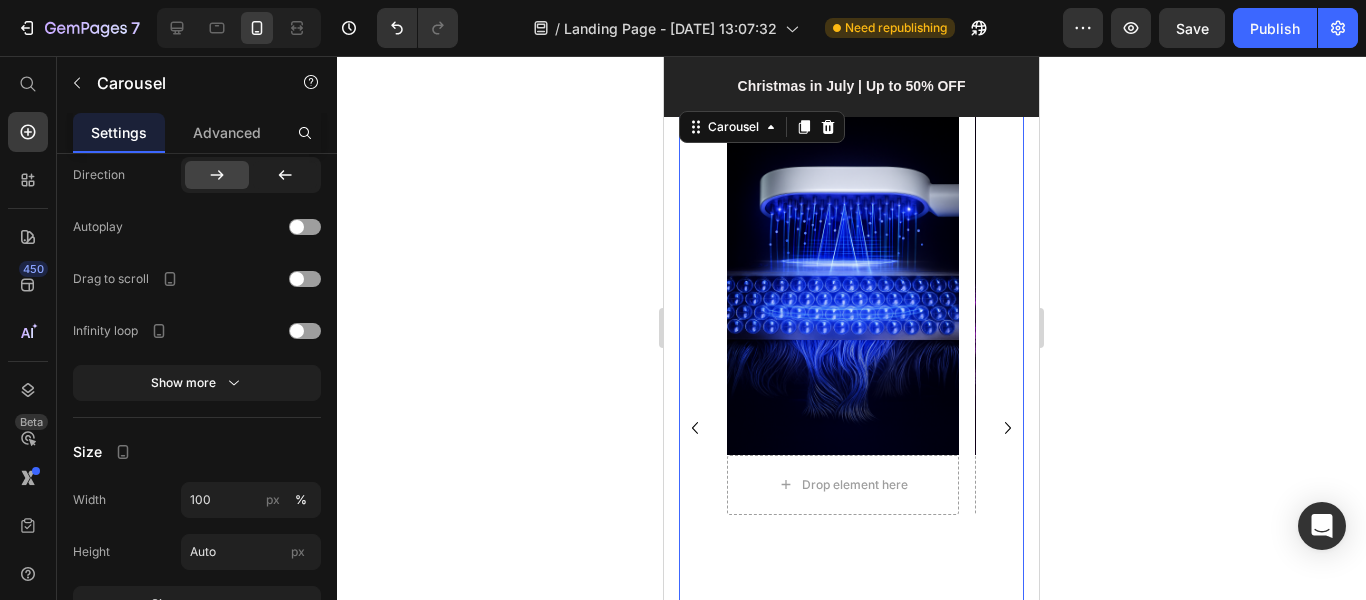 click 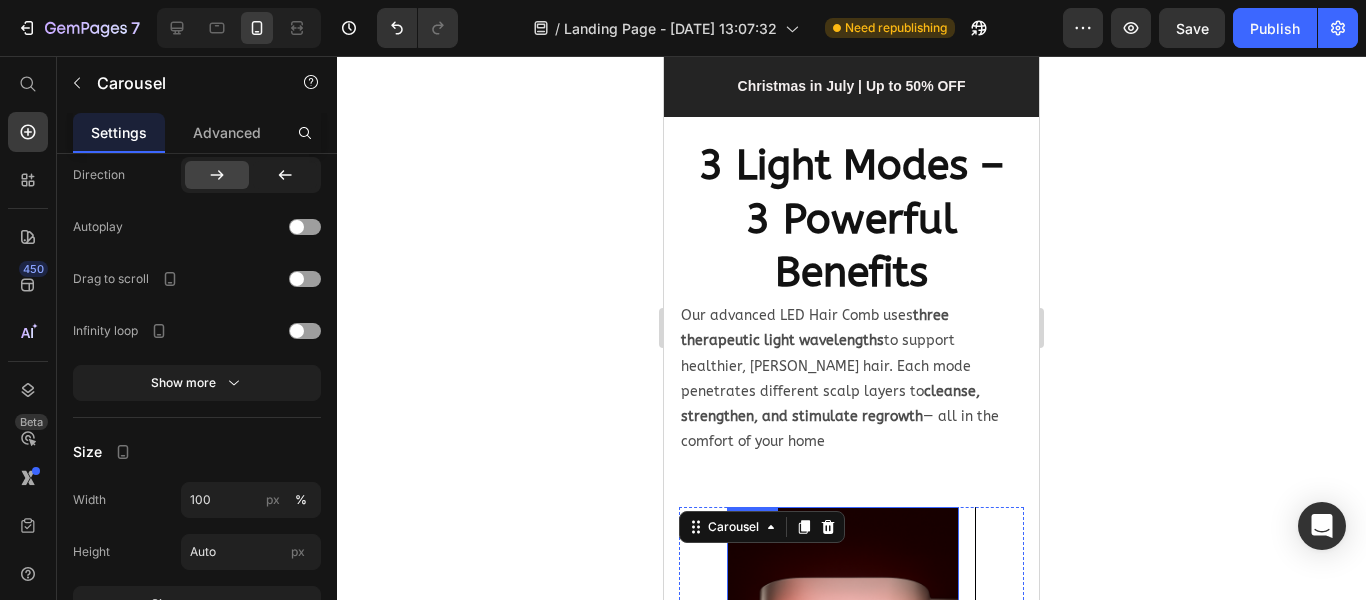 scroll, scrollTop: 1982, scrollLeft: 0, axis: vertical 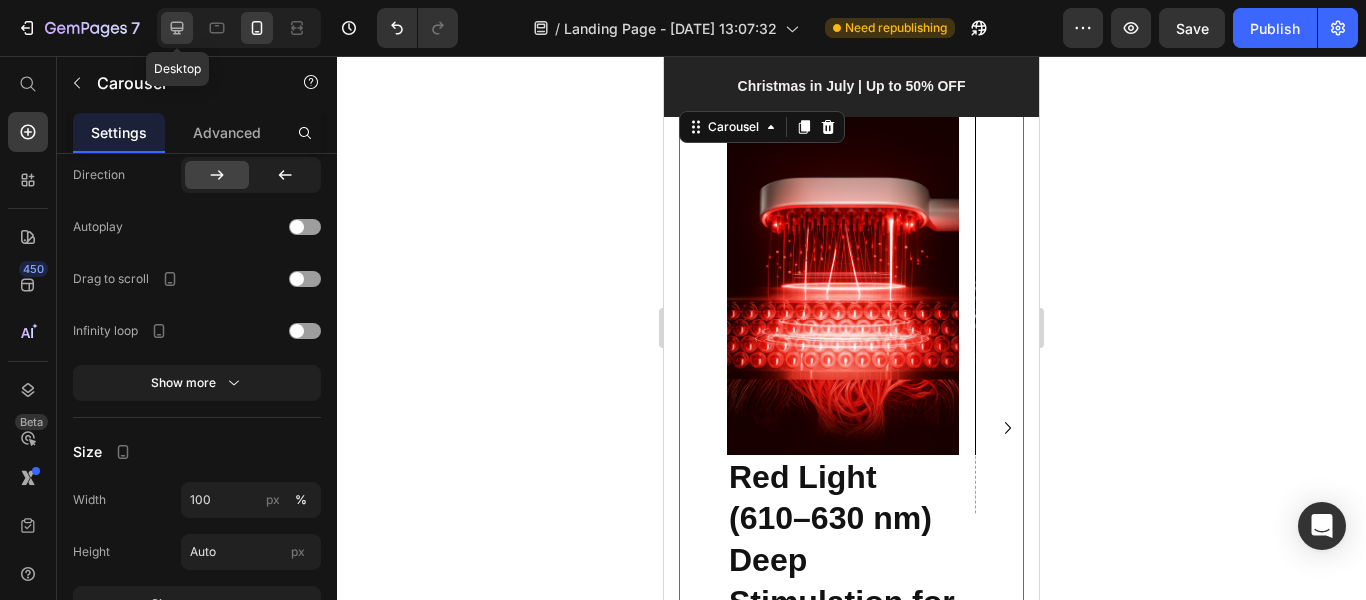 click 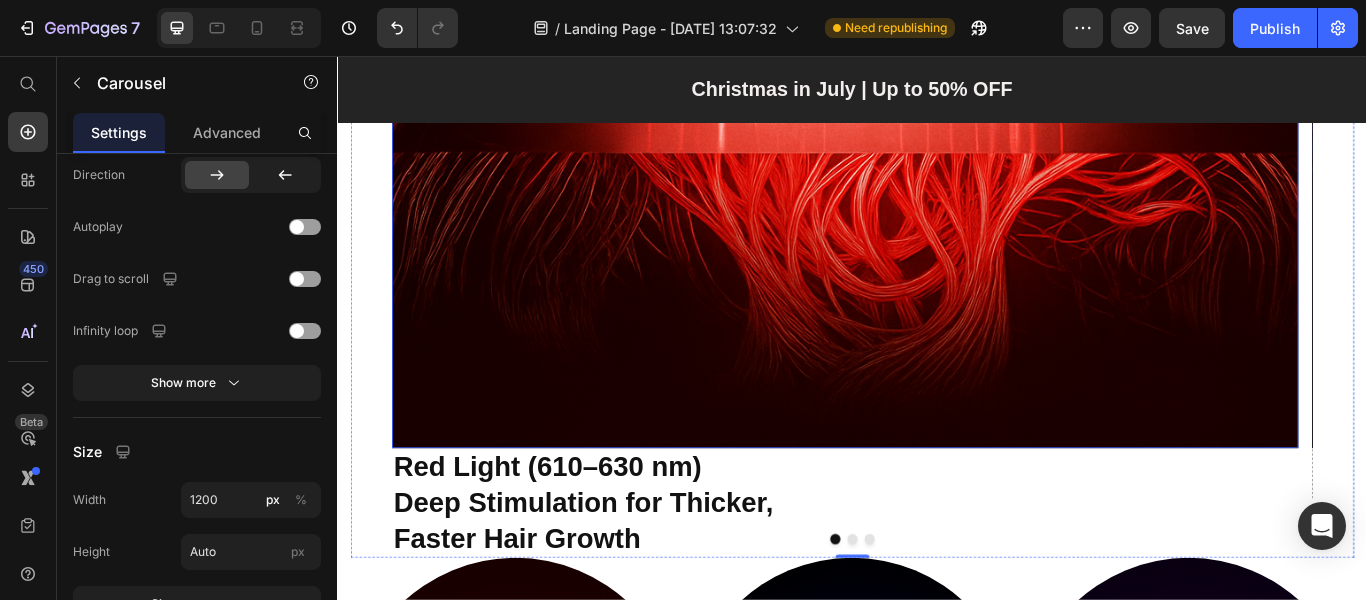 scroll, scrollTop: 3061, scrollLeft: 0, axis: vertical 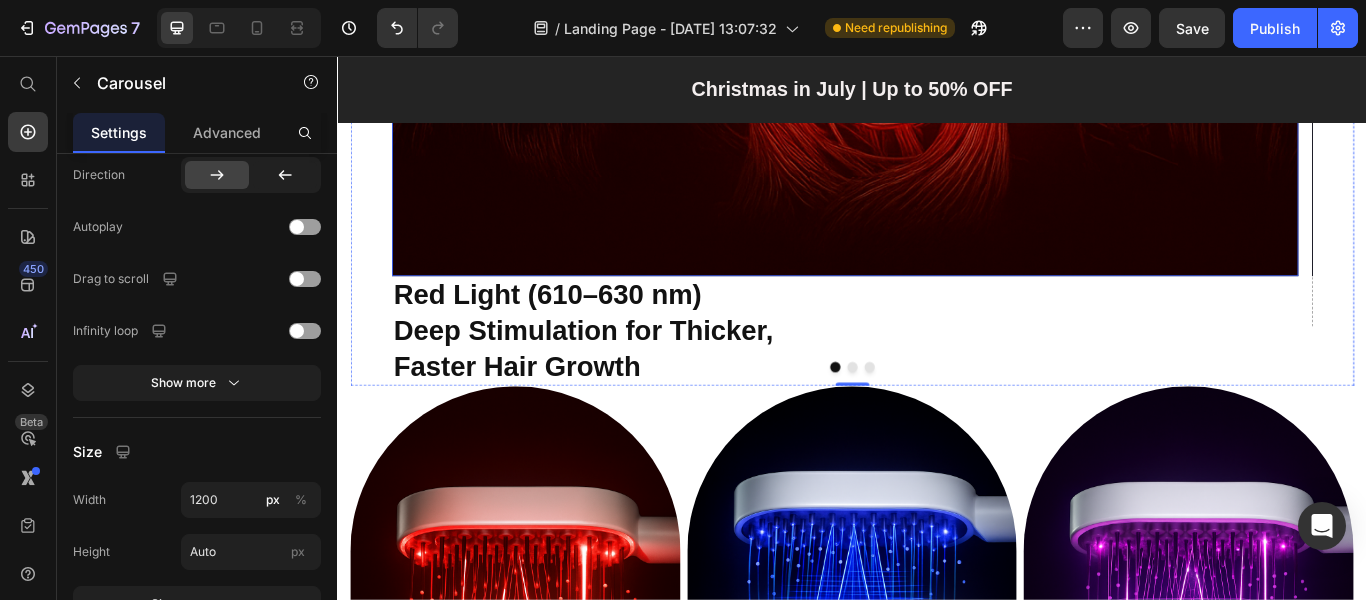 click on "⁠⁠⁠⁠⁠⁠⁠ Red Light (610–630 nm)  Deep Stimulation for Thicker,  Faster Hair Growth" at bounding box center [928, 376] 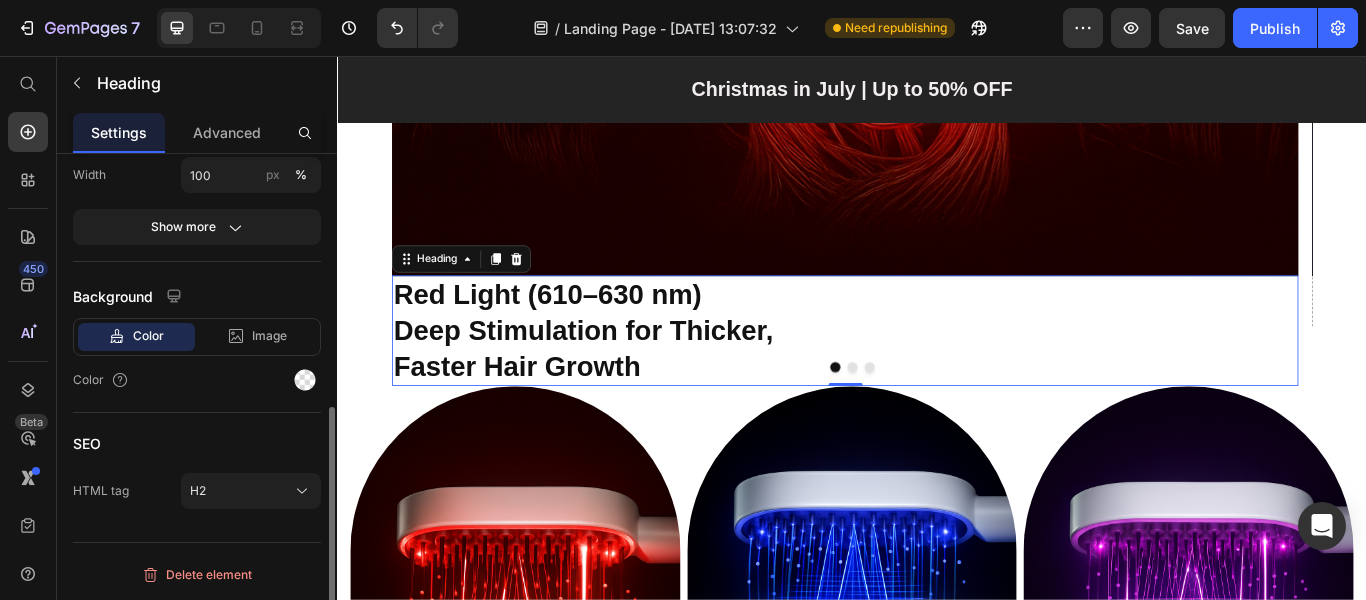 scroll, scrollTop: 0, scrollLeft: 0, axis: both 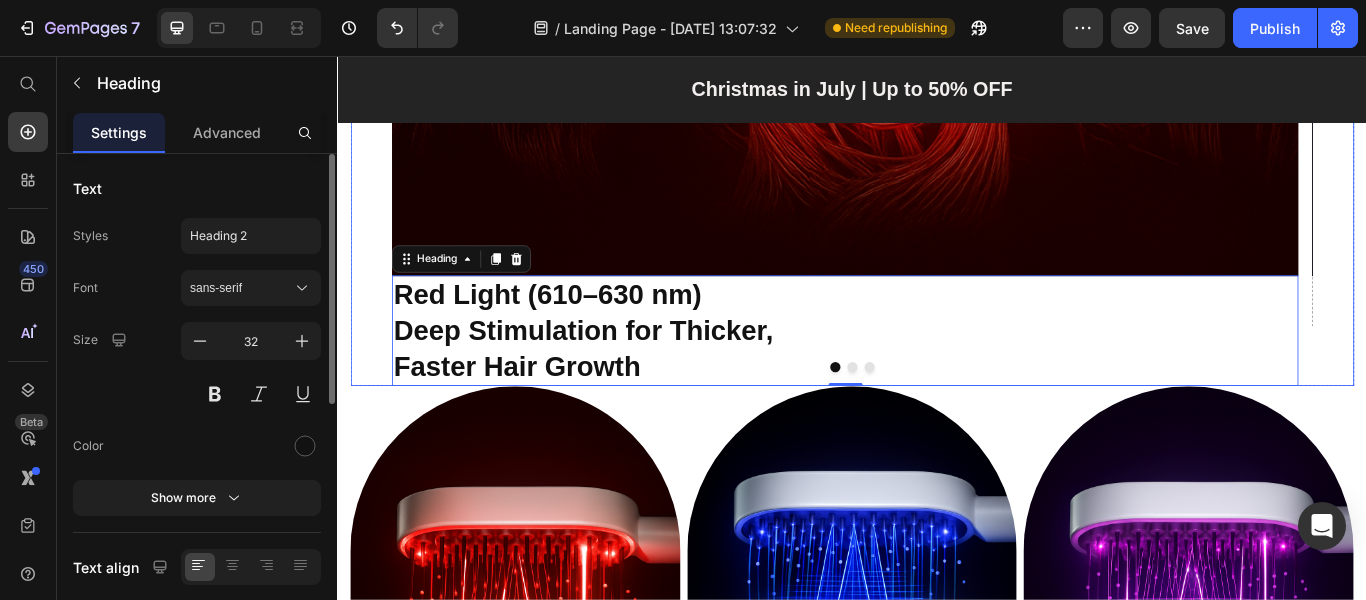 click at bounding box center [937, 419] 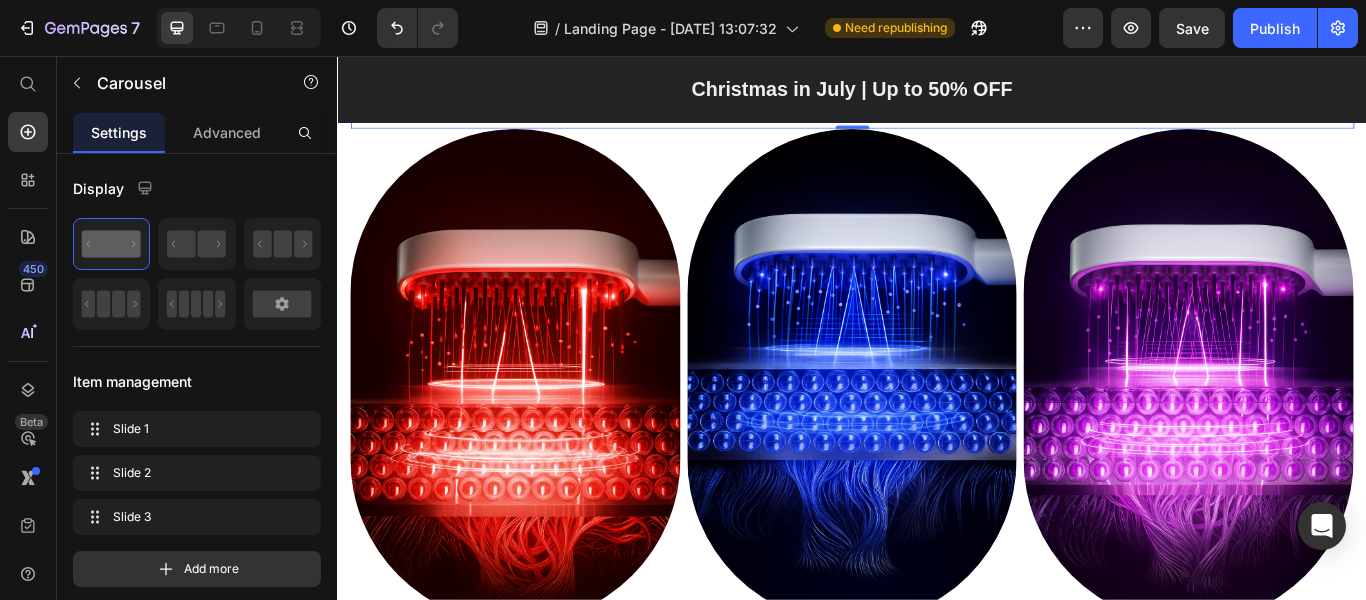 scroll, scrollTop: 3061, scrollLeft: 0, axis: vertical 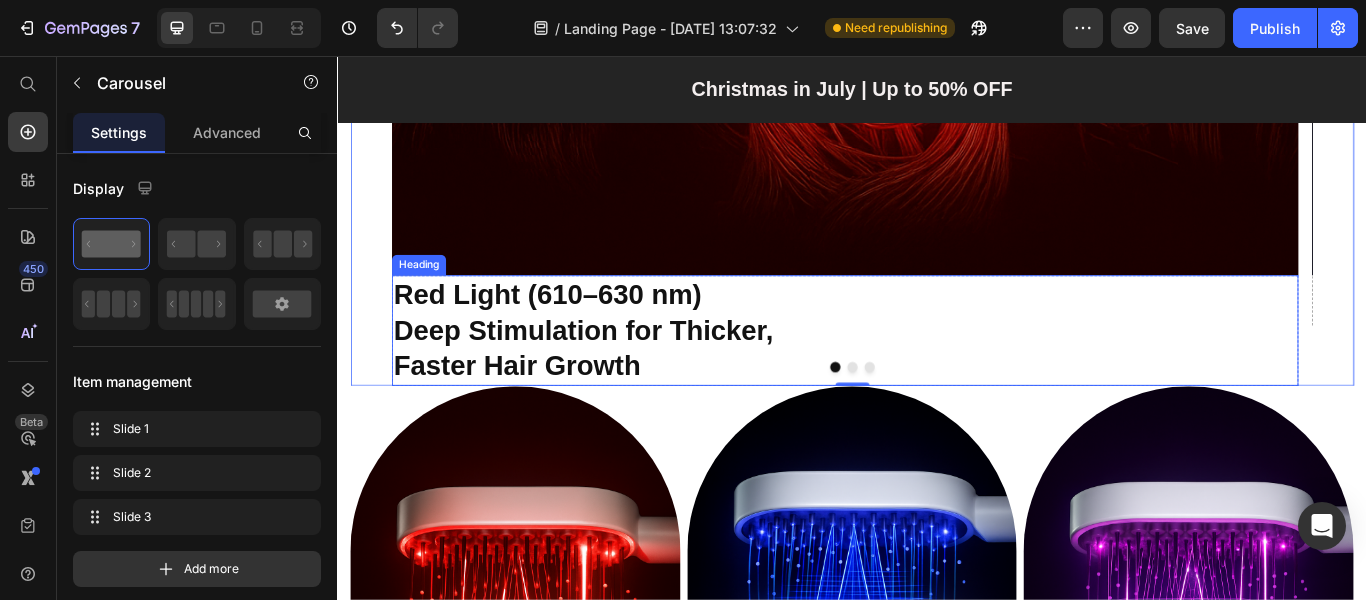 click on "Faster Hair Growth" at bounding box center (546, 417) 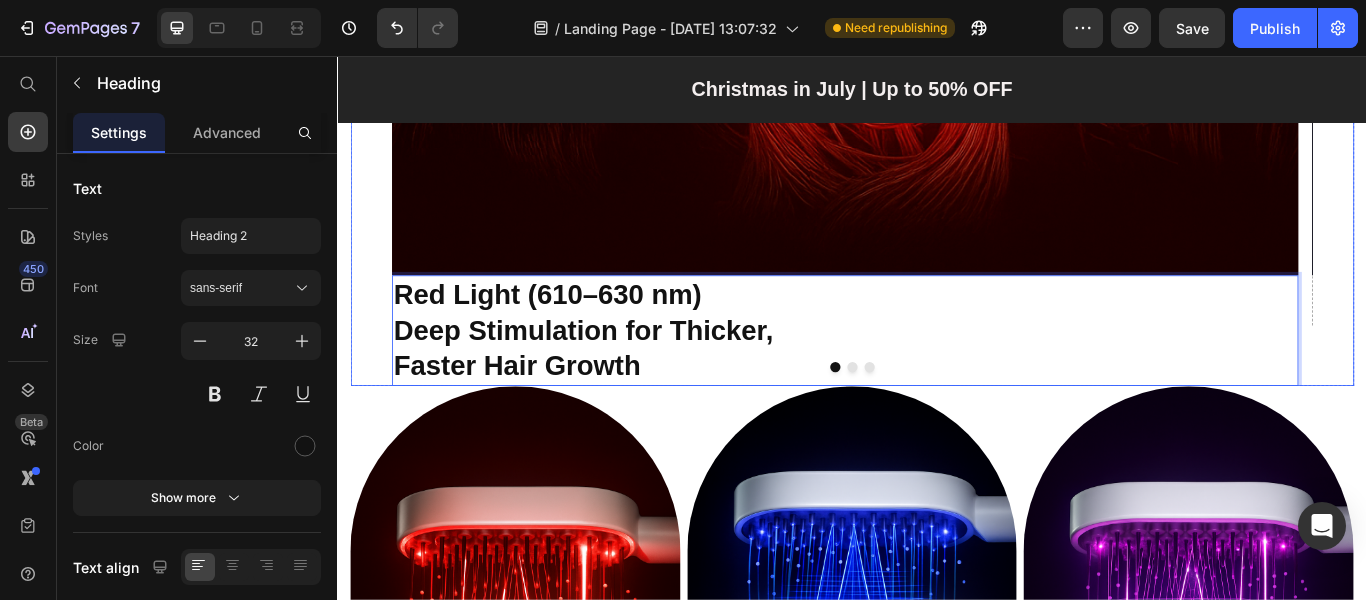 click at bounding box center [937, 419] 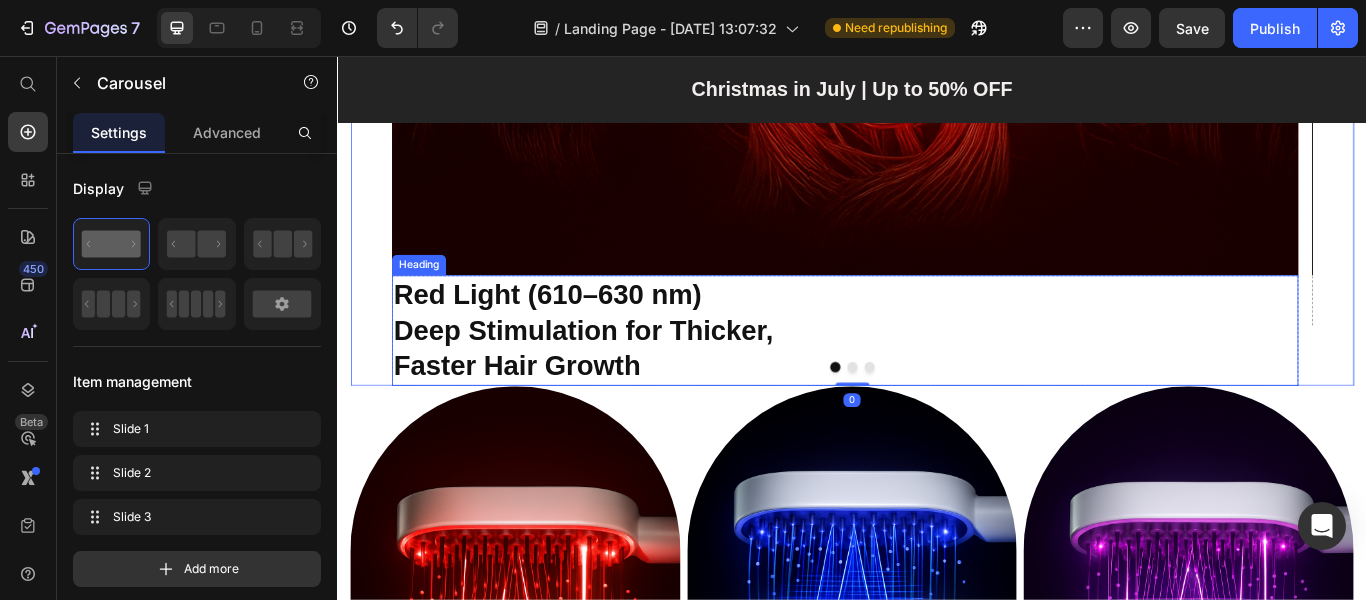 click on "⁠⁠⁠⁠⁠⁠⁠ Red Light (610–630 nm)  Deep Stimulation for Thicker,  Faster Hair Growth" at bounding box center (928, 376) 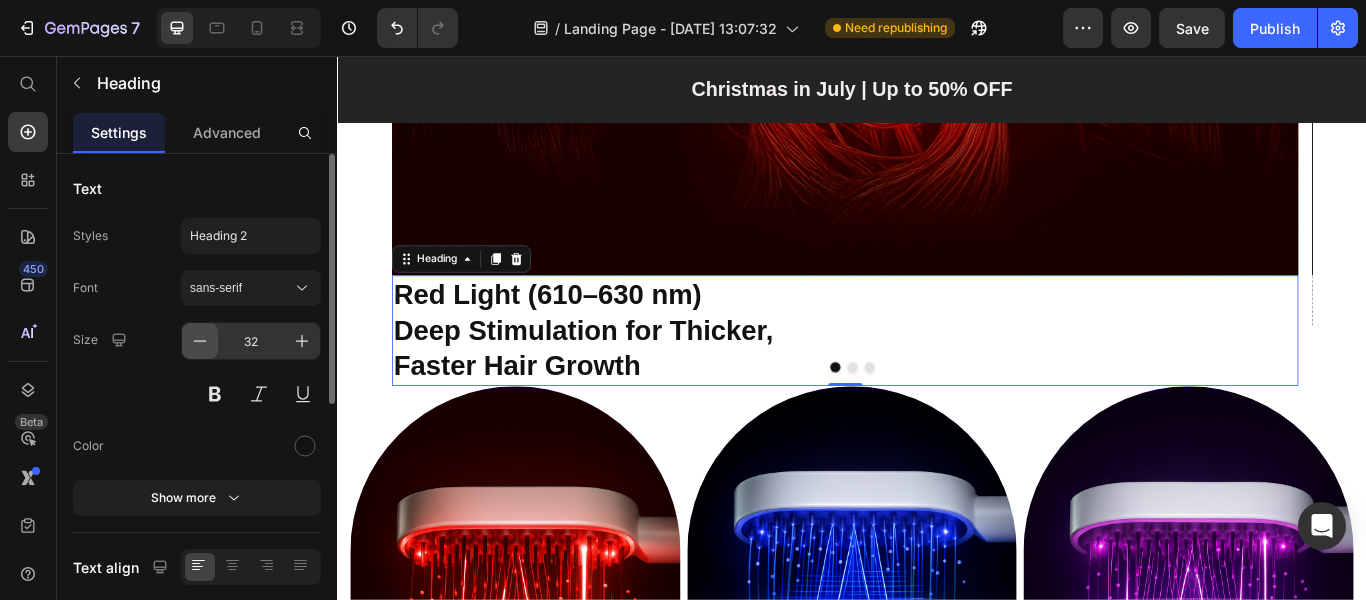 click 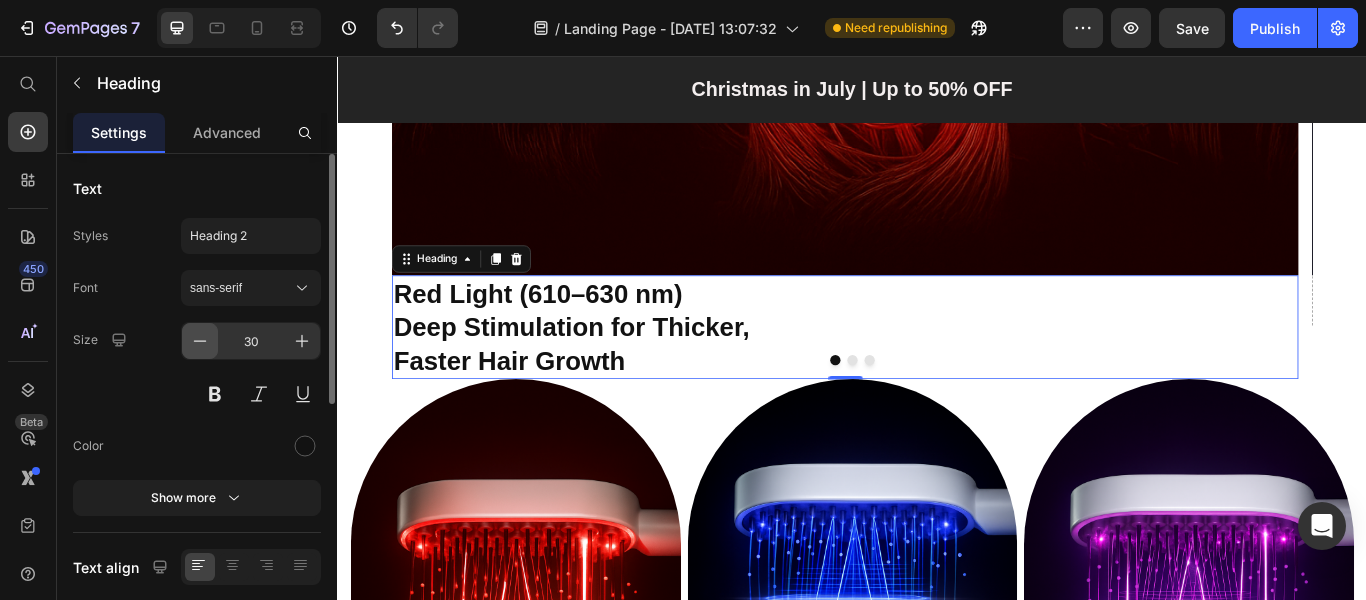 click 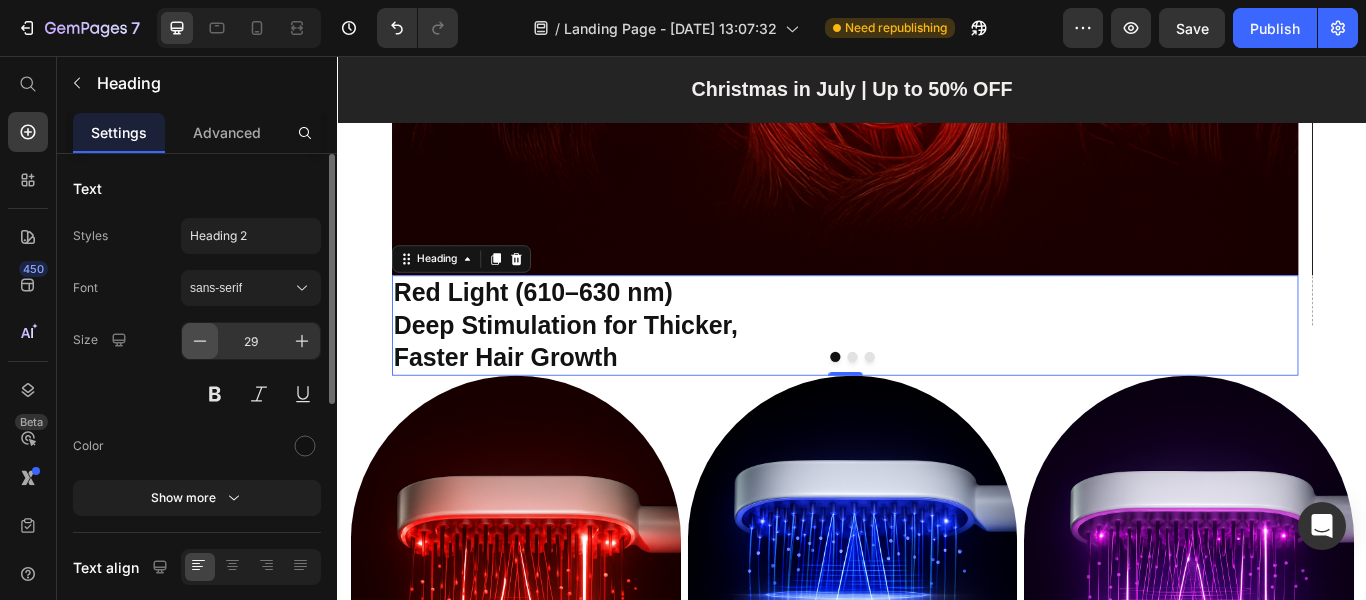 click 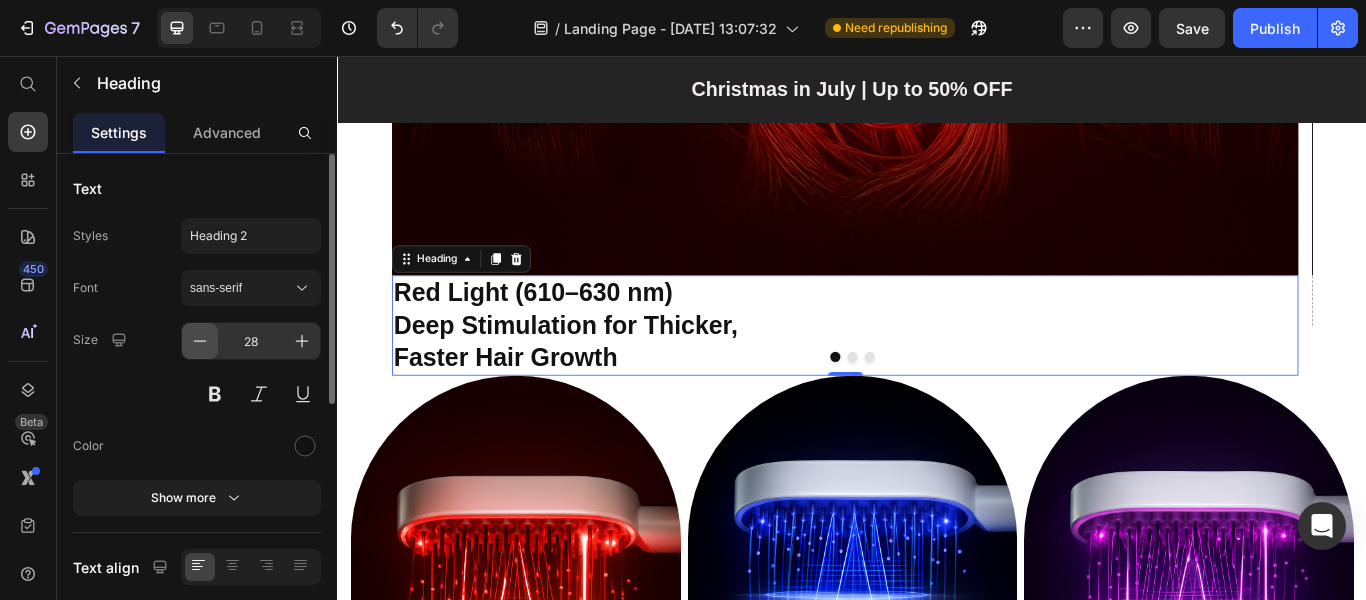click 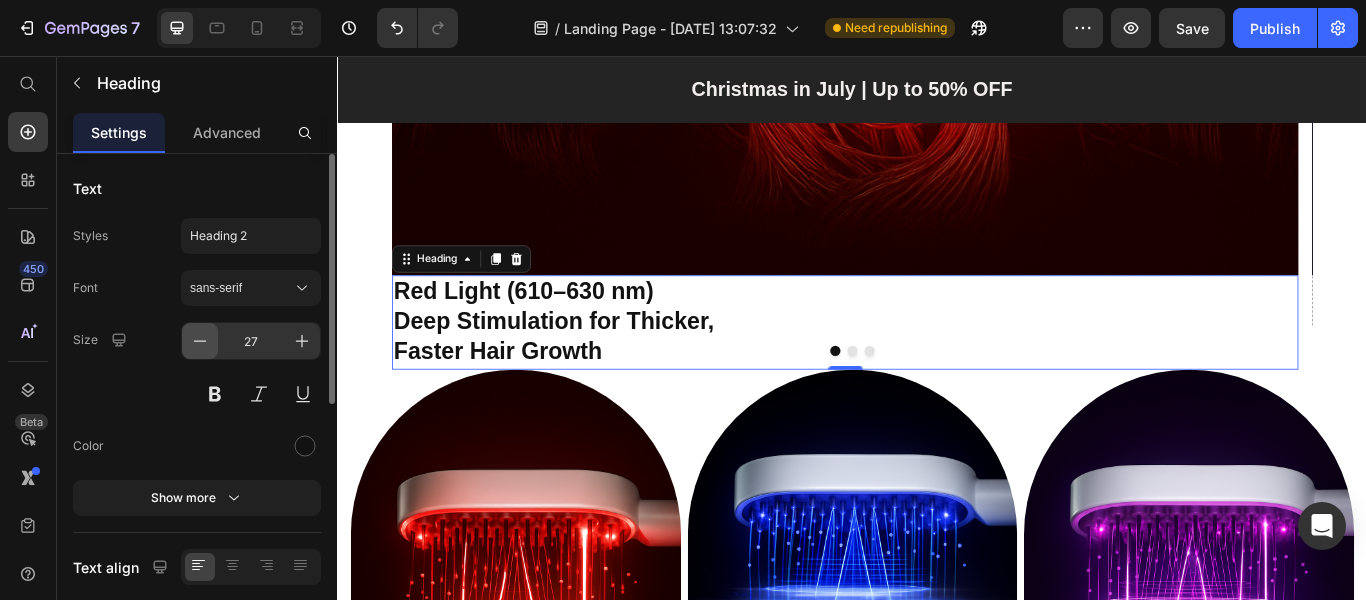 click 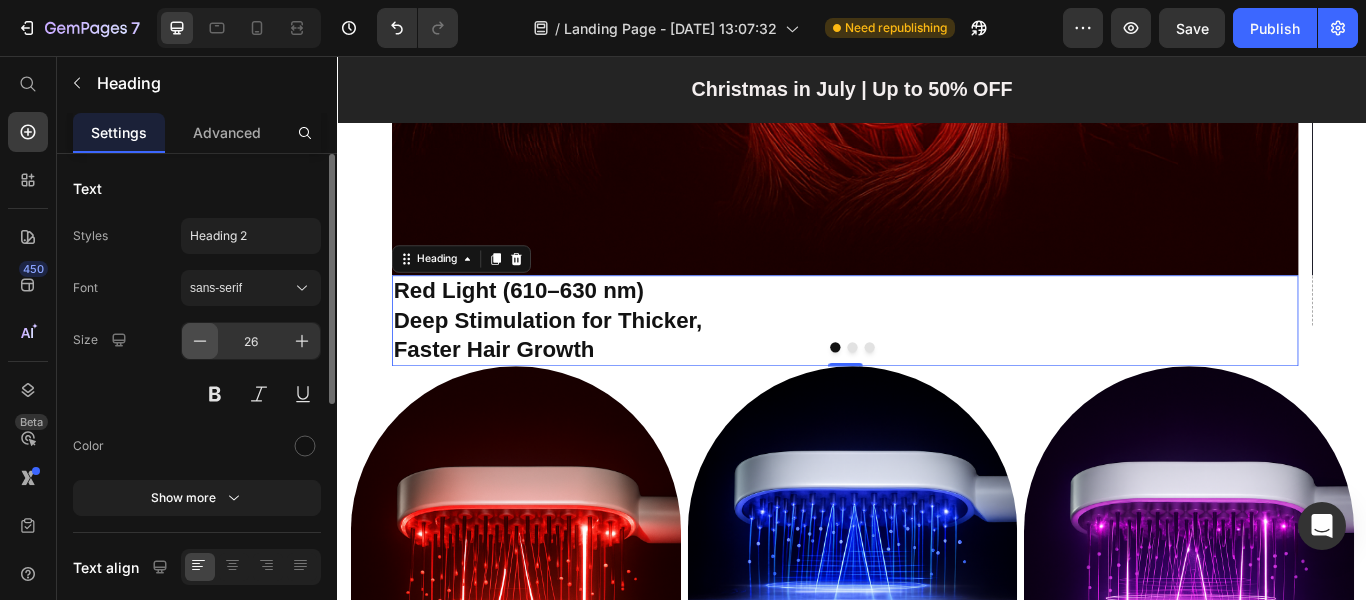 click 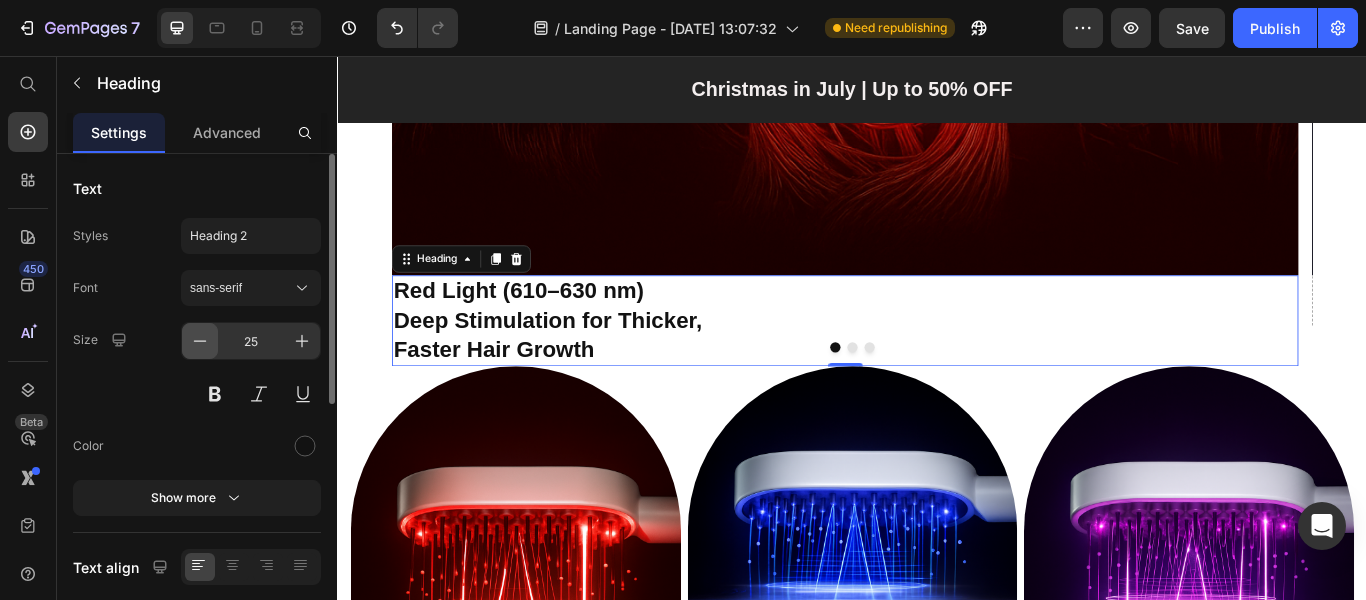 click 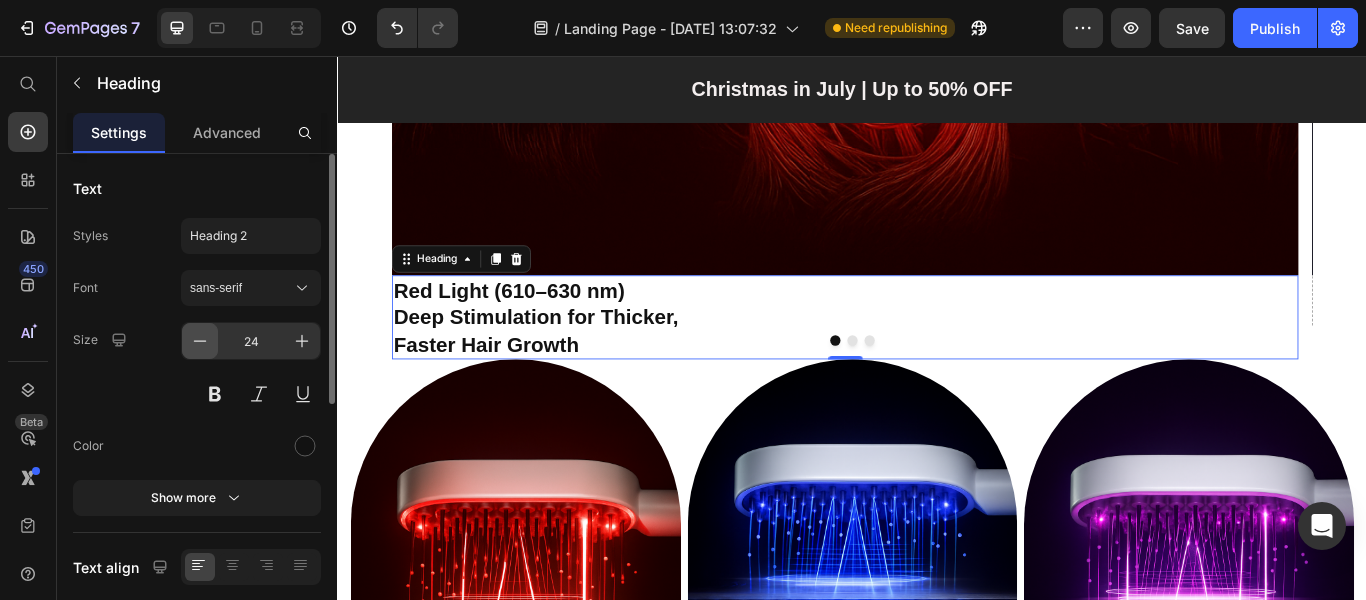 click 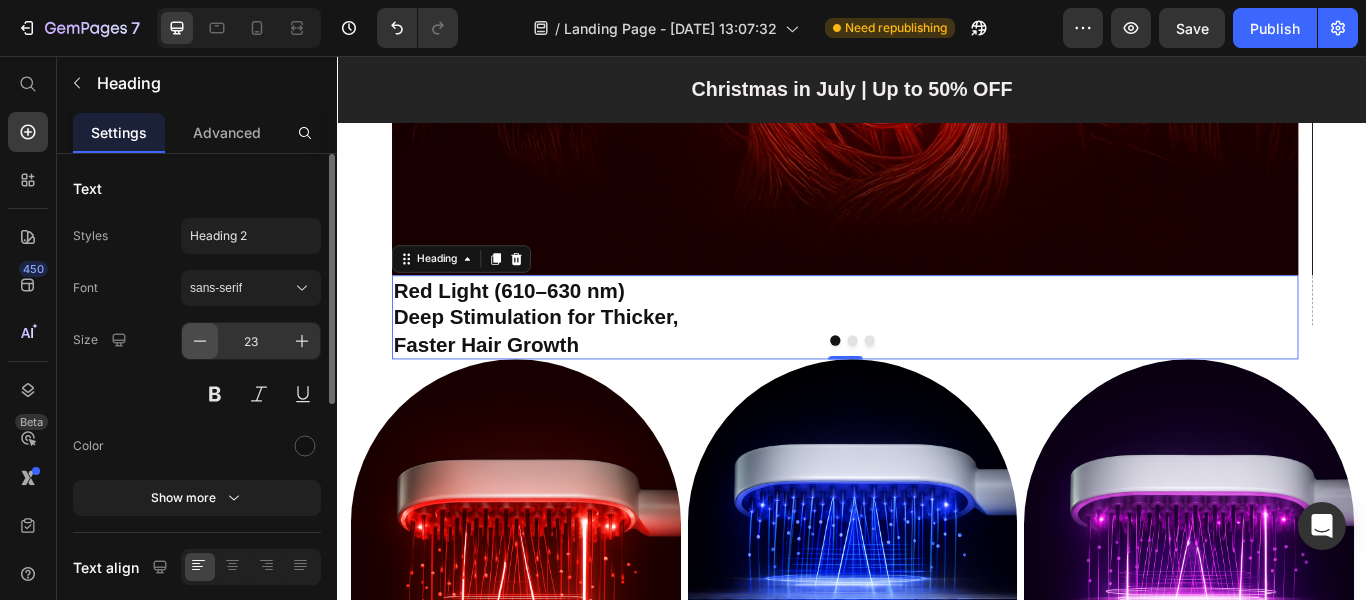 click 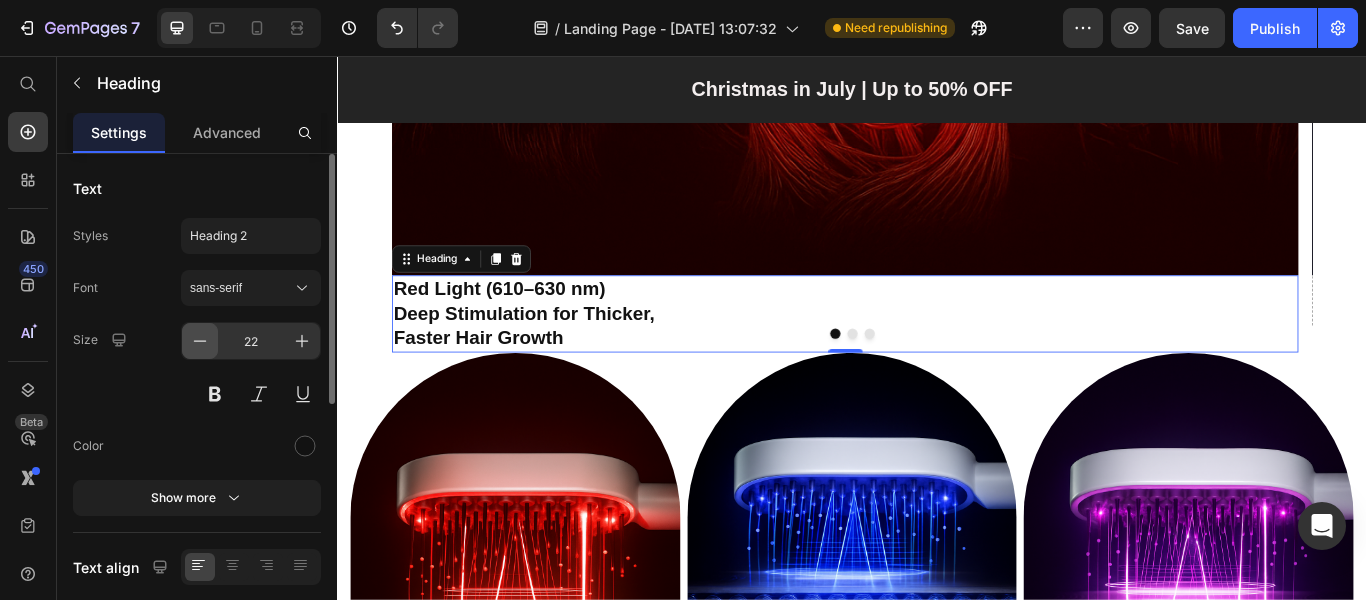 click 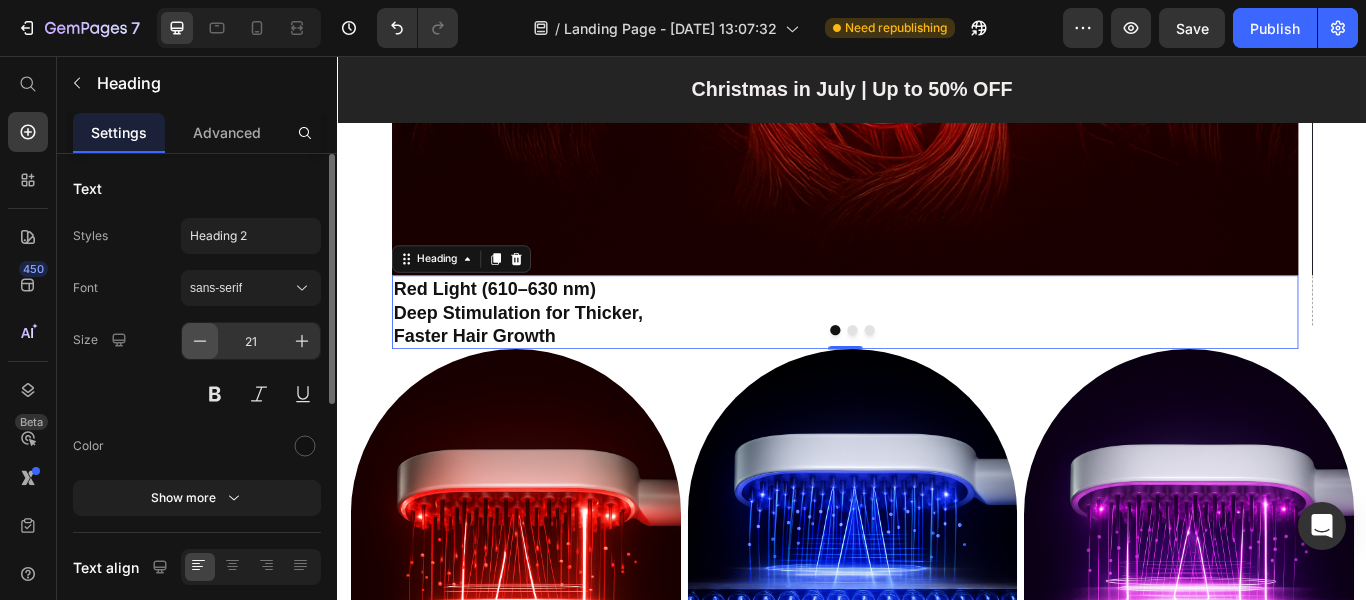 click 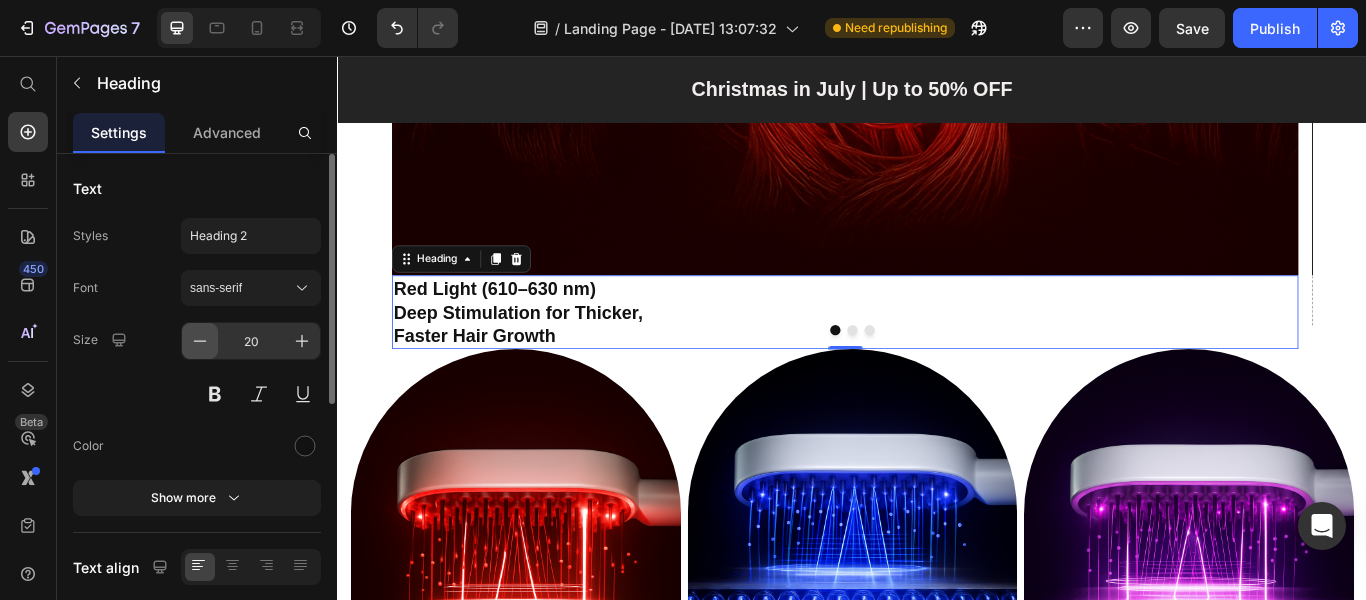 click 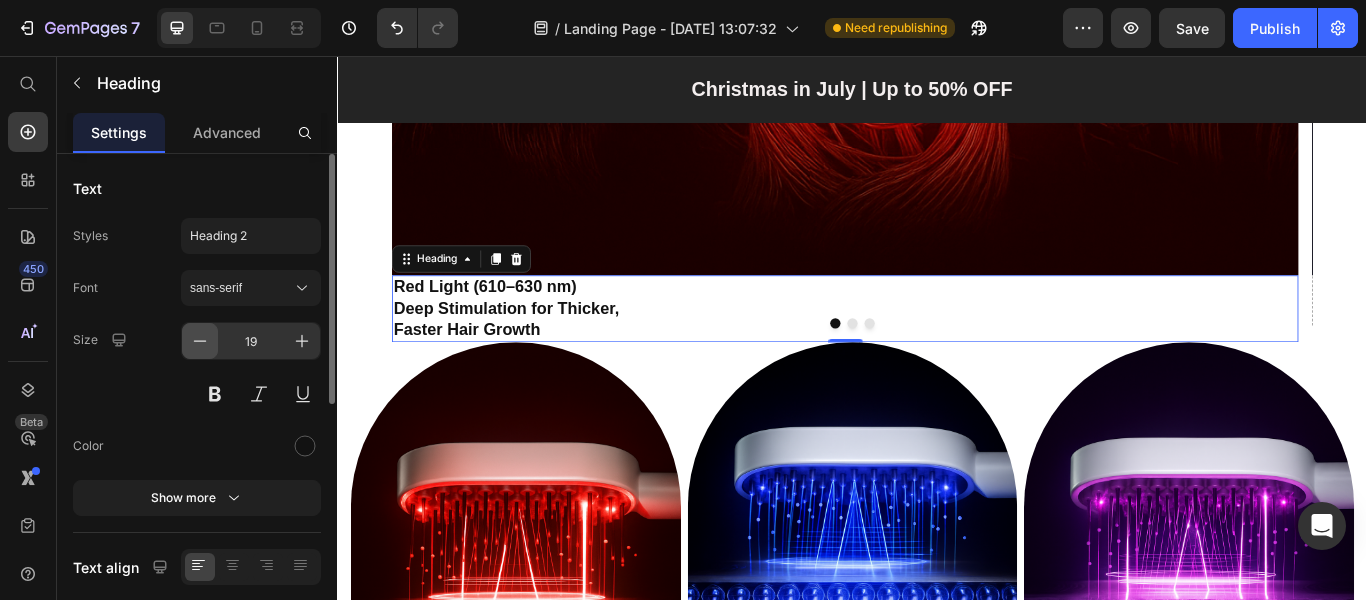 click 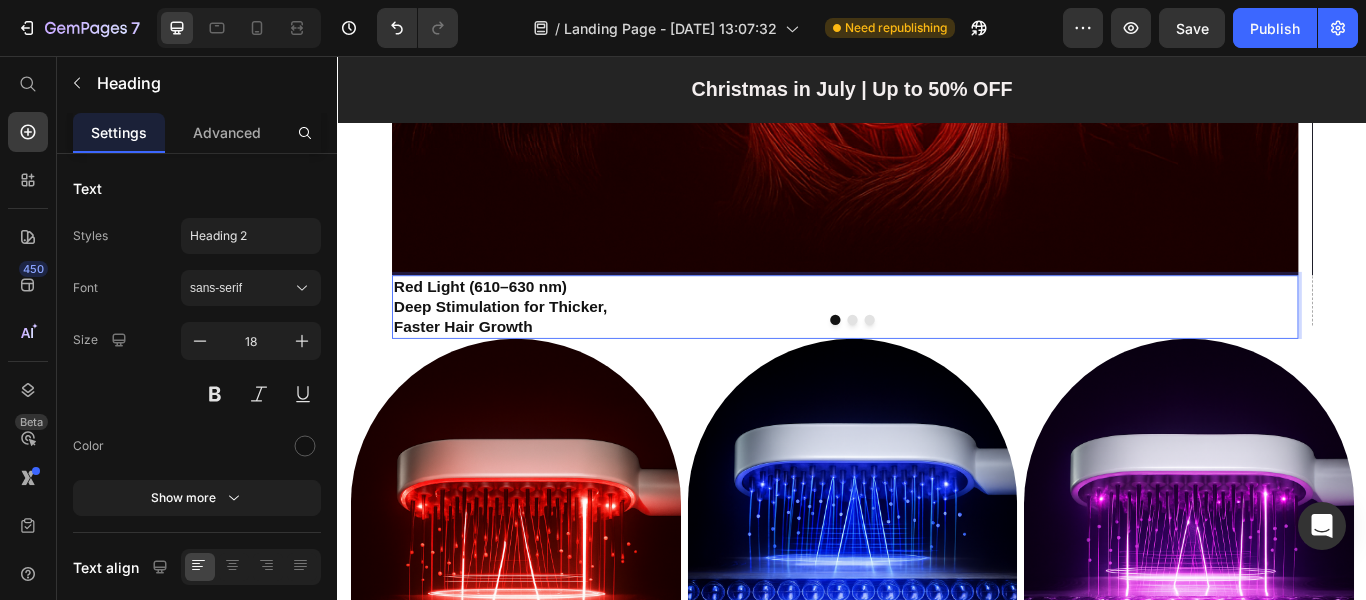click on "Red Light (610–630 nm)  Deep Stimulation for Thicker,  Faster Hair Growth" at bounding box center [928, 349] 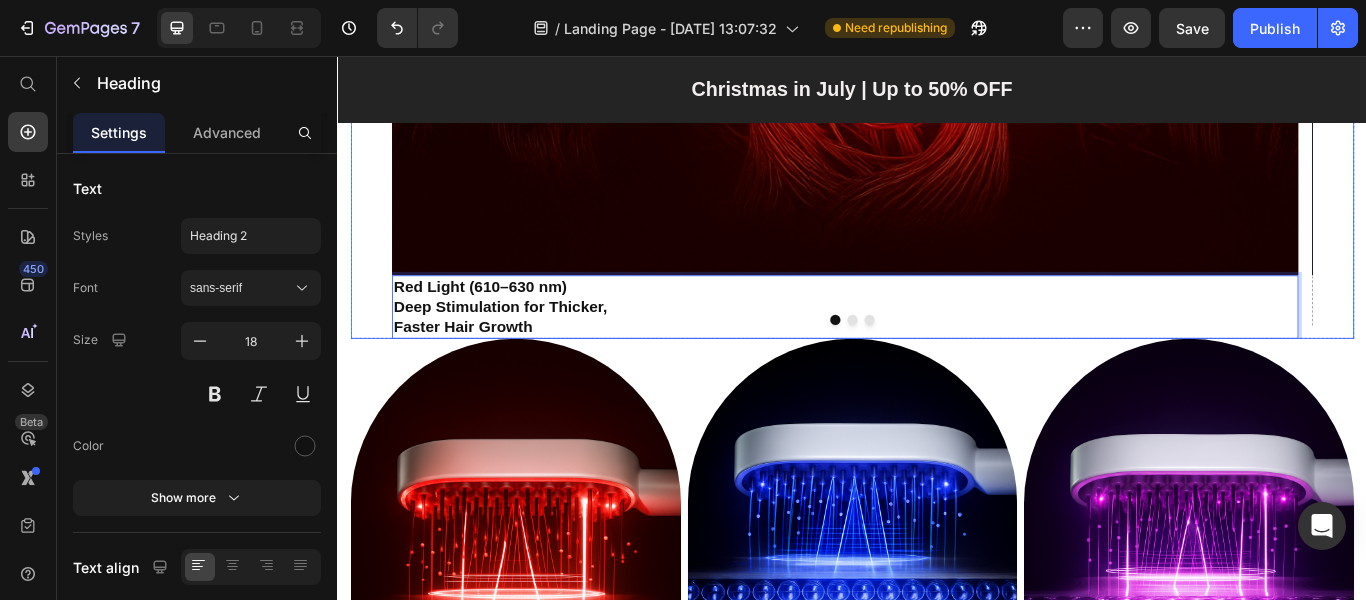 click at bounding box center (937, 364) 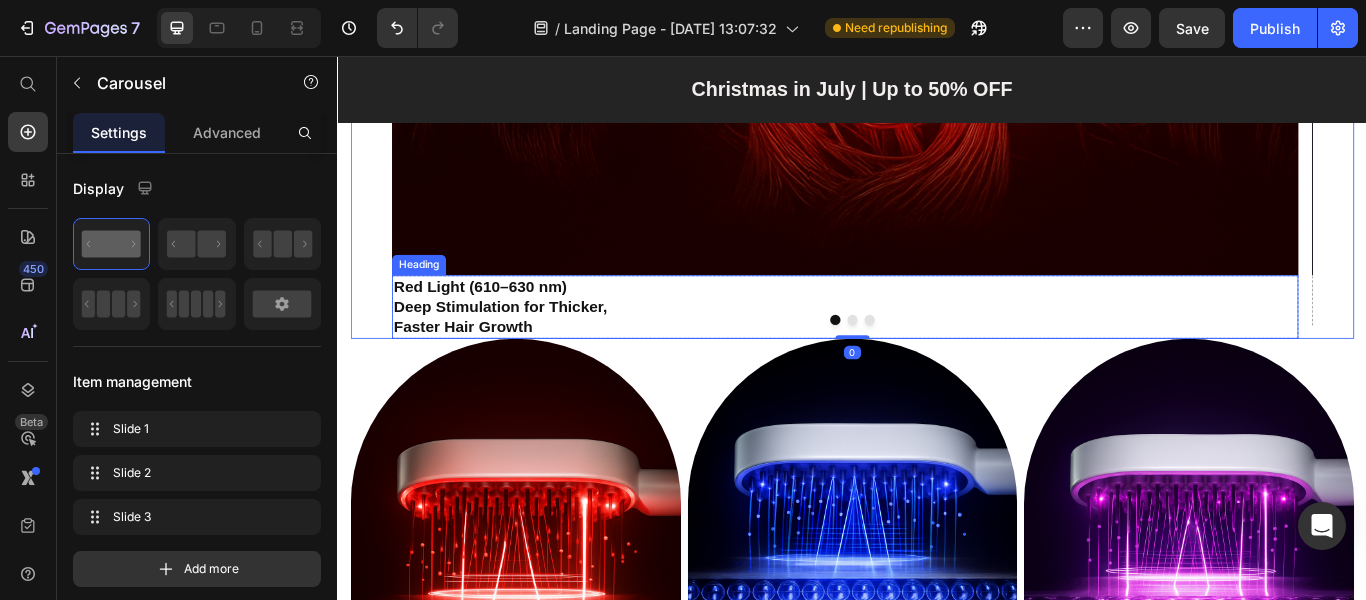 click on "Faster Hair Growth" at bounding box center [483, 372] 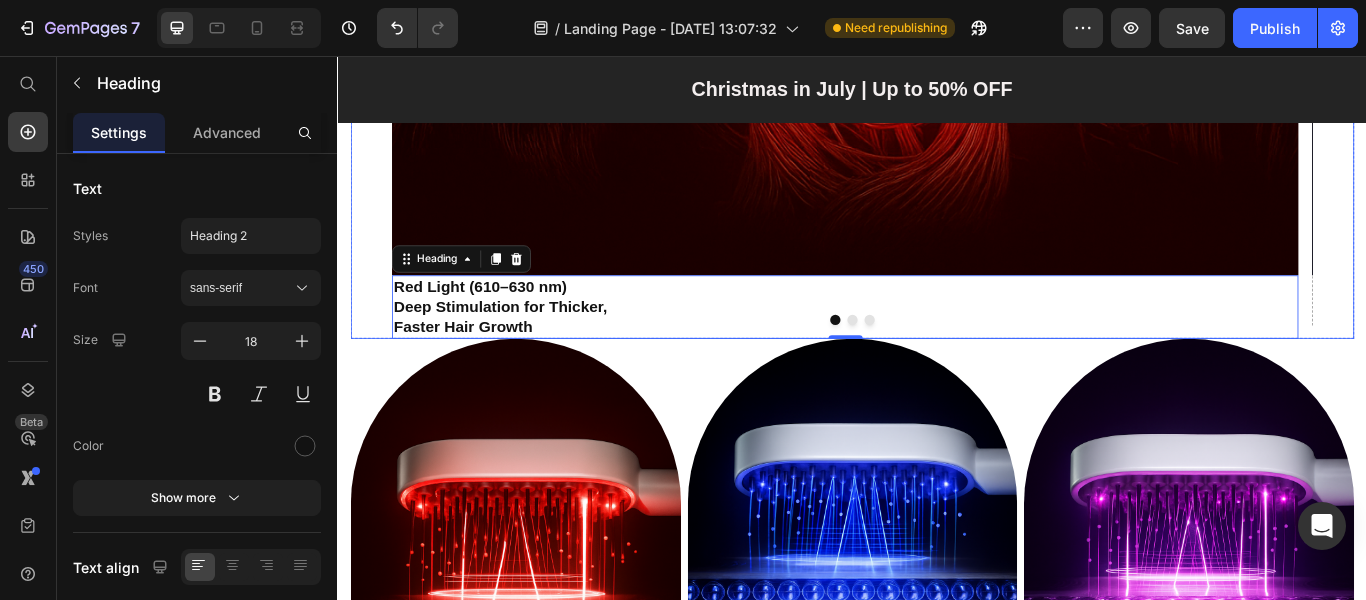 click at bounding box center (937, 364) 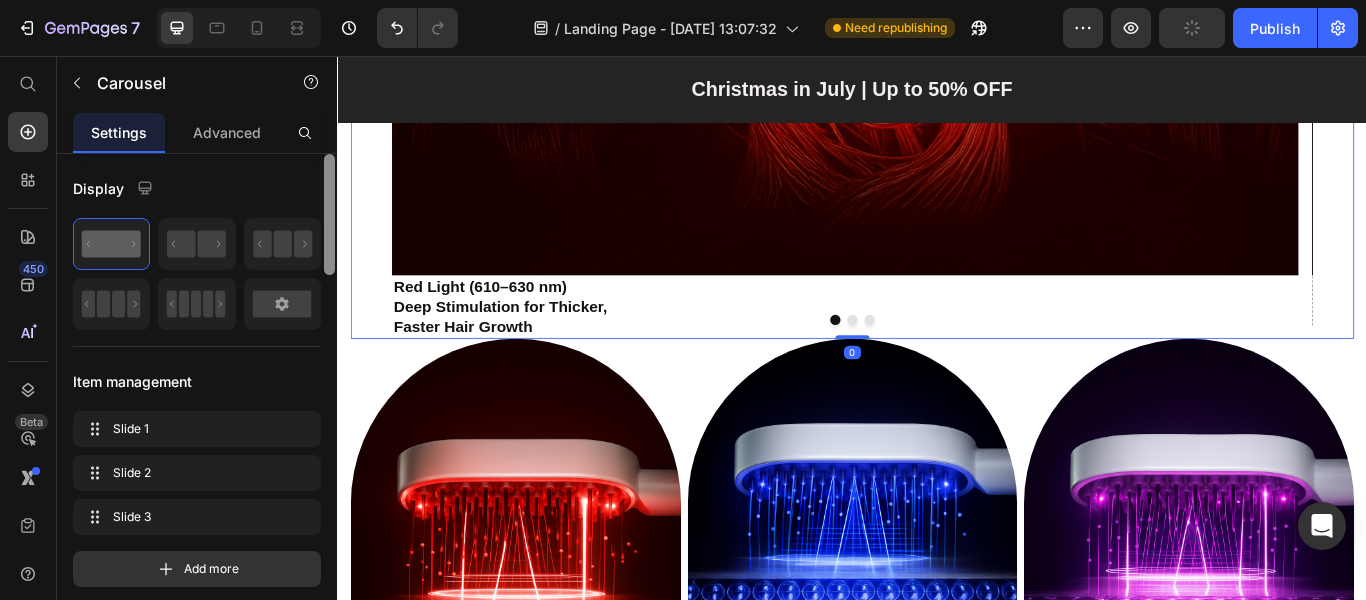 scroll, scrollTop: 200, scrollLeft: 0, axis: vertical 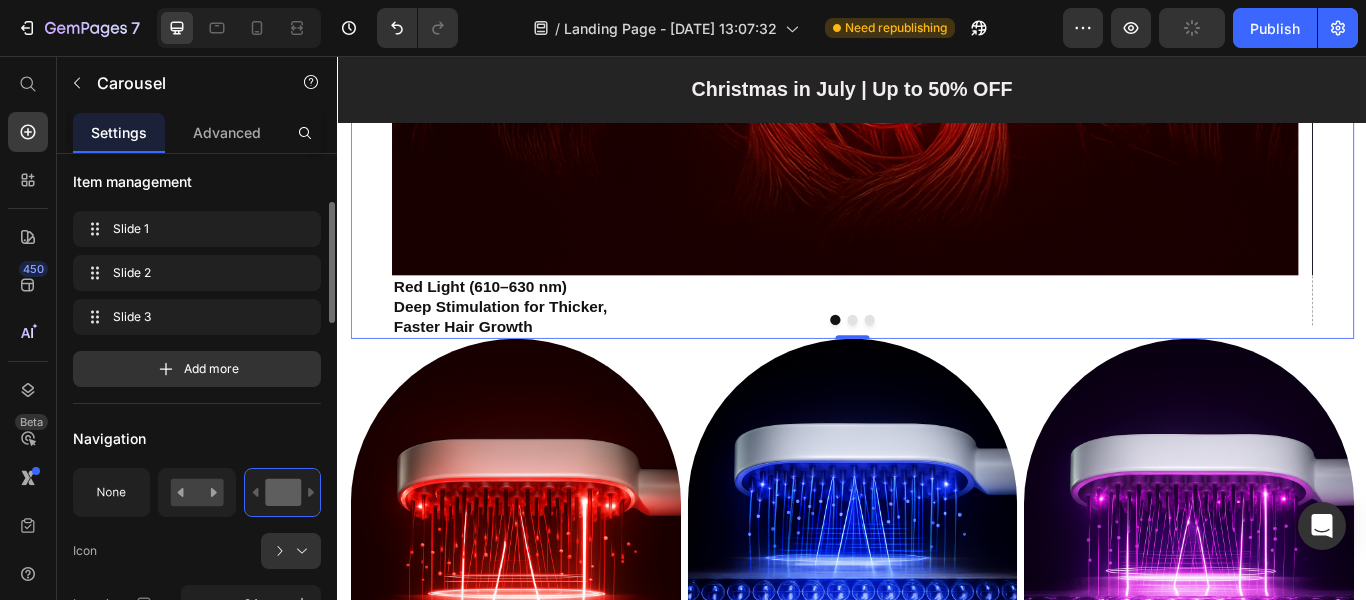 click at bounding box center [937, 364] 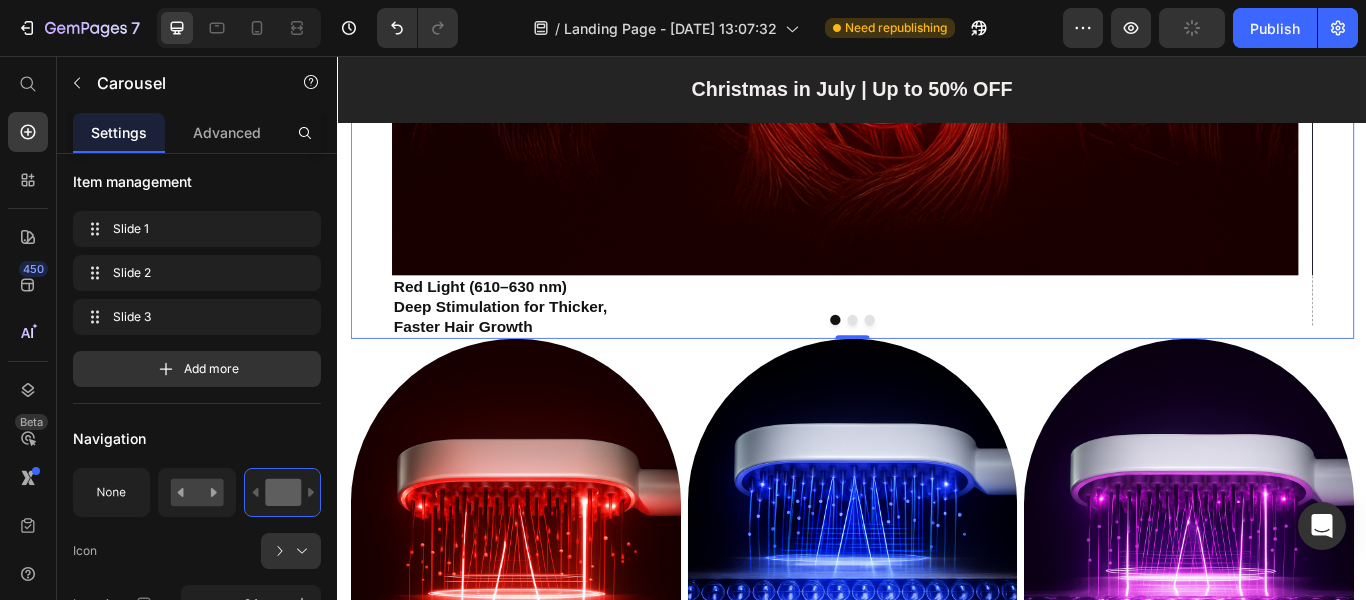 click on "⁠⁠⁠⁠⁠⁠⁠ Red Light (610–630 nm)  Deep Stimulation for Thicker,  Faster Hair Growth" at bounding box center [928, 349] 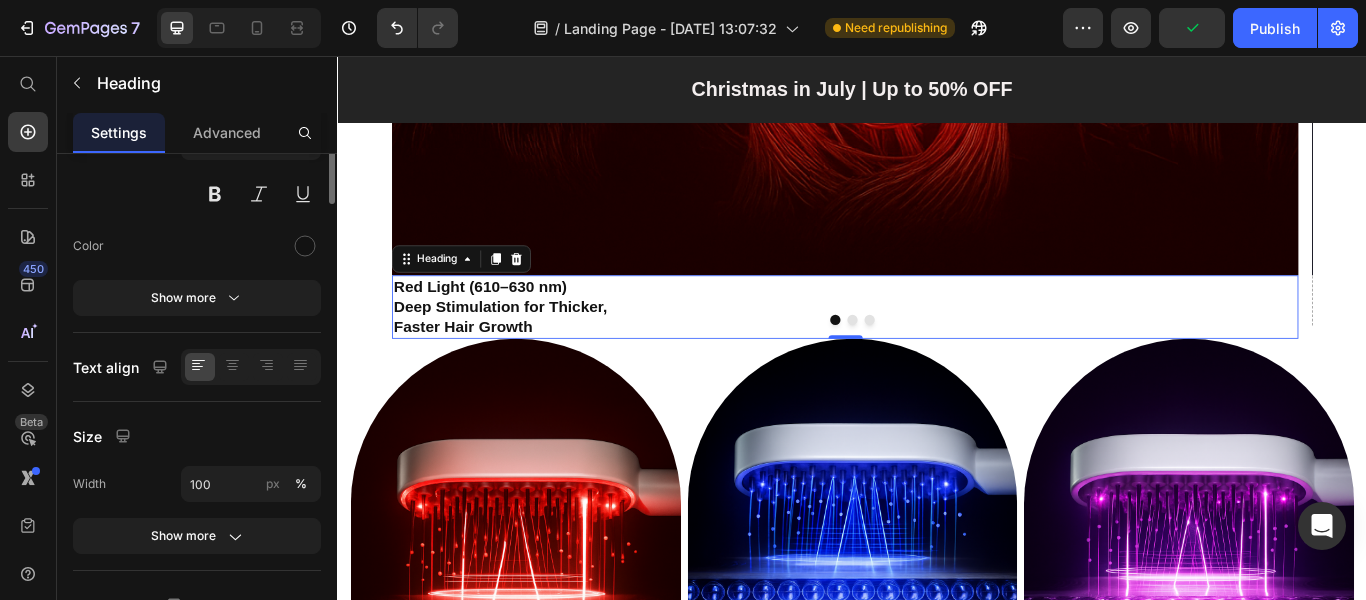 scroll, scrollTop: 0, scrollLeft: 0, axis: both 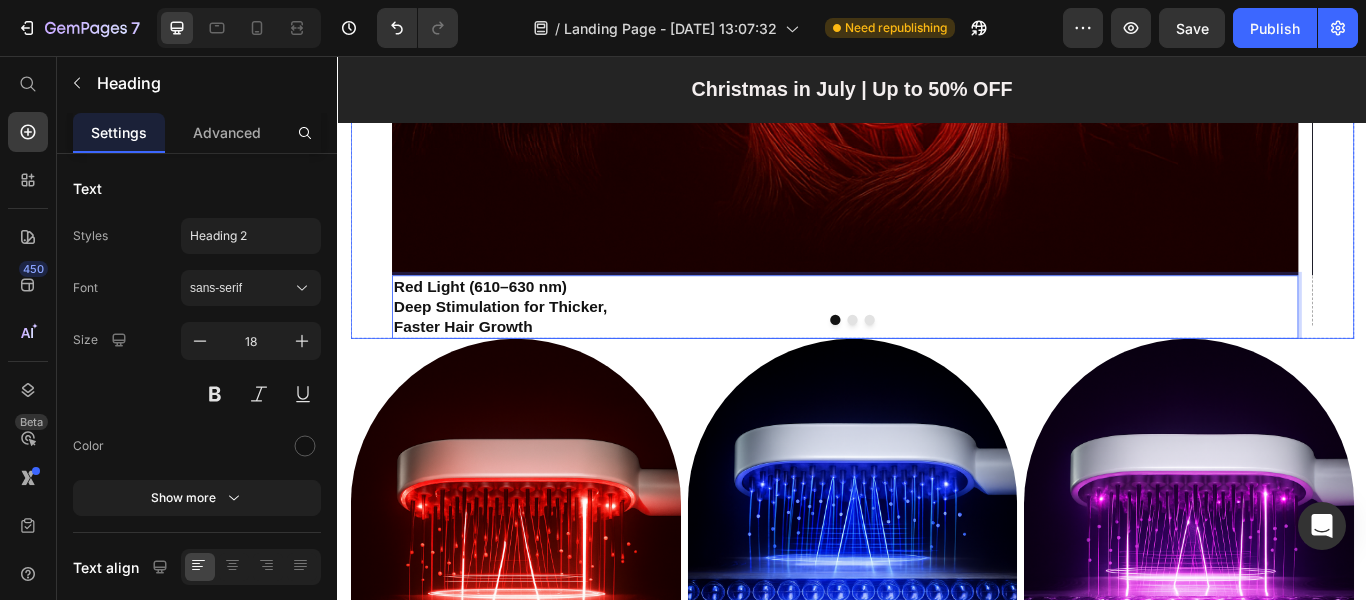 click at bounding box center (937, 364) 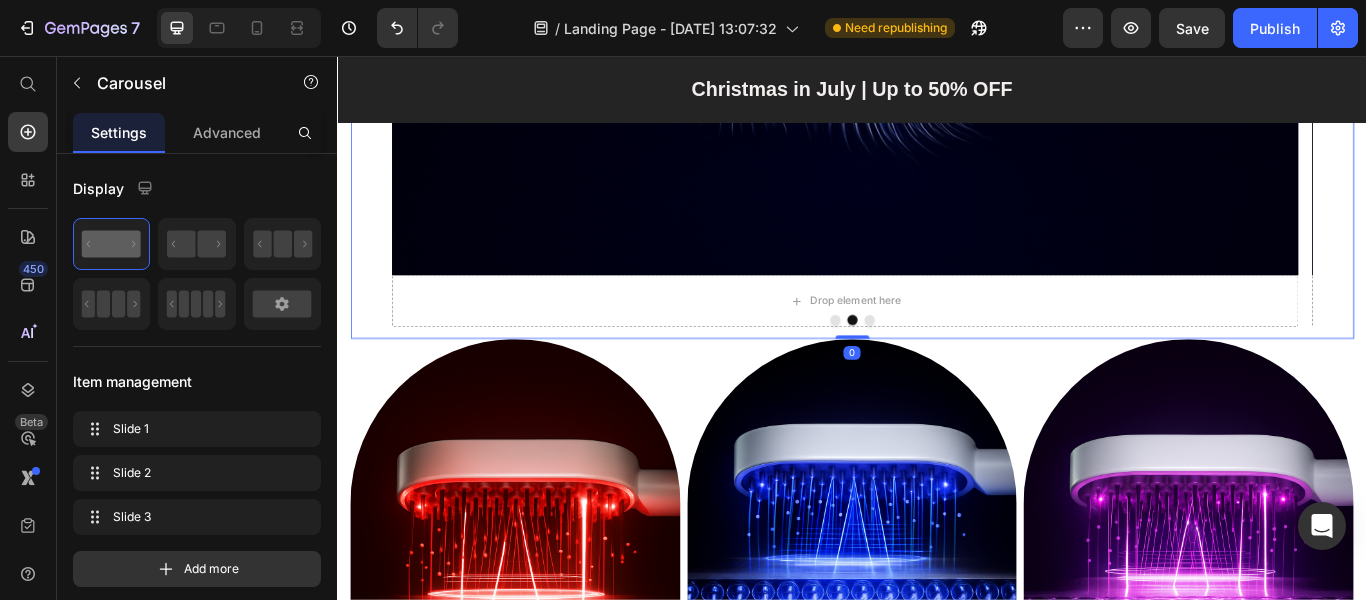 click at bounding box center [917, 364] 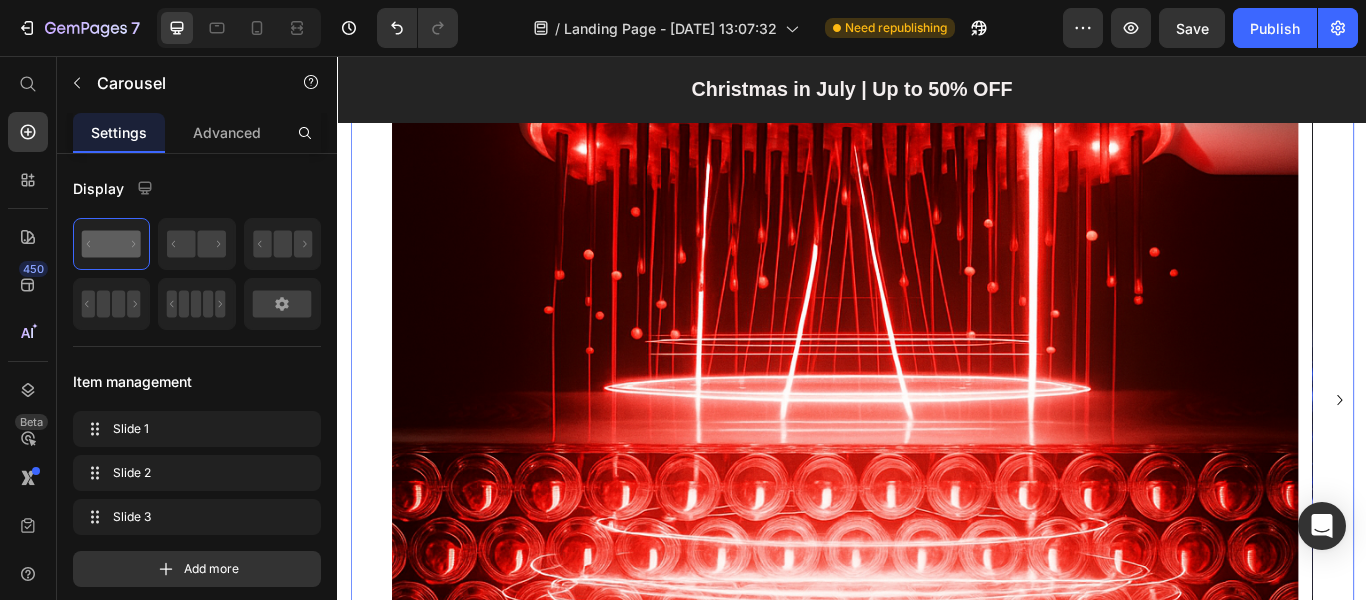 scroll, scrollTop: 1461, scrollLeft: 0, axis: vertical 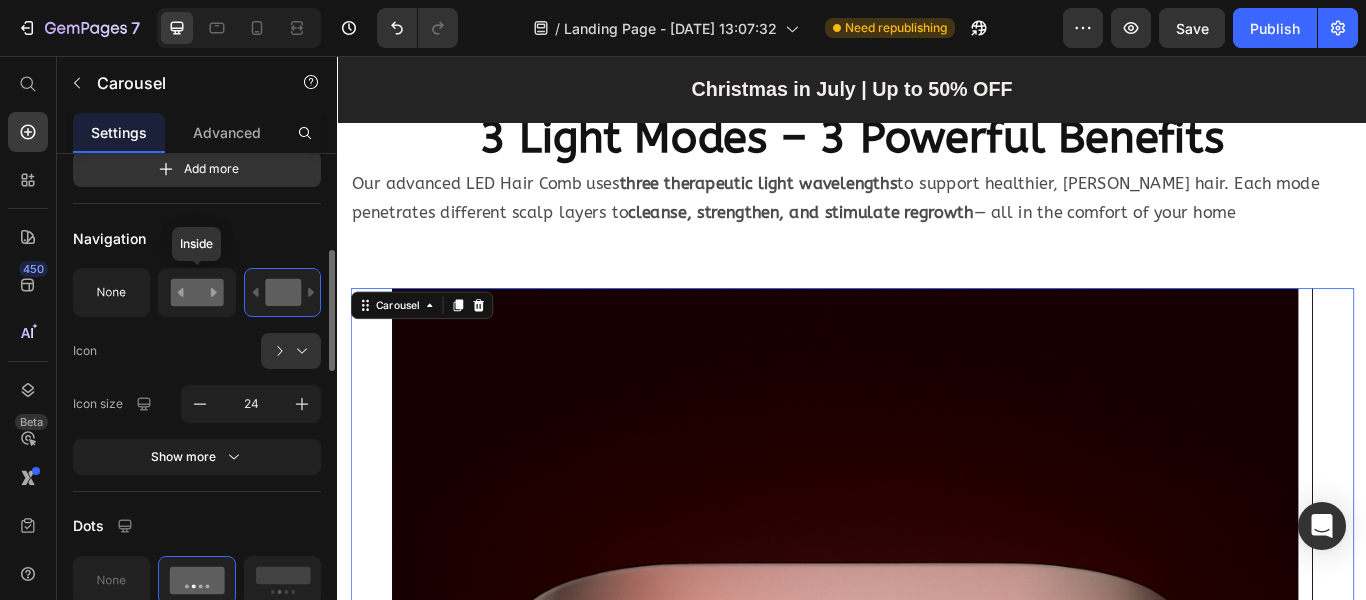 click 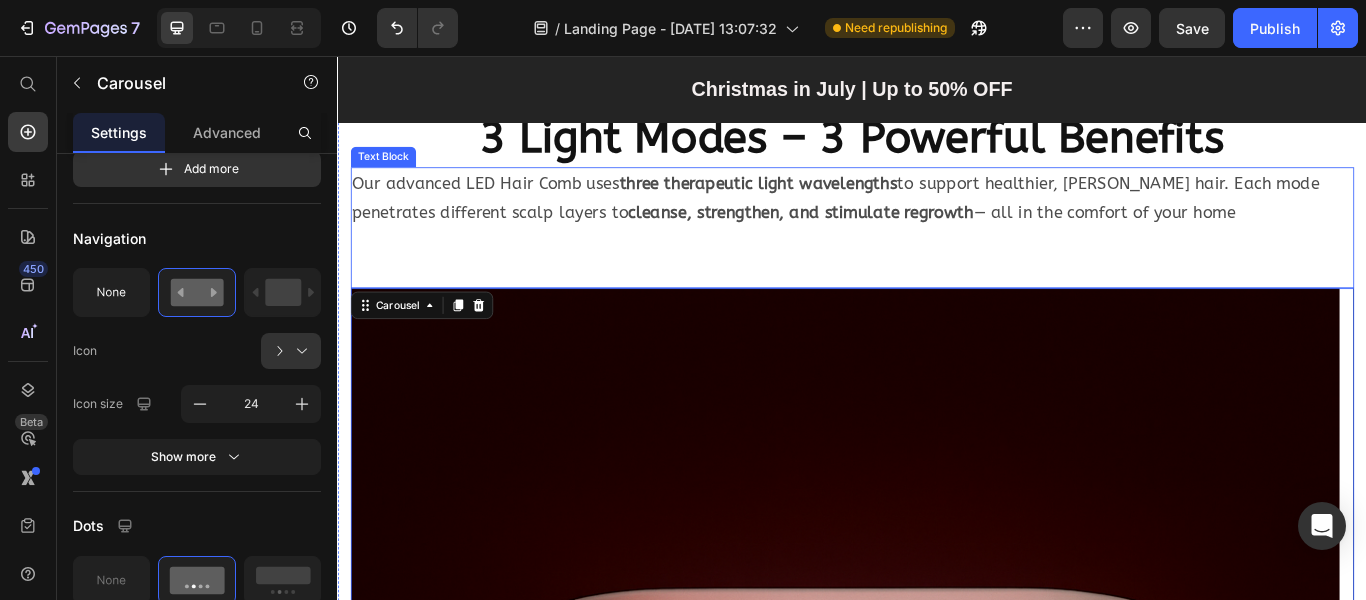 scroll, scrollTop: 1361, scrollLeft: 0, axis: vertical 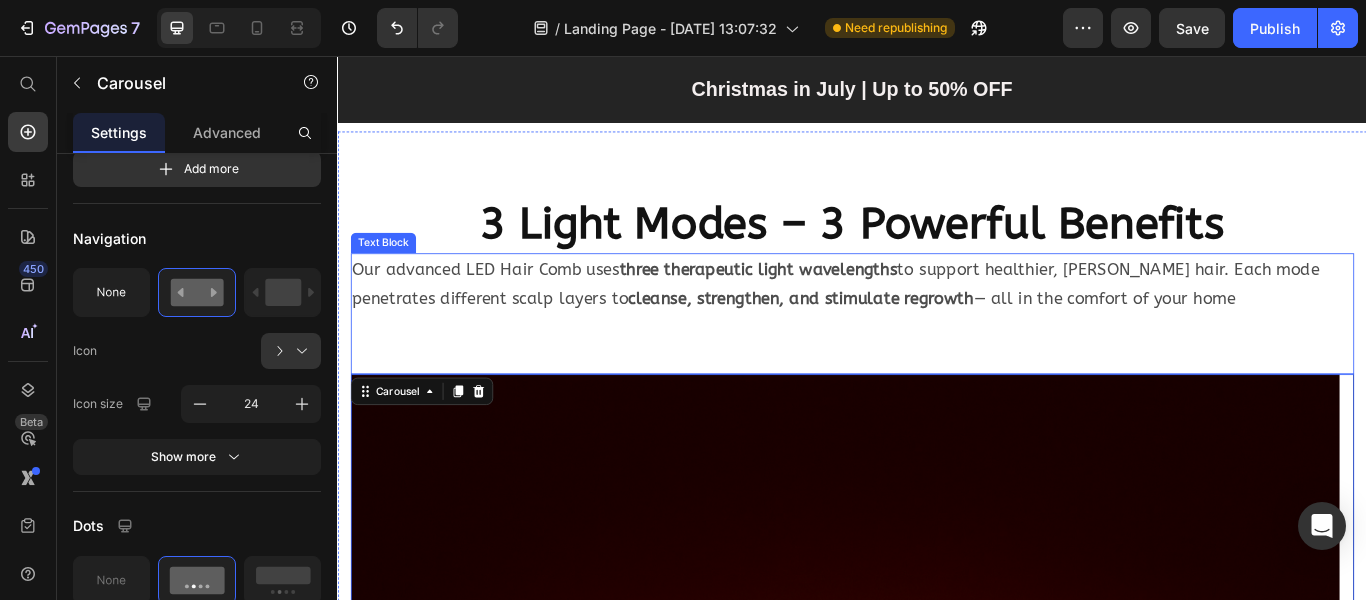 click on "Our advanced LED Hair Comb uses  three therapeutic light wavelengths  to support healthier, [PERSON_NAME] hair. Each mode penetrates different scalp layers to  cleanse, strengthen, and stimulate regrowth  — all in the comfort of your home" at bounding box center [937, 322] 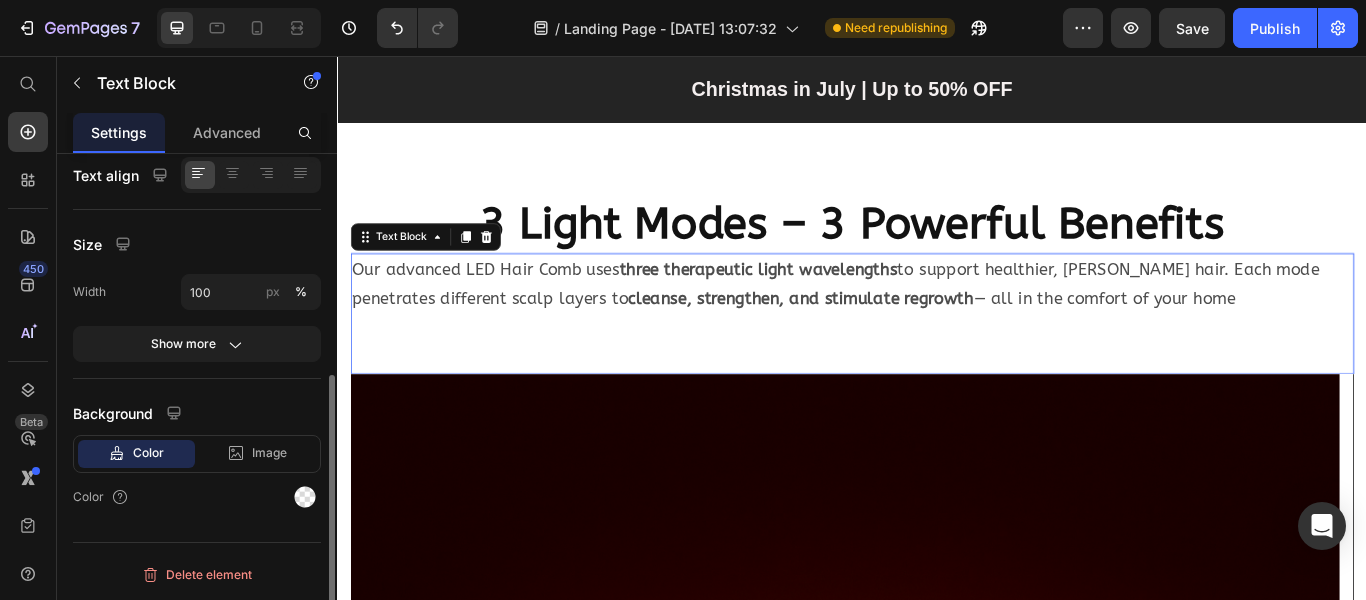 scroll, scrollTop: 0, scrollLeft: 0, axis: both 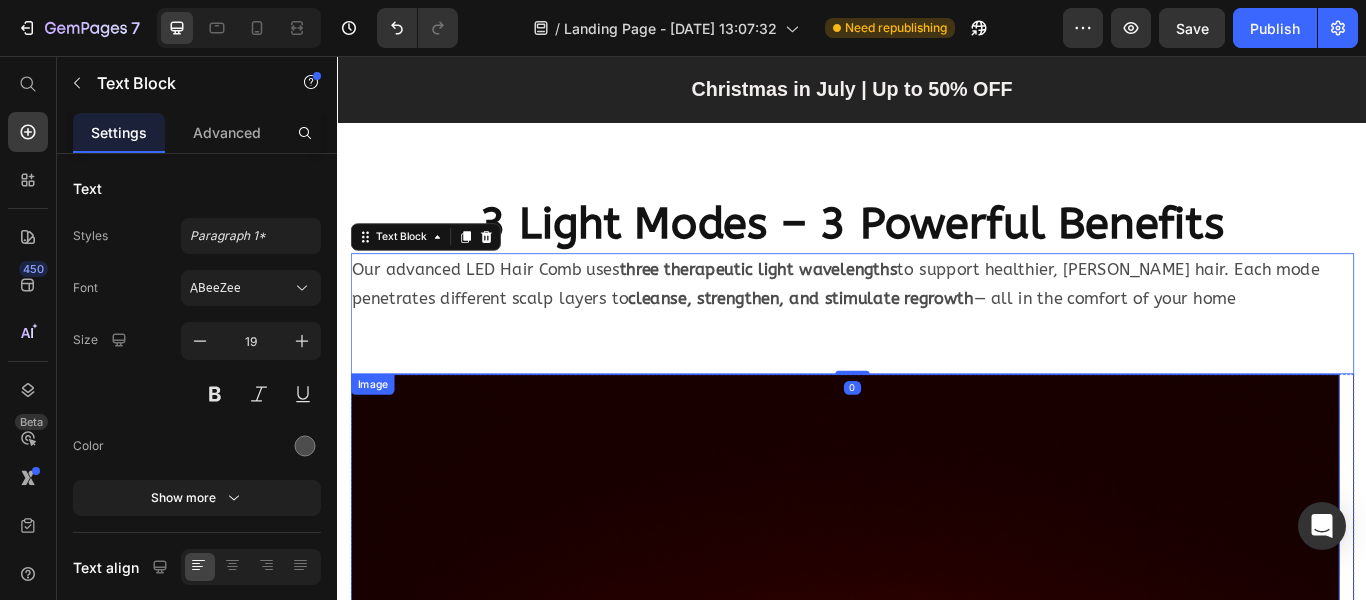 click at bounding box center (928, 1292) 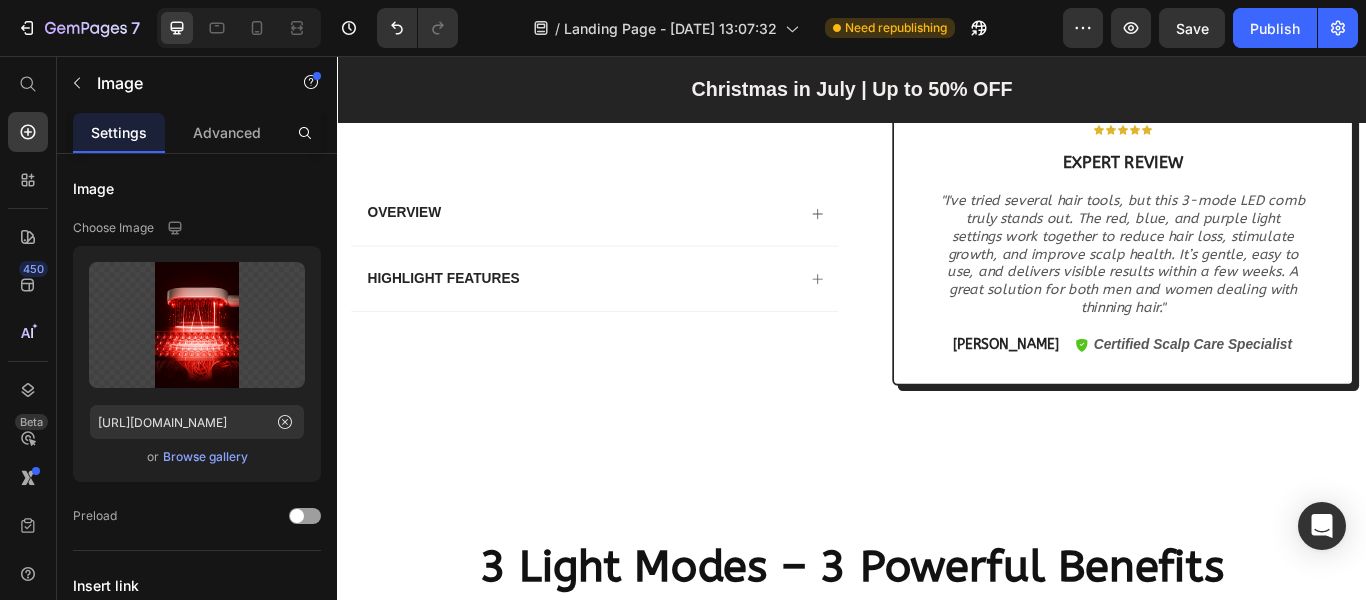 scroll, scrollTop: 1261, scrollLeft: 0, axis: vertical 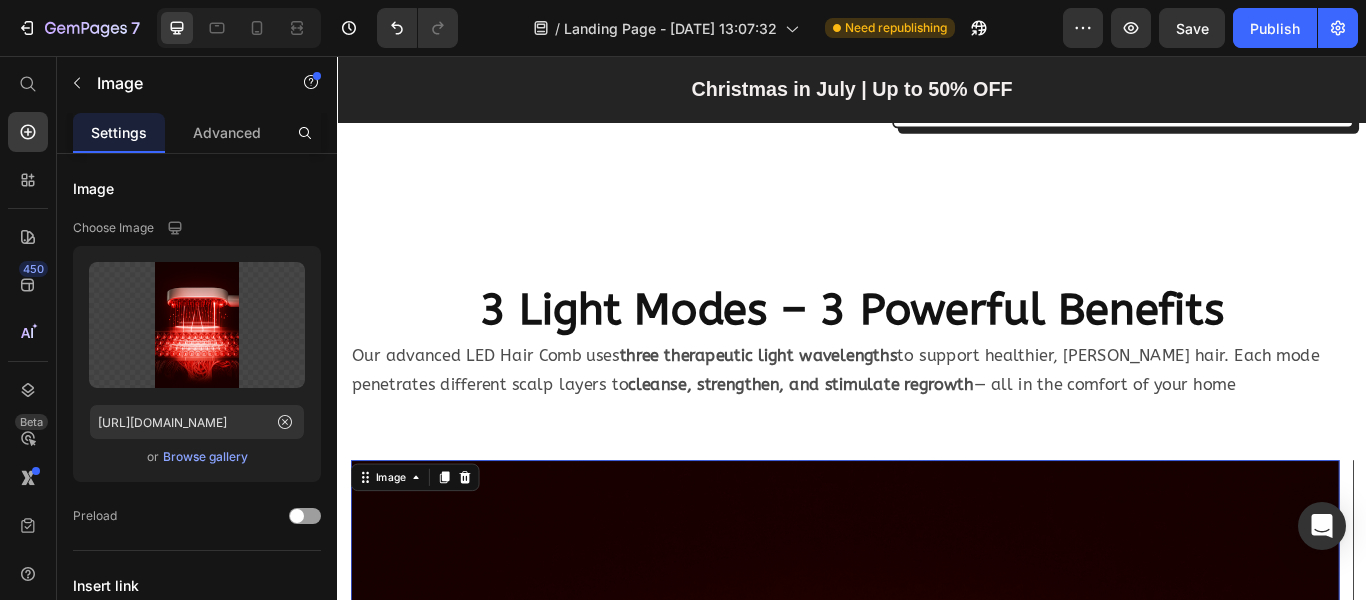 click at bounding box center (928, 1392) 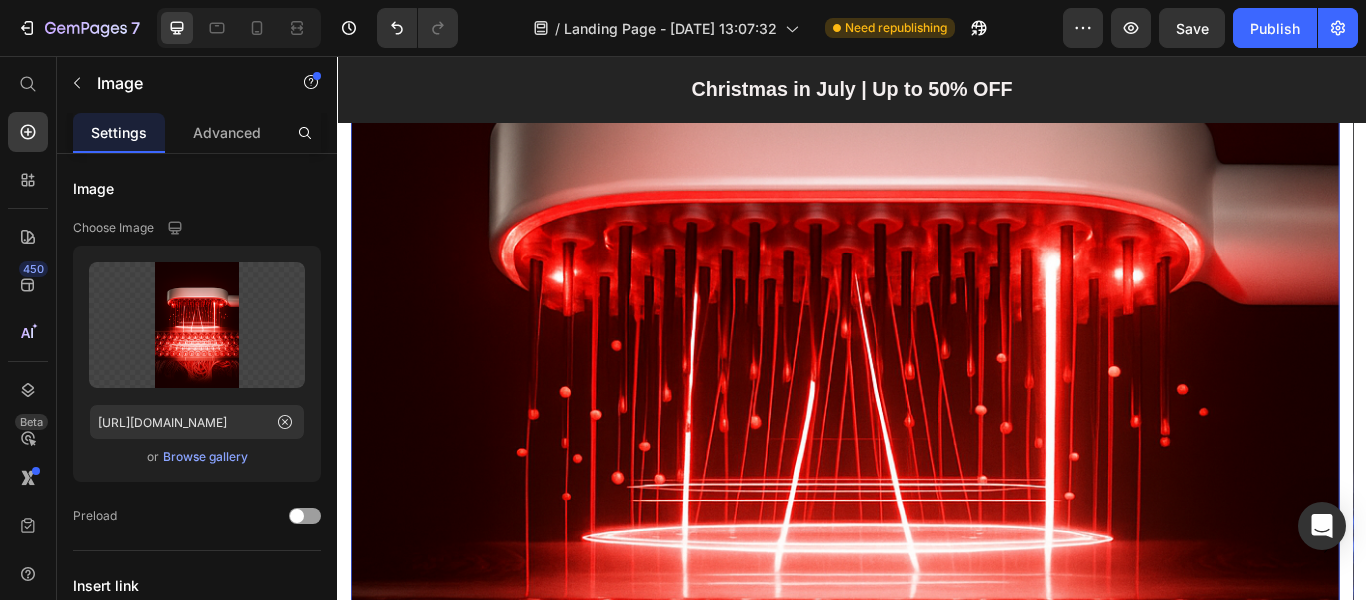 scroll, scrollTop: 1261, scrollLeft: 0, axis: vertical 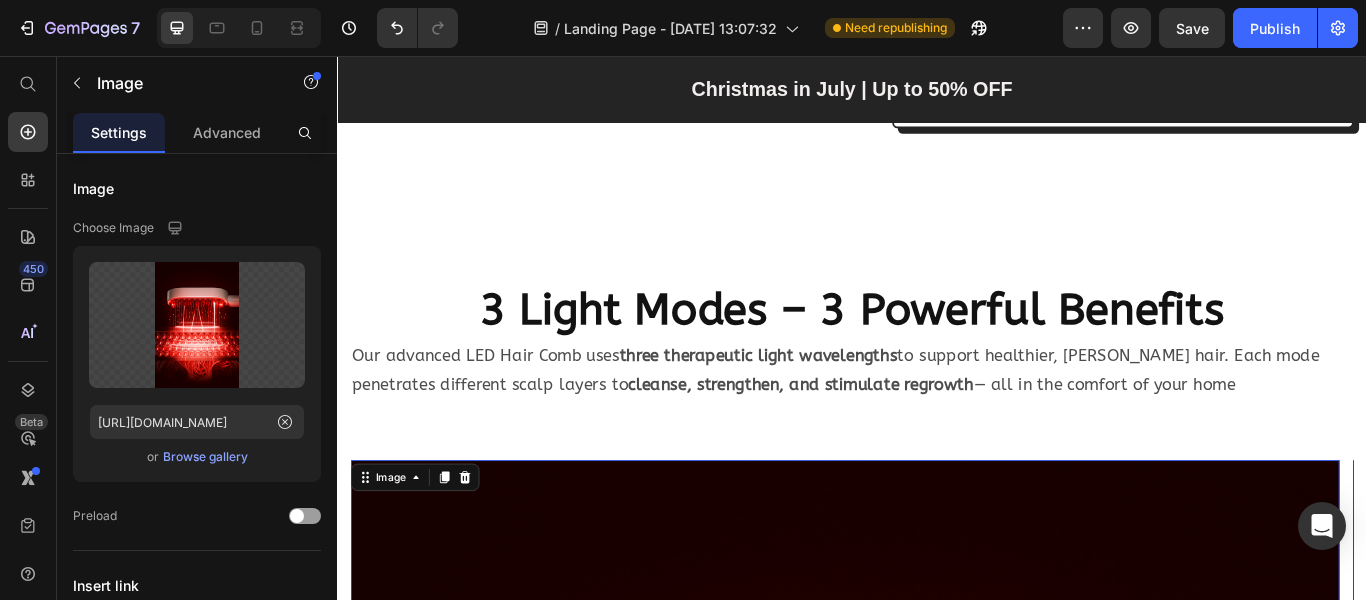 click at bounding box center [928, 1392] 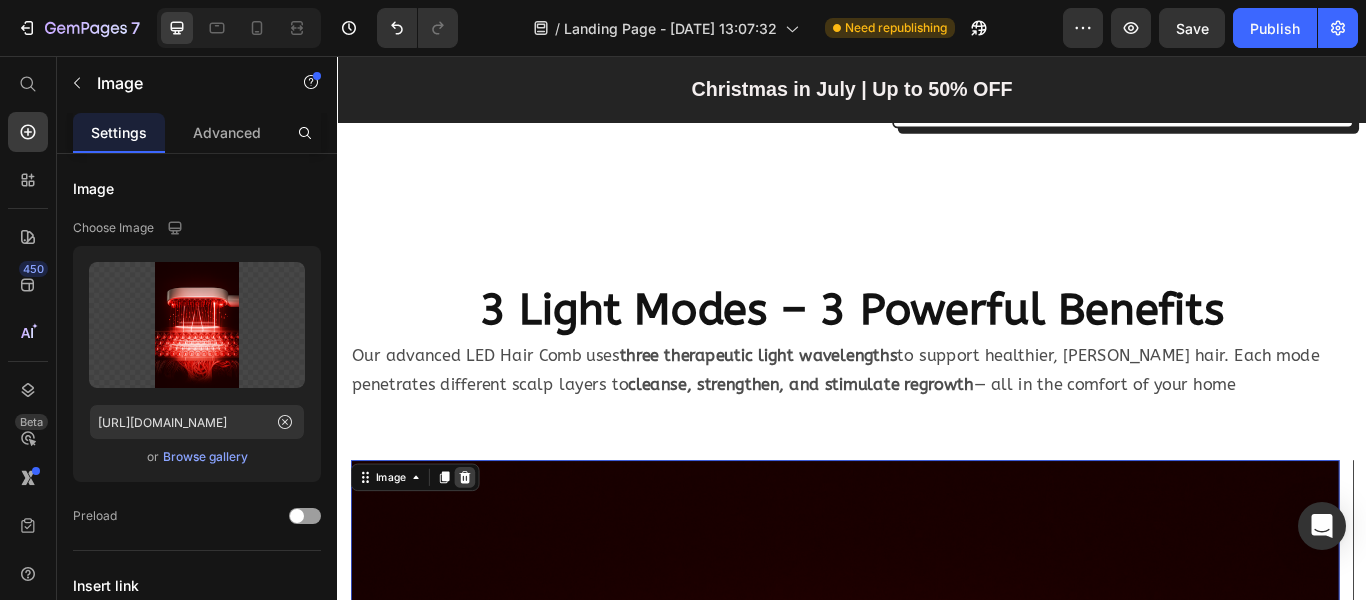 click 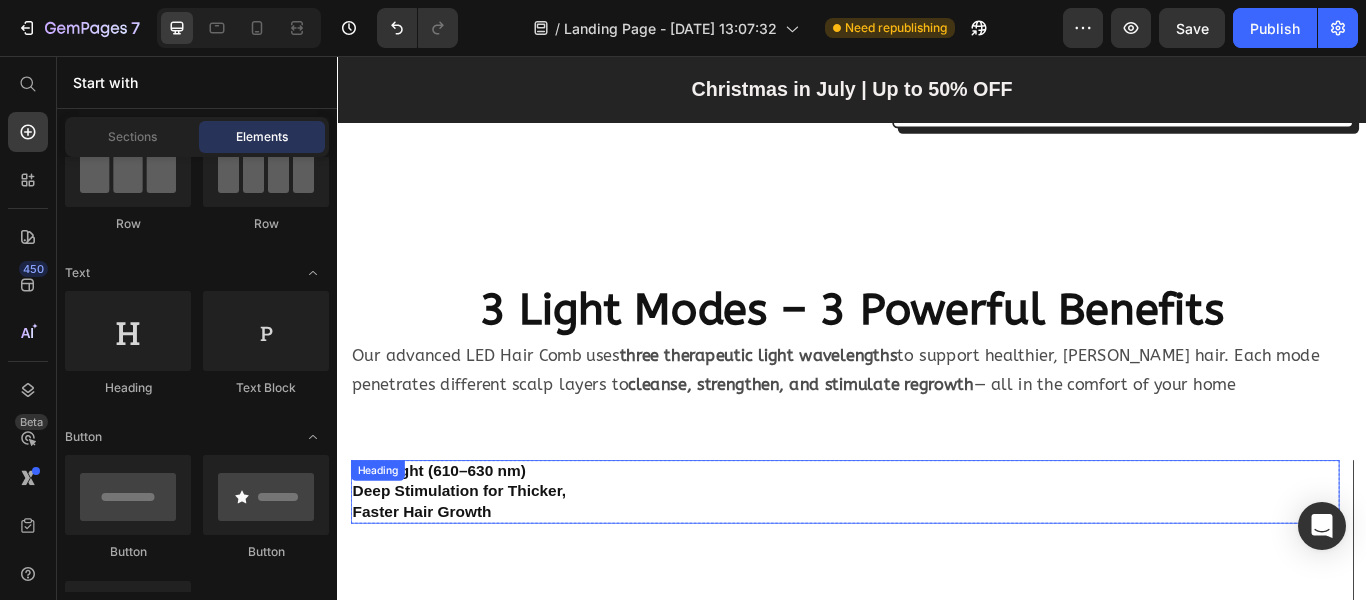 click on "Red Light (610–630 nm)" at bounding box center [455, 540] 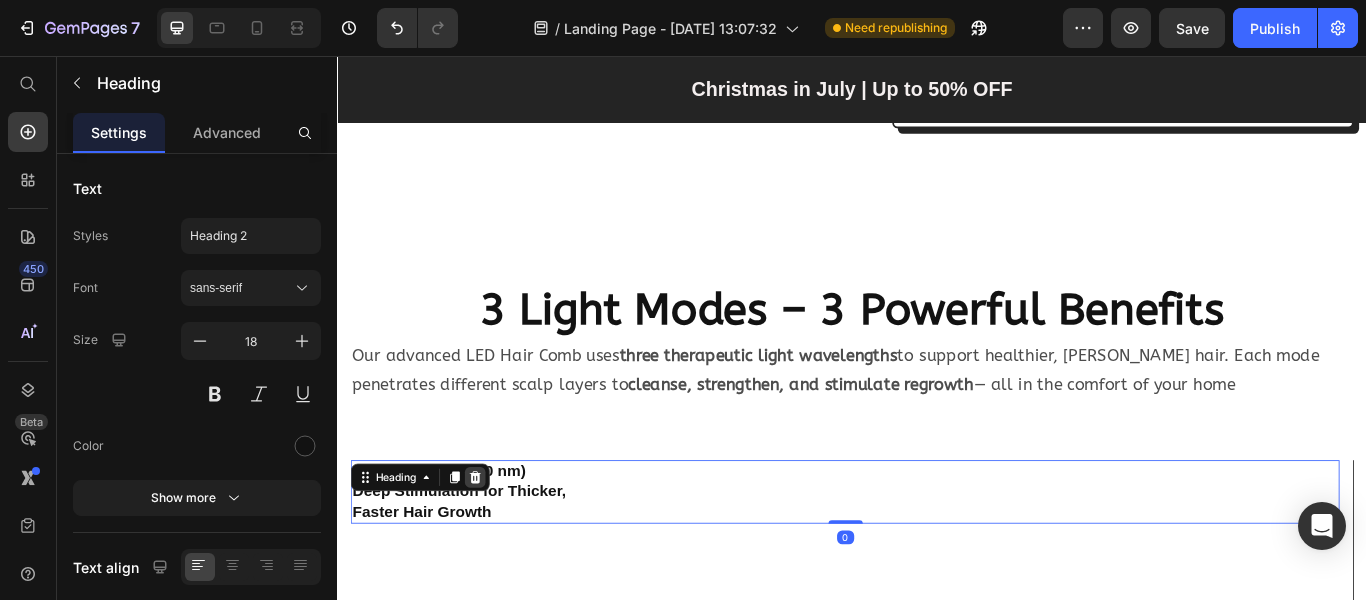 click 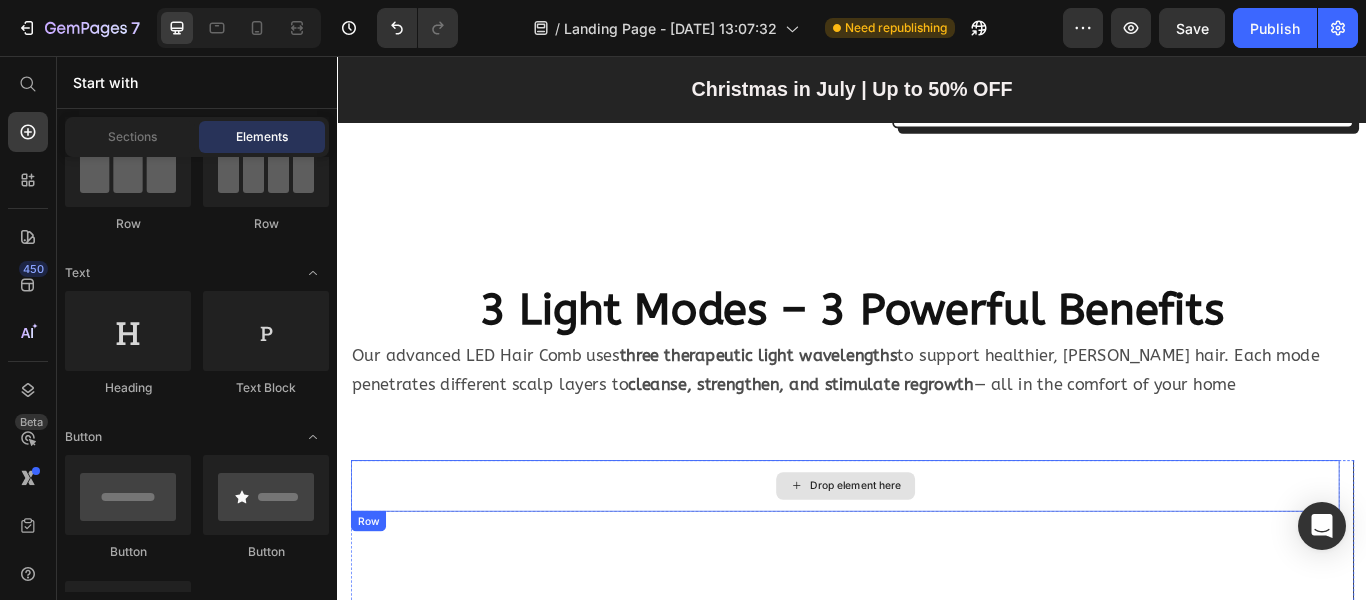 click on "Drop element here" at bounding box center (928, 557) 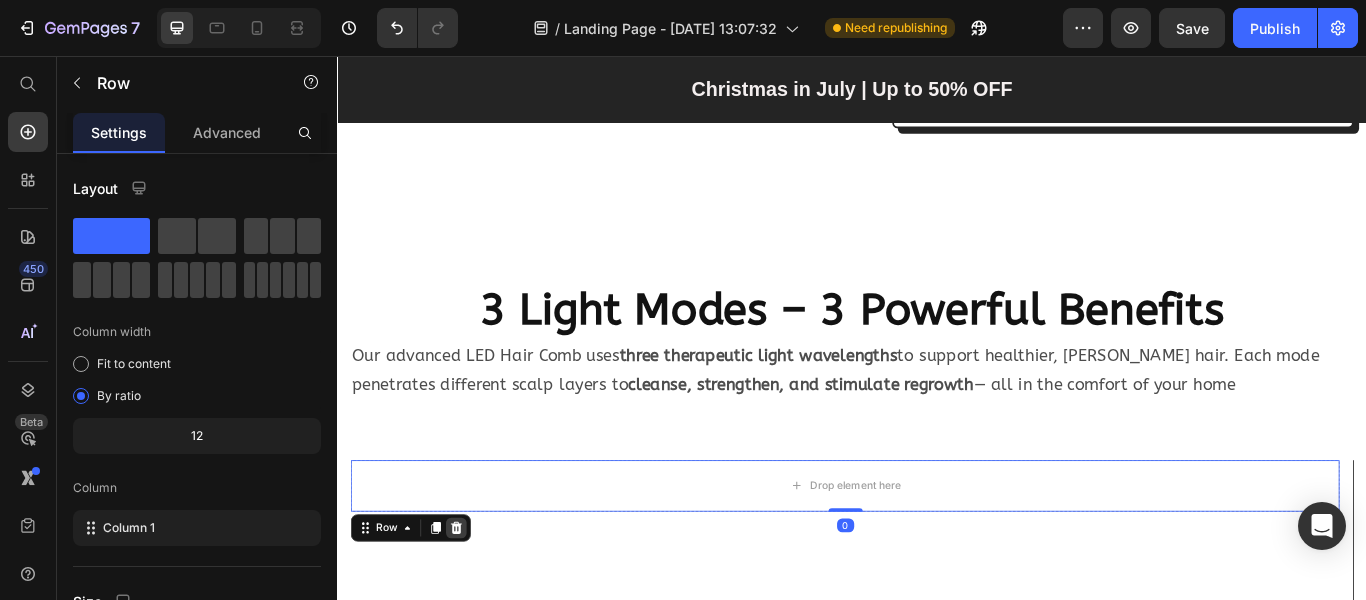 click 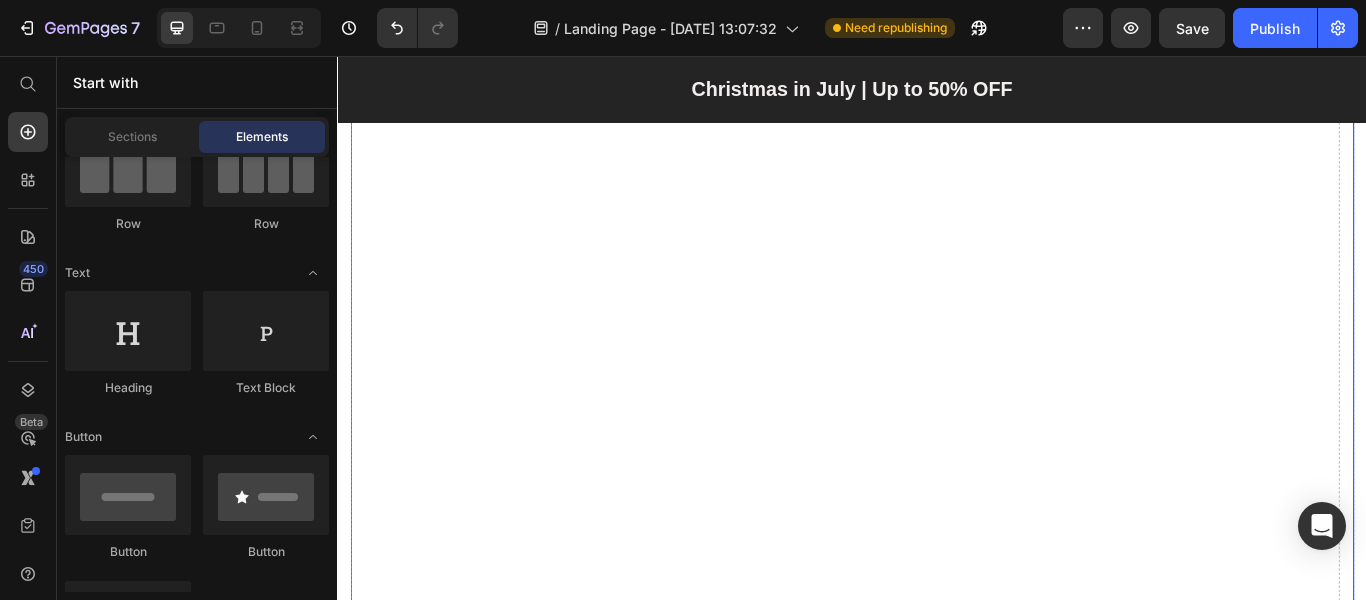 scroll, scrollTop: 1261, scrollLeft: 0, axis: vertical 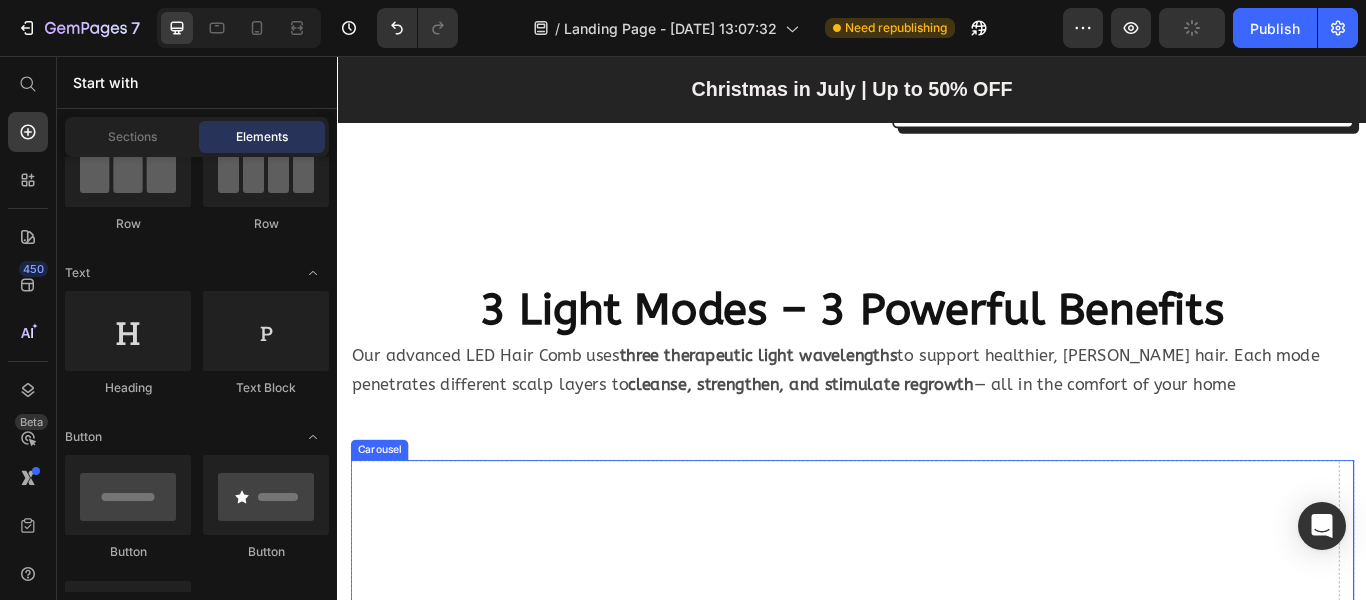 click on "Drop element here" at bounding box center (928, 1422) 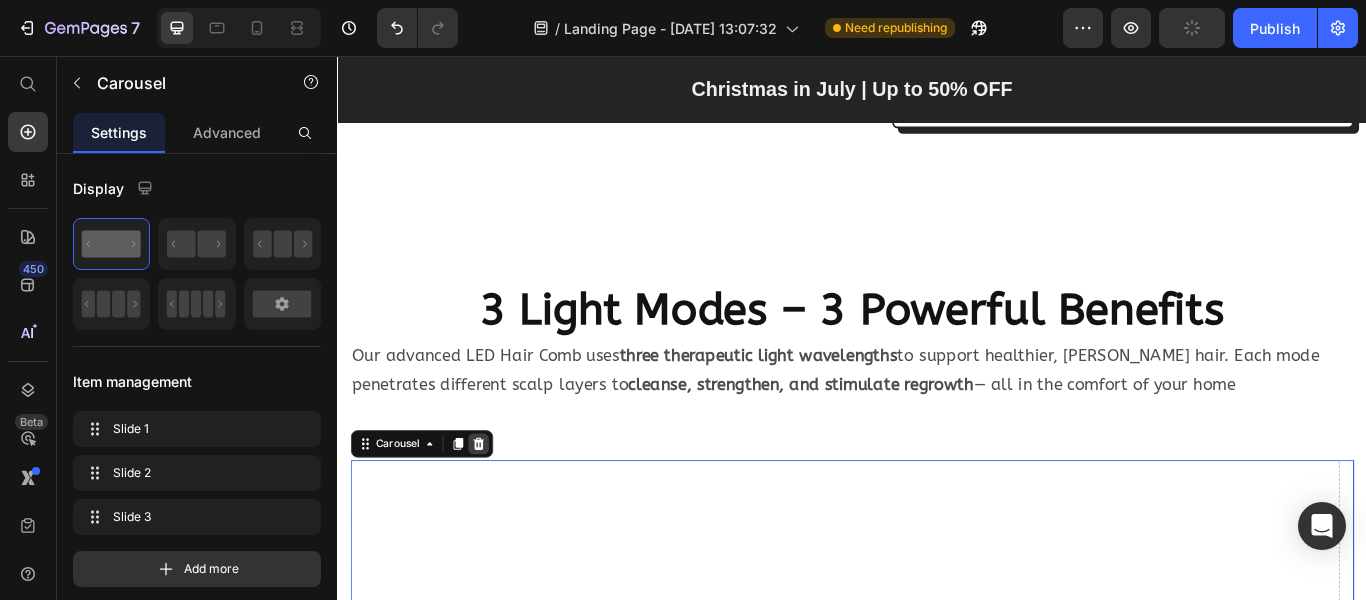 click 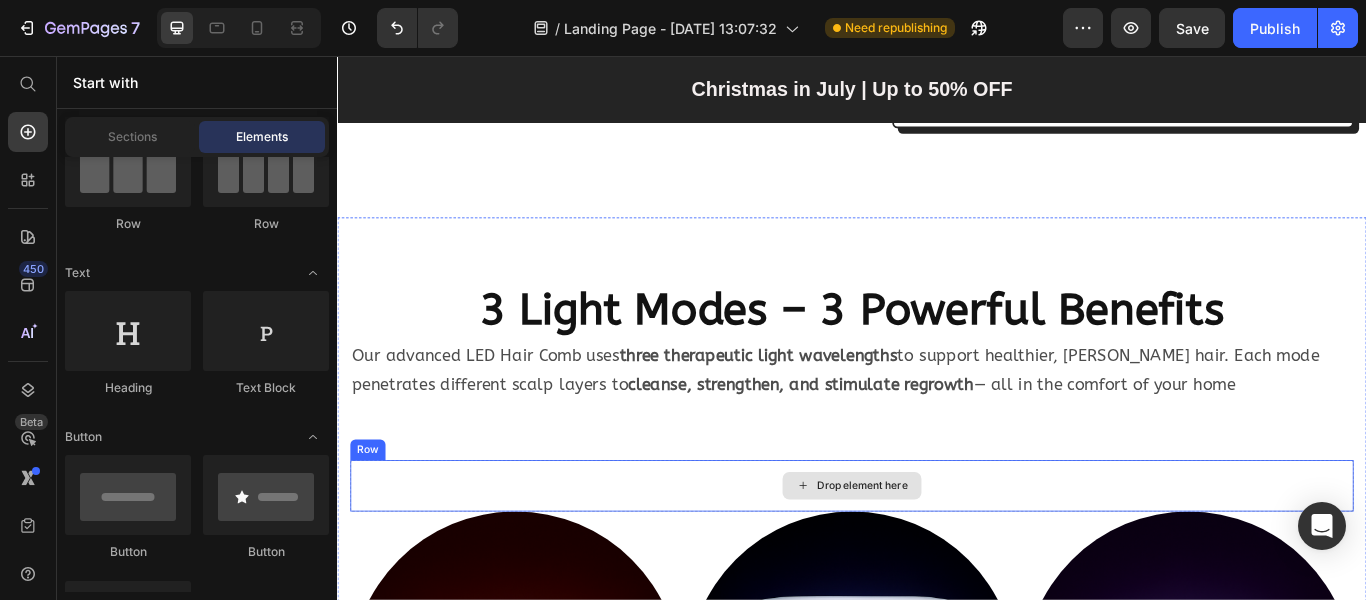 click on "Drop element here" at bounding box center [949, 557] 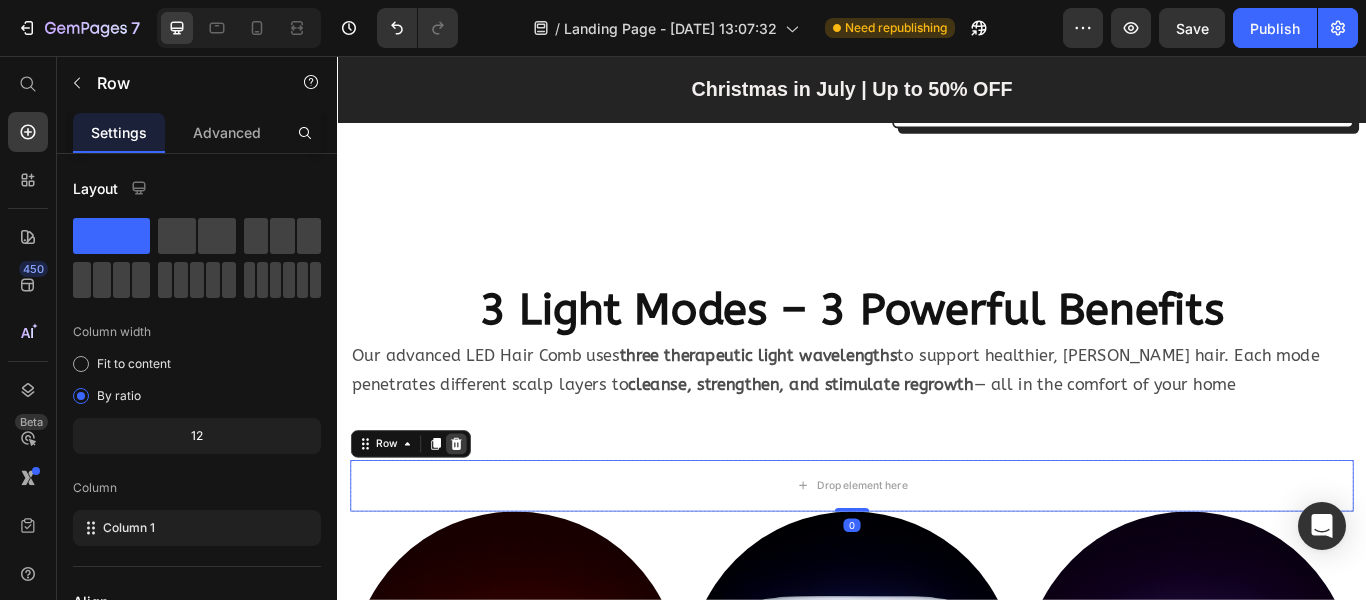click 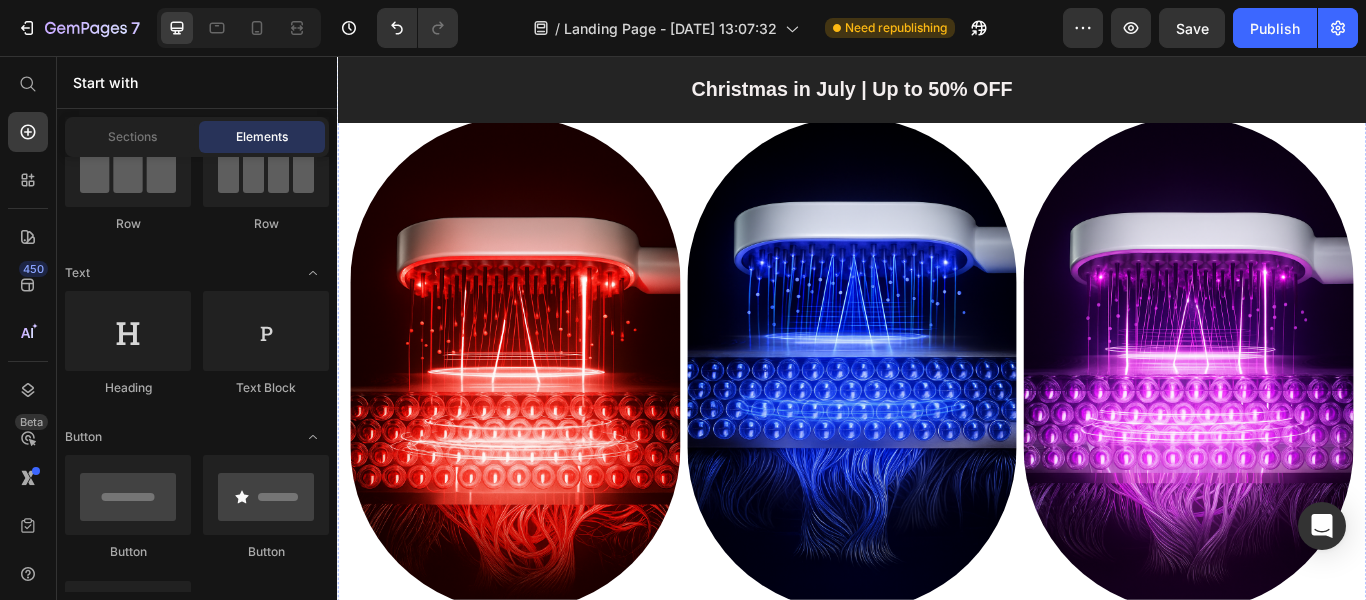 scroll, scrollTop: 1961, scrollLeft: 0, axis: vertical 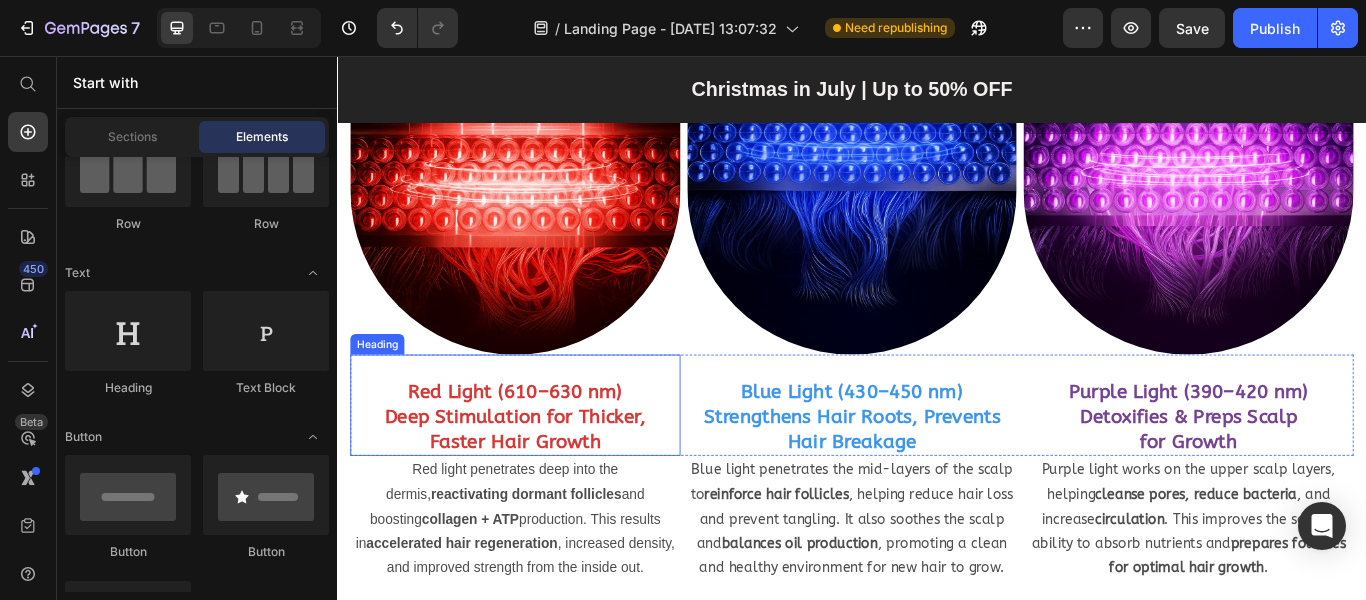 click on "Red Light (610–630 nm)" at bounding box center (544, 448) 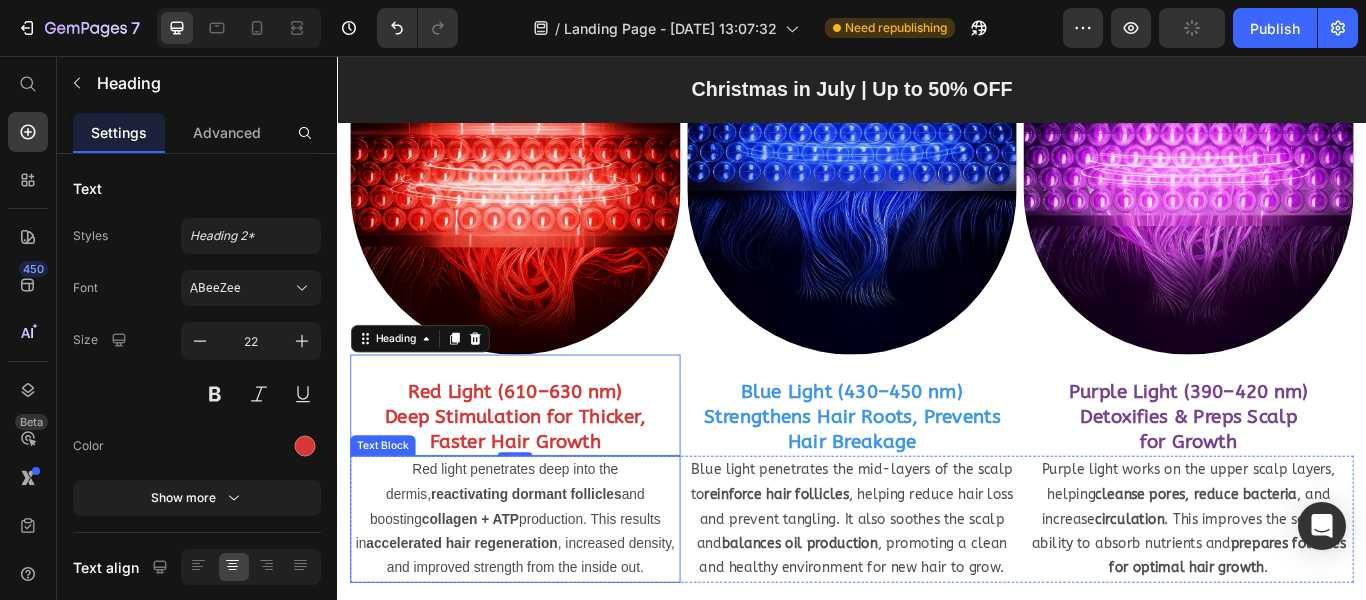 click on "Red light penetrates deep into the dermis,  reactivating dormant follicles  and boosting  collagen + ATP  production. This results in  accelerated hair regeneration , increased density, and improved strength from the inside out." at bounding box center [544, 596] 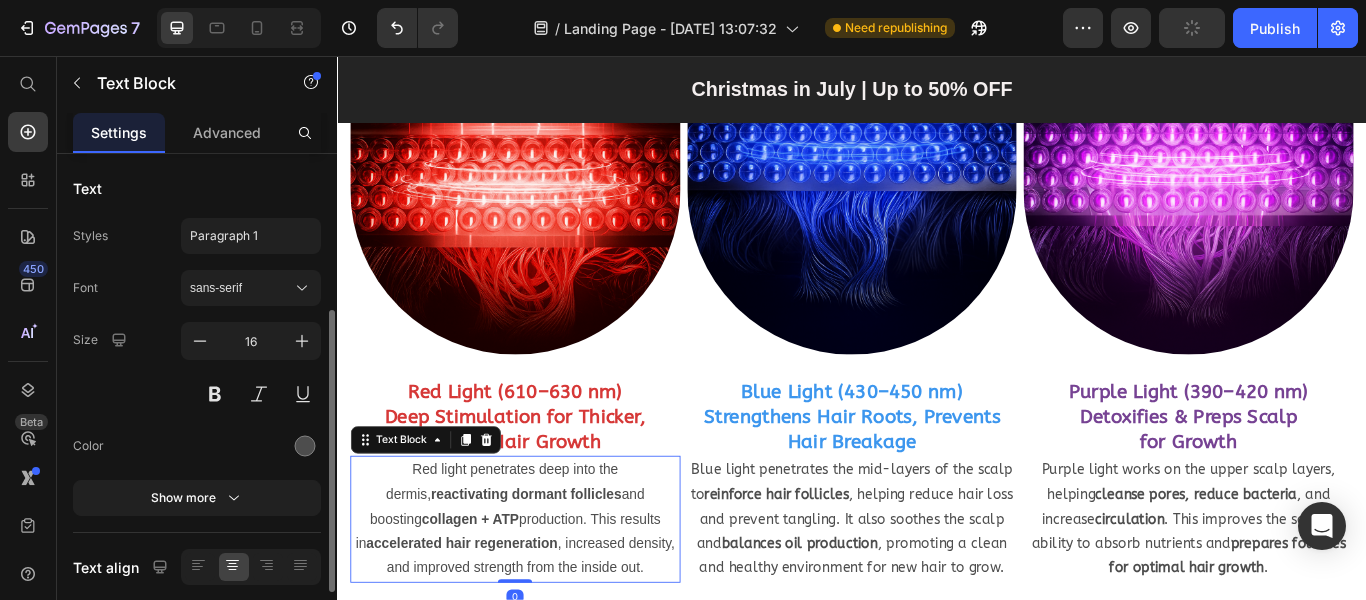 scroll, scrollTop: 392, scrollLeft: 0, axis: vertical 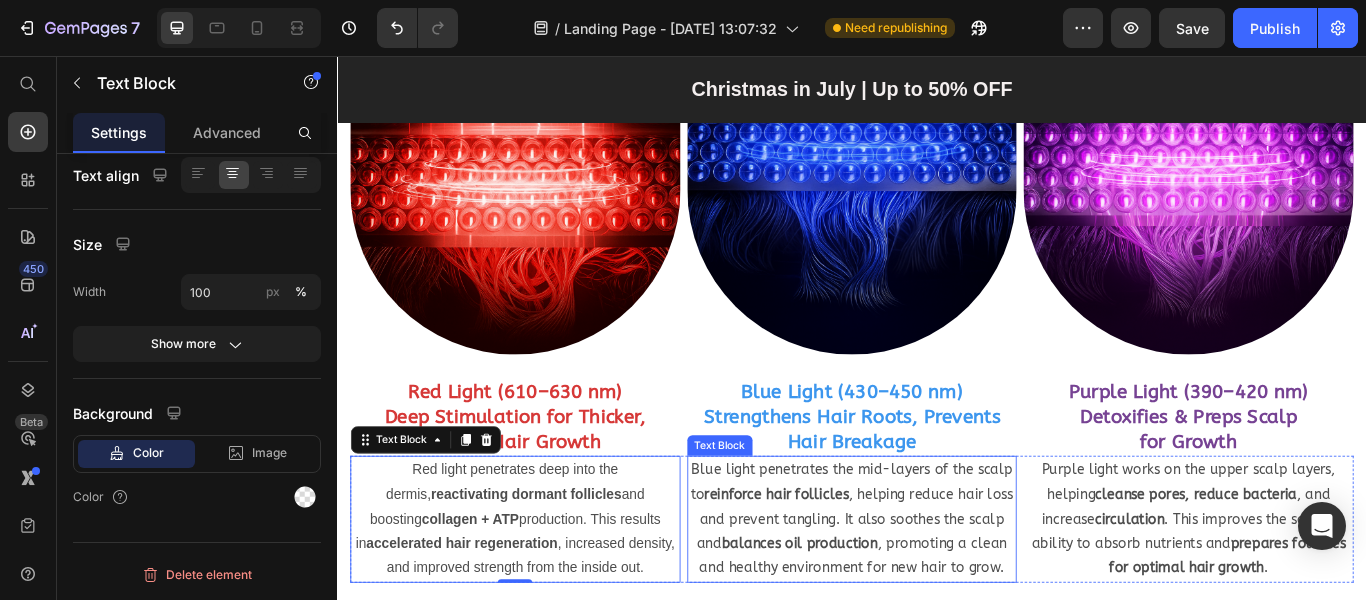 click on "Blue light penetrates the mid-layers of the scalp to  reinforce hair follicles , helping reduce hair loss and prevent tangling. It also soothes the scalp and  balances oil production , promoting a clean and healthy environment for new hair to grow." at bounding box center [937, 596] 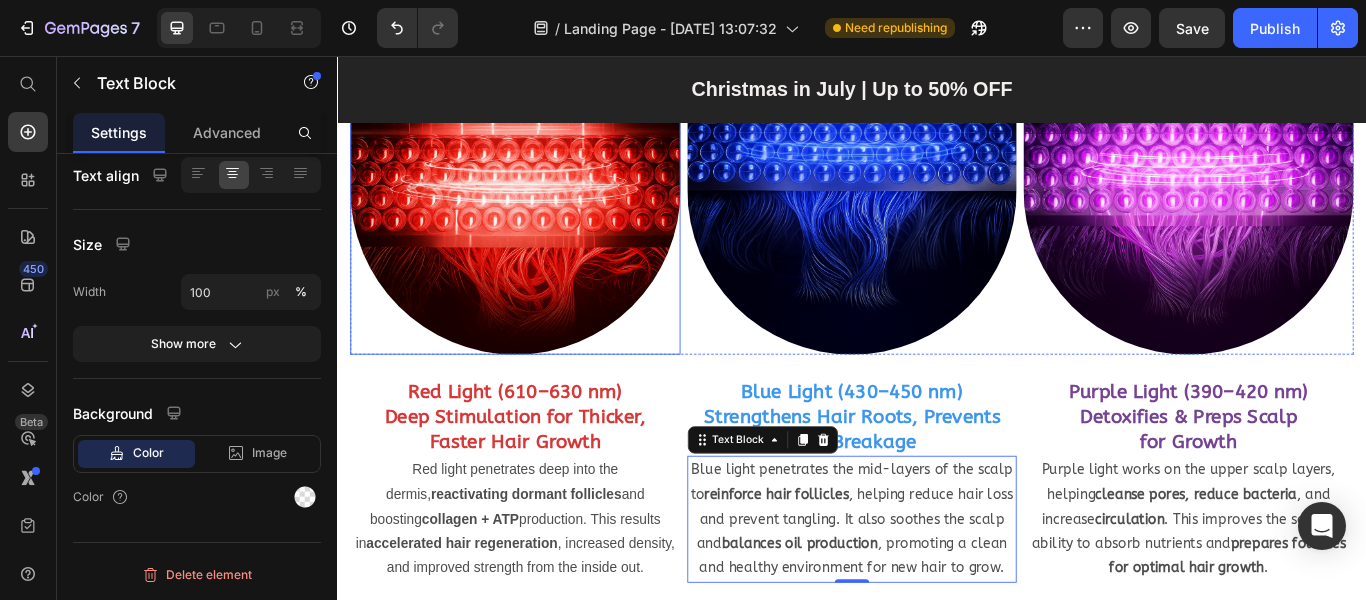 scroll, scrollTop: 1661, scrollLeft: 0, axis: vertical 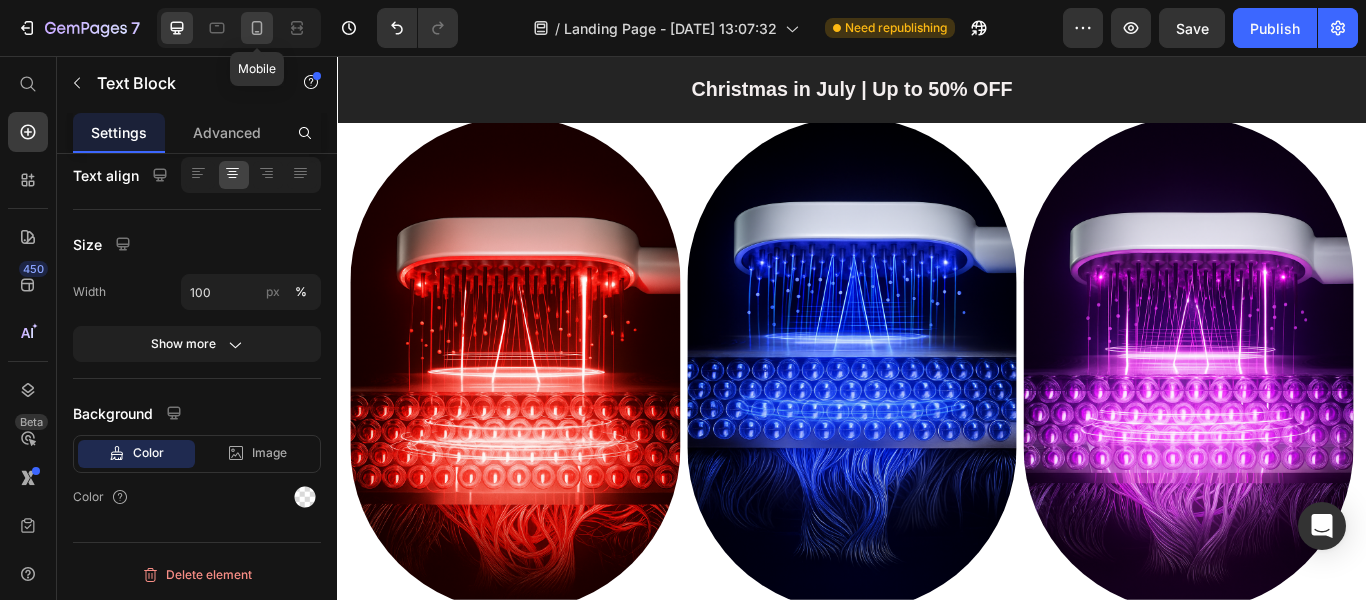 click 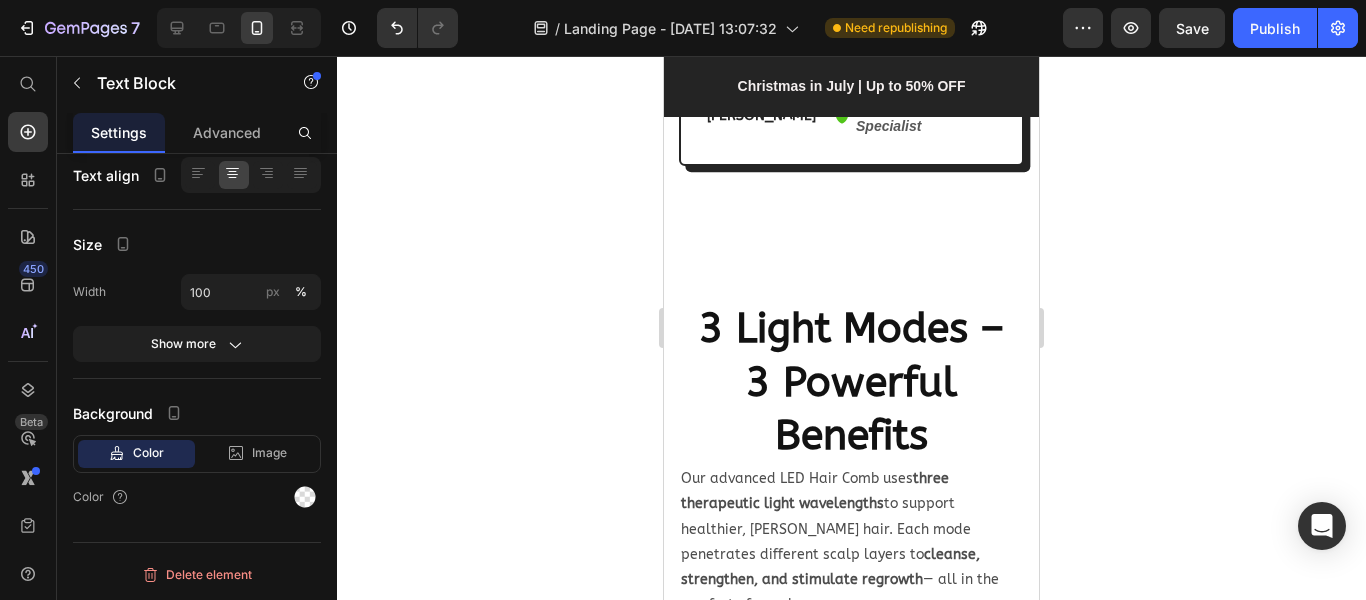 scroll, scrollTop: 1719, scrollLeft: 0, axis: vertical 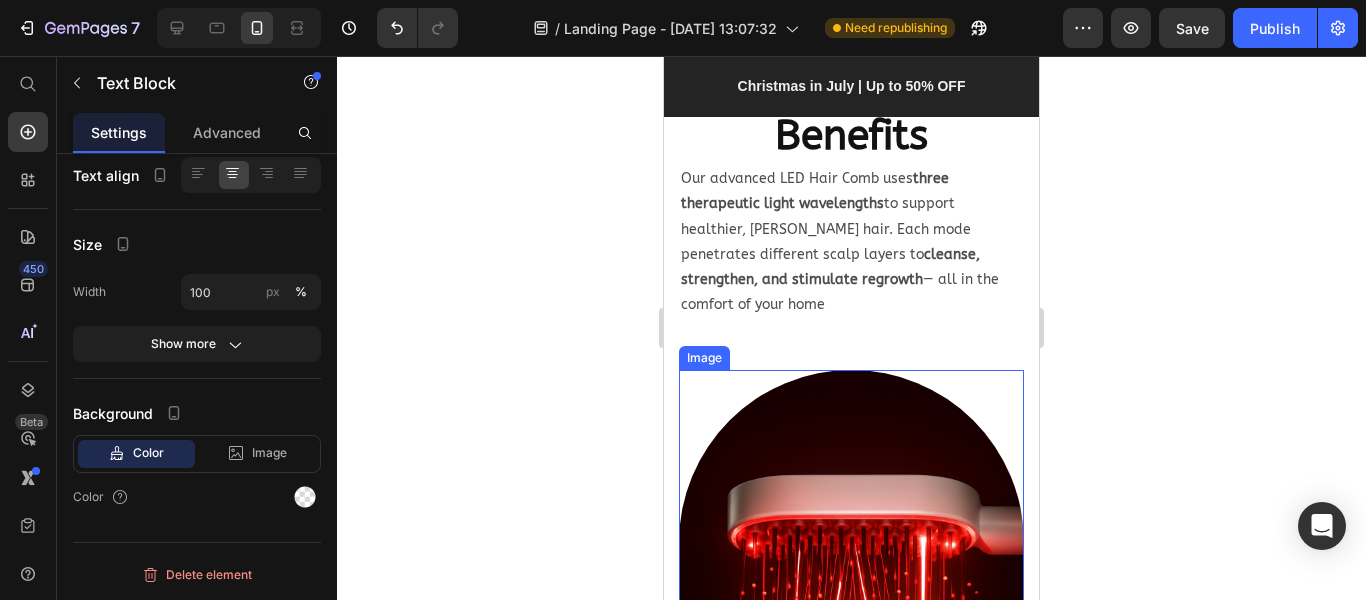 click at bounding box center [851, 629] 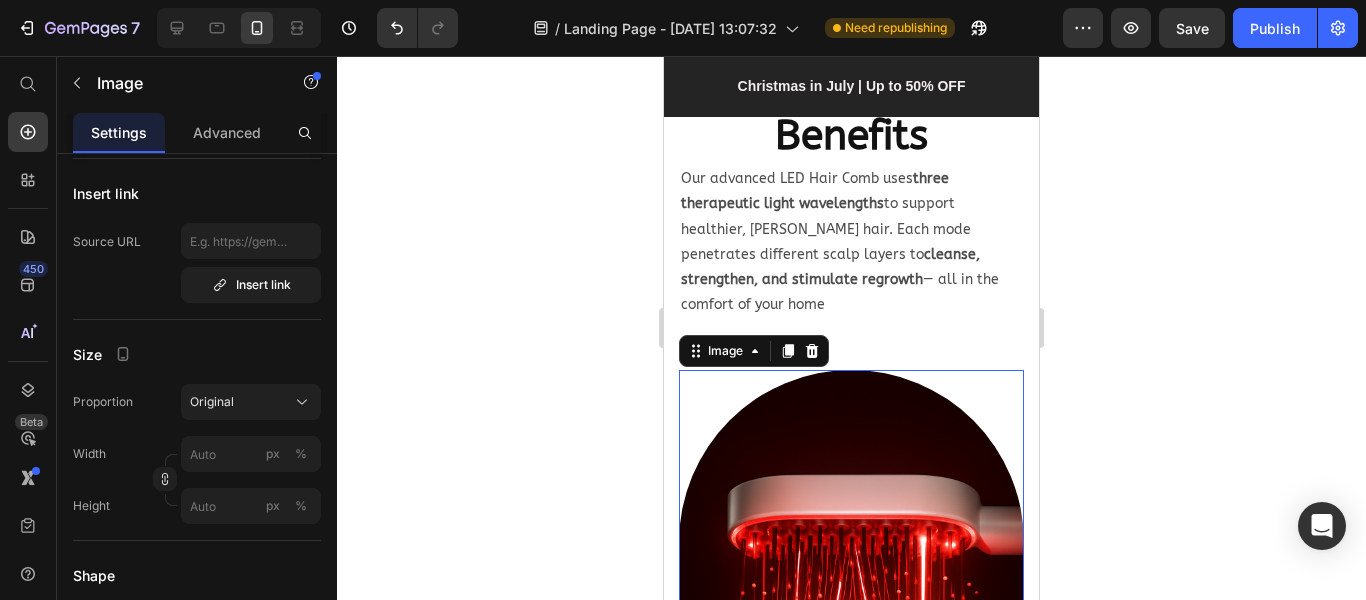 scroll, scrollTop: 0, scrollLeft: 0, axis: both 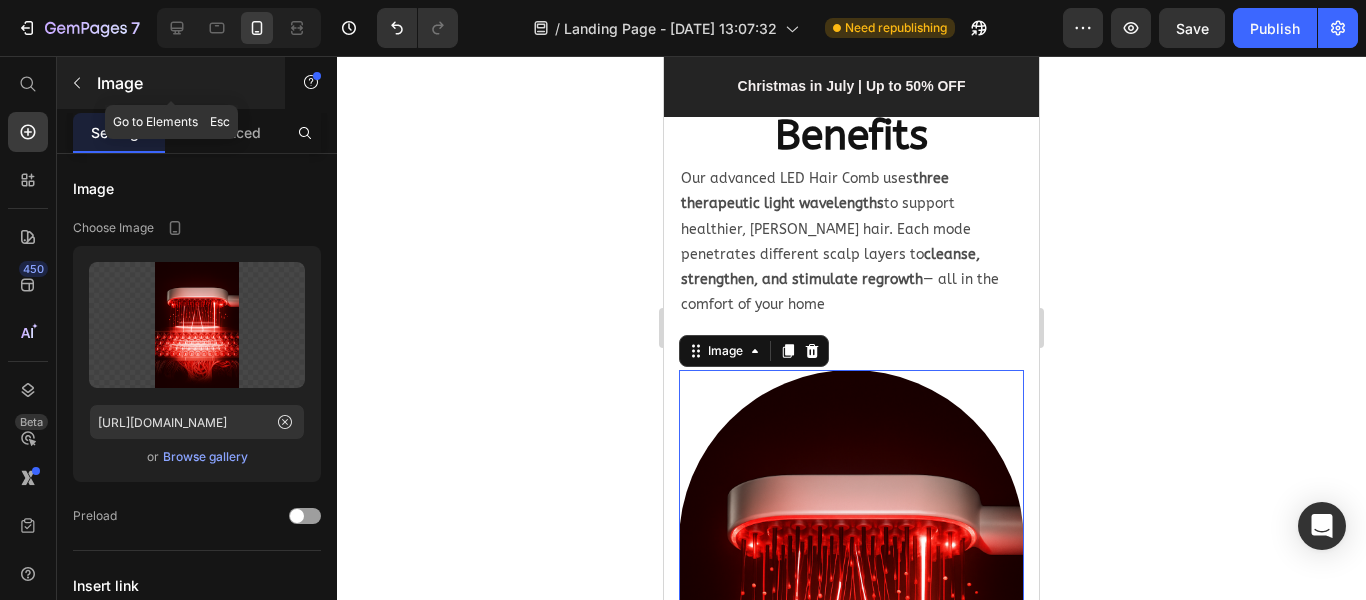 click 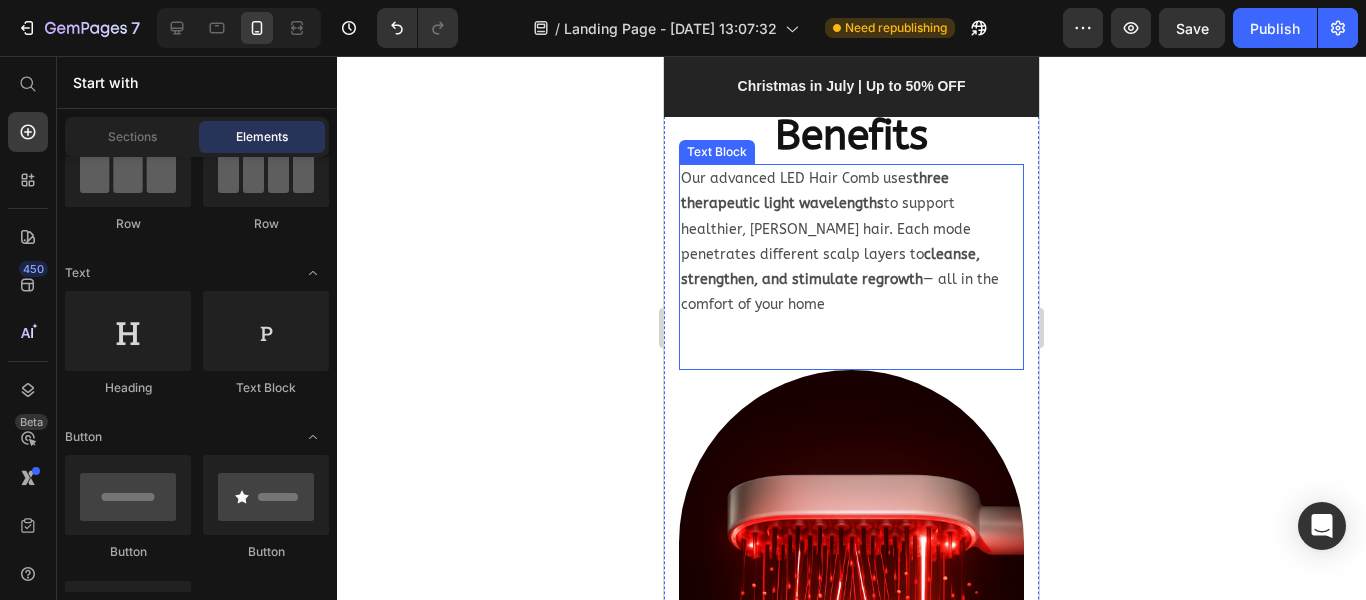 click on "Our advanced LED Hair Comb uses  three therapeutic light wavelengths  to support healthier, [PERSON_NAME] hair. Each mode penetrates different scalp layers to  cleanse, strengthen, and stimulate regrowth  — all in the comfort of your home" at bounding box center (851, 241) 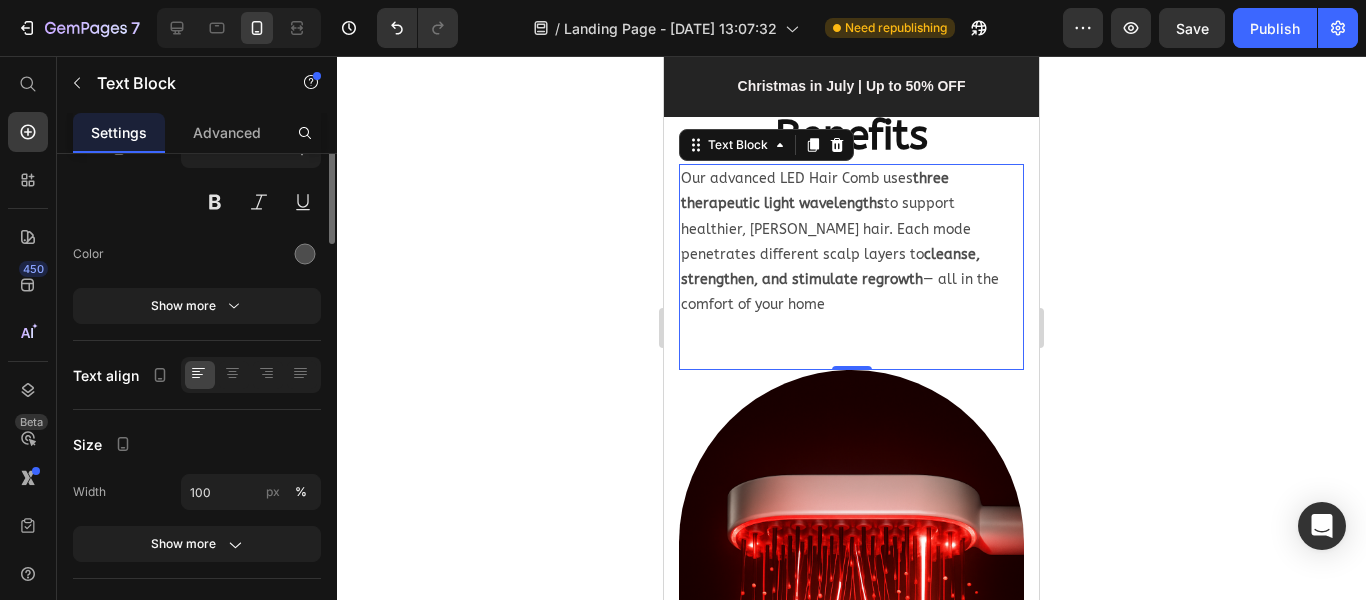 scroll, scrollTop: 0, scrollLeft: 0, axis: both 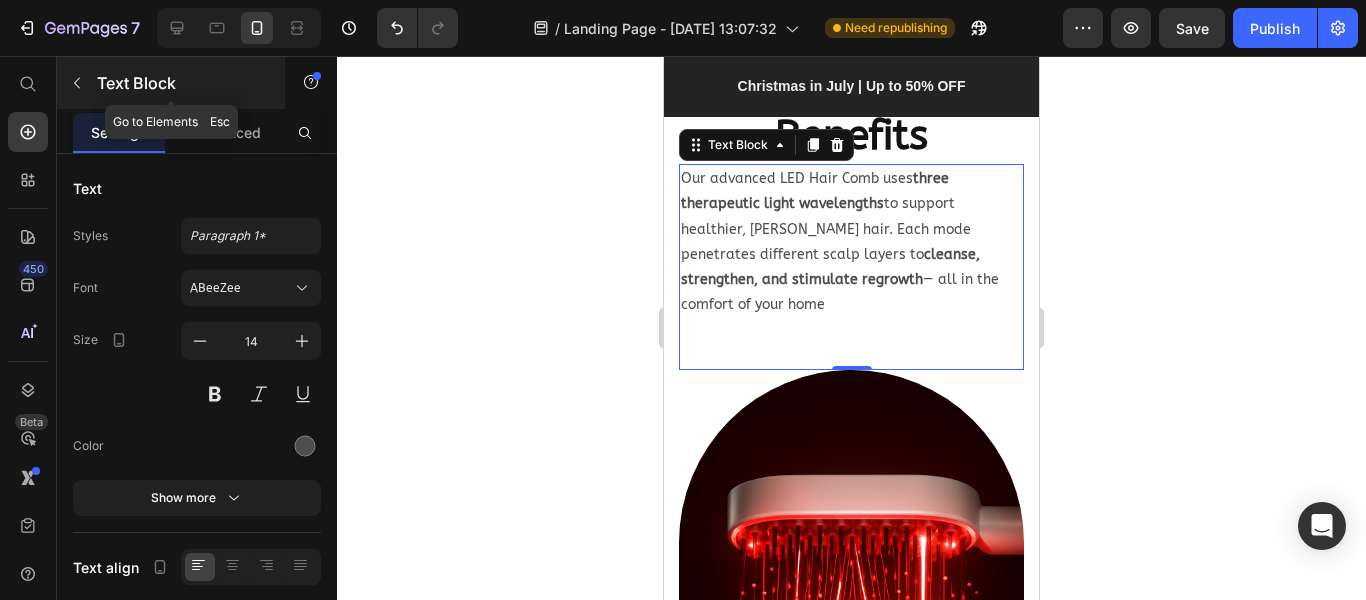 click 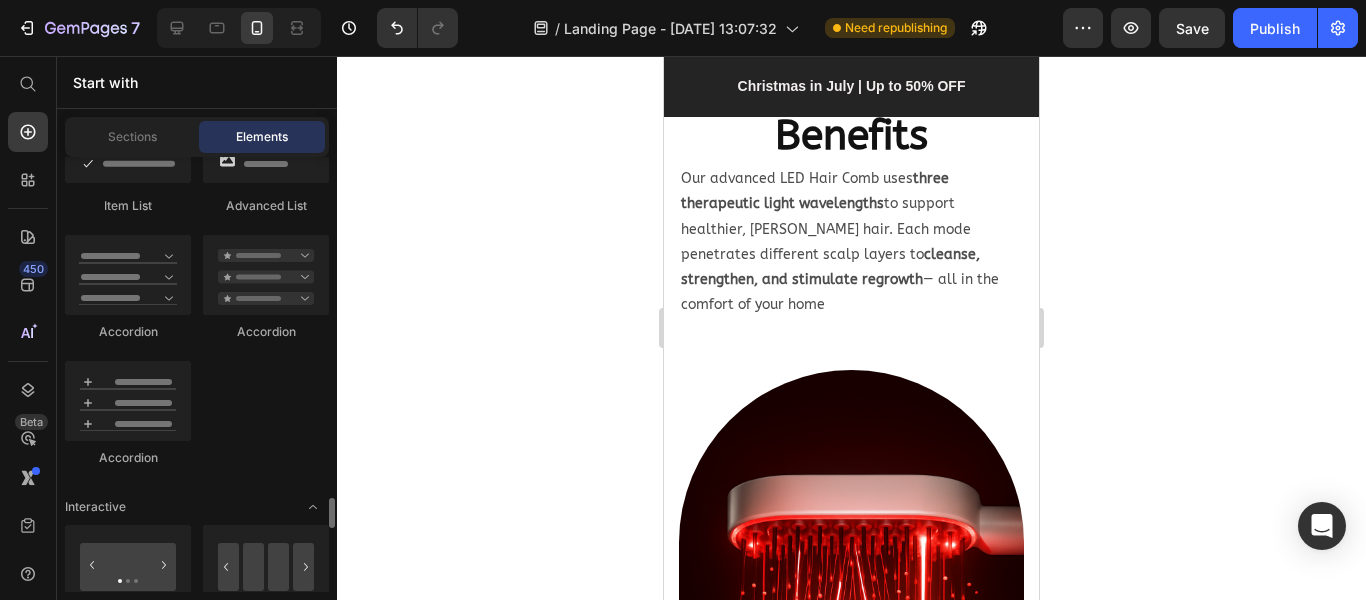 scroll, scrollTop: 2000, scrollLeft: 0, axis: vertical 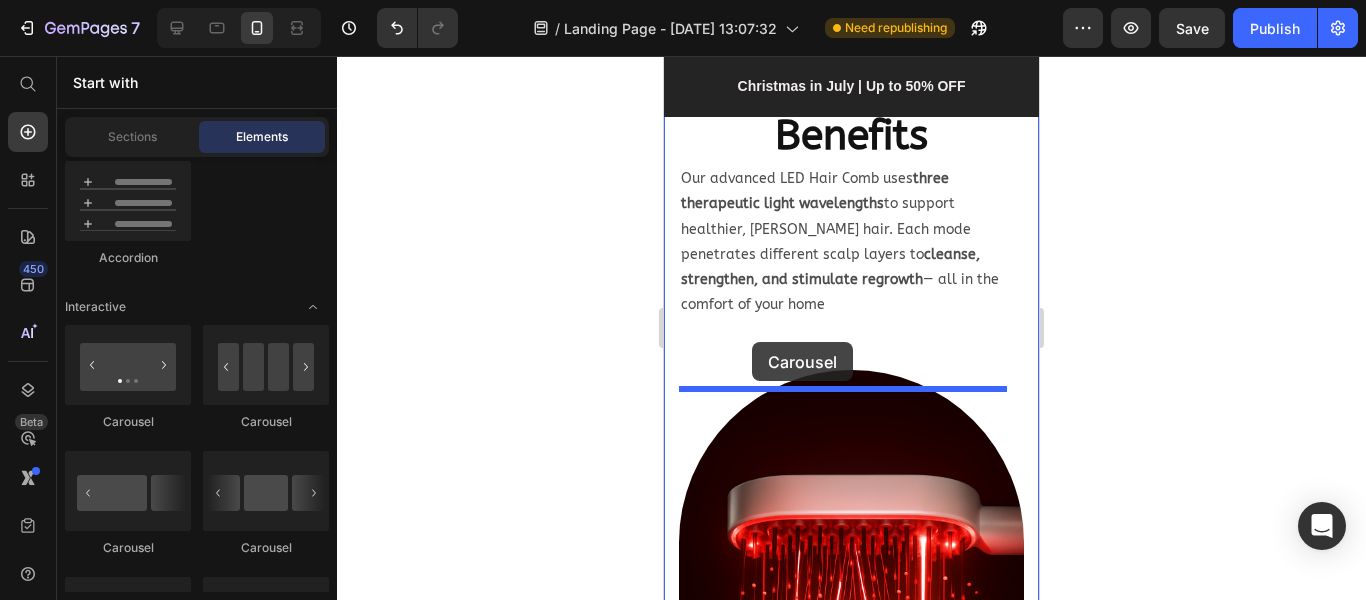 drag, startPoint x: 811, startPoint y: 433, endPoint x: 752, endPoint y: 342, distance: 108.45275 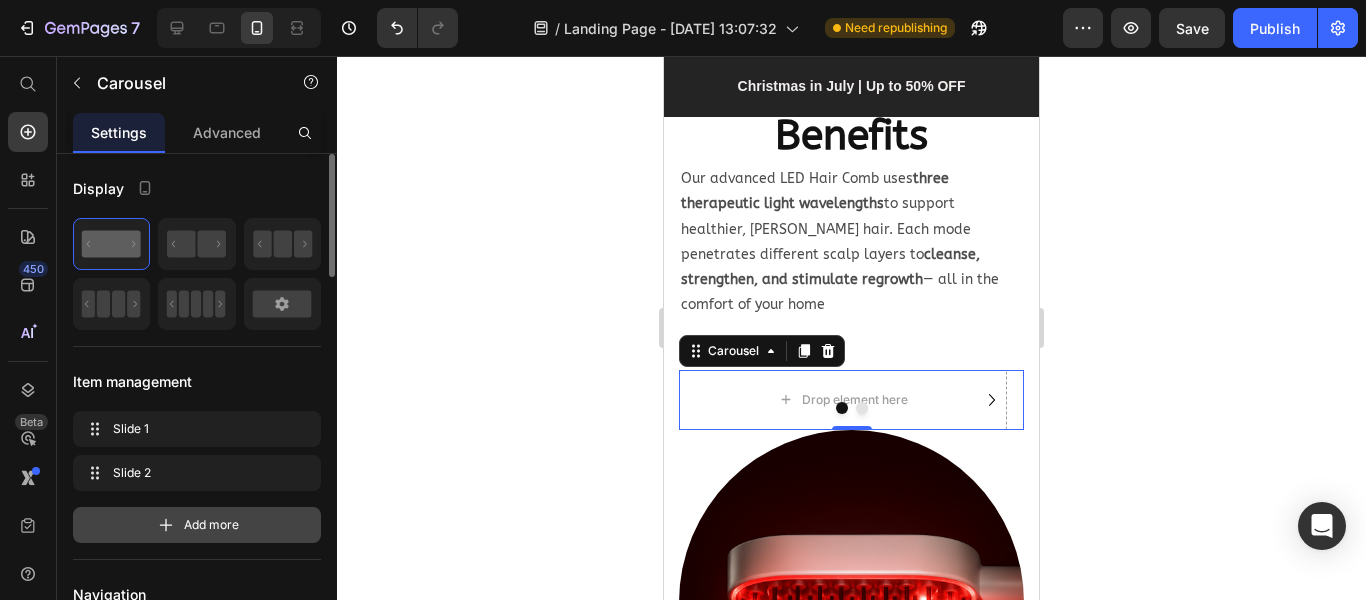 click on "Add more" at bounding box center (211, 525) 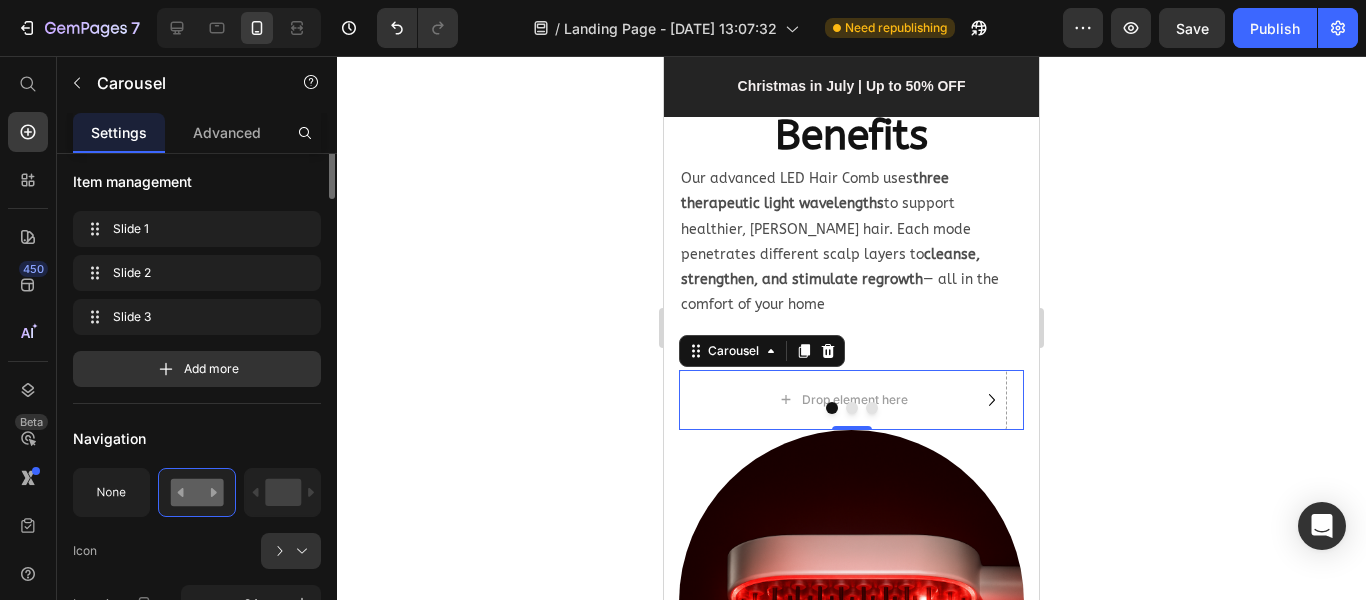 scroll, scrollTop: 100, scrollLeft: 0, axis: vertical 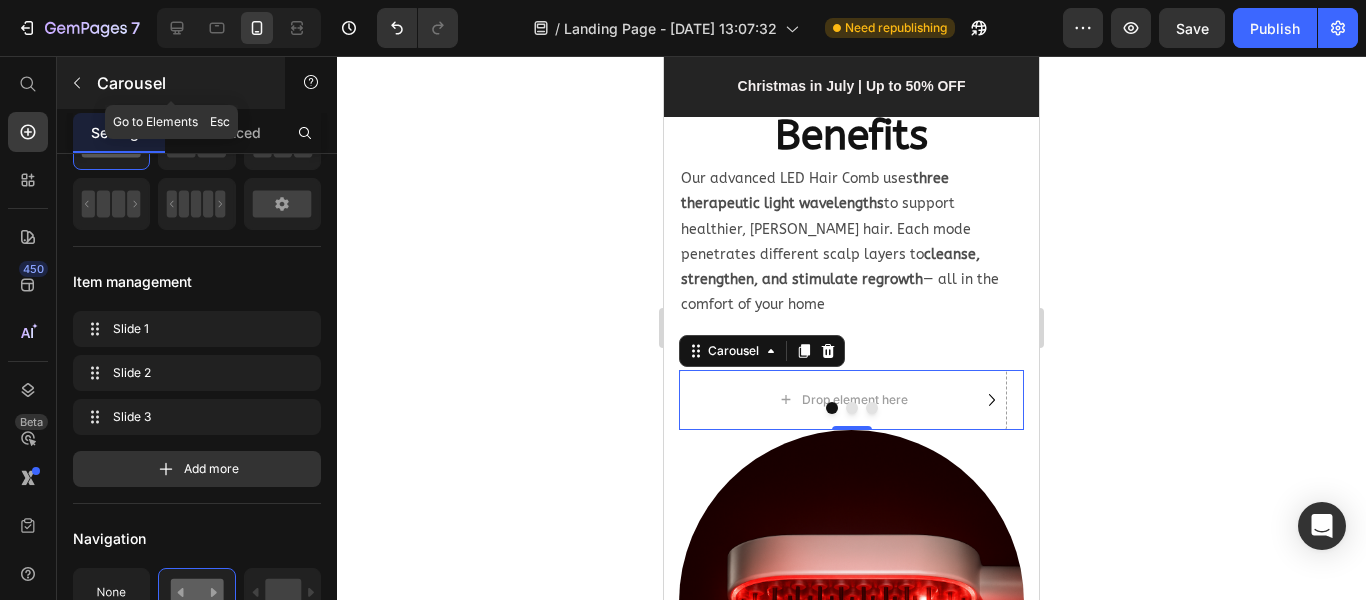 click 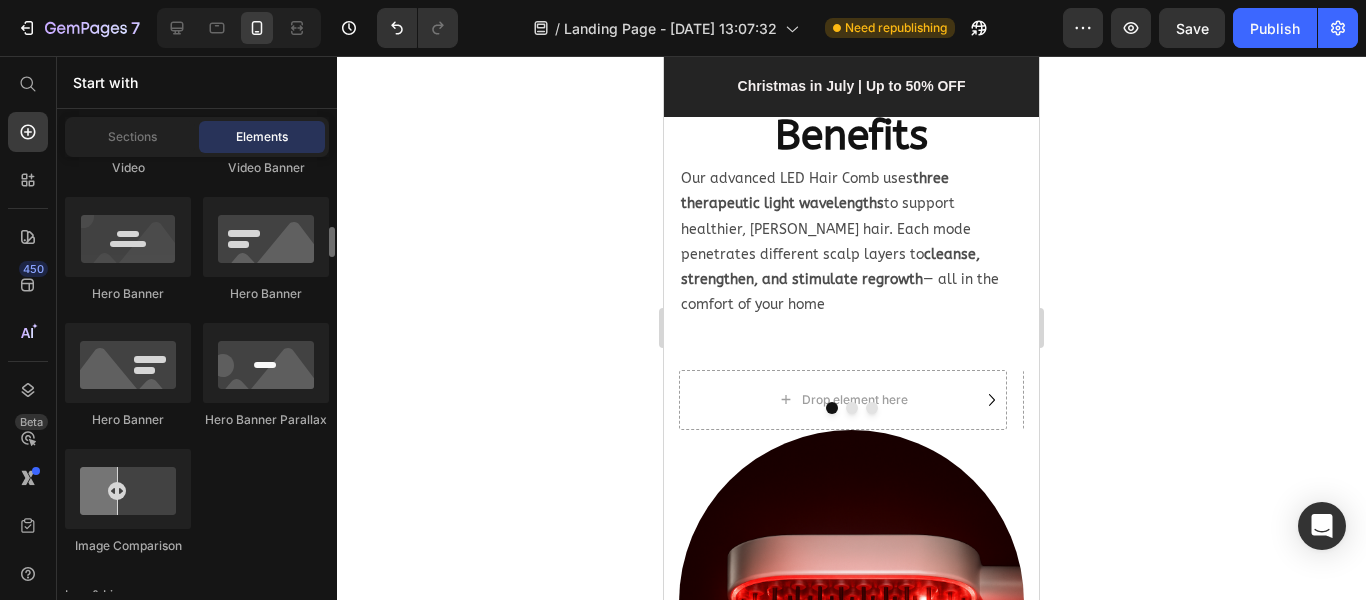 scroll, scrollTop: 700, scrollLeft: 0, axis: vertical 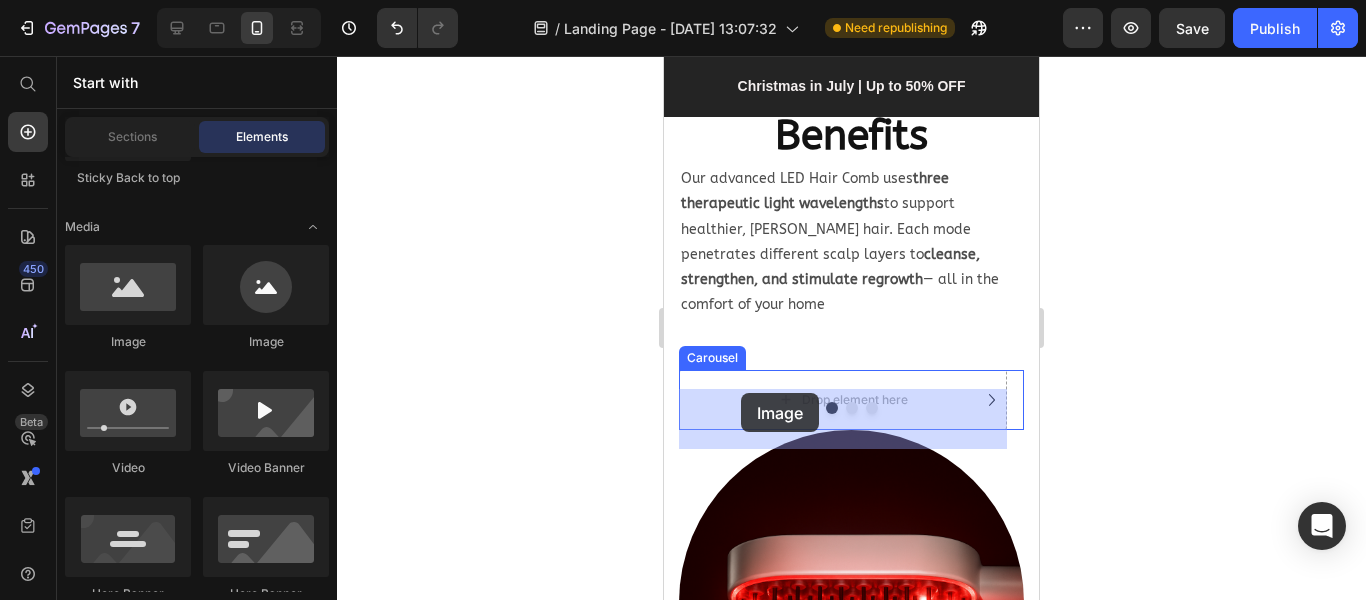 drag, startPoint x: 814, startPoint y: 373, endPoint x: 741, endPoint y: 393, distance: 75.690155 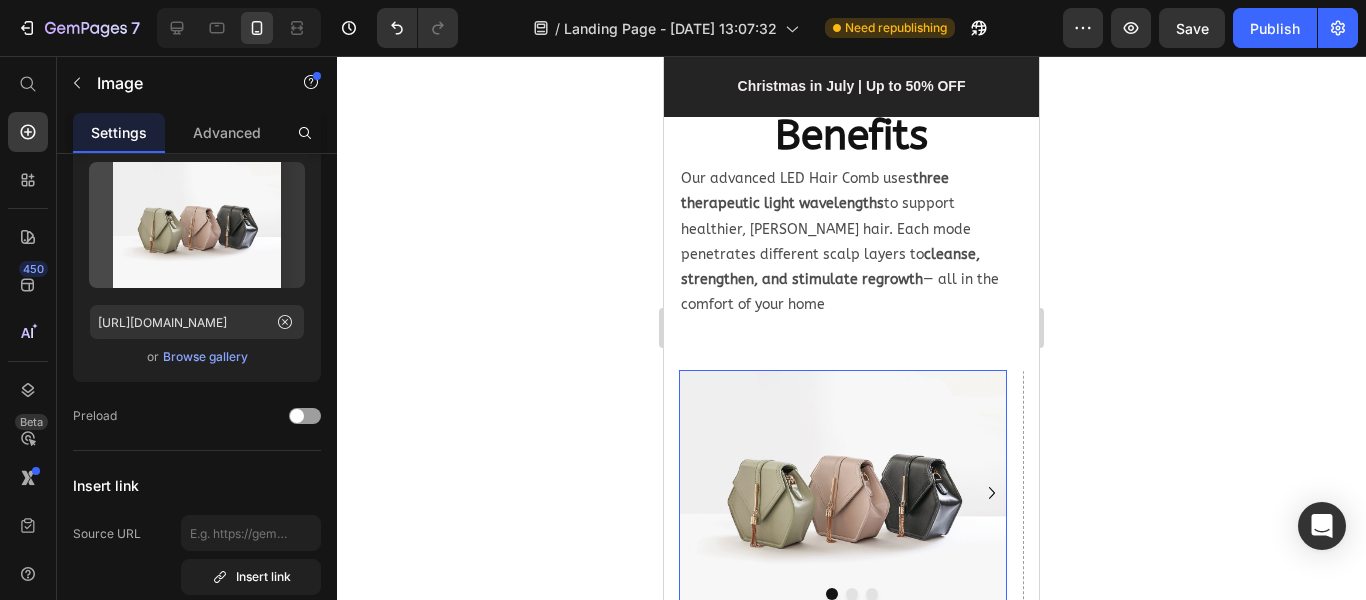 scroll, scrollTop: 0, scrollLeft: 0, axis: both 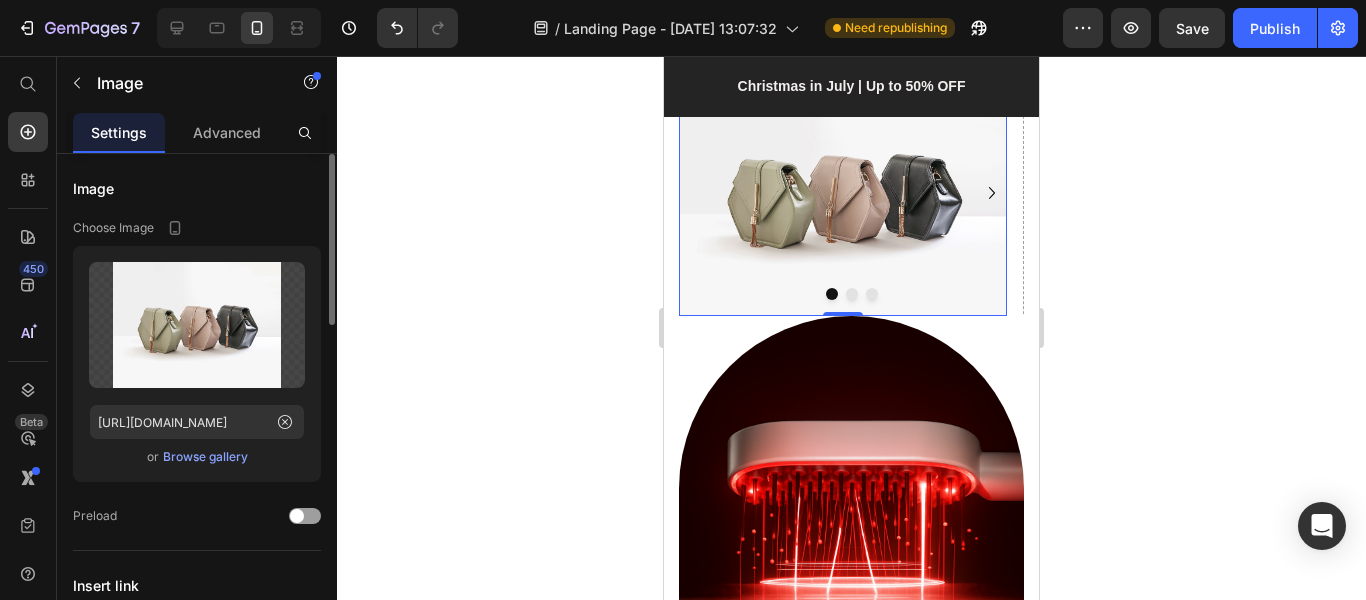 click on "Browse gallery" at bounding box center [205, 457] 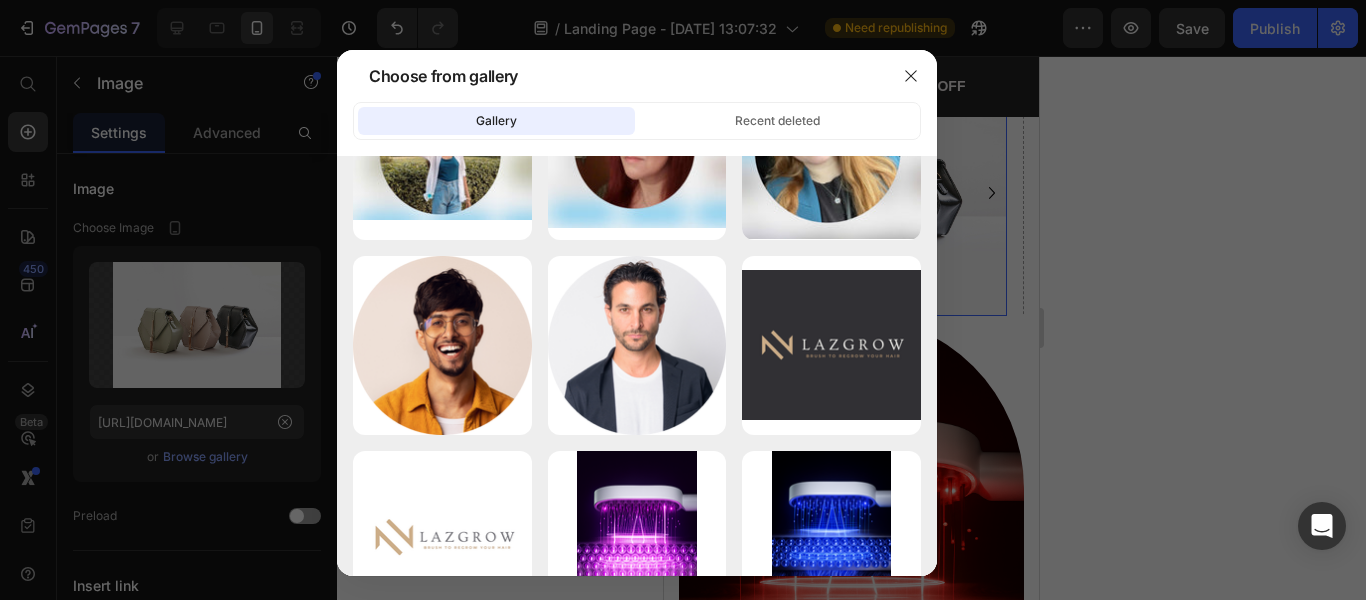 scroll, scrollTop: 800, scrollLeft: 0, axis: vertical 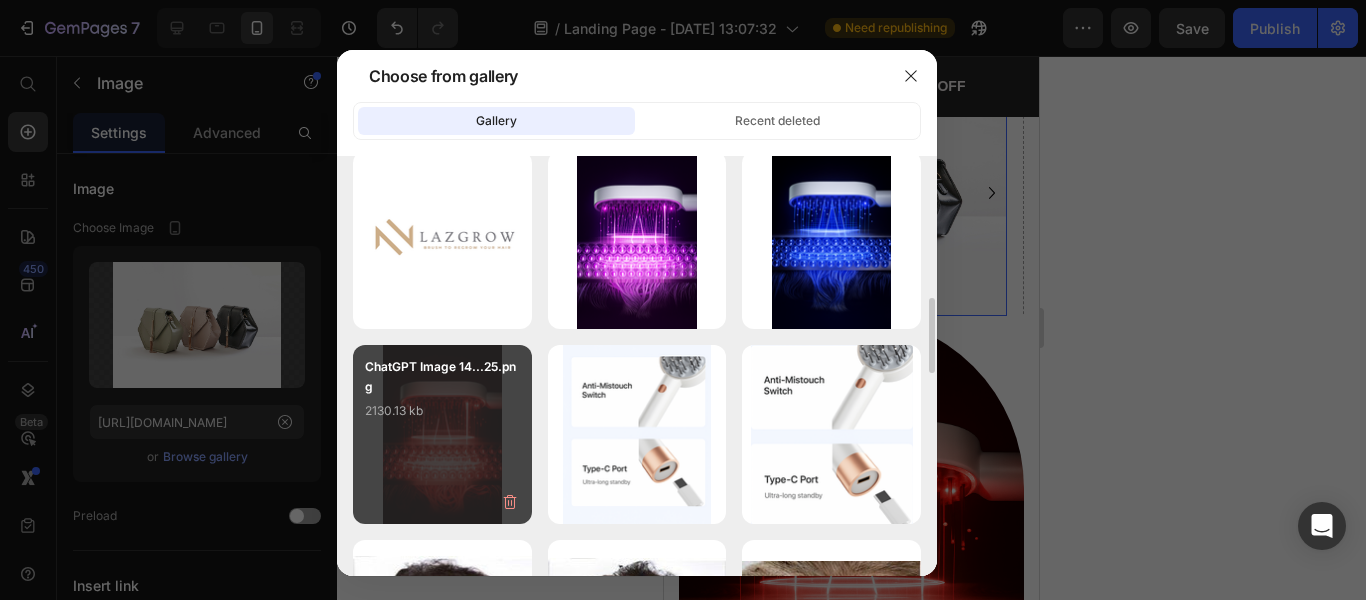 click on "ChatGPT Image 14...25.png 2130.13 kb" at bounding box center (442, 397) 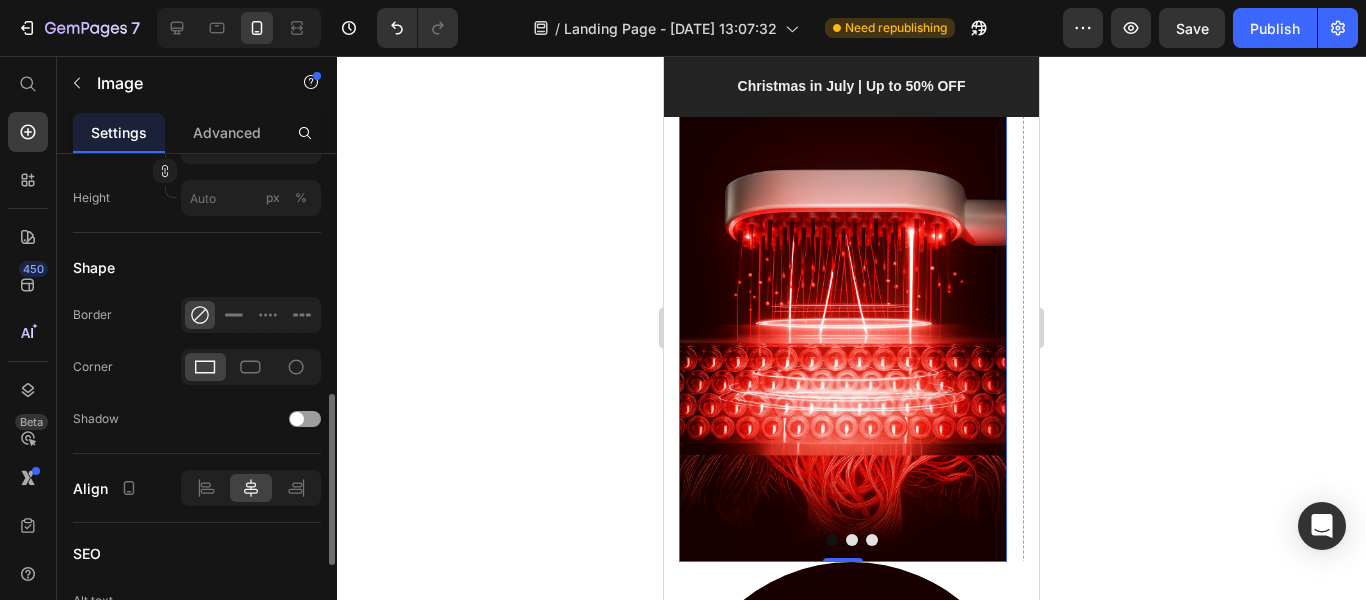scroll, scrollTop: 900, scrollLeft: 0, axis: vertical 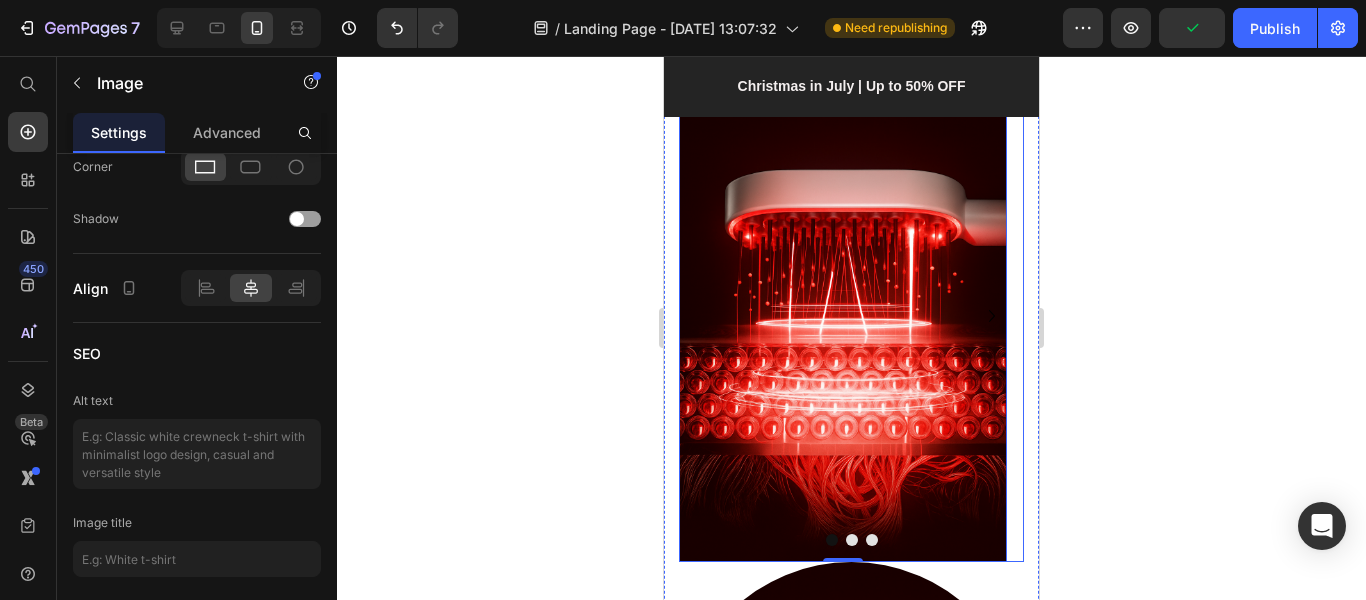 click at bounding box center [852, 540] 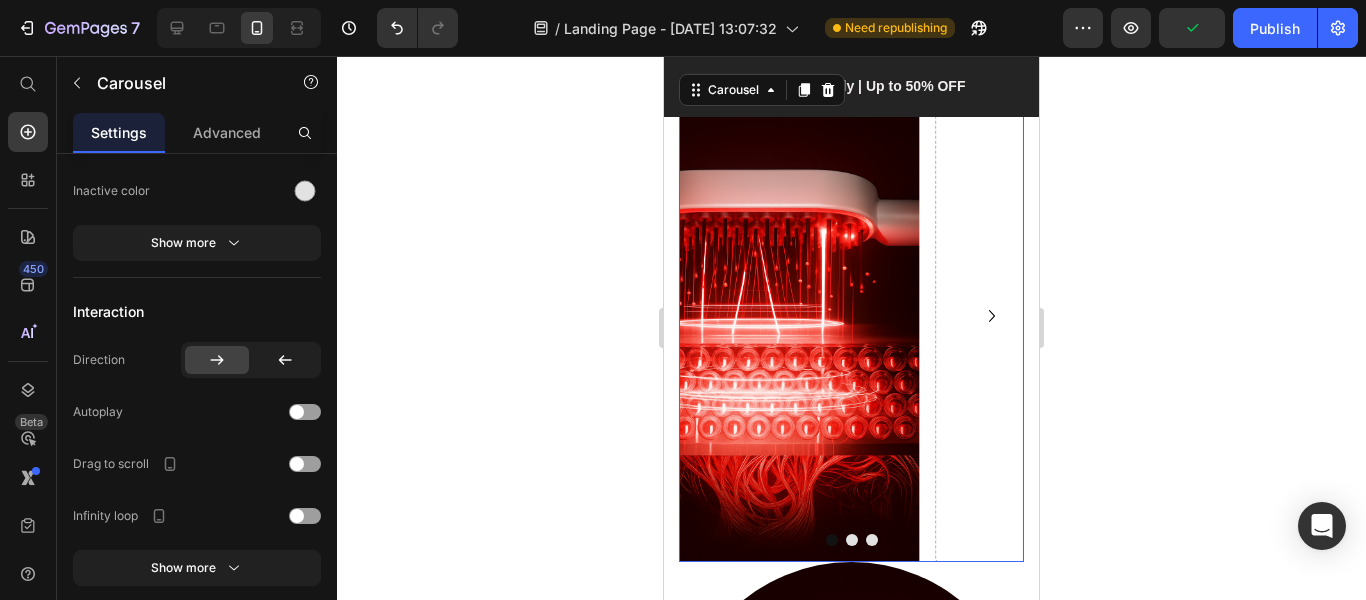 scroll, scrollTop: 0, scrollLeft: 0, axis: both 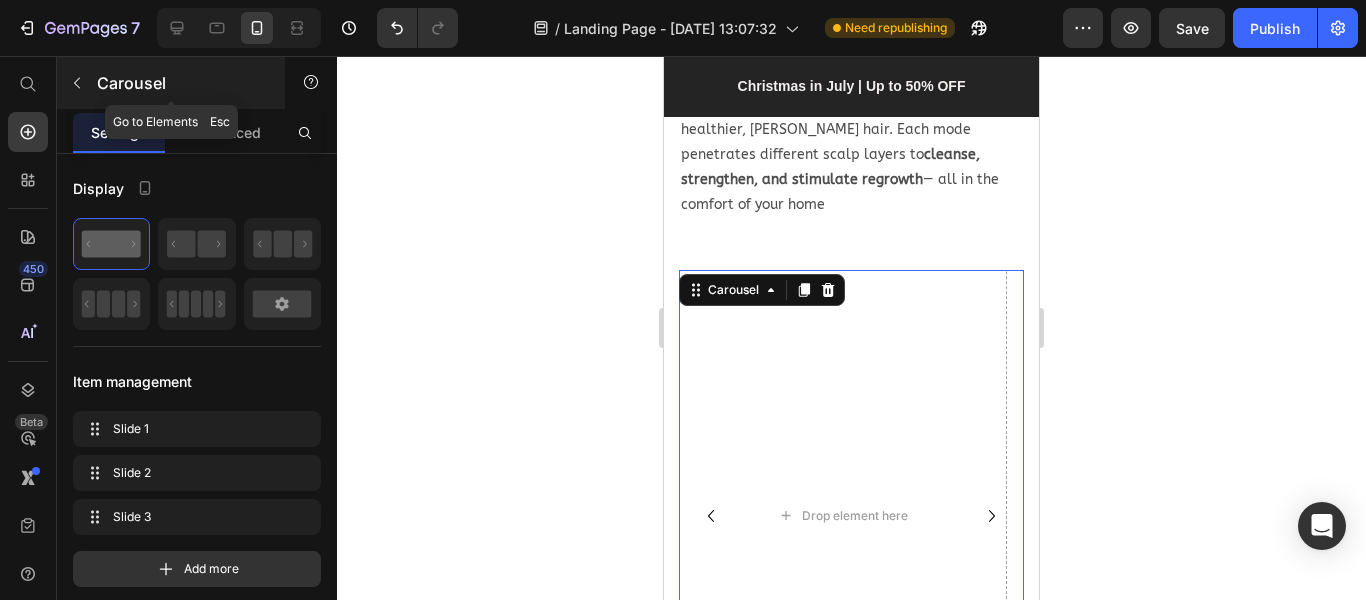 click 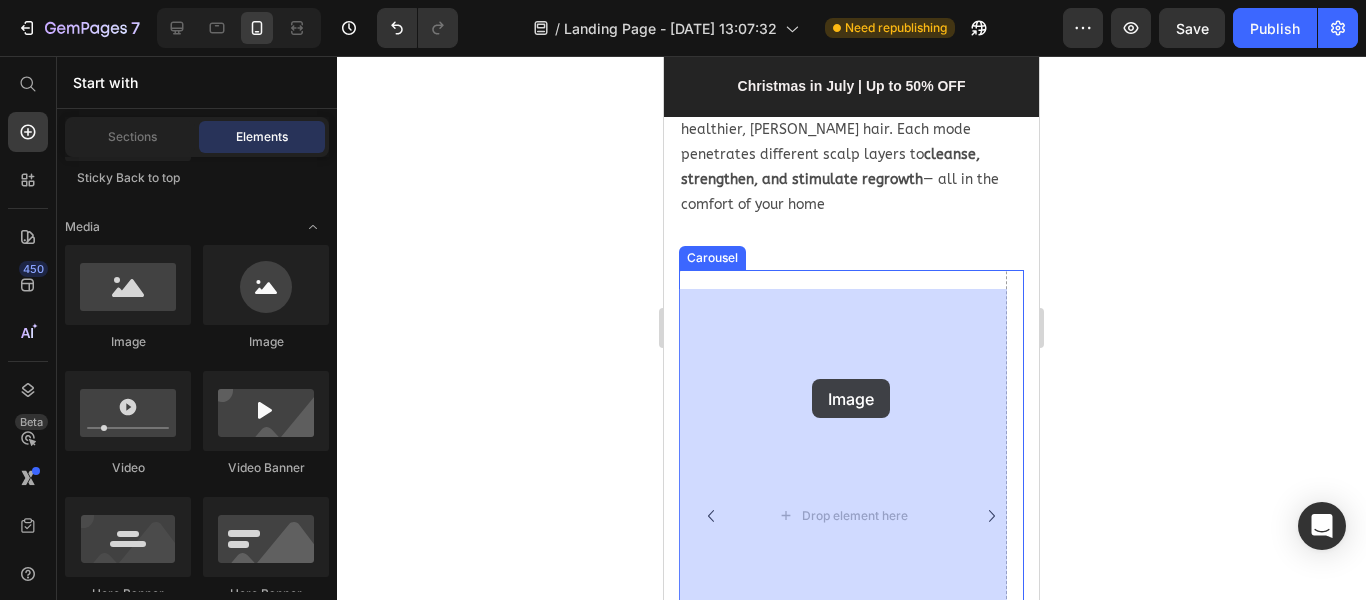 drag, startPoint x: 802, startPoint y: 351, endPoint x: 812, endPoint y: 379, distance: 29.732138 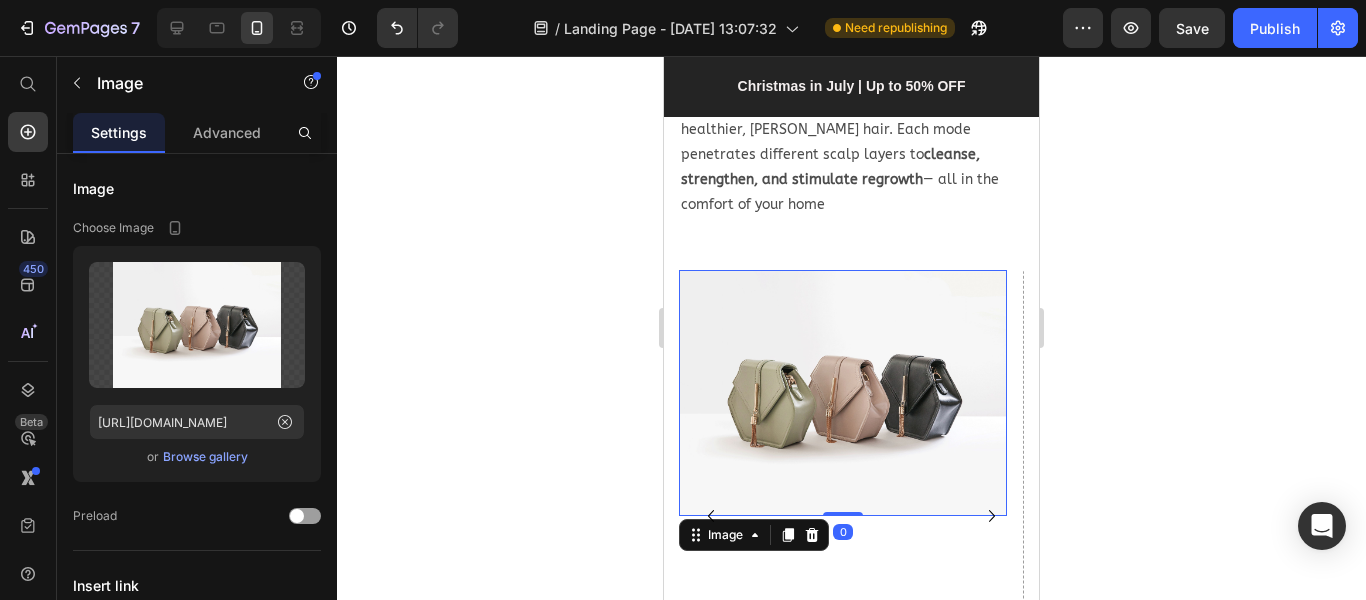 scroll, scrollTop: 2019, scrollLeft: 0, axis: vertical 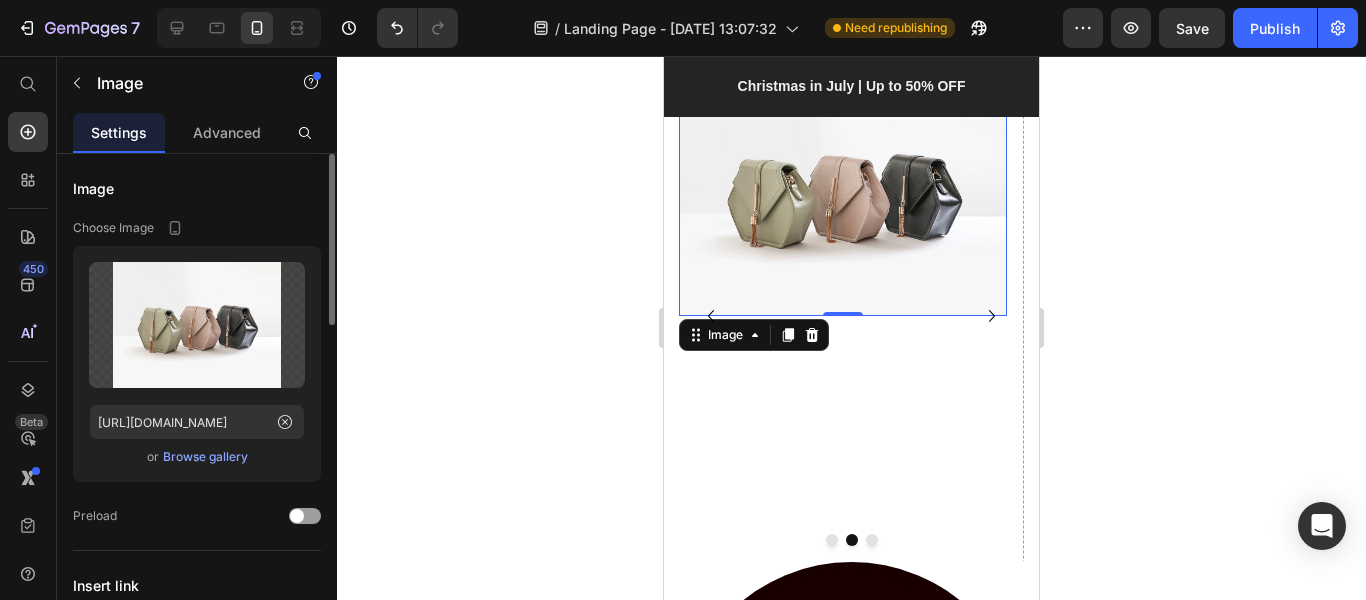 click on "Browse gallery" at bounding box center (205, 457) 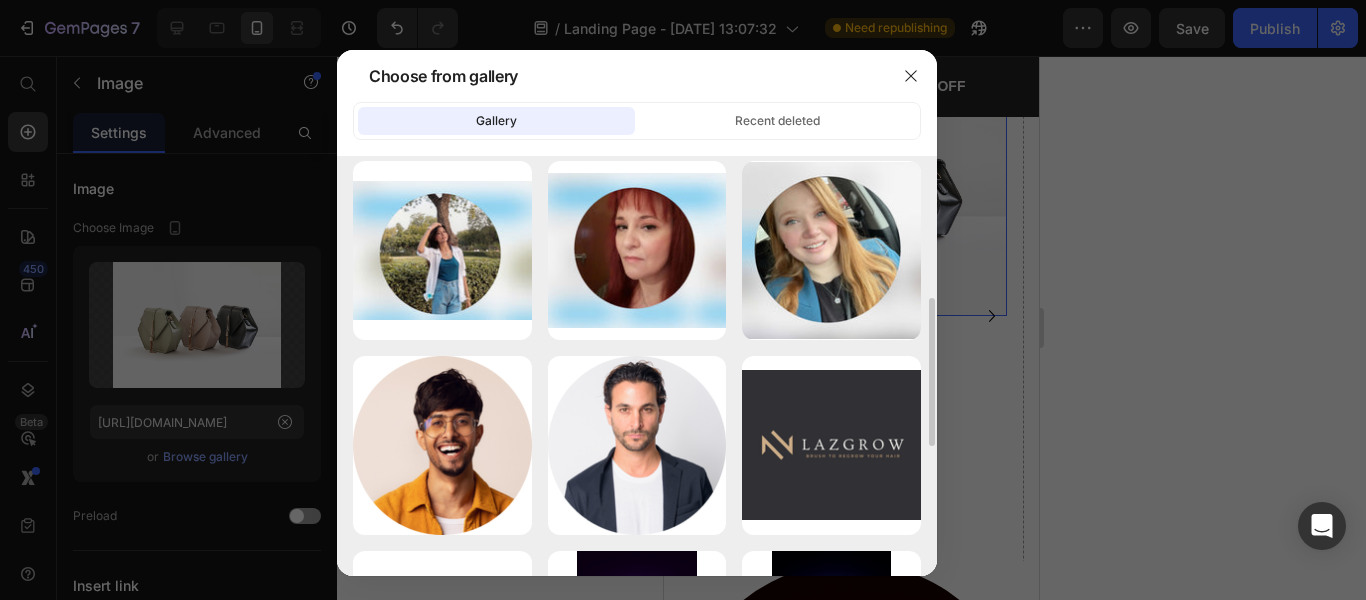 scroll, scrollTop: 800, scrollLeft: 0, axis: vertical 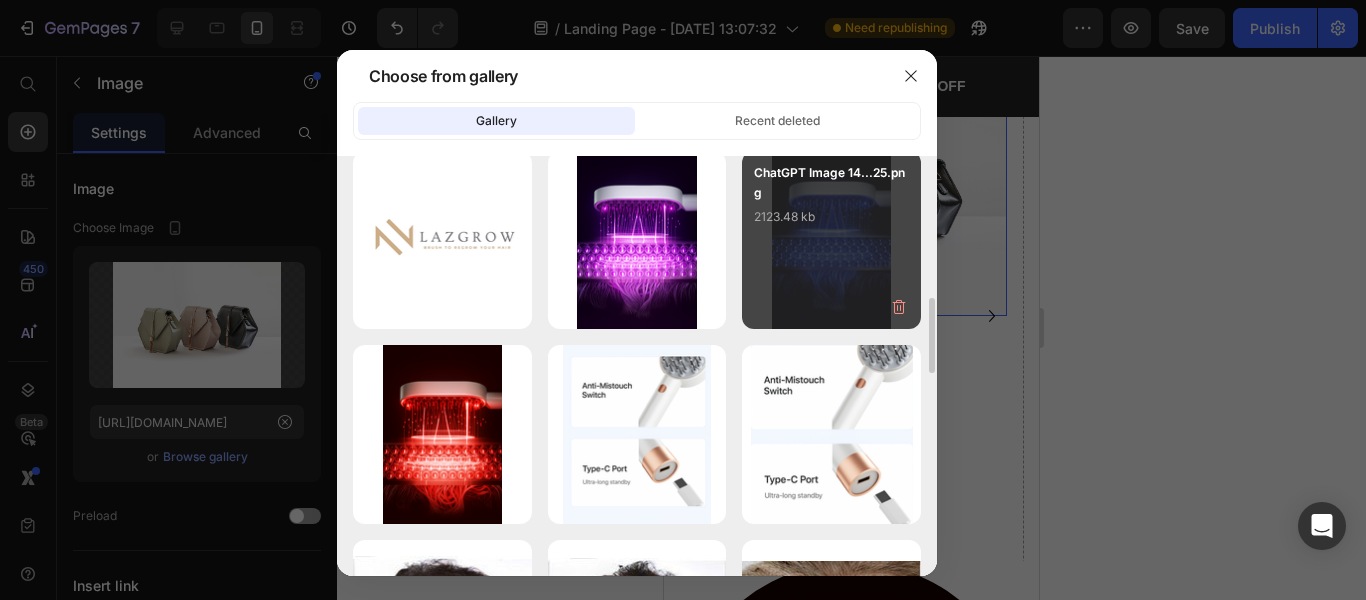 click on "ChatGPT Image 14...25.png 2123.48 kb" at bounding box center (831, 240) 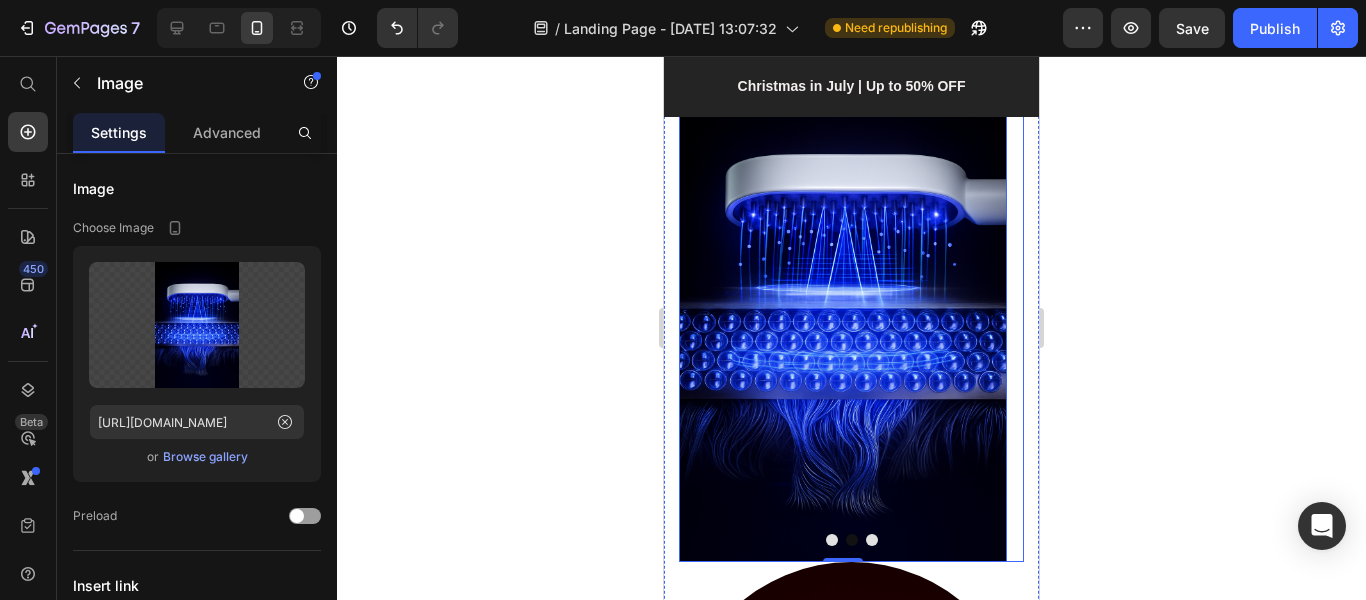 click at bounding box center (872, 540) 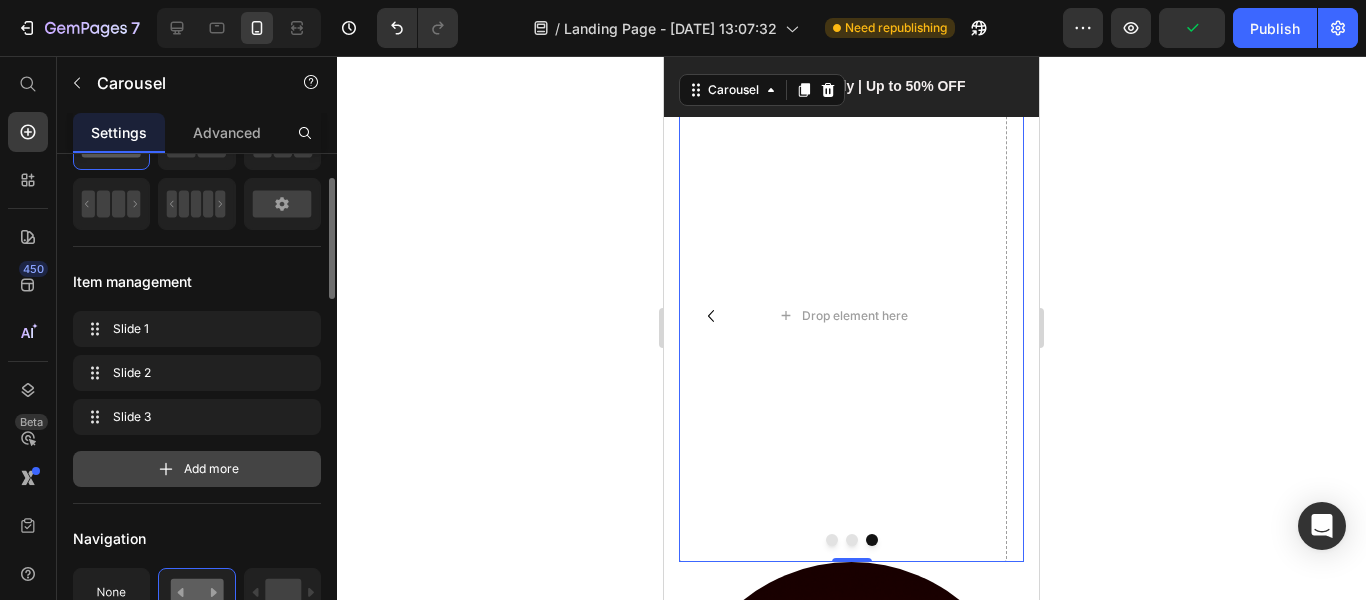 scroll, scrollTop: 0, scrollLeft: 0, axis: both 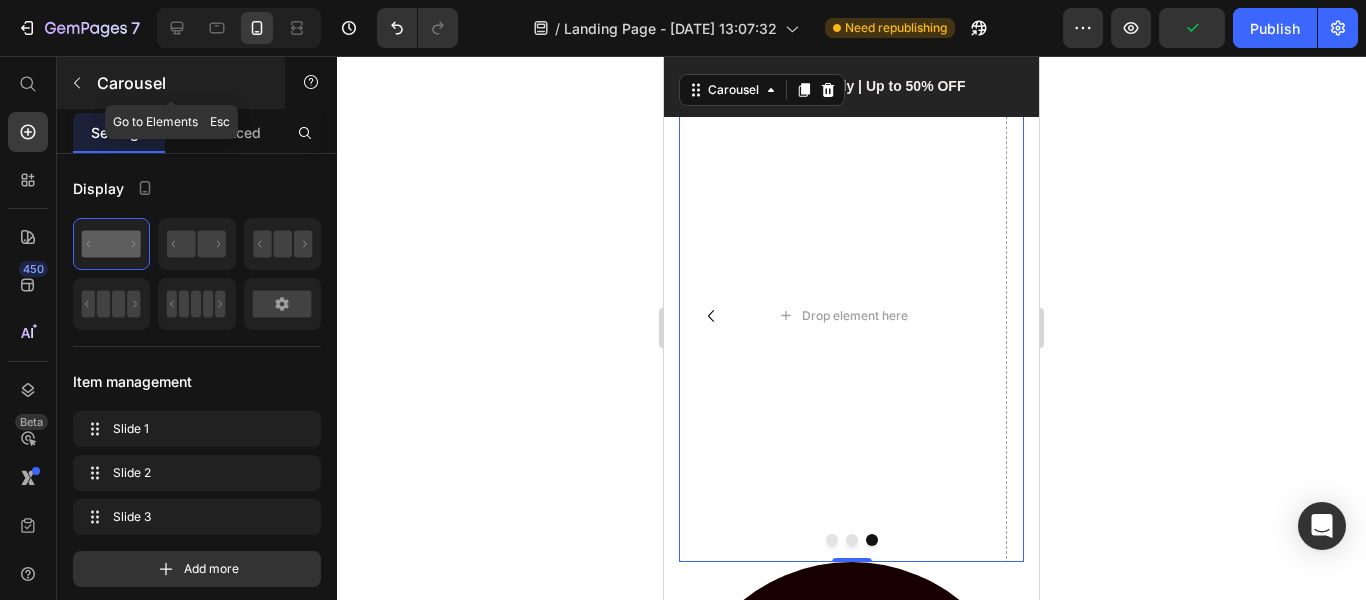 click 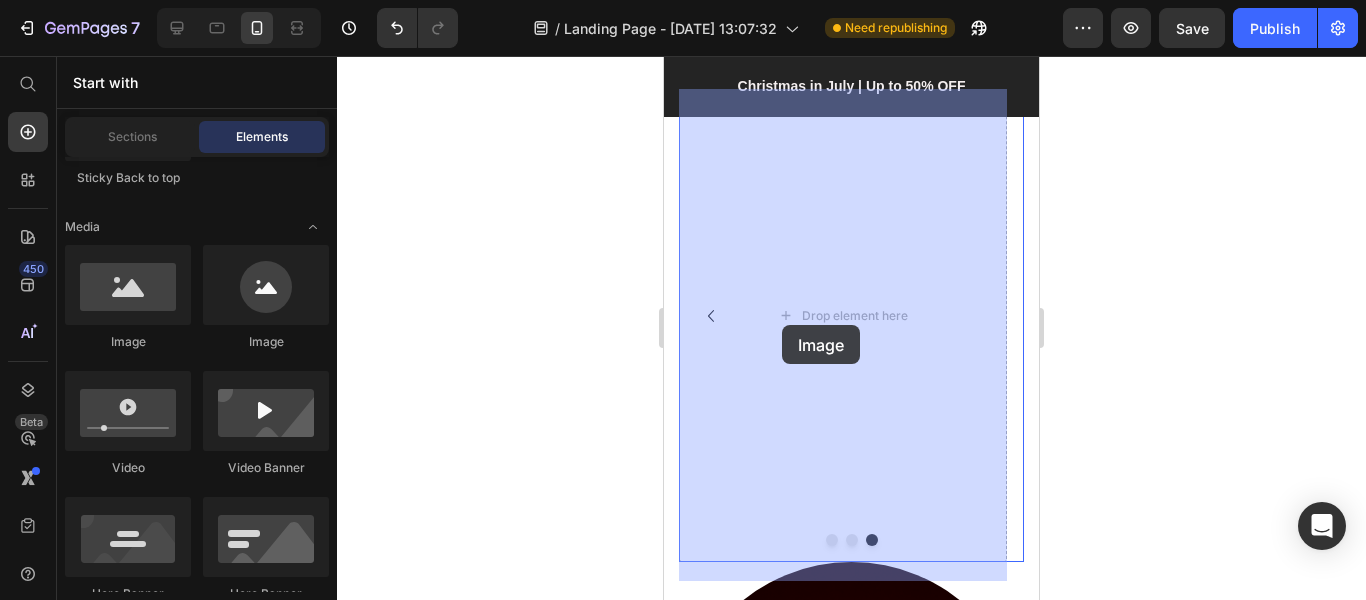 drag, startPoint x: 814, startPoint y: 371, endPoint x: 782, endPoint y: 325, distance: 56.0357 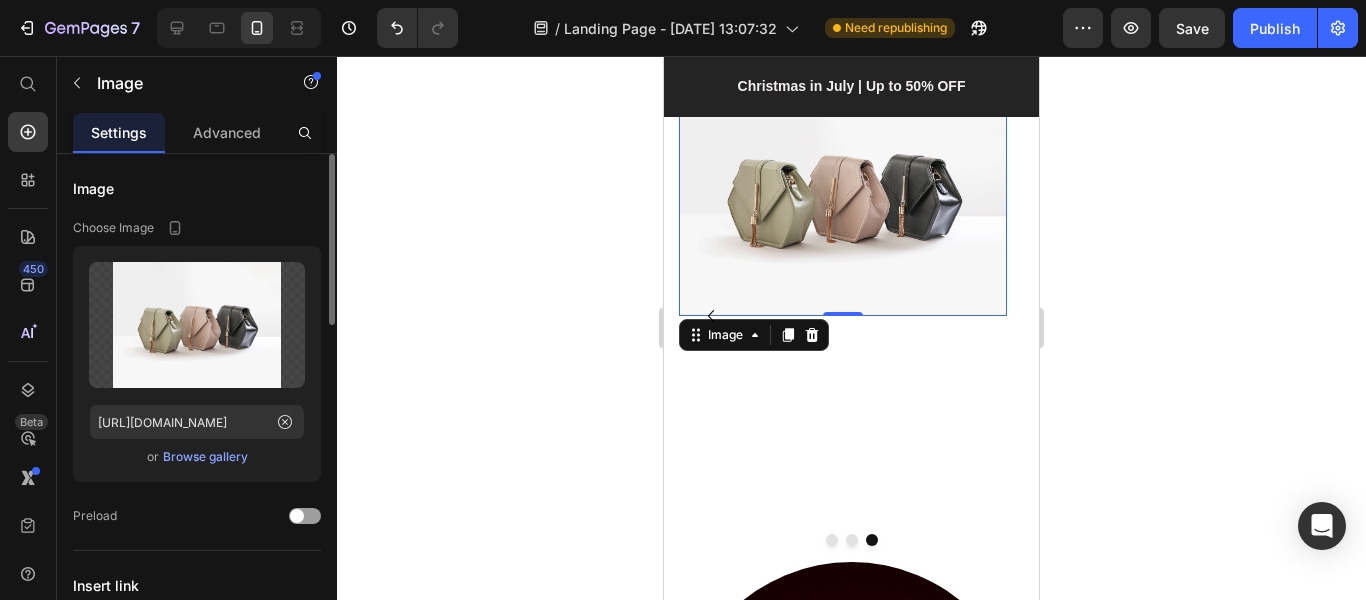 click on "Browse gallery" at bounding box center [205, 457] 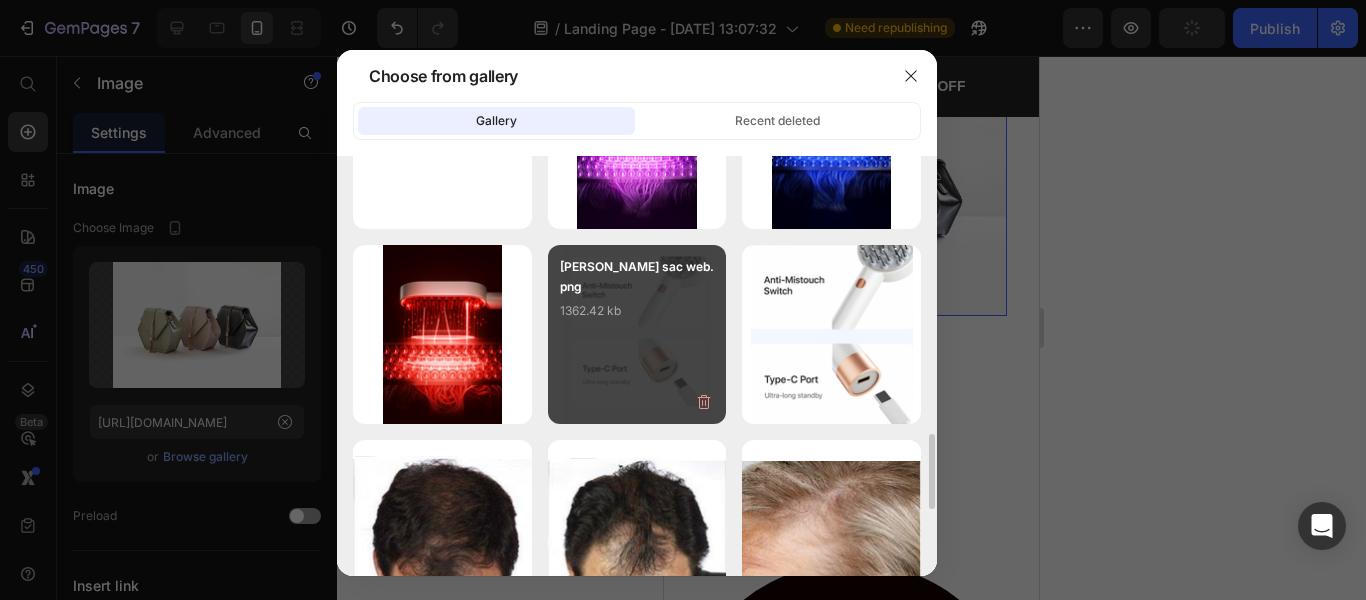 scroll, scrollTop: 800, scrollLeft: 0, axis: vertical 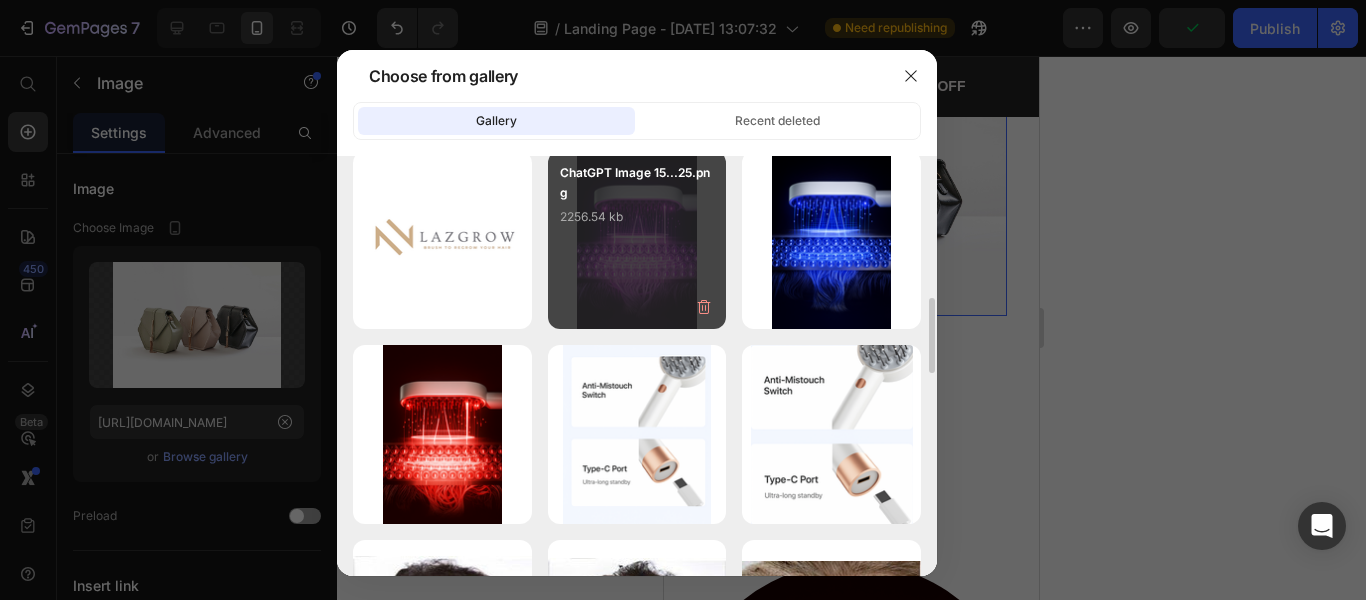 click on "ChatGPT Image 15...25.png 2256.54 kb" at bounding box center (637, 240) 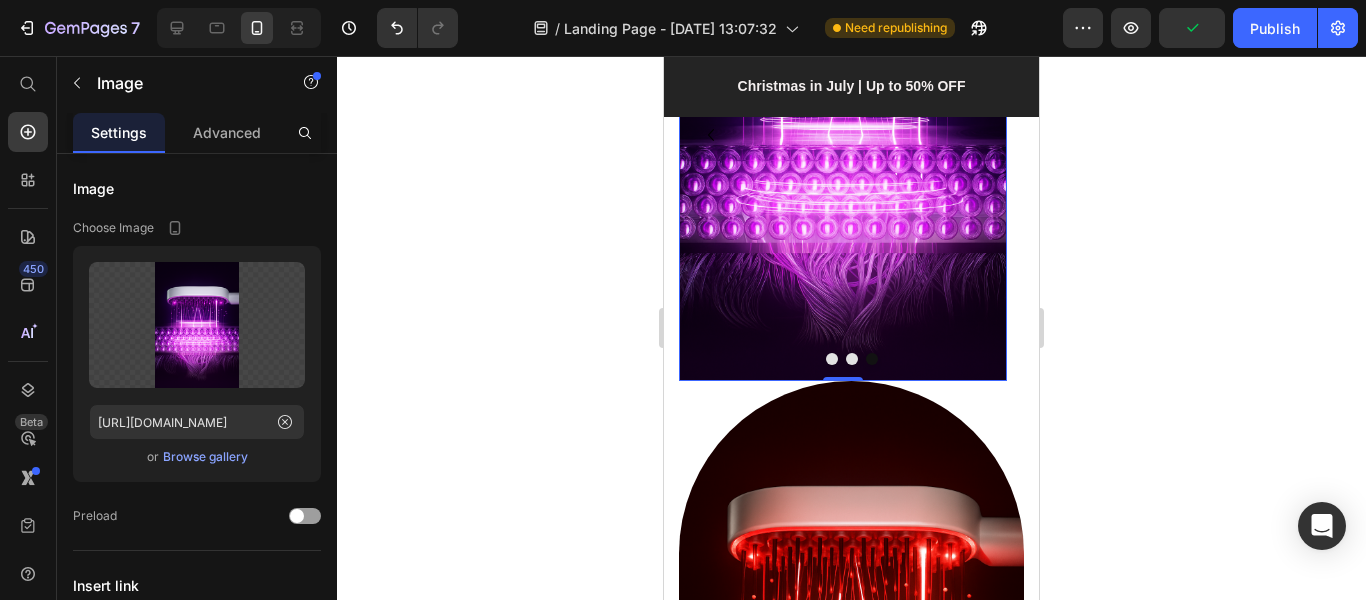 scroll, scrollTop: 2319, scrollLeft: 0, axis: vertical 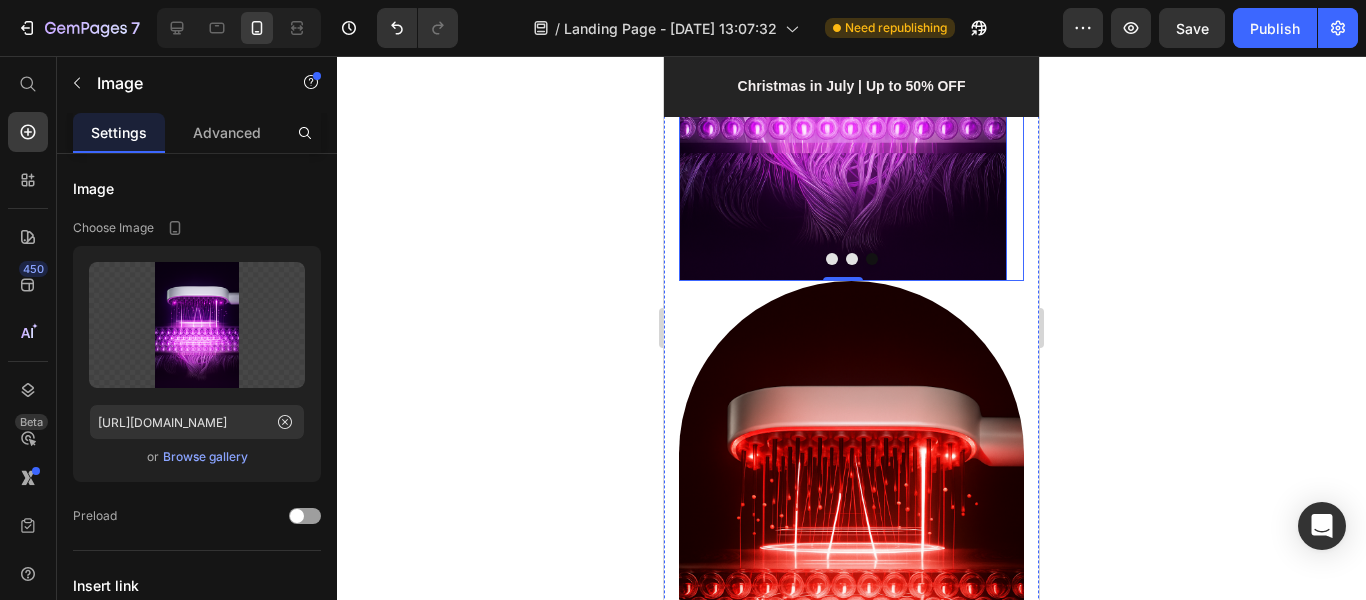 click at bounding box center [832, 259] 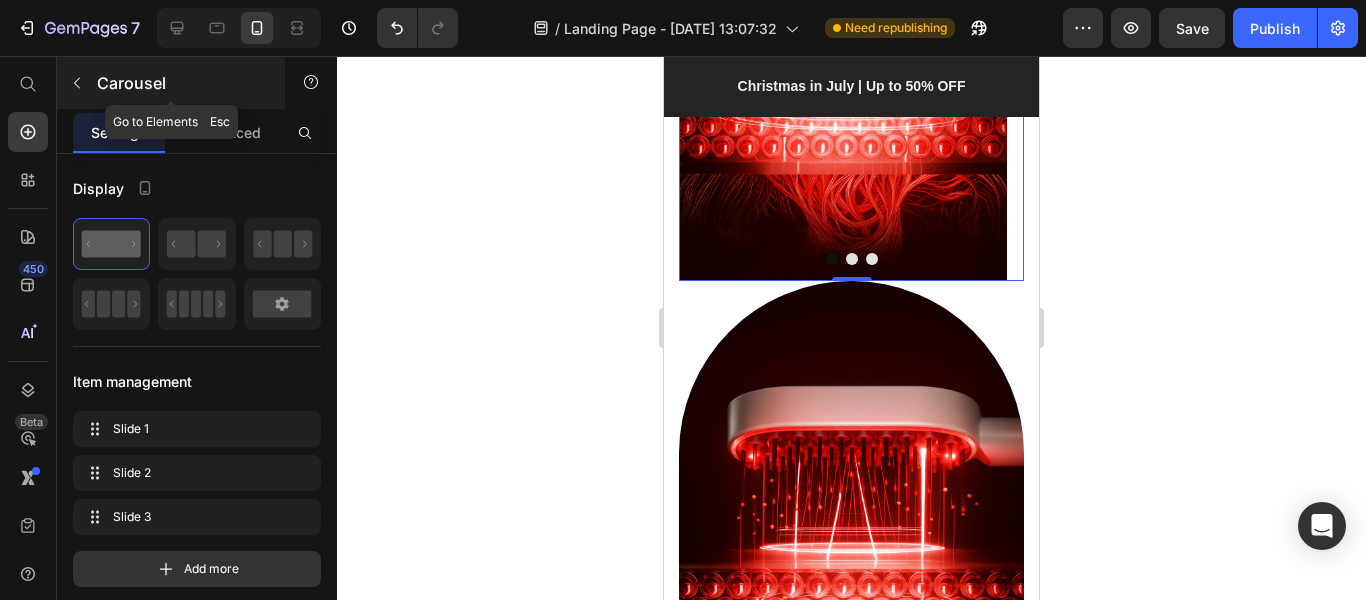 click 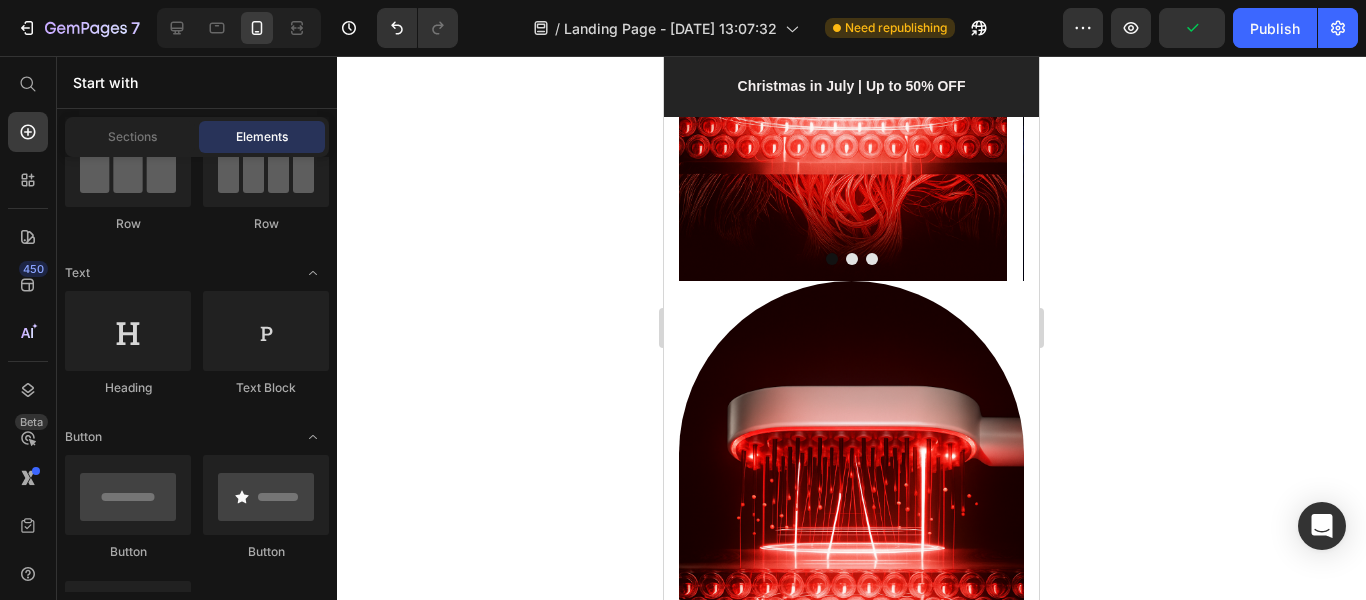 scroll, scrollTop: 0, scrollLeft: 0, axis: both 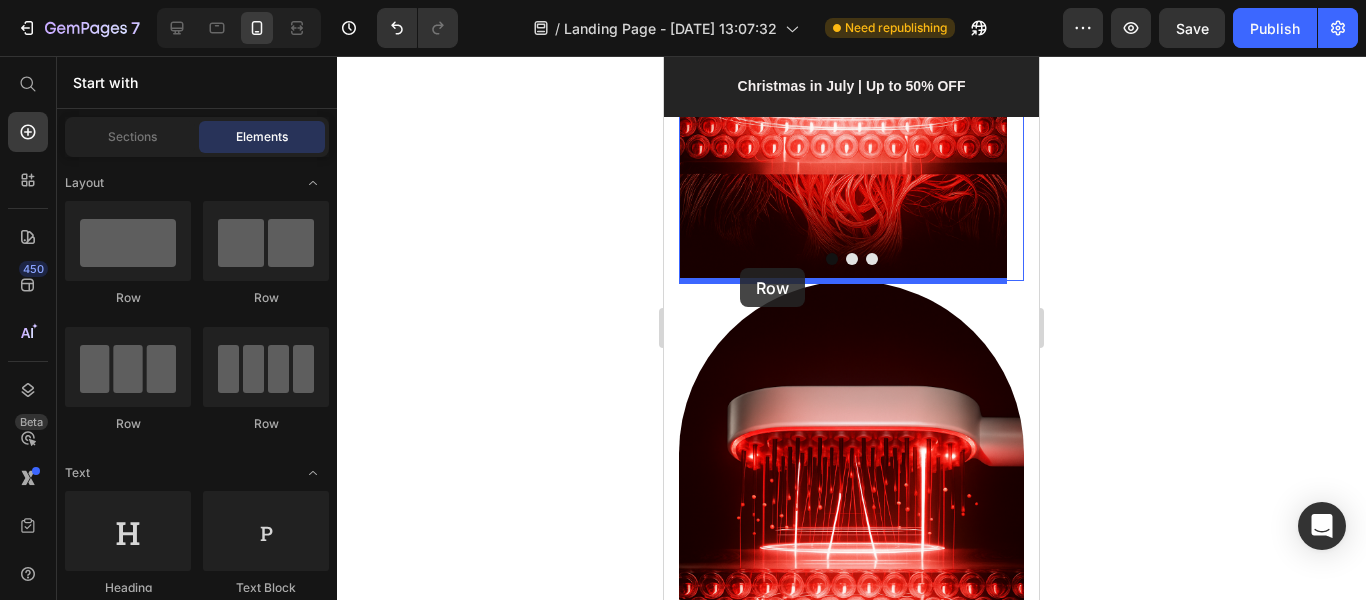 drag, startPoint x: 814, startPoint y: 330, endPoint x: 740, endPoint y: 268, distance: 96.540146 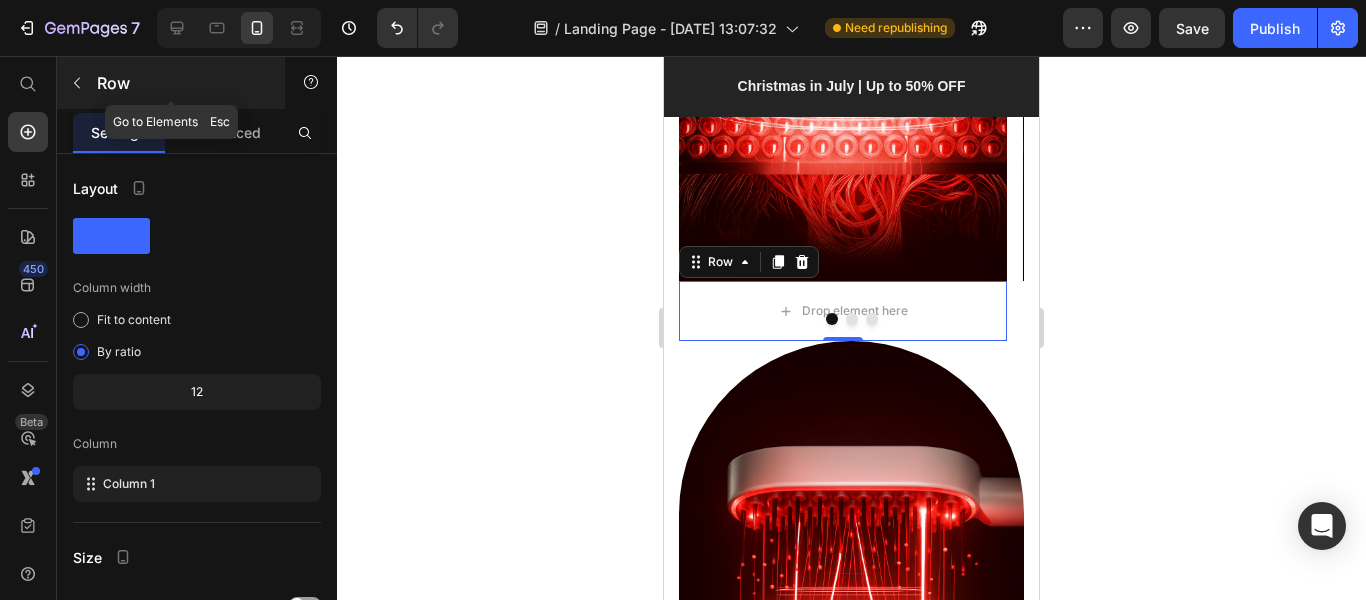 click 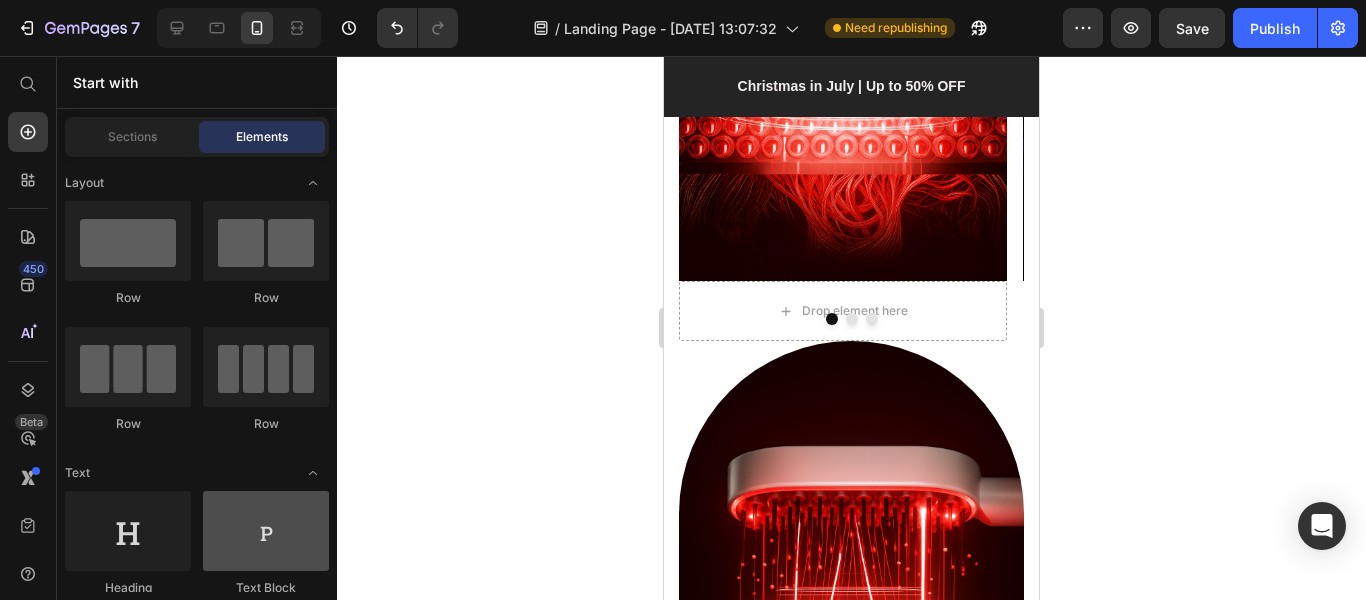 scroll, scrollTop: 100, scrollLeft: 0, axis: vertical 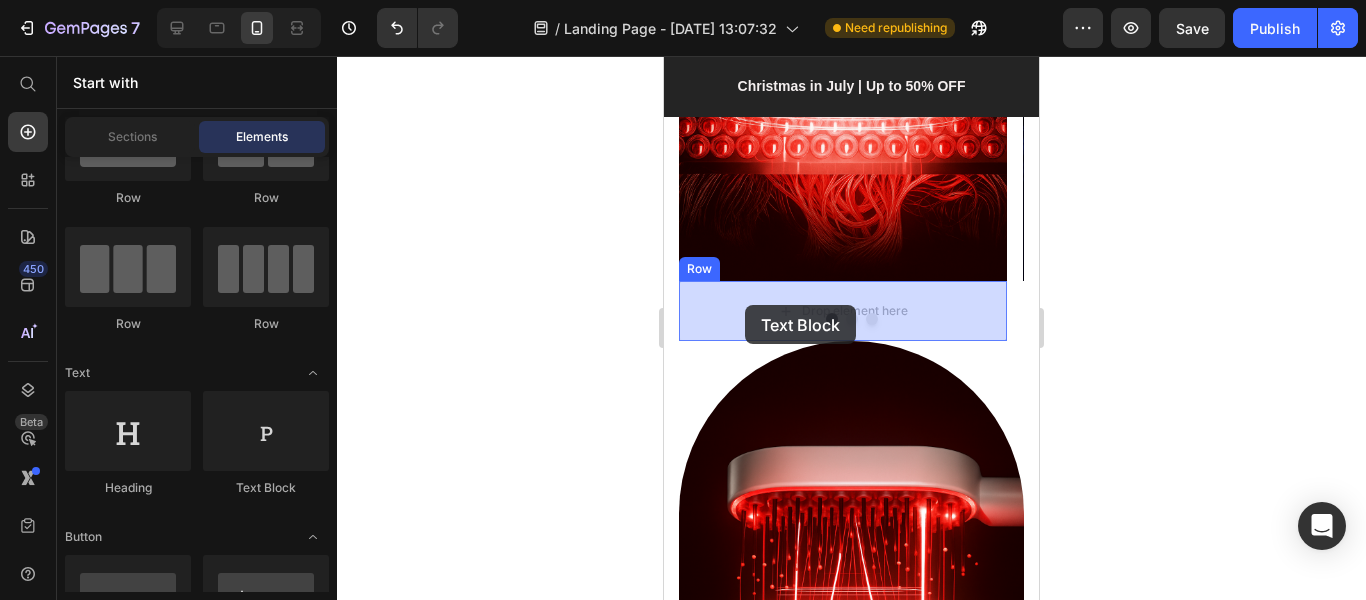 drag, startPoint x: 952, startPoint y: 500, endPoint x: 745, endPoint y: 305, distance: 284.38354 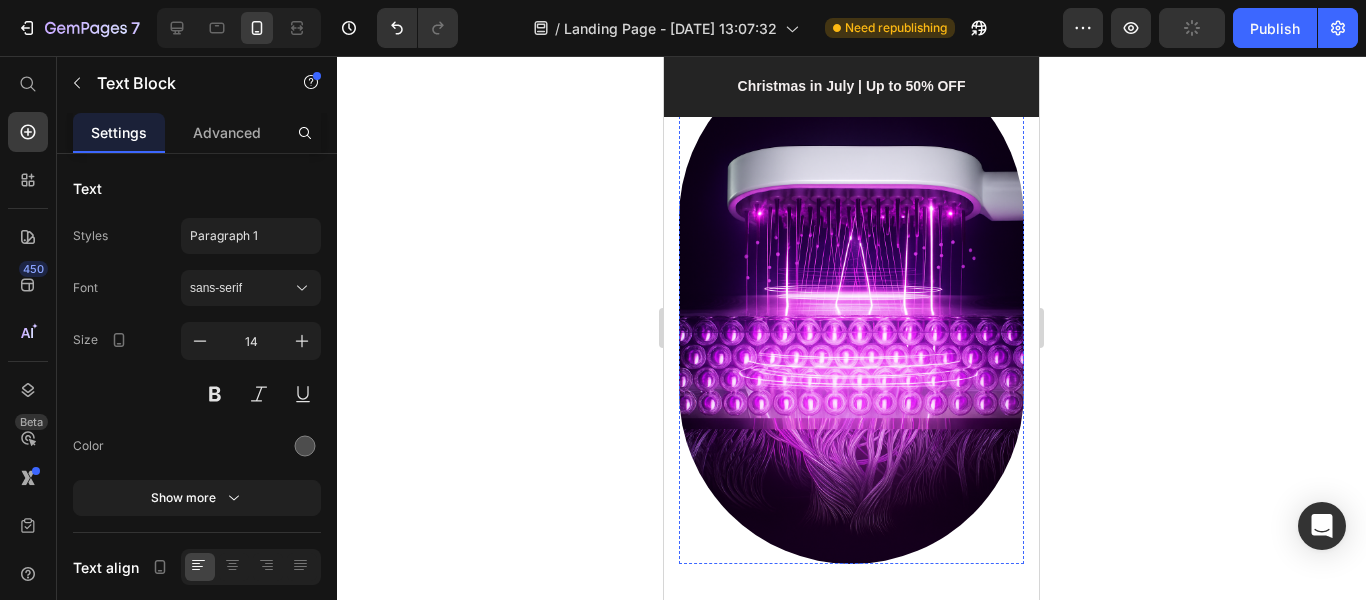 scroll, scrollTop: 4119, scrollLeft: 0, axis: vertical 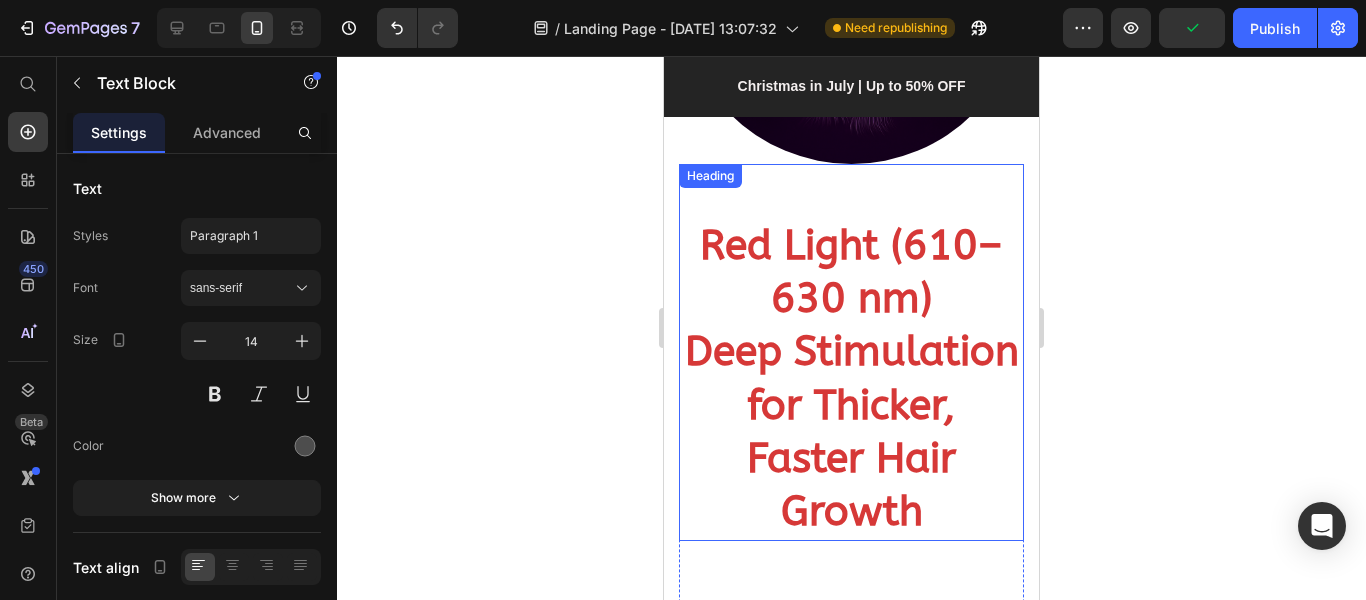 click on "Red Light (610–630 nm)" at bounding box center (851, 272) 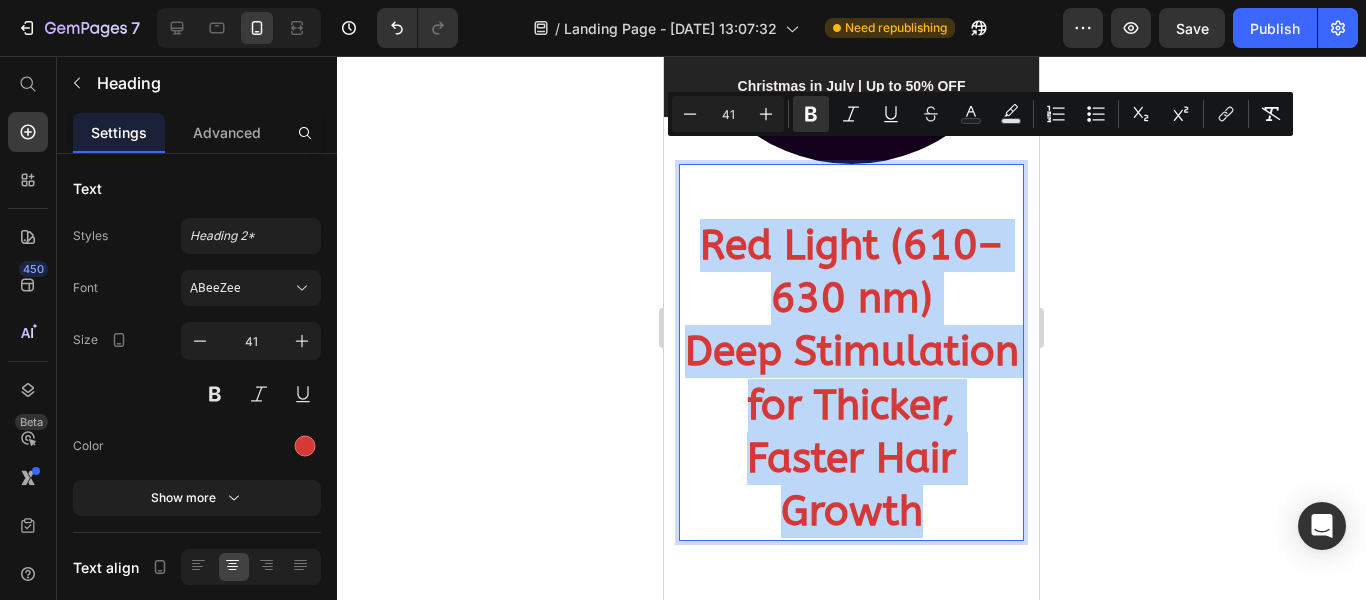 drag, startPoint x: 697, startPoint y: 164, endPoint x: 912, endPoint y: 477, distance: 379.72885 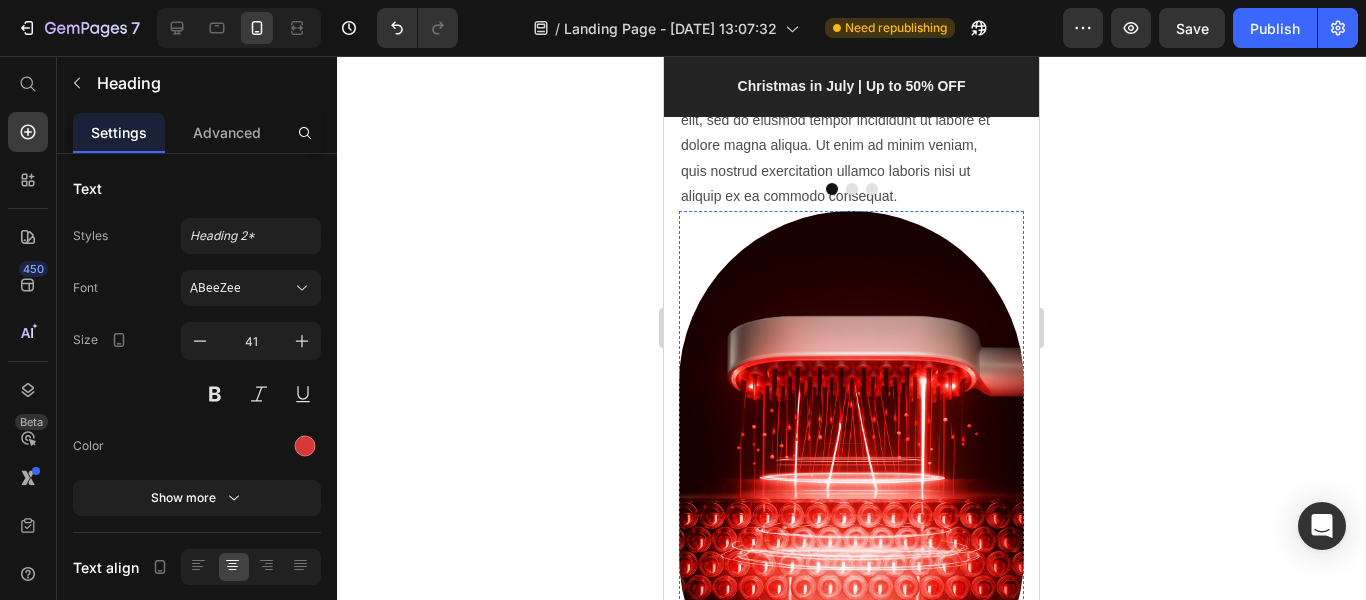 scroll, scrollTop: 2319, scrollLeft: 0, axis: vertical 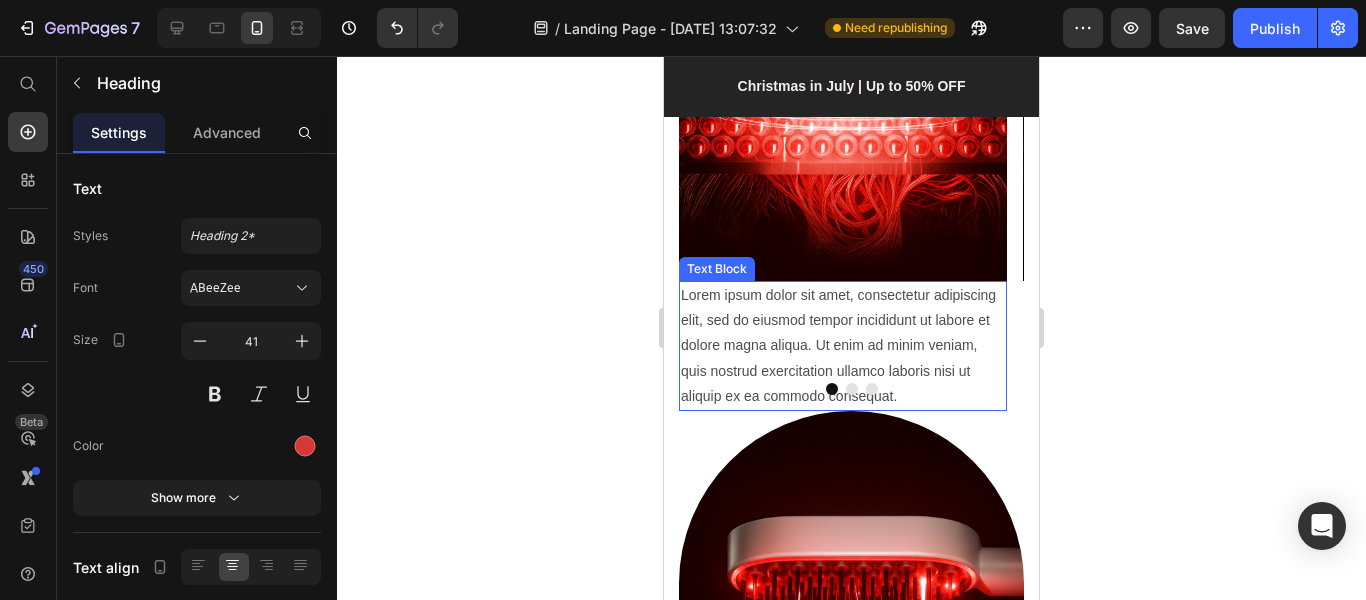 click on "Lorem ipsum dolor sit amet, consectetur adipiscing elit, sed do eiusmod tempor incididunt ut labore et dolore magna aliqua. Ut enim ad minim veniam, quis nostrud exercitation ullamco laboris nisi ut aliquip ex ea commodo consequat." at bounding box center (843, 346) 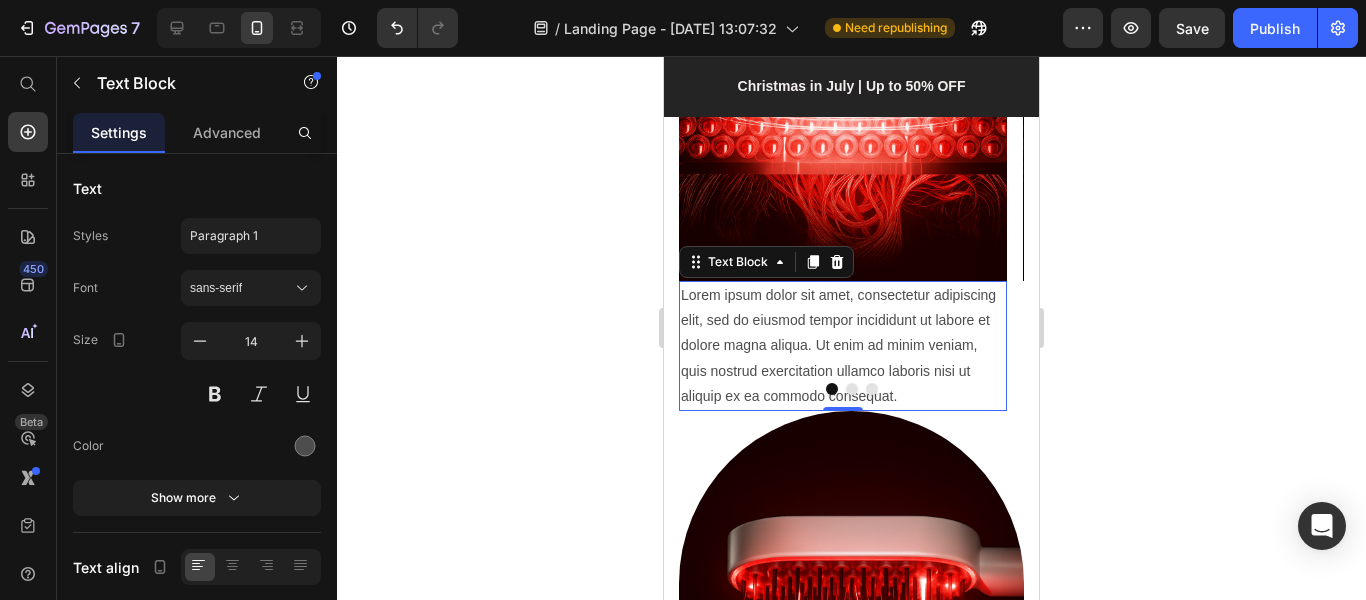click on "Lorem ipsum dolor sit amet, consectetur adipiscing elit, sed do eiusmod tempor incididunt ut labore et dolore magna aliqua. Ut enim ad minim veniam, quis nostrud exercitation ullamco laboris nisi ut aliquip ex ea commodo consequat." at bounding box center (843, 346) 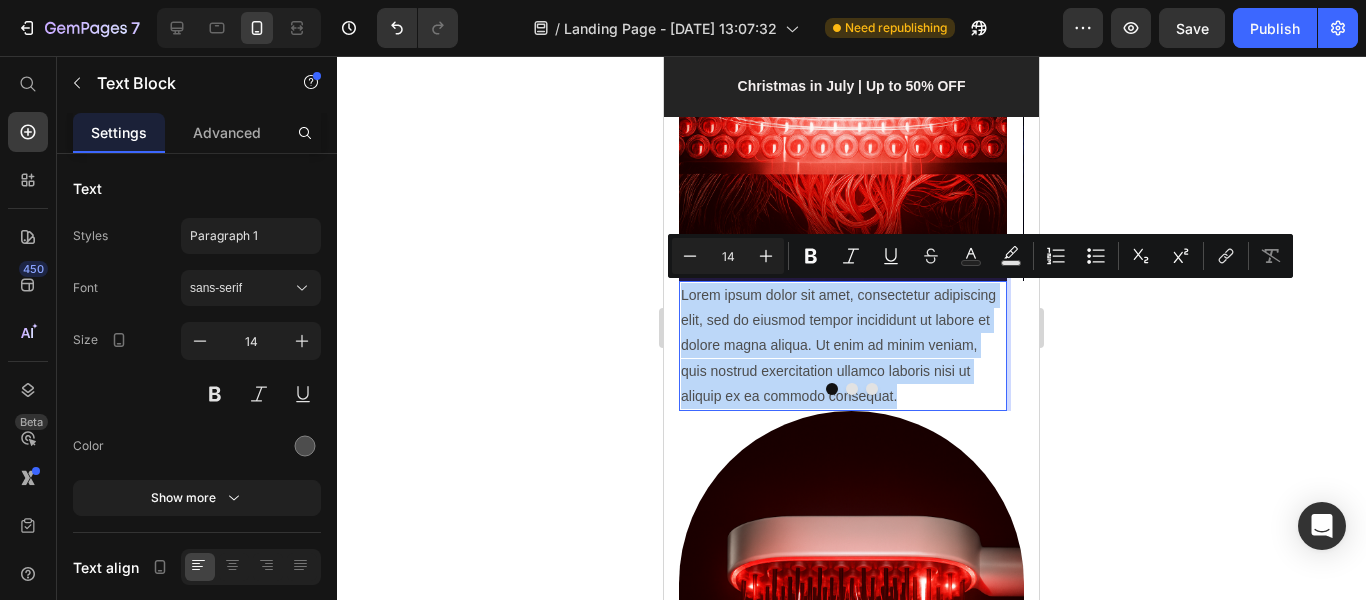 drag, startPoint x: 899, startPoint y: 396, endPoint x: 681, endPoint y: 301, distance: 237.80034 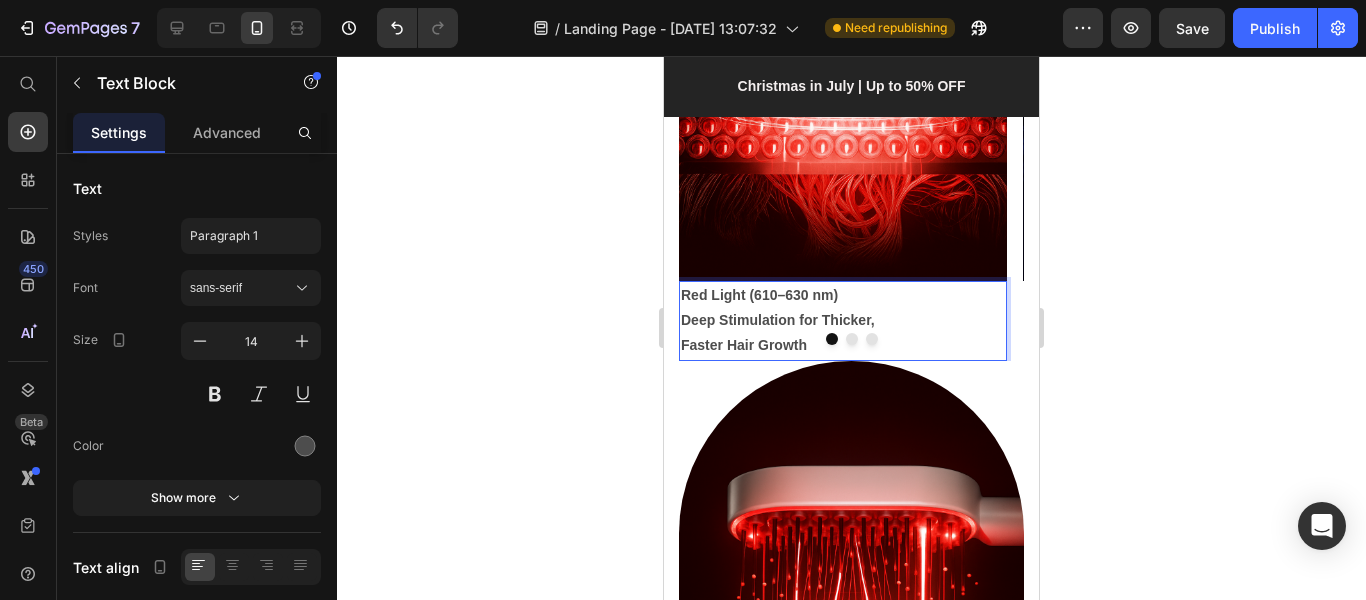 click on "Red Light (610–630 nm)  Deep Stimulation for Thicker,  Faster Hair Growth" at bounding box center [843, 321] 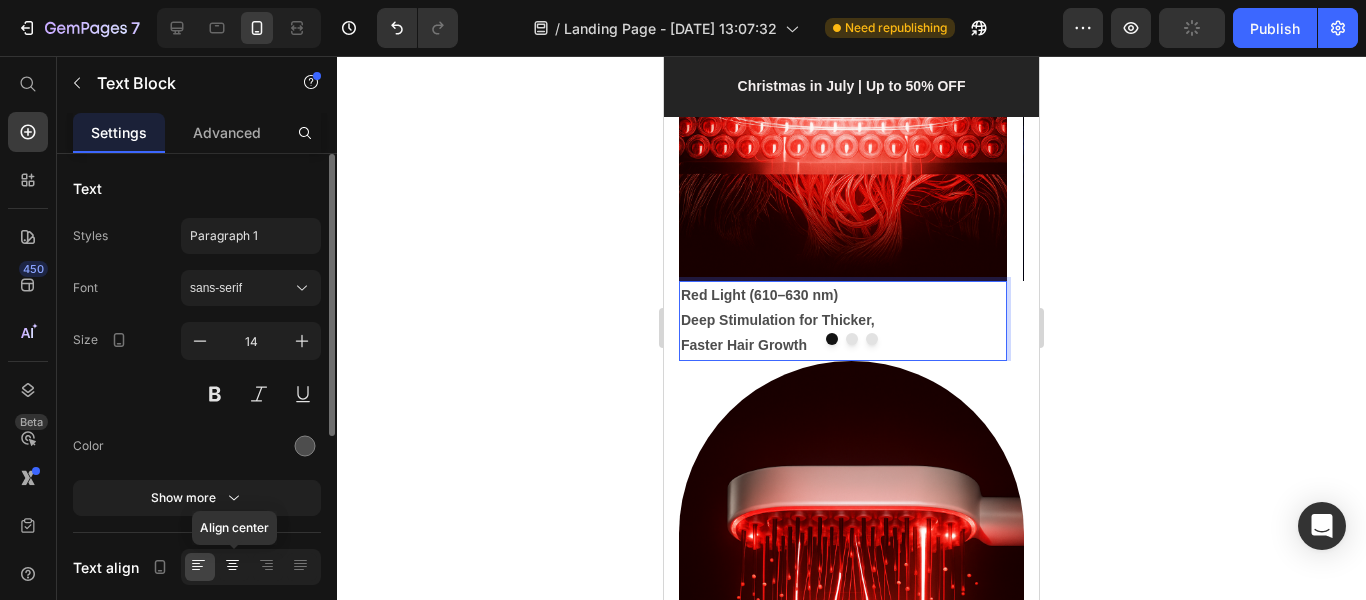 click 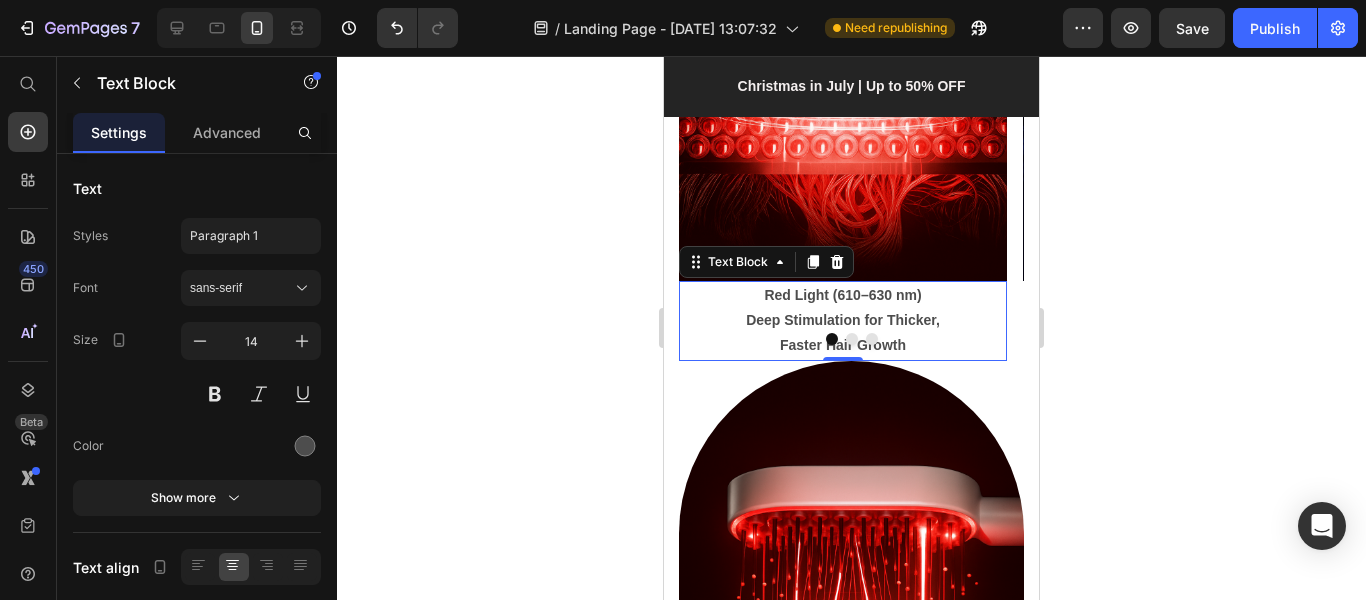 click on "Red Light (610–630 nm)  Deep Stimulation for Thicker,  Faster Hair Growth" at bounding box center [843, 321] 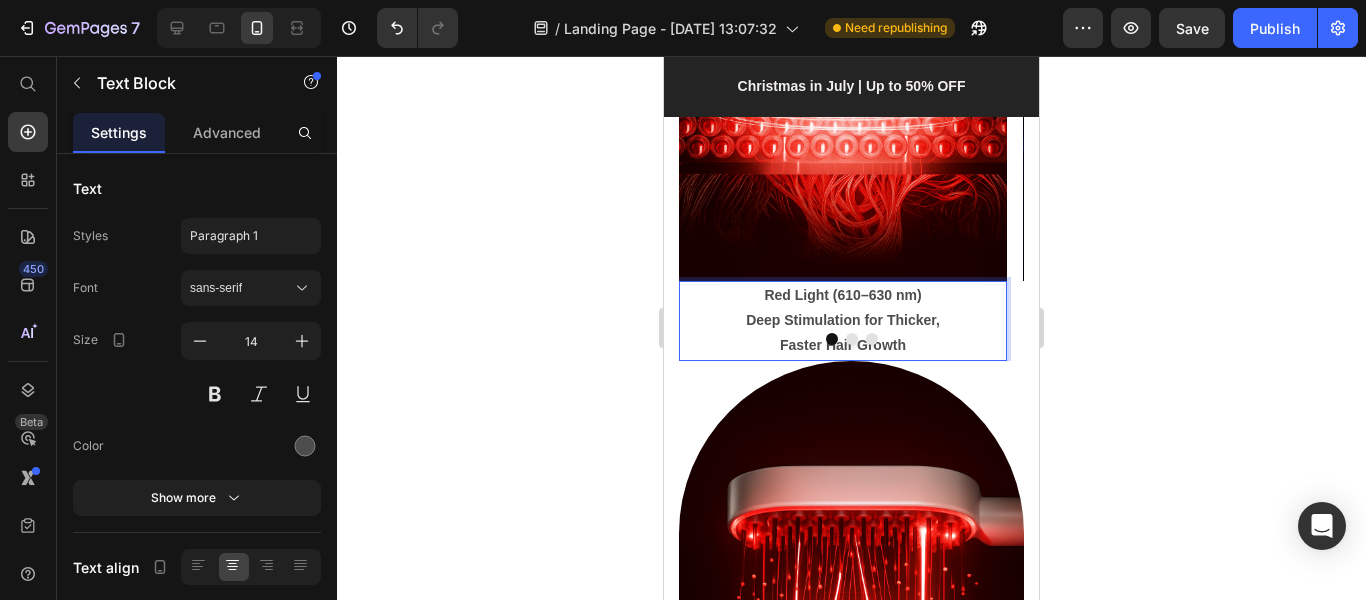 click on "Red Light (610–630 nm)  Deep Stimulation for Thicker,  Faster Hair Growth" at bounding box center [843, 321] 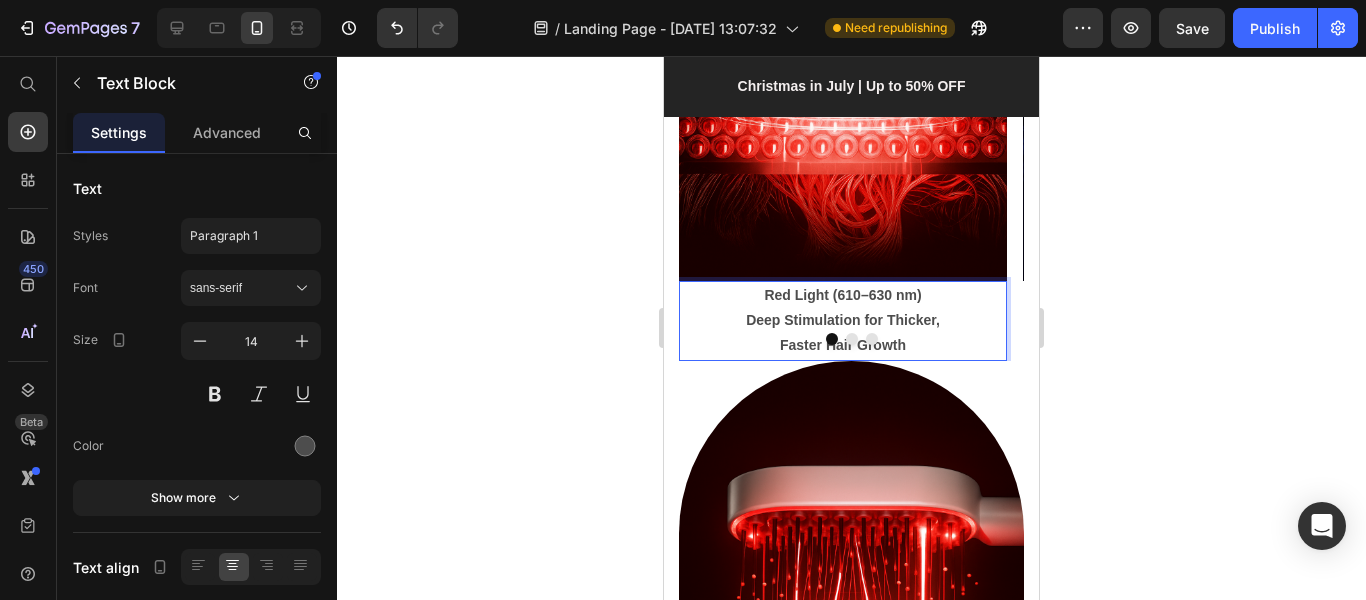 click at bounding box center [851, 339] 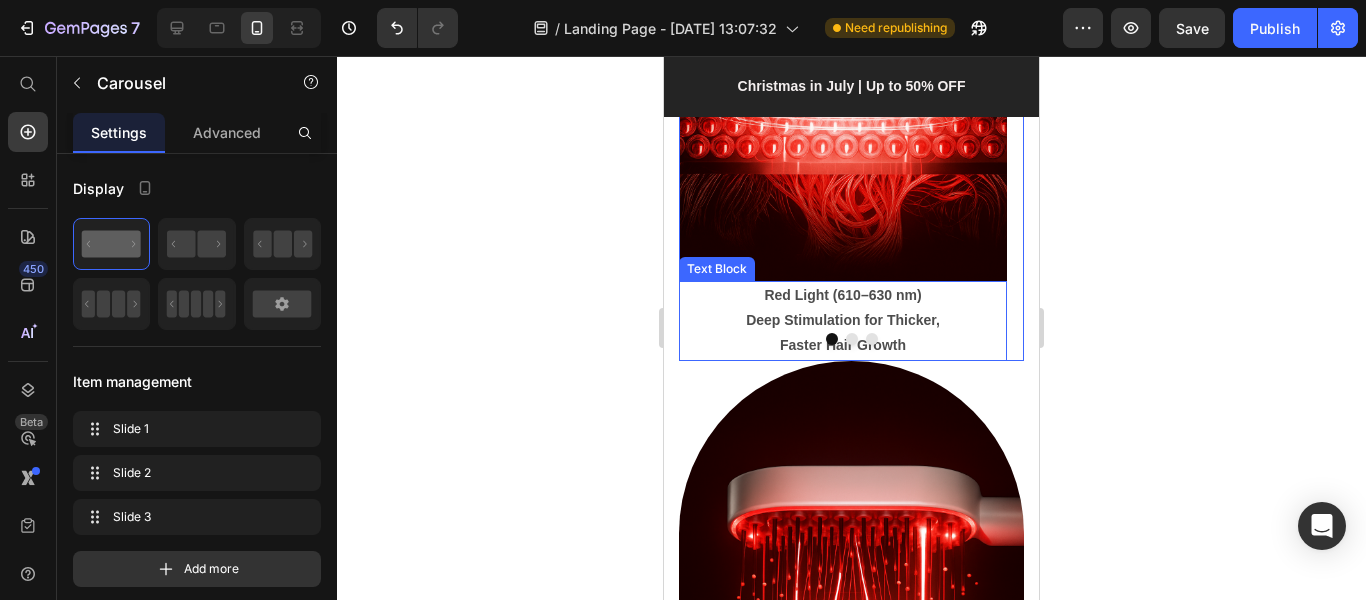 click on "Red Light (610–630 nm)  Deep Stimulation for Thicker,  Faster Hair Growth" at bounding box center [843, 321] 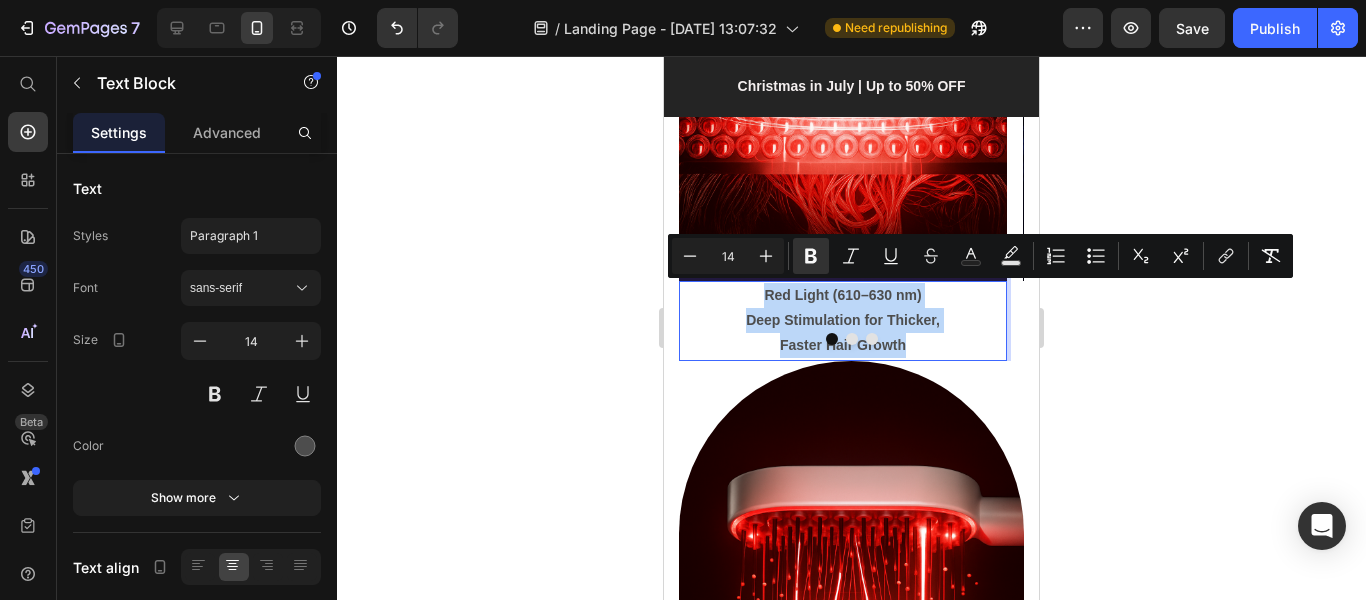 drag, startPoint x: 907, startPoint y: 345, endPoint x: 759, endPoint y: 294, distance: 156.54073 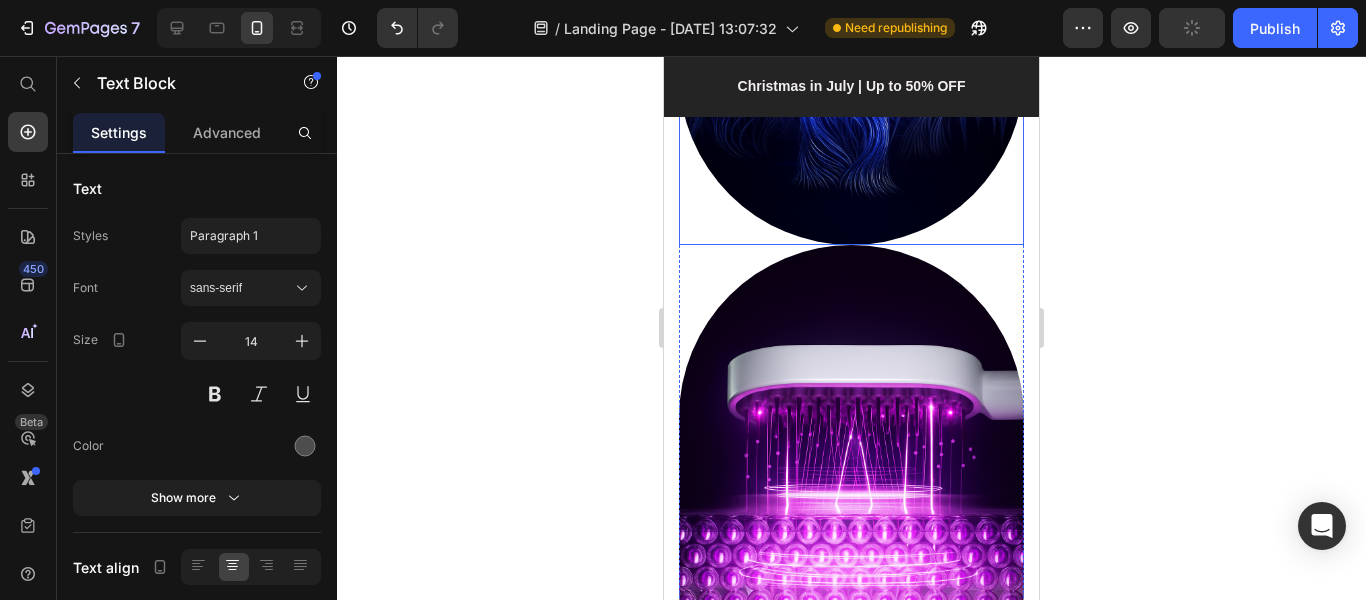 scroll, scrollTop: 3919, scrollLeft: 0, axis: vertical 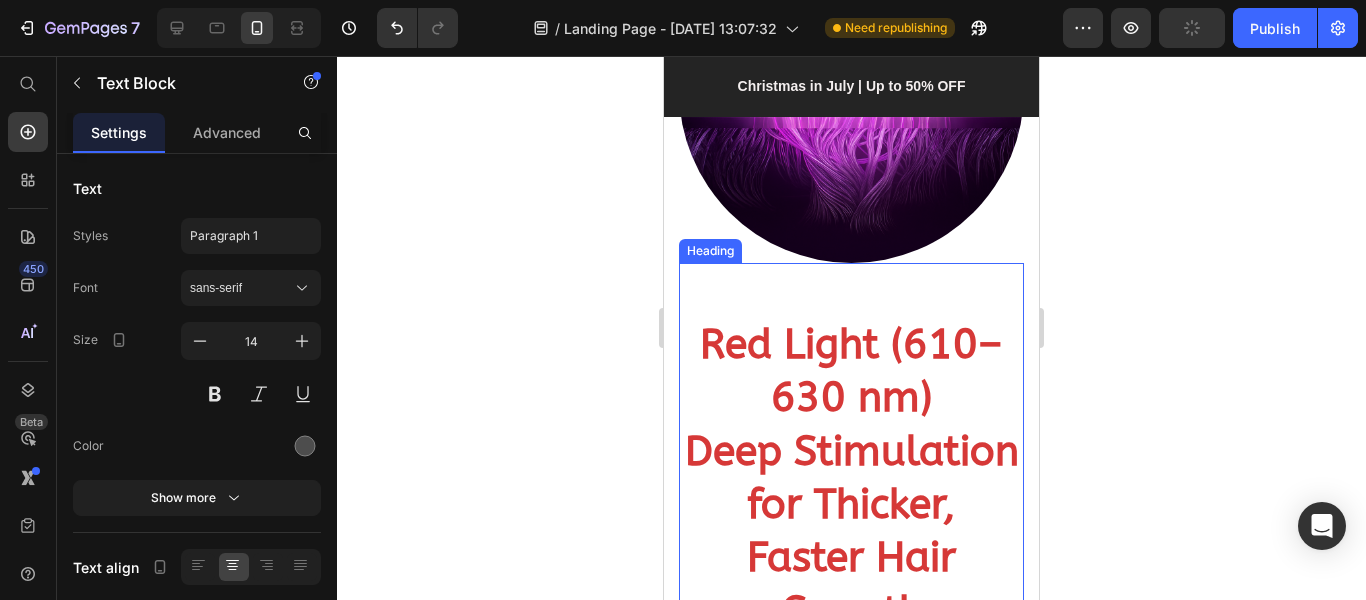 click on "Red Light (610–630 nm)" at bounding box center [851, 371] 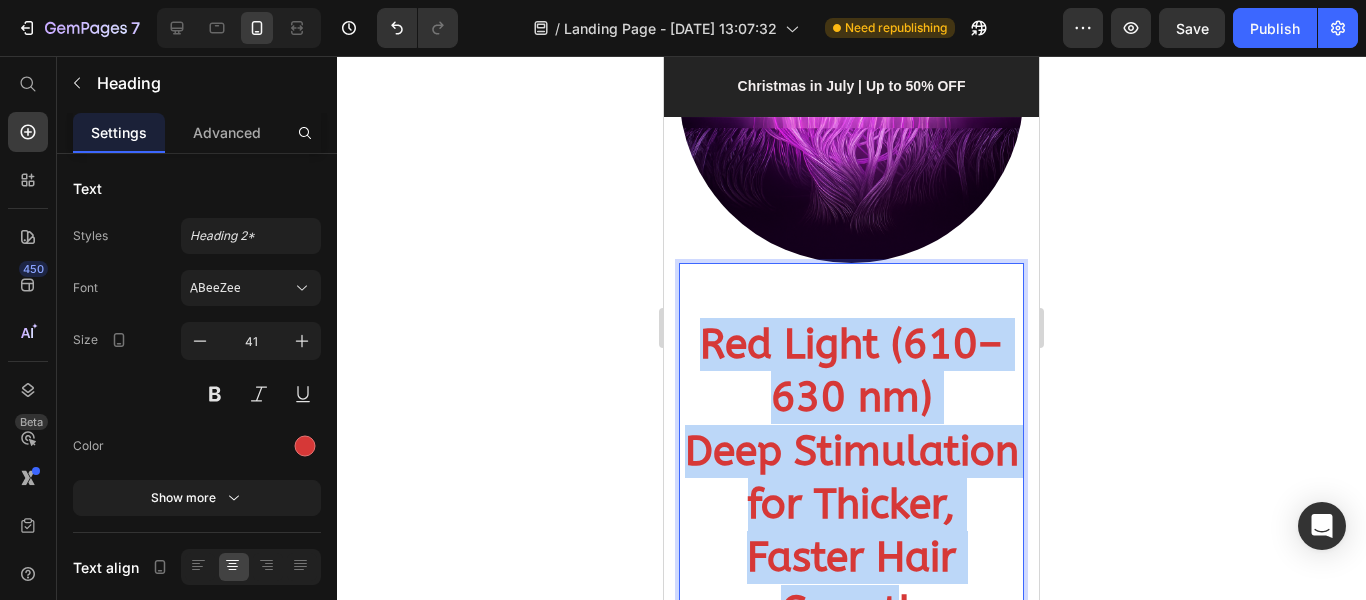 scroll, scrollTop: 3947, scrollLeft: 0, axis: vertical 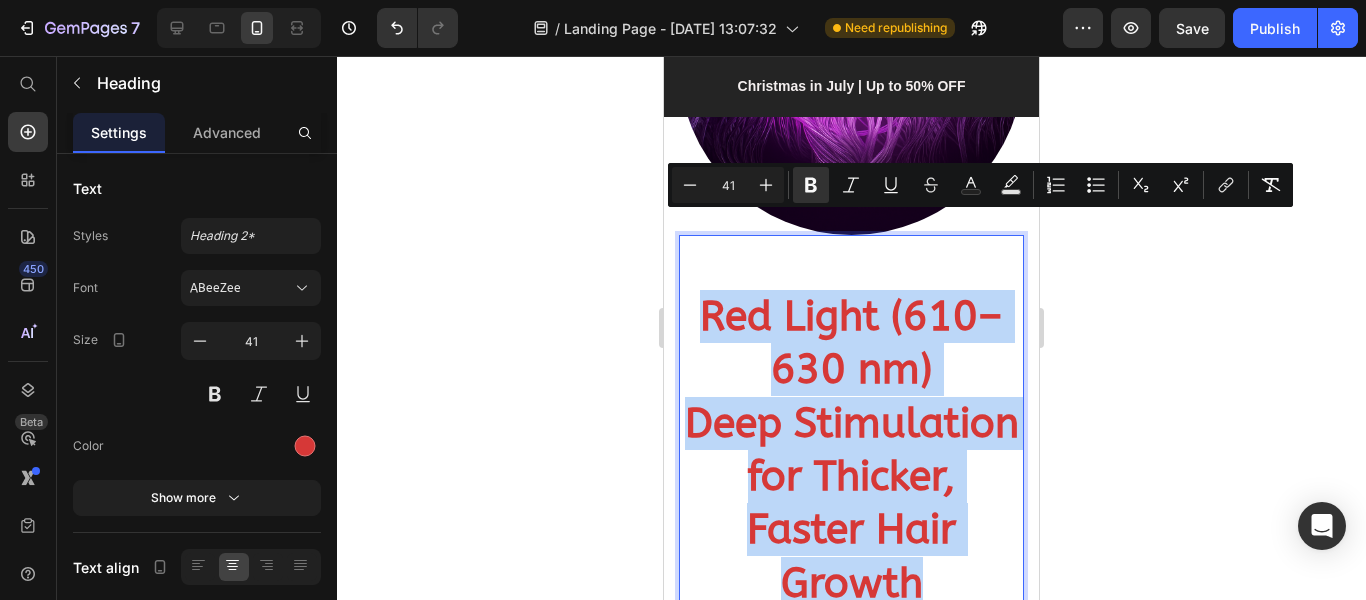 drag, startPoint x: 697, startPoint y: 267, endPoint x: 906, endPoint y: 557, distance: 357.4647 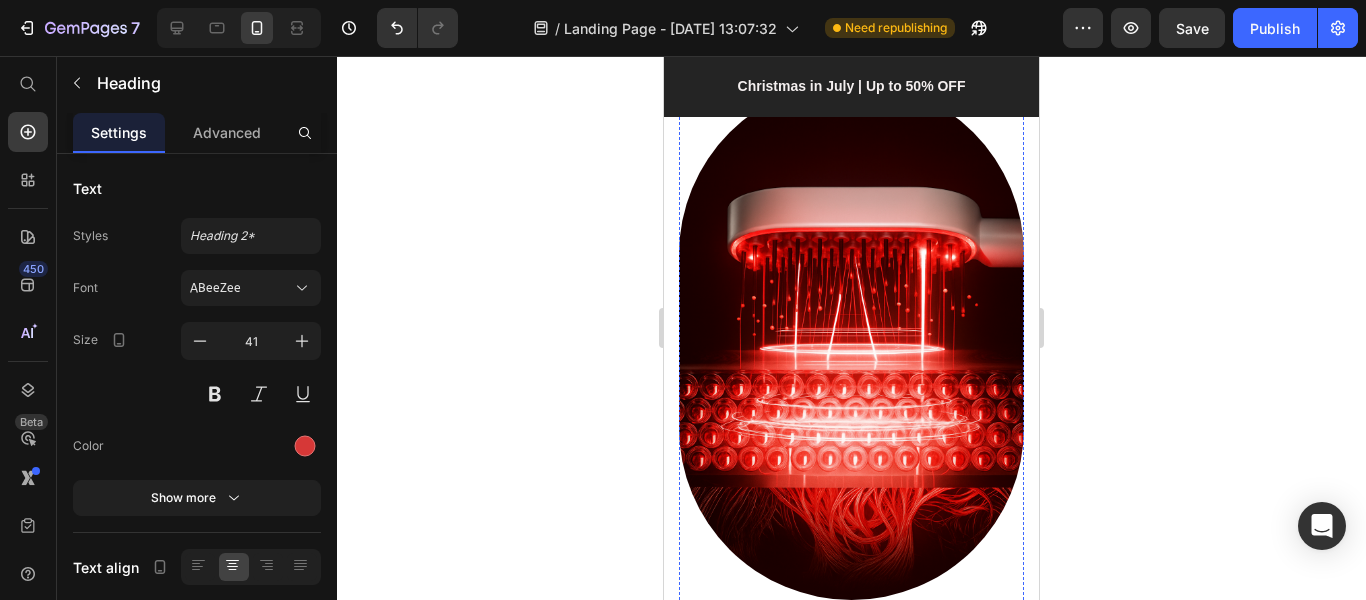 scroll, scrollTop: 2247, scrollLeft: 0, axis: vertical 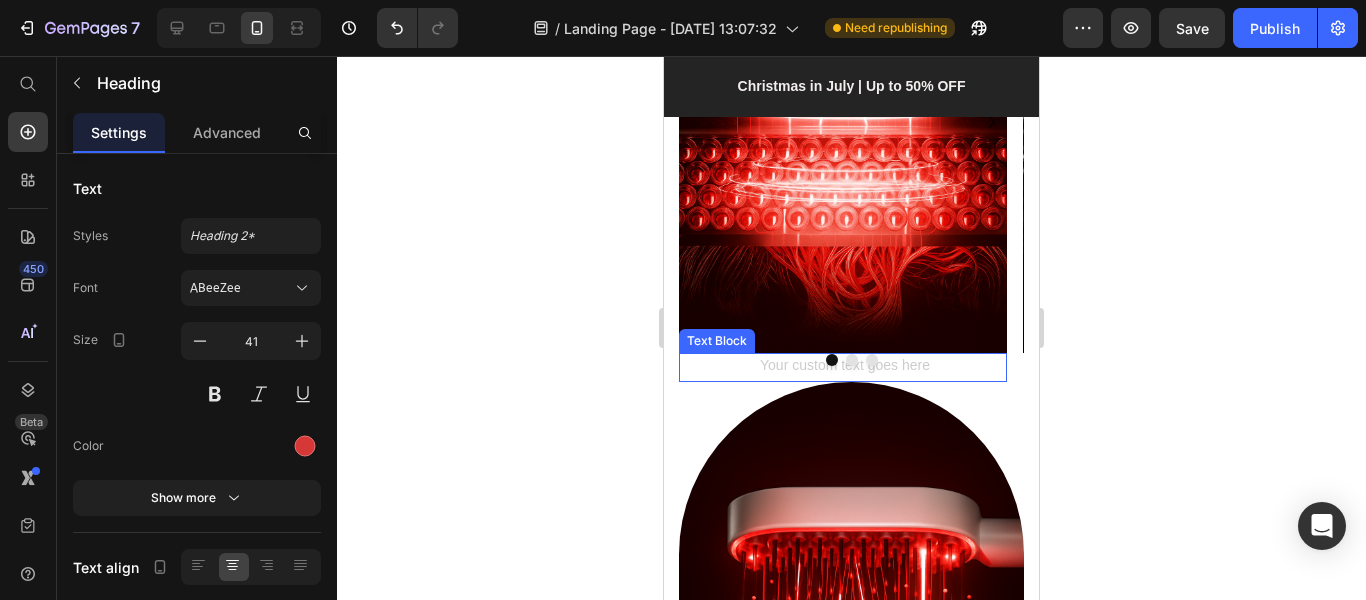 click at bounding box center [843, 367] 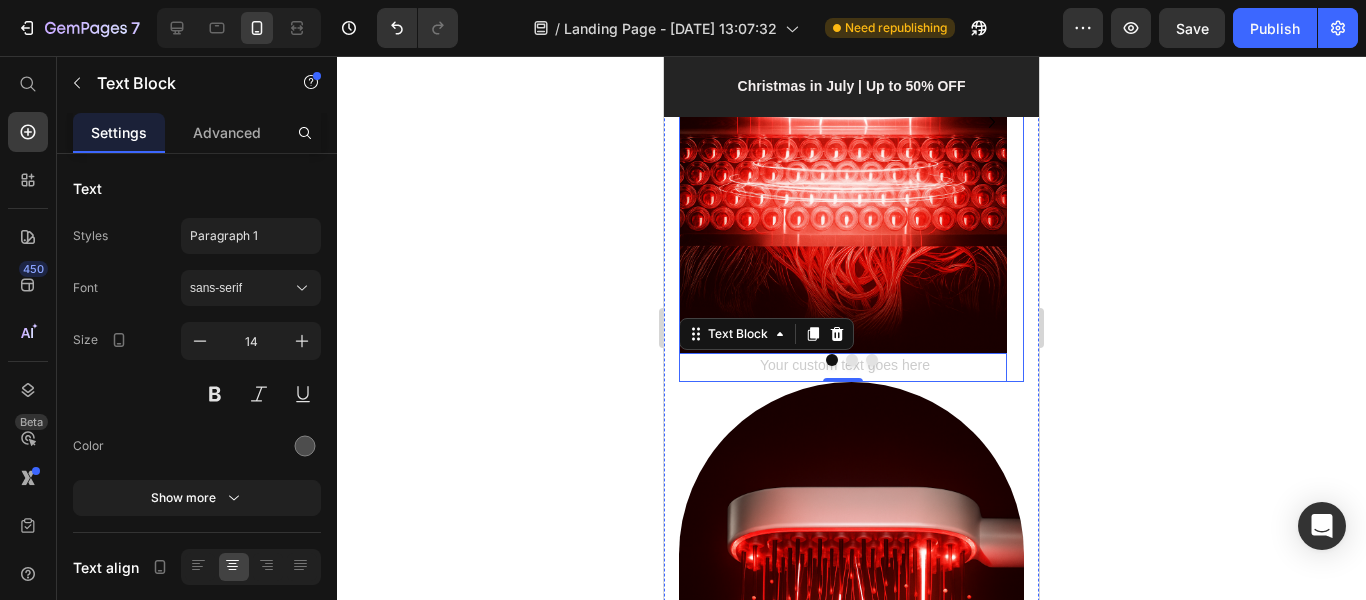 click at bounding box center [851, 360] 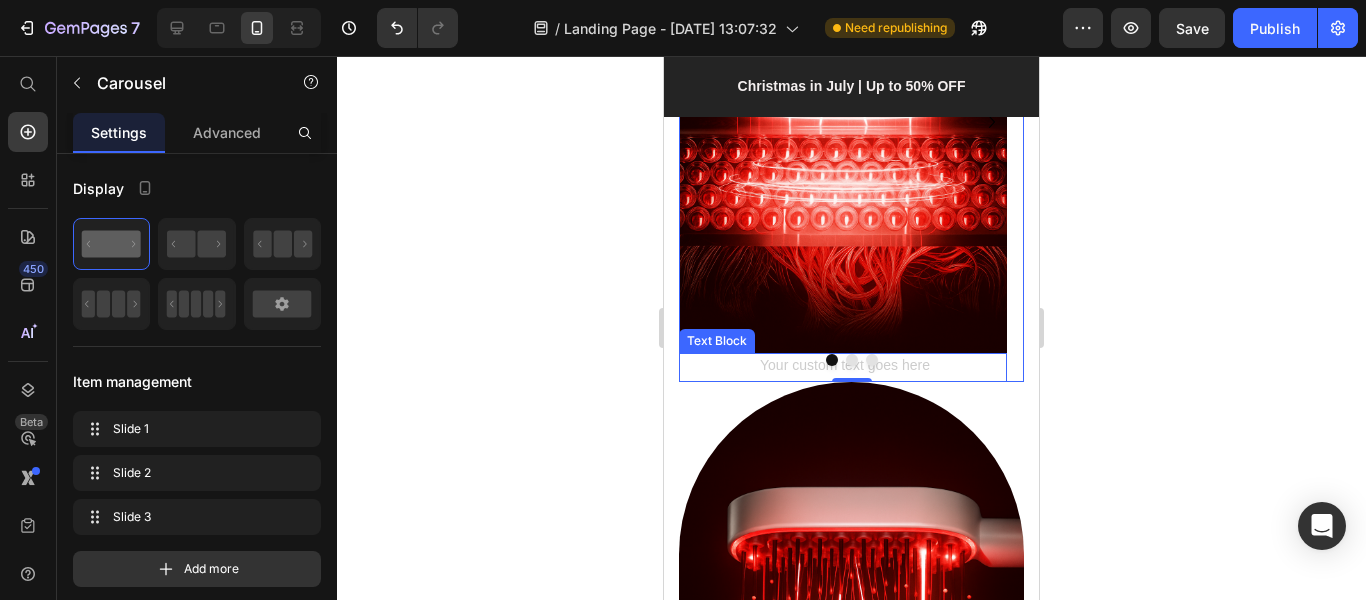 click at bounding box center (843, 367) 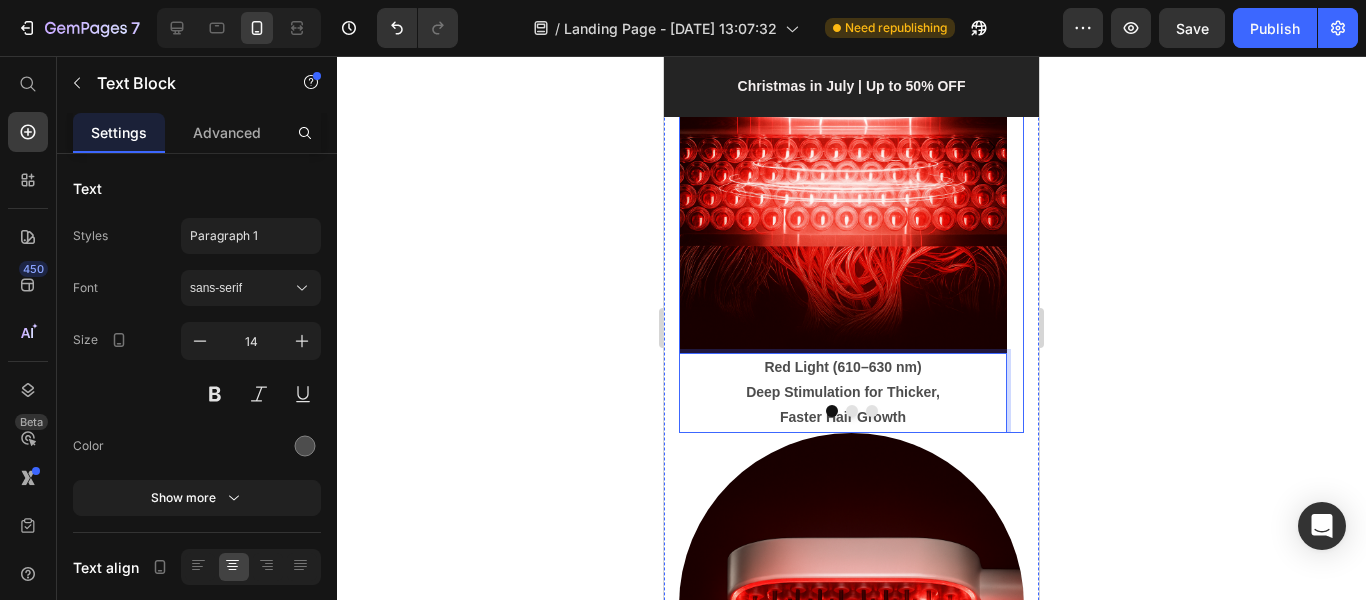 click at bounding box center (851, 411) 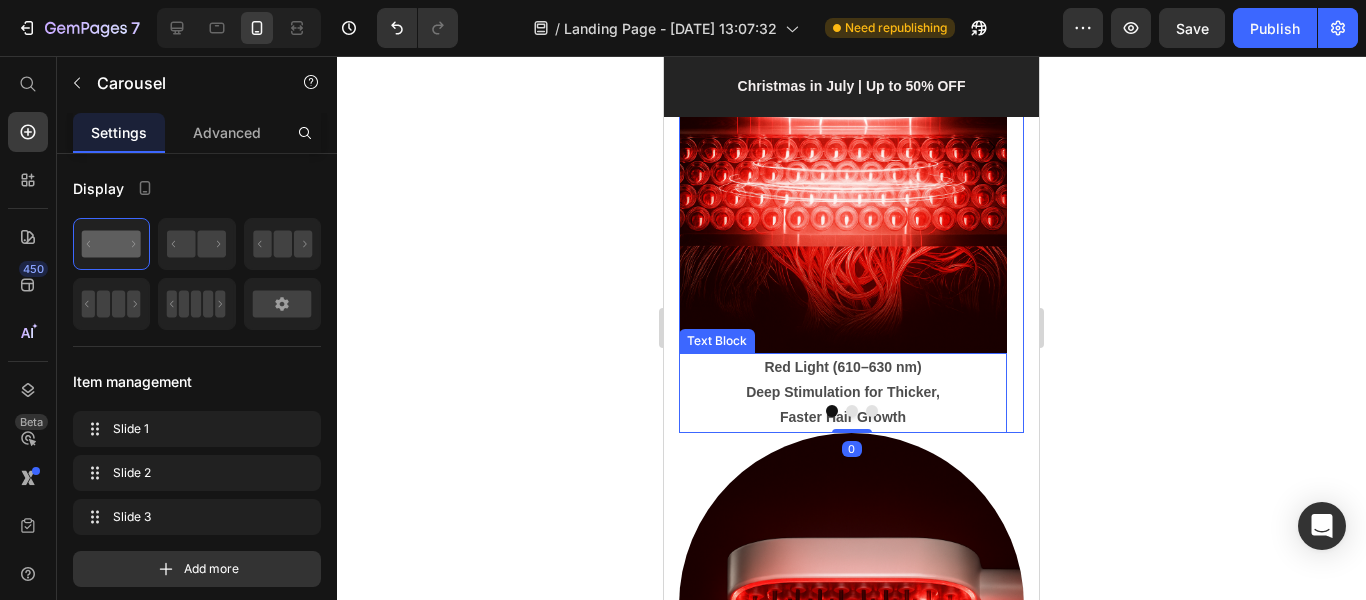 click on "Deep Stimulation for Thicker," at bounding box center [843, 392] 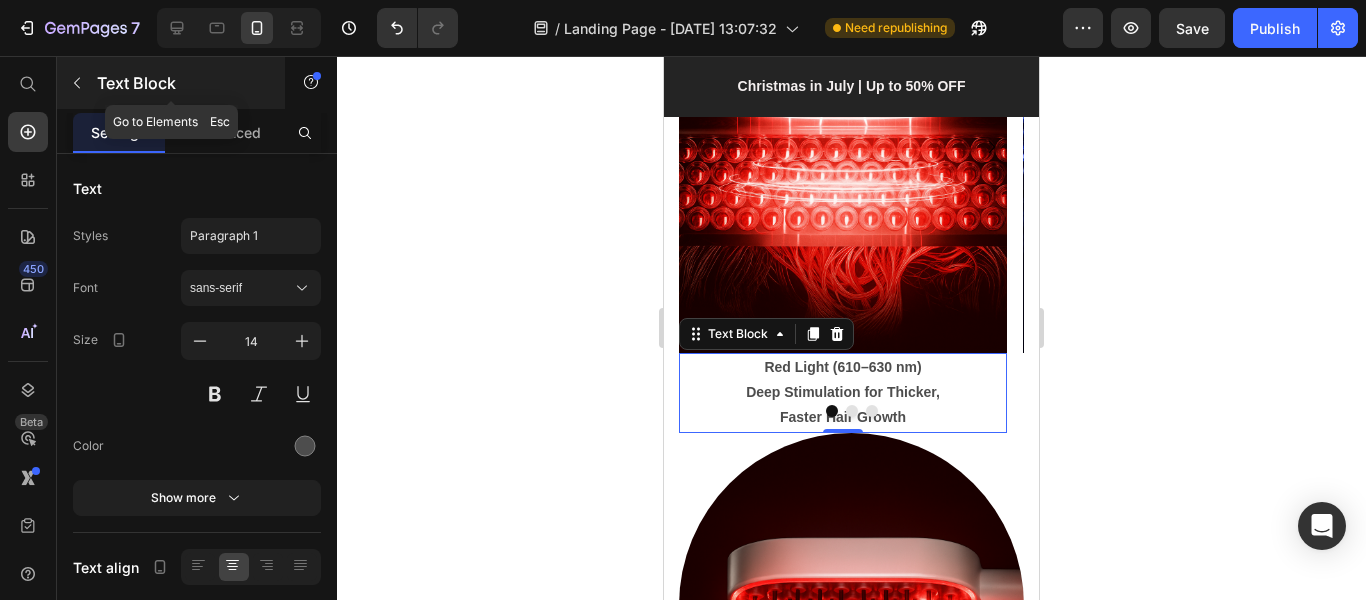 click 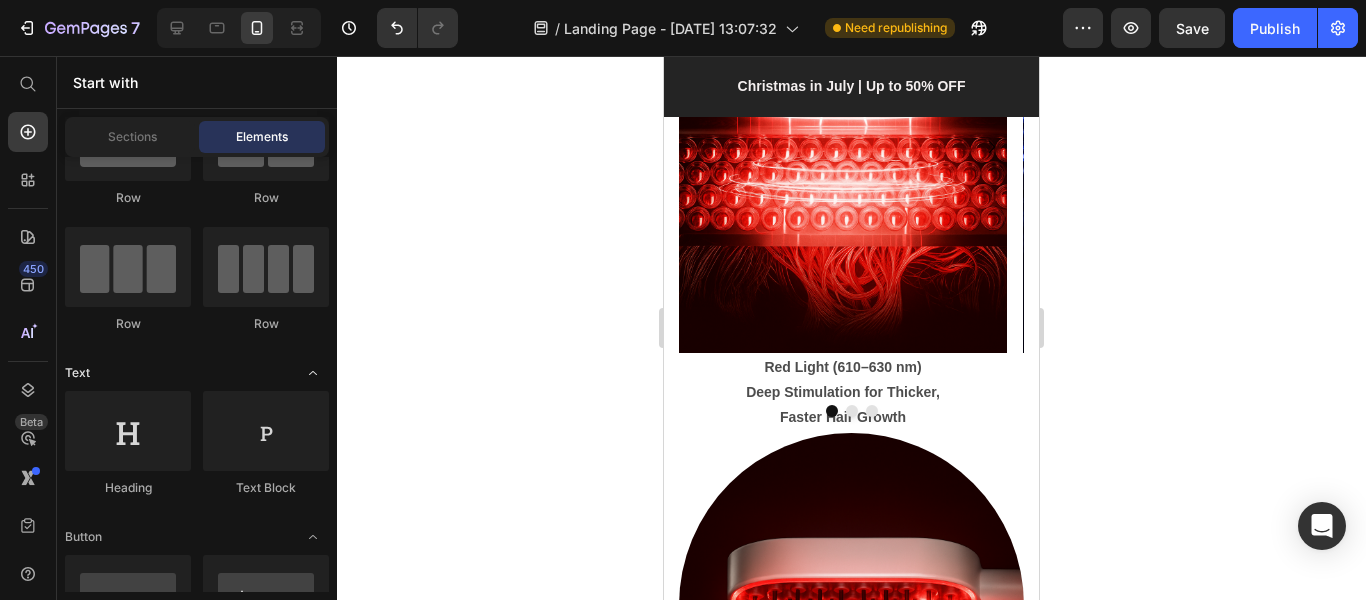 scroll, scrollTop: 0, scrollLeft: 0, axis: both 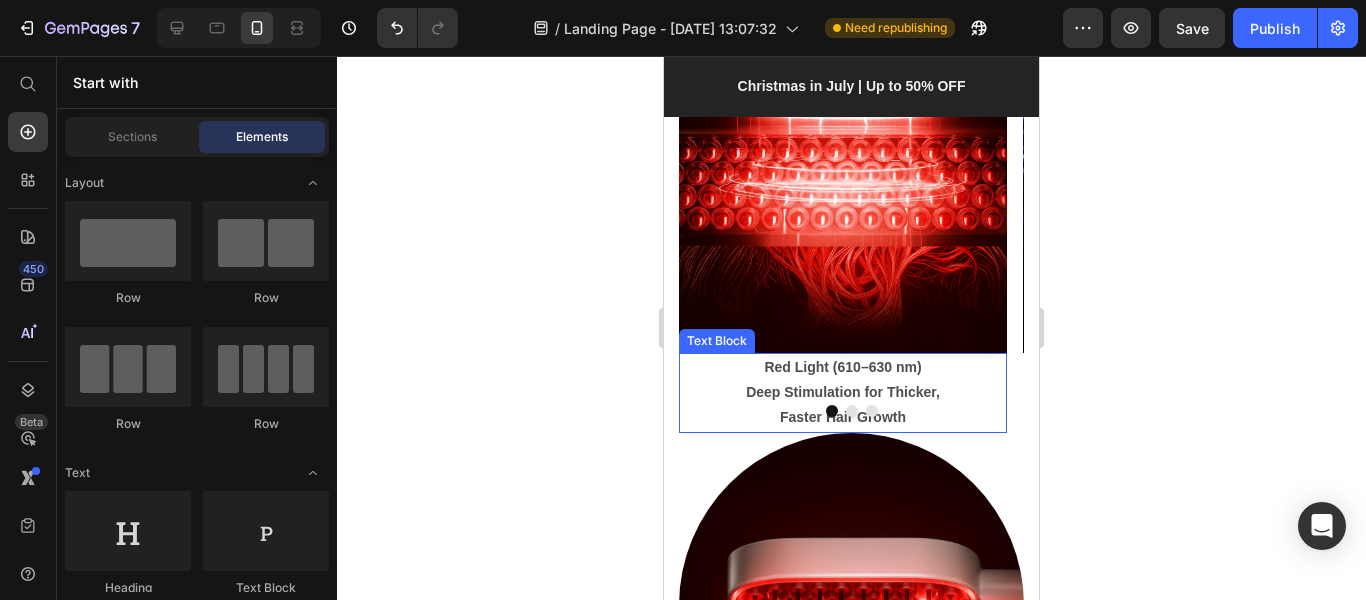 click on "Red Light (610–630 nm)  Deep Stimulation for Thicker,  Faster Hair Growth" at bounding box center (843, 393) 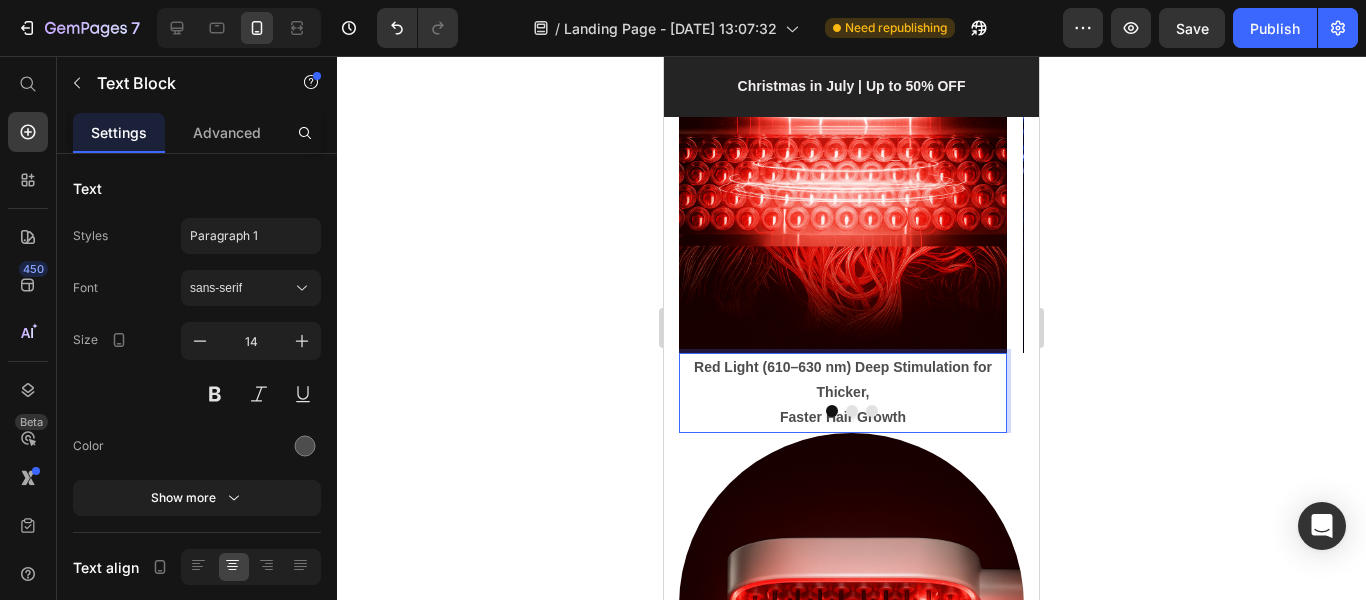click on "Red Light (610–630 nm) Deep Stimulation for Thicker," at bounding box center [843, 379] 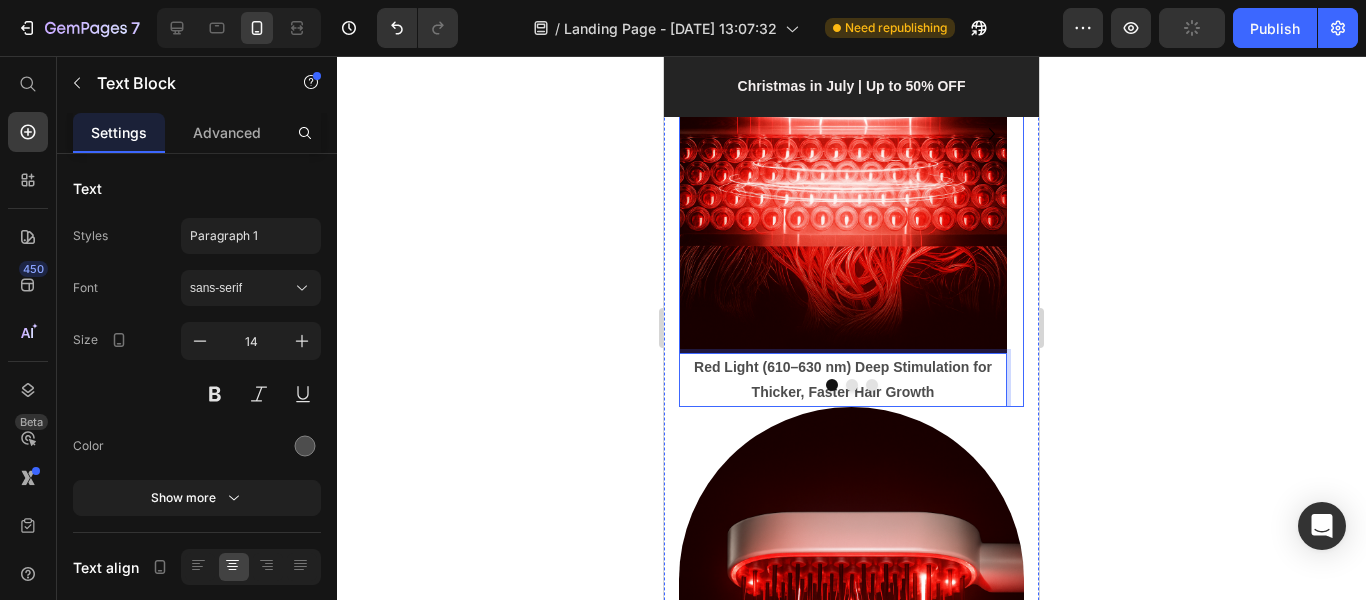 click at bounding box center [851, 385] 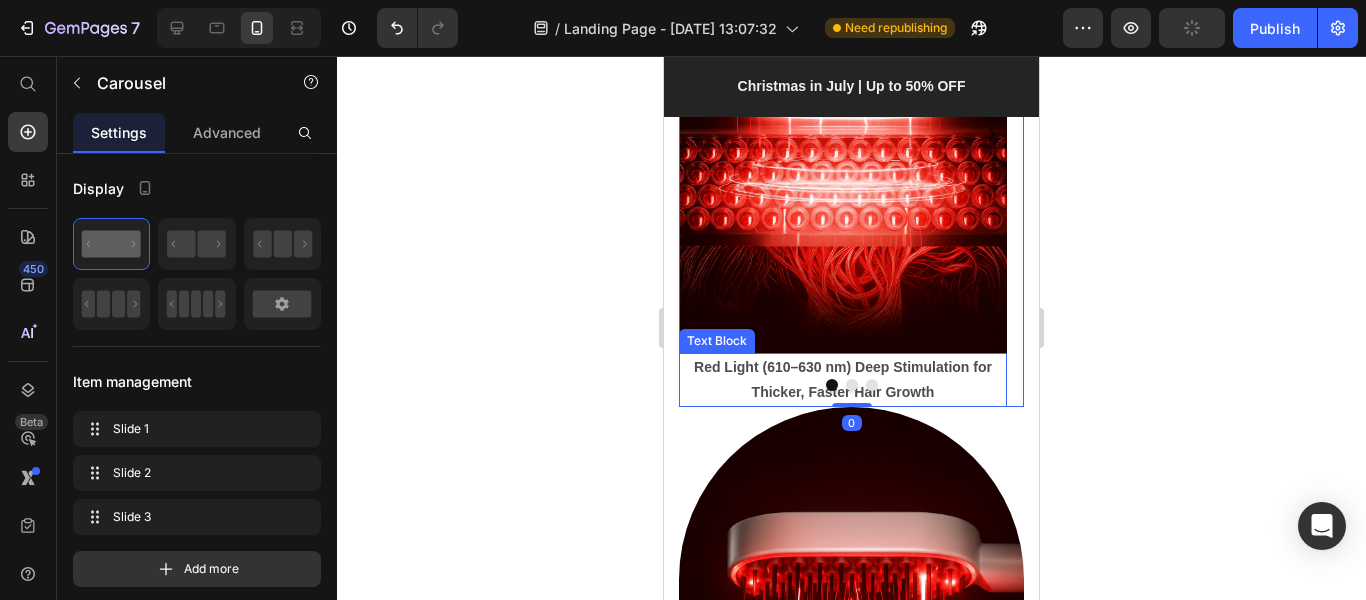 click on "Red Light (610–630 nm) Deep Stimulation for Thicker, Faster Hair Growth" at bounding box center (843, 379) 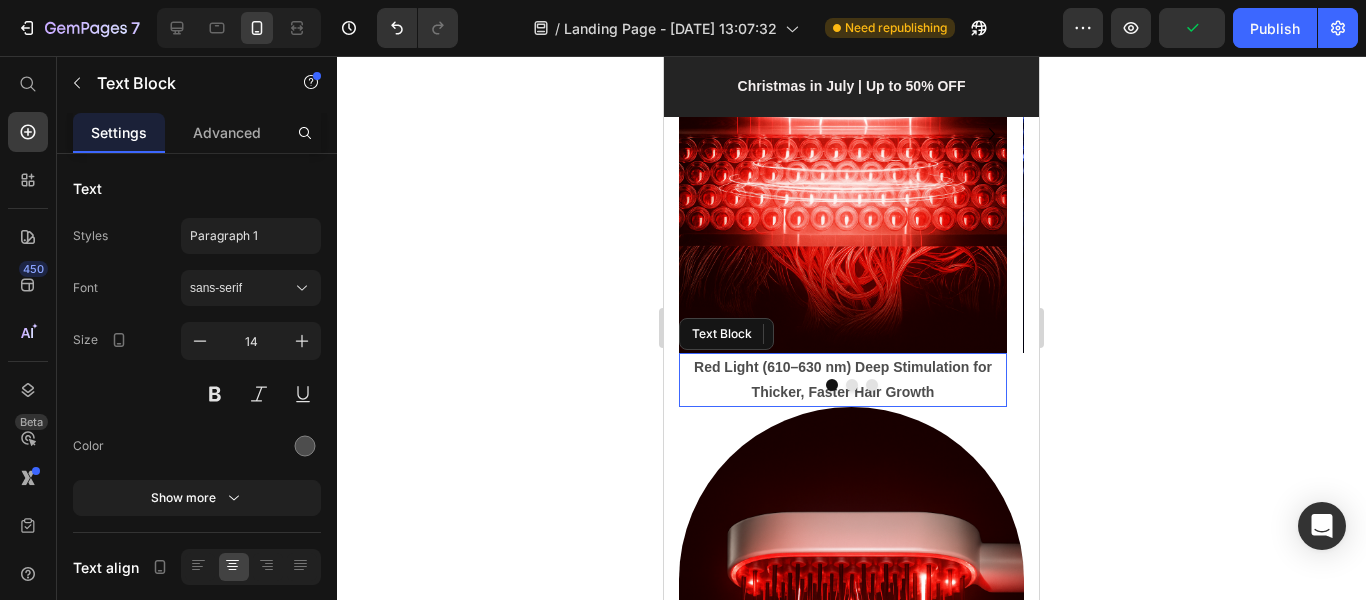 click on "Red Light (610–630 nm) Deep Stimulation for Thicker, Faster Hair Growth" at bounding box center (843, 379) 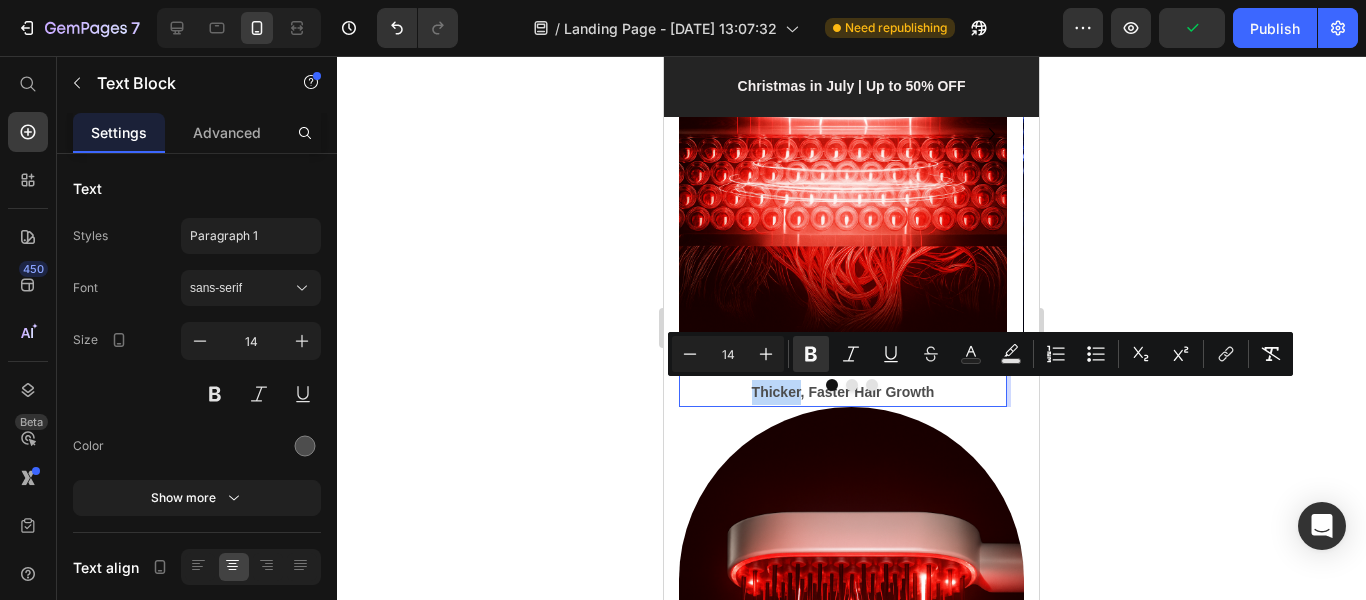 click on "Red Light (610–630 nm) Deep Stimulation for Thicker, Faster Hair Growth" at bounding box center [843, 379] 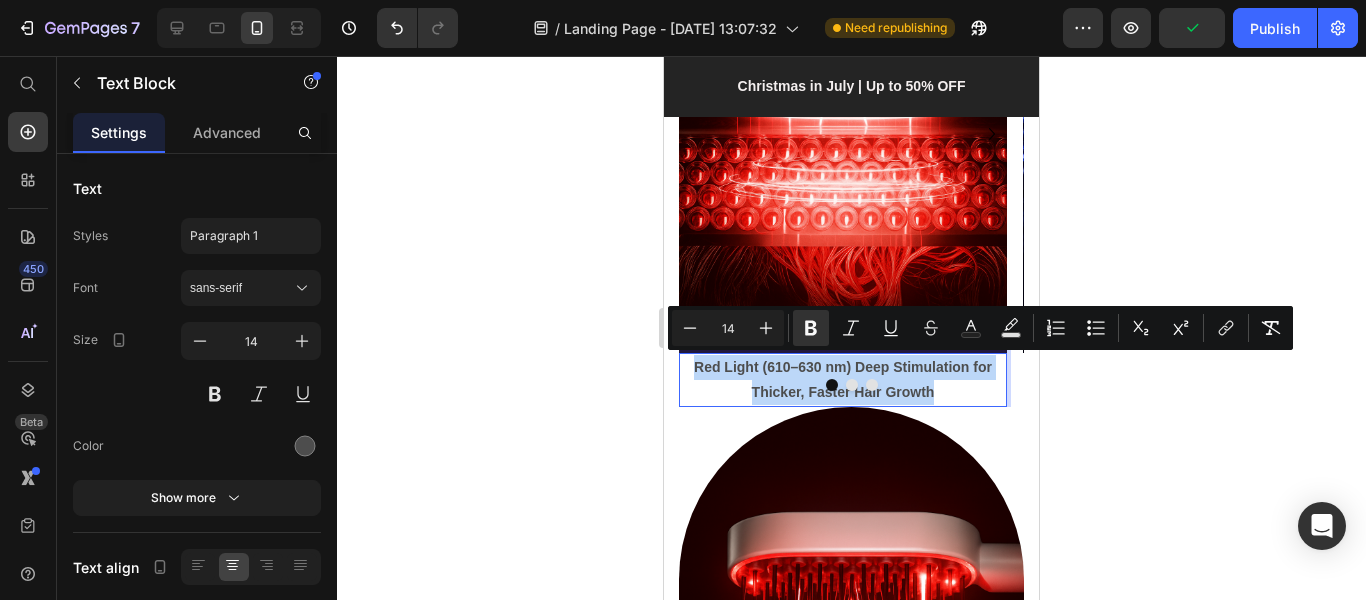 click on "Red Light (610–630 nm) Deep Stimulation for Thicker, Faster Hair Growth" at bounding box center (843, 379) 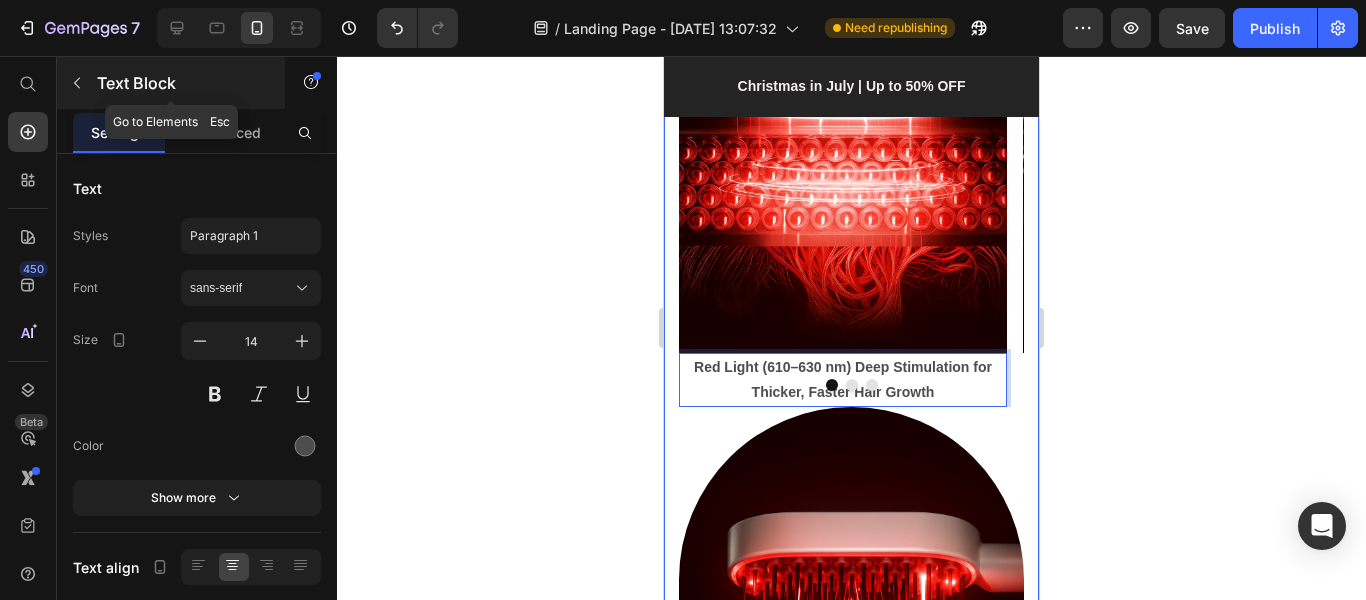 click 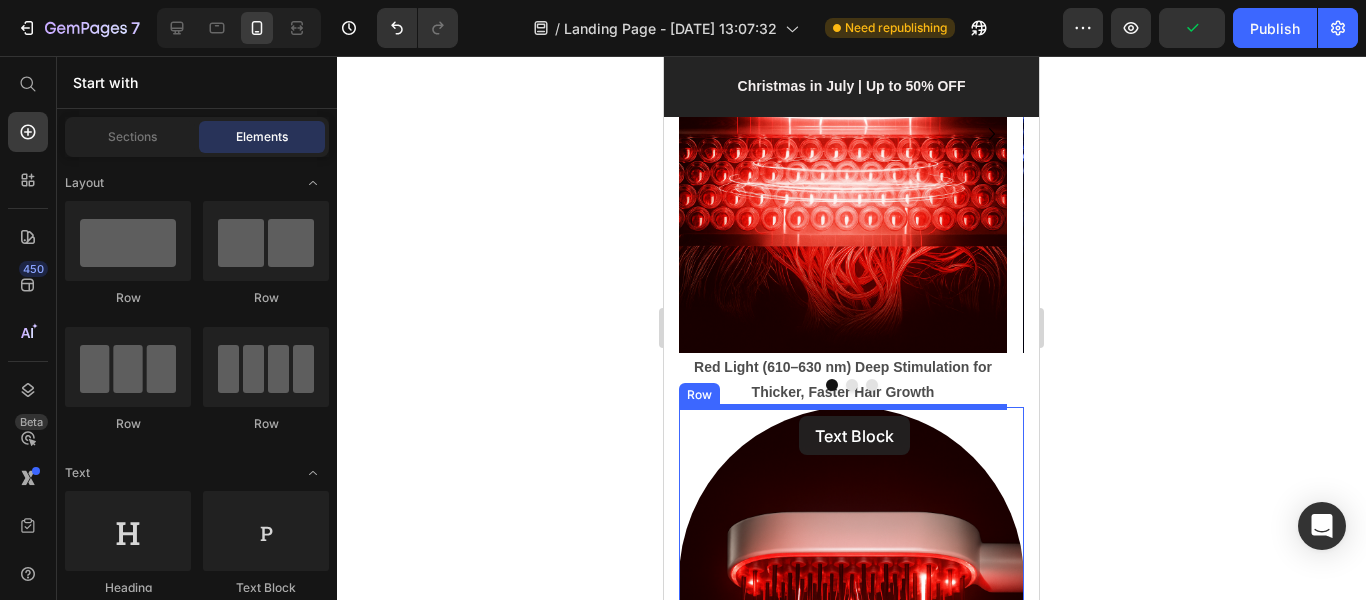 drag, startPoint x: 952, startPoint y: 586, endPoint x: 800, endPoint y: 416, distance: 228.04385 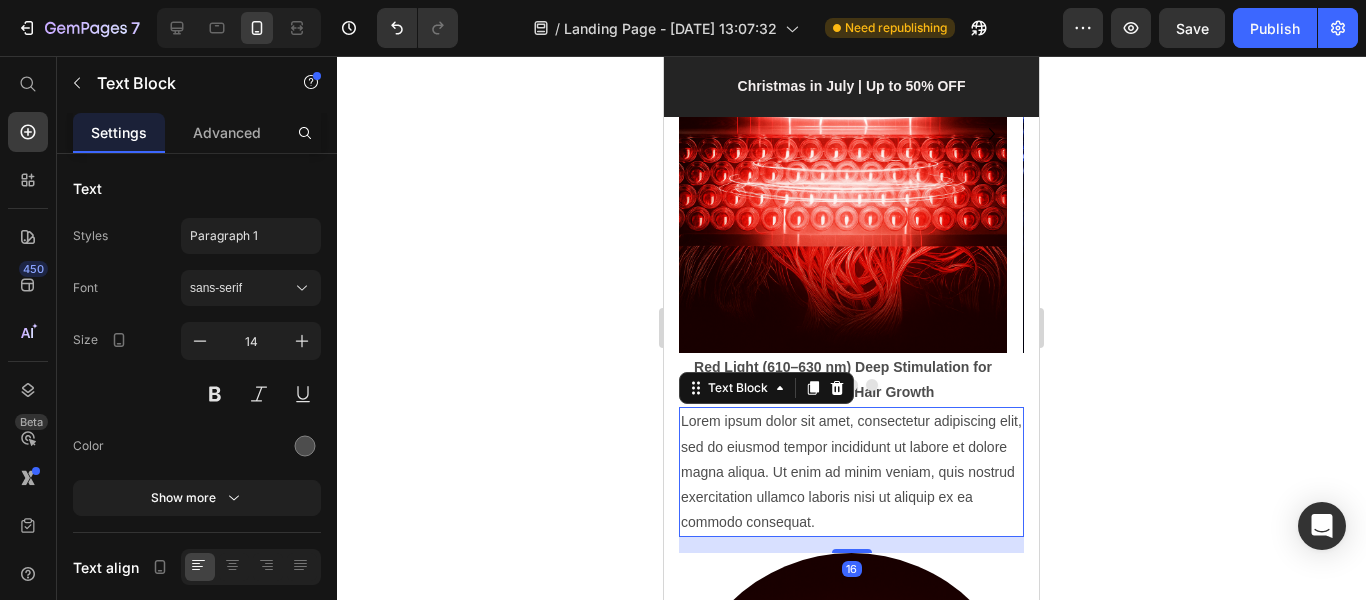 click on "Lorem ipsum dolor sit amet, consectetur adipiscing elit, sed do eiusmod tempor incididunt ut labore et dolore magna aliqua. Ut enim ad minim veniam, quis nostrud exercitation ullamco laboris nisi ut aliquip ex ea commodo consequat." at bounding box center (851, 472) 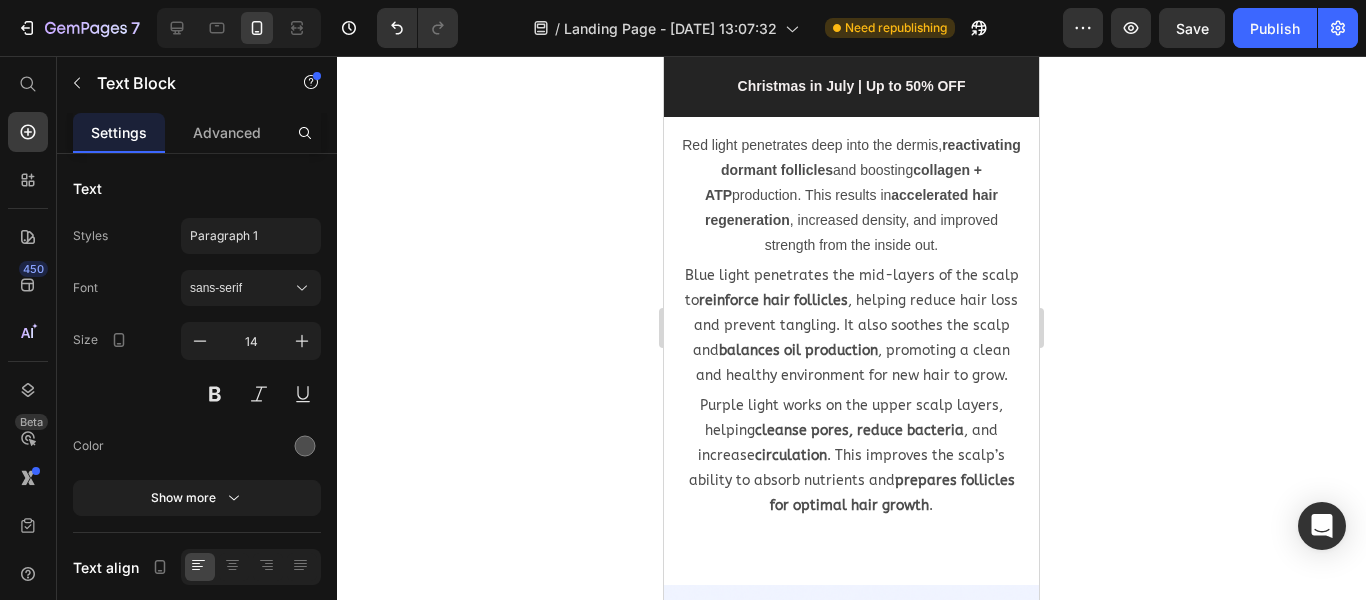scroll, scrollTop: 5147, scrollLeft: 0, axis: vertical 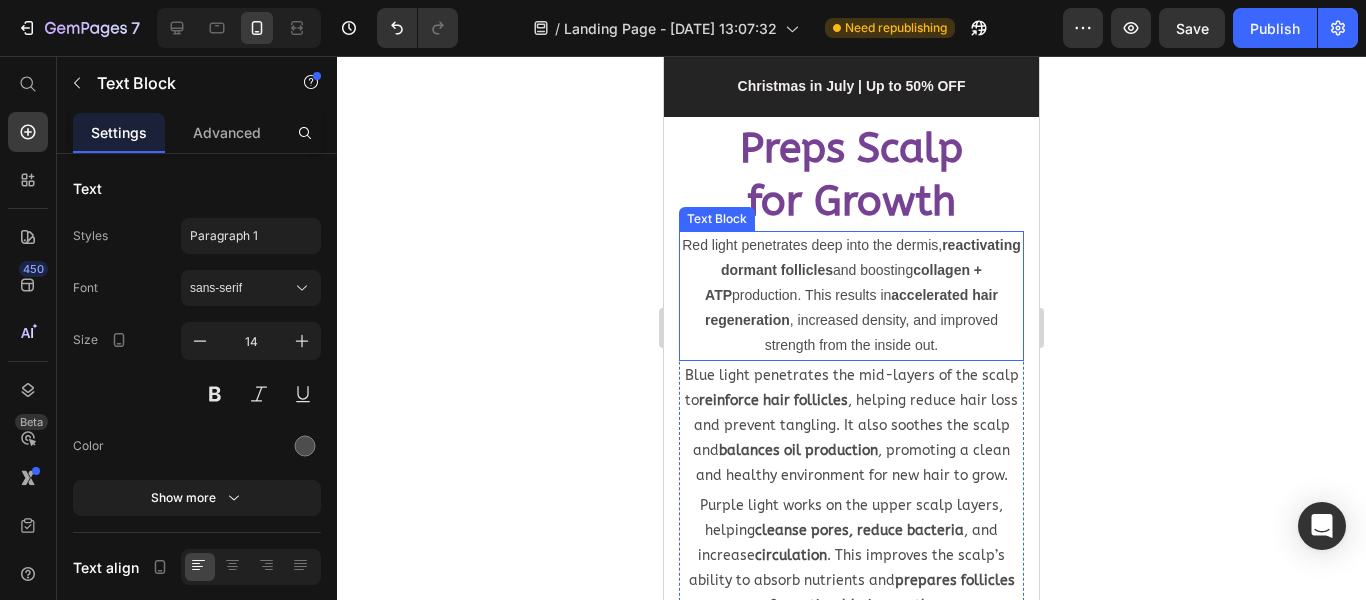 click on "Red light penetrates deep into the dermis,  reactivating dormant follicles  and boosting  collagen + ATP  production. This results in  accelerated hair regeneration , increased density, and improved strength from the inside out." at bounding box center (851, 296) 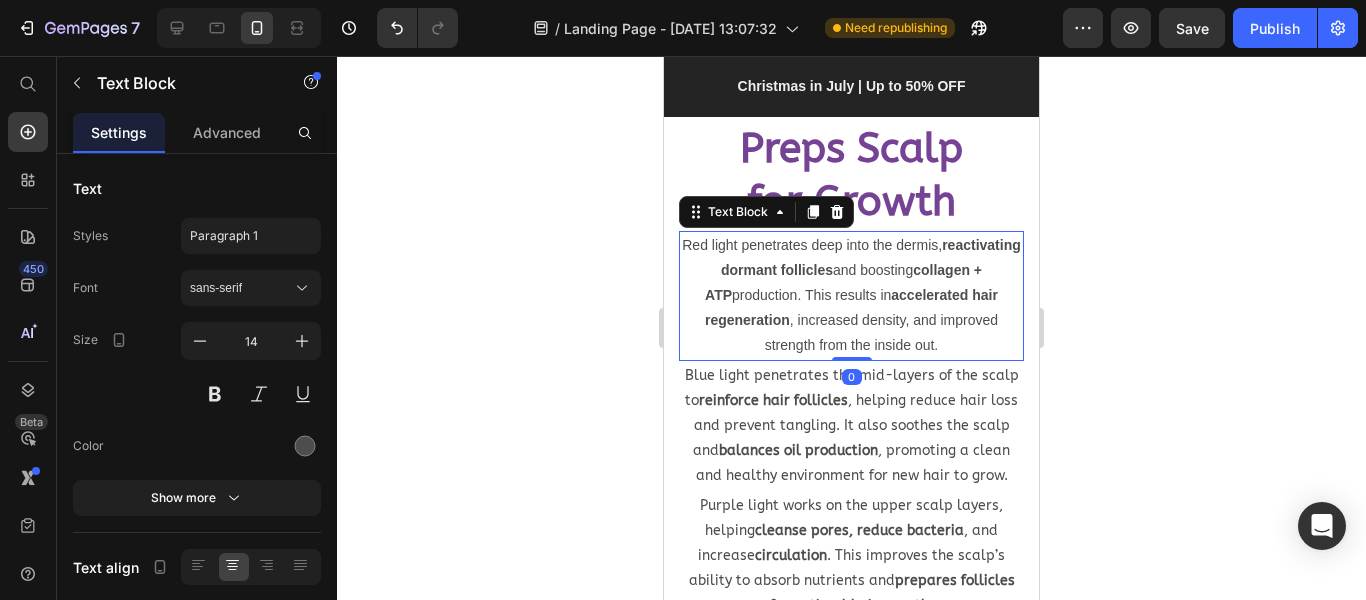 click on "Red light penetrates deep into the dermis,  reactivating dormant follicles  and boosting  collagen + ATP  production. This results in  accelerated hair regeneration , increased density, and improved strength from the inside out." at bounding box center [851, 296] 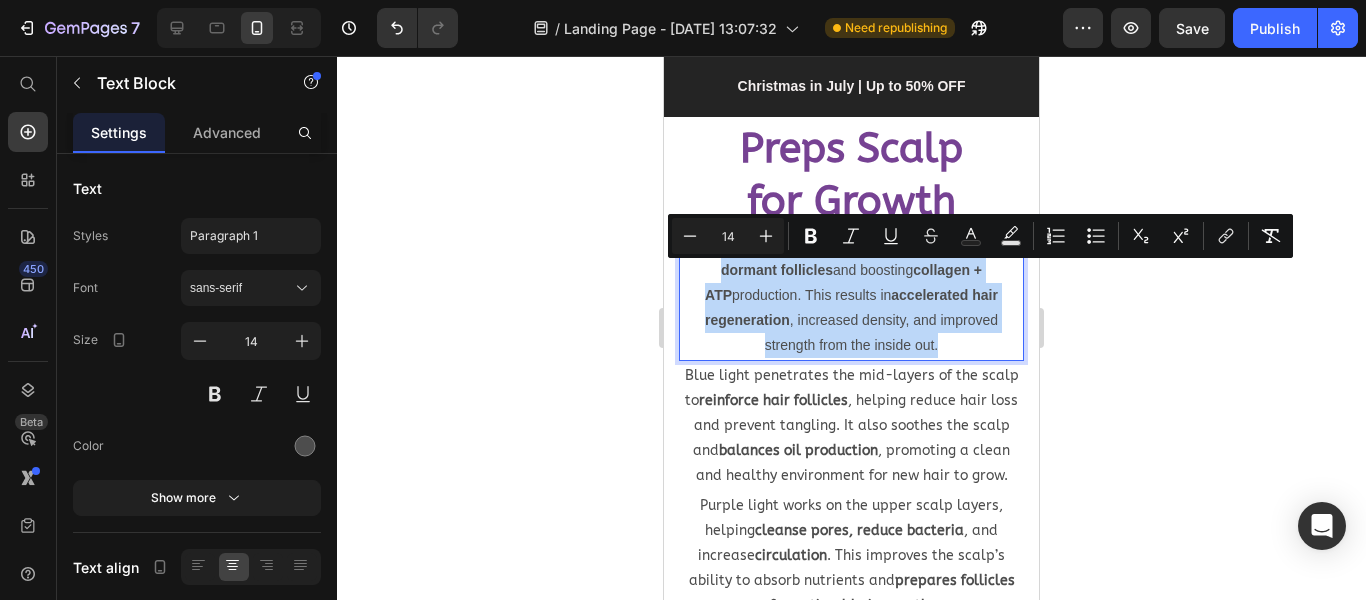 drag, startPoint x: 719, startPoint y: 277, endPoint x: 974, endPoint y: 369, distance: 271.08853 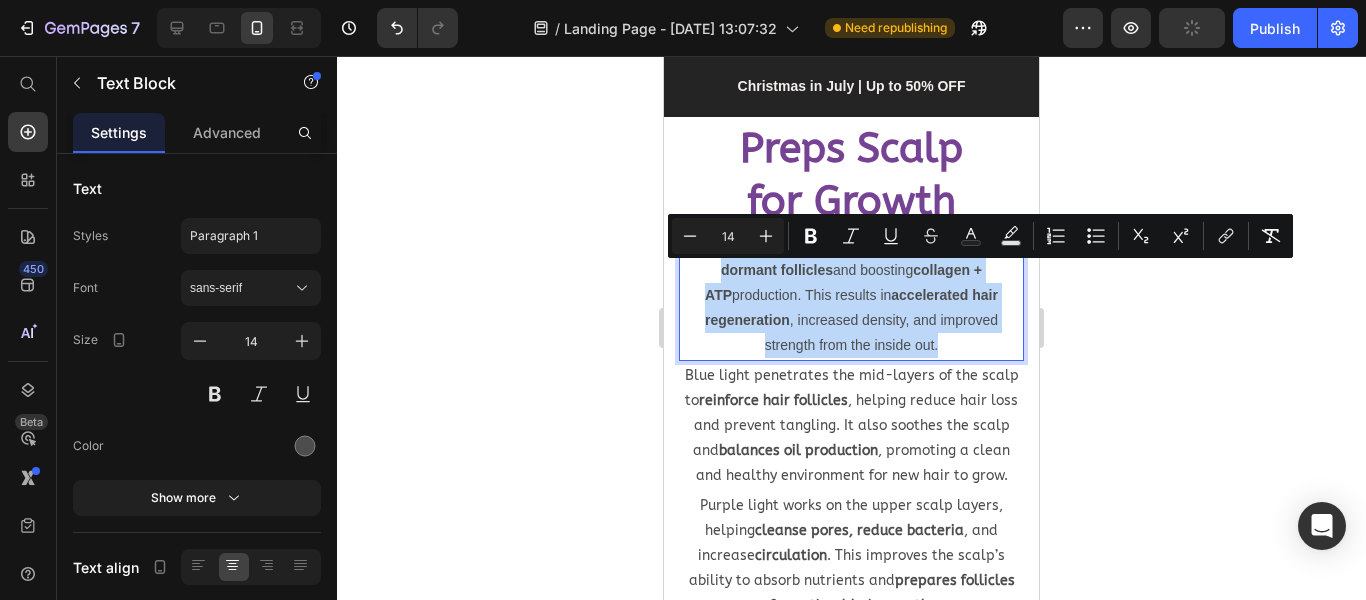 copy on "Red light penetrates deep into the dermis,  reactivating dormant follicles  and boosting  collagen + ATP  production. This results in  accelerated hair regeneration , increased density, and improved strength from the inside out." 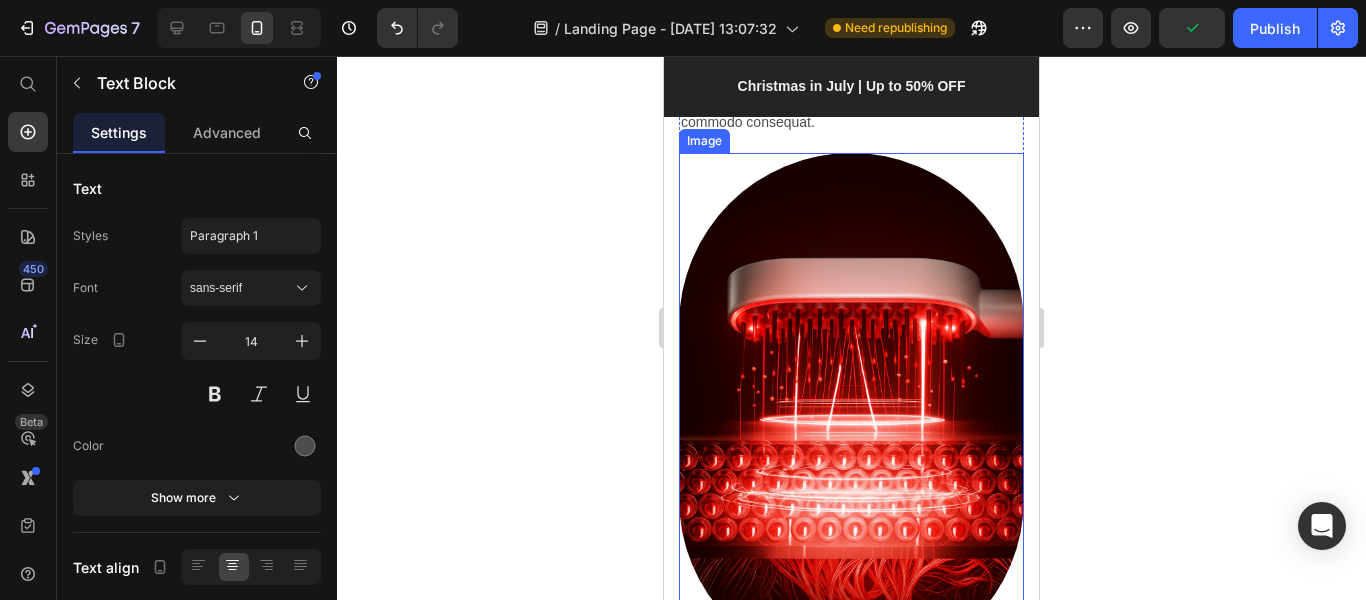 scroll, scrollTop: 2447, scrollLeft: 0, axis: vertical 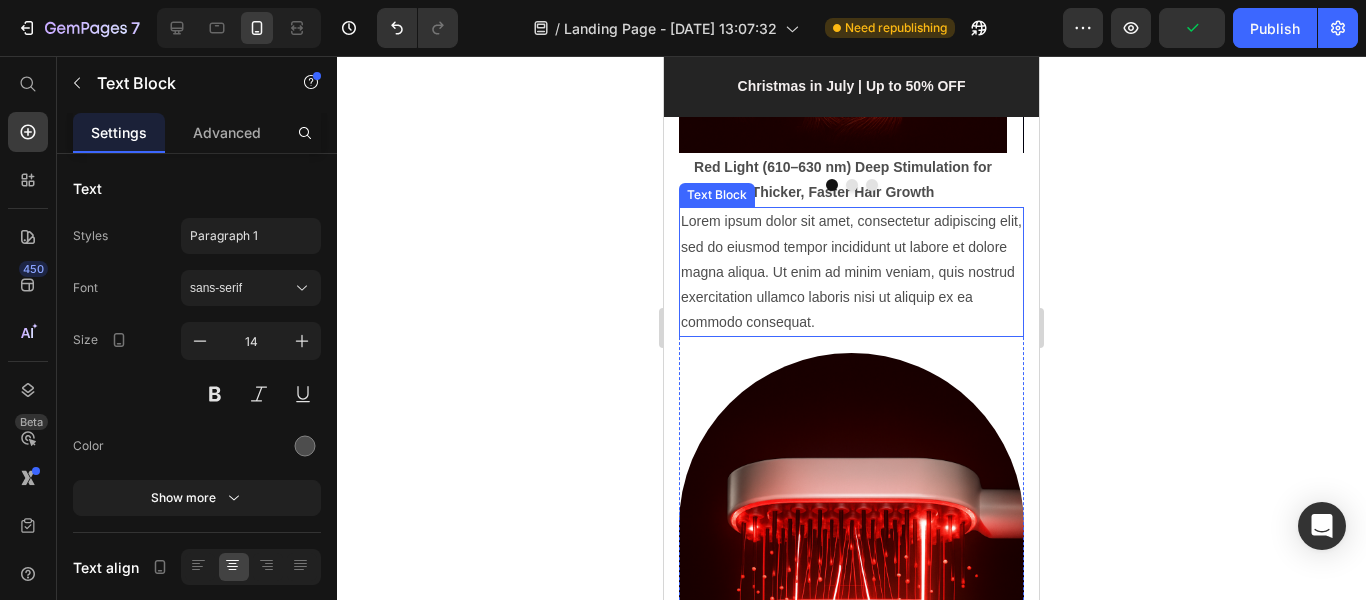 click on "Lorem ipsum dolor sit amet, consectetur adipiscing elit, sed do eiusmod tempor incididunt ut labore et dolore magna aliqua. Ut enim ad minim veniam, quis nostrud exercitation ullamco laboris nisi ut aliquip ex ea commodo consequat." at bounding box center [851, 272] 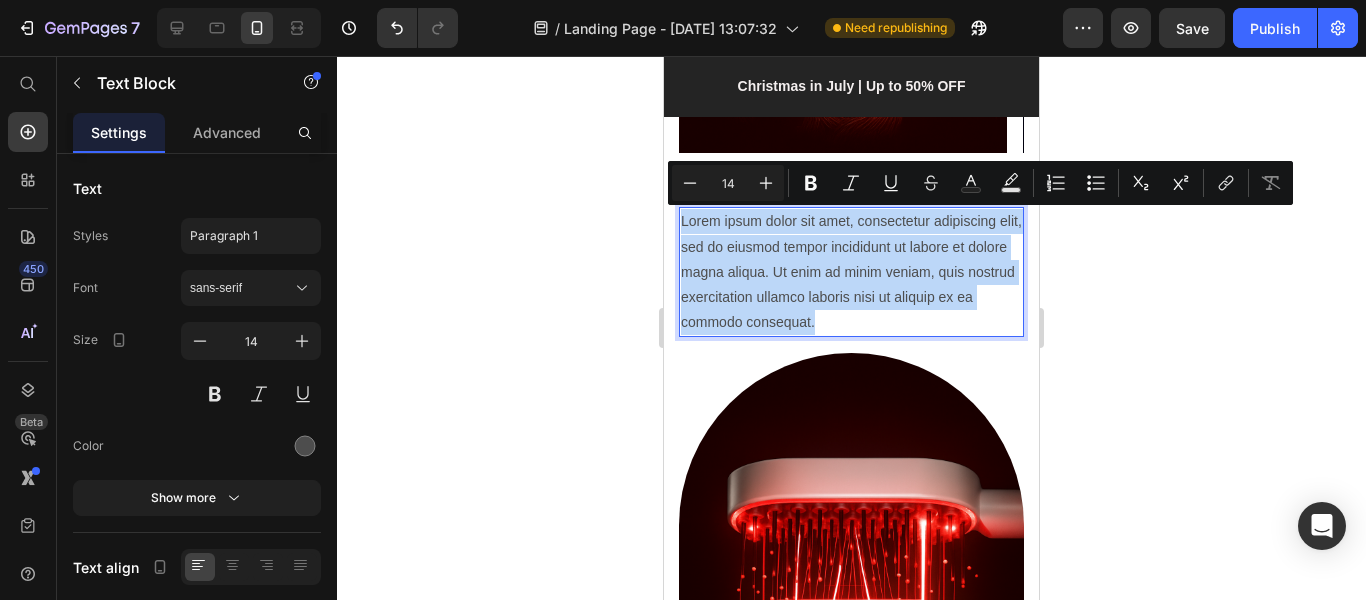 drag, startPoint x: 901, startPoint y: 323, endPoint x: 683, endPoint y: 227, distance: 238.2016 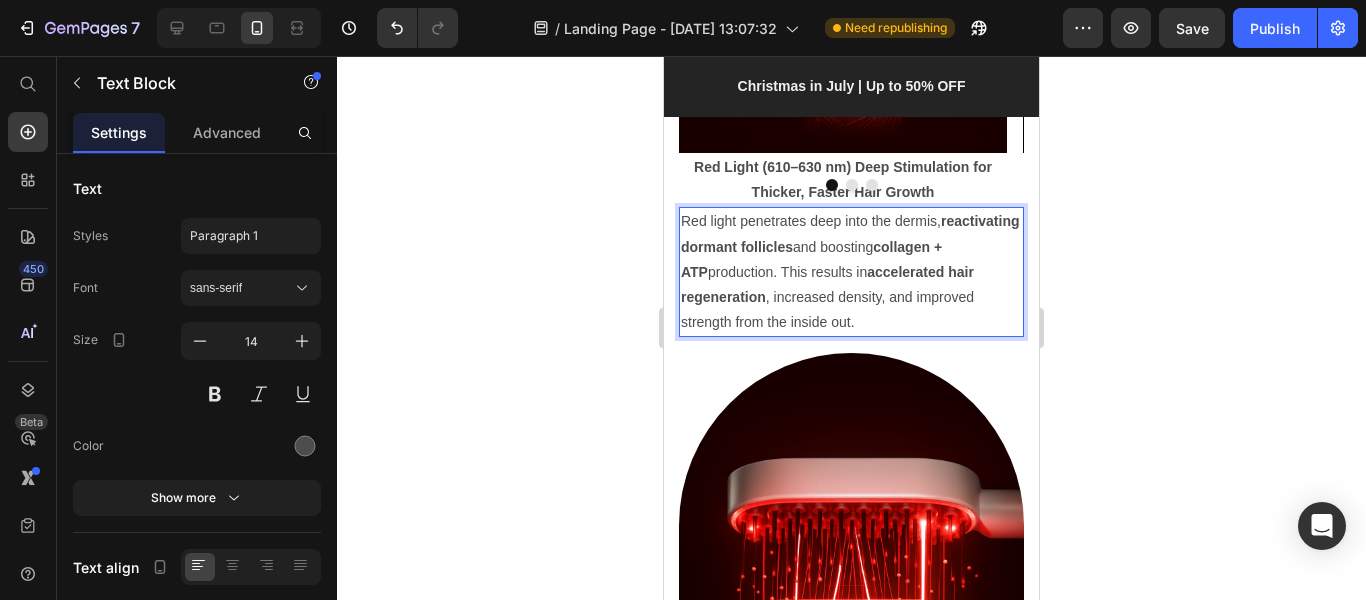 click on "Red light penetrates deep into the dermis,  reactivating dormant follicles  and boosting  collagen + ATP  production. This results in  accelerated hair regeneration , increased density, and improved strength from the inside out." at bounding box center [851, 272] 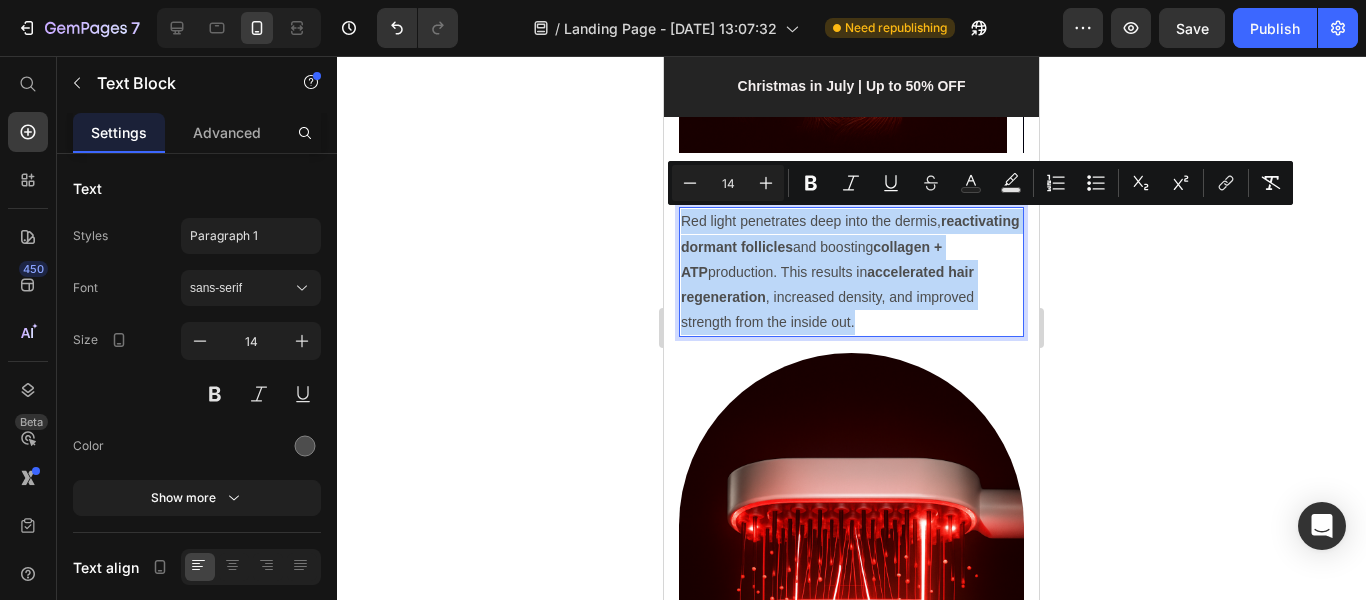 drag, startPoint x: 681, startPoint y: 222, endPoint x: 954, endPoint y: 328, distance: 292.85663 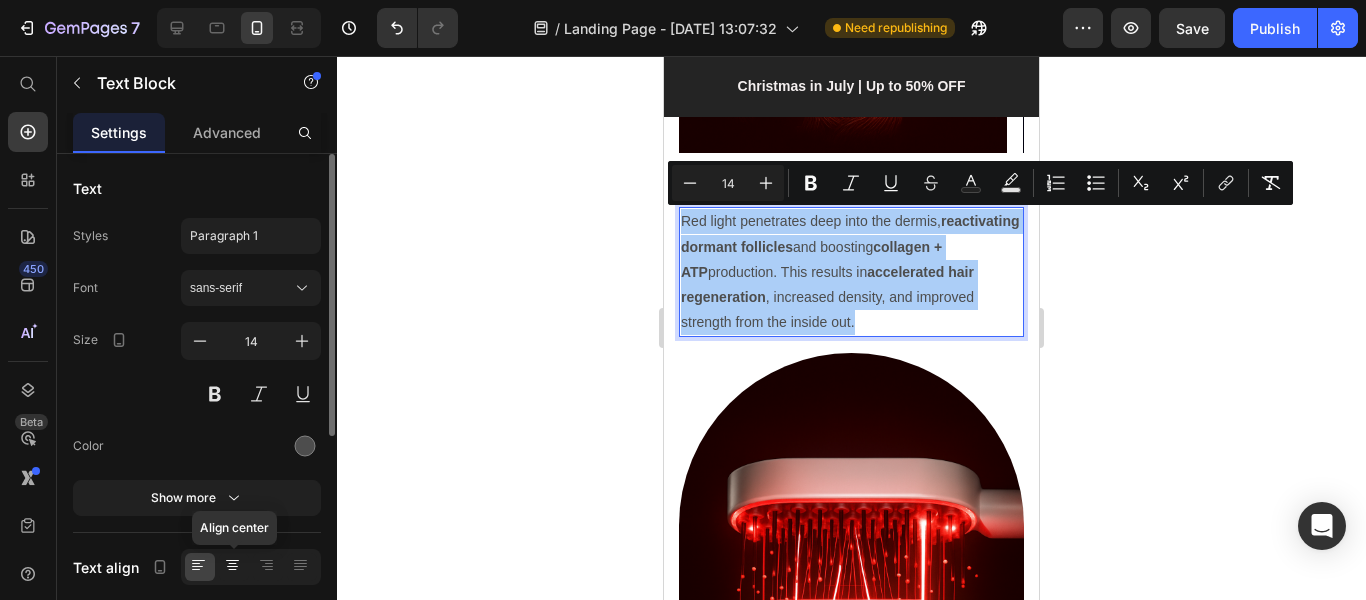 click 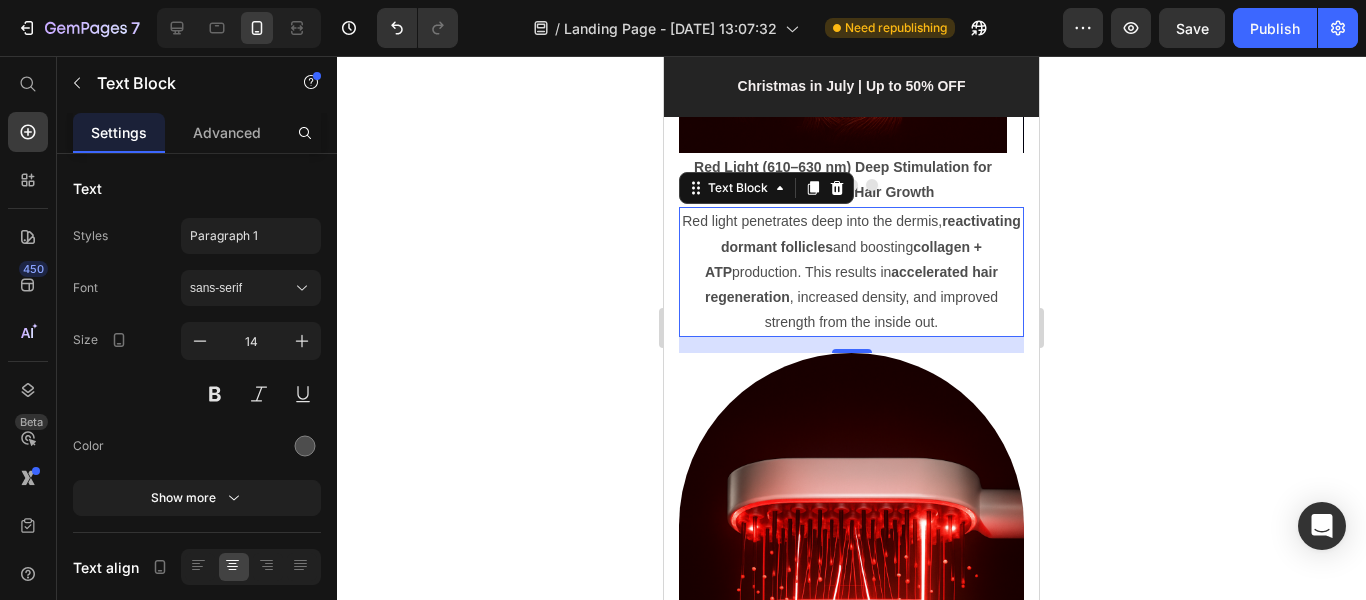 click on "accelerated hair regeneration" at bounding box center (851, 284) 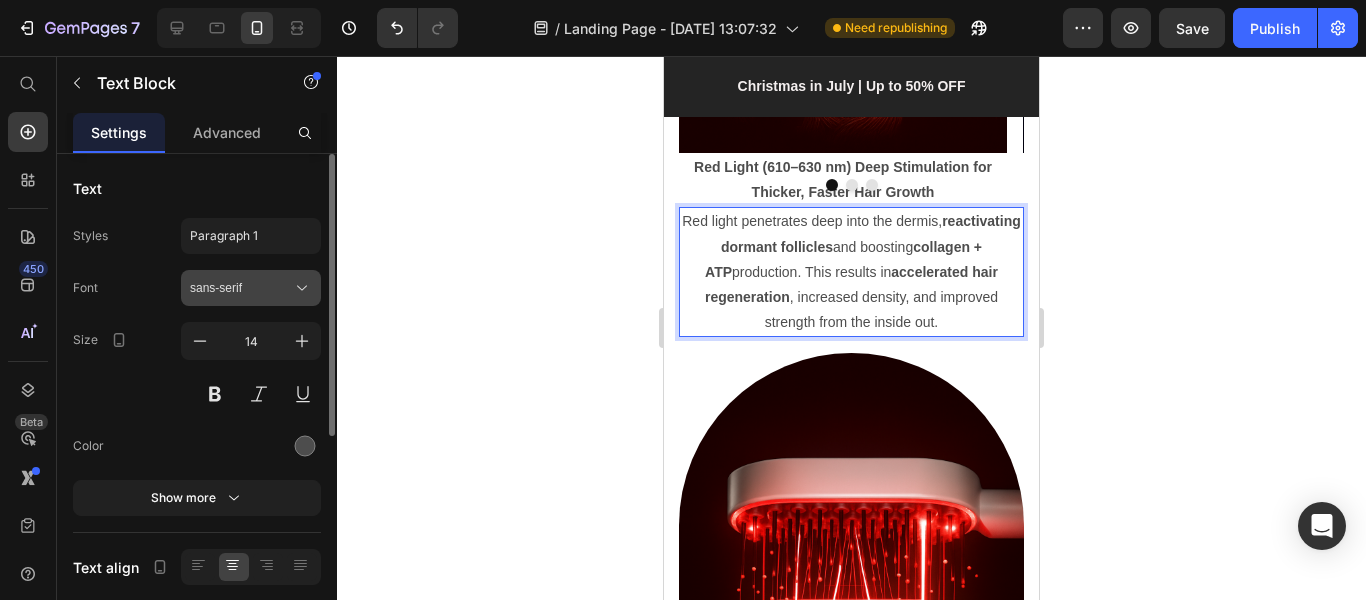 click on "sans-serif" at bounding box center [241, 288] 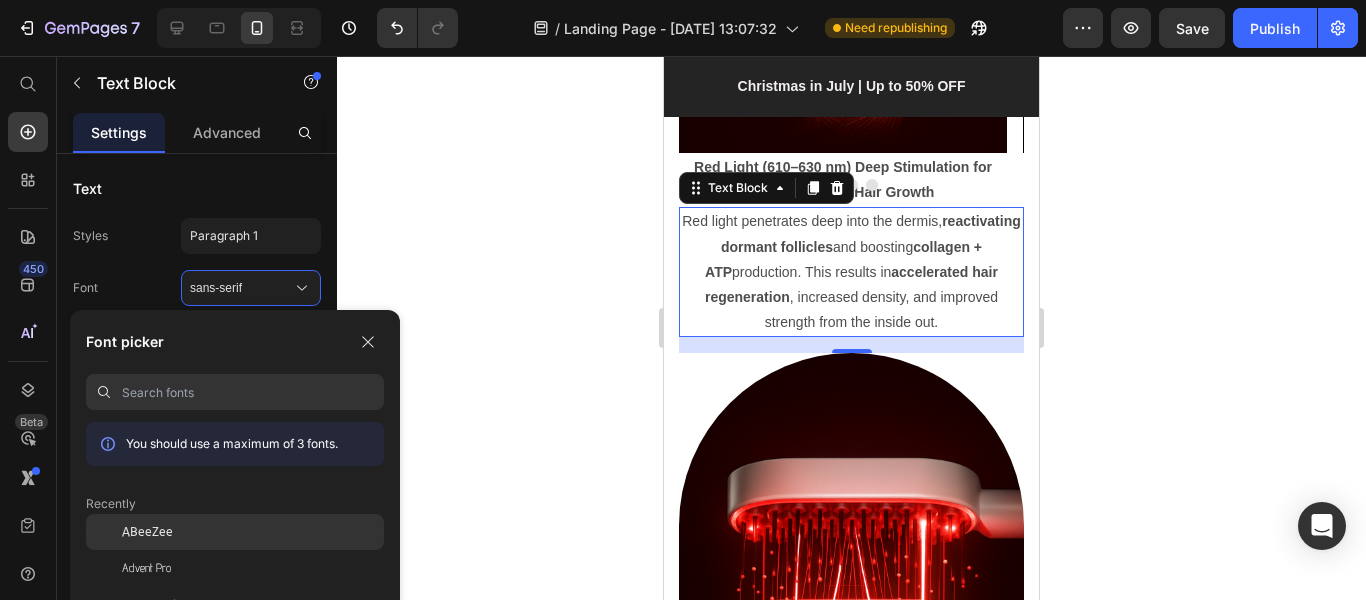 click on "ABeeZee" at bounding box center (147, 532) 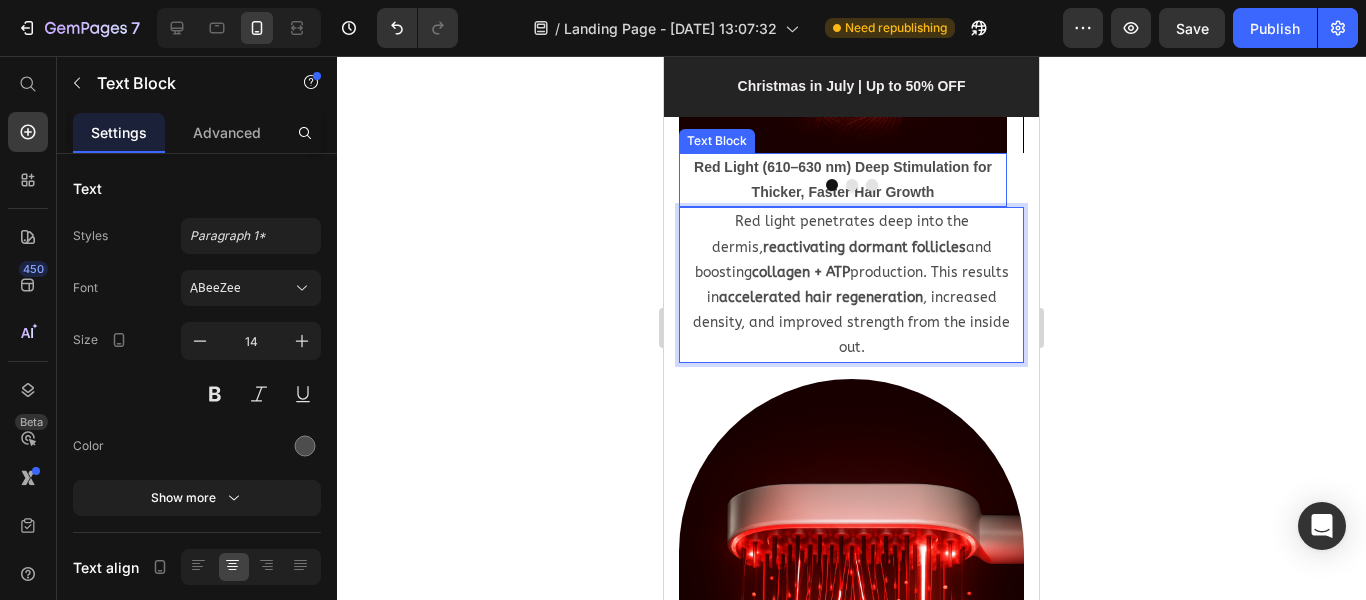 click on "Red Light (610–630 nm) Deep Stimulation for Thicker, Faster Hair Growth" at bounding box center (843, 179) 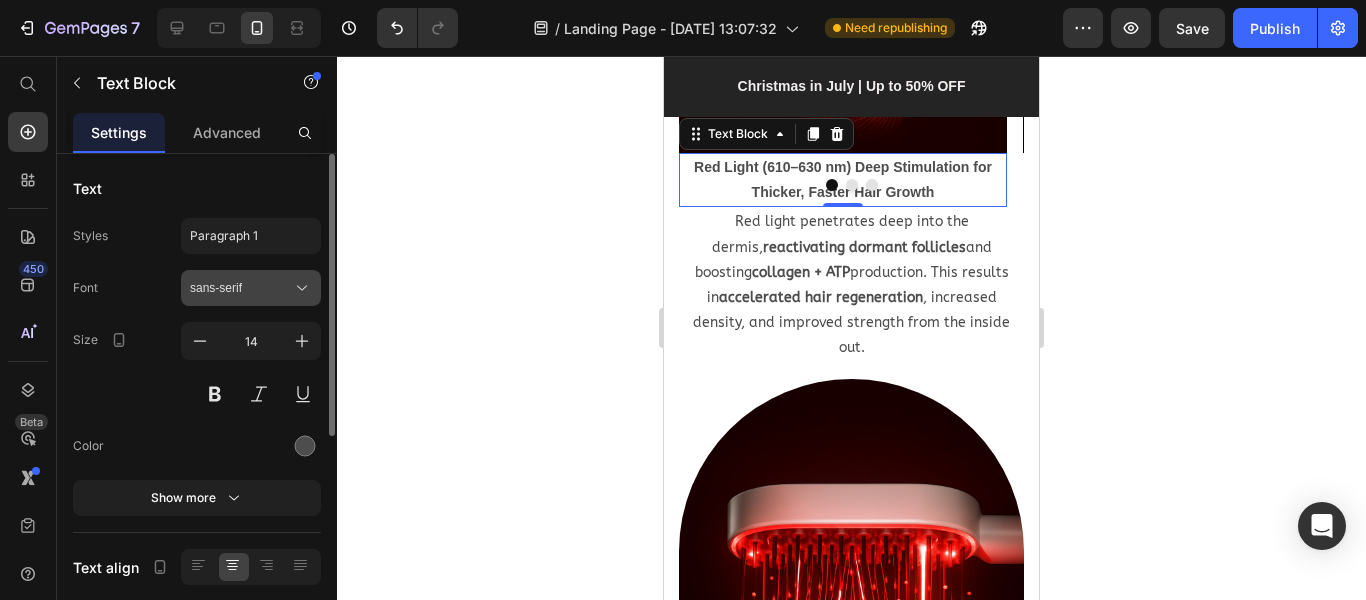 click on "sans-serif" at bounding box center (241, 288) 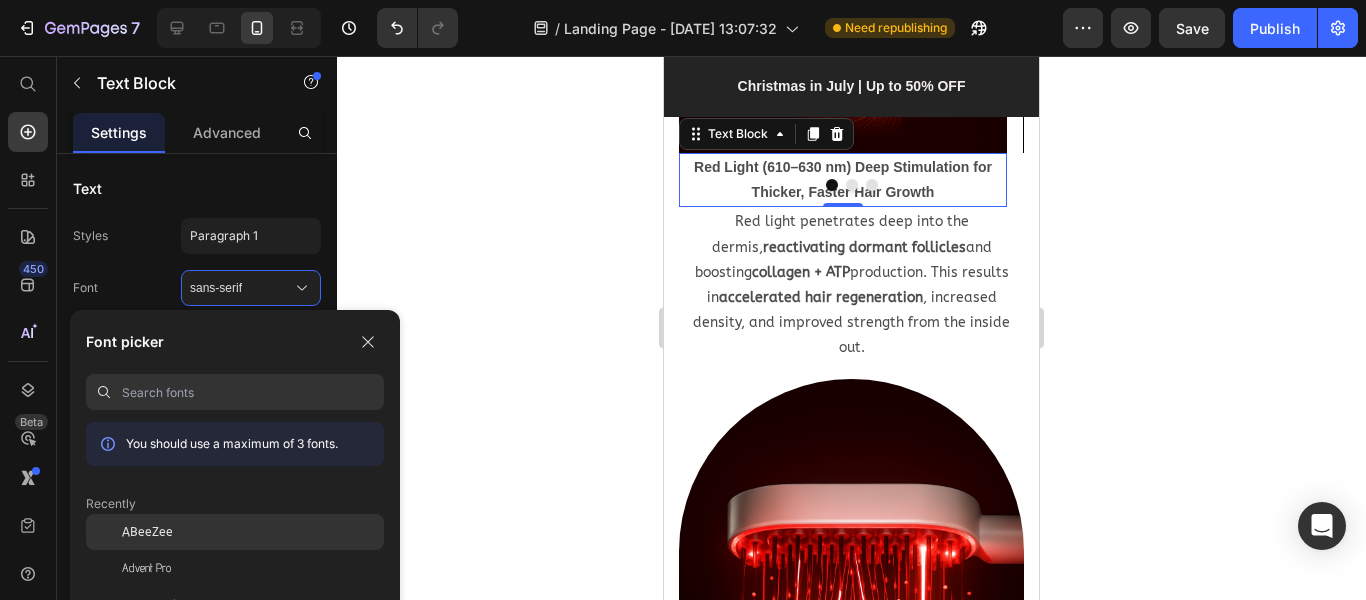 click on "ABeeZee" at bounding box center [147, 532] 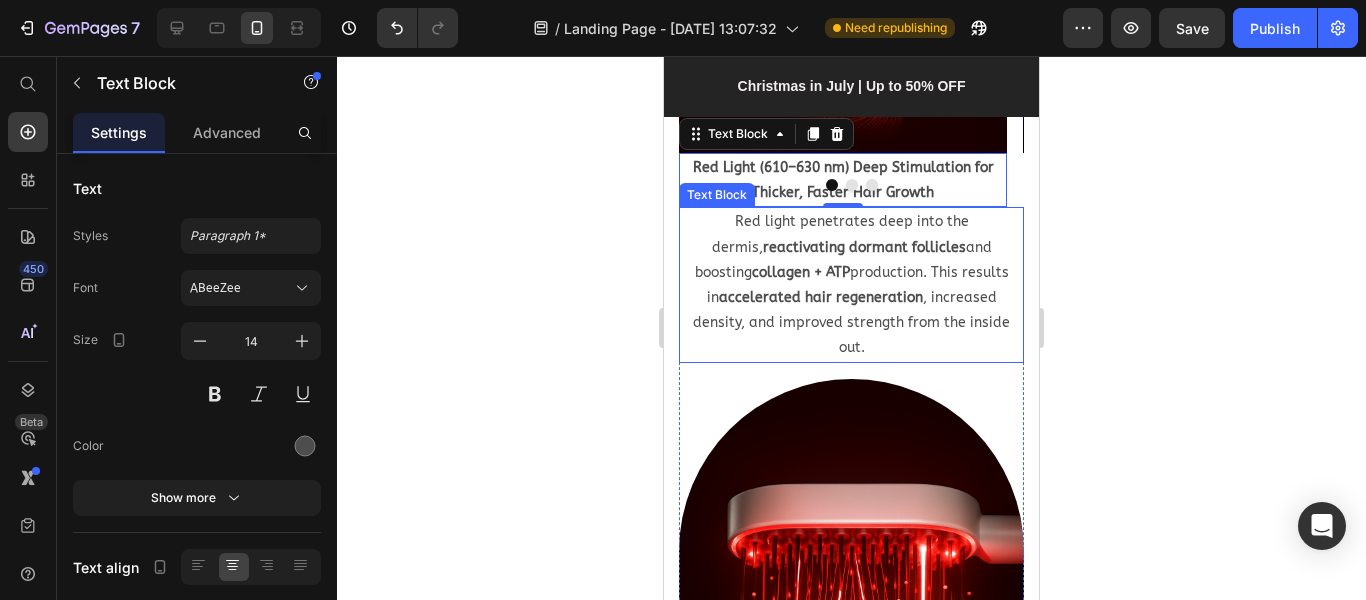 click on "Red light penetrates deep into the dermis,  reactivating dormant follicles  and boosting  collagen + ATP  production. This results in  accelerated hair regeneration , increased density, and improved strength from the inside out." at bounding box center [851, 284] 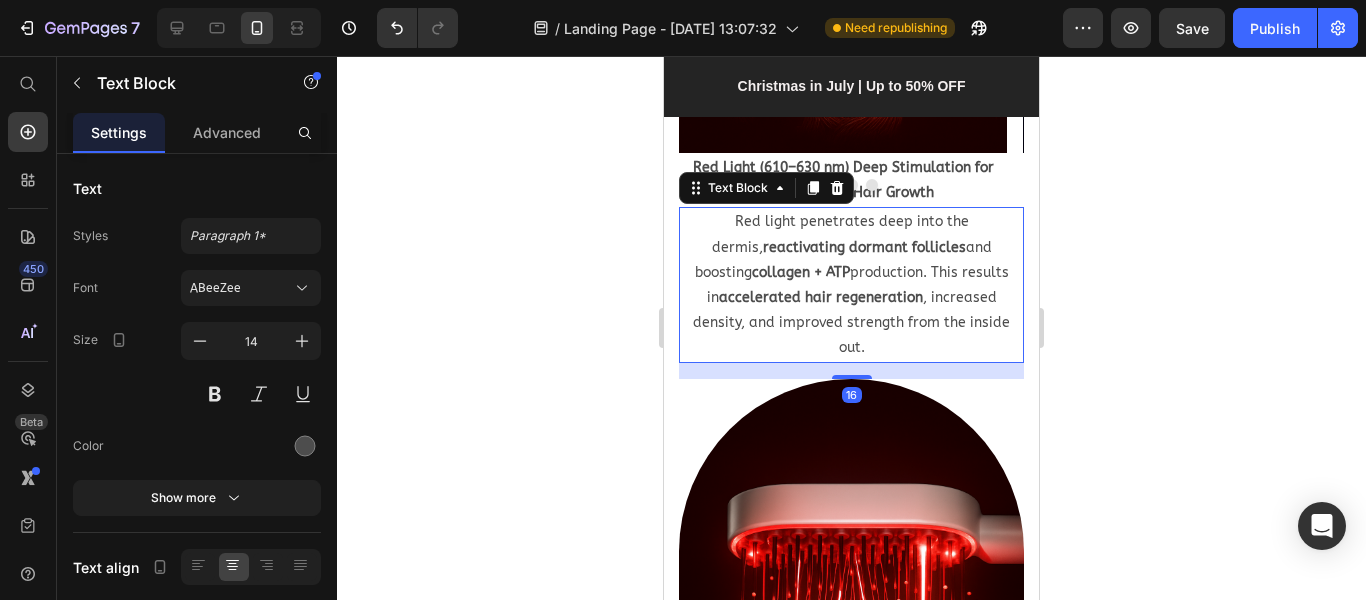 scroll, scrollTop: 2347, scrollLeft: 0, axis: vertical 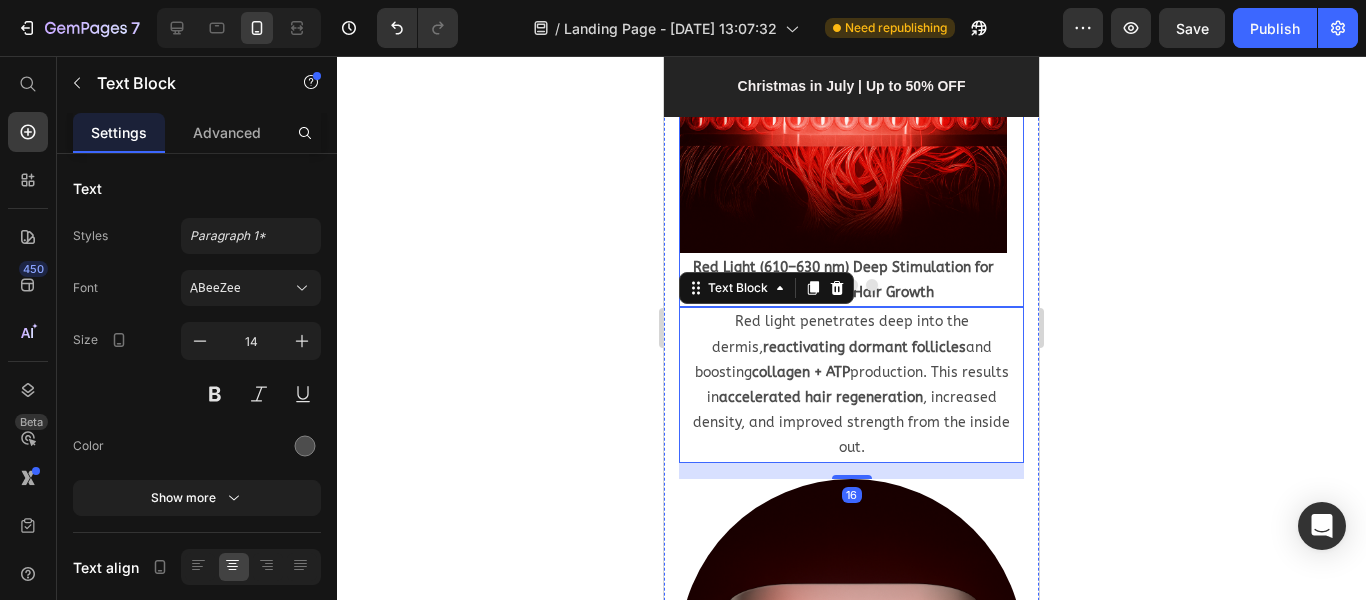 click at bounding box center [851, 285] 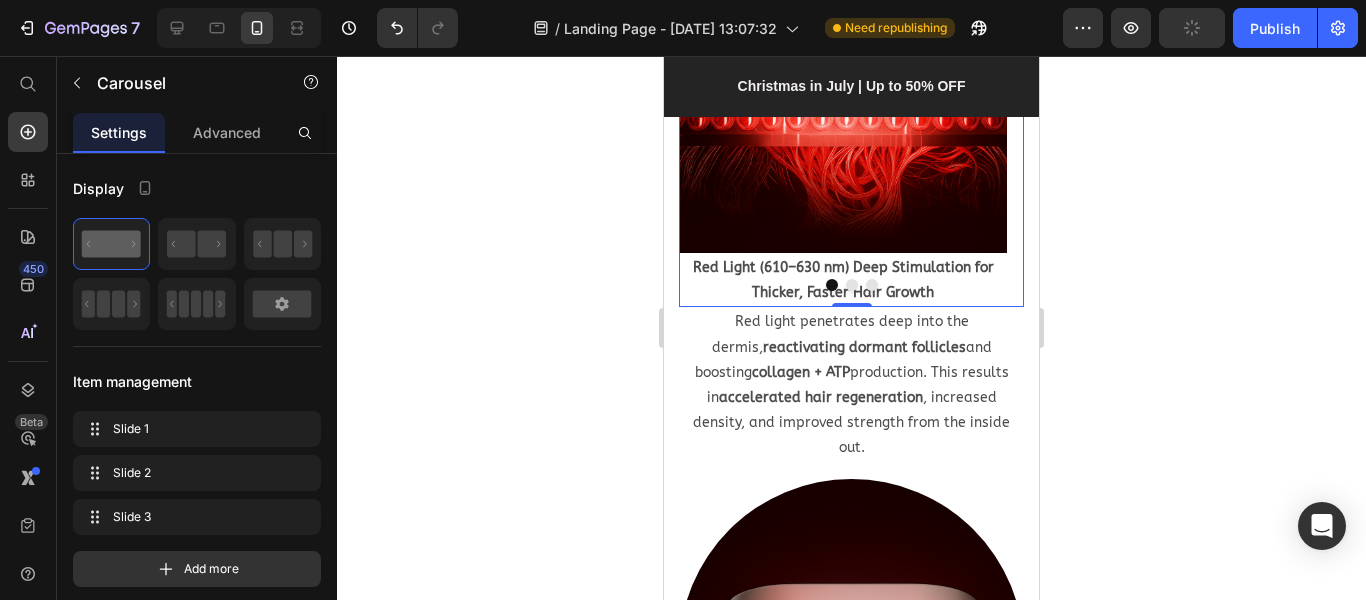 click at bounding box center (851, 285) 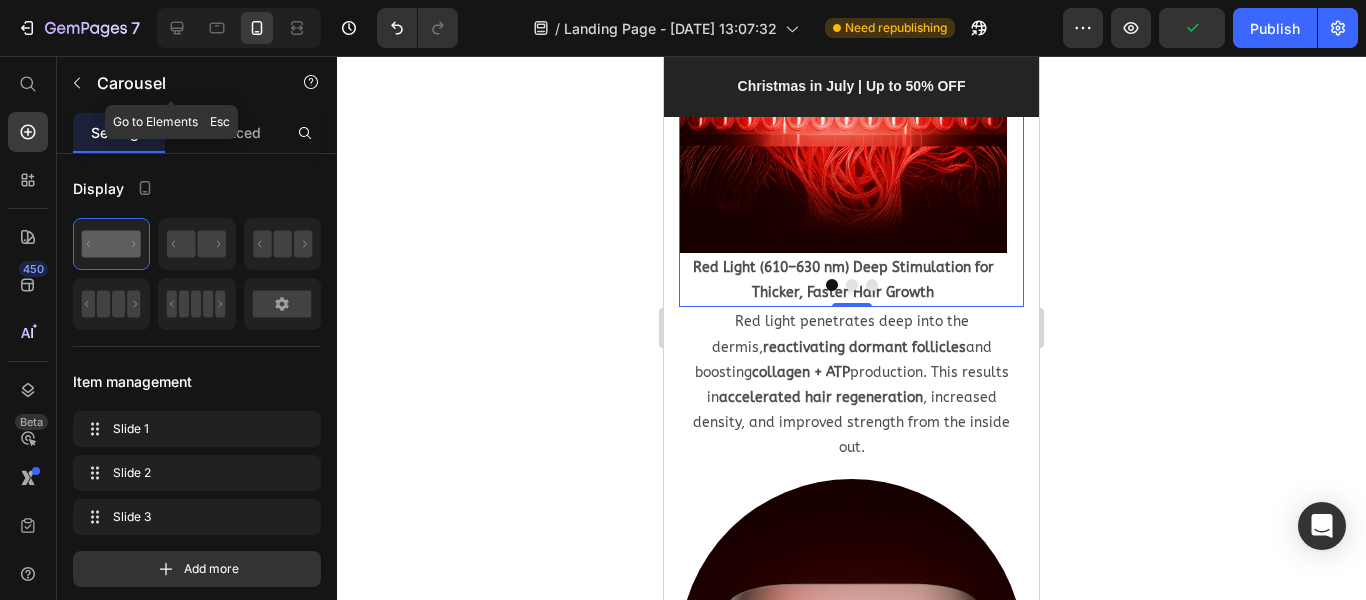 click 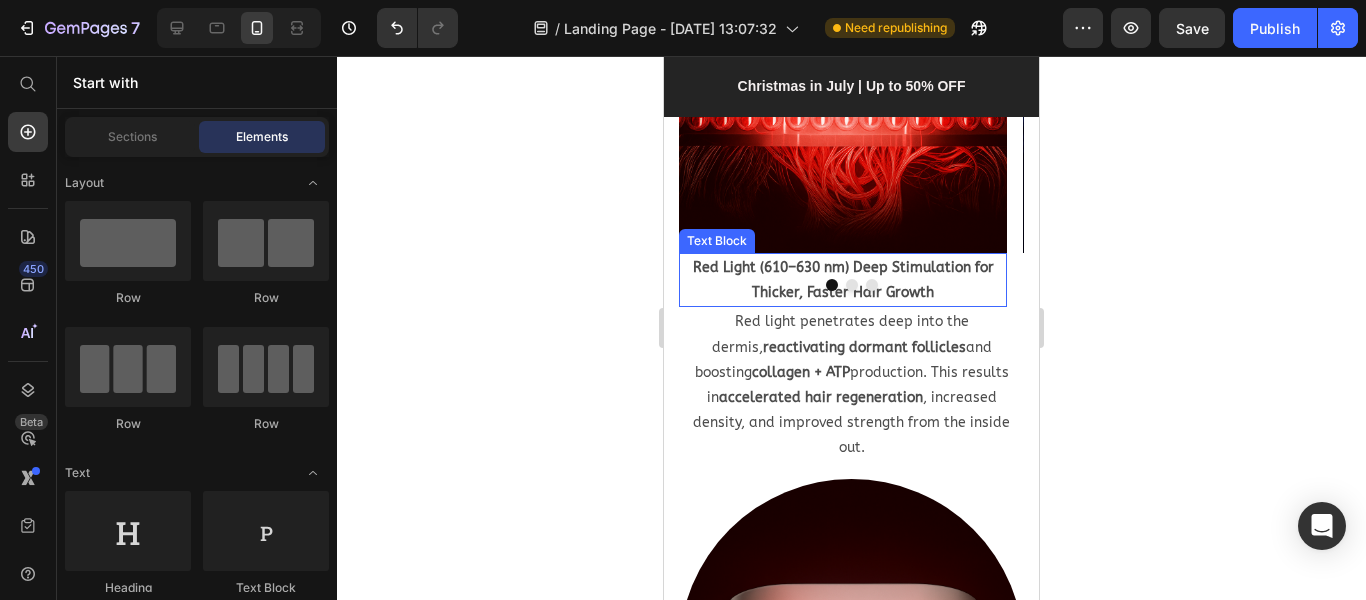 click on "Red Light (610–630 nm) Deep Stimulation for Thicker, Faster Hair Growth" at bounding box center (843, 280) 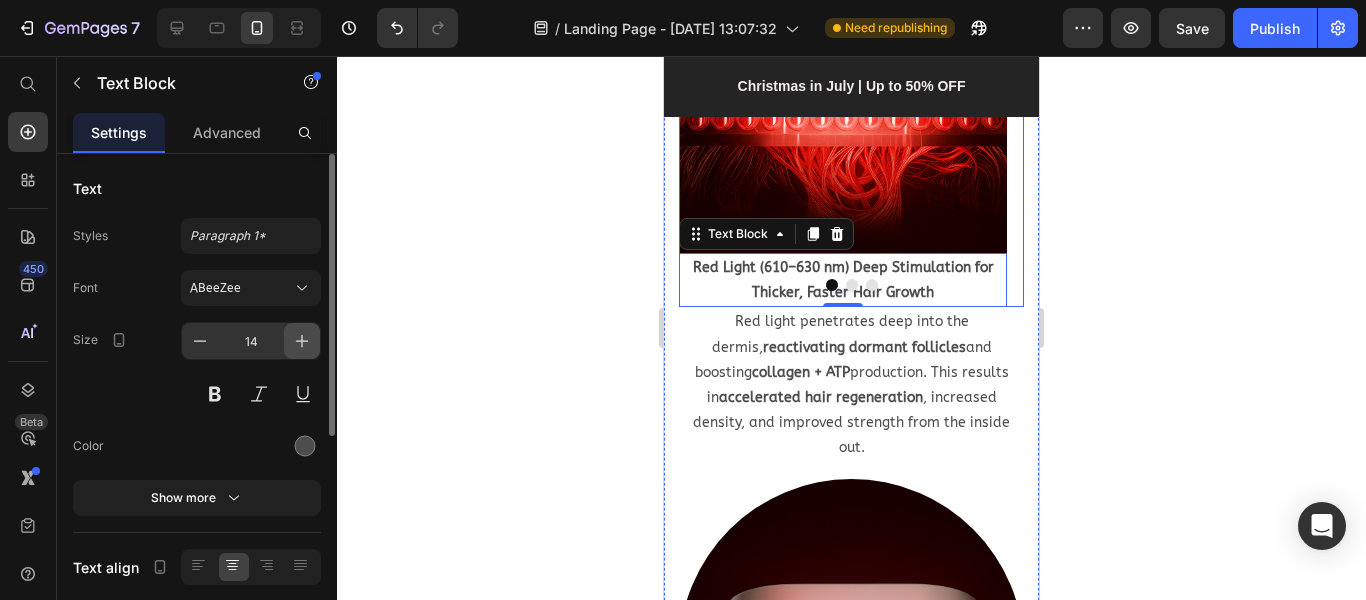 click 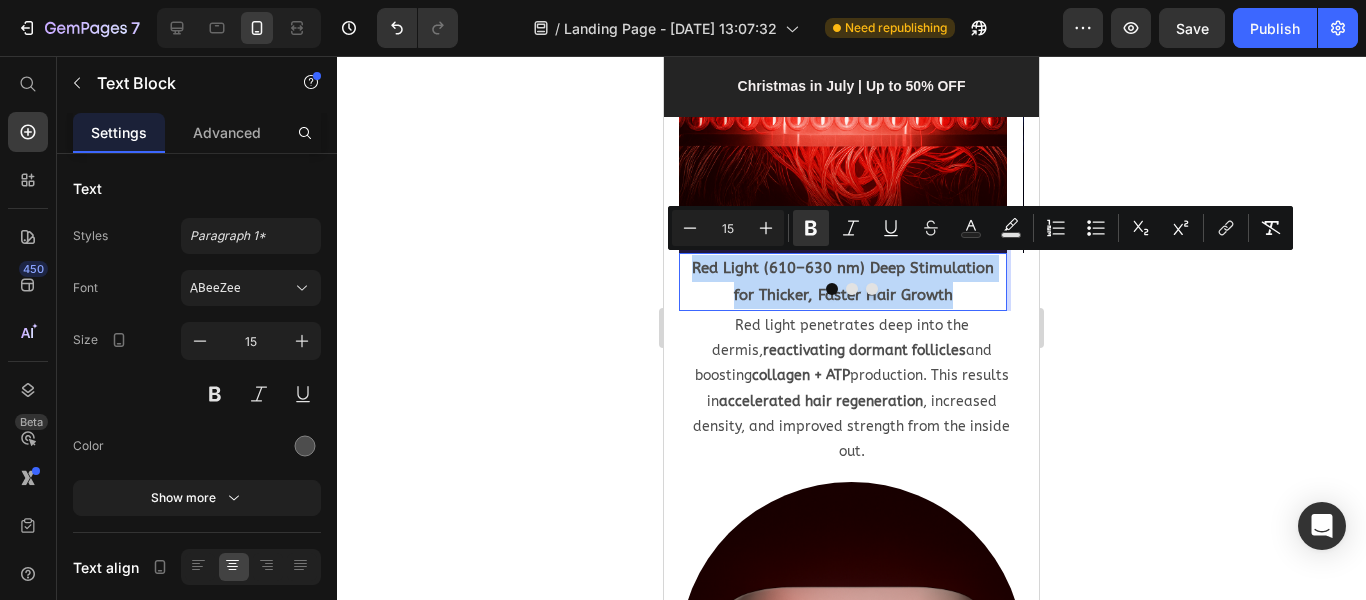 drag, startPoint x: 686, startPoint y: 262, endPoint x: 939, endPoint y: 297, distance: 255.40947 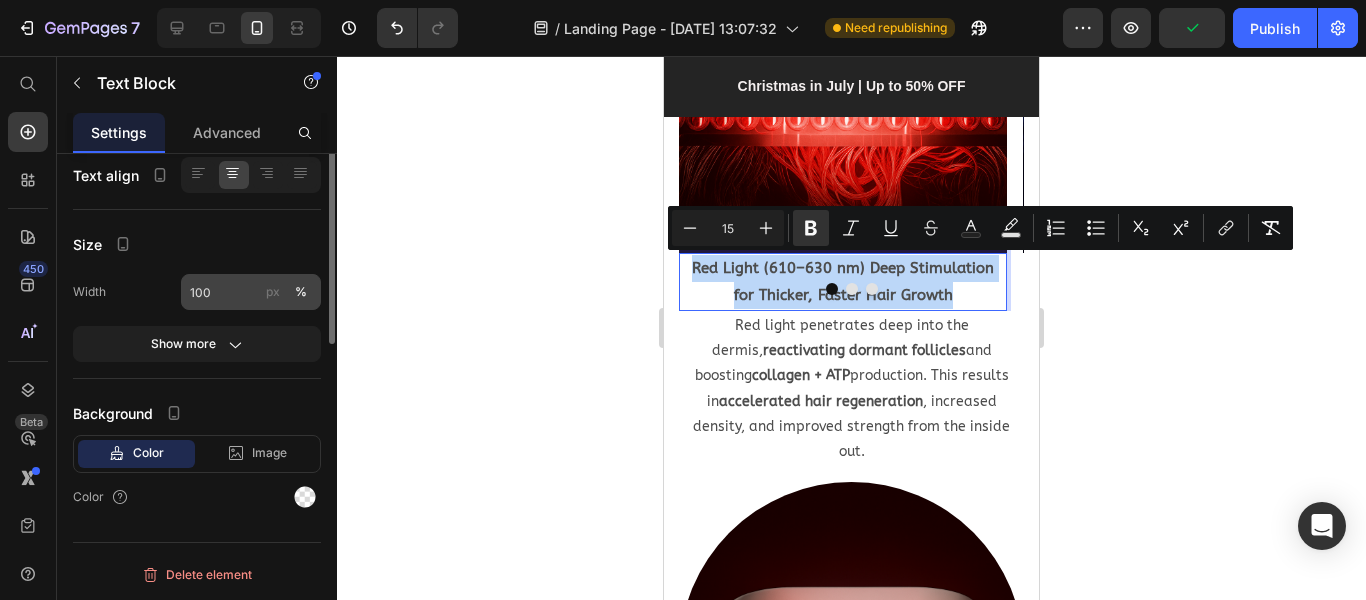 scroll, scrollTop: 92, scrollLeft: 0, axis: vertical 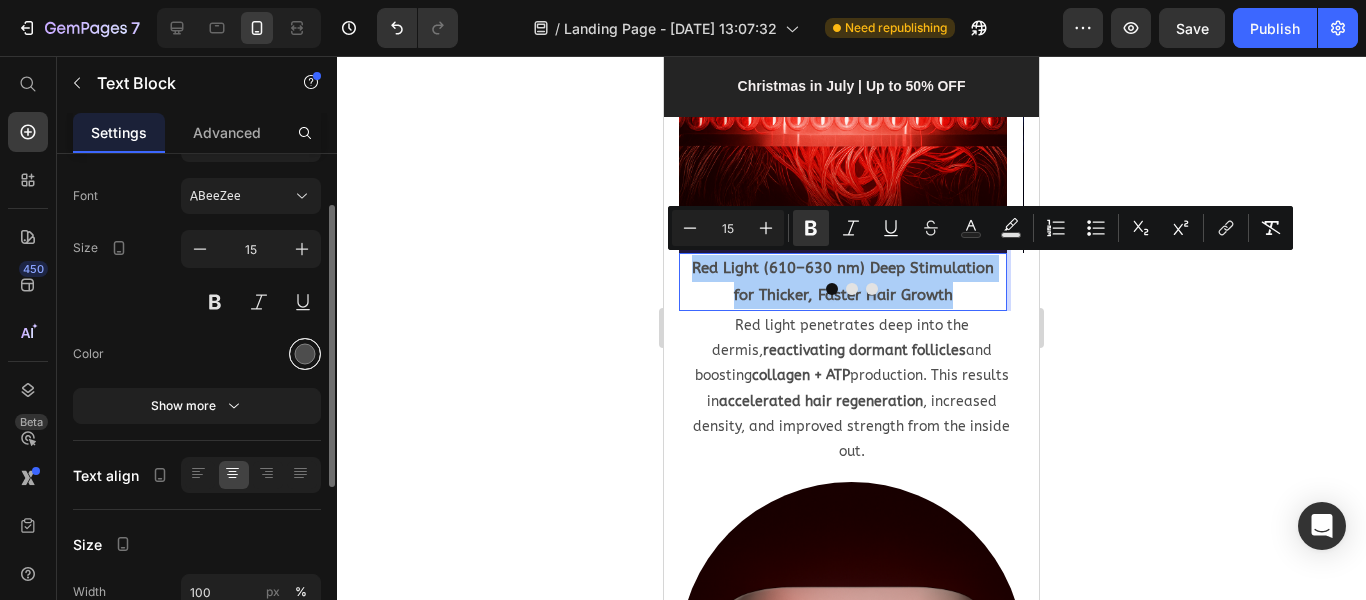 click at bounding box center [305, 354] 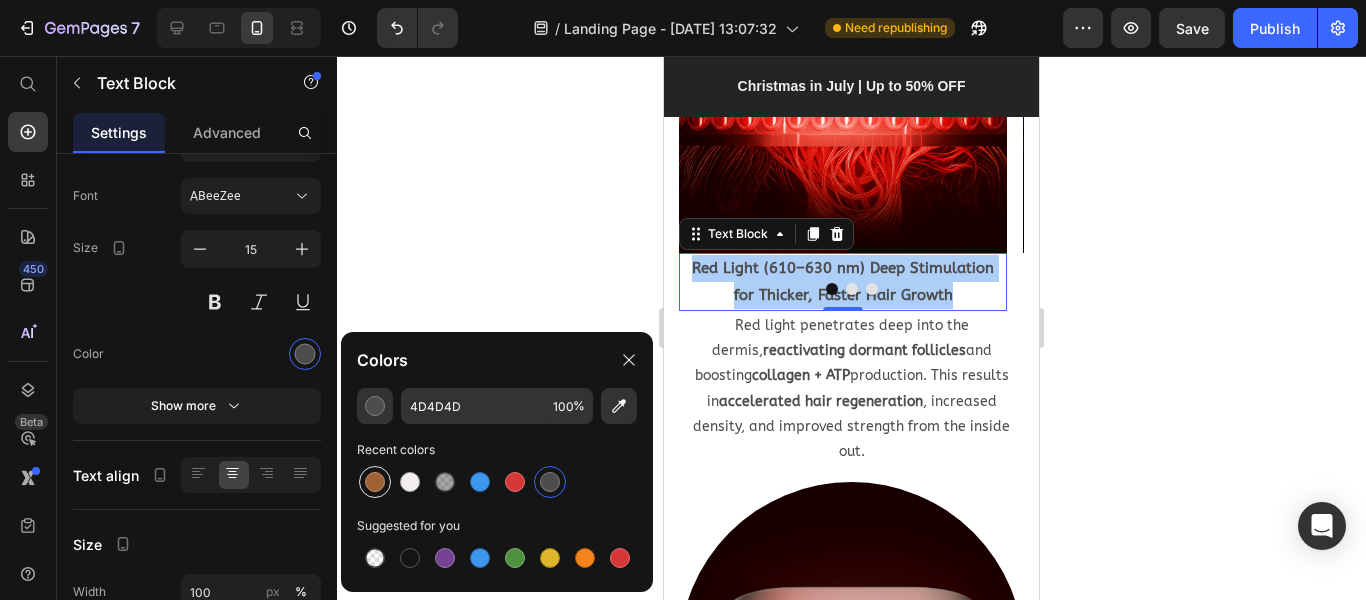 click at bounding box center (375, 482) 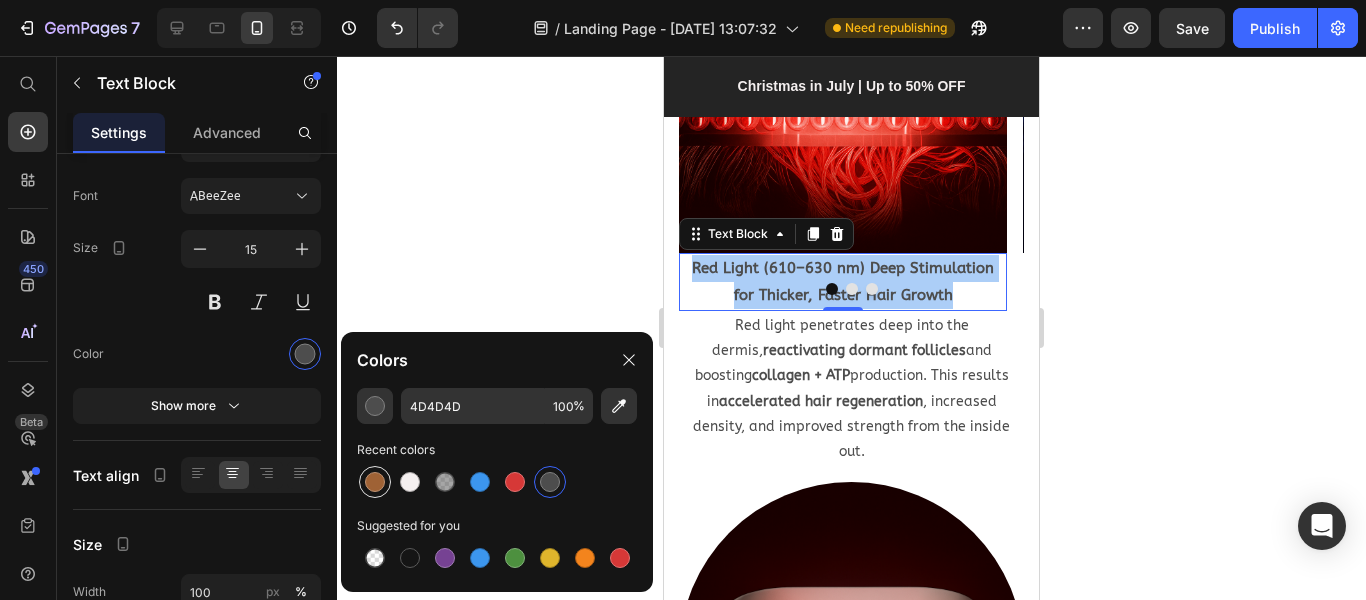 type on "9F6235" 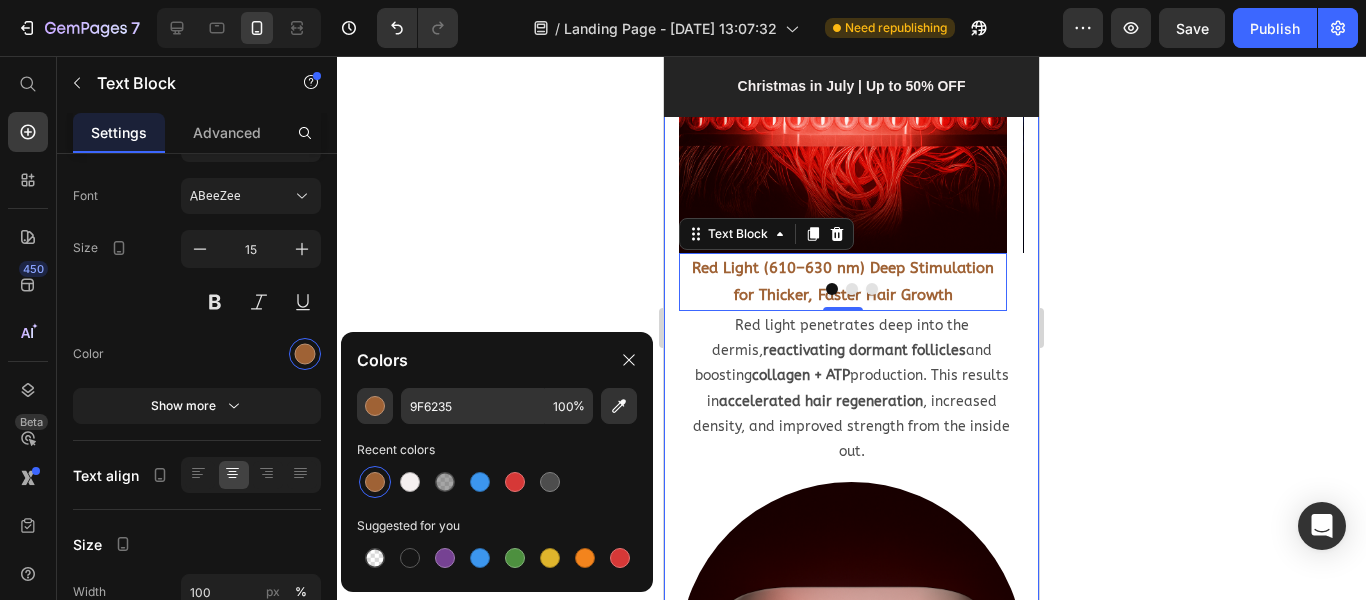 click 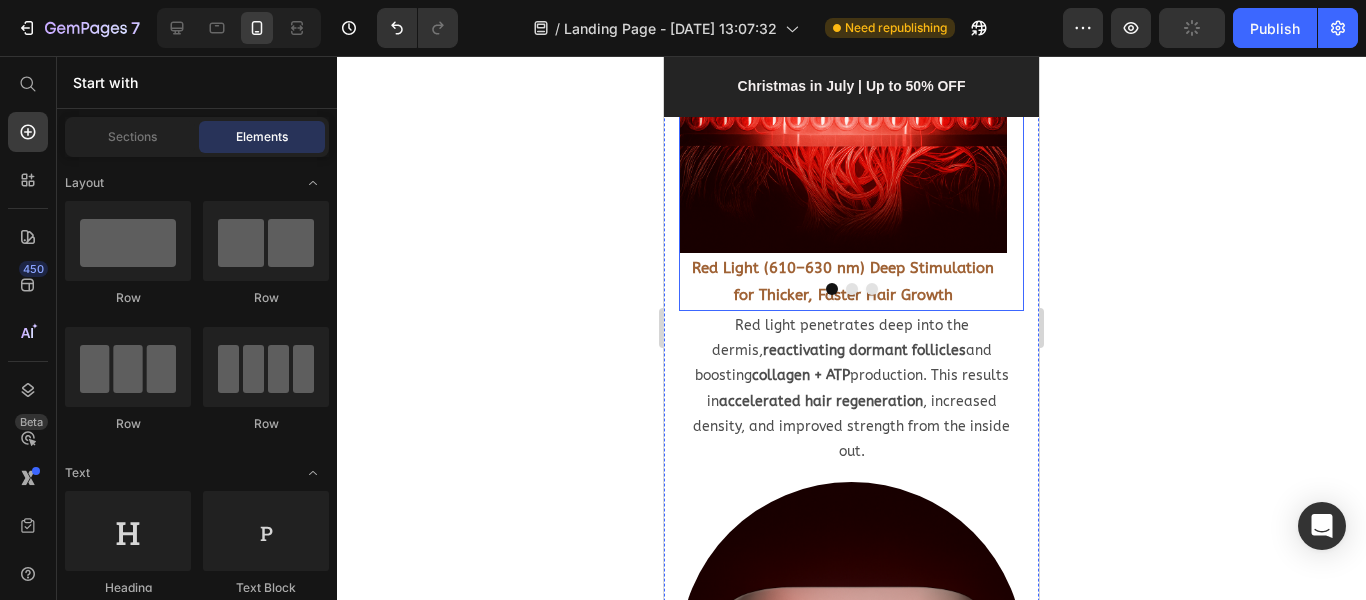click at bounding box center [852, 289] 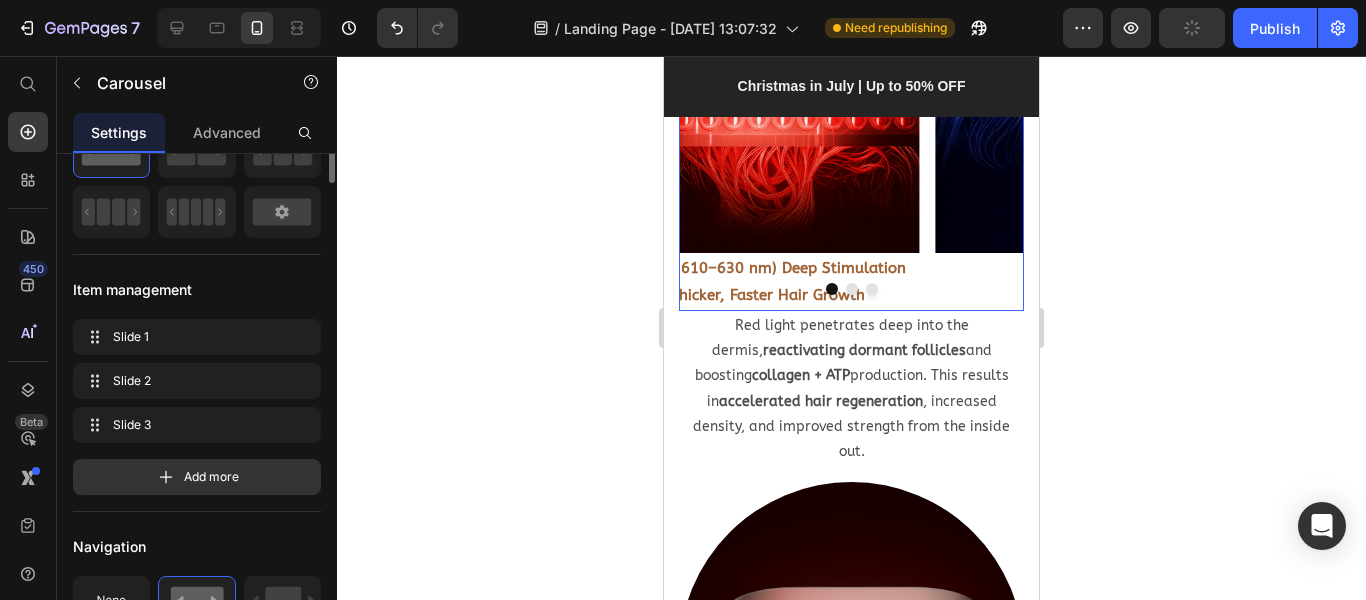scroll, scrollTop: 0, scrollLeft: 0, axis: both 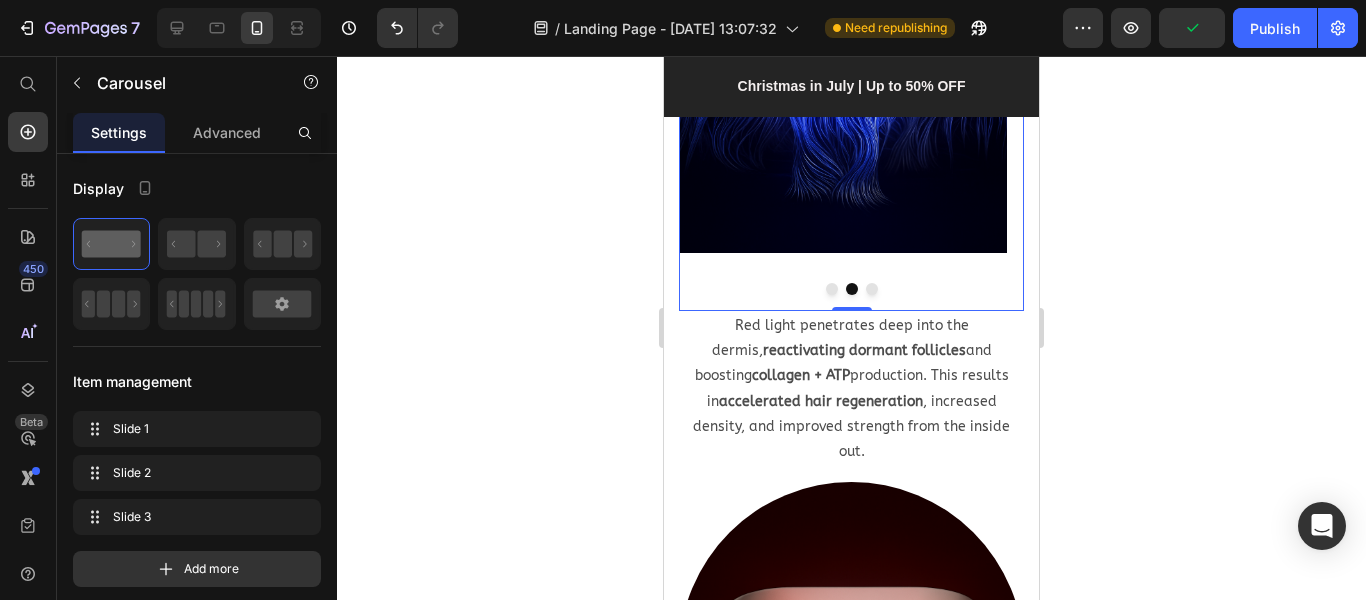 click at bounding box center (832, 289) 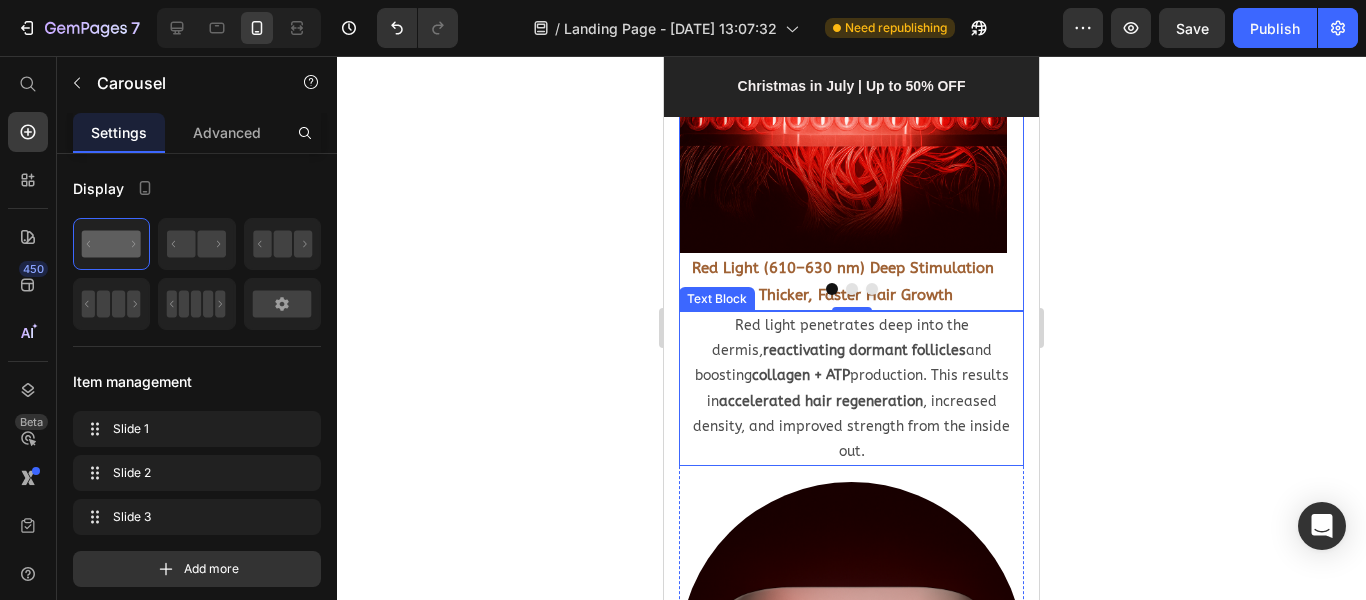 click on "reactivating dormant follicles" at bounding box center [864, 350] 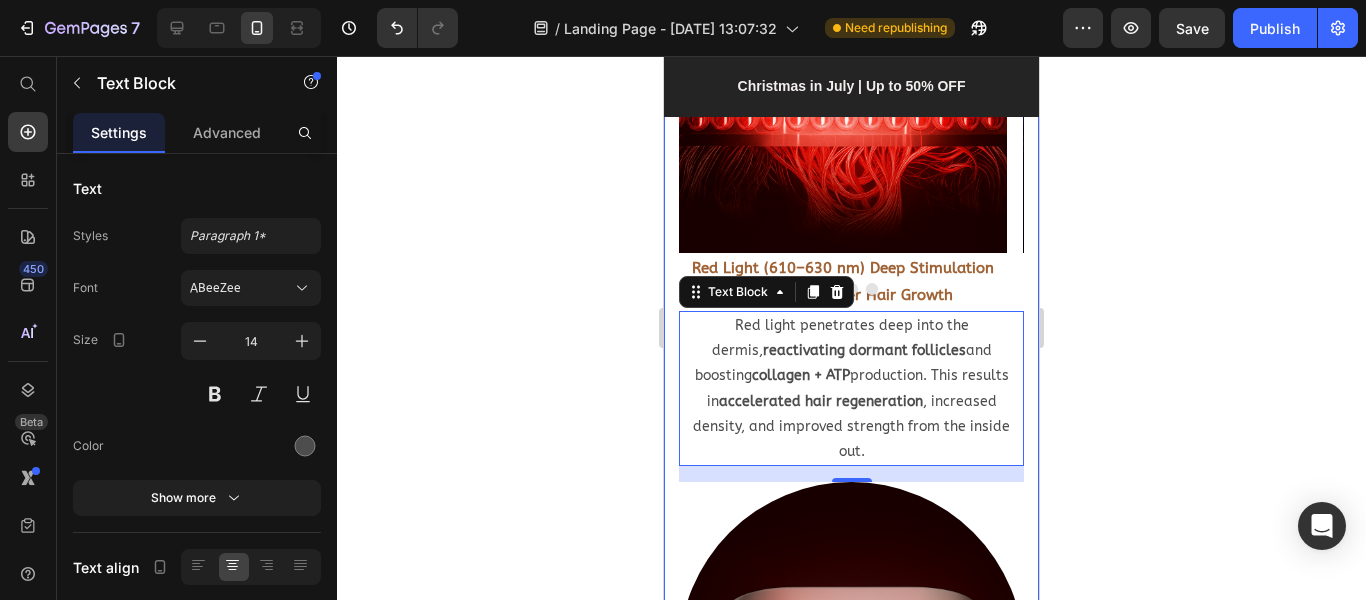 click 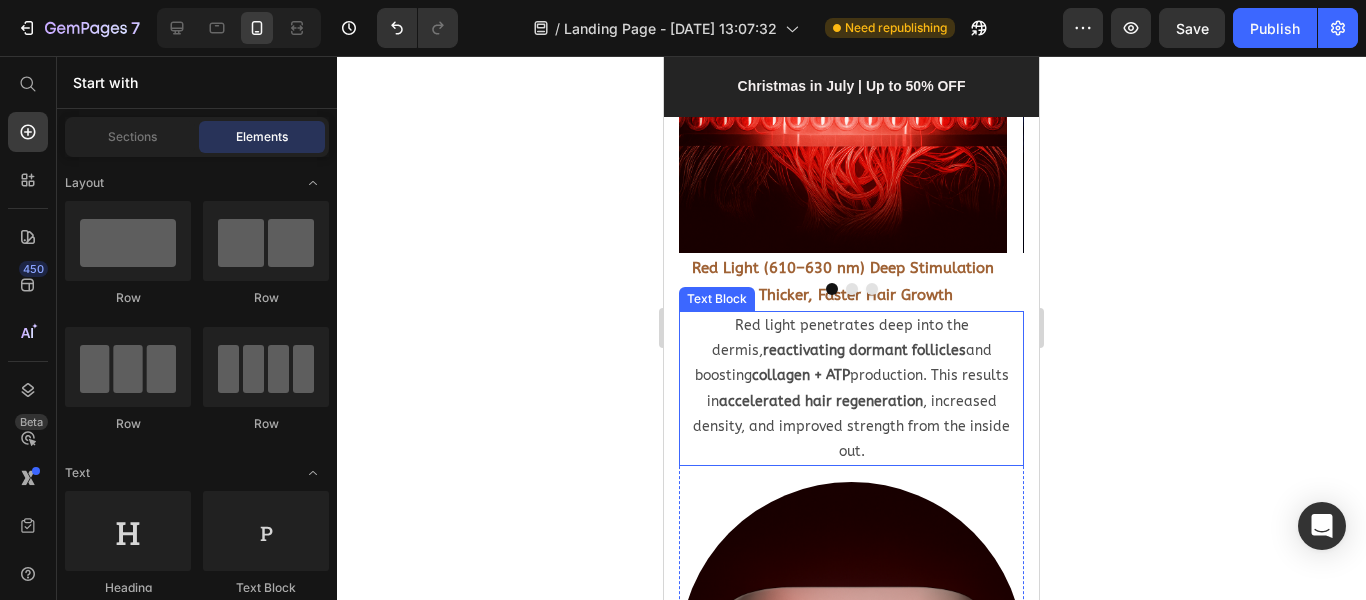 click on "Red light penetrates deep into the dermis,  reactivating dormant follicles  and boosting  collagen + ATP  production. This results in  accelerated hair regeneration , increased density, and improved strength from the inside out." at bounding box center (851, 388) 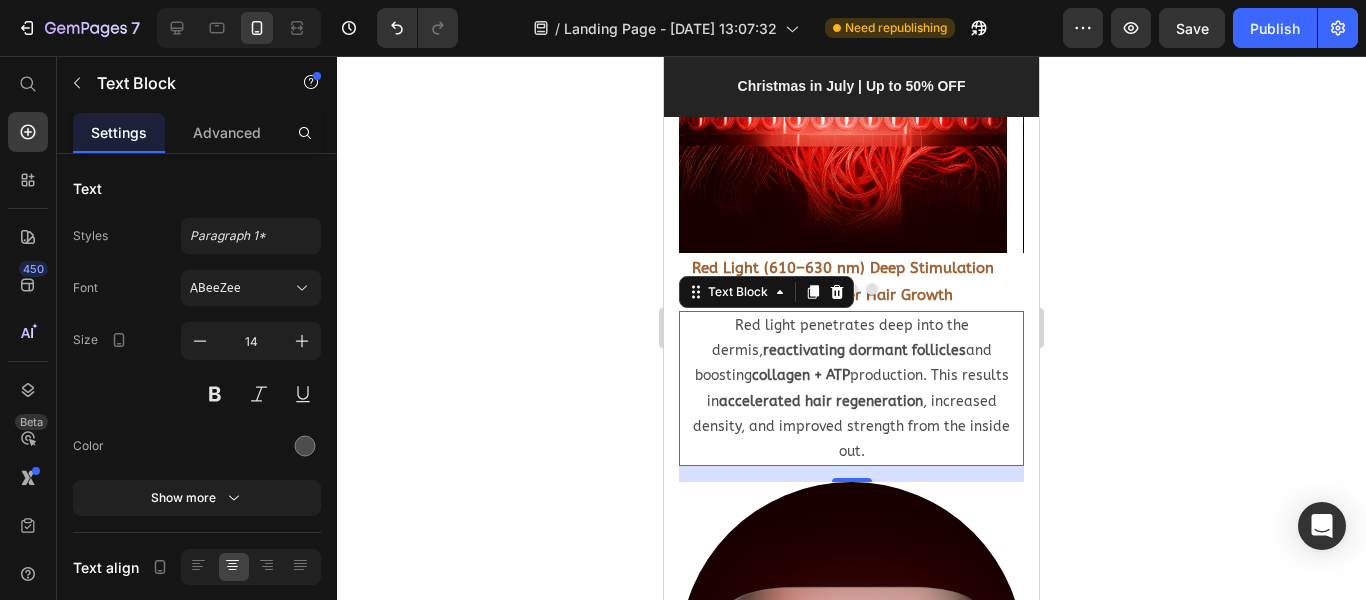 click 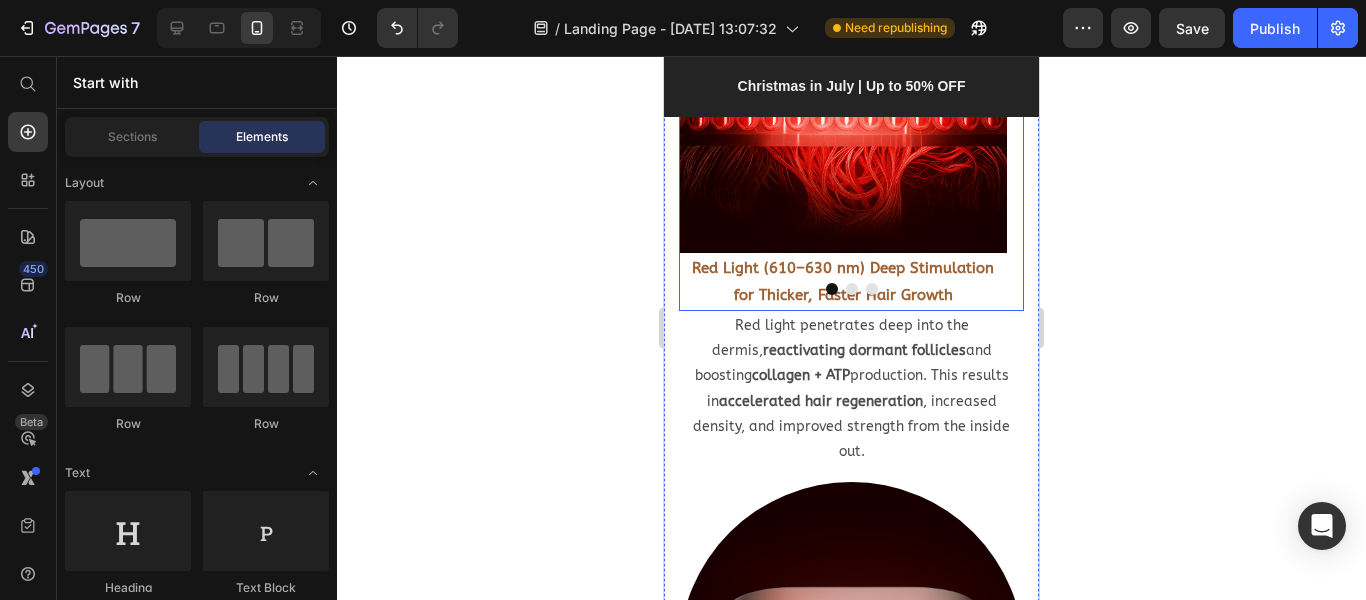 click at bounding box center [852, 289] 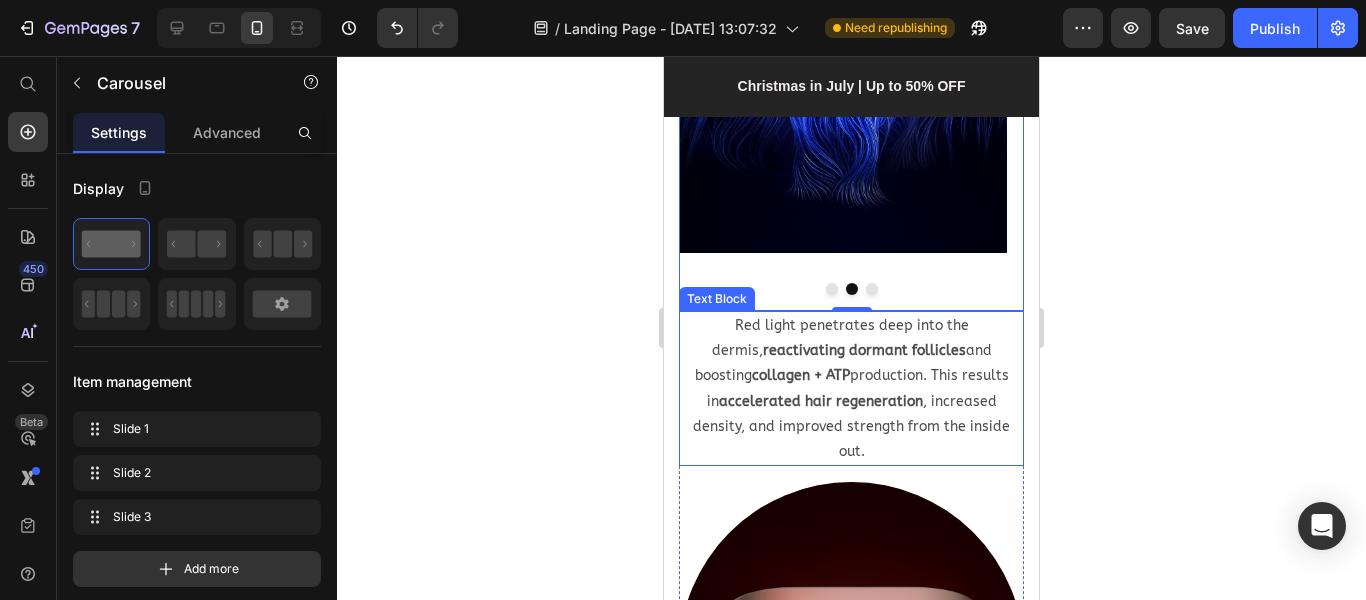 click on "Red light penetrates deep into the dermis,  reactivating dormant follicles  and boosting  collagen + ATP  production. This results in  accelerated hair regeneration , increased density, and improved strength from the inside out." at bounding box center (851, 388) 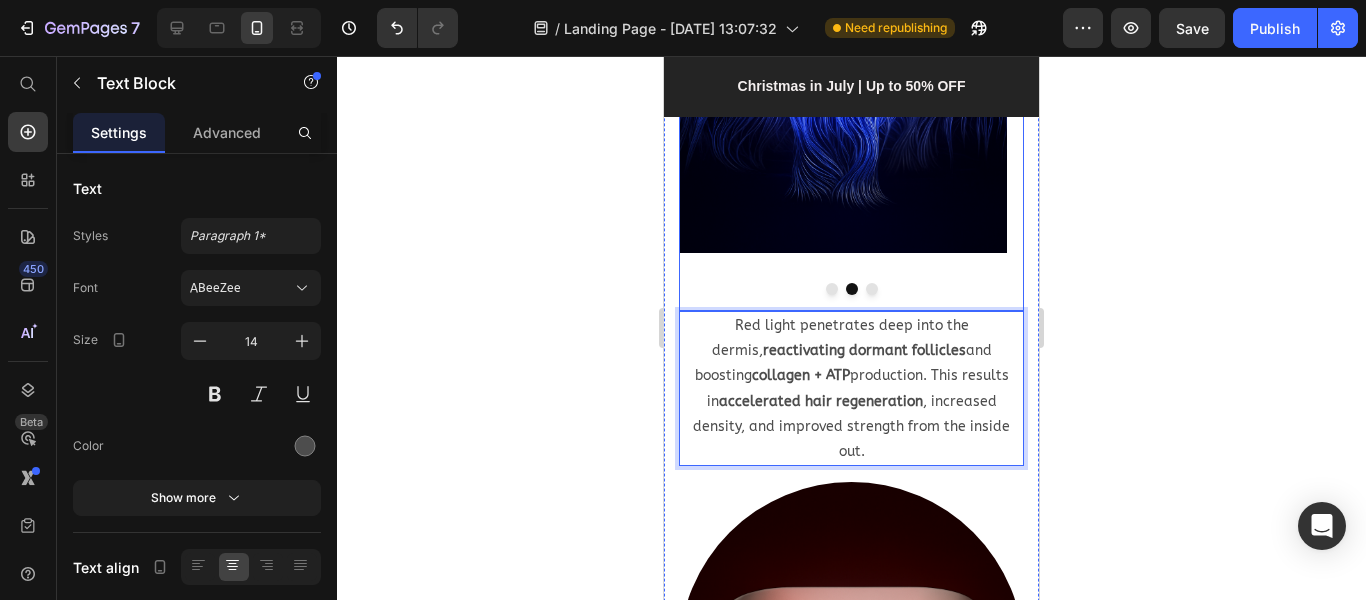 click on "Image" at bounding box center [843, 36] 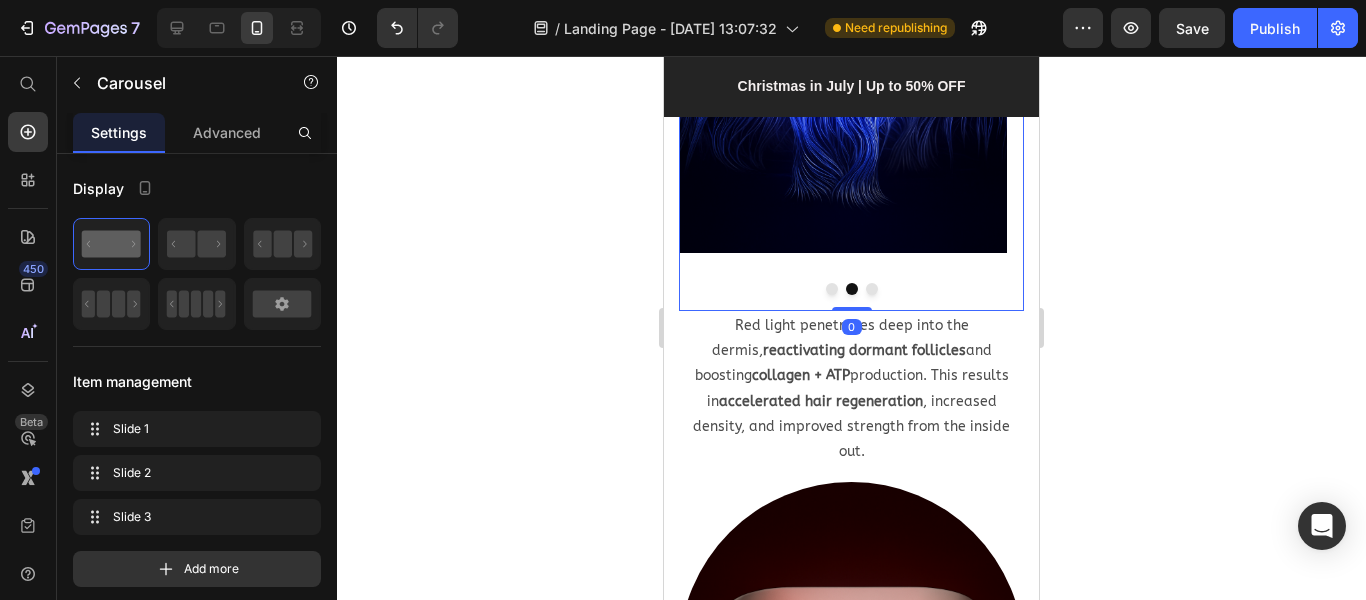 click on "Image" at bounding box center (843, 36) 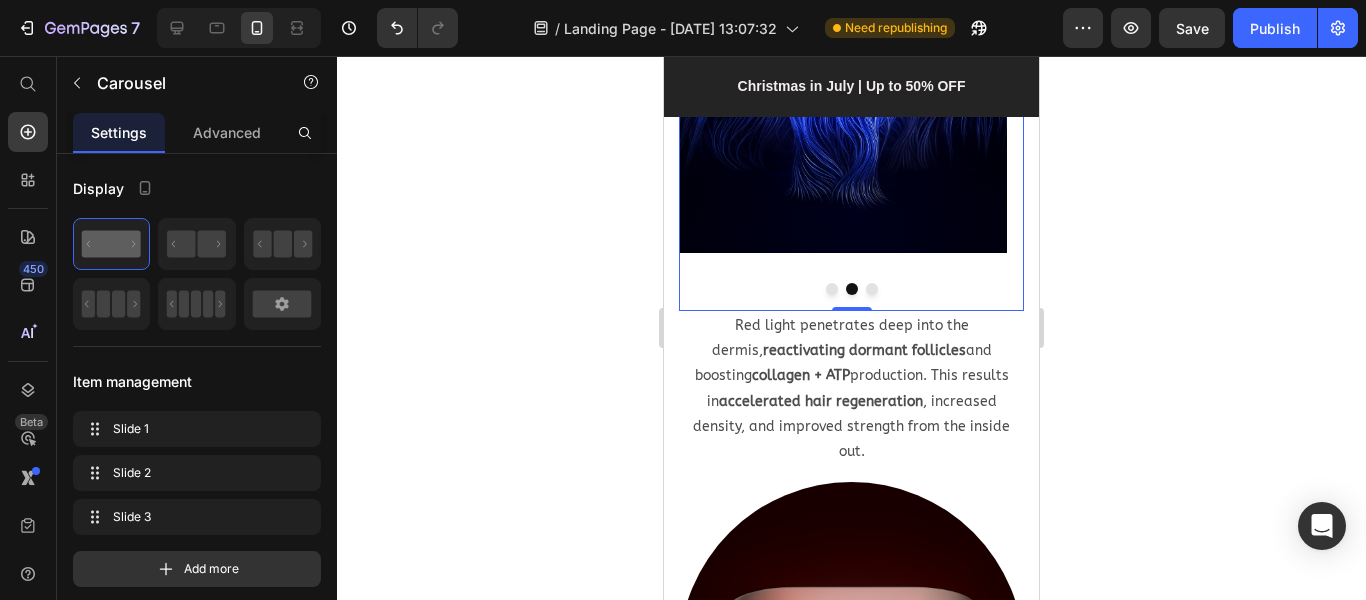 click at bounding box center [832, 289] 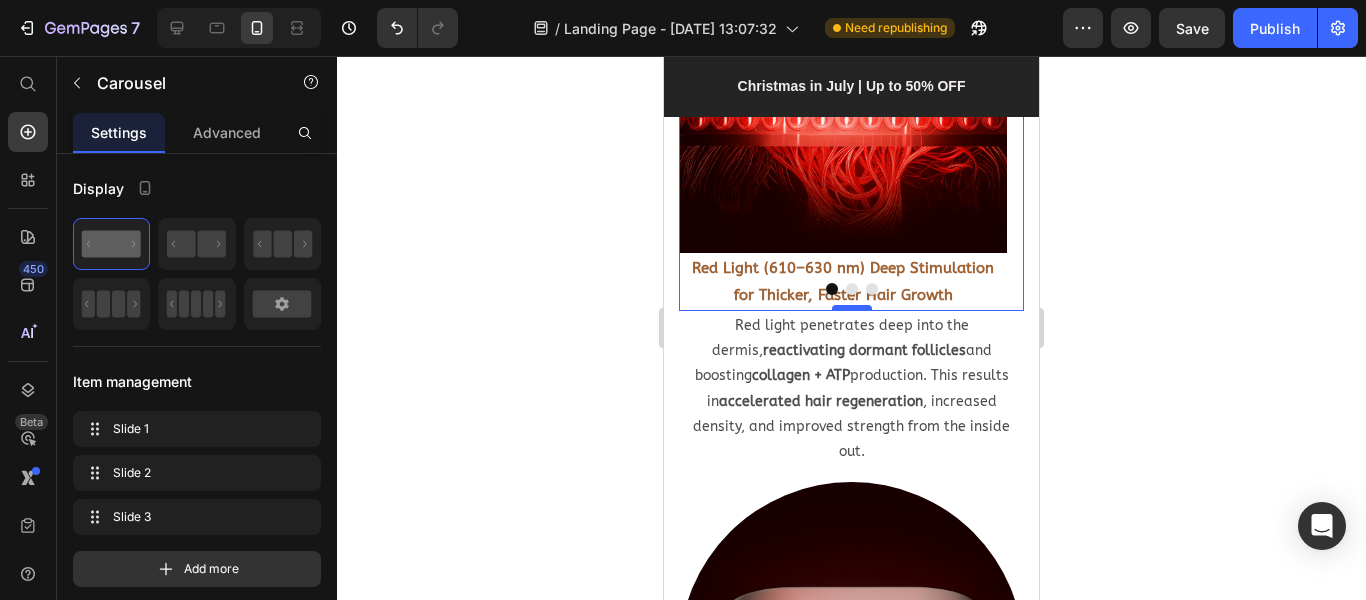 click at bounding box center [852, 308] 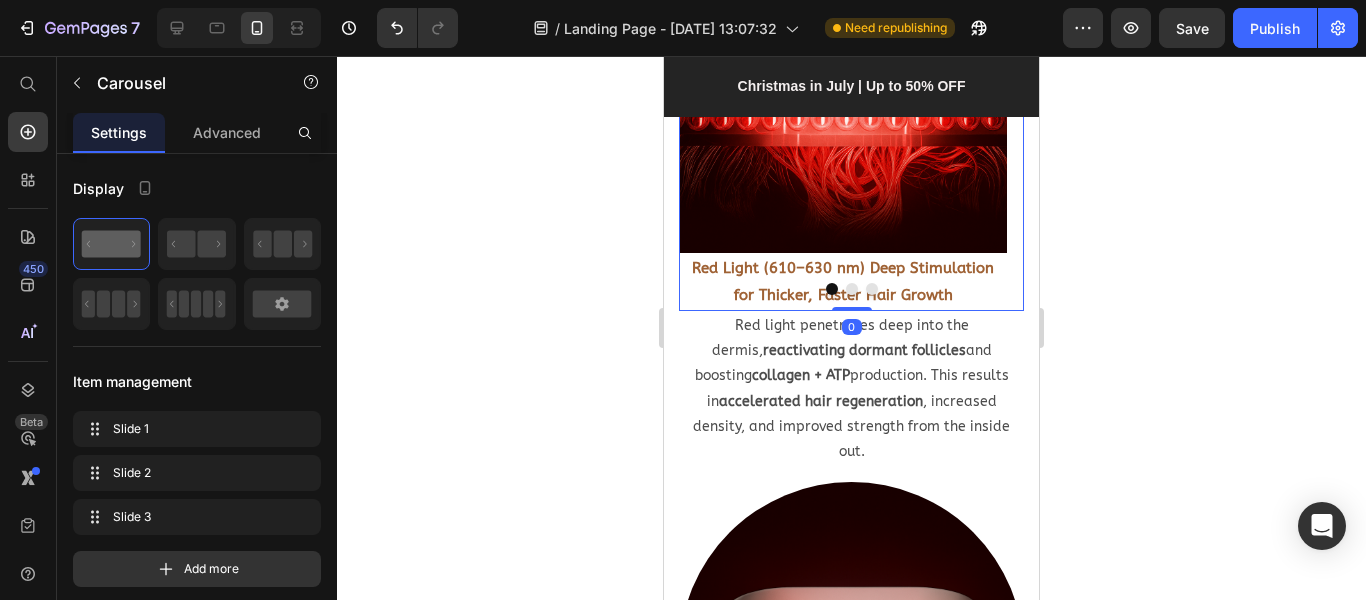 click at bounding box center [852, 289] 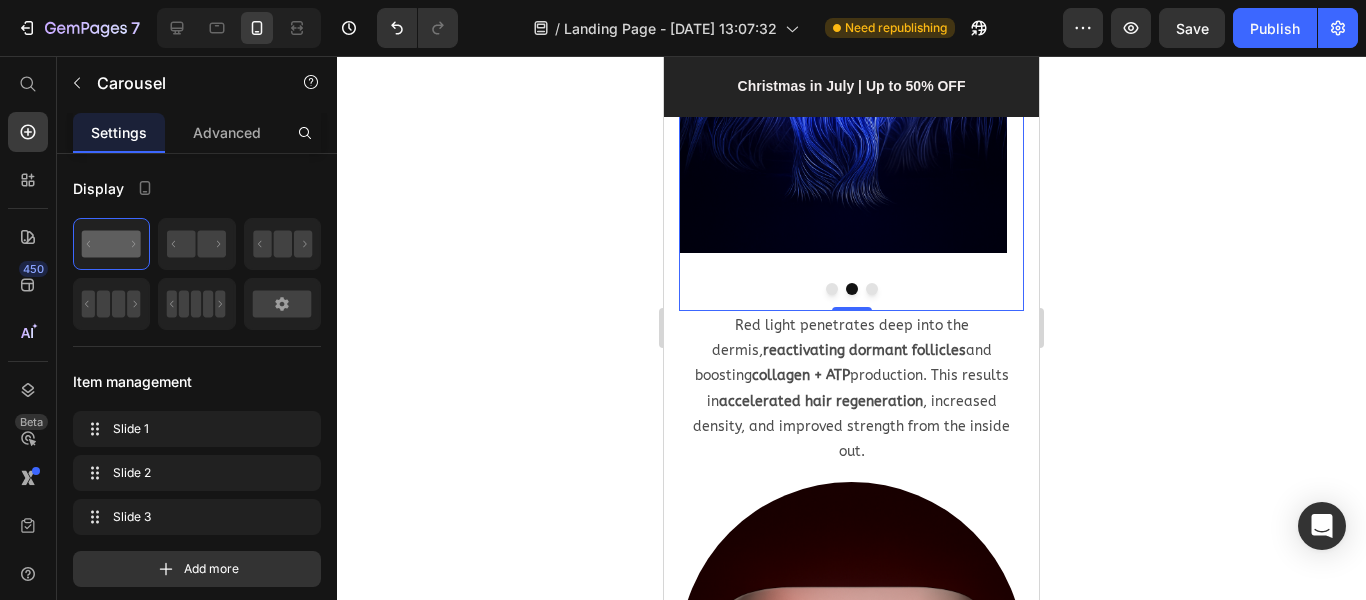 click on "Image" at bounding box center [843, 36] 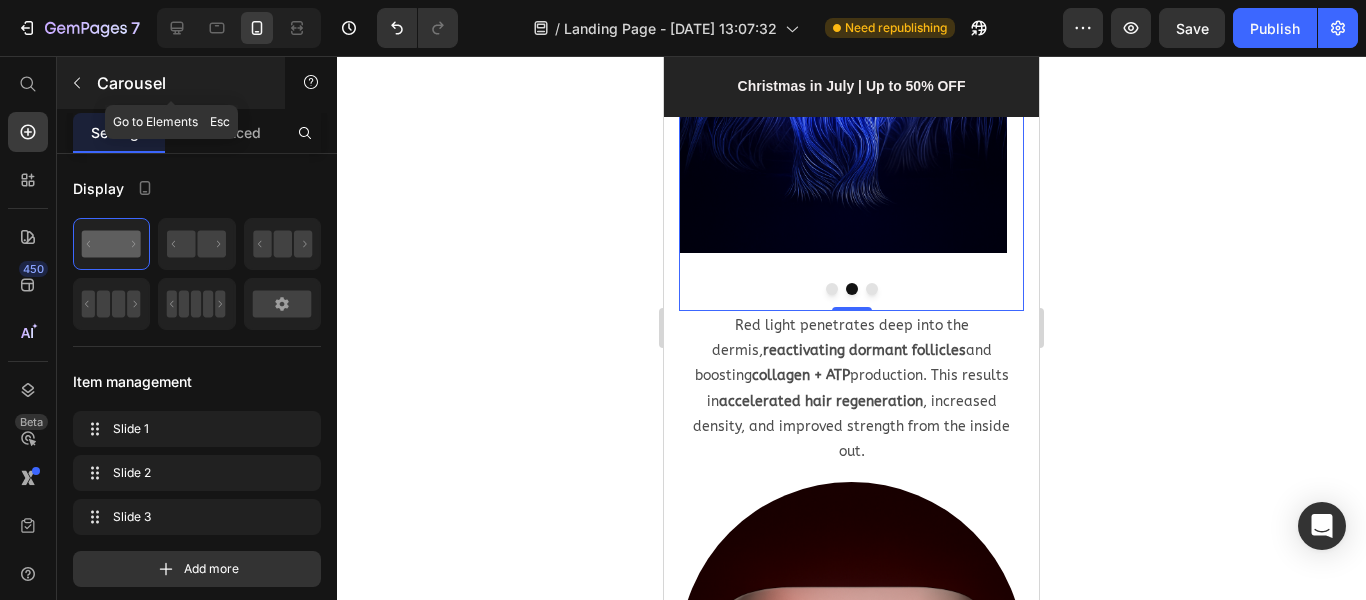 click 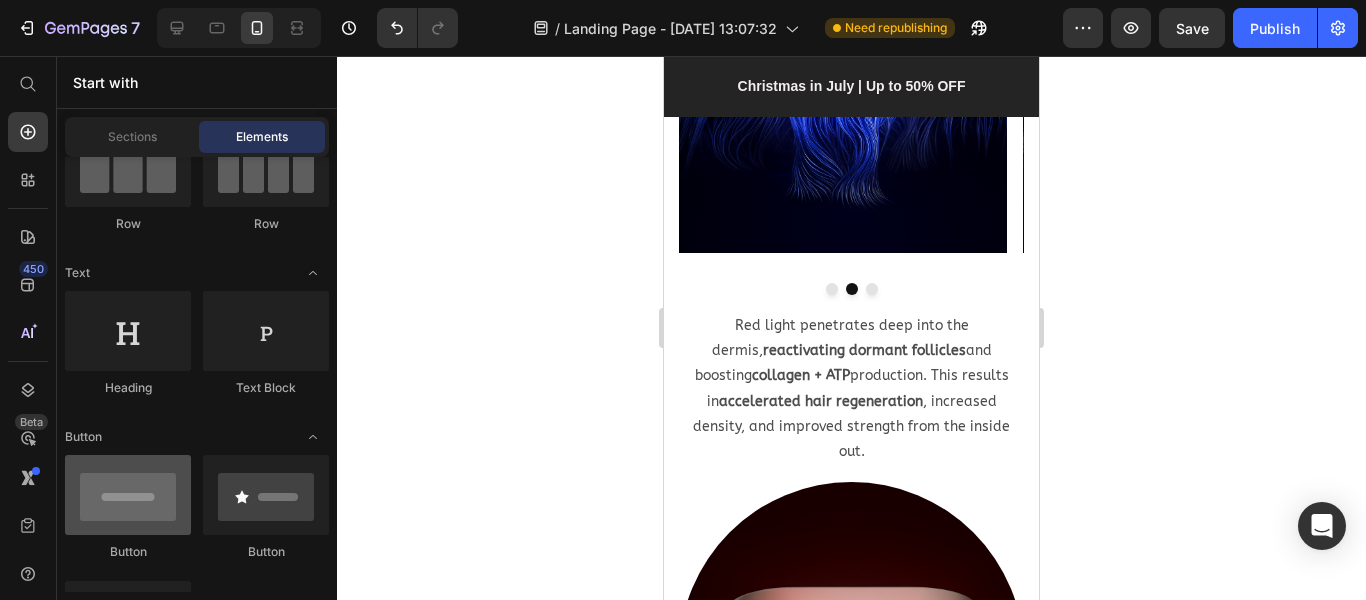 scroll, scrollTop: 300, scrollLeft: 0, axis: vertical 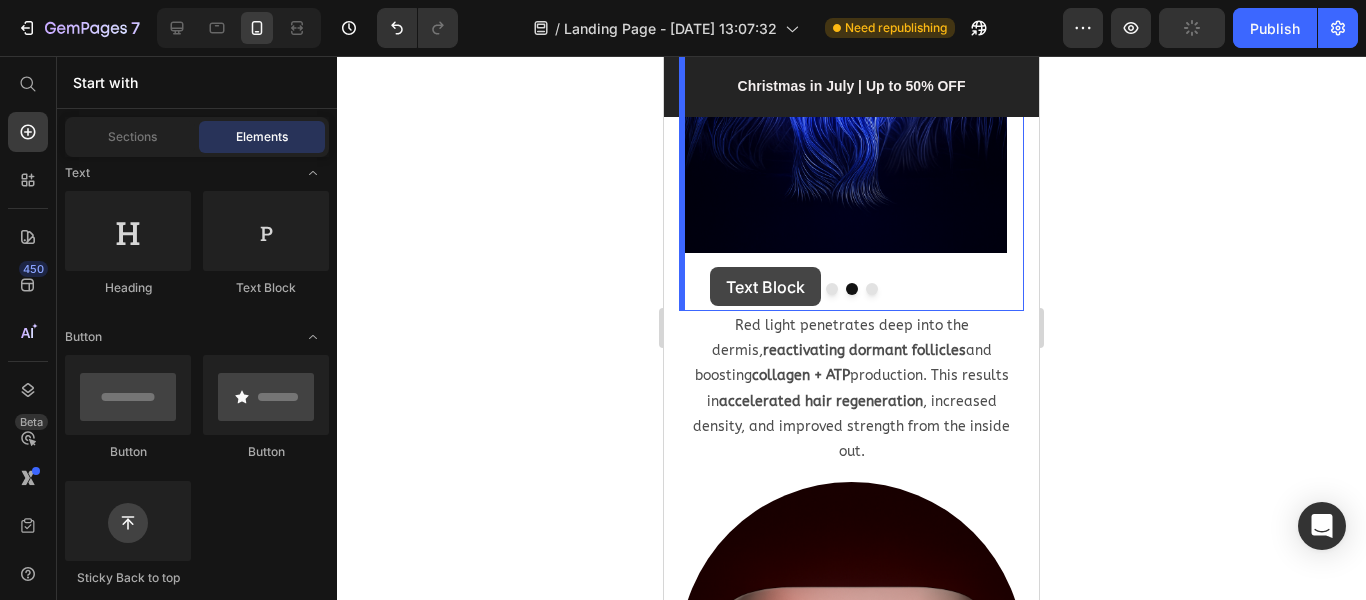 drag, startPoint x: 902, startPoint y: 308, endPoint x: 714, endPoint y: 267, distance: 192.41881 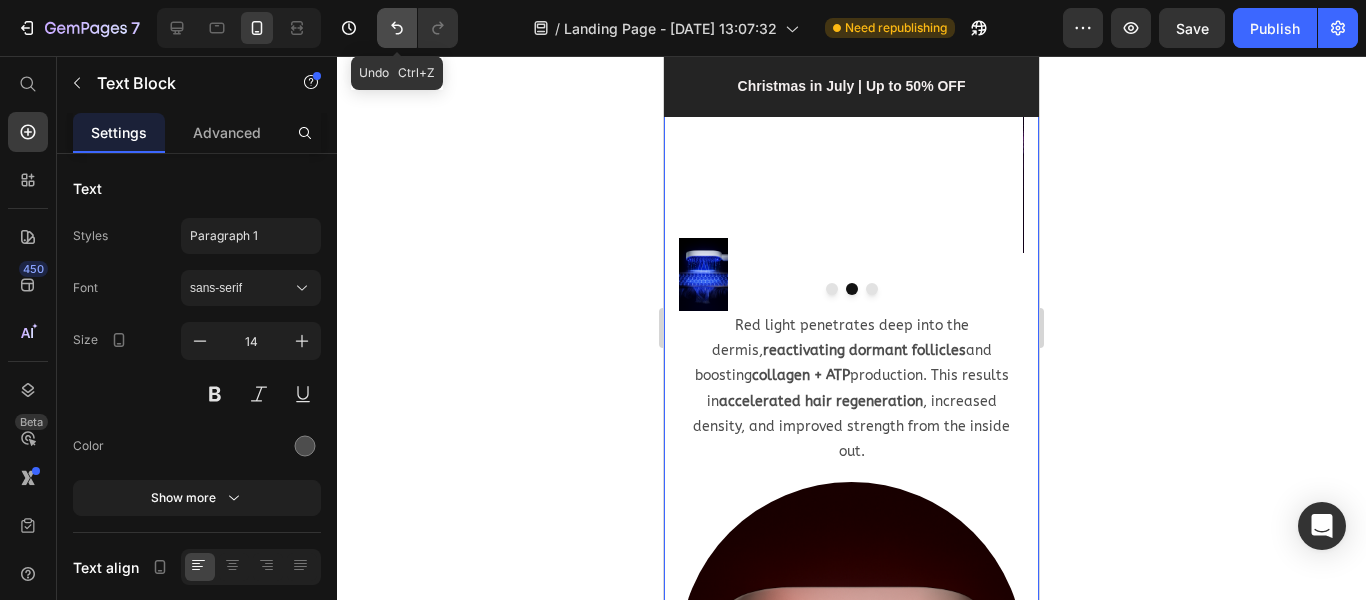 click 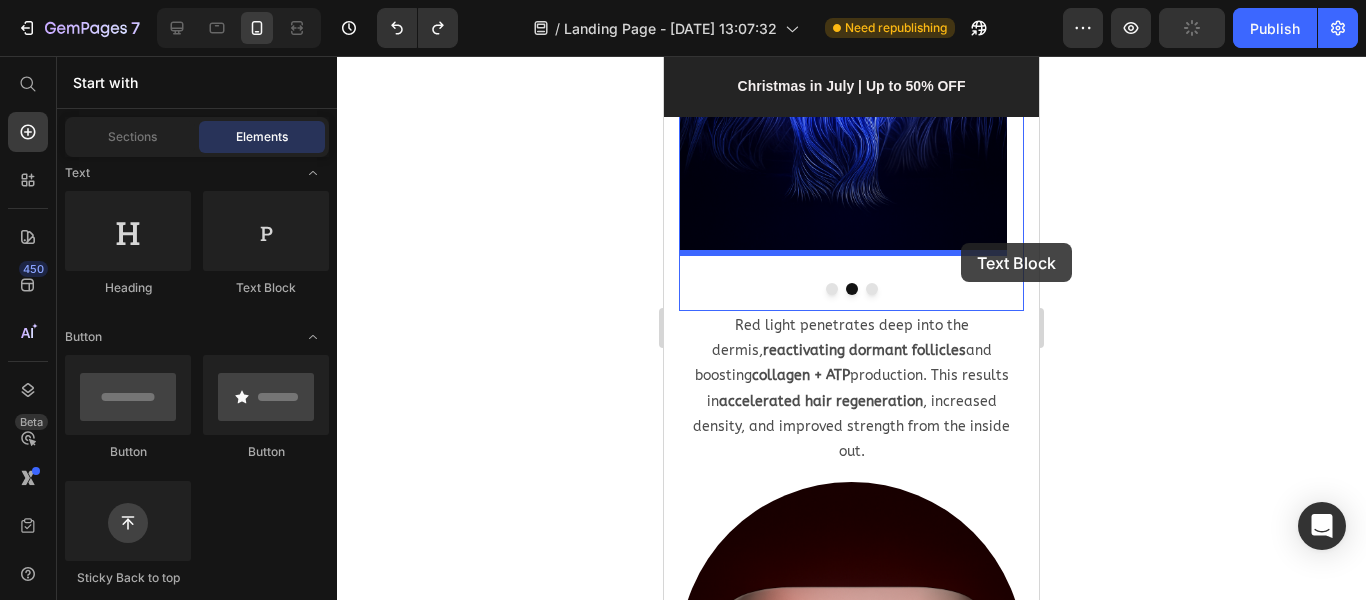 drag, startPoint x: 1125, startPoint y: 296, endPoint x: 961, endPoint y: 243, distance: 172.35138 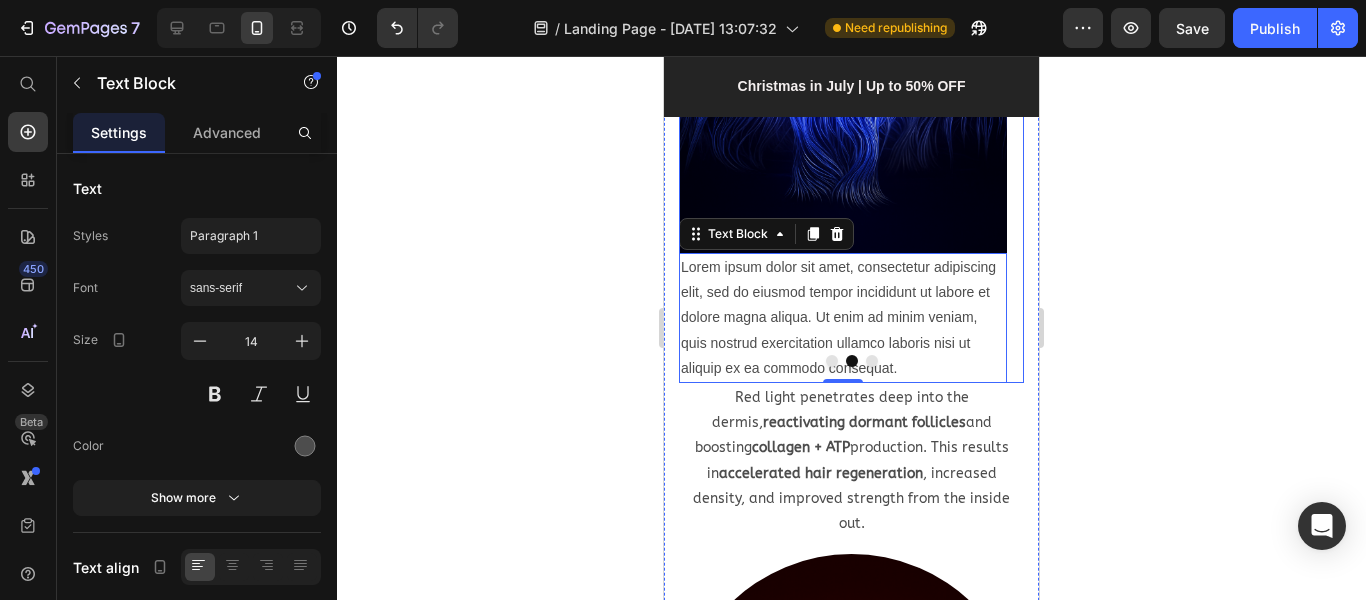 click at bounding box center [832, 361] 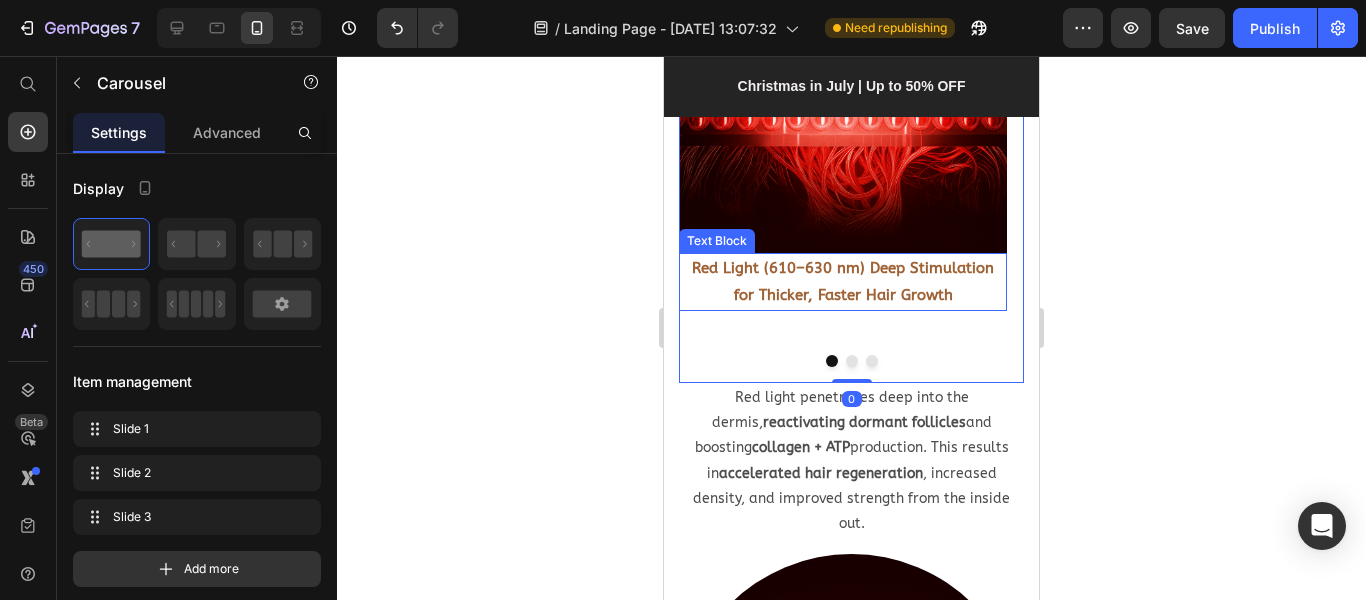 click on "Red Light (610–630 nm) Deep Stimulation for Thicker, Faster Hair Growth" at bounding box center [843, 282] 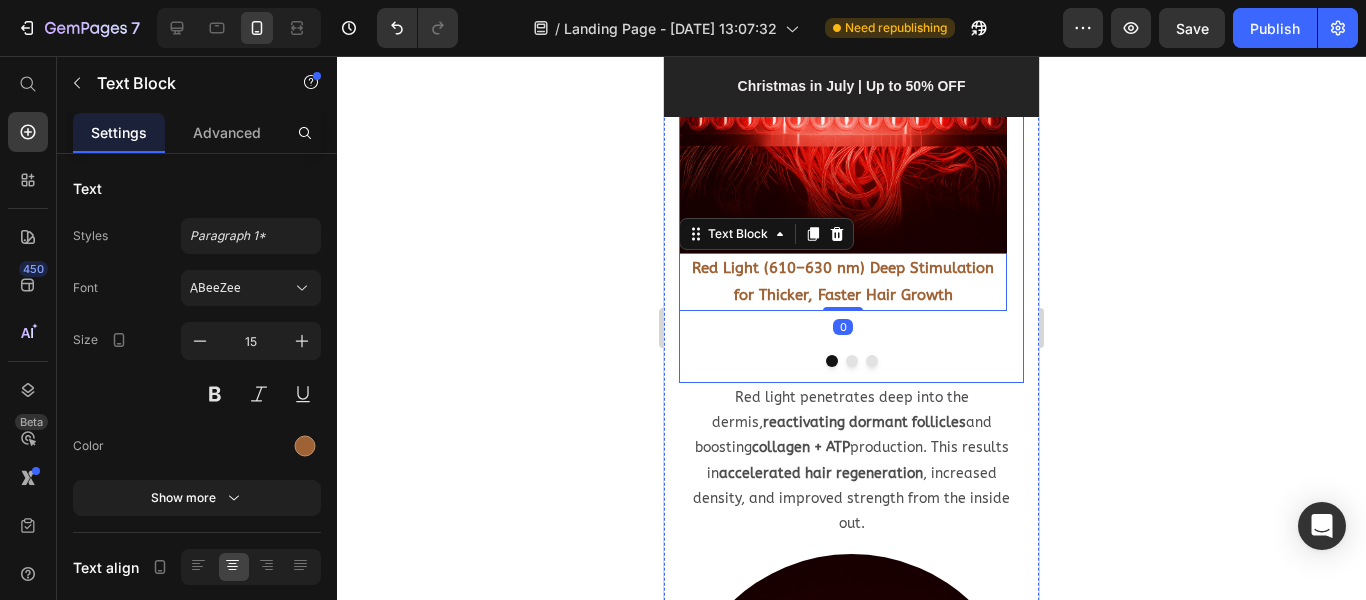 click on "Image Red Light (610–630 nm) Deep Stimulation for Thicker, Faster Hair Growth Text Block   0 Row" at bounding box center [843, 72] 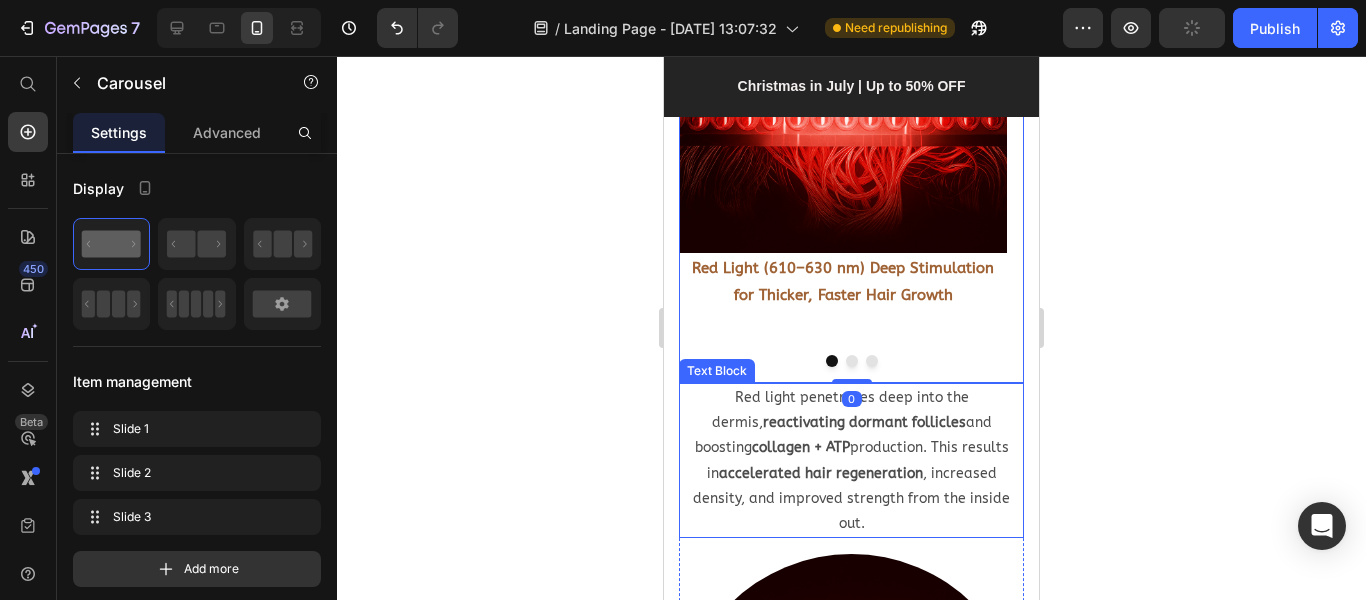 click on "reactivating dormant follicles" at bounding box center [864, 422] 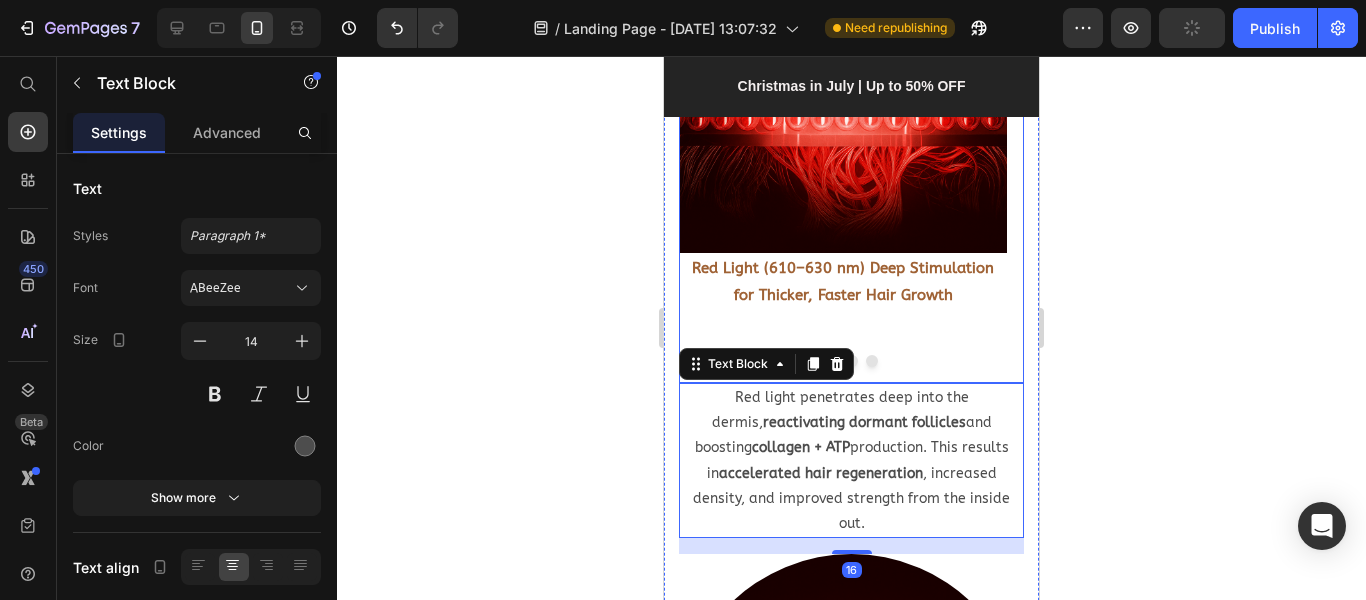 click on "Image Red Light (610–630 nm) Deep Stimulation for Thicker, Faster Hair Growth Text Block Row" at bounding box center (843, 72) 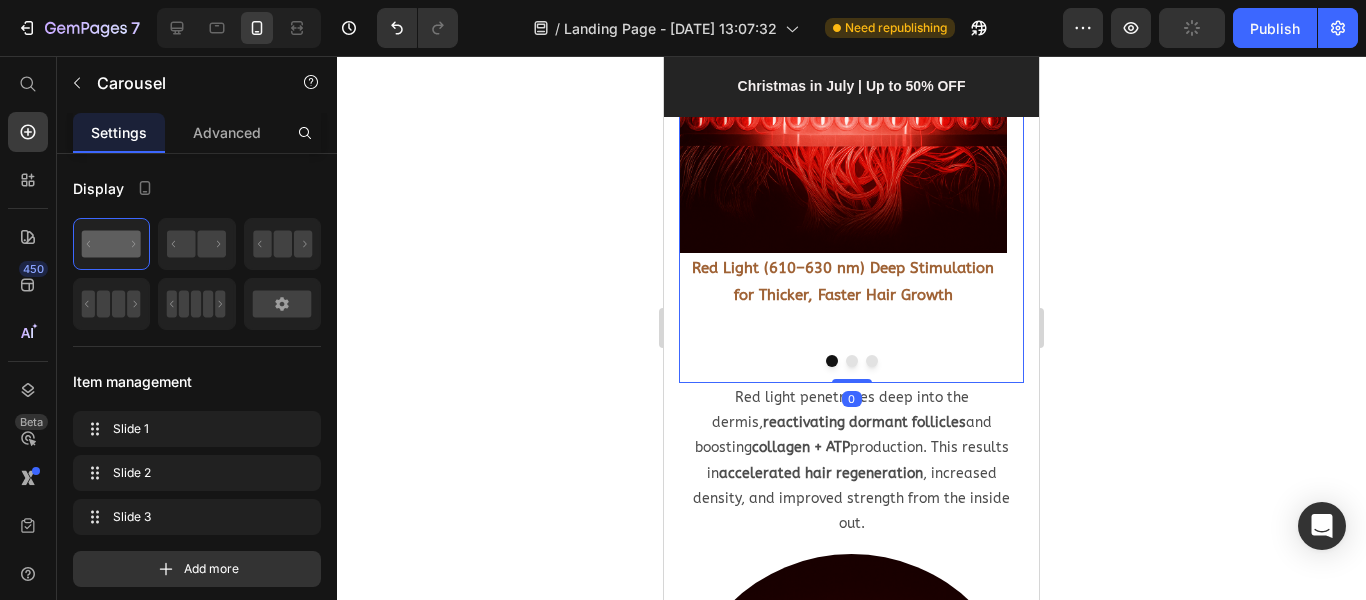 click on "Image Red Light (610–630 nm) Deep Stimulation for Thicker, Faster Hair Growth Text Block Row" at bounding box center (843, 72) 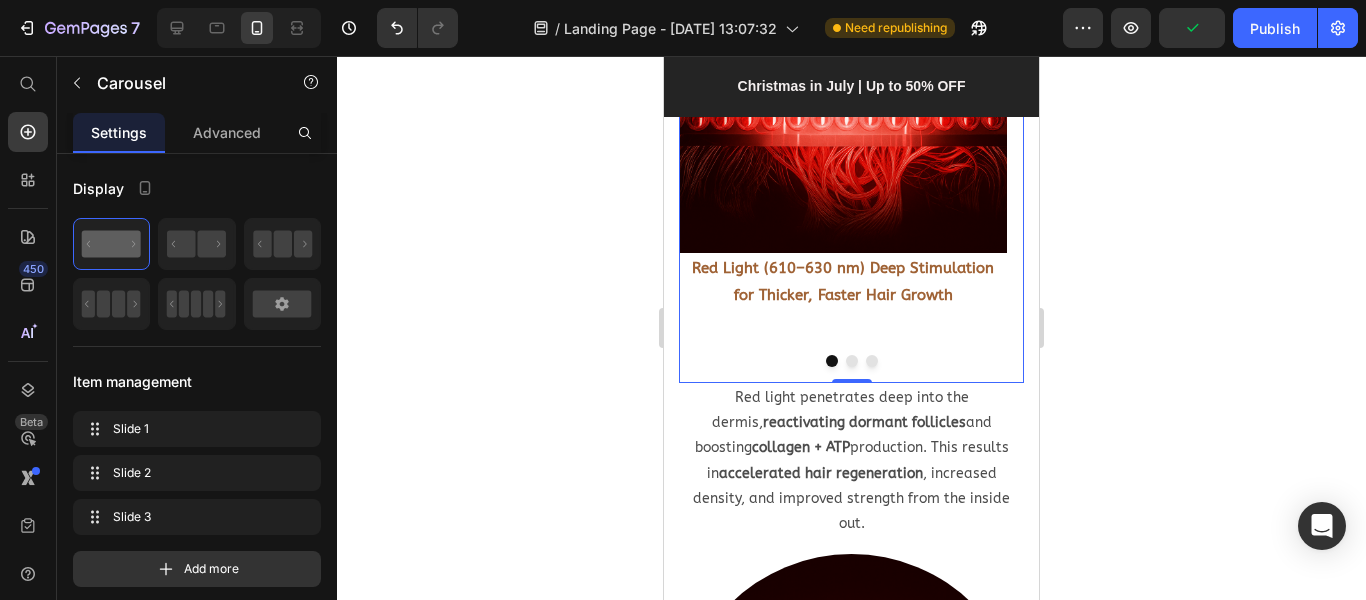 click on "Image Red Light (610–630 nm) Deep Stimulation for Thicker, Faster Hair Growth Text Block Row" at bounding box center [843, 72] 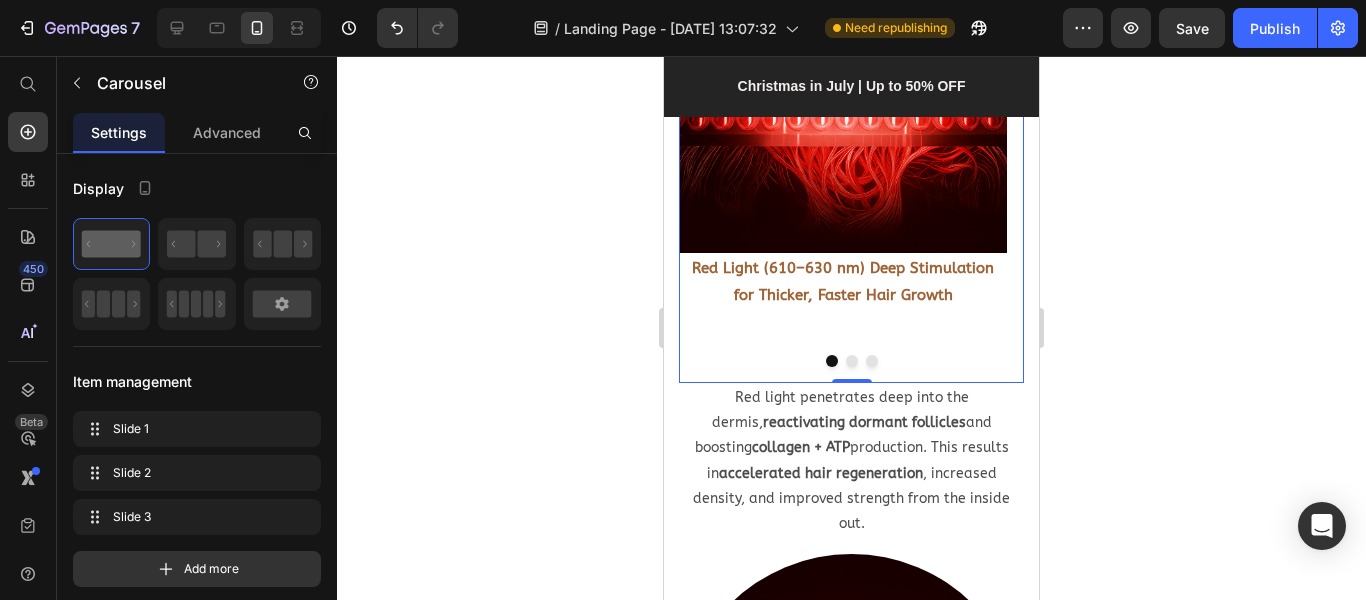 click on "Image Red Light (610–630 nm) Deep Stimulation for Thicker, Faster Hair Growth Text Block Row" at bounding box center [843, 72] 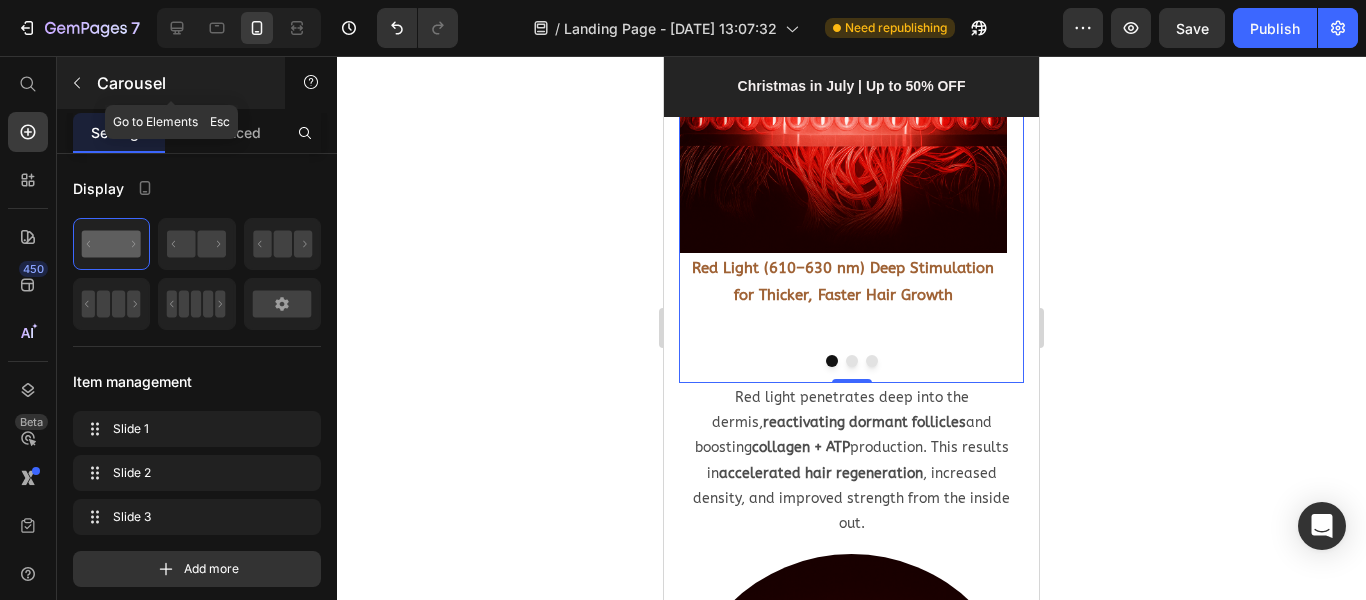 click 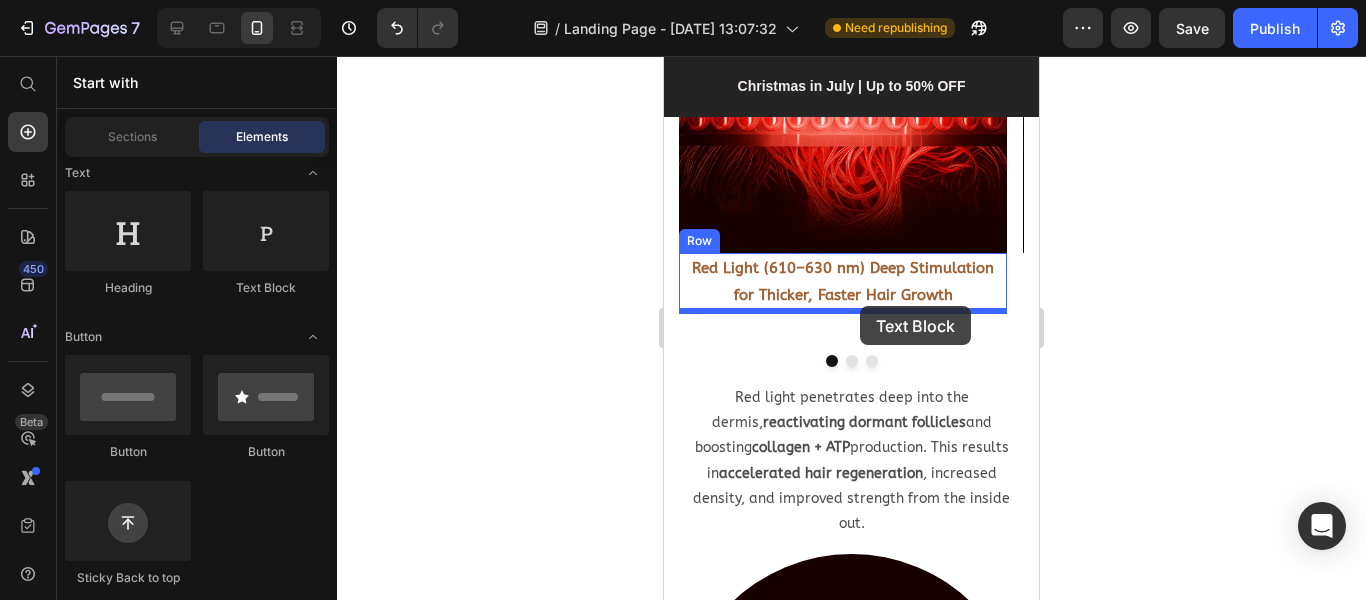 drag, startPoint x: 933, startPoint y: 301, endPoint x: 863, endPoint y: 306, distance: 70.178345 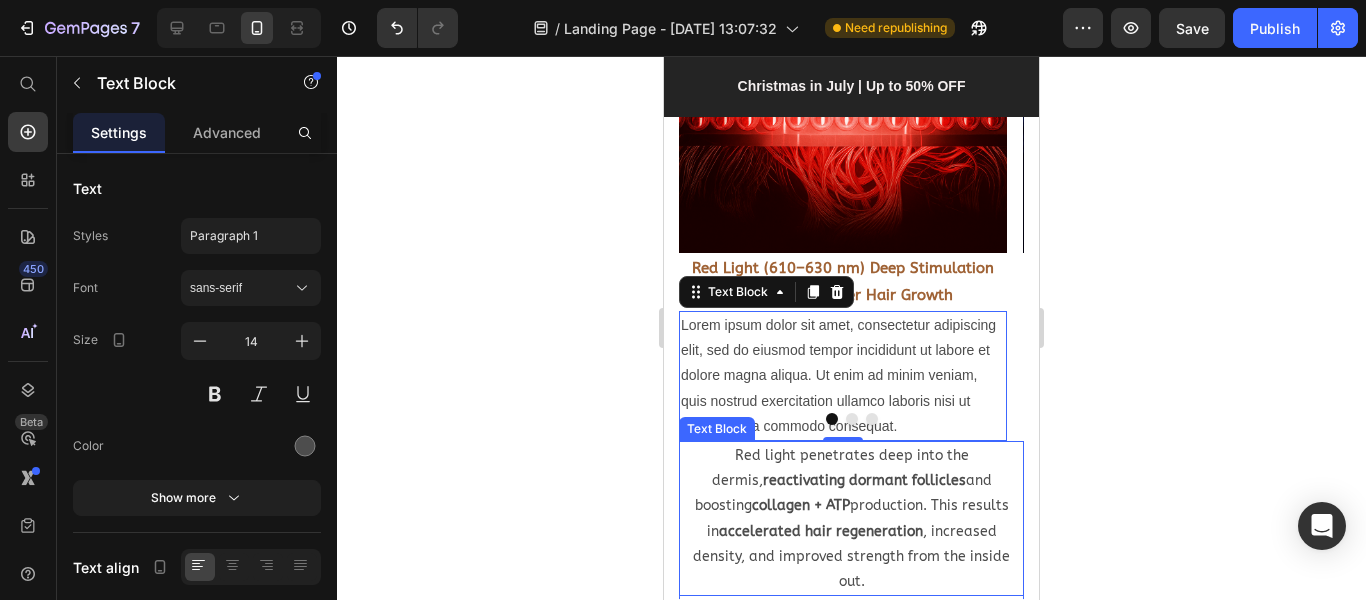 click on "reactivating dormant follicles" at bounding box center [864, 480] 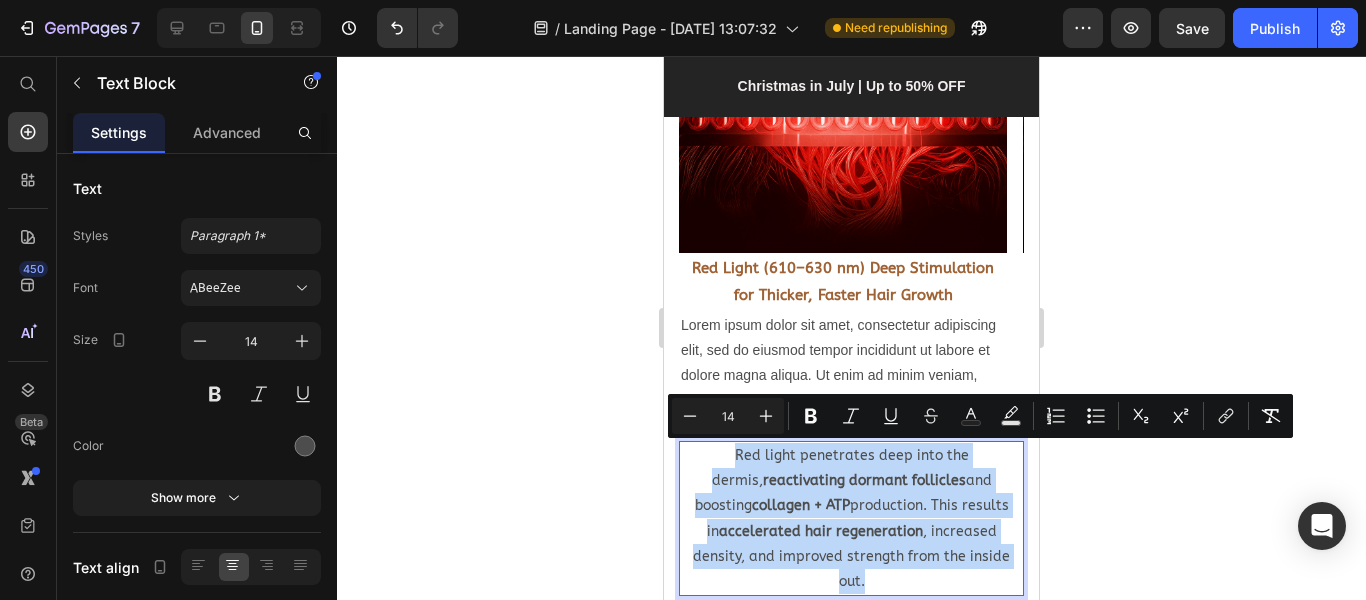 drag, startPoint x: 707, startPoint y: 453, endPoint x: 985, endPoint y: 557, distance: 296.81644 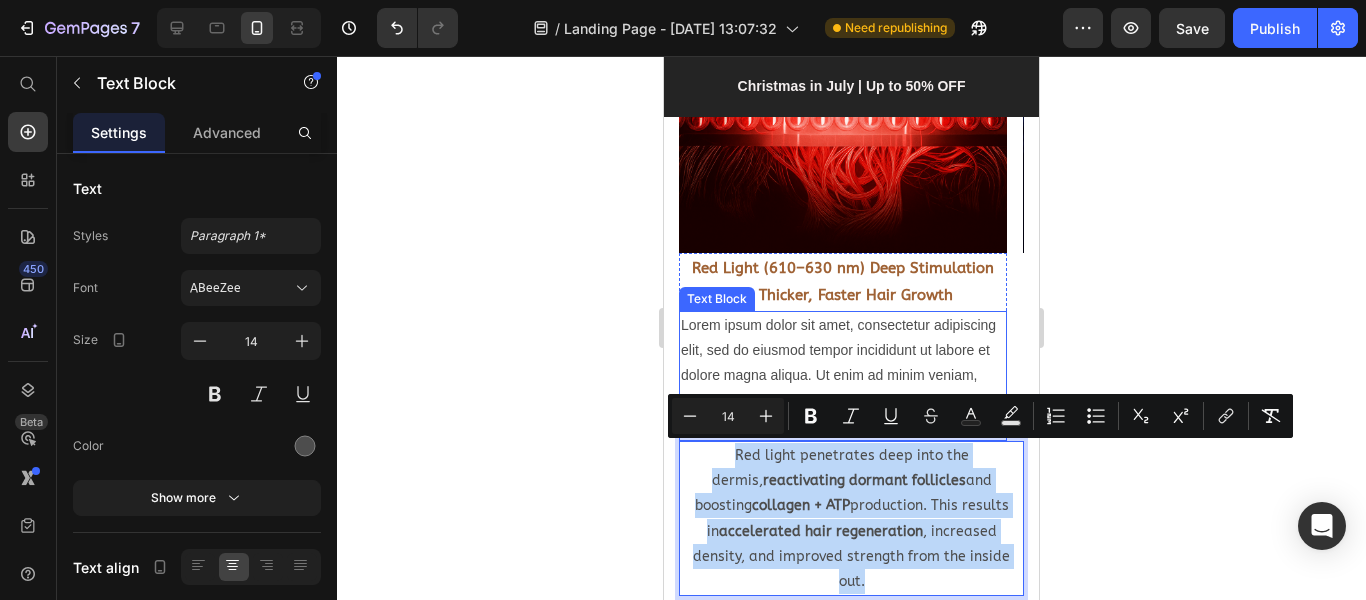 click on "Lorem ipsum dolor sit amet, consectetur adipiscing elit, sed do eiusmod tempor incididunt ut labore et dolore magna aliqua. Ut enim ad minim veniam, quis nostrud exercitation ullamco laboris nisi ut aliquip ex ea commodo consequat." at bounding box center [843, 376] 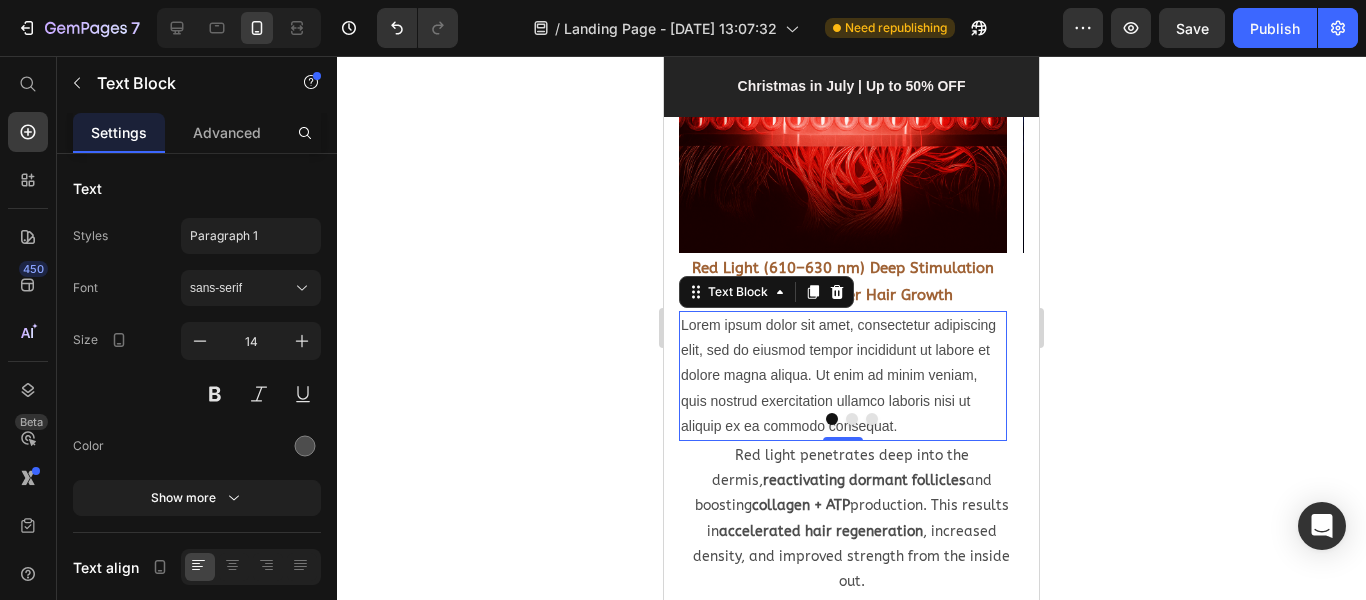 click on "Lorem ipsum dolor sit amet, consectetur adipiscing elit, sed do eiusmod tempor incididunt ut labore et dolore magna aliqua. Ut enim ad minim veniam, quis nostrud exercitation ullamco laboris nisi ut aliquip ex ea commodo consequat." at bounding box center [843, 376] 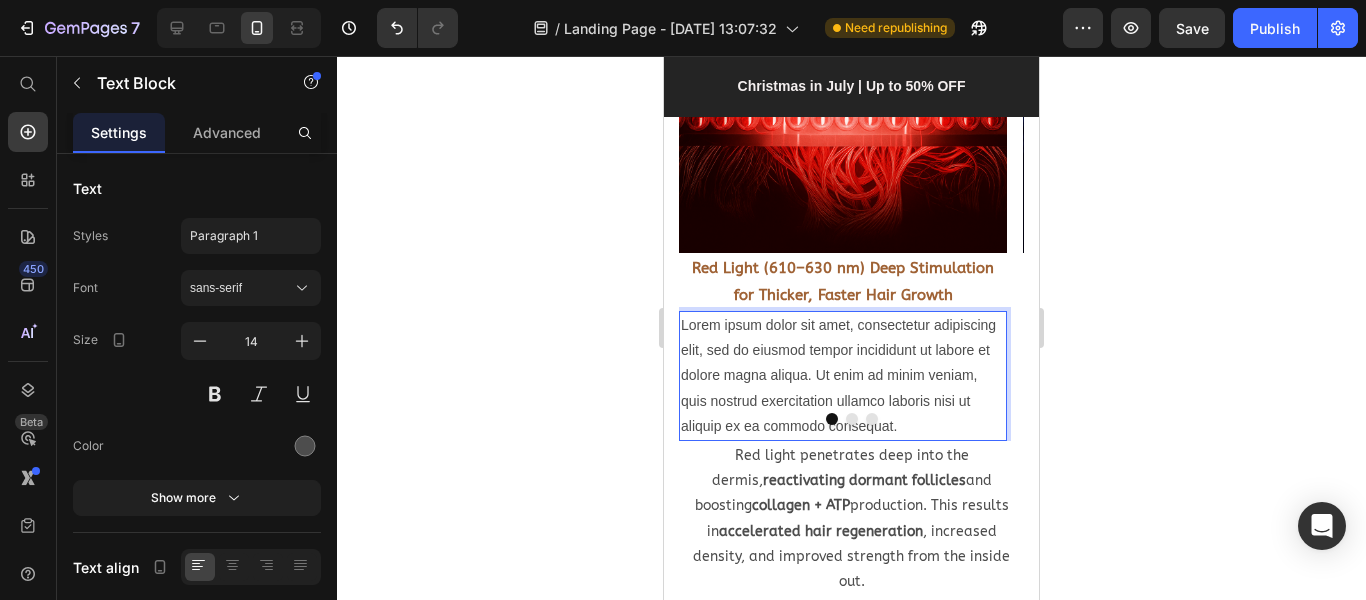 click on "Lorem ipsum dolor sit amet, consectetur adipiscing elit, sed do eiusmod tempor incididunt ut labore et dolore magna aliqua. Ut enim ad minim veniam, quis nostrud exercitation ullamco laboris nisi ut aliquip ex ea commodo consequat." at bounding box center [843, 376] 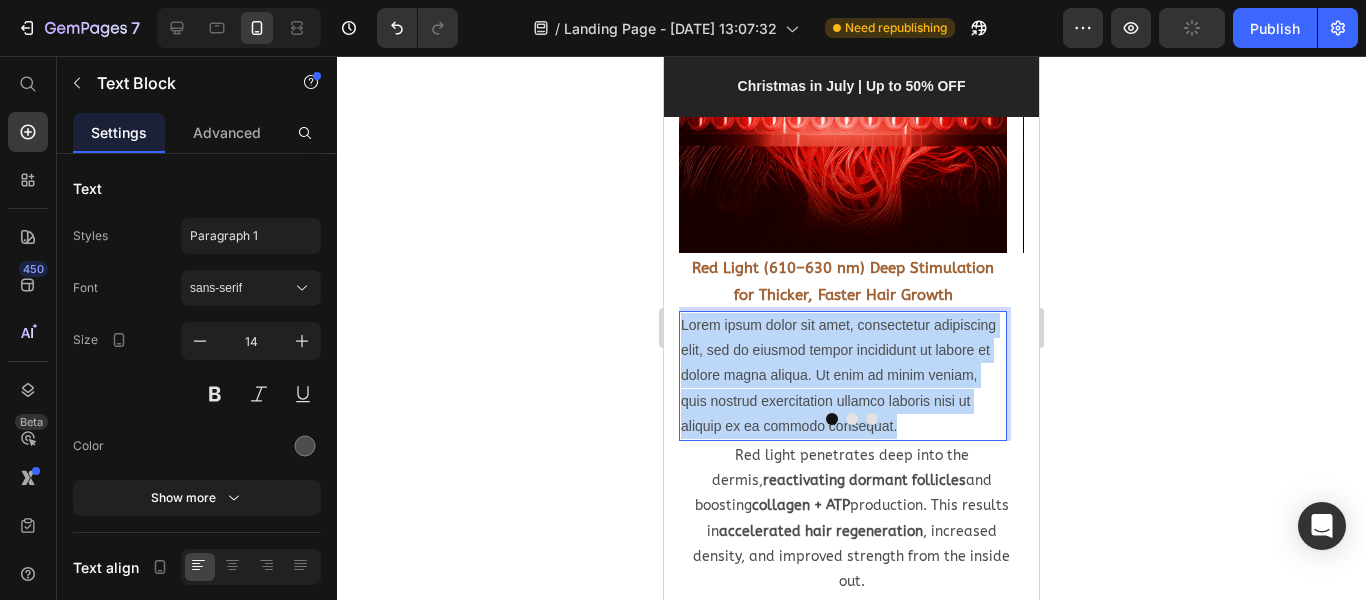 drag, startPoint x: 684, startPoint y: 325, endPoint x: 898, endPoint y: 427, distance: 237.0654 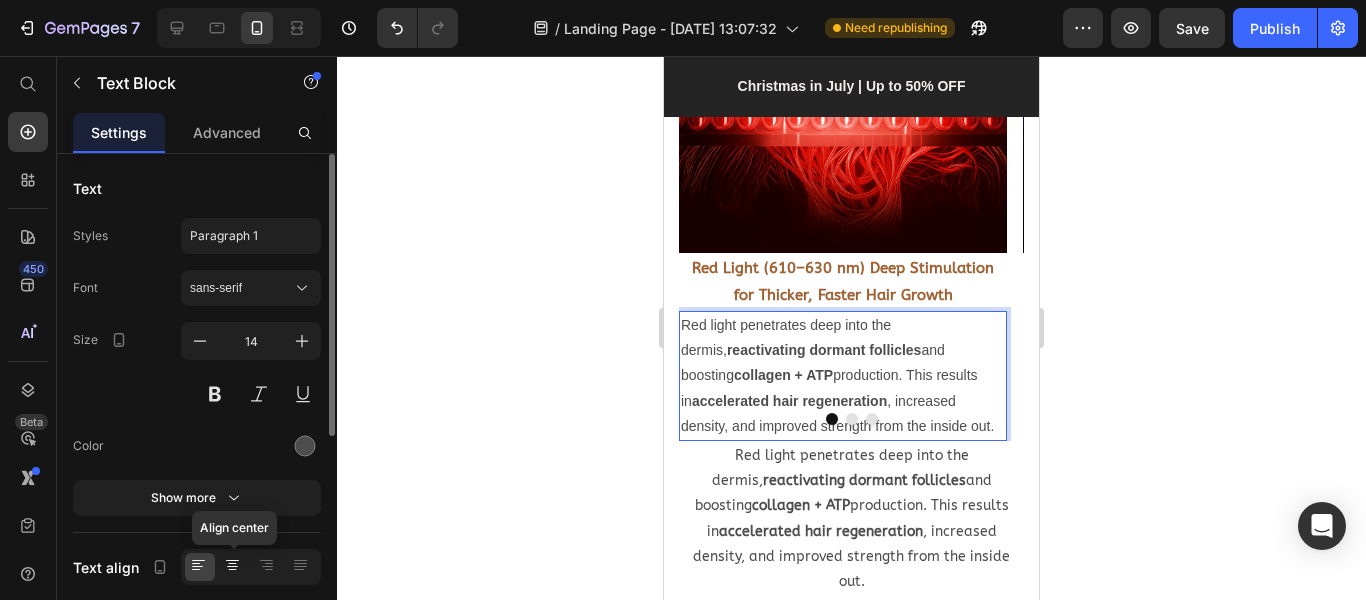click 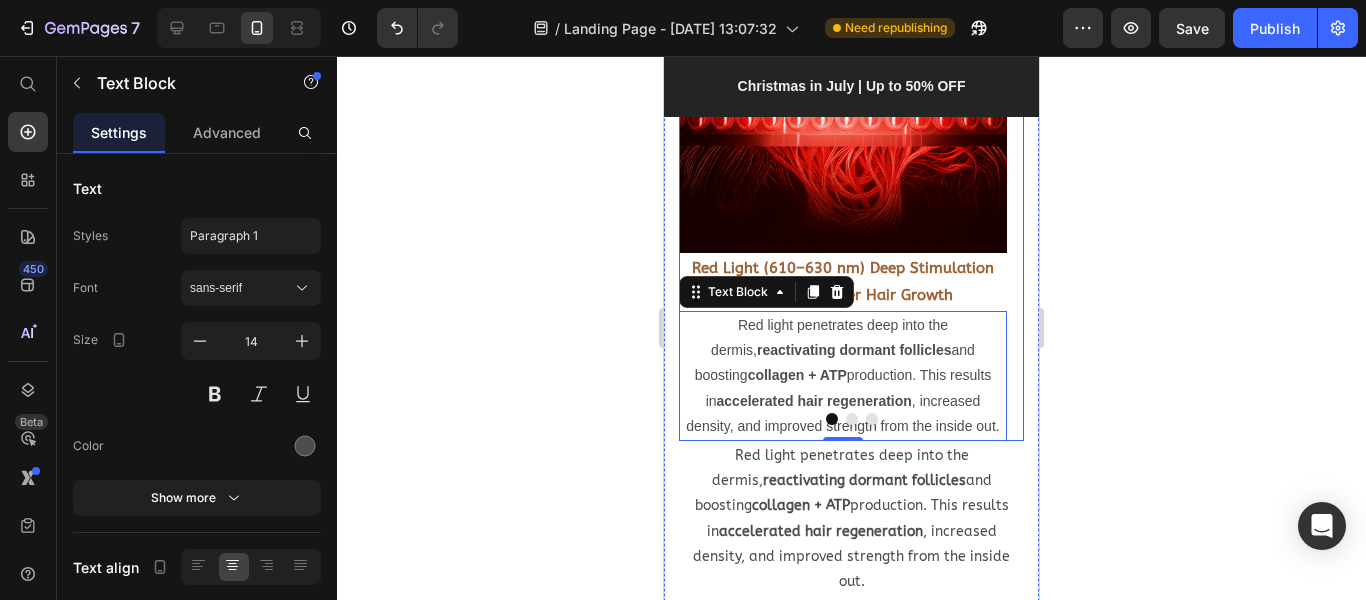 click at bounding box center [852, 419] 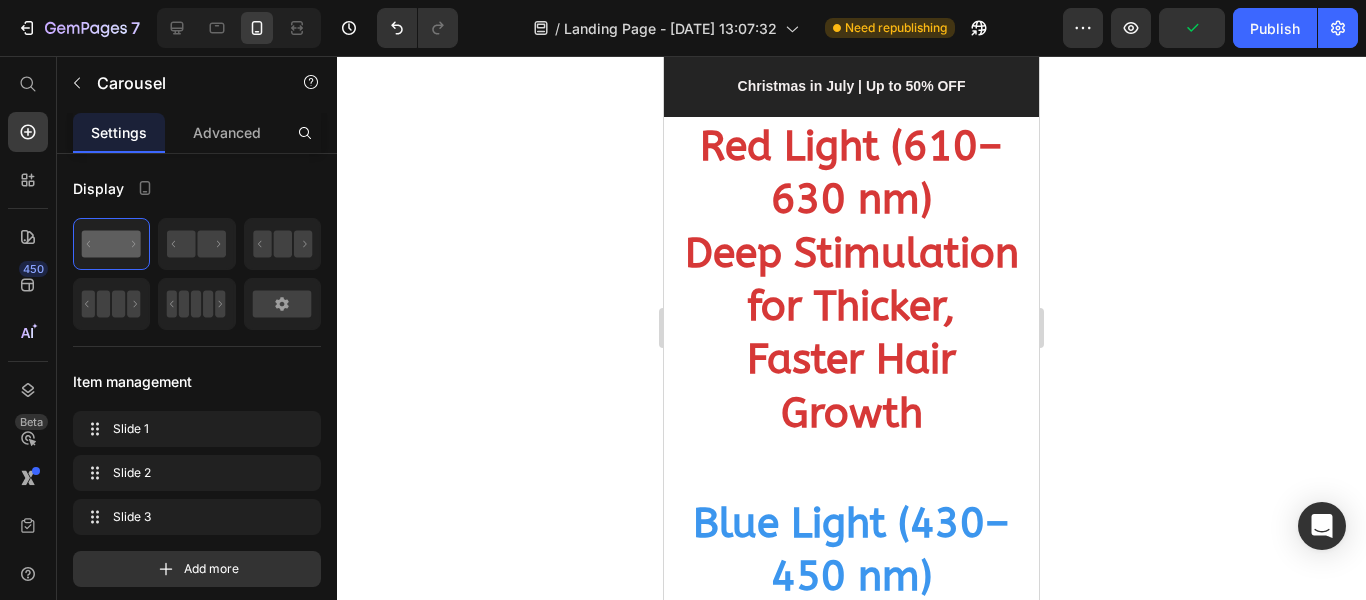 scroll, scrollTop: 4547, scrollLeft: 0, axis: vertical 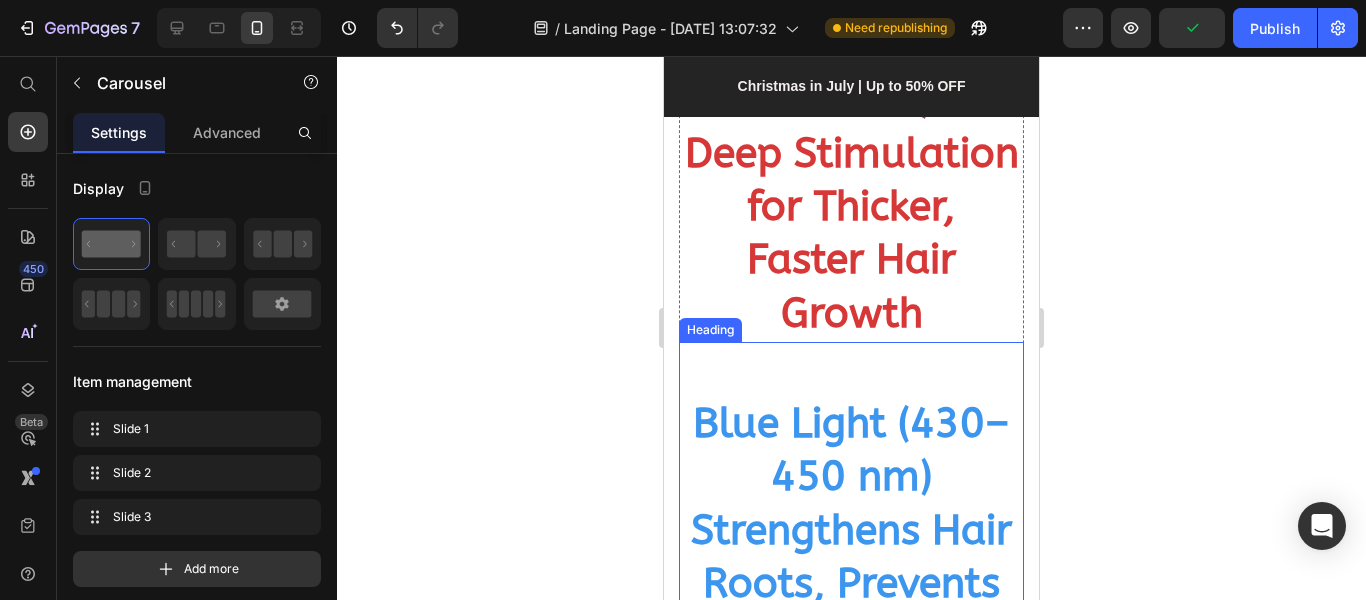 click on "Blue Light (430–450 nm)" at bounding box center [851, 450] 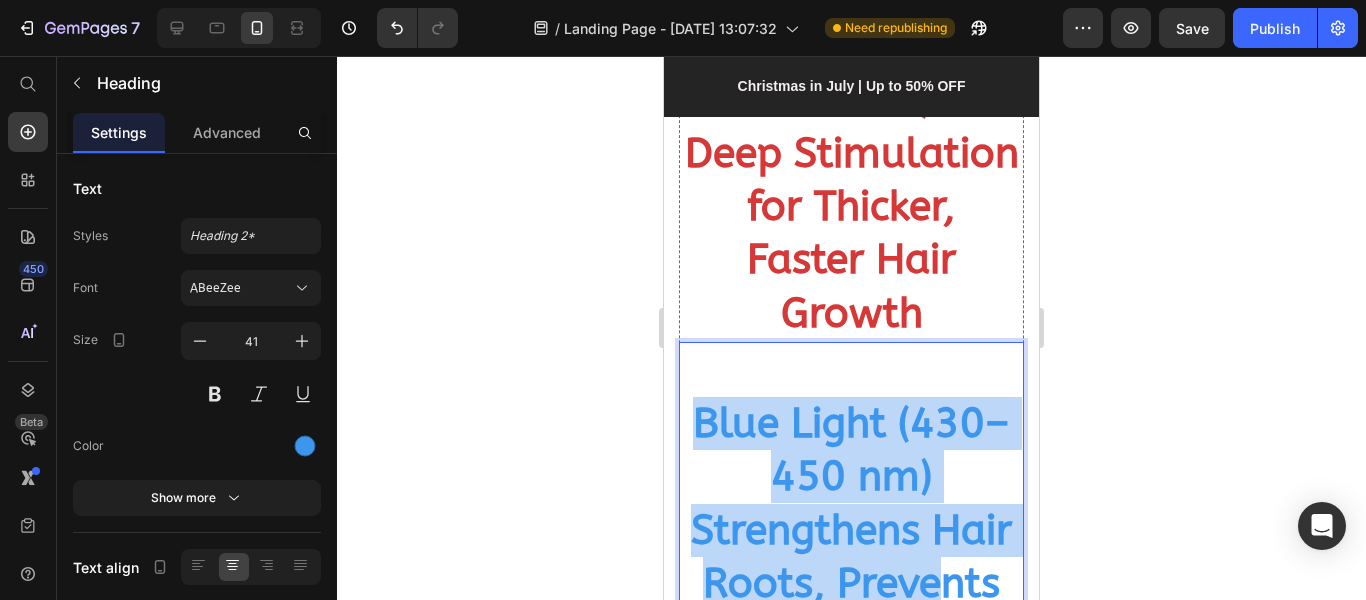 scroll, scrollTop: 4670, scrollLeft: 0, axis: vertical 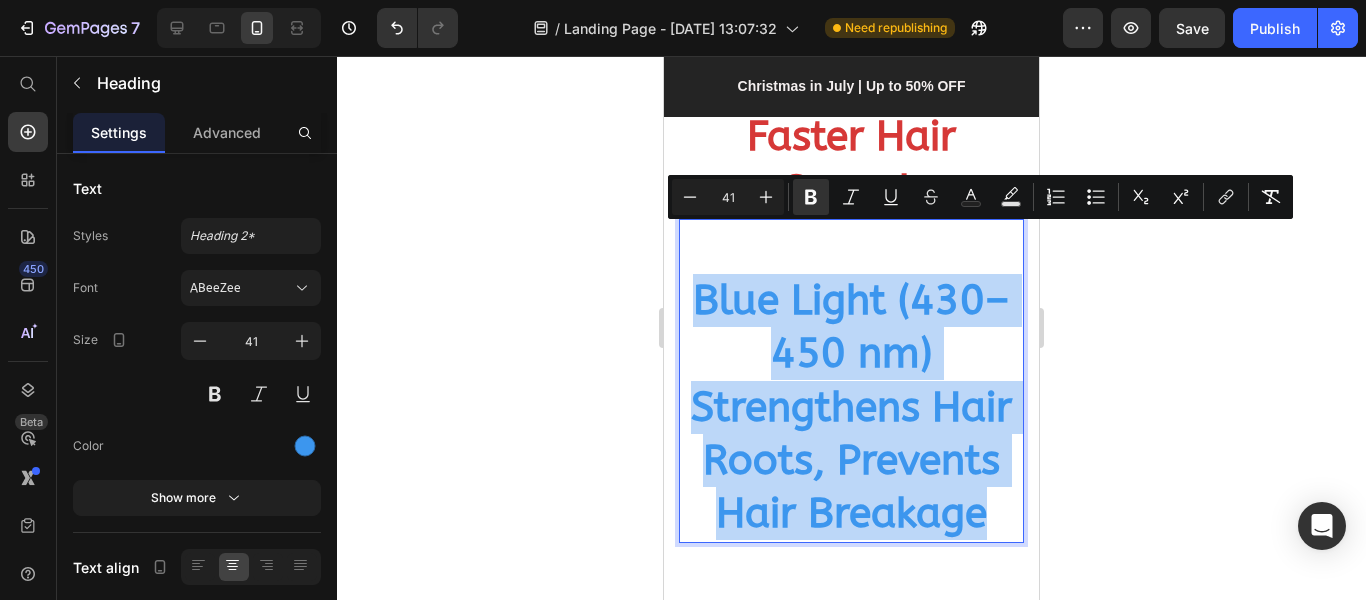 drag, startPoint x: 692, startPoint y: 378, endPoint x: 930, endPoint y: 525, distance: 279.73737 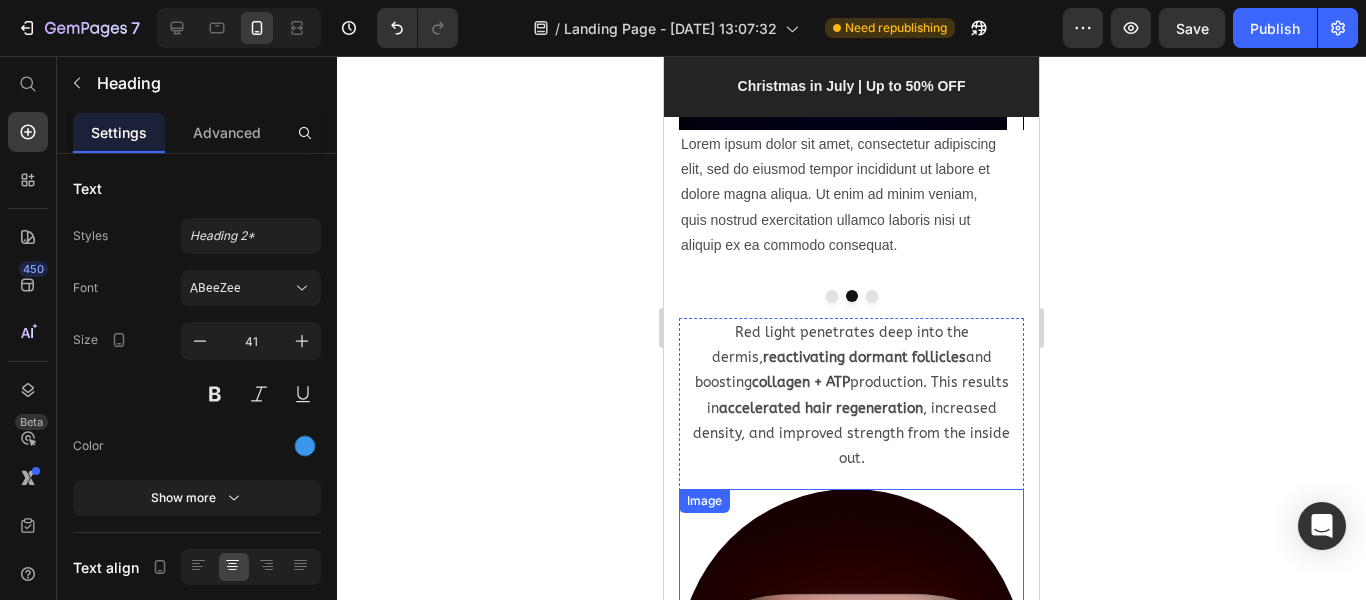 scroll, scrollTop: 2270, scrollLeft: 0, axis: vertical 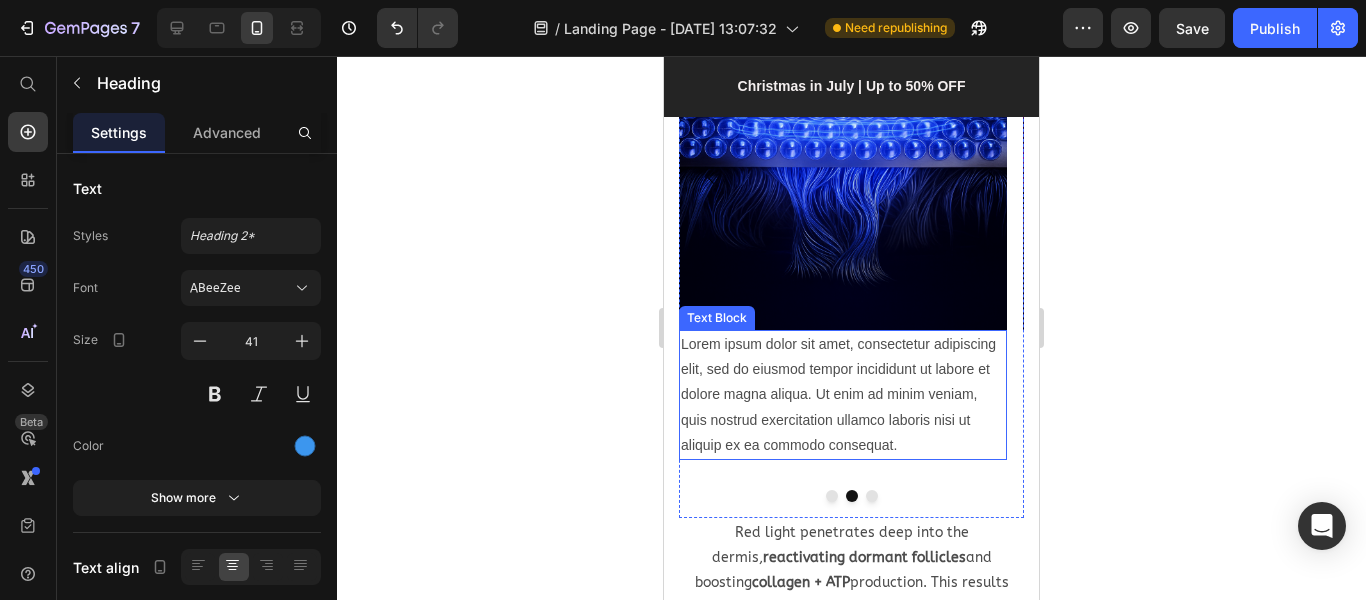click on "Lorem ipsum dolor sit amet, consectetur adipiscing elit, sed do eiusmod tempor incididunt ut labore et dolore magna aliqua. Ut enim ad minim veniam, quis nostrud exercitation ullamco laboris nisi ut aliquip ex ea commodo consequat." at bounding box center (843, 395) 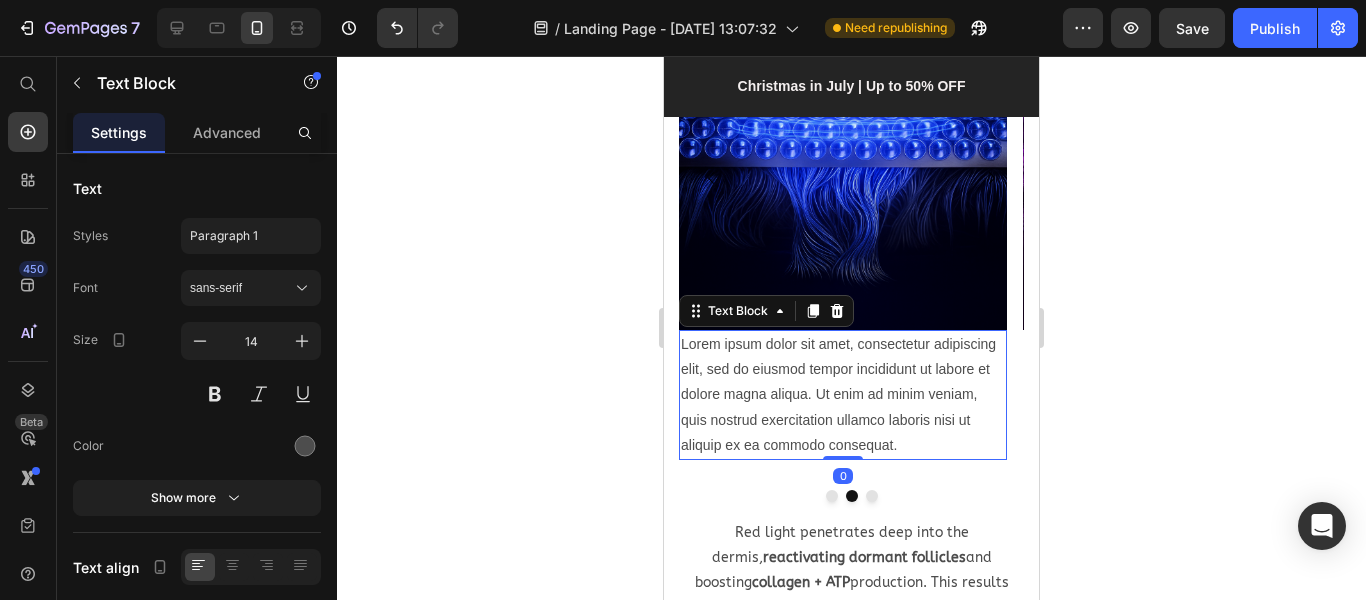 click on "Lorem ipsum dolor sit amet, consectetur adipiscing elit, sed do eiusmod tempor incididunt ut labore et dolore magna aliqua. Ut enim ad minim veniam, quis nostrud exercitation ullamco laboris nisi ut aliquip ex ea commodo consequat." at bounding box center (843, 395) 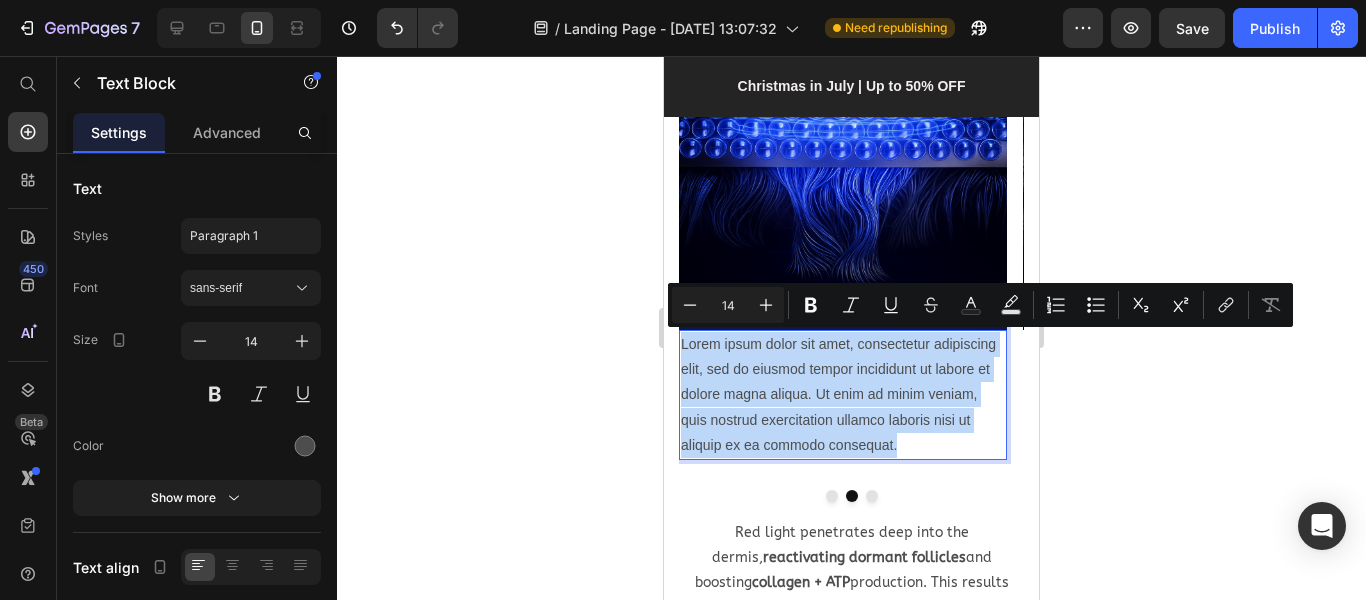 drag, startPoint x: 921, startPoint y: 444, endPoint x: 681, endPoint y: 346, distance: 259.23734 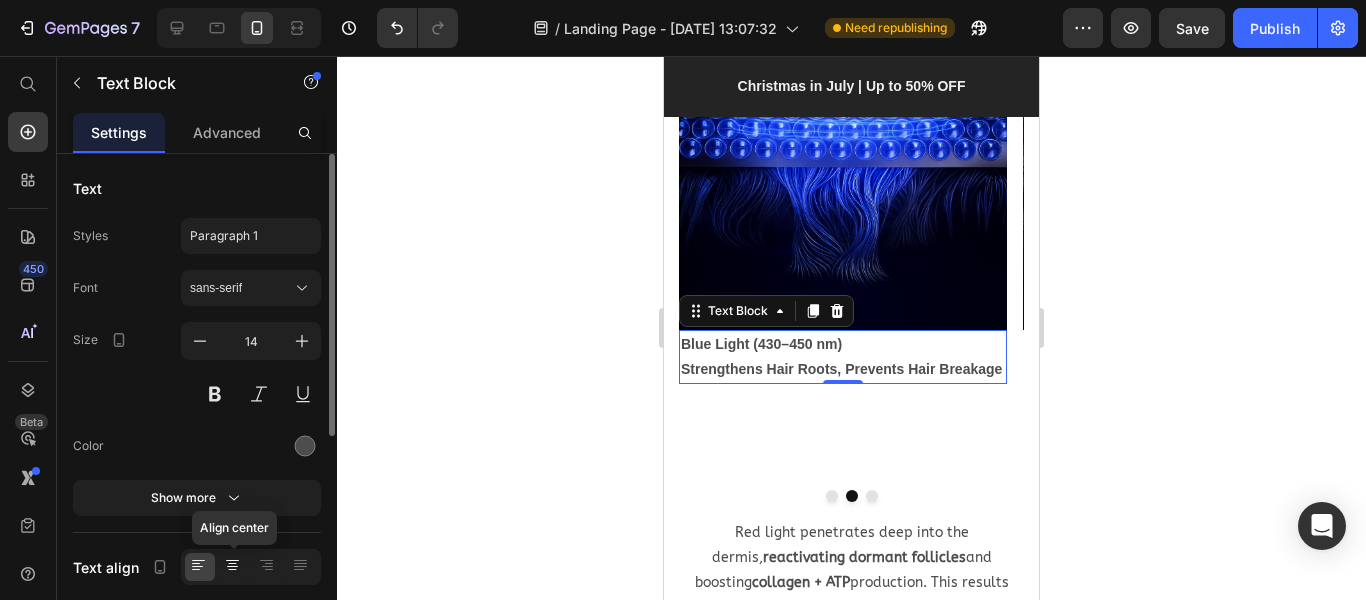 click 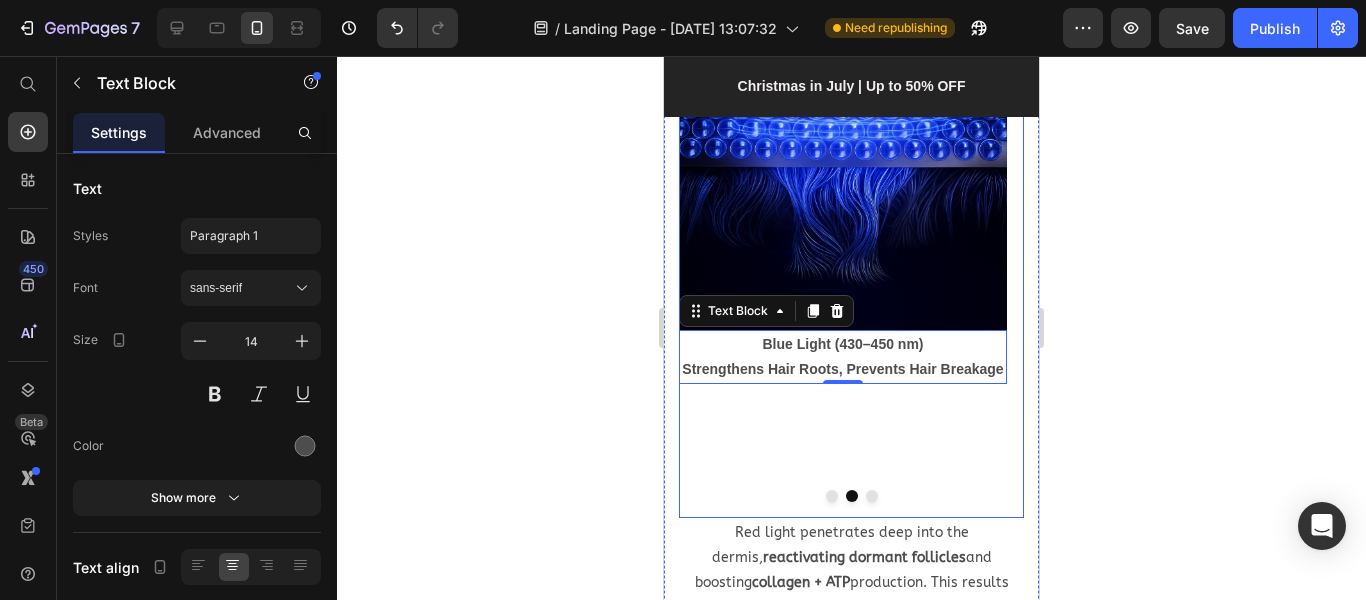click at bounding box center (832, 496) 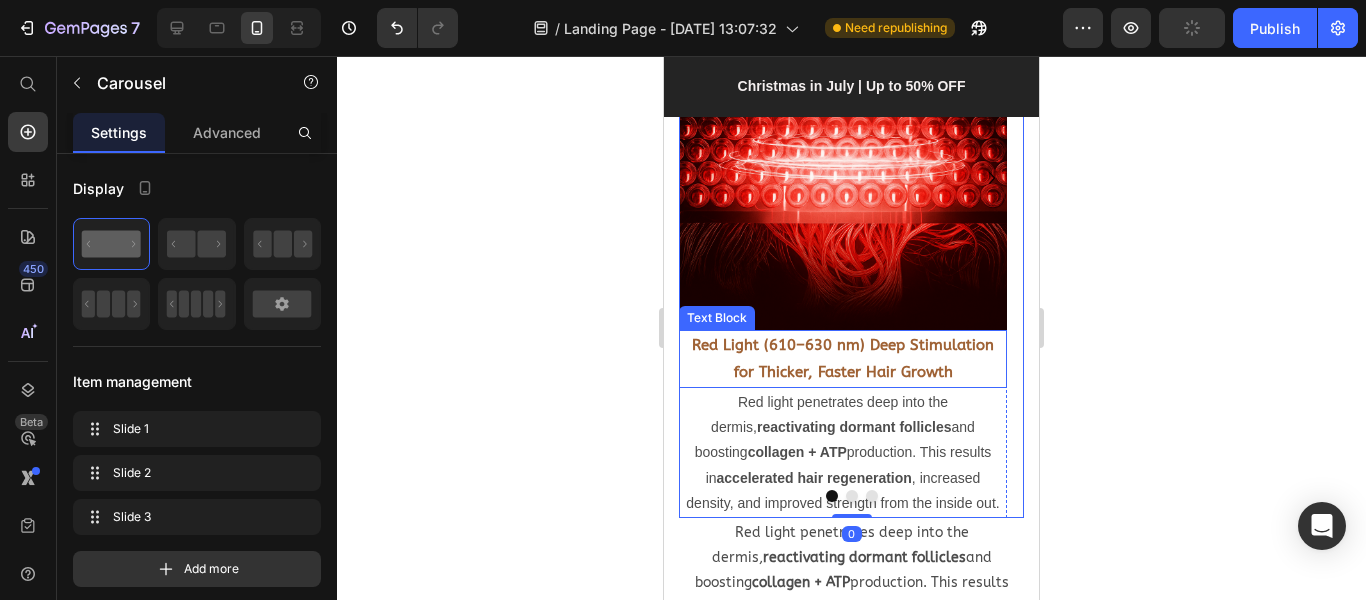 click on "Red Light (610–630 nm) Deep Stimulation for Thicker, Faster Hair Growth" at bounding box center (843, 359) 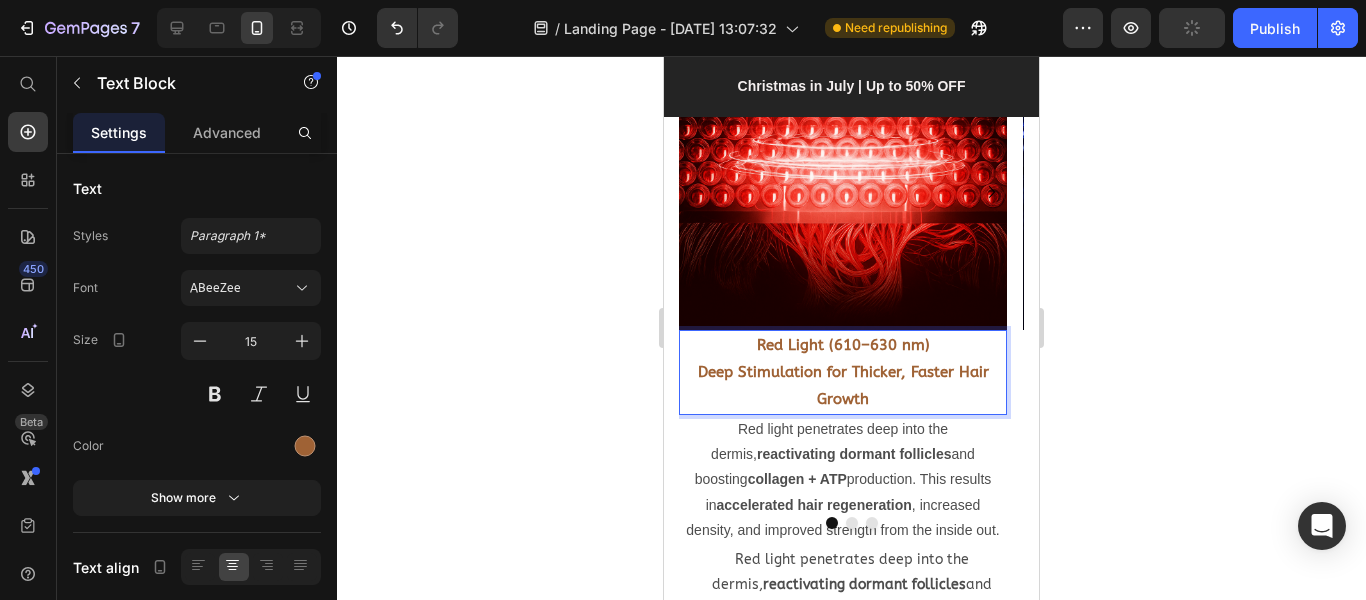 click on "Deep Stimulation for Thicker, Faster Hair Growth" at bounding box center (843, 385) 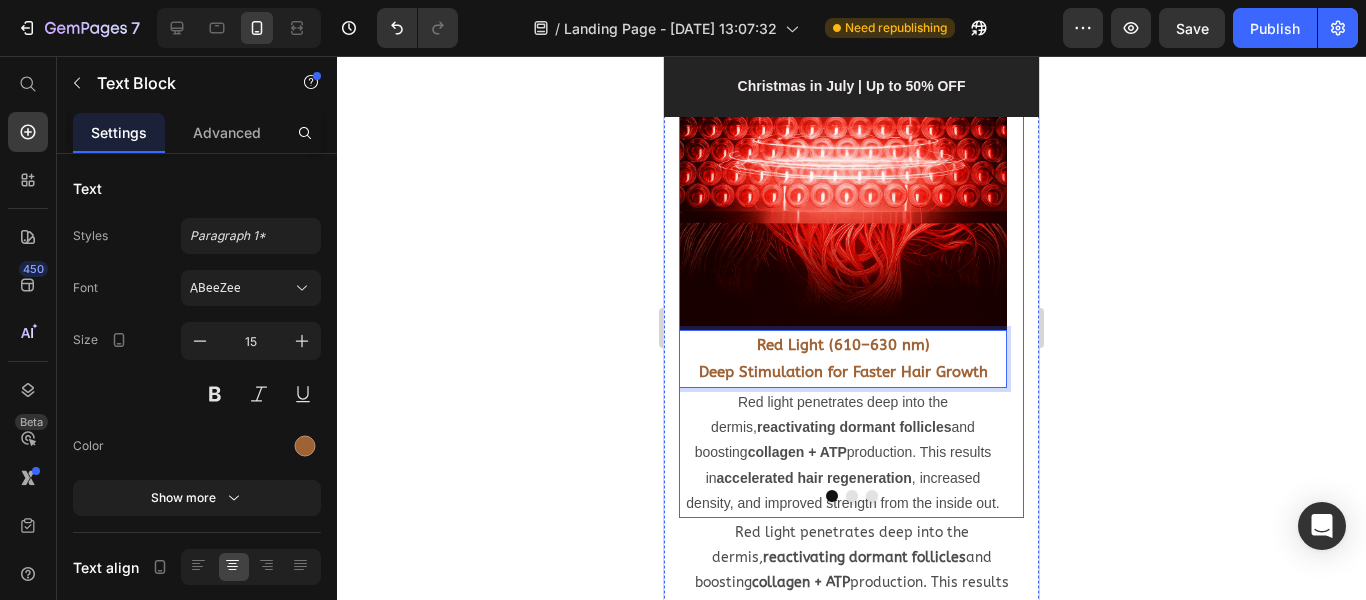 click at bounding box center [852, 496] 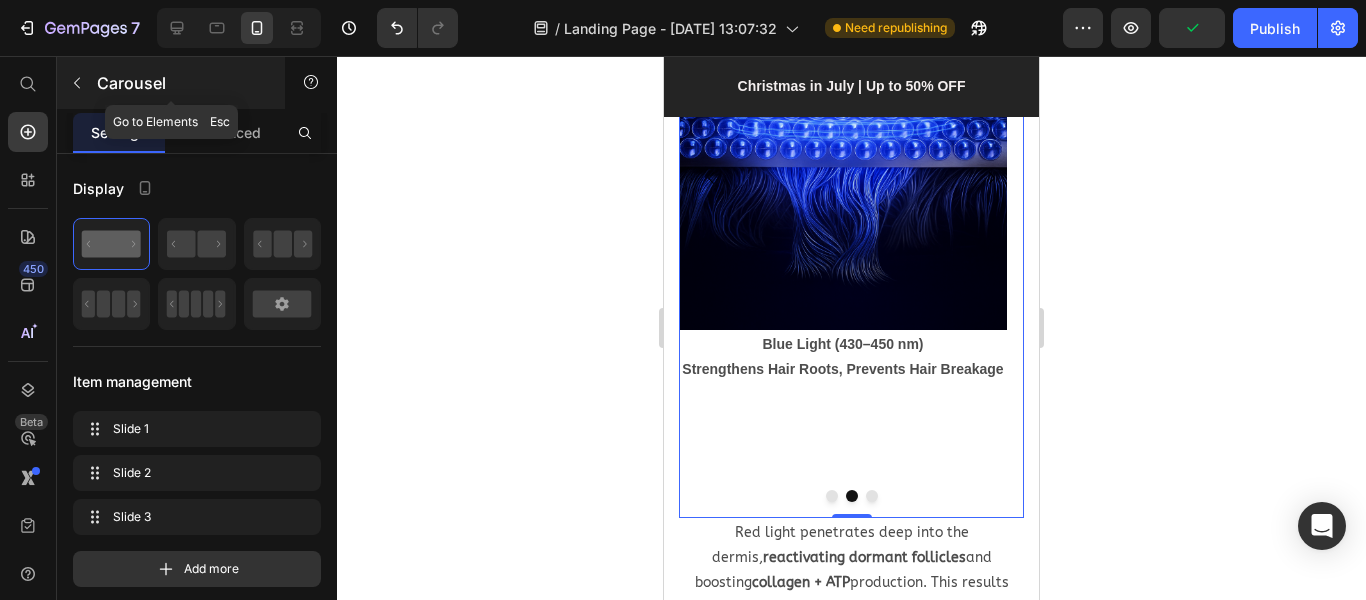 click at bounding box center [77, 83] 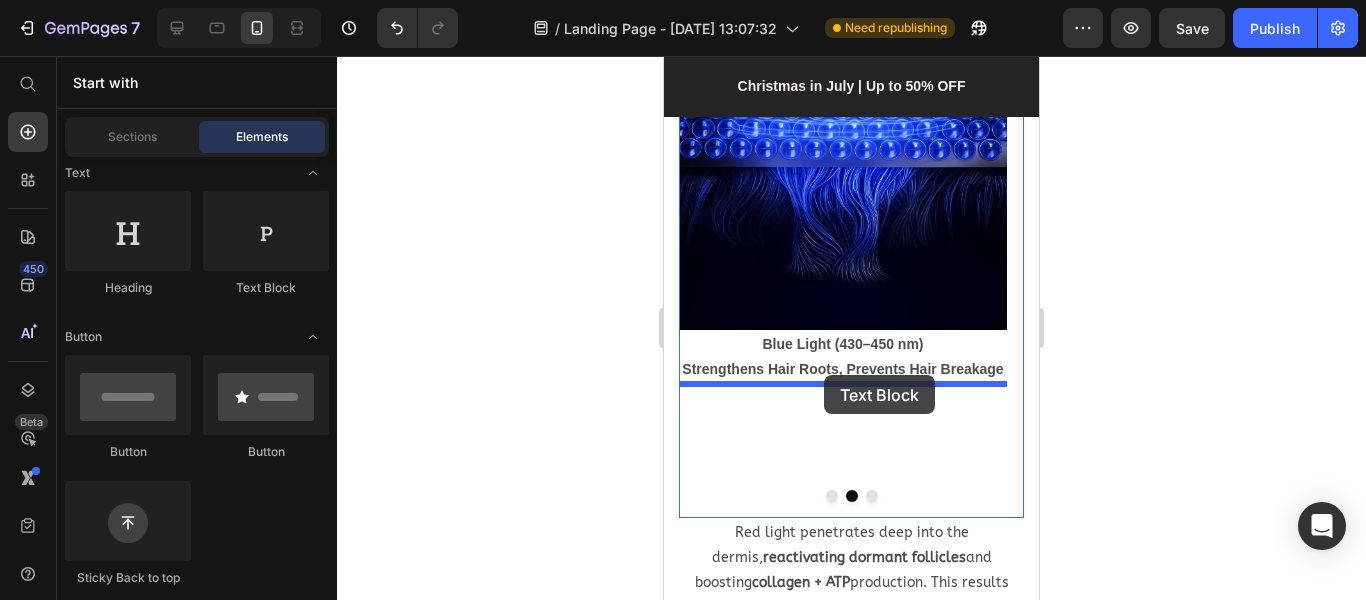 drag, startPoint x: 922, startPoint y: 314, endPoint x: 824, endPoint y: 375, distance: 115.43397 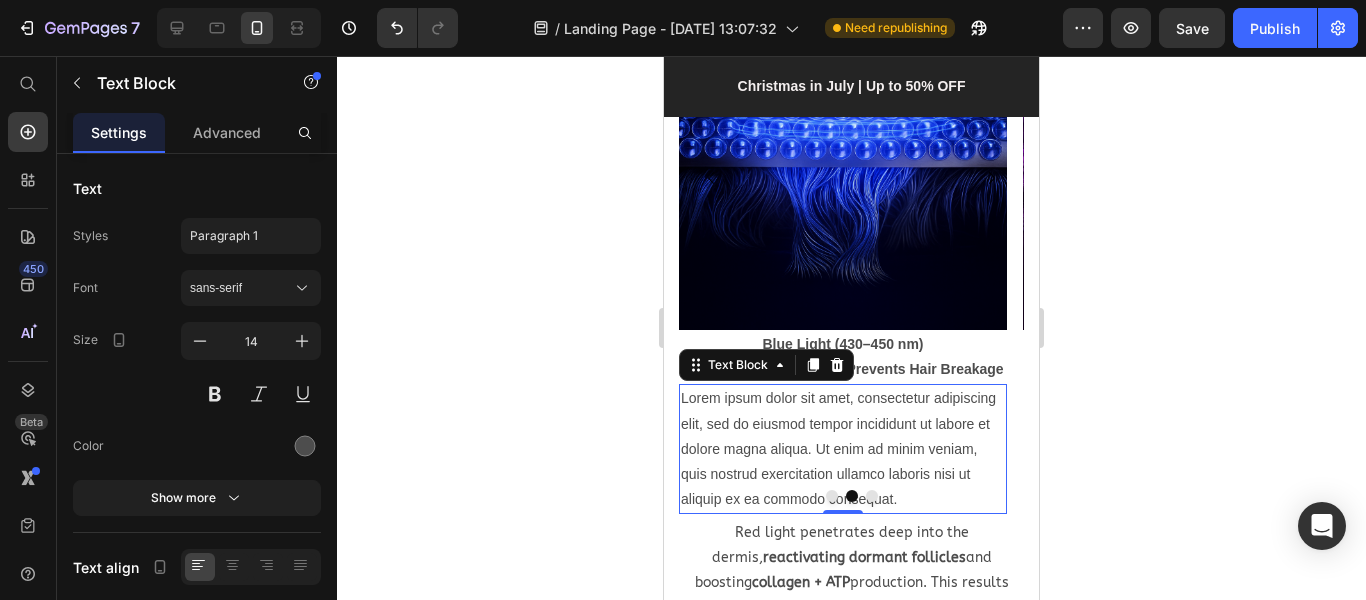 scroll, scrollTop: 2370, scrollLeft: 0, axis: vertical 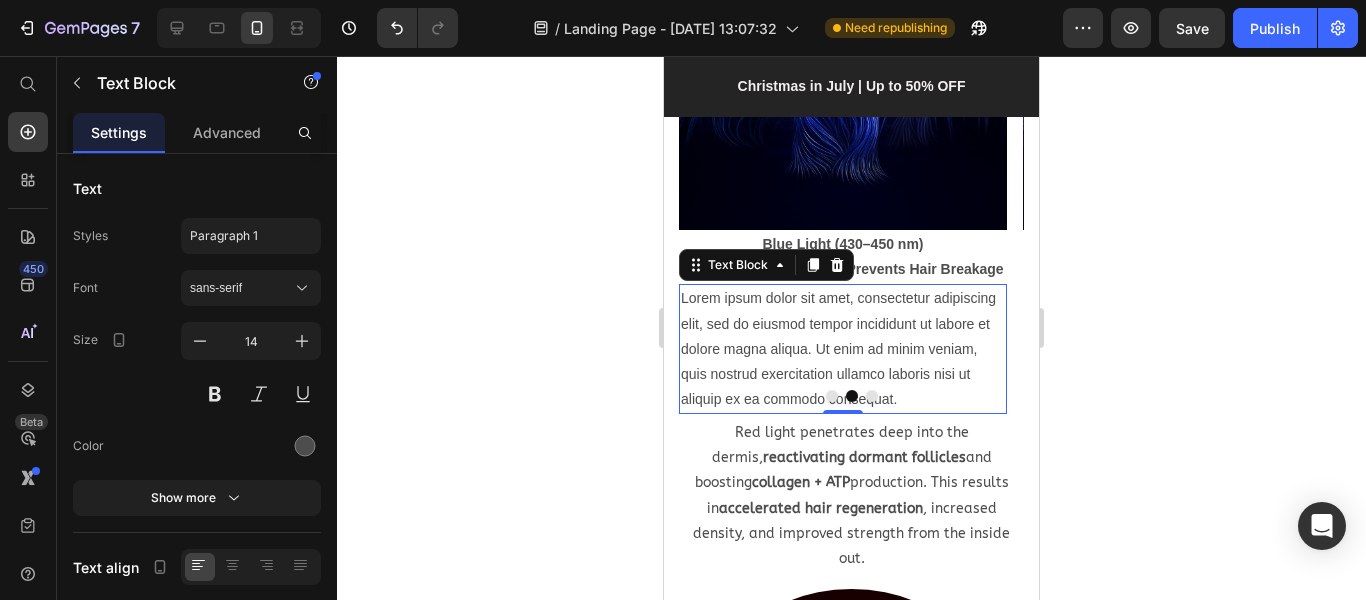 click on "Lorem ipsum dolor sit amet, consectetur adipiscing elit, sed do eiusmod tempor incididunt ut labore et dolore magna aliqua. Ut enim ad minim veniam, quis nostrud exercitation ullamco laboris nisi ut aliquip ex ea commodo consequat." at bounding box center [843, 349] 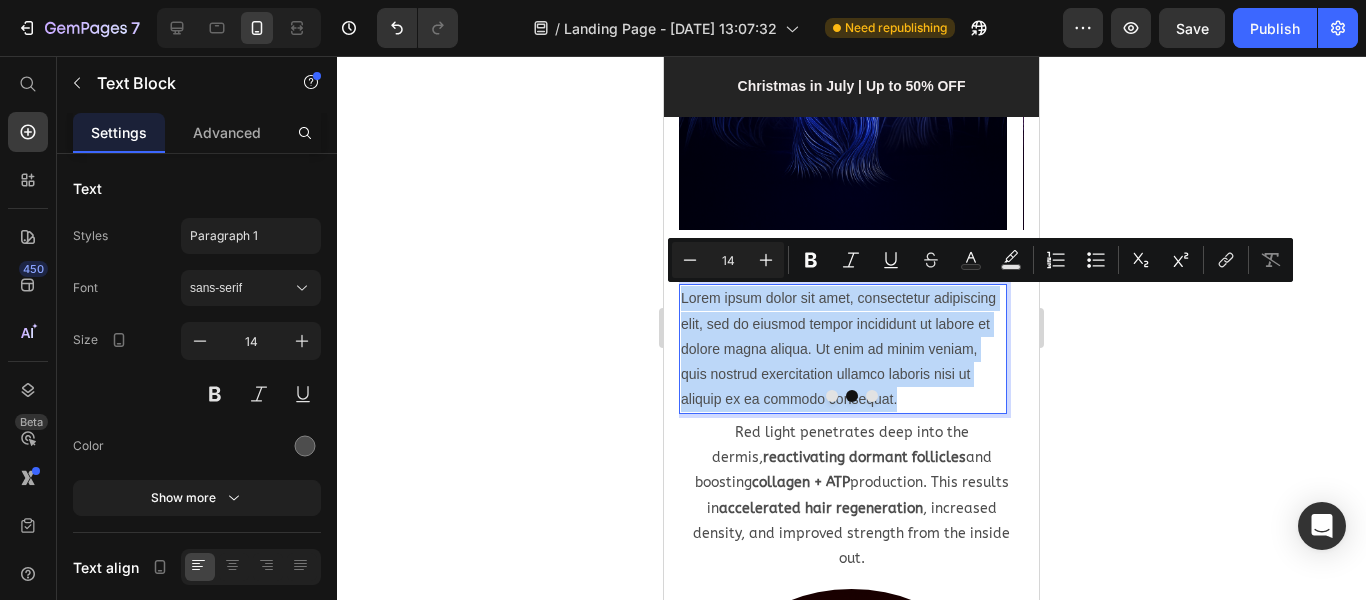 drag, startPoint x: 682, startPoint y: 293, endPoint x: 920, endPoint y: 411, distance: 265.6464 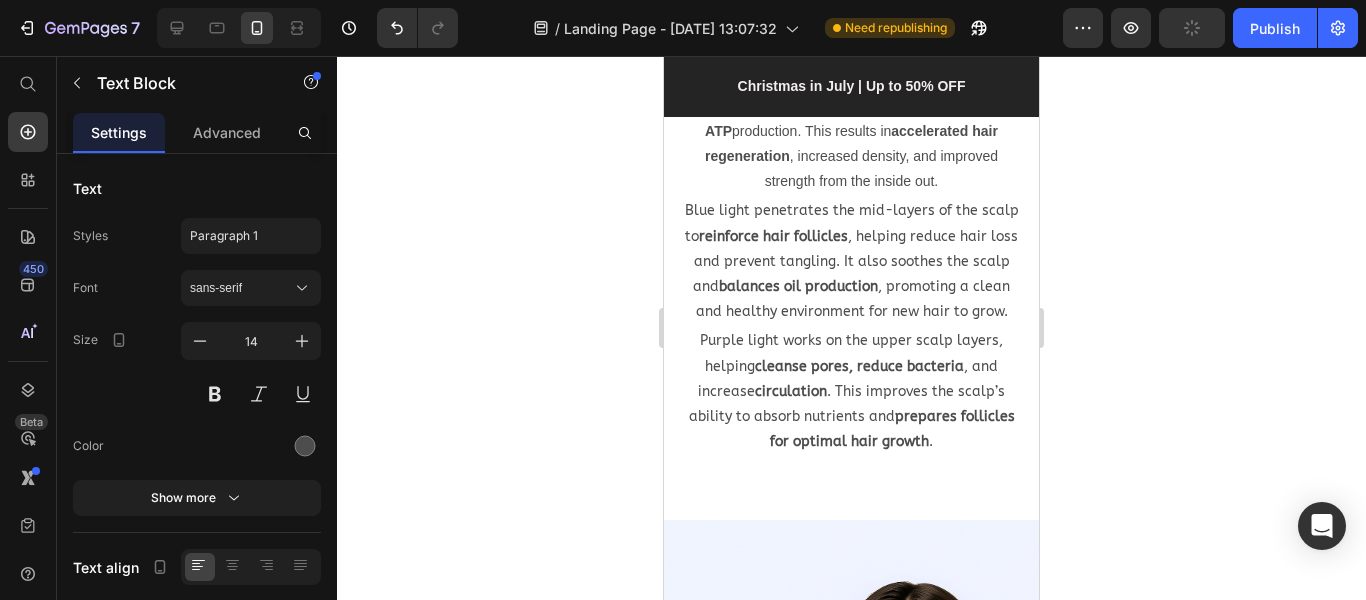 scroll, scrollTop: 5270, scrollLeft: 0, axis: vertical 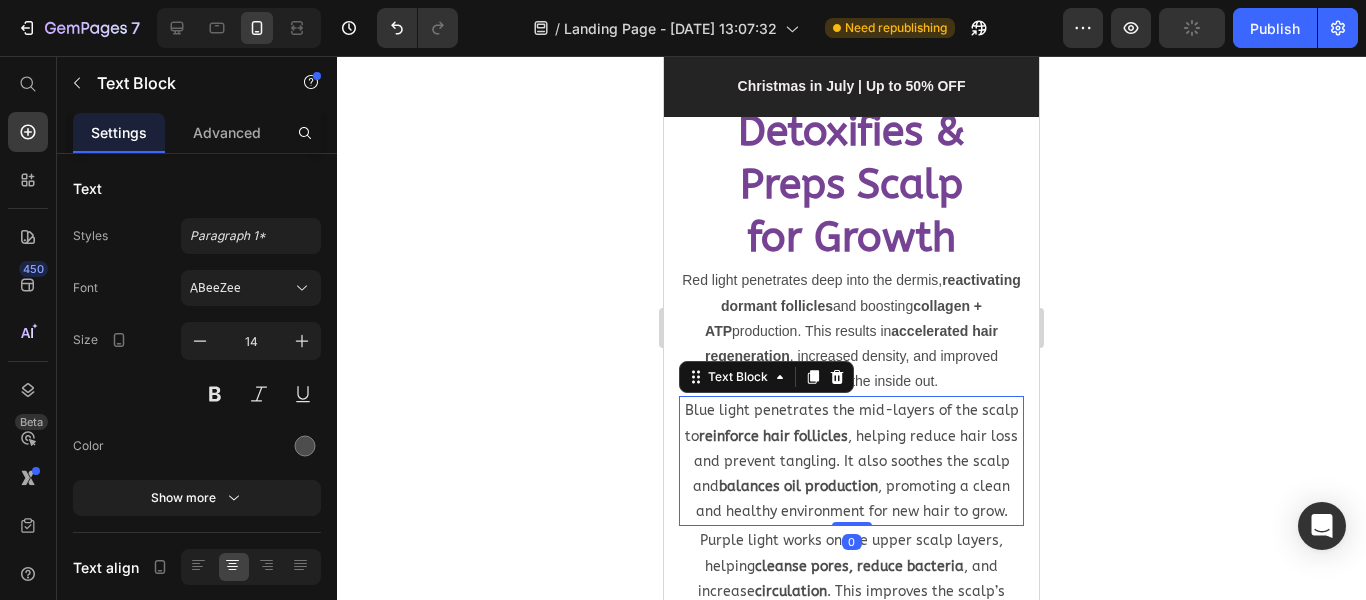 click on "Blue light penetrates the mid-layers of the scalp to  reinforce hair follicles , helping reduce hair loss and prevent tangling. It also soothes the scalp and  balances oil production , promoting a clean and healthy environment for new hair to grow." at bounding box center (851, 461) 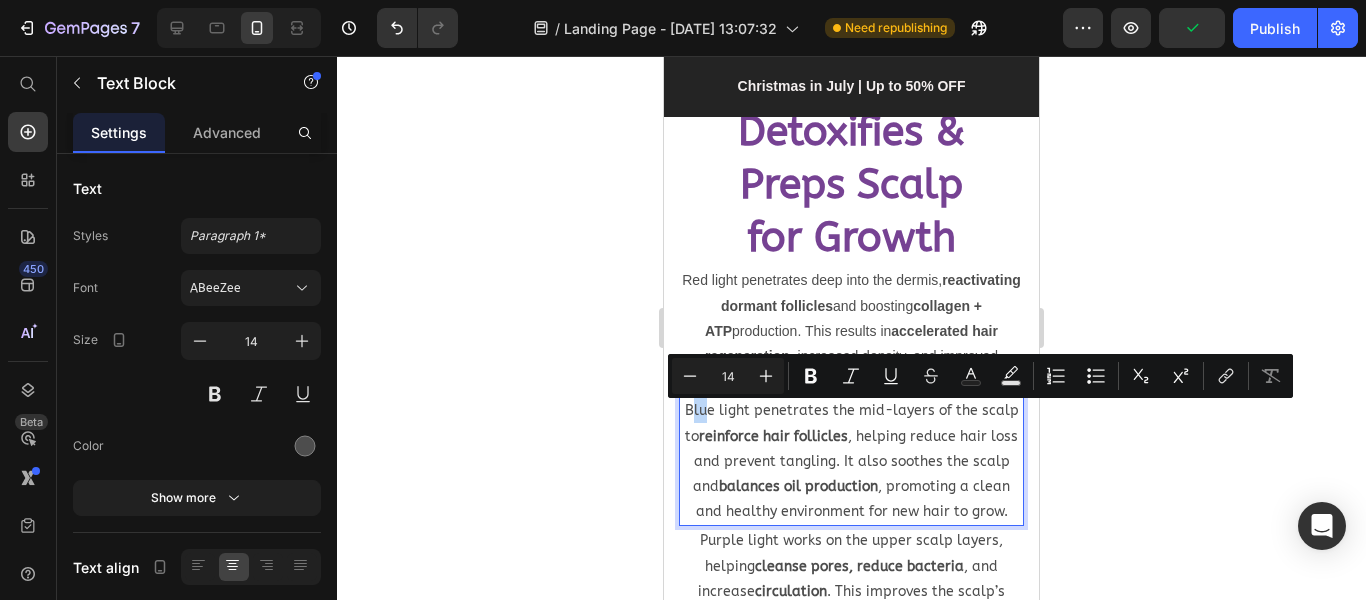drag, startPoint x: 686, startPoint y: 412, endPoint x: 700, endPoint y: 425, distance: 19.104973 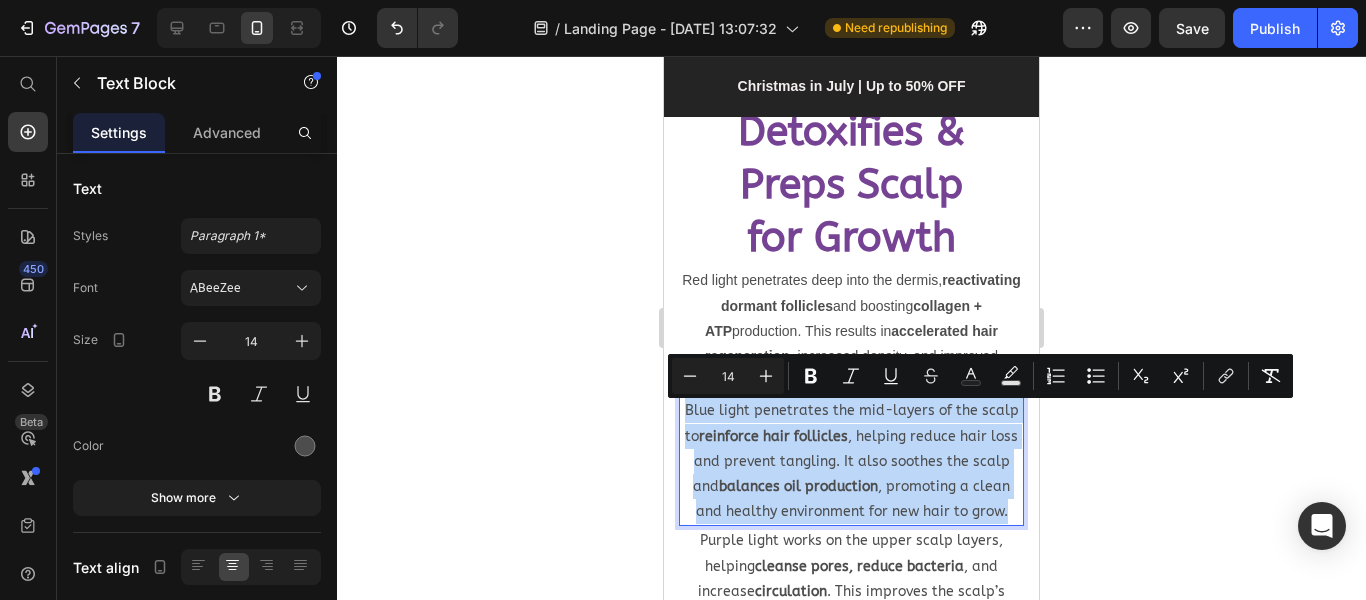 drag, startPoint x: 683, startPoint y: 413, endPoint x: 875, endPoint y: 547, distance: 234.13672 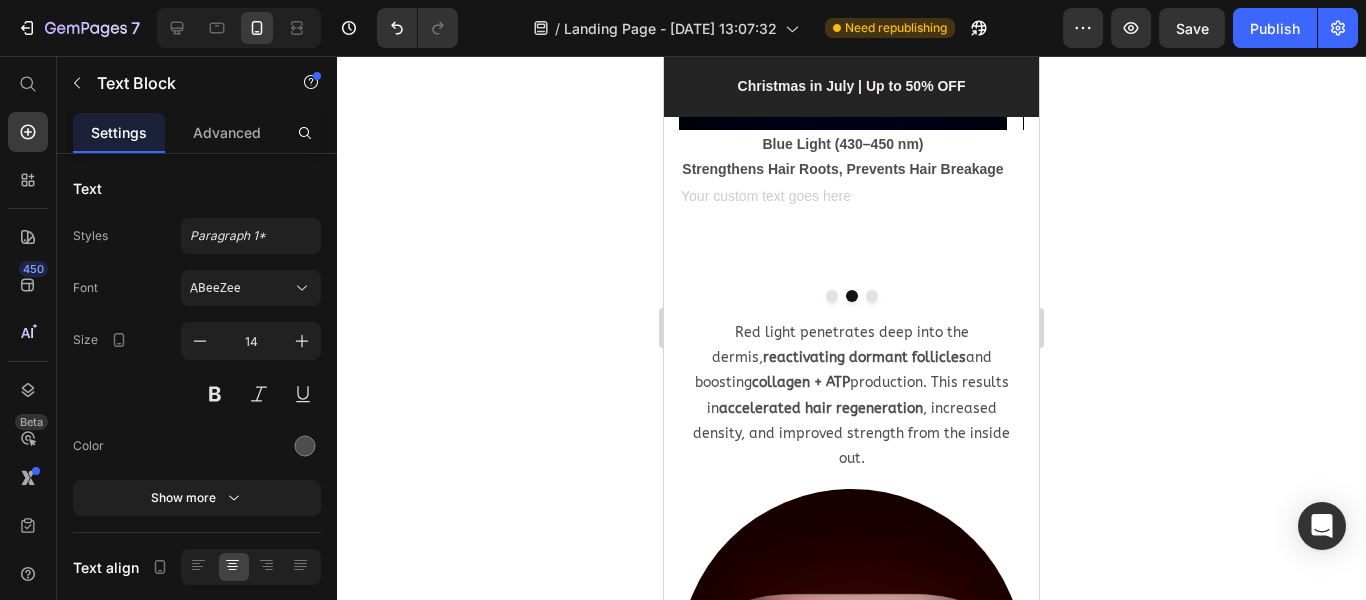 scroll, scrollTop: 2370, scrollLeft: 0, axis: vertical 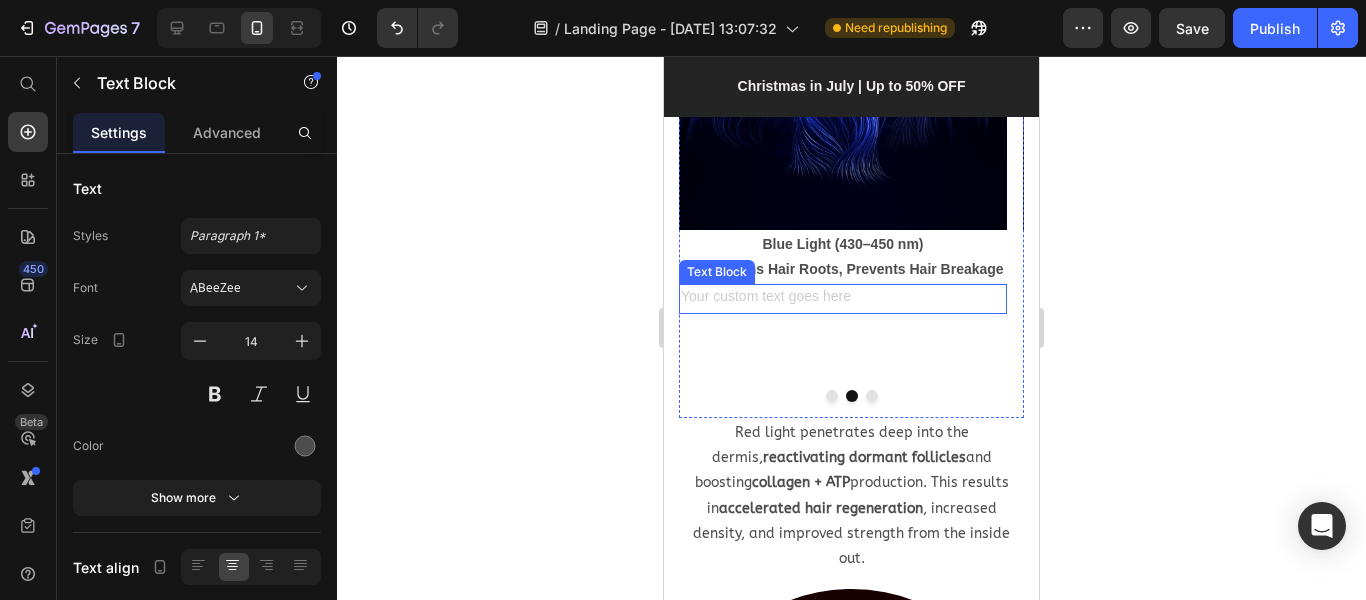 click at bounding box center (843, 298) 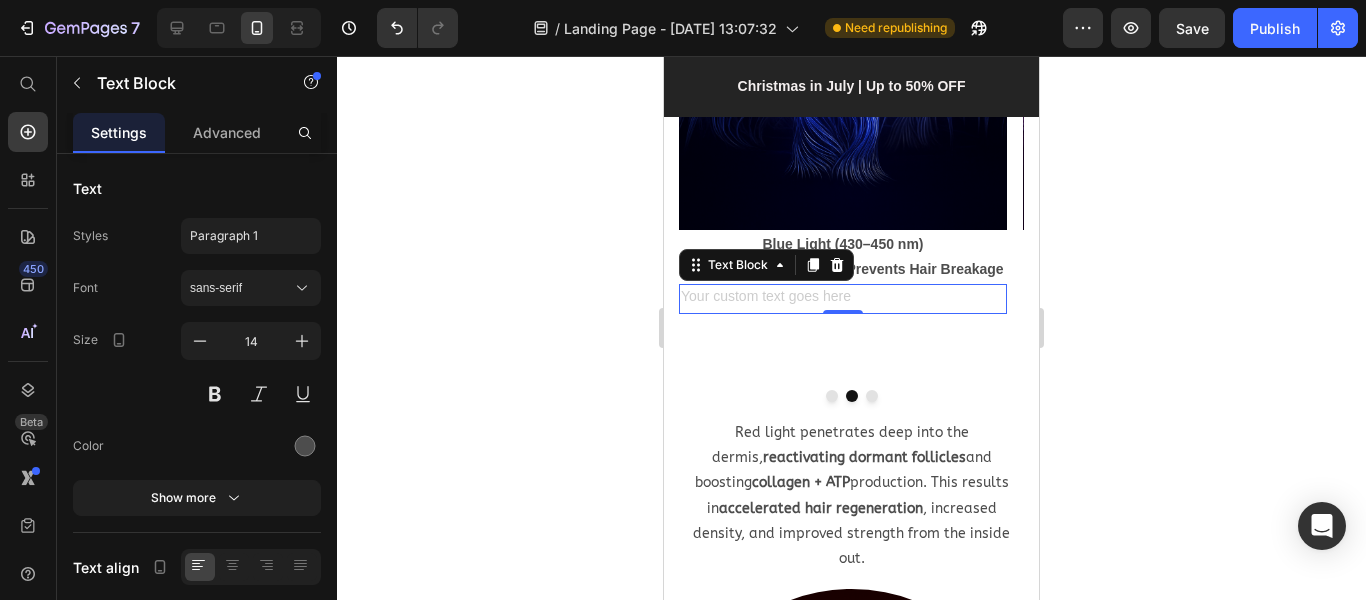 click at bounding box center [843, 298] 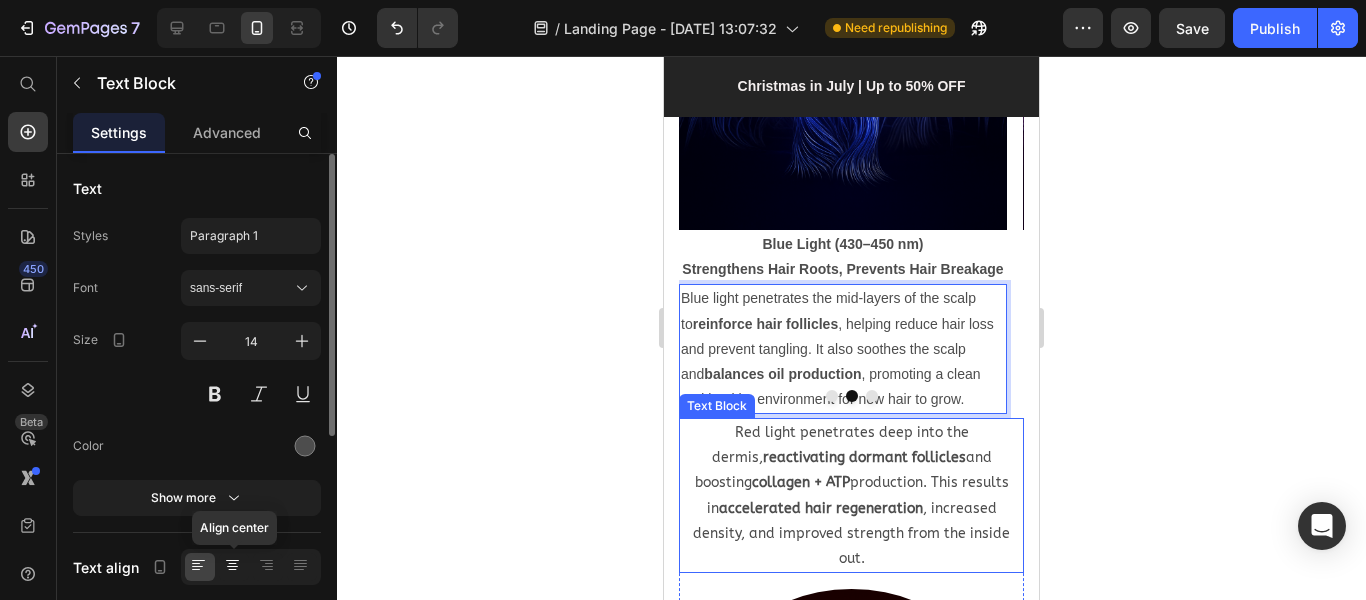click 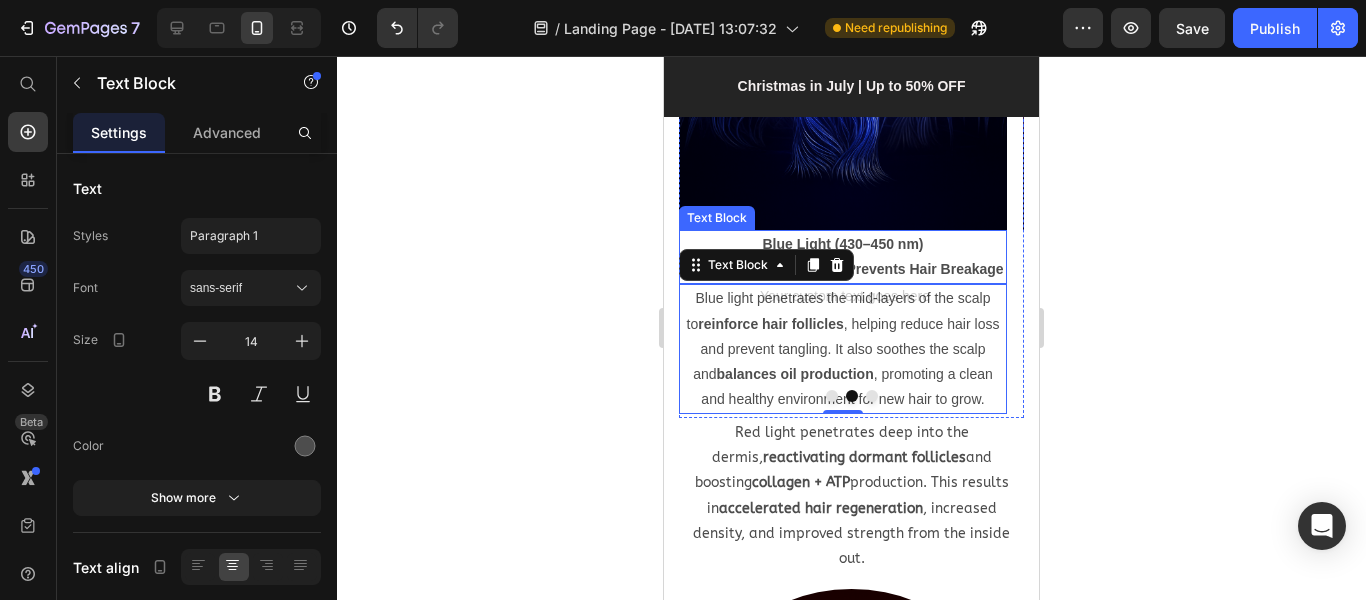 click on "Strengthens Hair Roots, Prevents Hair Breakage" at bounding box center [842, 269] 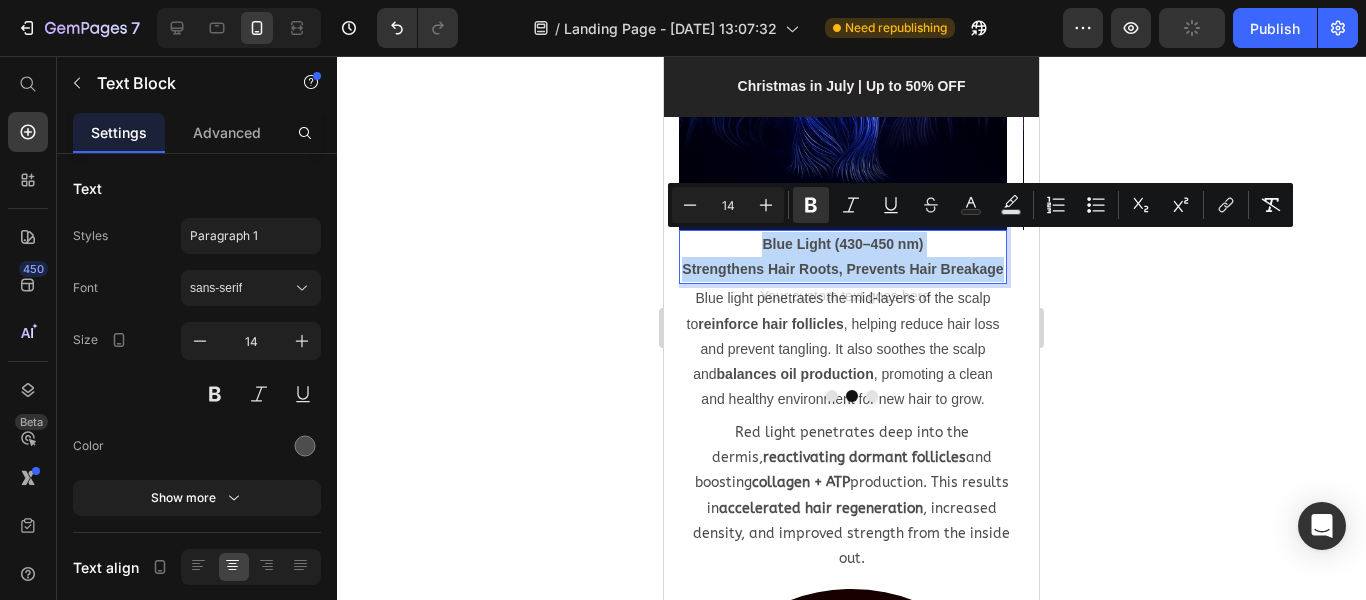 drag, startPoint x: 760, startPoint y: 244, endPoint x: 1004, endPoint y: 274, distance: 245.83734 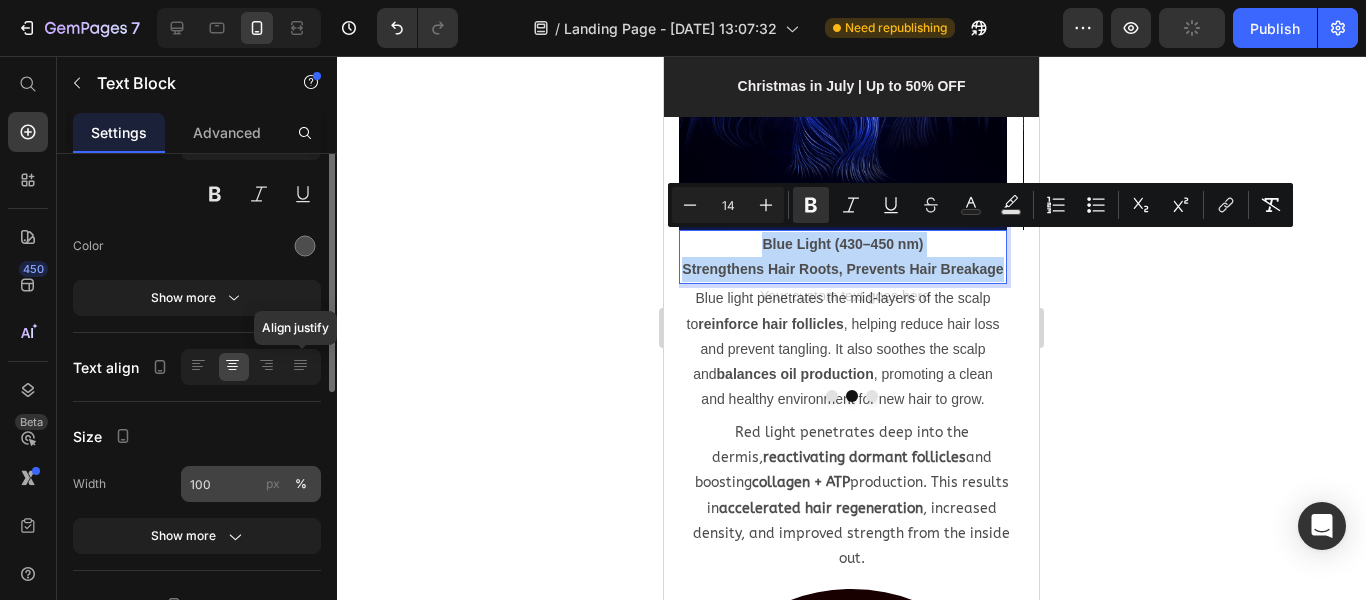scroll, scrollTop: 100, scrollLeft: 0, axis: vertical 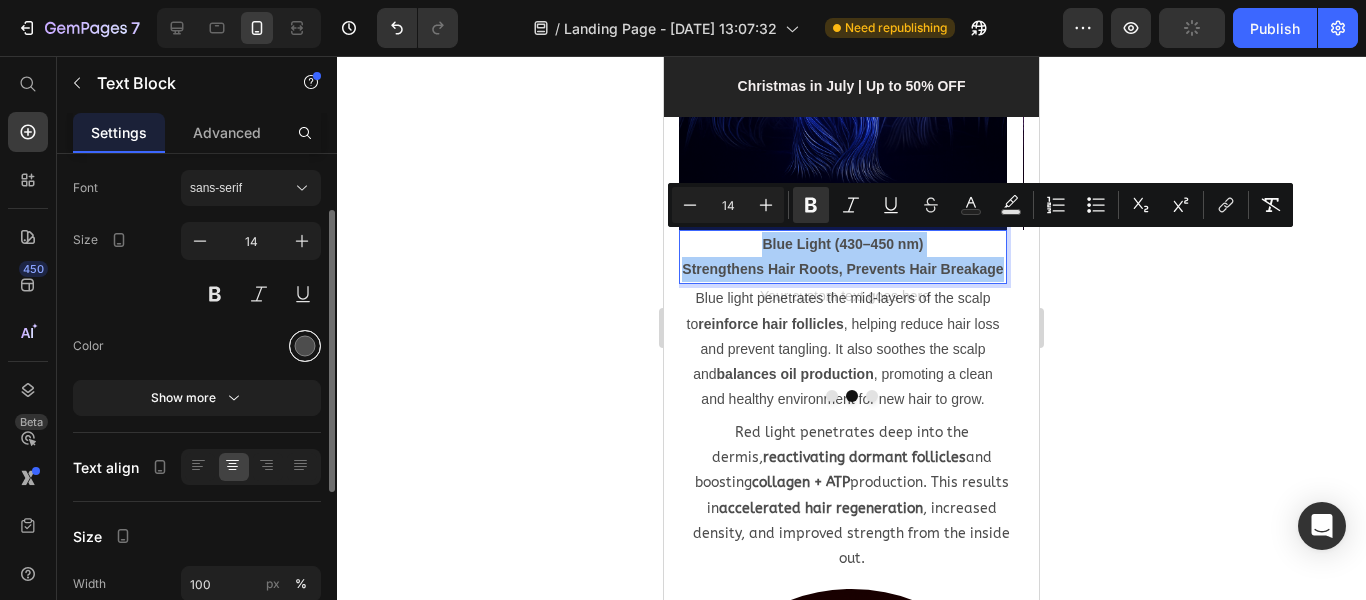 click at bounding box center [305, 346] 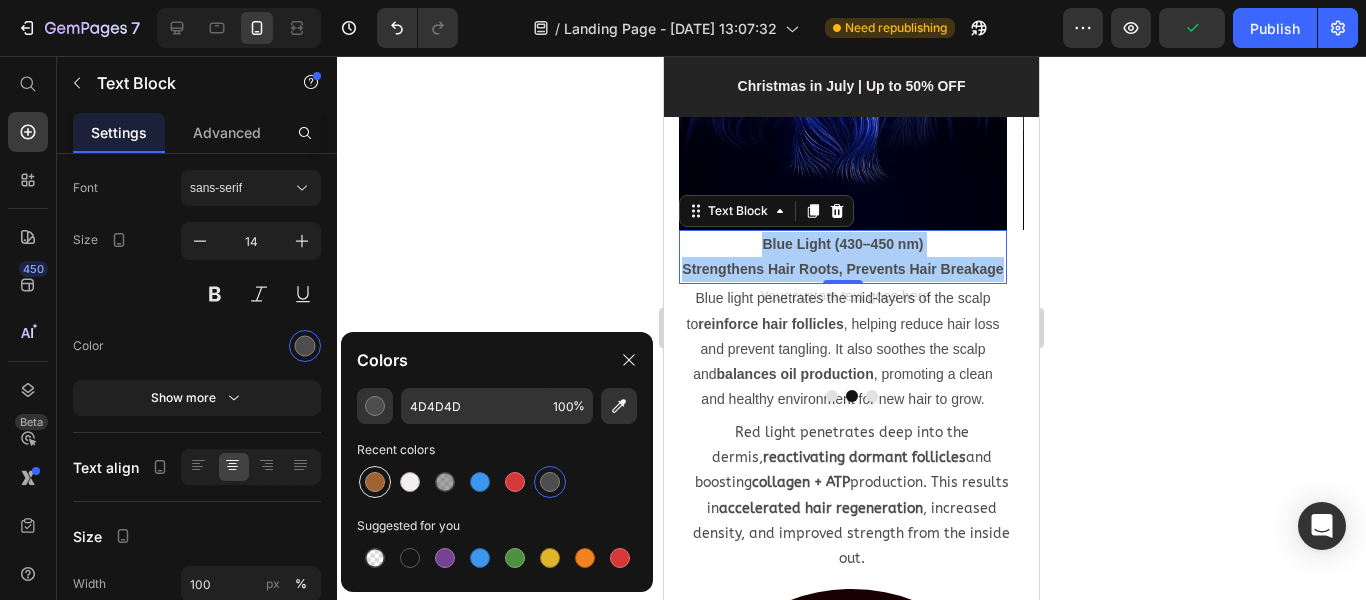 click at bounding box center (375, 482) 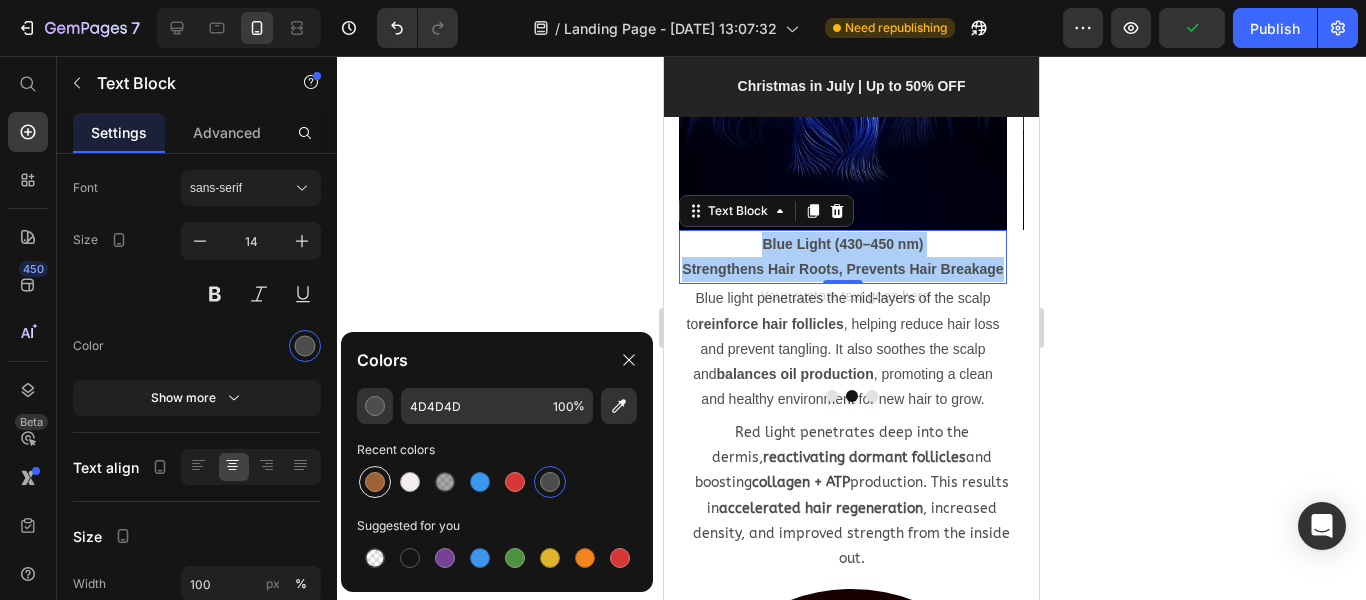 type on "9F6235" 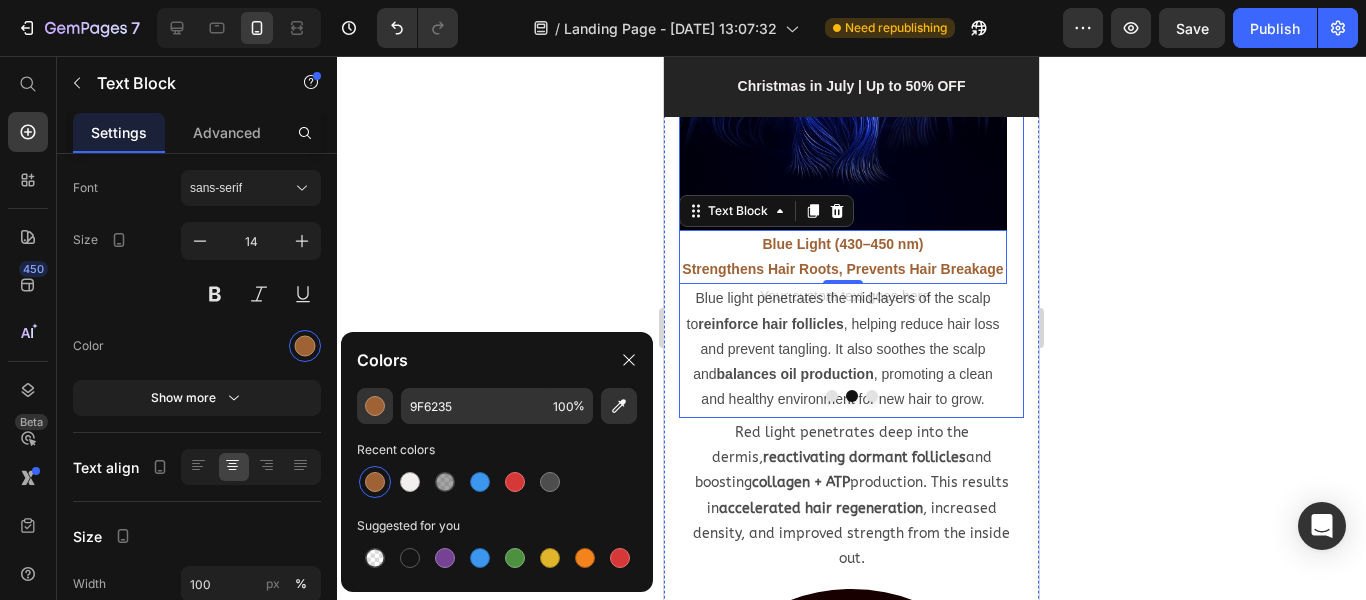 click at bounding box center [872, 396] 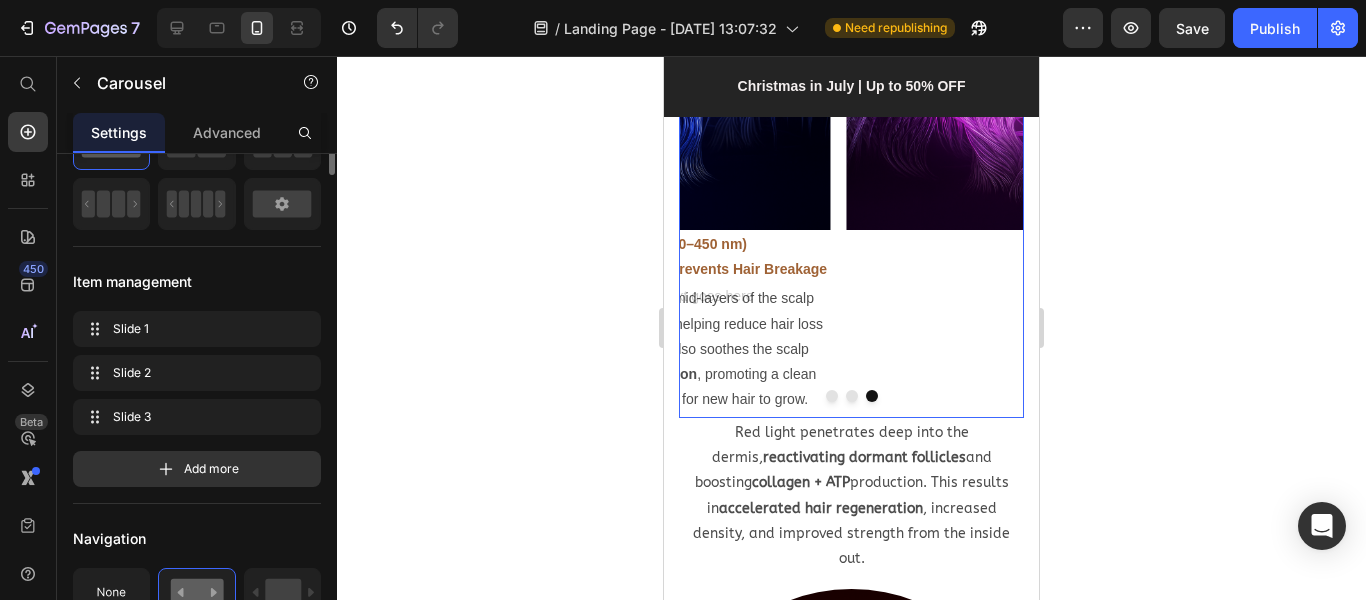 scroll, scrollTop: 0, scrollLeft: 0, axis: both 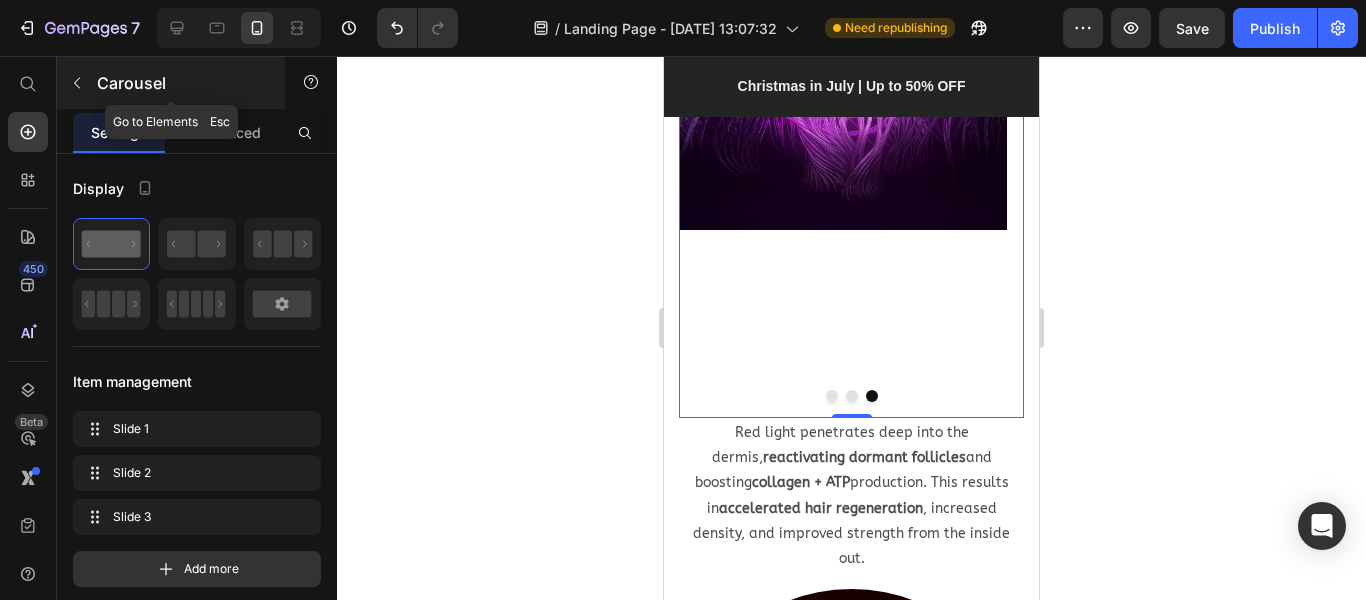 click 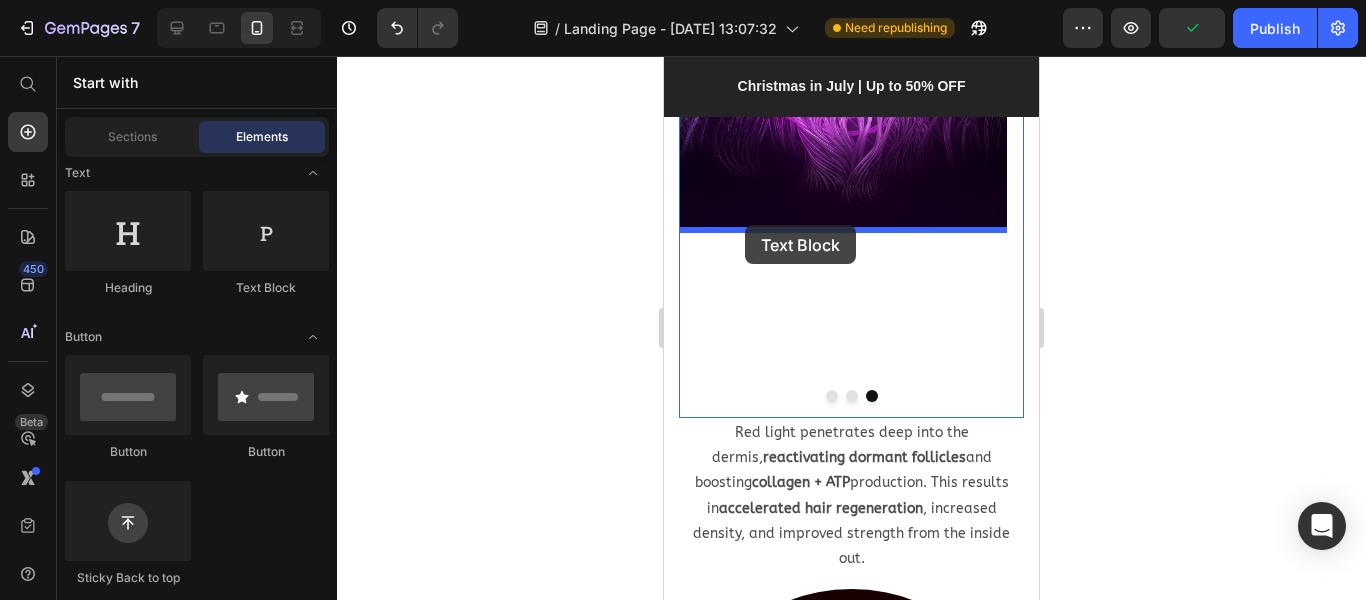 drag, startPoint x: 1132, startPoint y: 297, endPoint x: 745, endPoint y: 225, distance: 393.6407 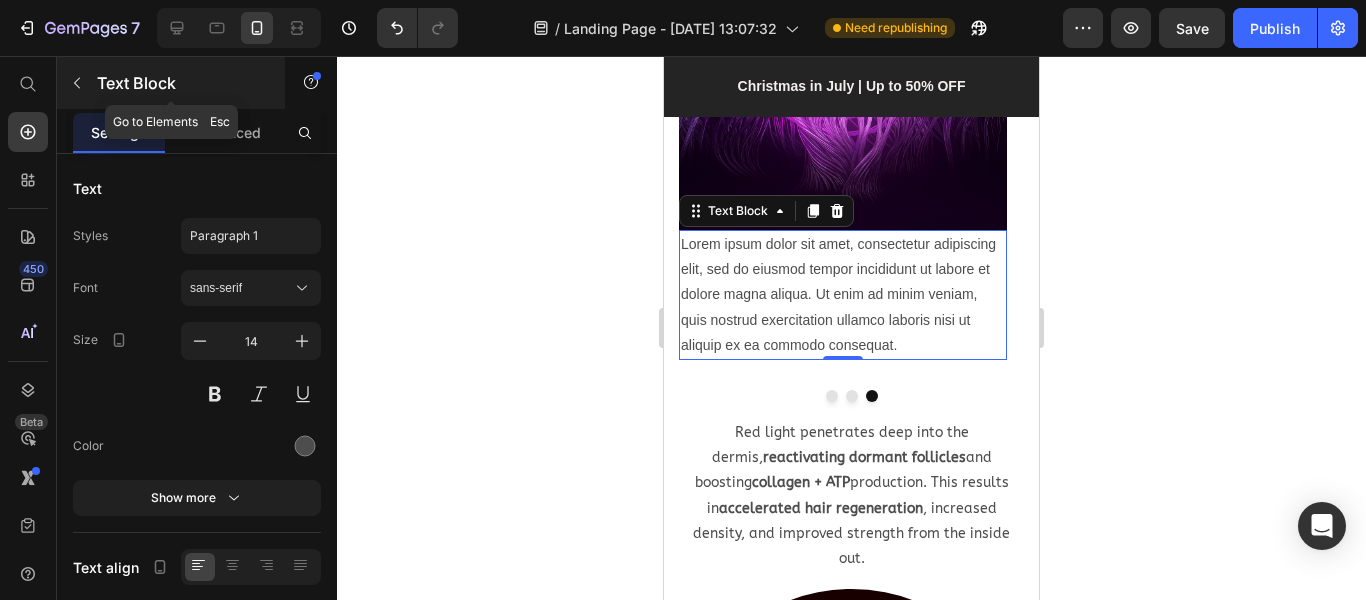 click 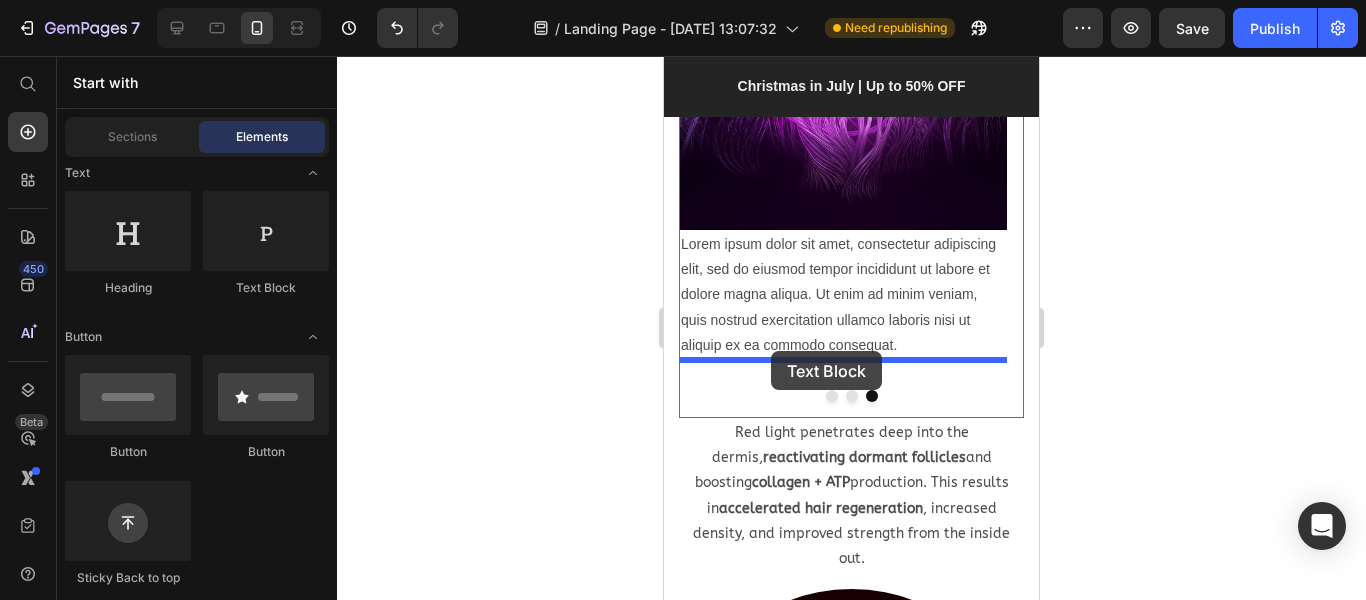 drag, startPoint x: 939, startPoint y: 314, endPoint x: 771, endPoint y: 351, distance: 172.02615 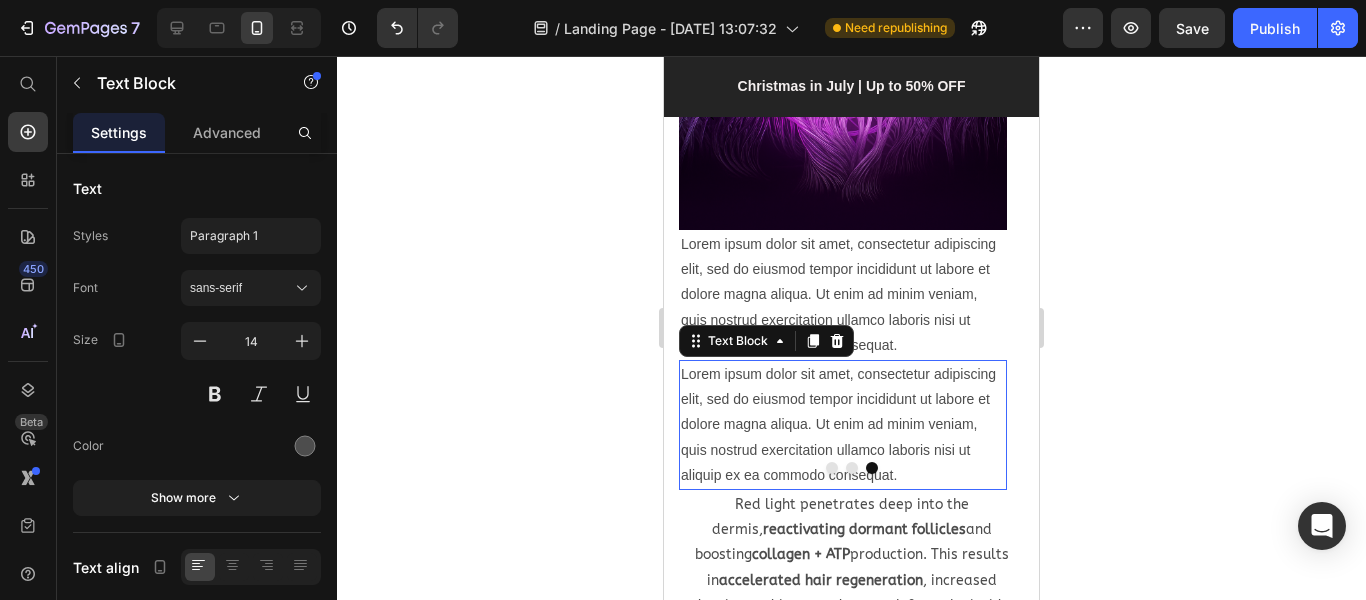 scroll, scrollTop: 2406, scrollLeft: 0, axis: vertical 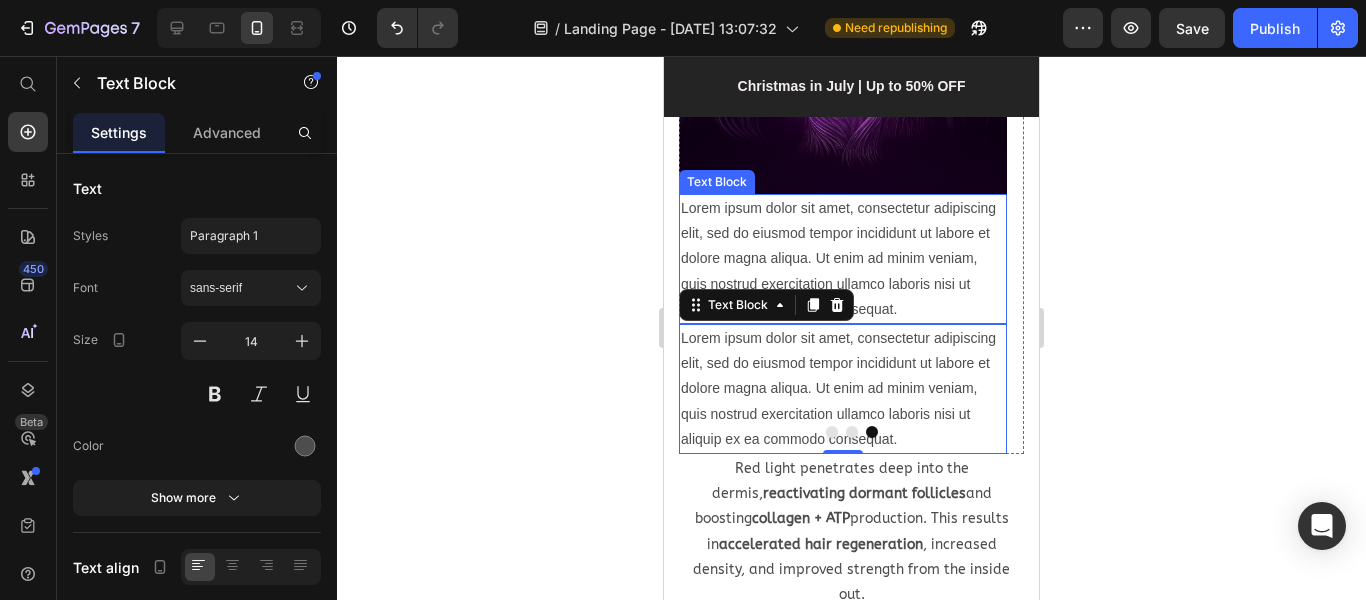 click on "Lorem ipsum dolor sit amet, consectetur adipiscing elit, sed do eiusmod tempor incididunt ut labore et dolore magna aliqua. Ut enim ad minim veniam, quis nostrud exercitation ullamco laboris nisi ut aliquip ex ea commodo consequat." at bounding box center [843, 259] 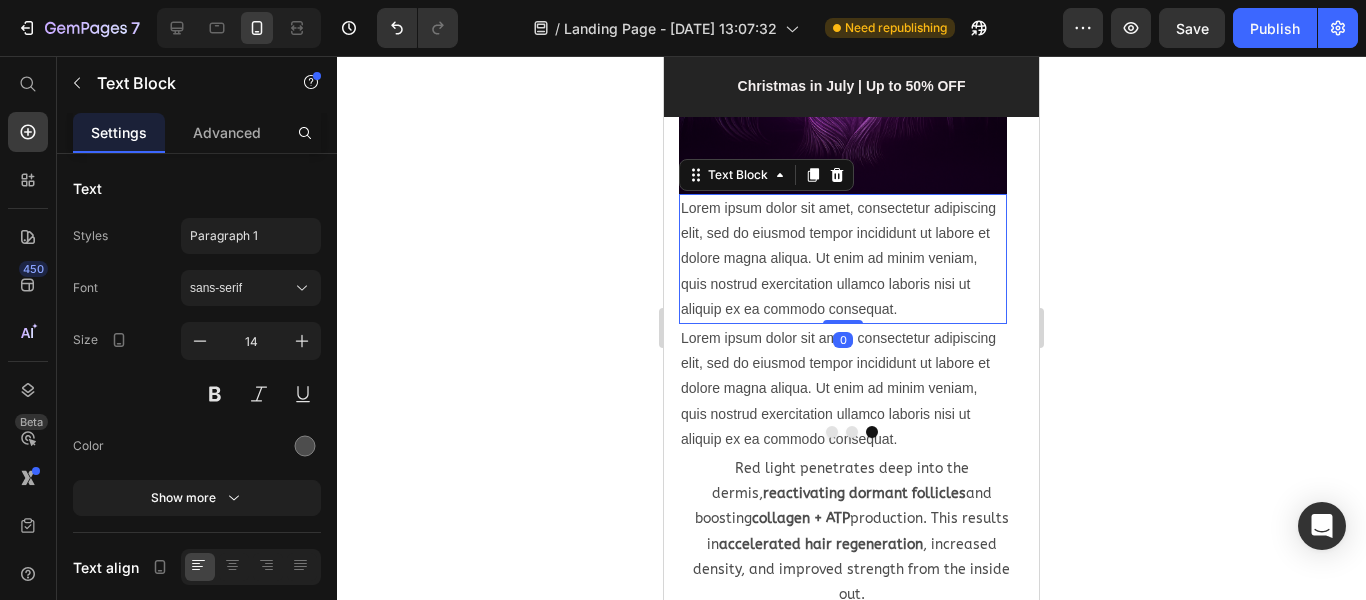 click on "Lorem ipsum dolor sit amet, consectetur adipiscing elit, sed do eiusmod tempor incididunt ut labore et dolore magna aliqua. Ut enim ad minim veniam, quis nostrud exercitation ullamco laboris nisi ut aliquip ex ea commodo consequat." at bounding box center [843, 259] 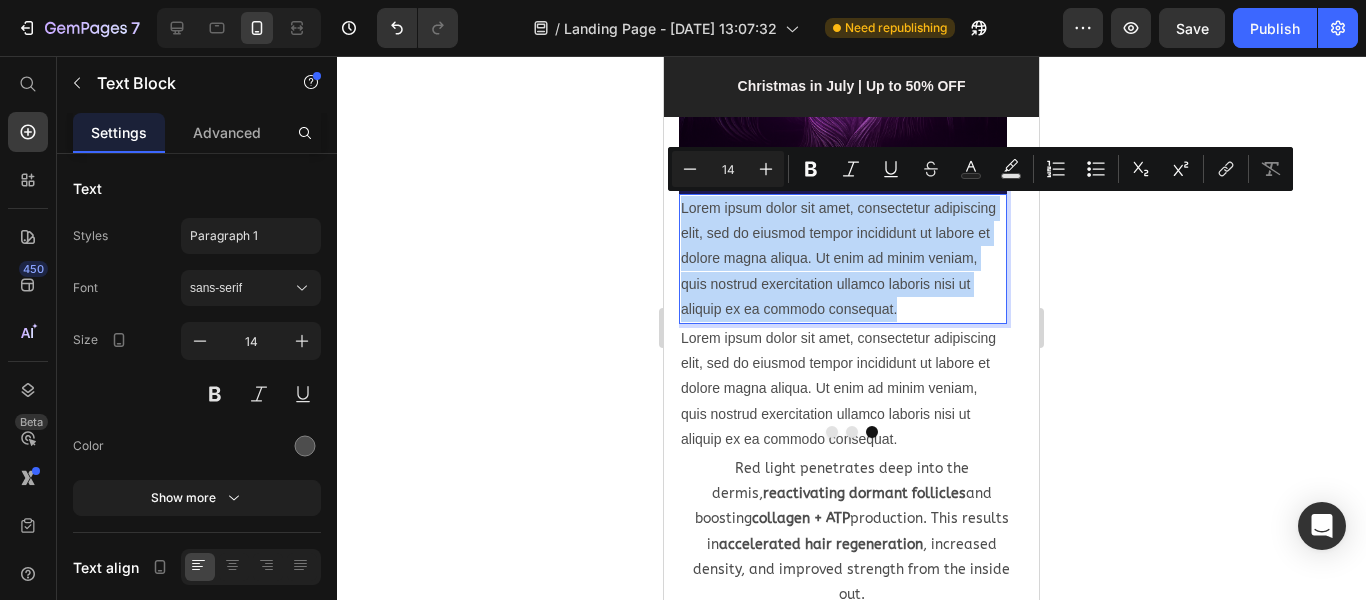 drag, startPoint x: 906, startPoint y: 314, endPoint x: 679, endPoint y: 202, distance: 253.12645 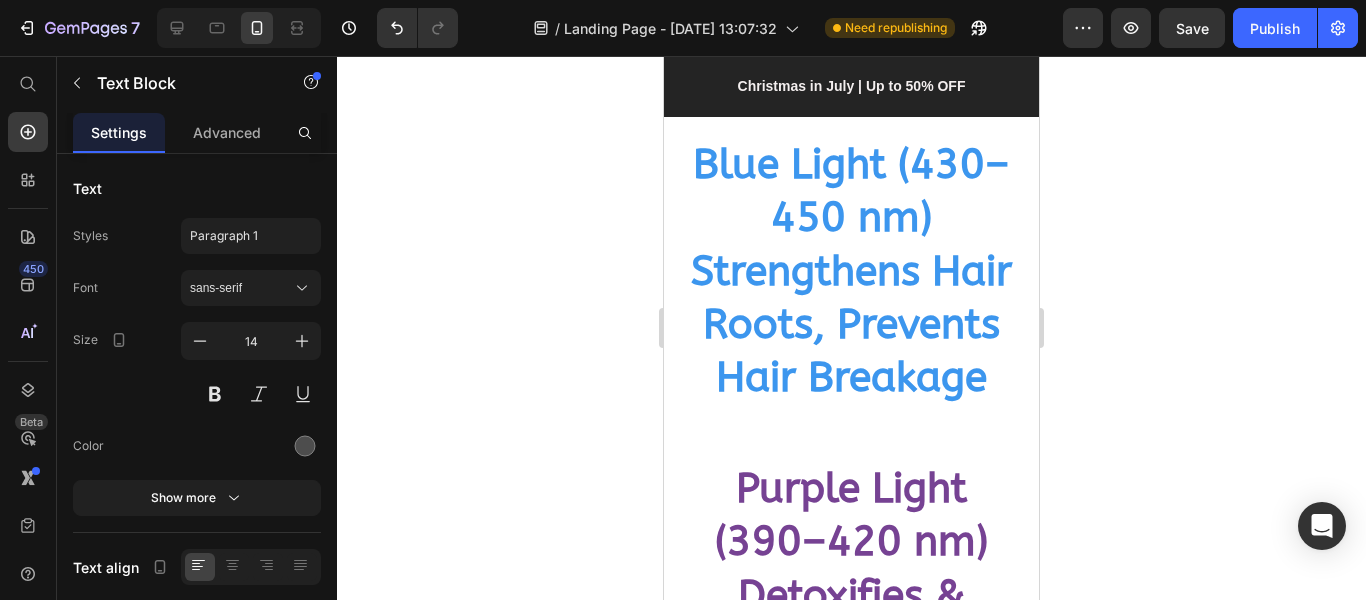 scroll, scrollTop: 4906, scrollLeft: 0, axis: vertical 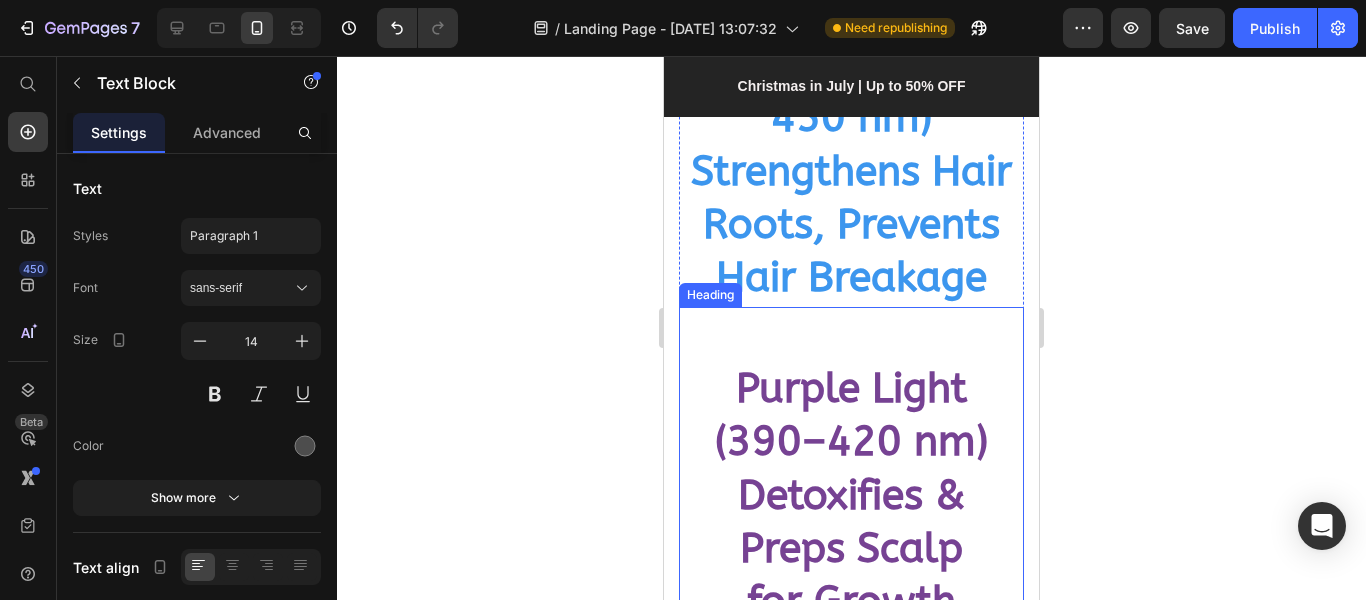 click on "Purple Light (390–420 nm)" at bounding box center (851, 415) 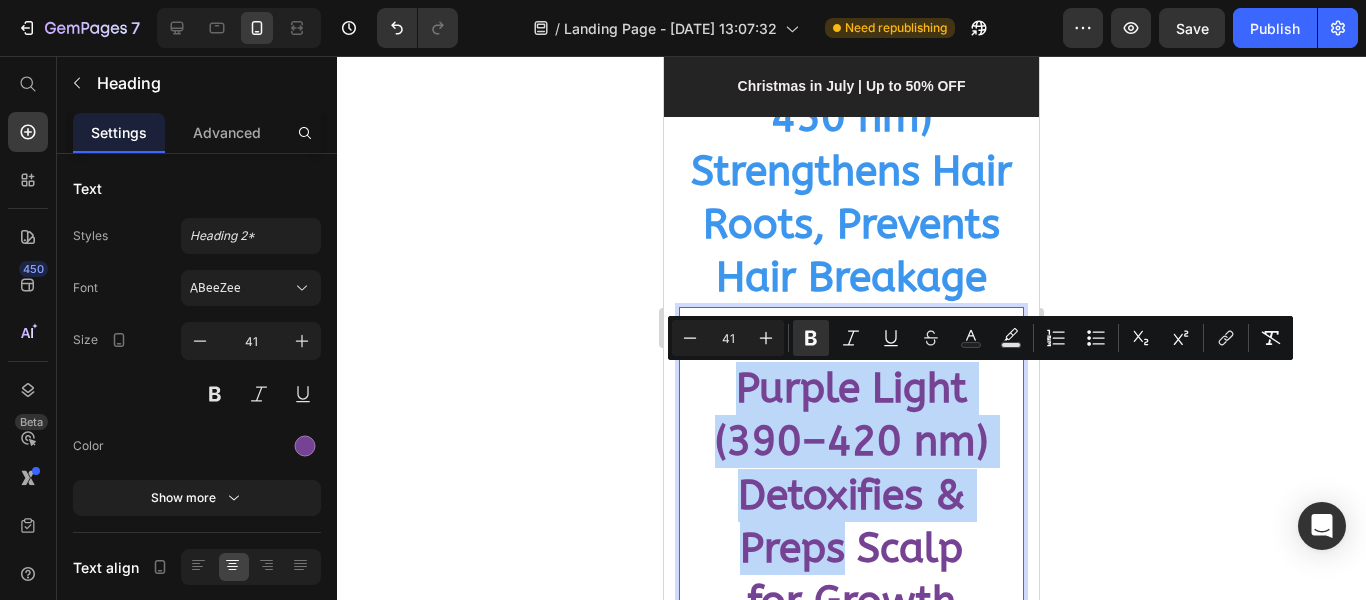 scroll, scrollTop: 5158, scrollLeft: 0, axis: vertical 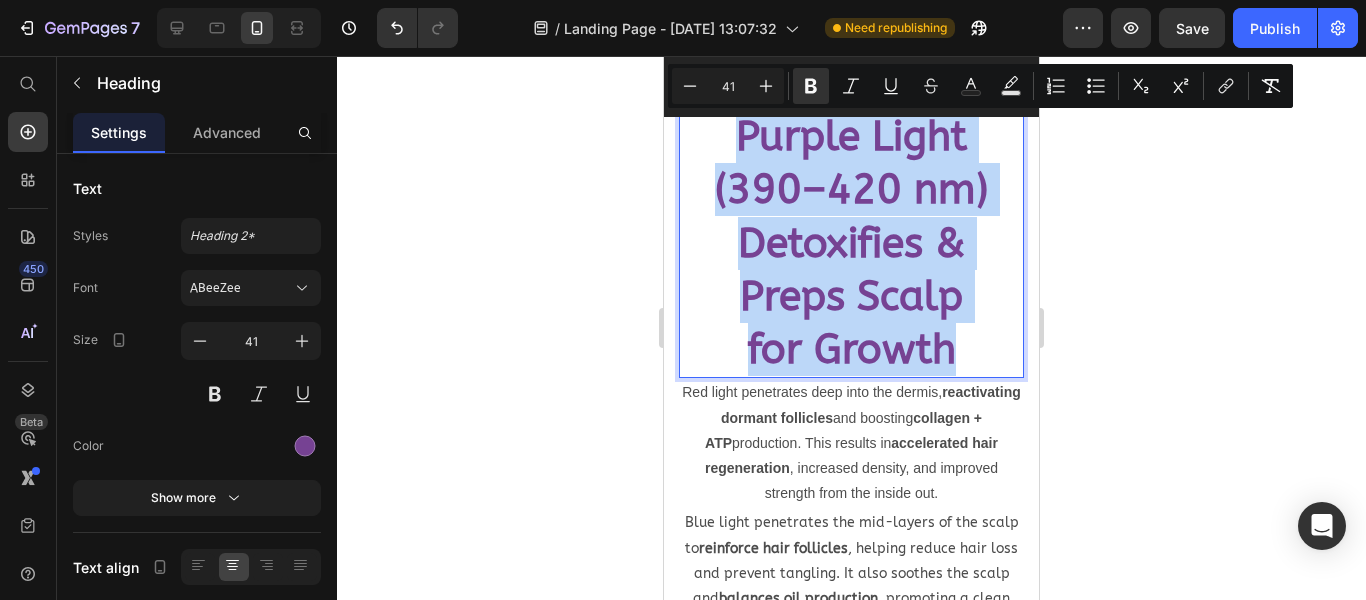 drag, startPoint x: 728, startPoint y: 392, endPoint x: 967, endPoint y: 350, distance: 242.66232 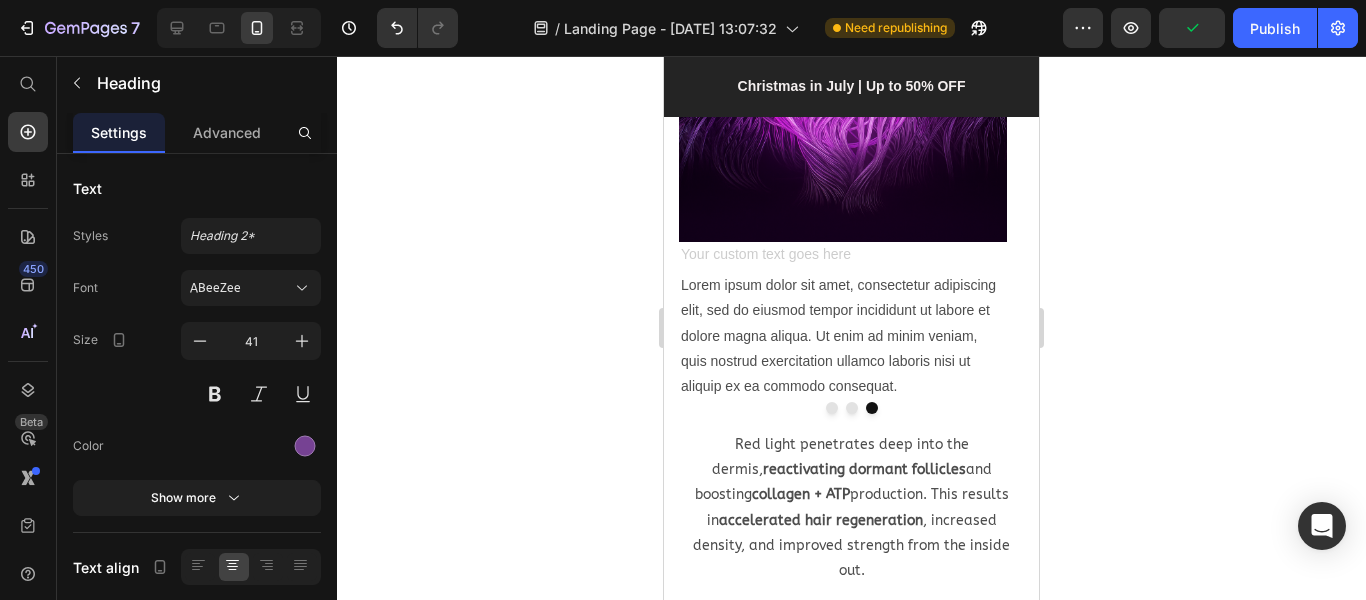 scroll, scrollTop: 2458, scrollLeft: 0, axis: vertical 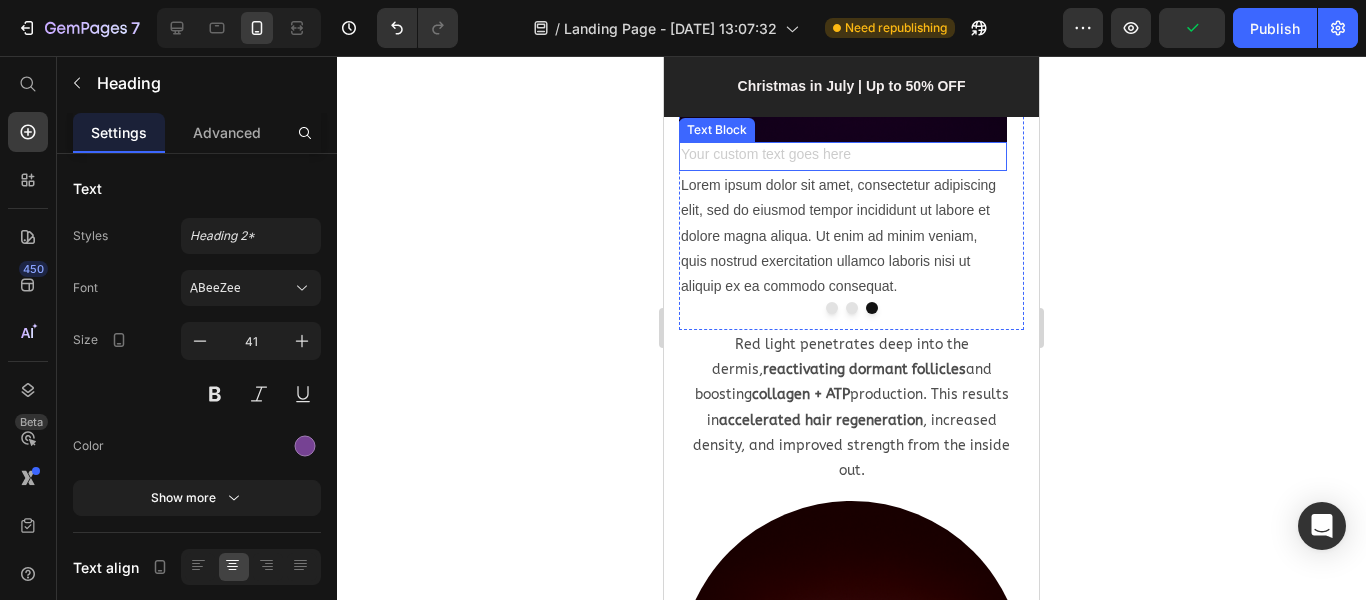 click at bounding box center (843, 156) 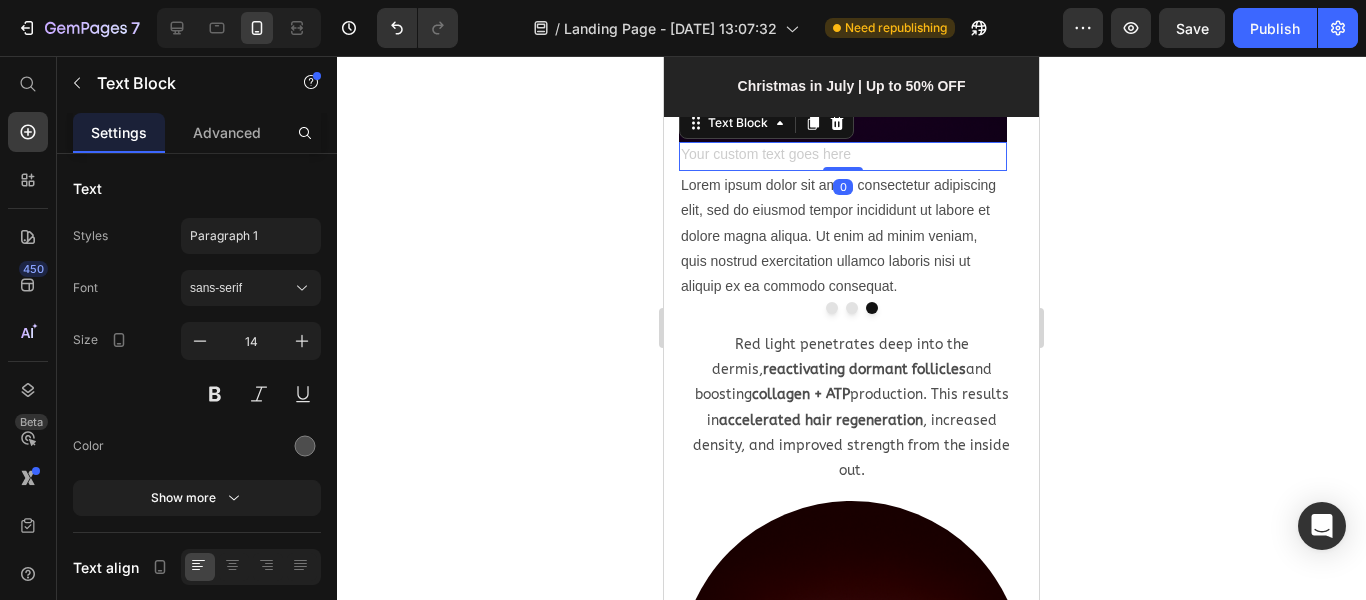click at bounding box center (843, 156) 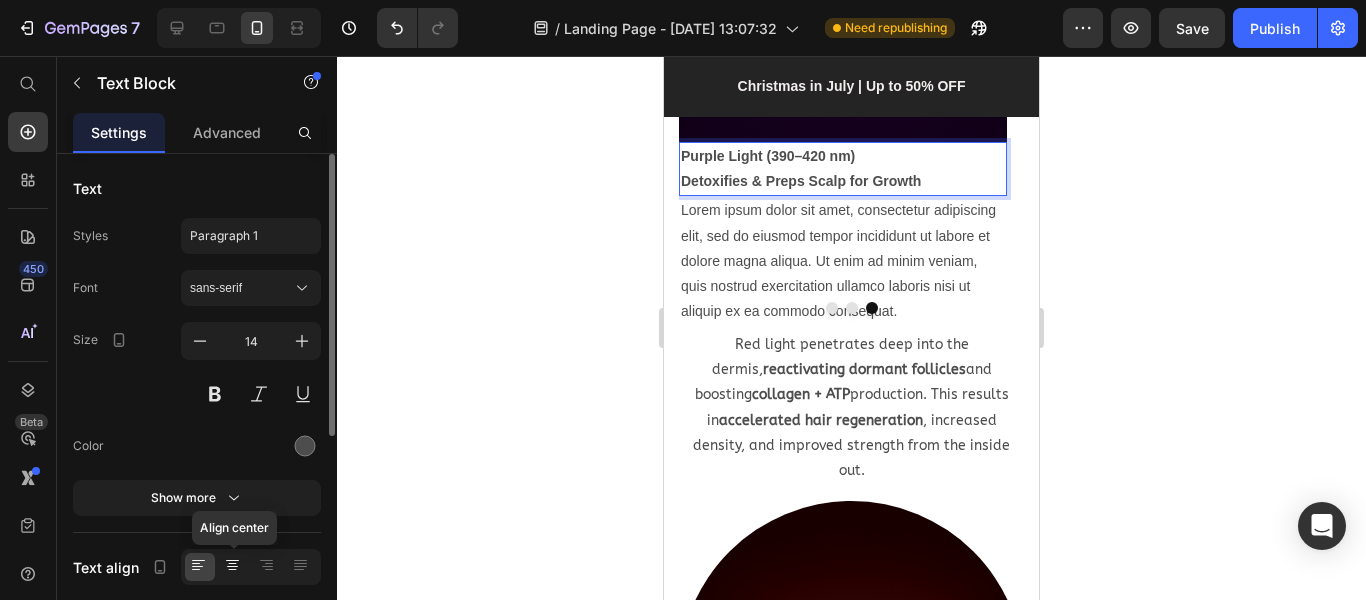 click 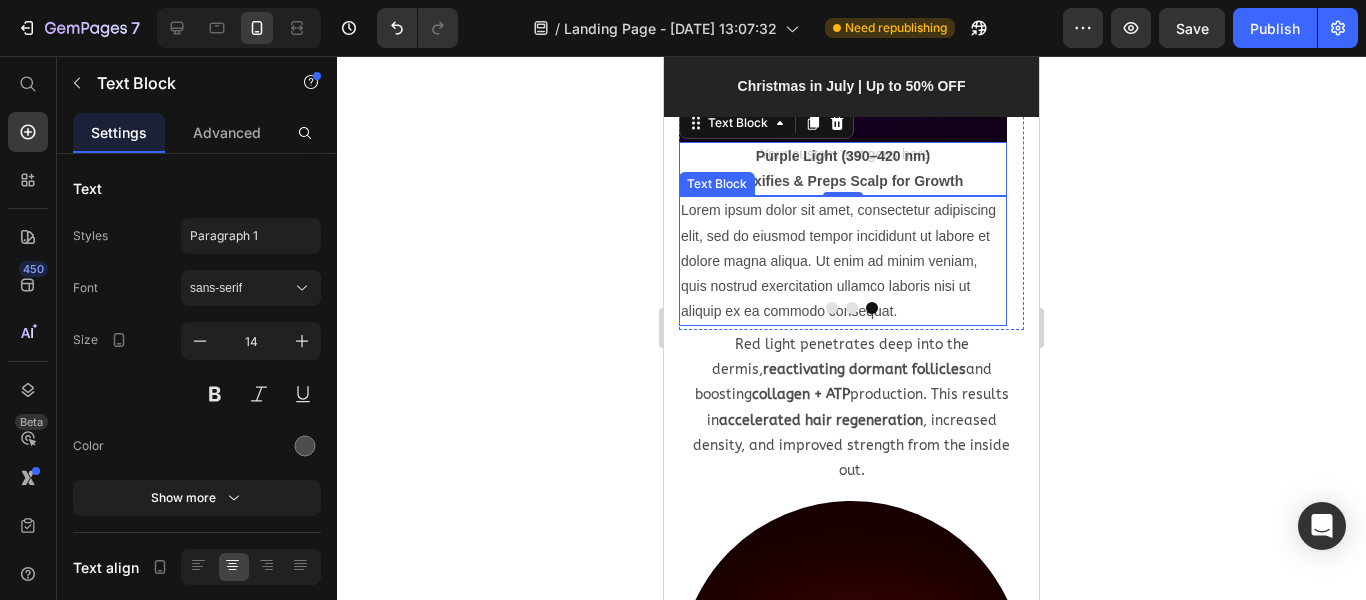 click on "Lorem ipsum dolor sit amet, consectetur adipiscing elit, sed do eiusmod tempor incididunt ut labore et dolore magna aliqua. Ut enim ad minim veniam, quis nostrud exercitation ullamco laboris nisi ut aliquip ex ea commodo consequat." at bounding box center [843, 261] 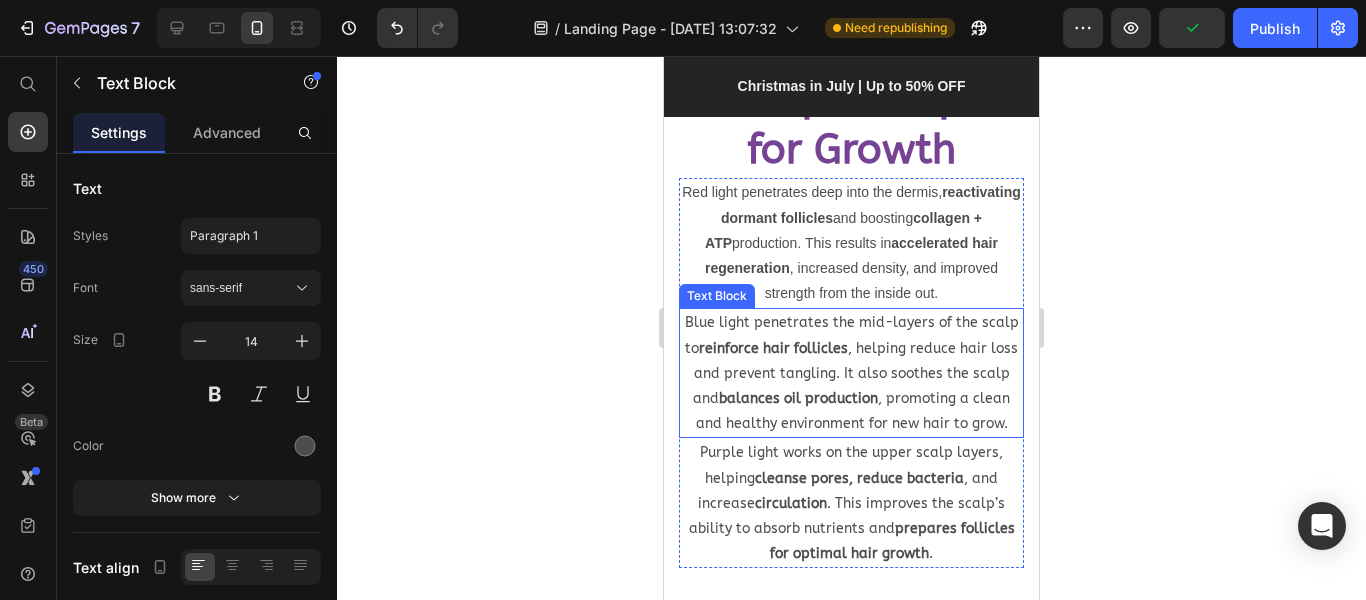 scroll, scrollTop: 5558, scrollLeft: 0, axis: vertical 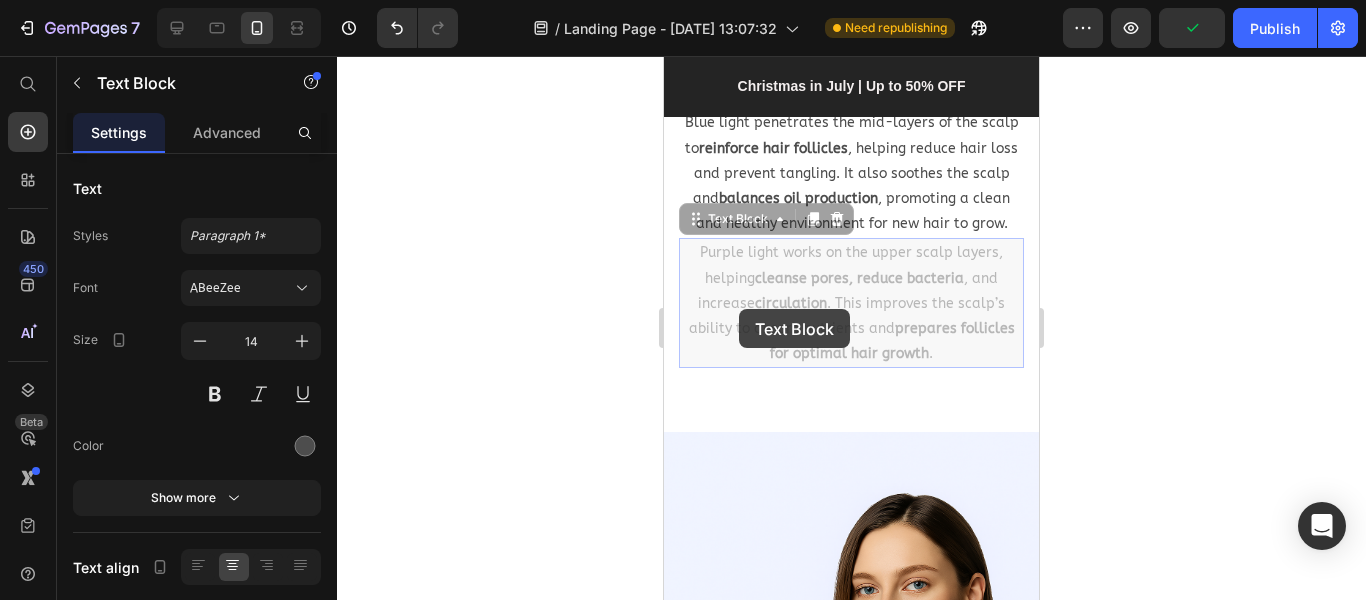 drag, startPoint x: 713, startPoint y: 293, endPoint x: 698, endPoint y: 289, distance: 15.524175 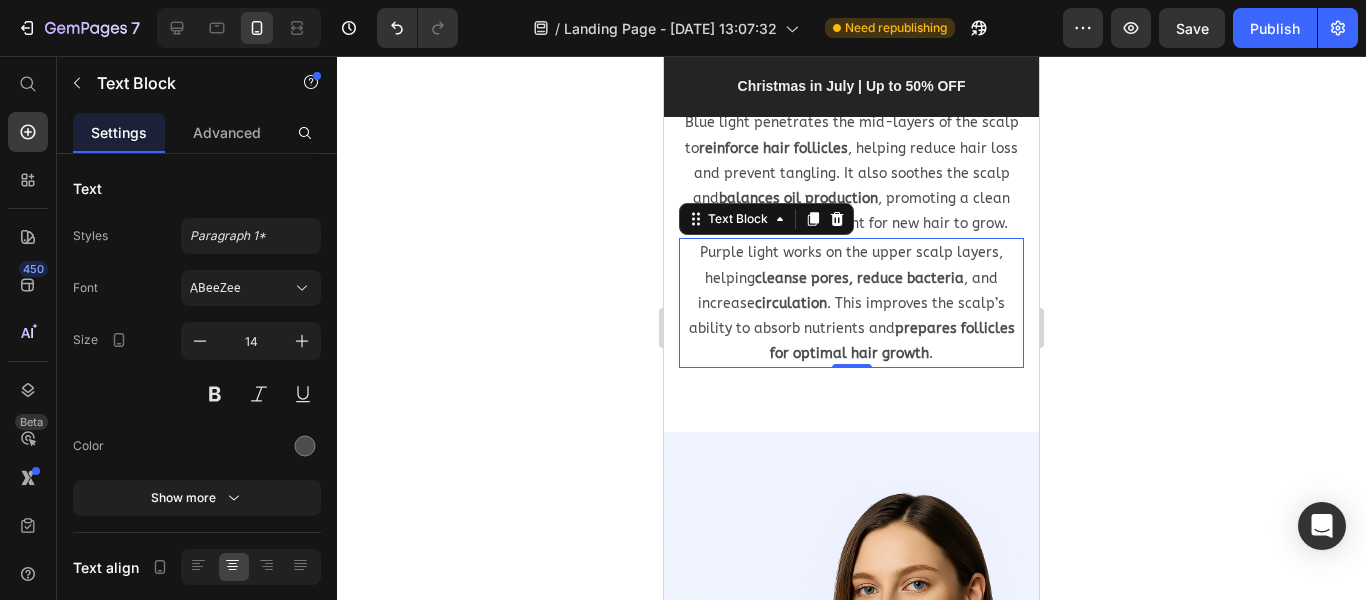 click on "Purple light works on the upper scalp layers, helping  cleanse pores, reduce bacteria , and increase  circulation . This improves the scalp’s ability to absorb nutrients and  prepares follicles for optimal hair growth ." at bounding box center [851, 303] 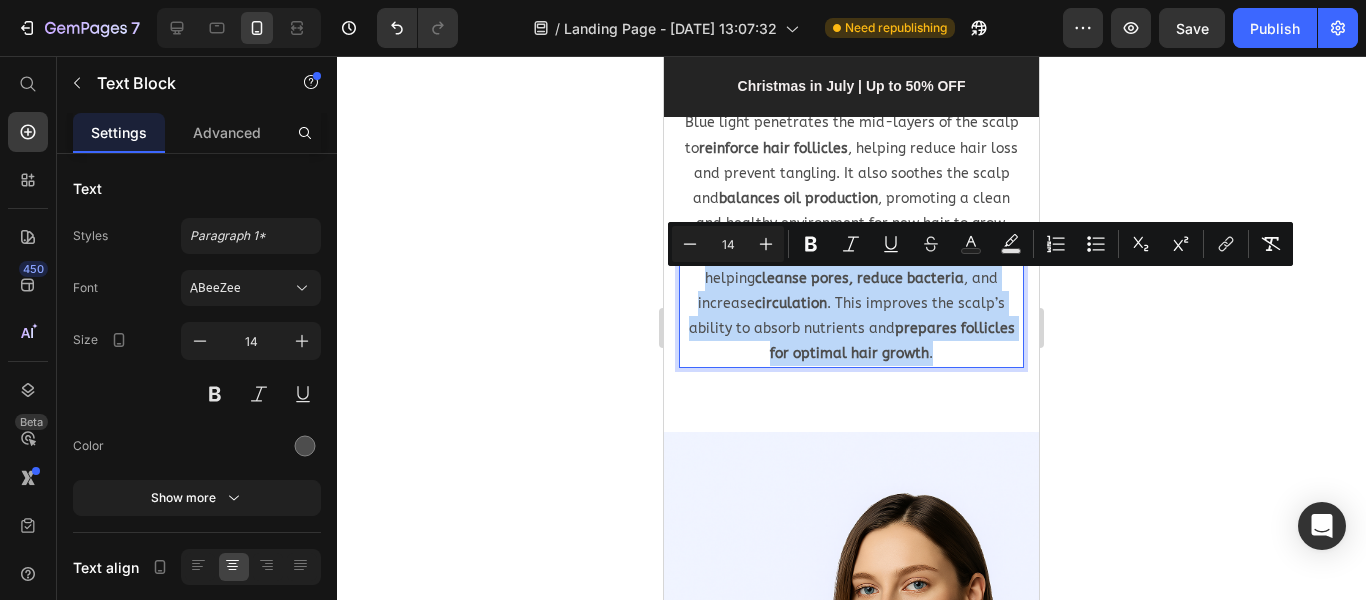drag, startPoint x: 697, startPoint y: 286, endPoint x: 924, endPoint y: 389, distance: 249.27495 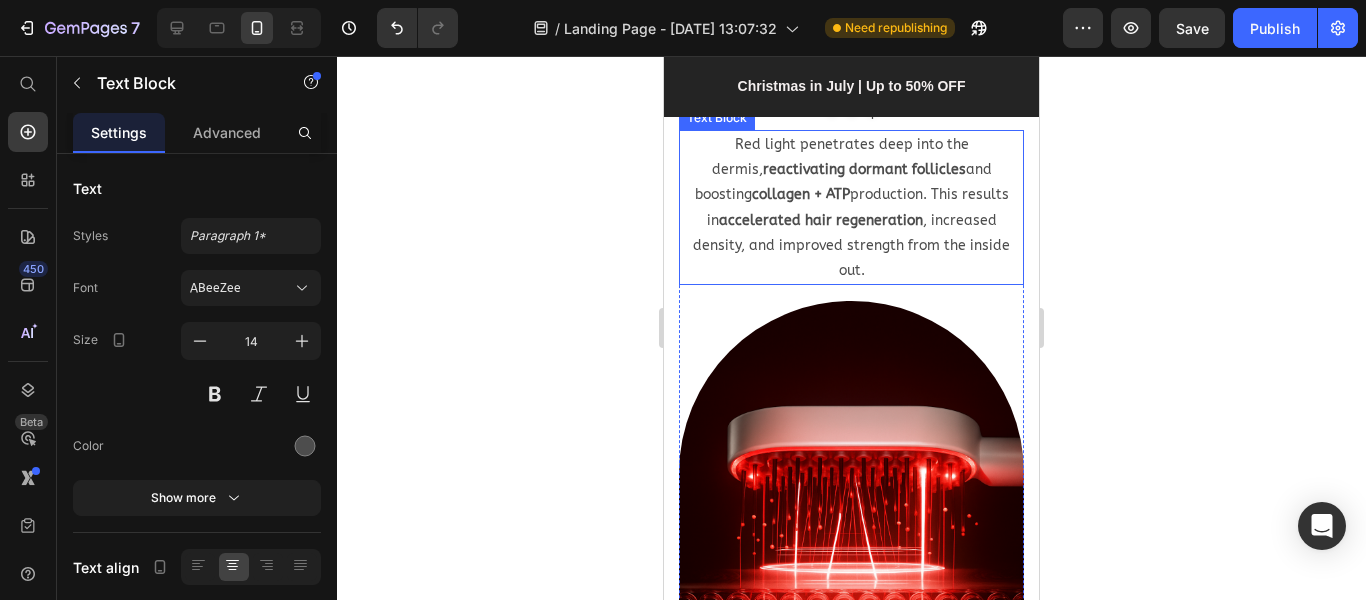 scroll, scrollTop: 2358, scrollLeft: 0, axis: vertical 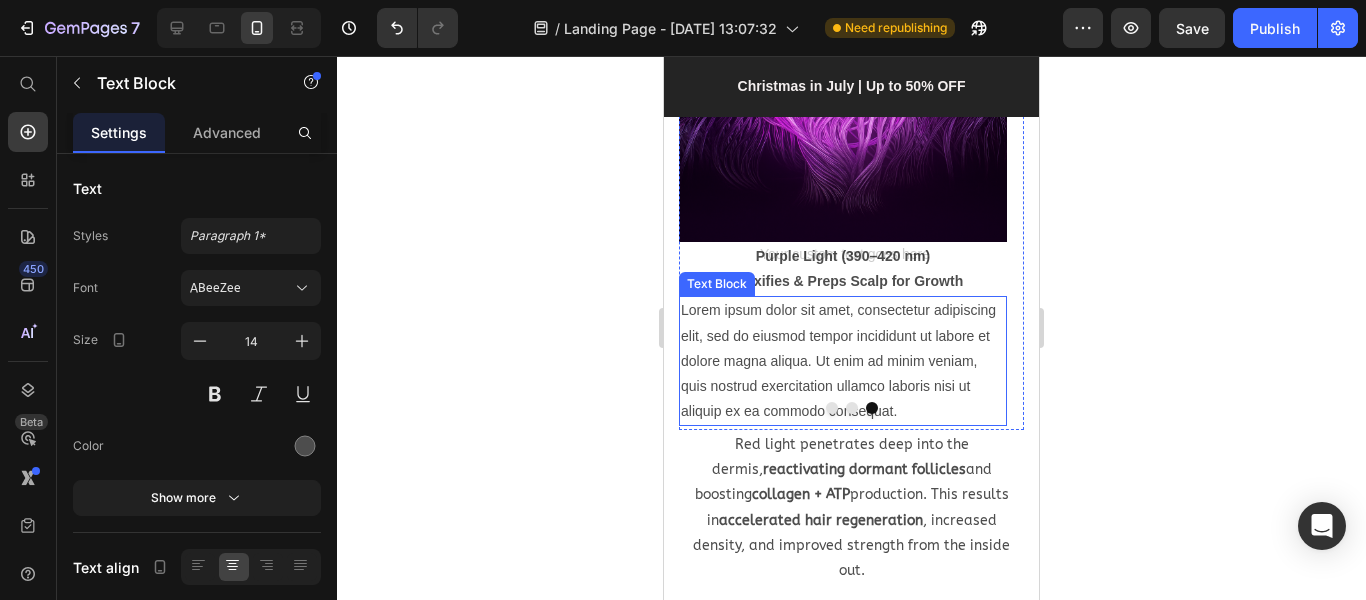 click on "Lorem ipsum dolor sit amet, consectetur adipiscing elit, sed do eiusmod tempor incididunt ut labore et dolore magna aliqua. Ut enim ad minim veniam, quis nostrud exercitation ullamco laboris nisi ut aliquip ex ea commodo consequat." at bounding box center (843, 361) 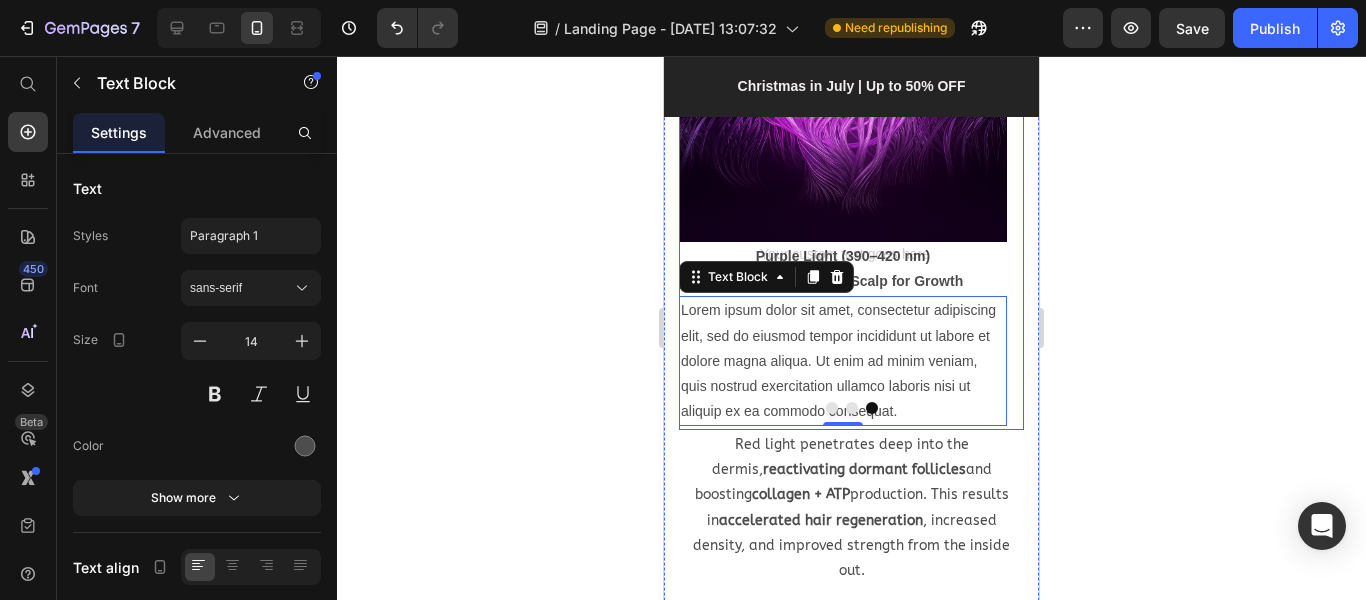 click at bounding box center [851, 408] 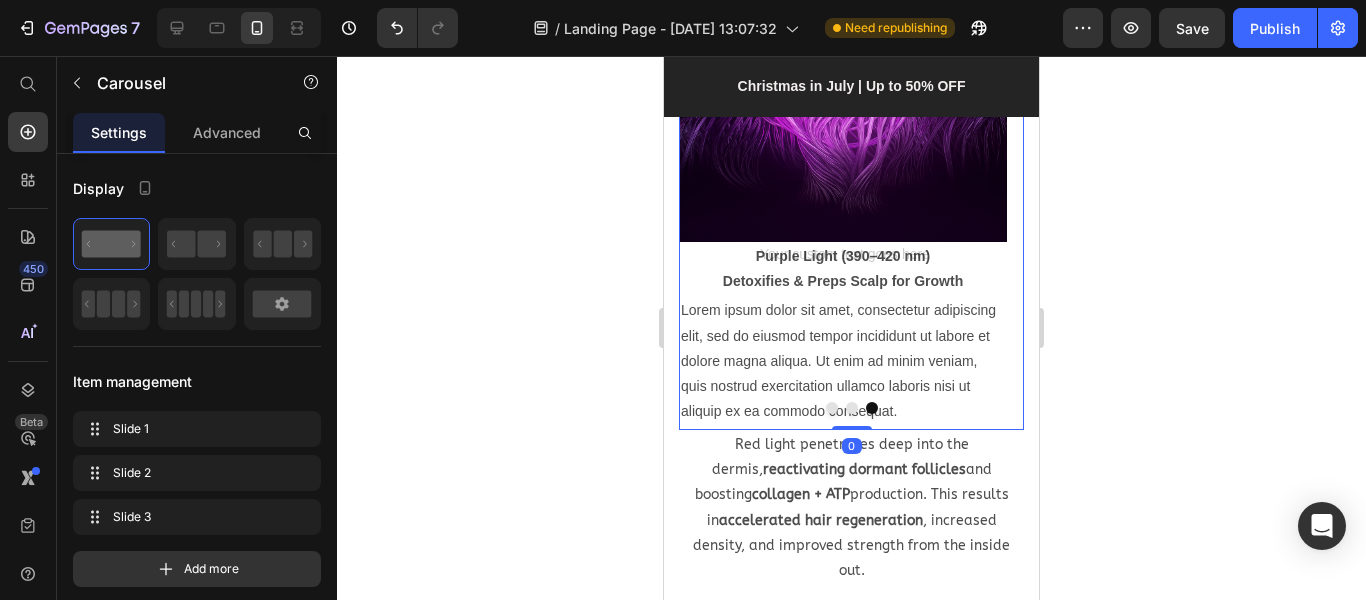 click at bounding box center (851, 408) 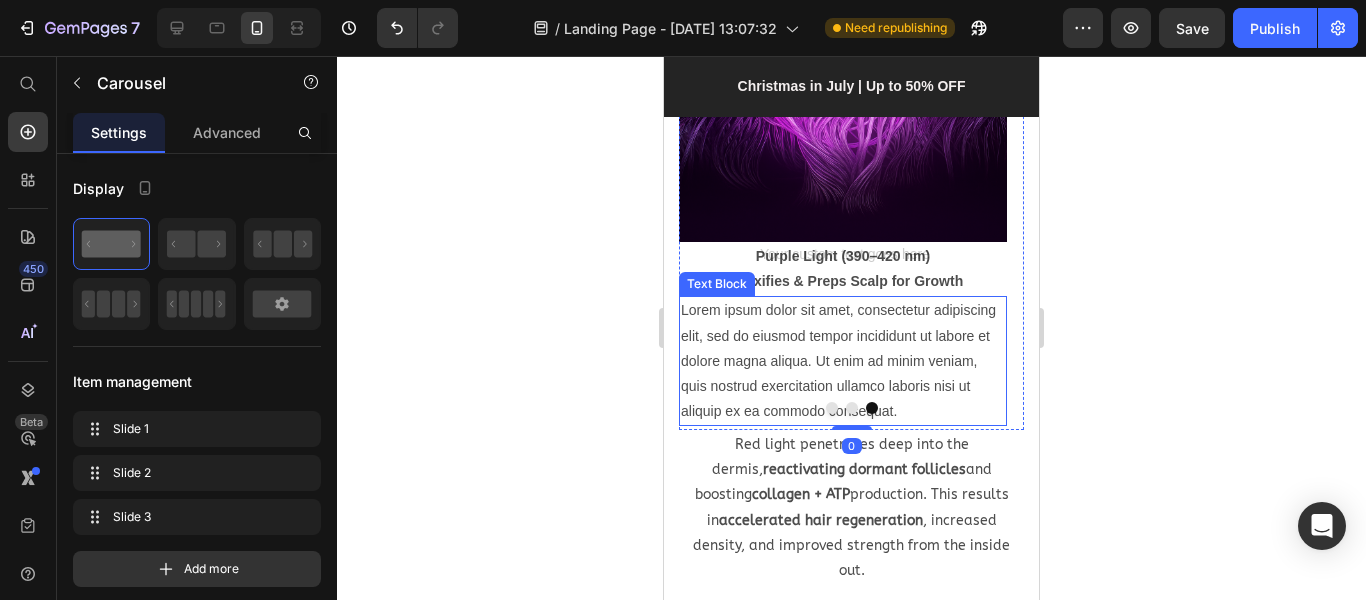 click on "Lorem ipsum dolor sit amet, consectetur adipiscing elit, sed do eiusmod tempor incididunt ut labore et dolore magna aliqua. Ut enim ad minim veniam, quis nostrud exercitation ullamco laboris nisi ut aliquip ex ea commodo consequat." at bounding box center [843, 361] 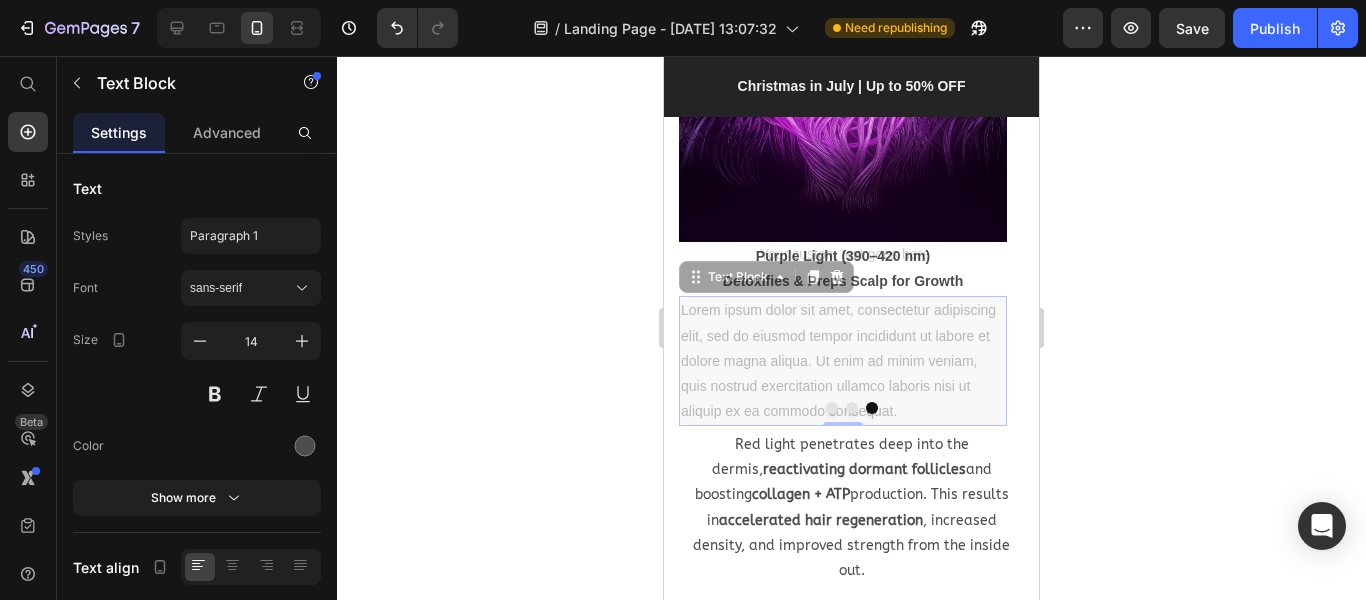 scroll, scrollTop: 2295, scrollLeft: 0, axis: vertical 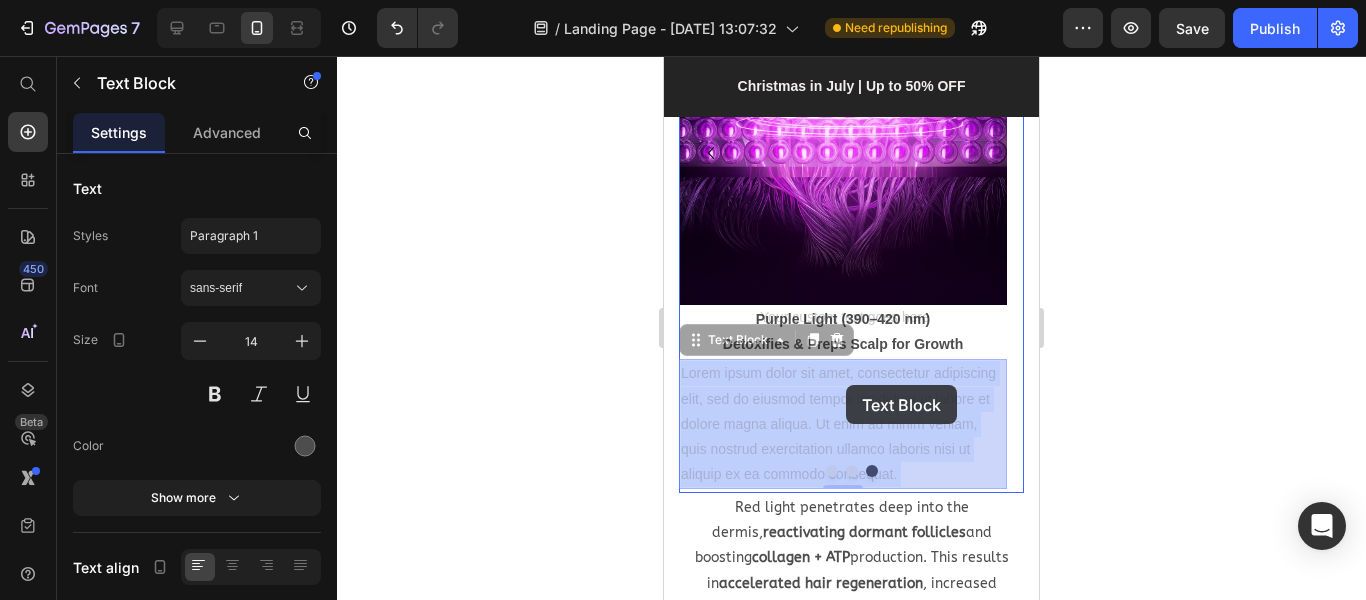 drag, startPoint x: 682, startPoint y: 311, endPoint x: 846, endPoint y: 385, distance: 179.92221 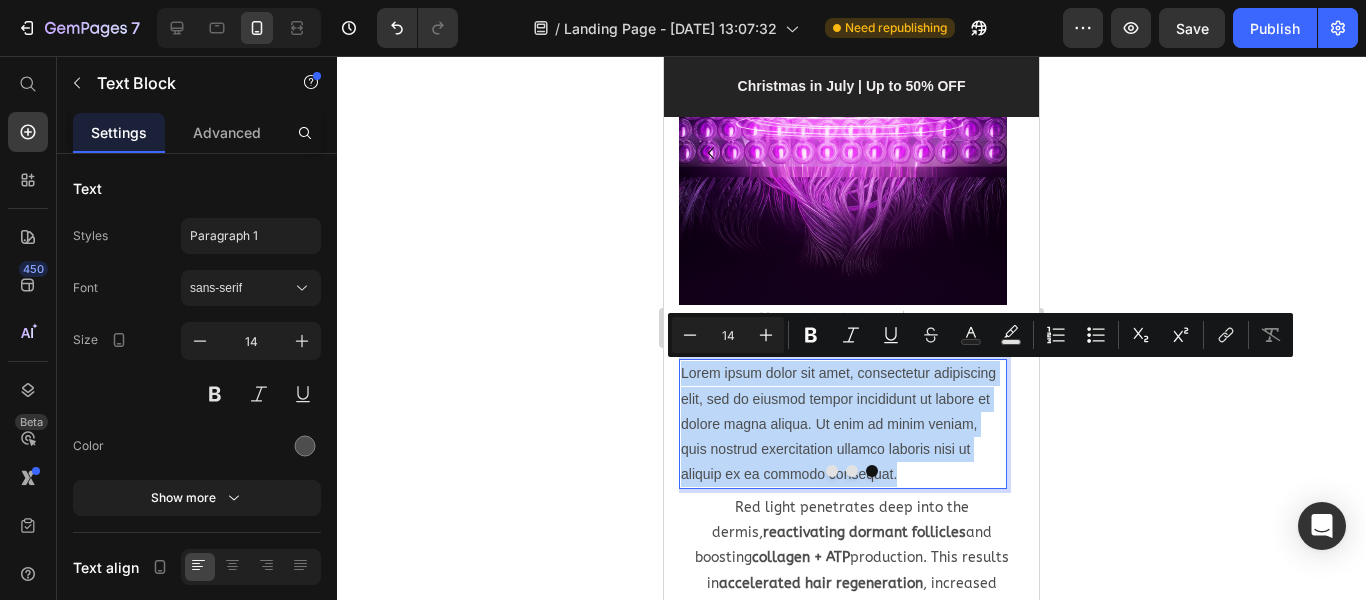 drag, startPoint x: 681, startPoint y: 374, endPoint x: 905, endPoint y: 477, distance: 246.54614 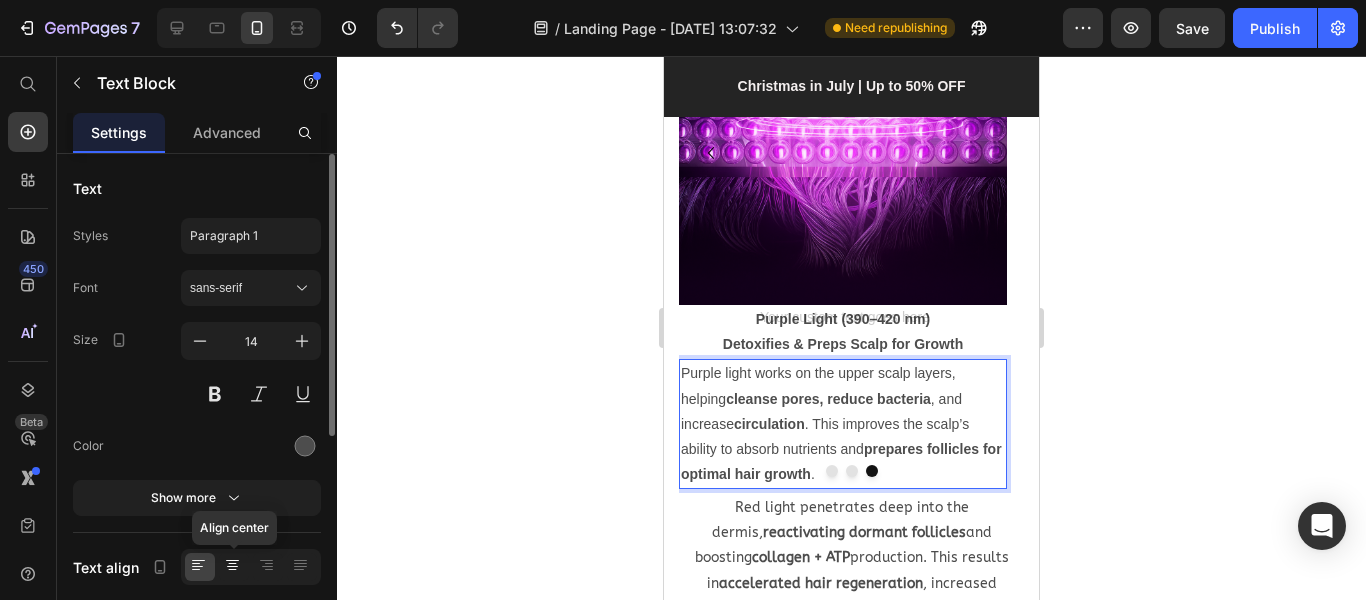 click 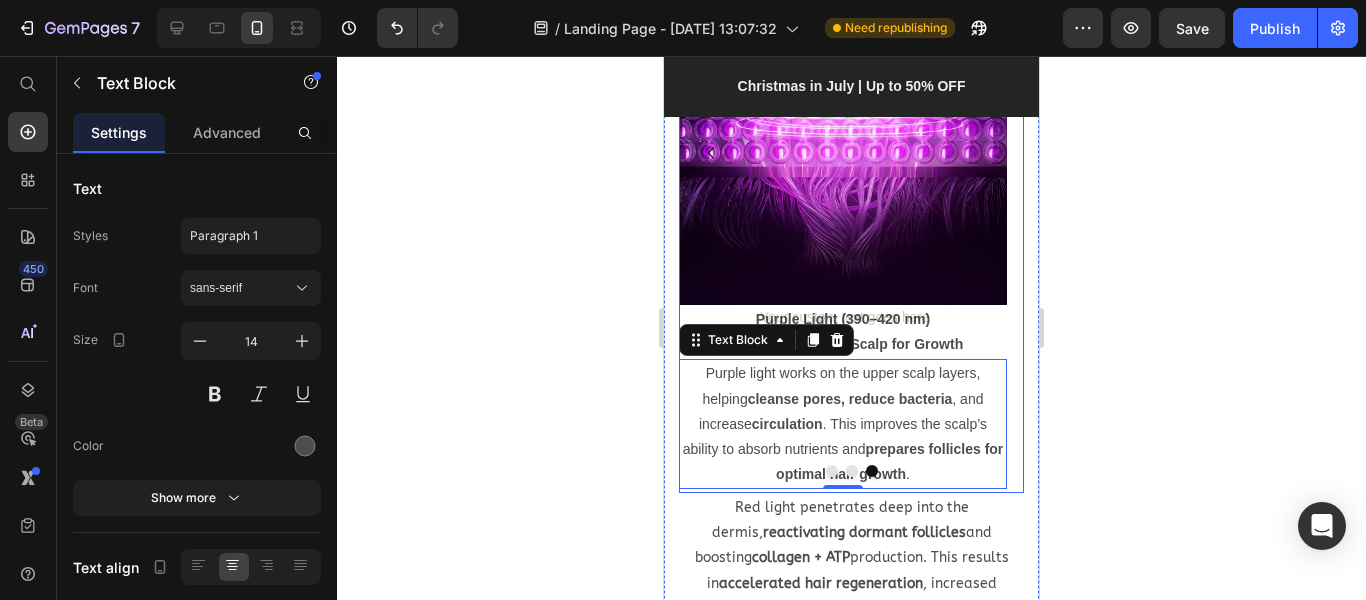 click at bounding box center [851, 471] 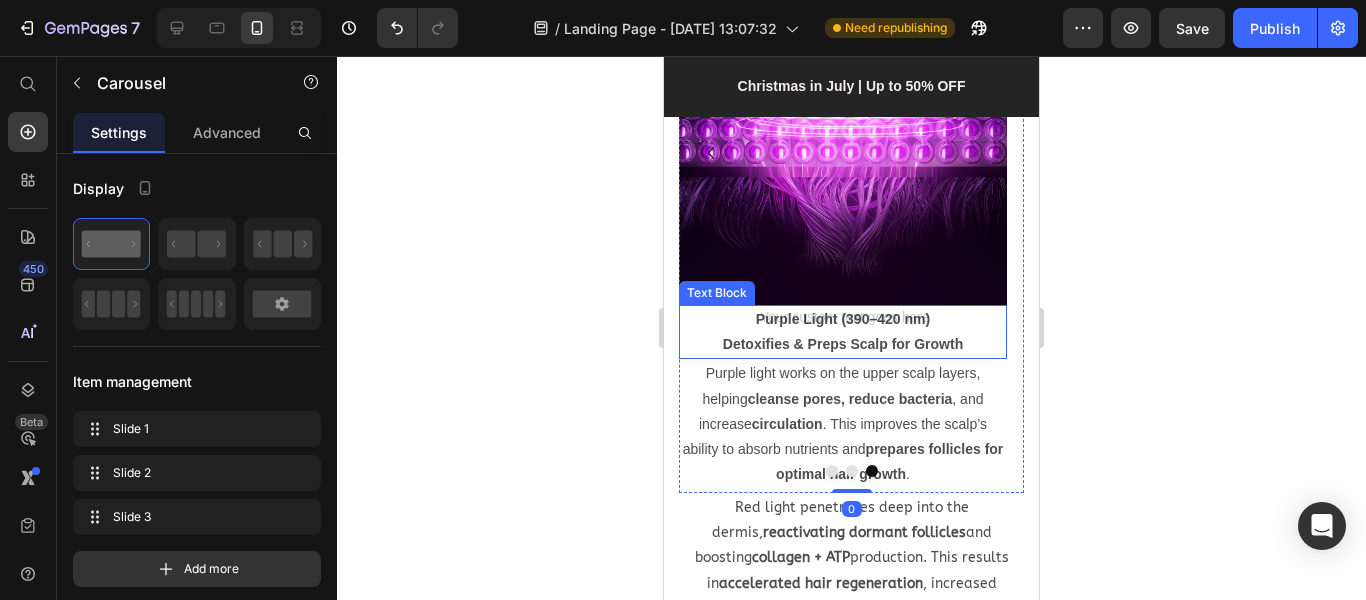 click on "Purple Light (390–420 nm) Detoxifies & Preps Scalp for Growth" at bounding box center [843, 332] 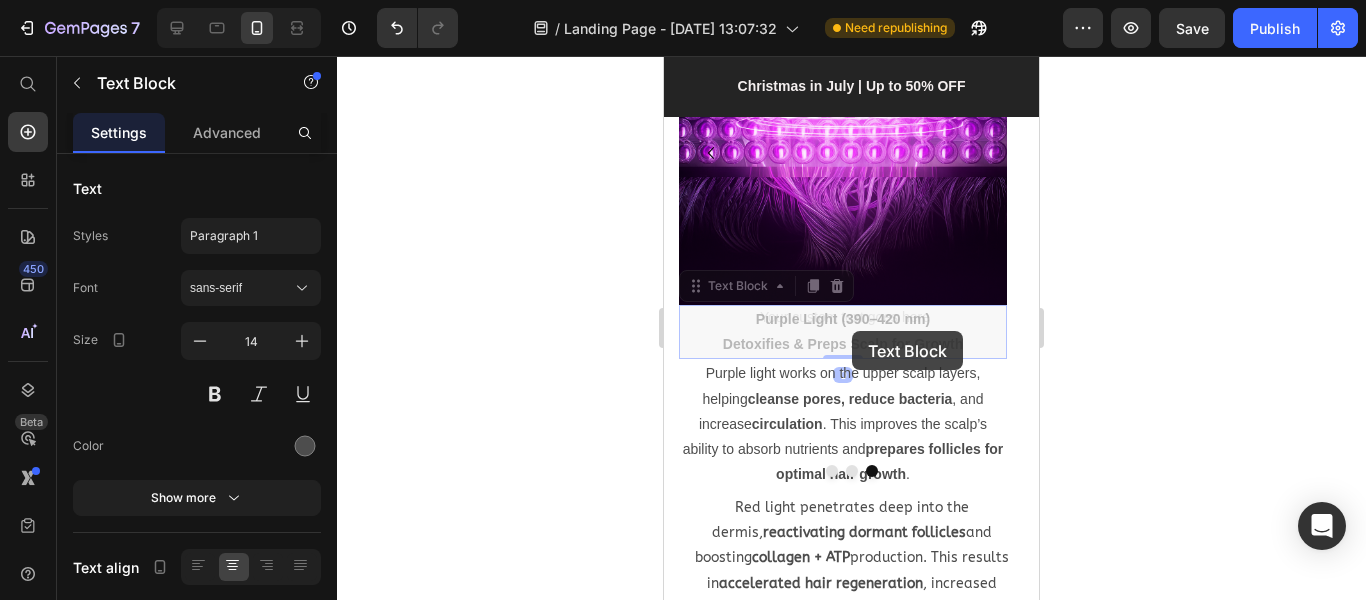 scroll, scrollTop: 2270, scrollLeft: 0, axis: vertical 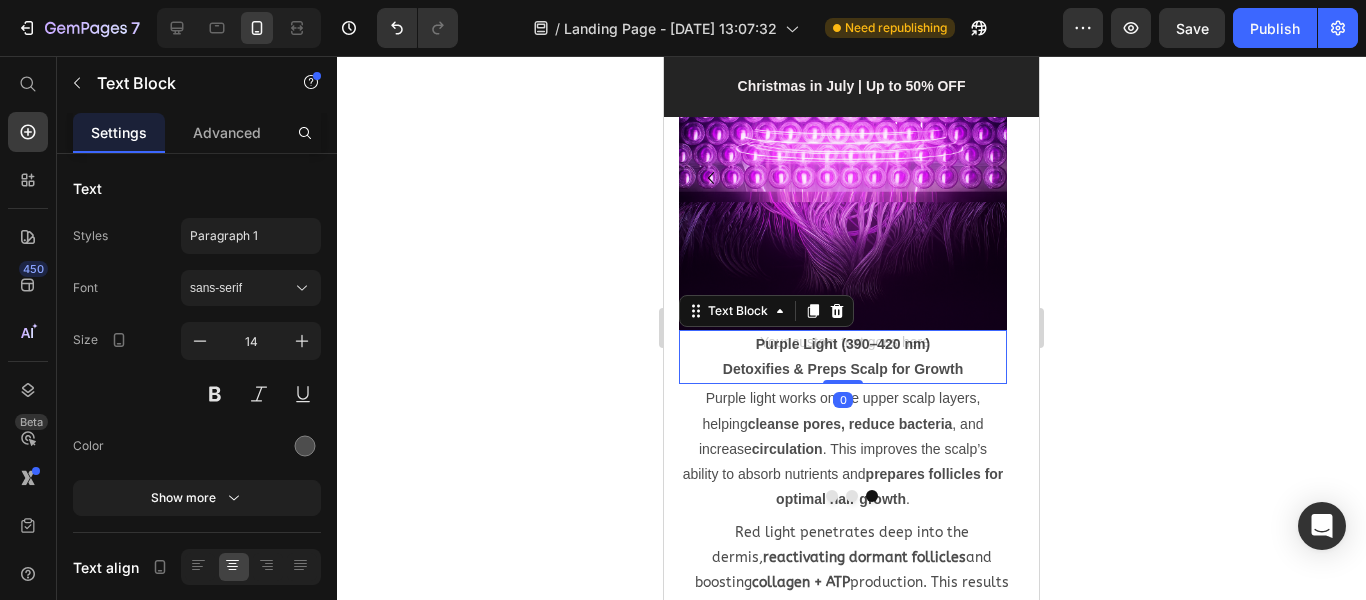 click on "Purple Light (390–420 nm) Detoxifies & Preps Scalp for Growth" at bounding box center [843, 357] 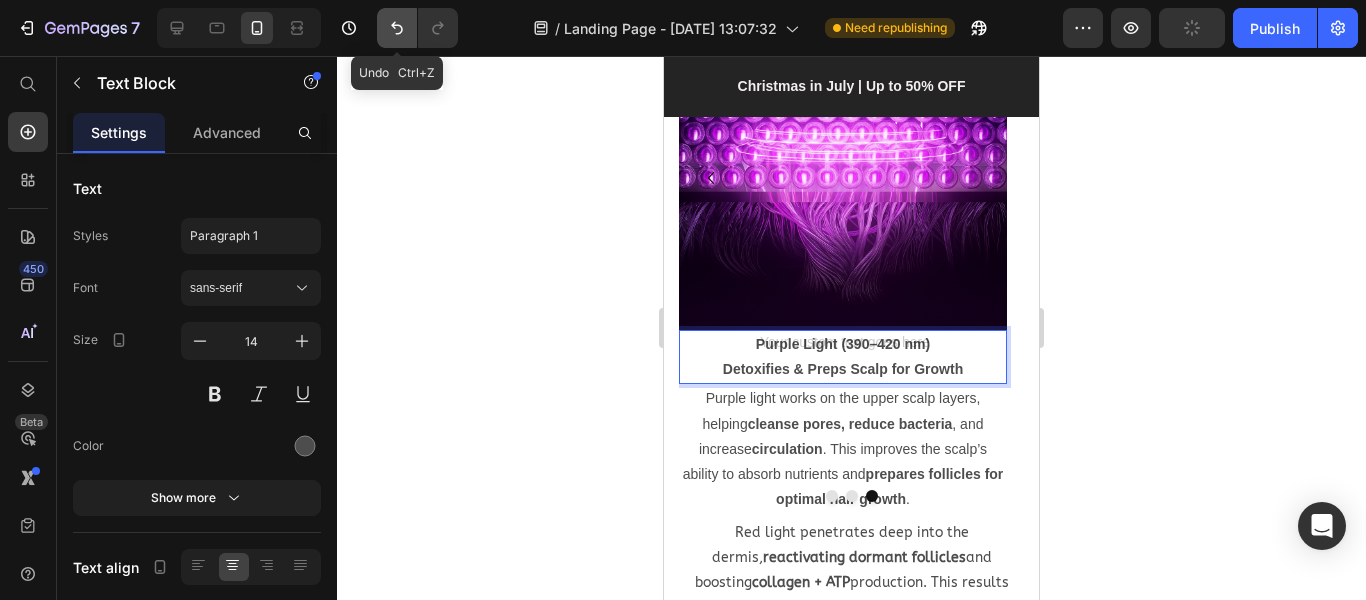 click 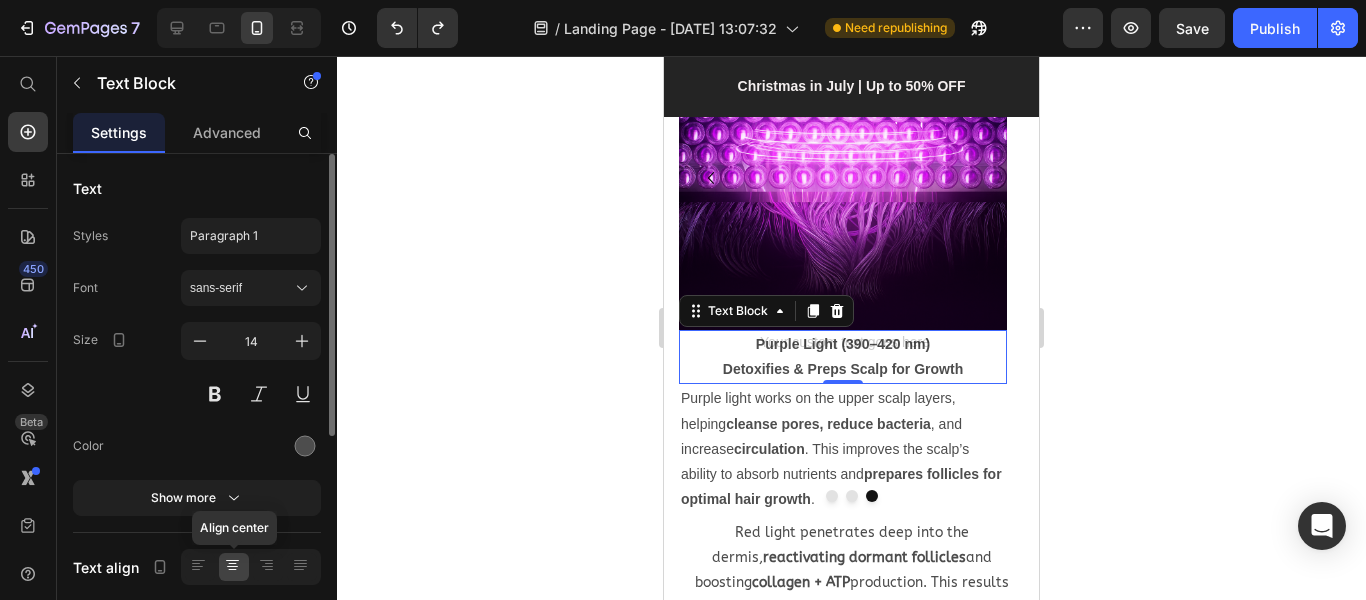 click 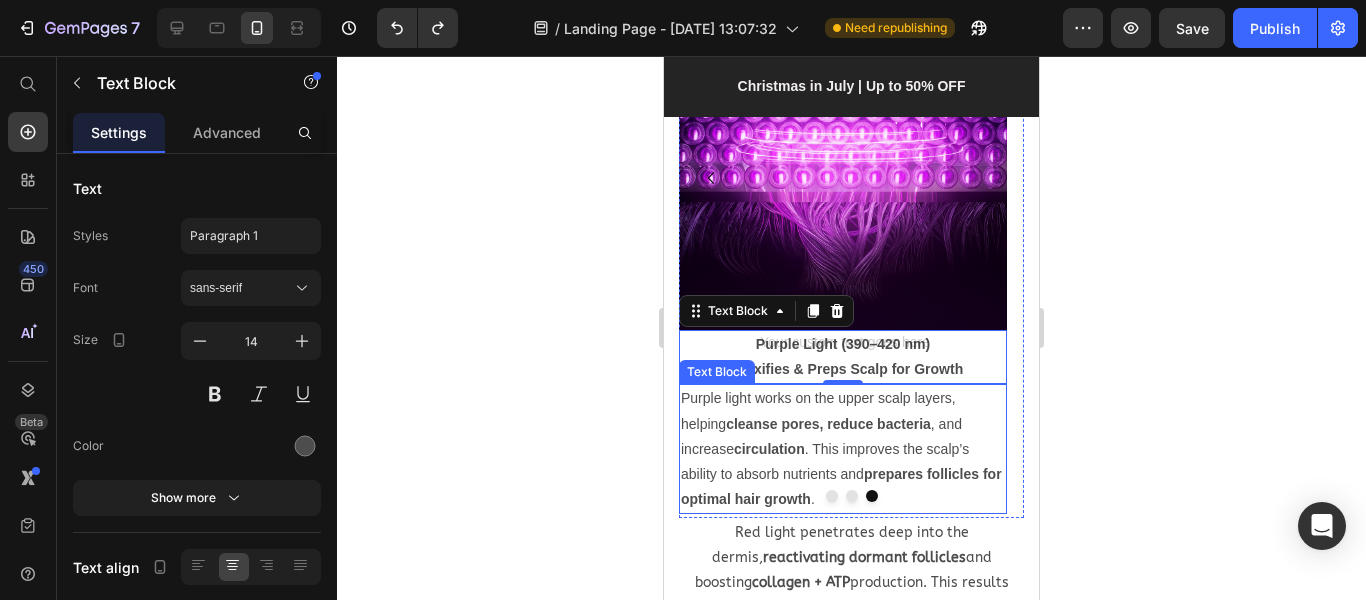 click on "Purple light works on the upper scalp layers, helping  cleanse pores, reduce bacteria , and increase  circulation . This improves the scalp’s ability to absorb nutrients and  prepares follicles for optimal hair growth ." at bounding box center (843, 449) 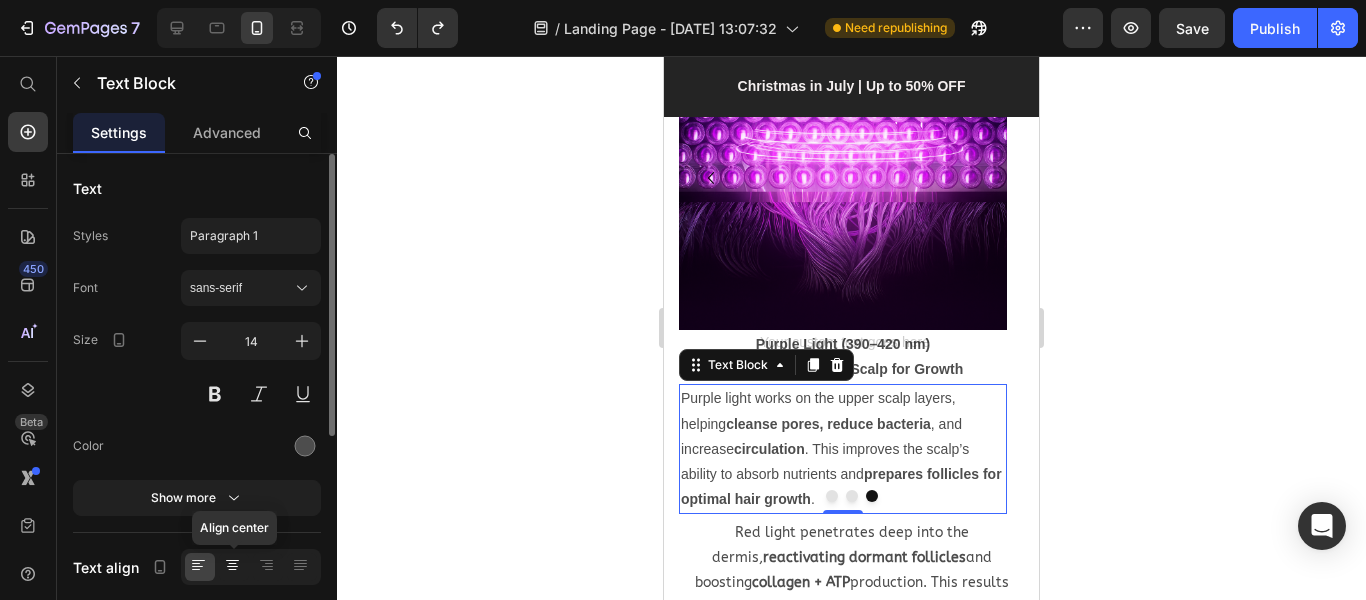 click 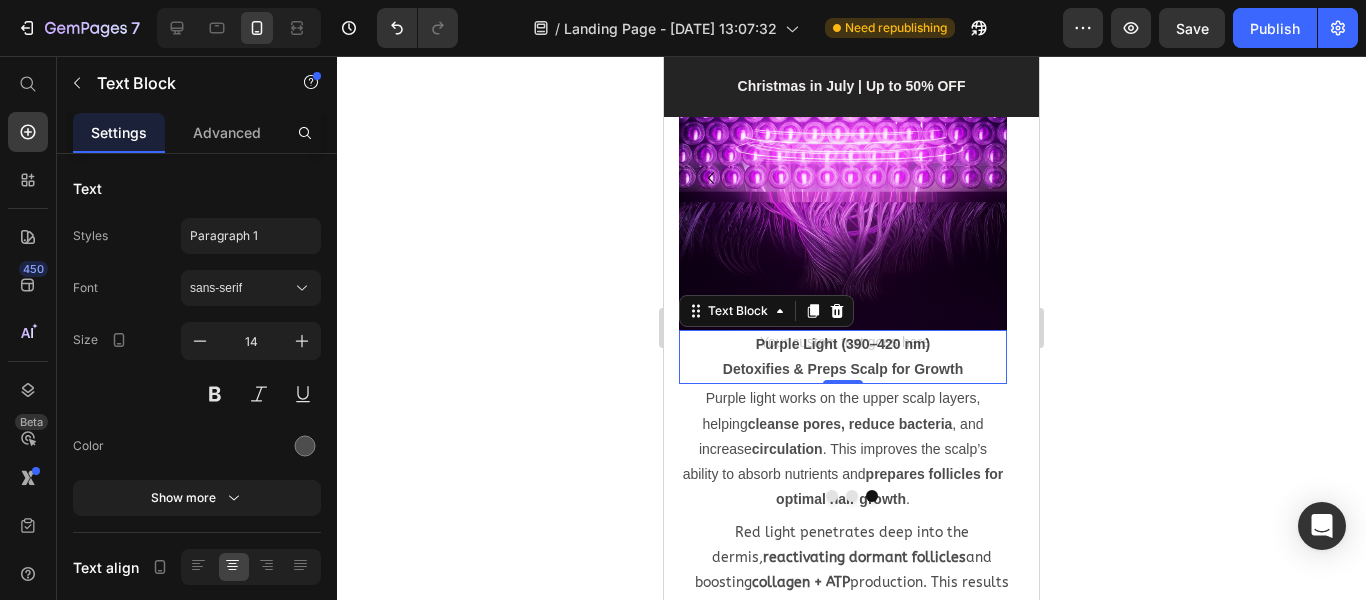 click on "Purple Light (390–420 nm) Detoxifies & Preps Scalp for Growth" at bounding box center [843, 357] 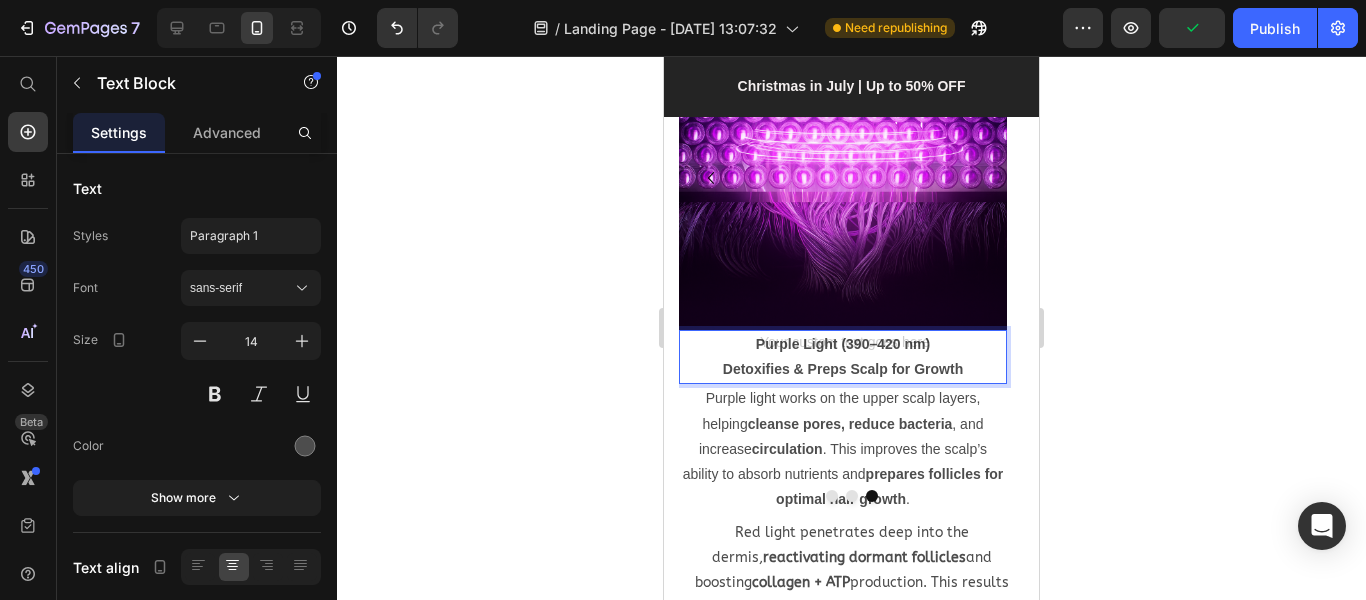 drag, startPoint x: 966, startPoint y: 366, endPoint x: 765, endPoint y: 344, distance: 202.2004 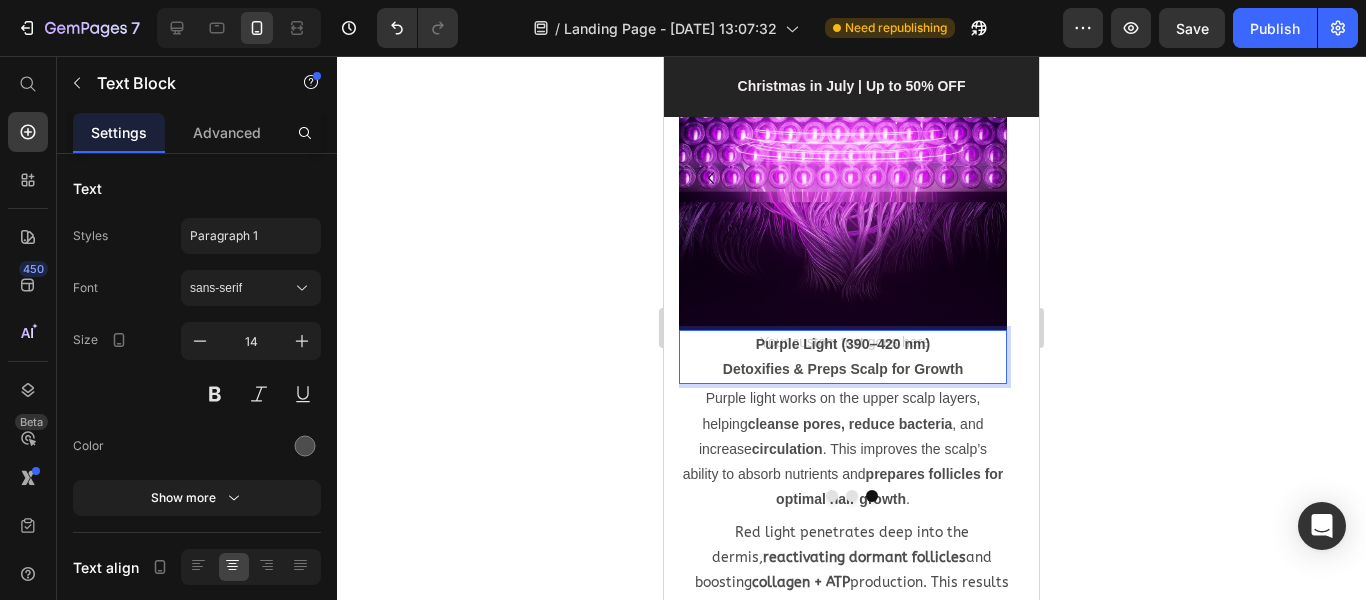 click on "Purple Light (390–420 nm) Detoxifies & Preps Scalp for Growth" at bounding box center [843, 357] 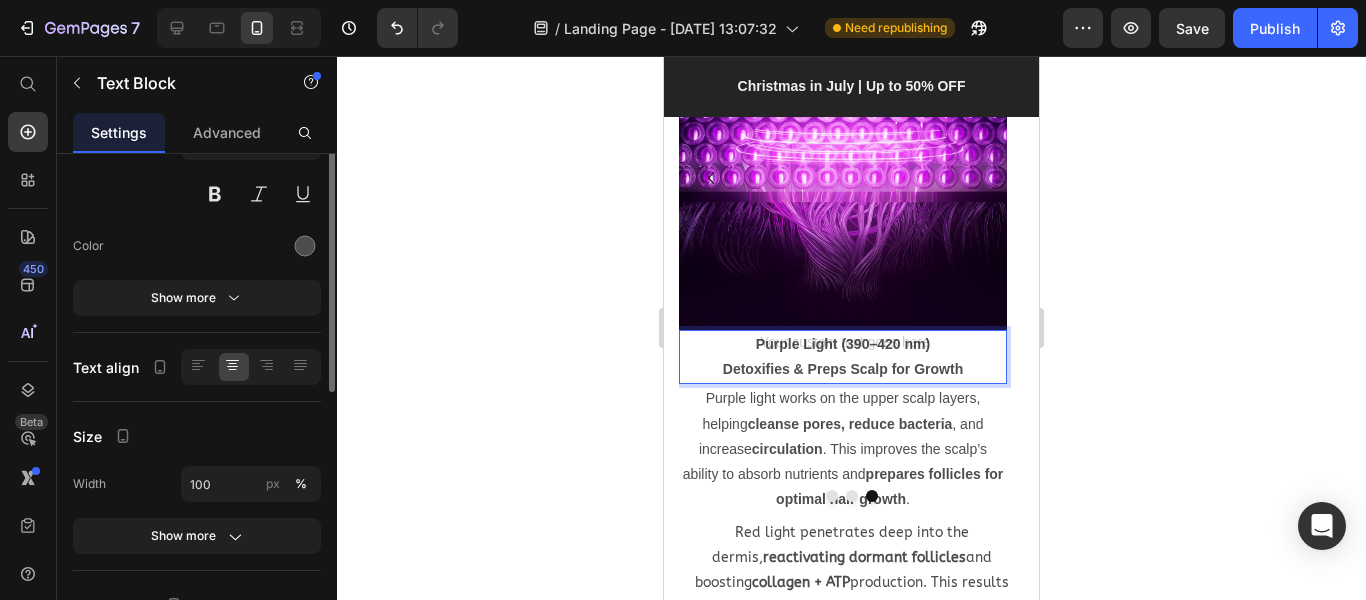 scroll, scrollTop: 300, scrollLeft: 0, axis: vertical 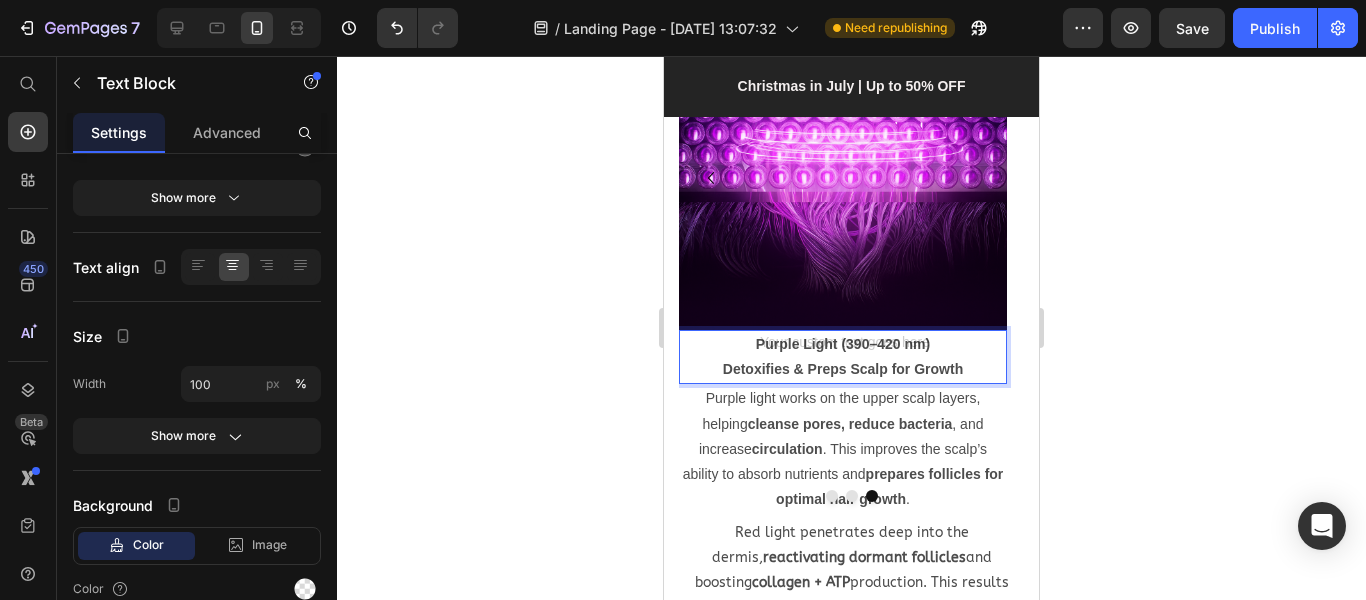 click on "Detoxifies & Preps Scalp for Growth" at bounding box center (843, 369) 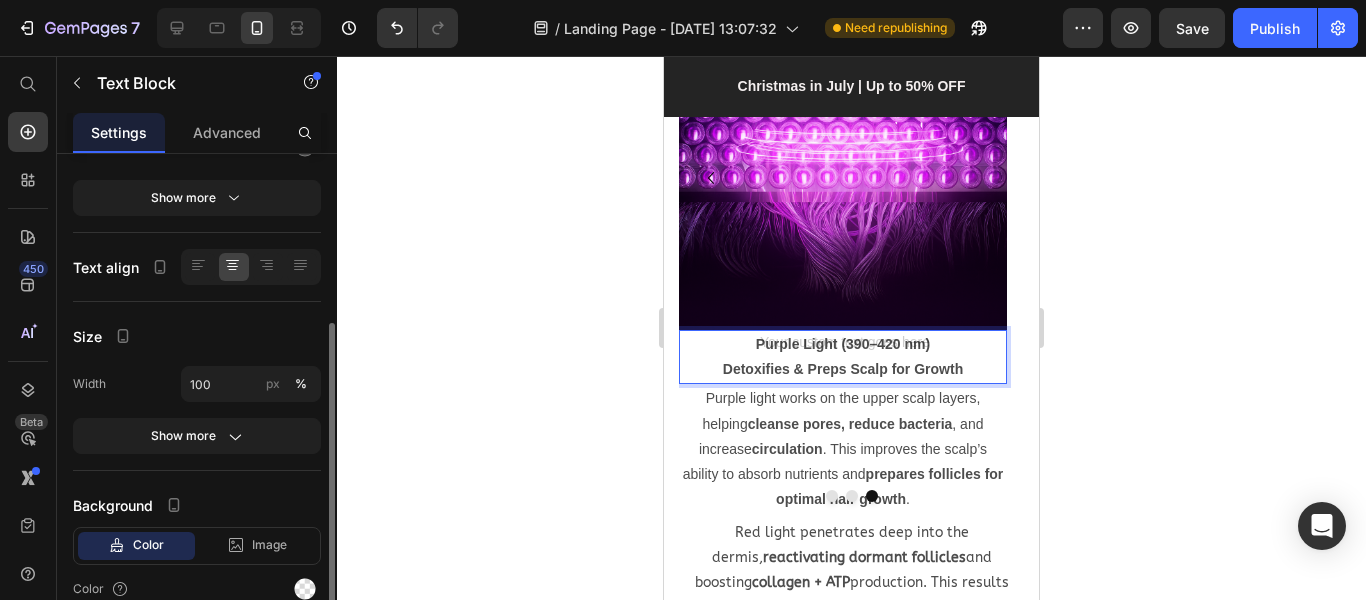 scroll, scrollTop: 0, scrollLeft: 0, axis: both 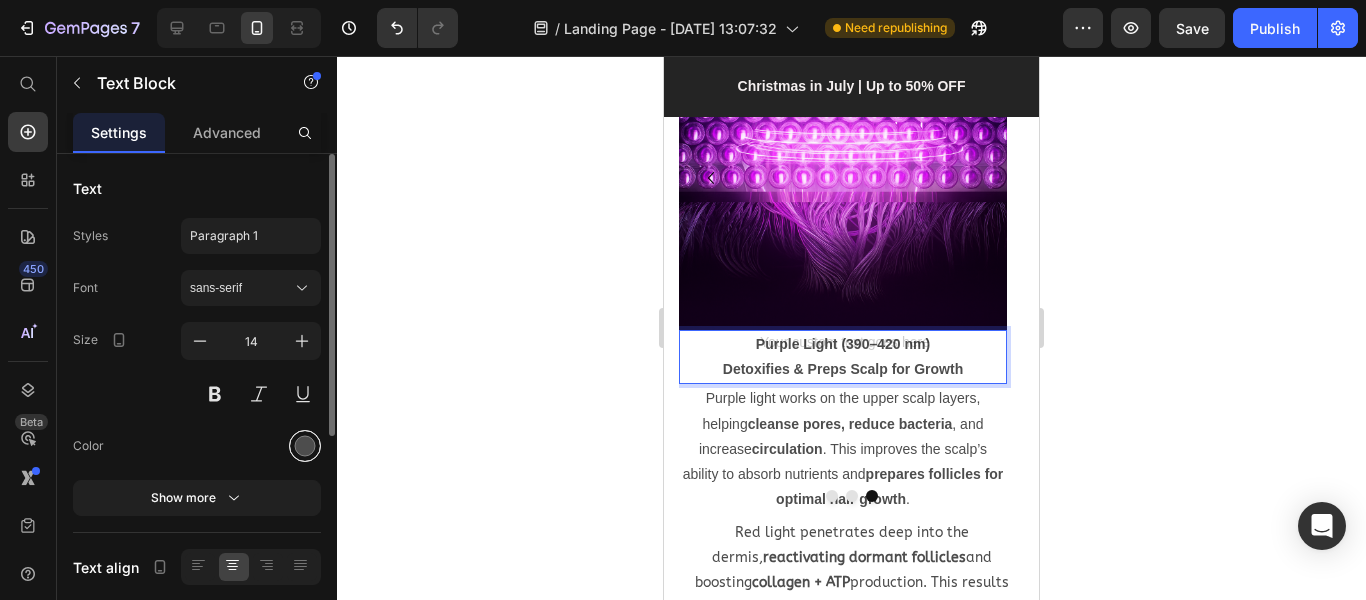click at bounding box center (305, 446) 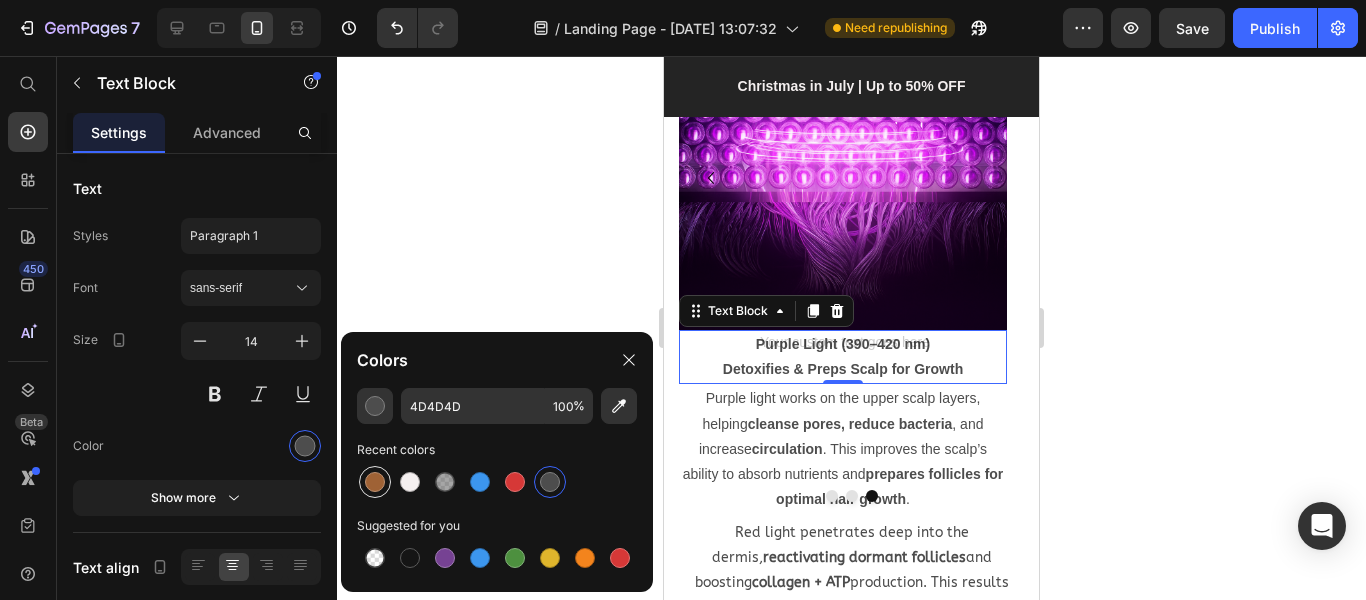 click at bounding box center (375, 482) 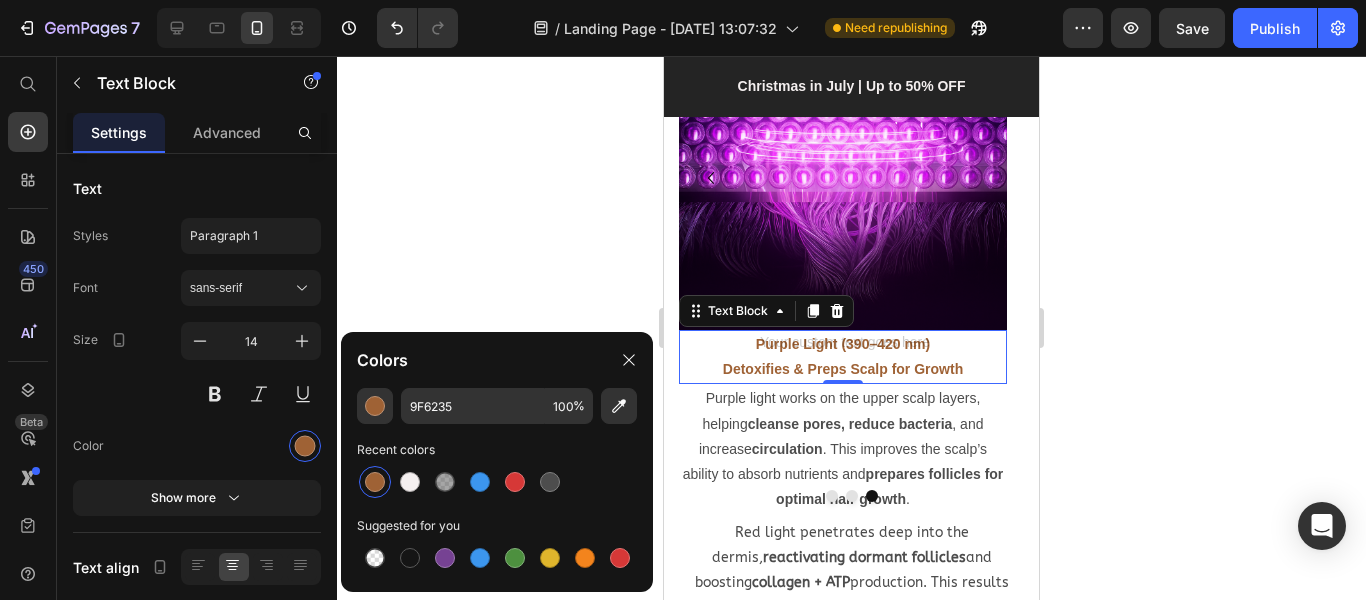 click 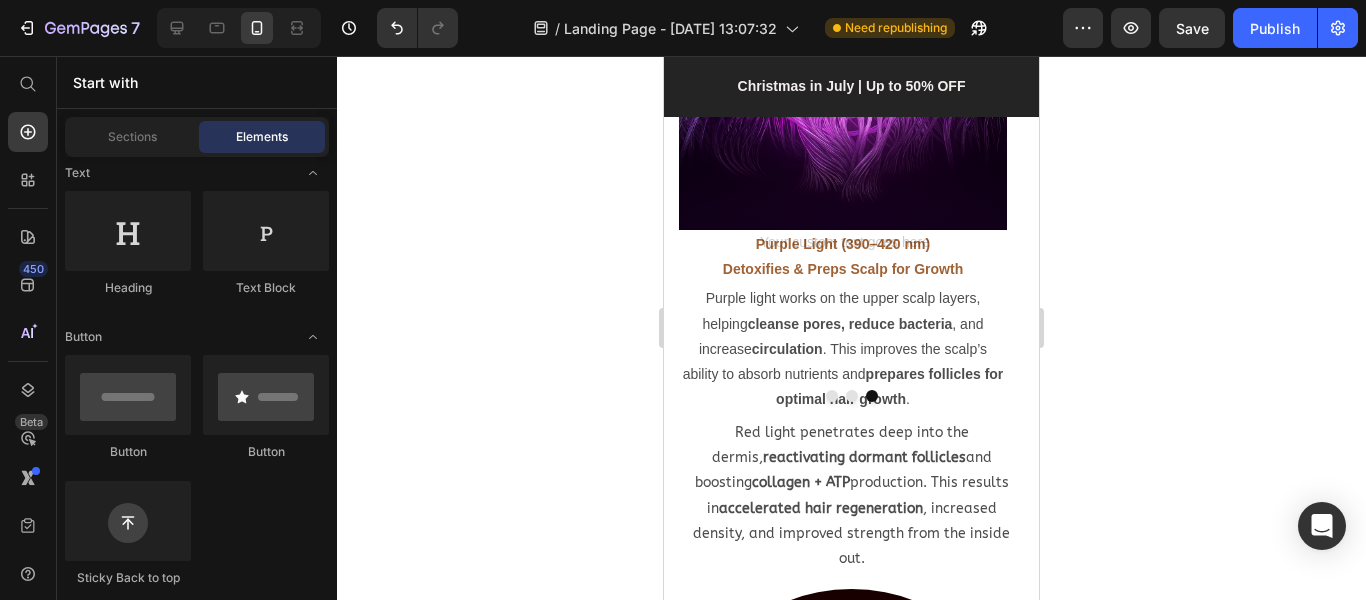 scroll, scrollTop: 2470, scrollLeft: 0, axis: vertical 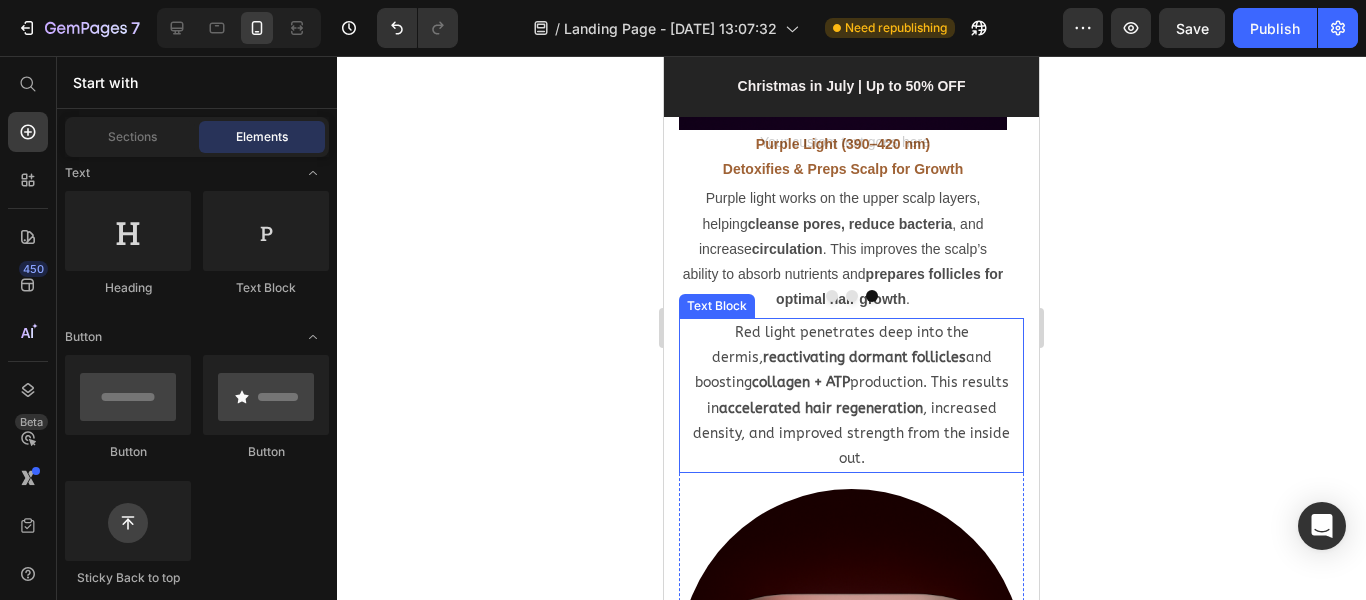 click on "Red light penetrates deep into the dermis,  reactivating dormant follicles  and boosting  collagen + ATP  production. This results in  accelerated hair regeneration , increased density, and improved strength from the inside out." at bounding box center [851, 395] 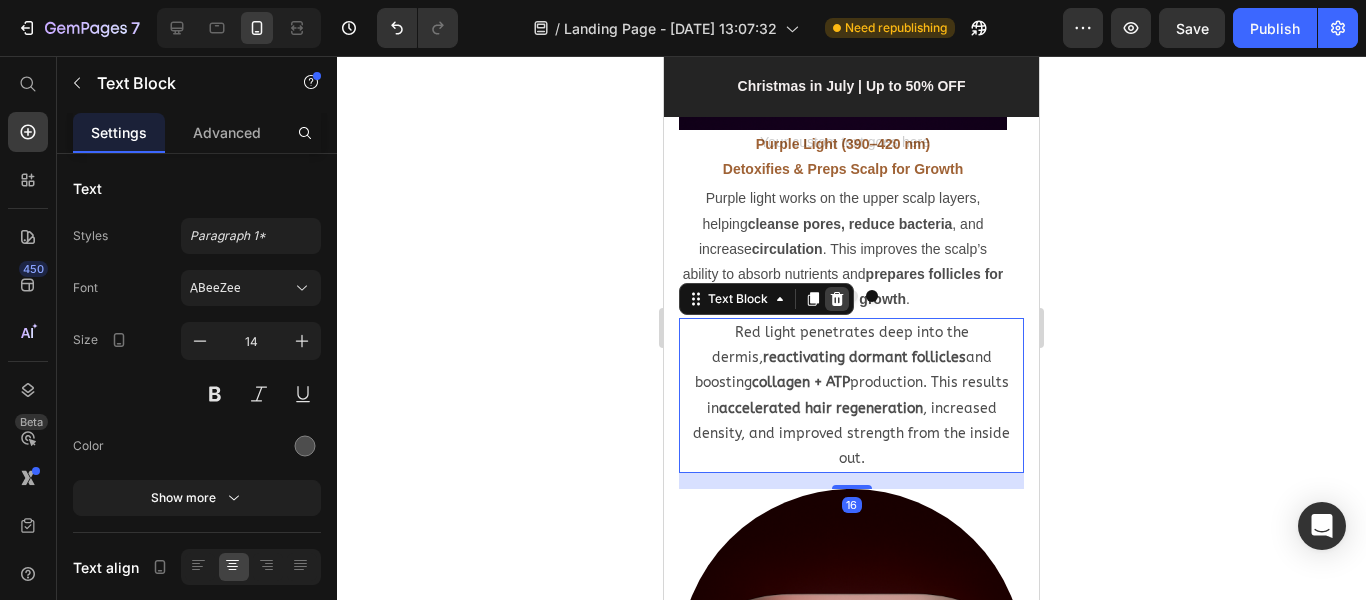 click 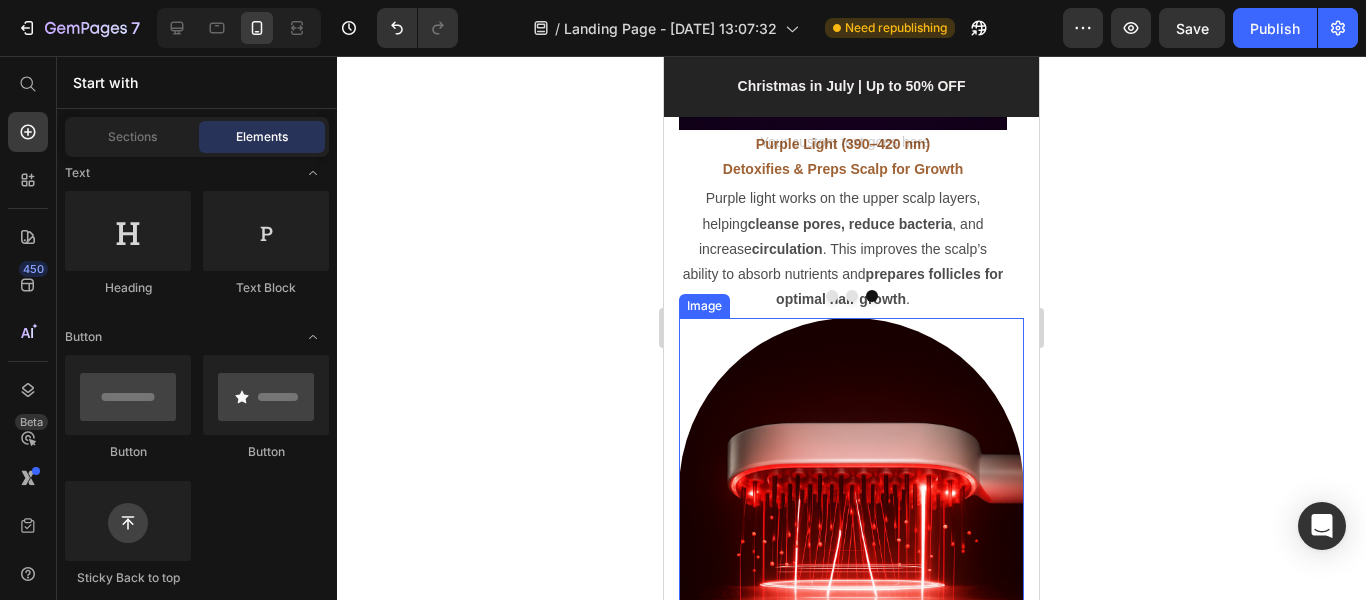 click at bounding box center (851, 577) 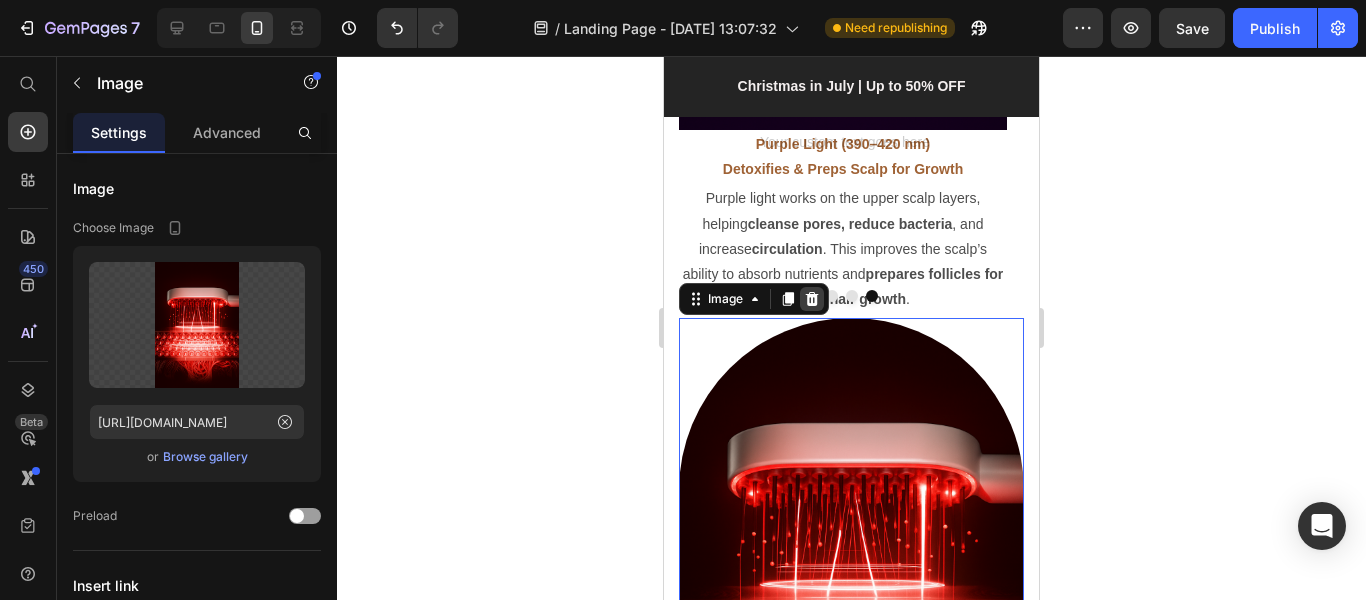 click 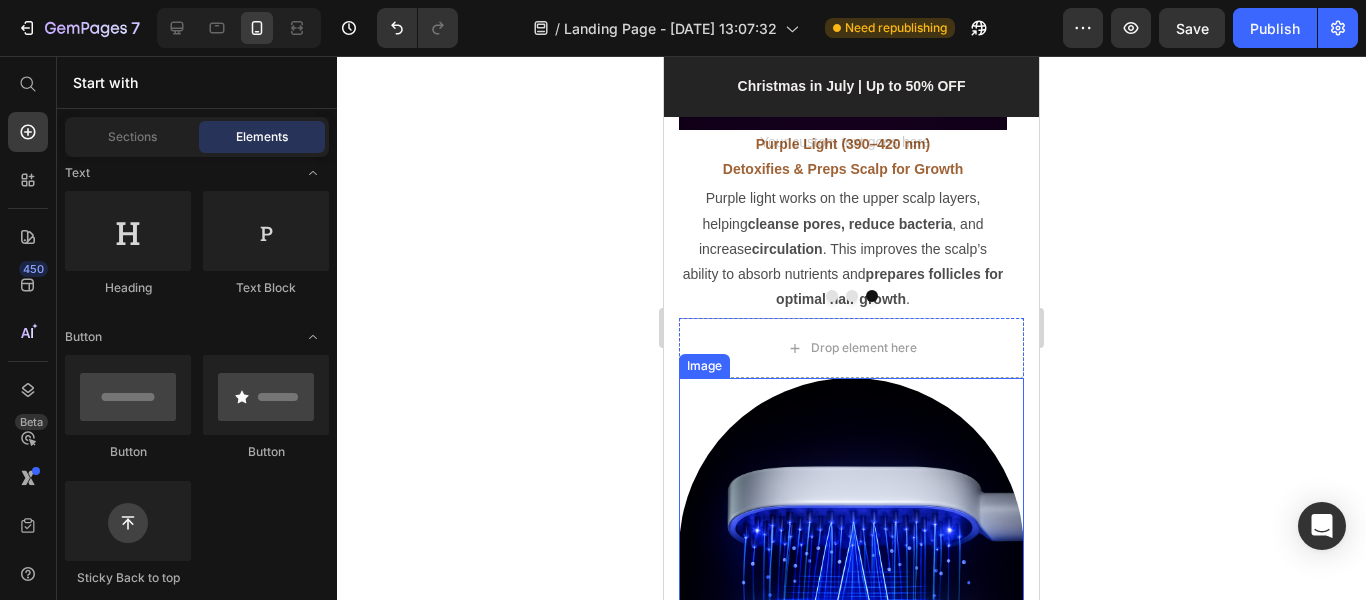 click at bounding box center [851, 637] 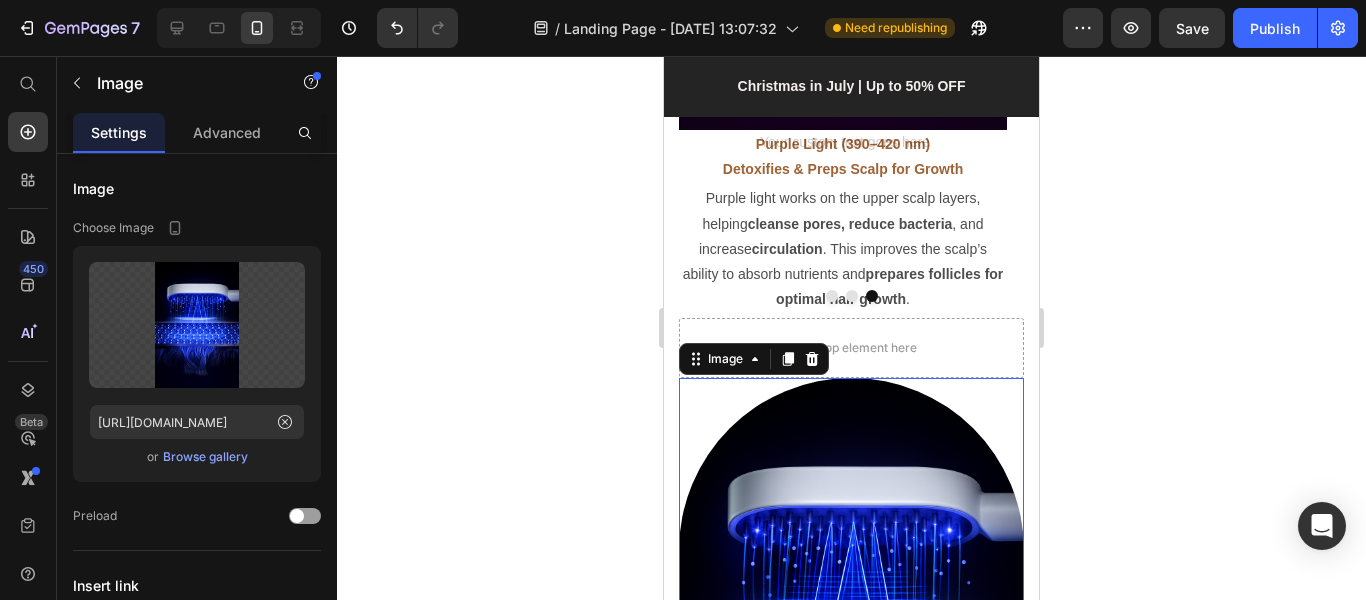 click 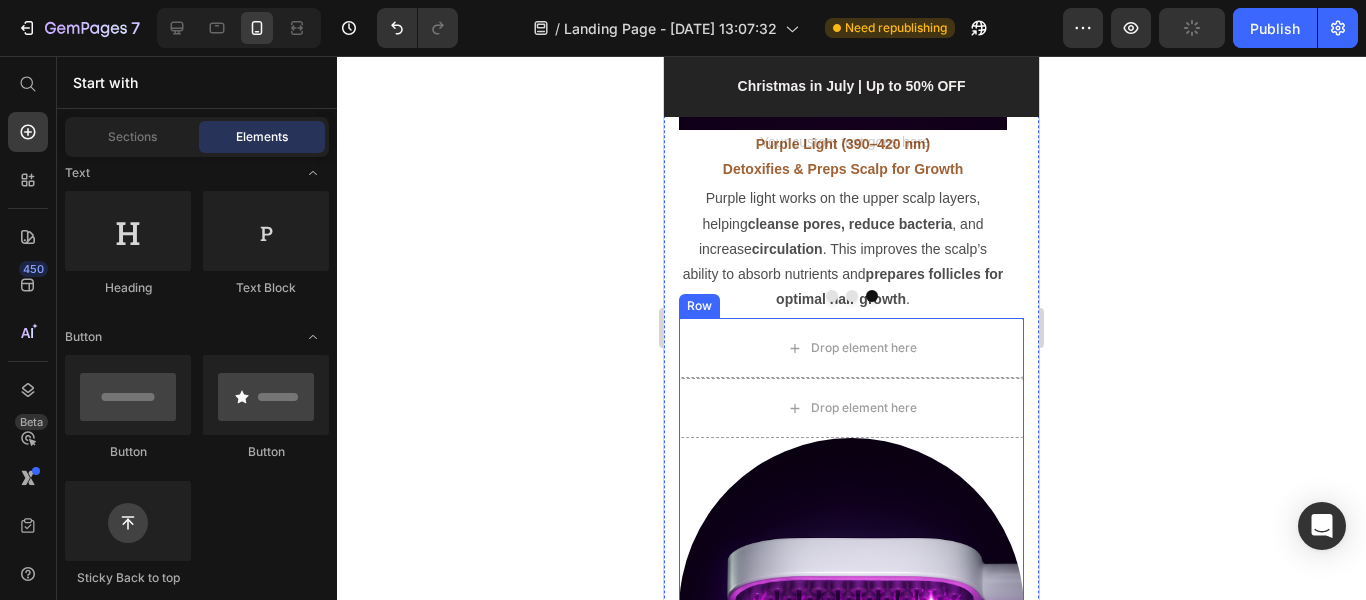 click on "Row" at bounding box center (699, 306) 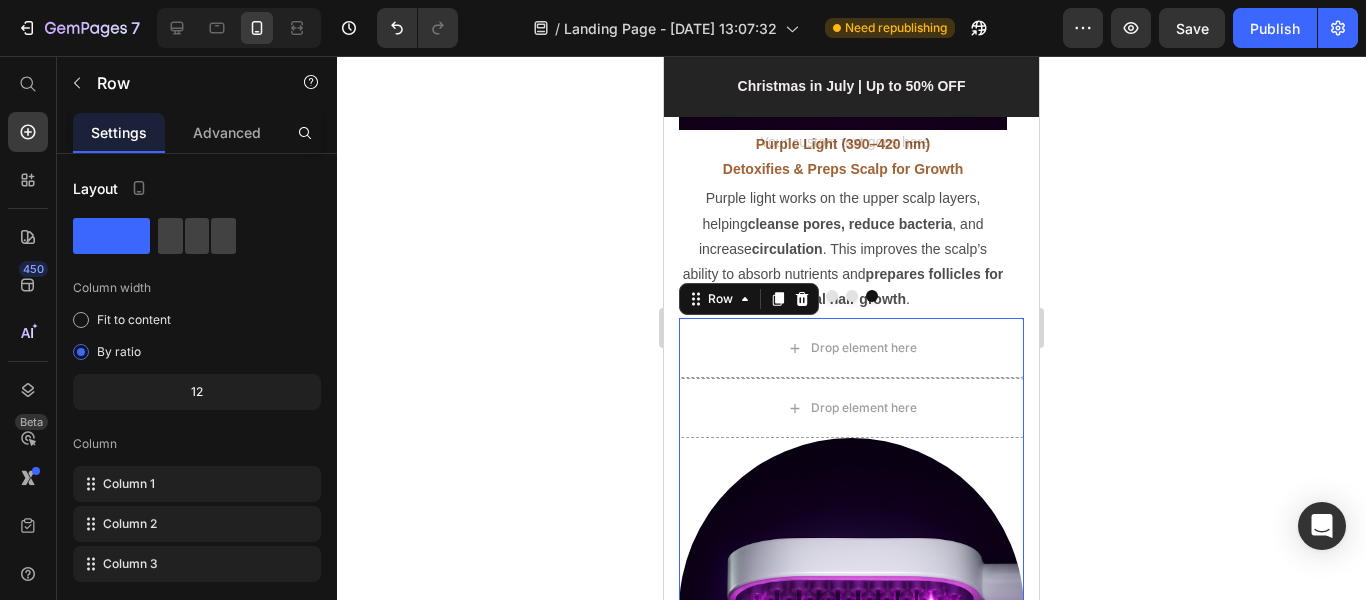 click 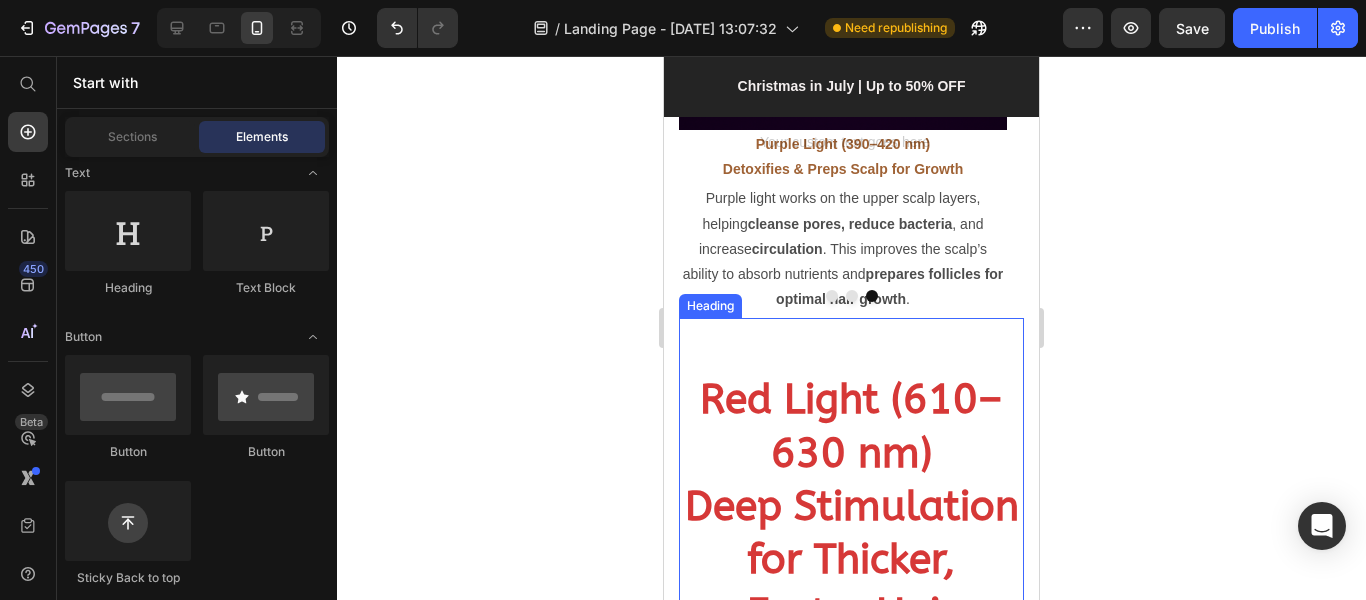 click on "Red Light (610–630 nm)" at bounding box center (851, 426) 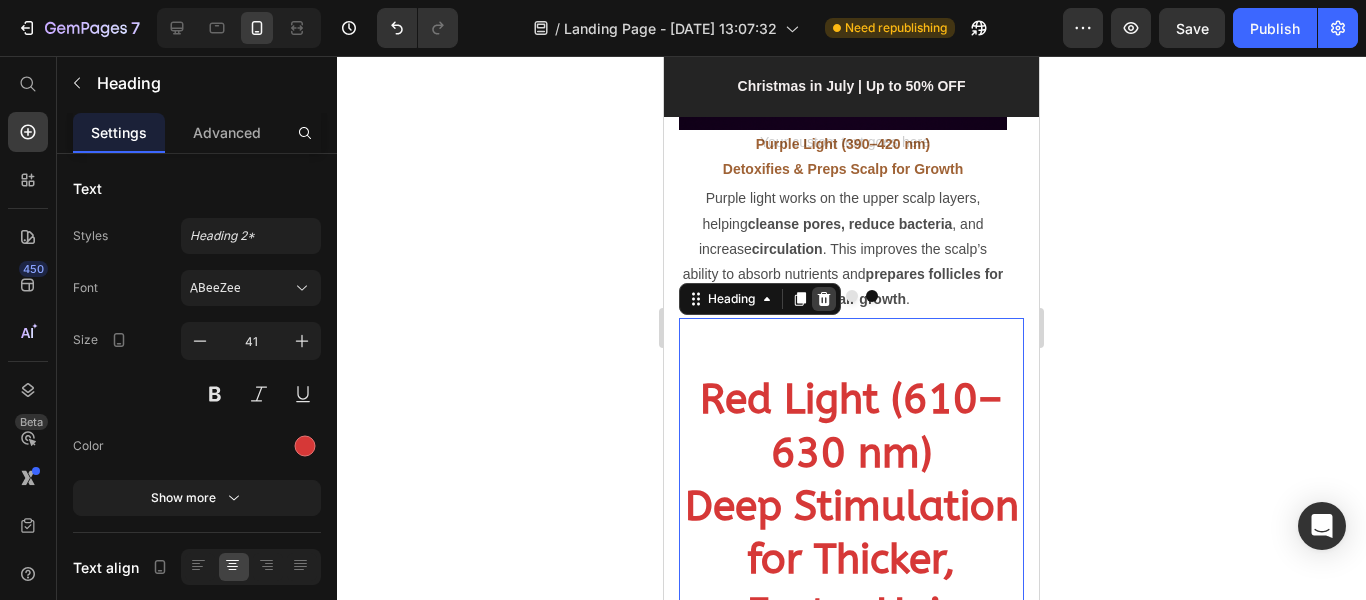 click 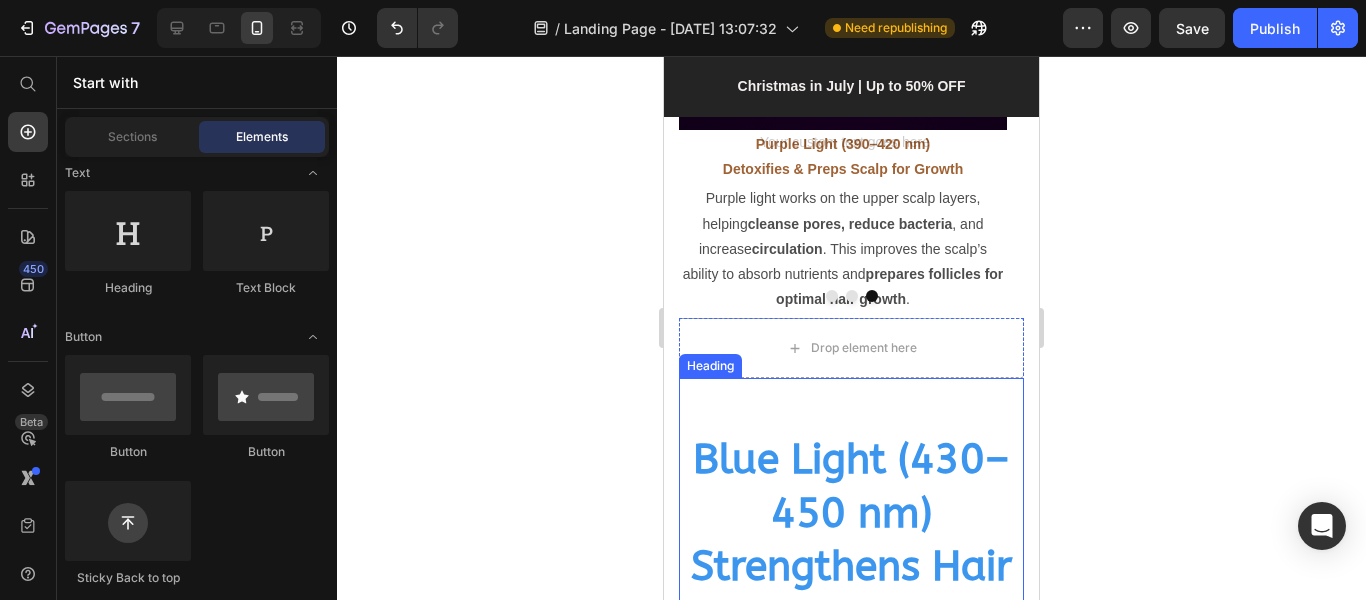 click on "Blue Light (430–450 nm)" at bounding box center (851, 486) 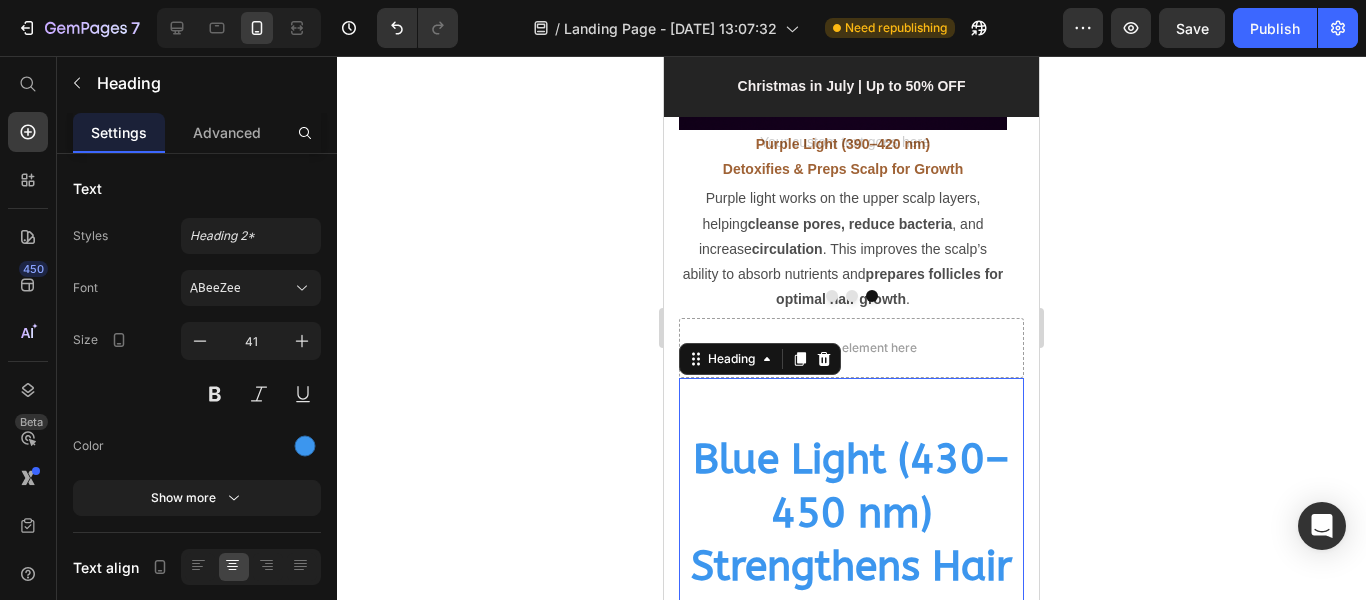 drag, startPoint x: 823, startPoint y: 358, endPoint x: 835, endPoint y: 354, distance: 12.649111 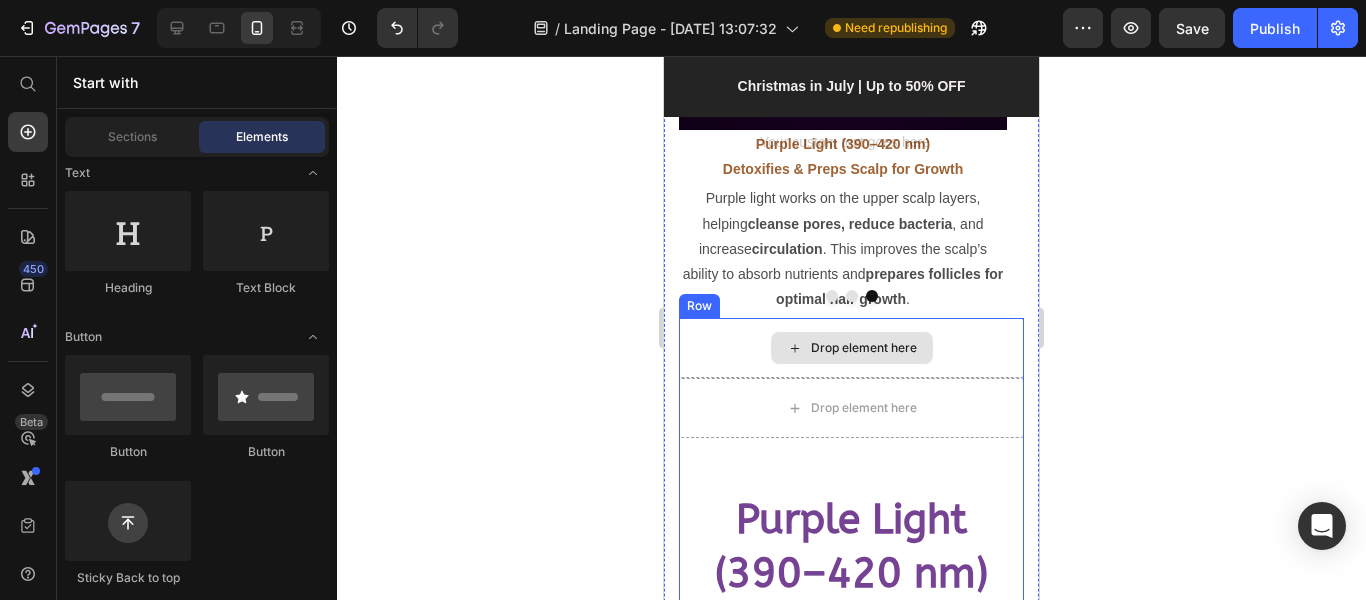 click on "Drop element here" at bounding box center (851, 348) 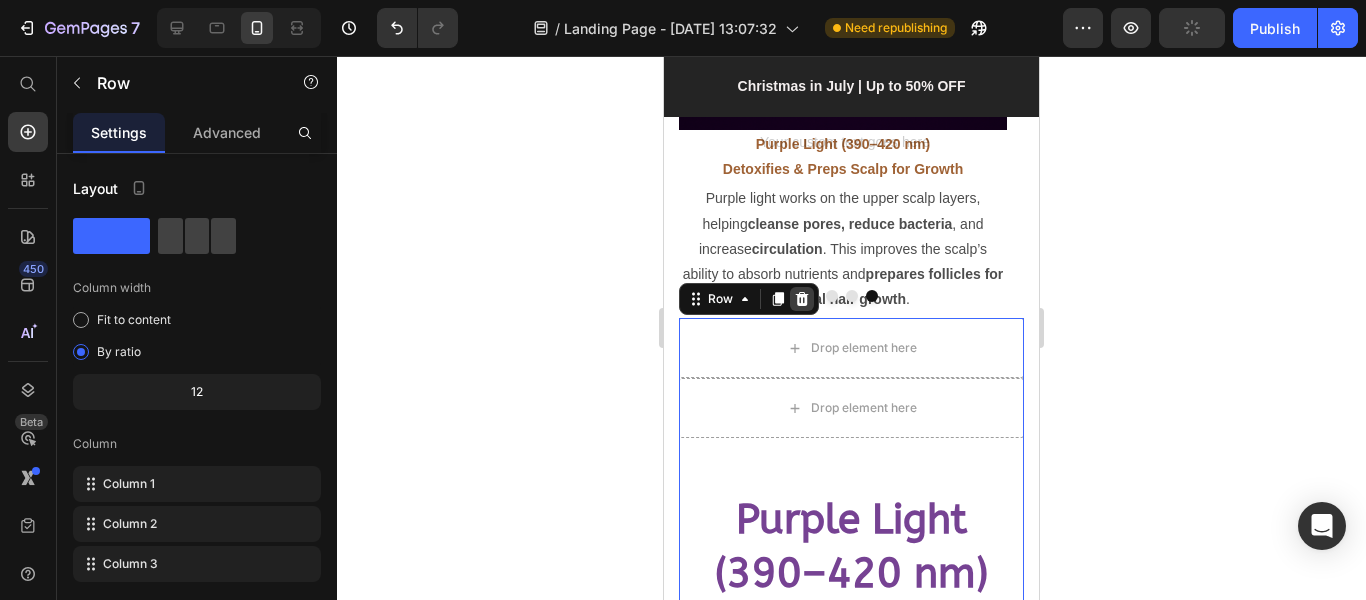 click 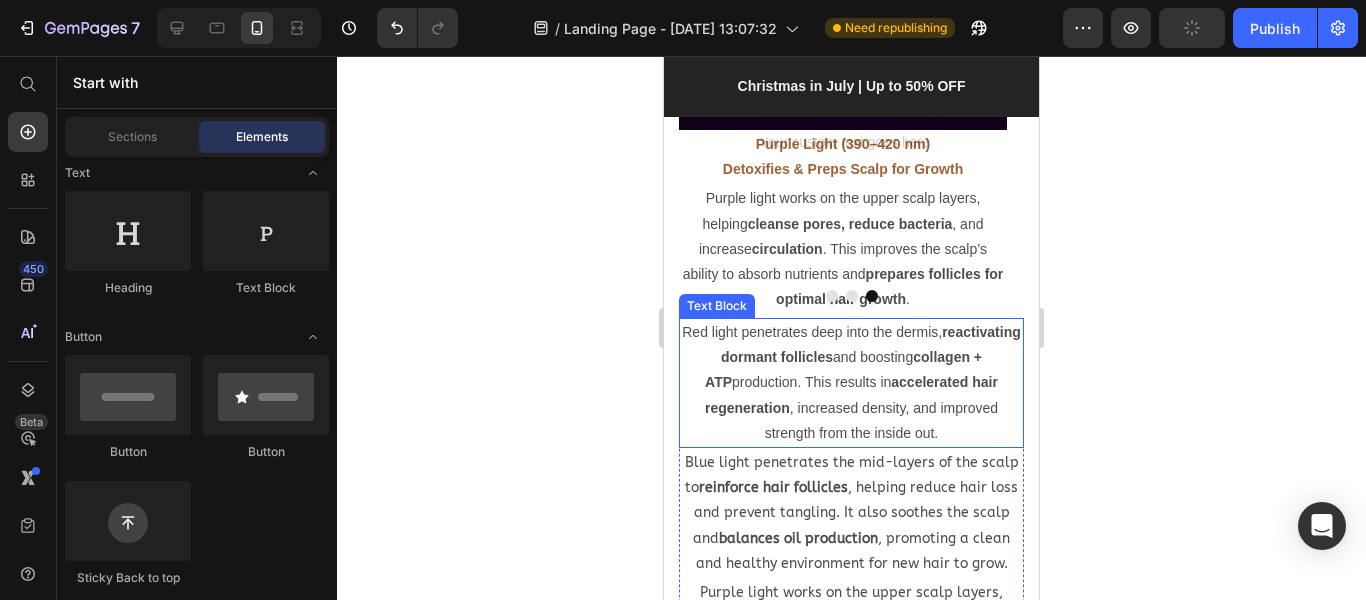 click on "Red light penetrates deep into the dermis,  reactivating dormant follicles  and boosting  collagen + ATP  production. This results in  accelerated hair regeneration , increased density, and improved strength from the inside out." at bounding box center [851, 383] 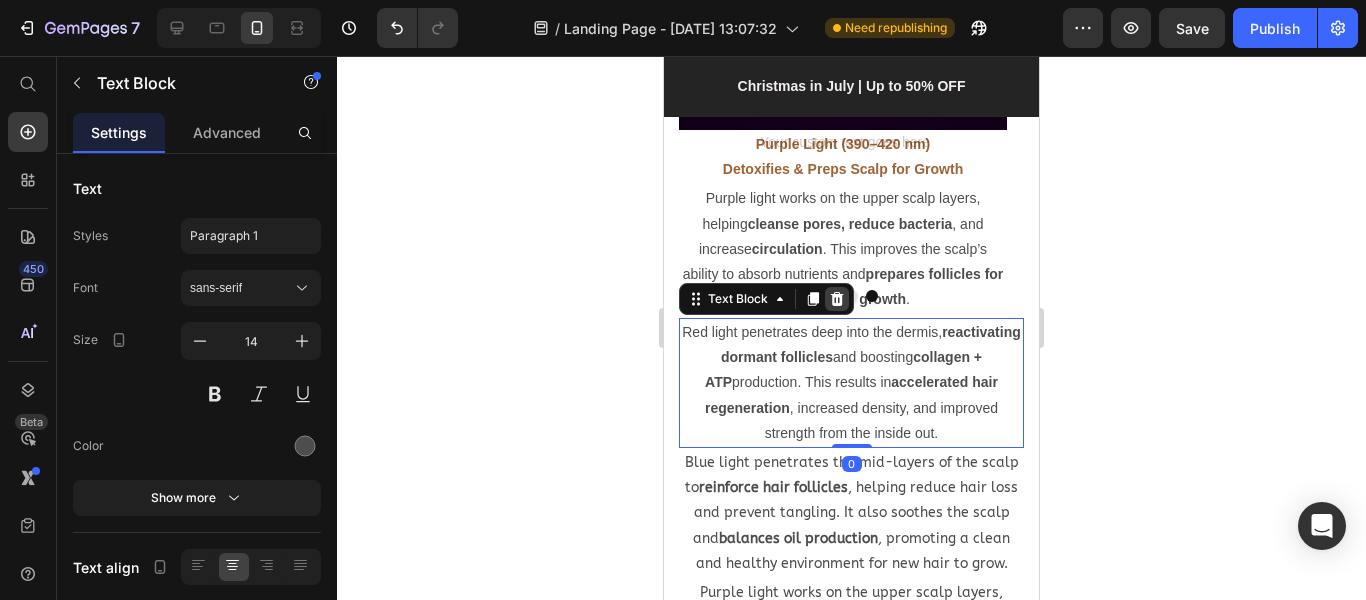 click 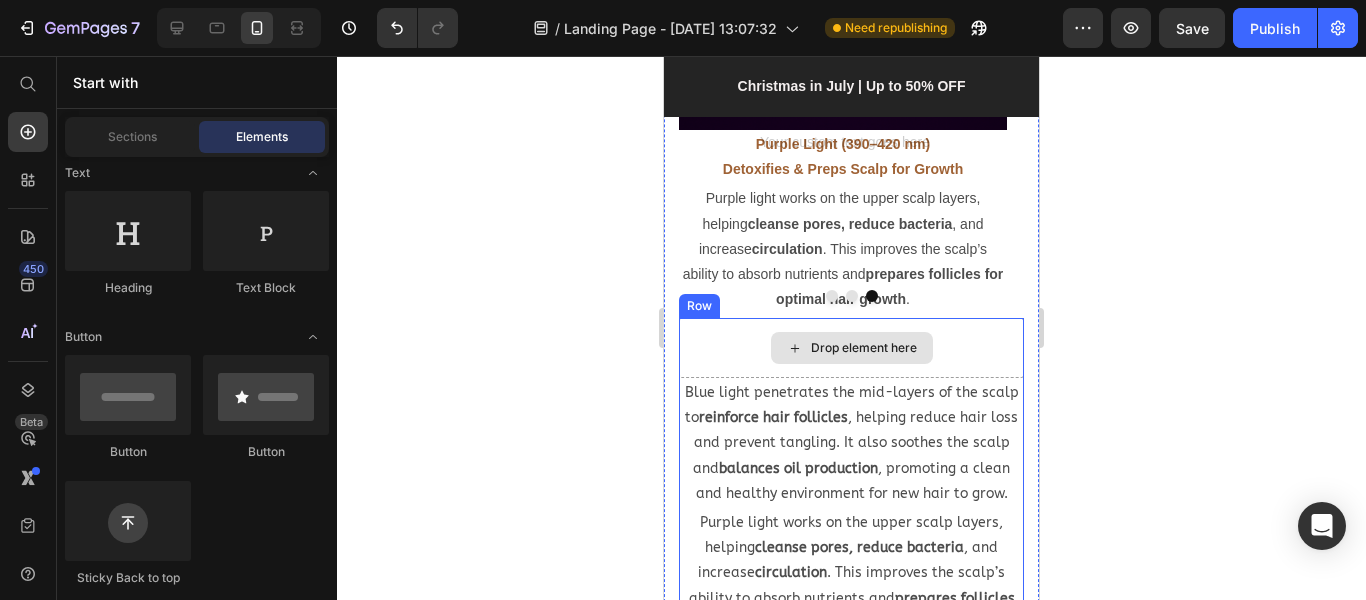 click on "Drop element here" at bounding box center (852, 348) 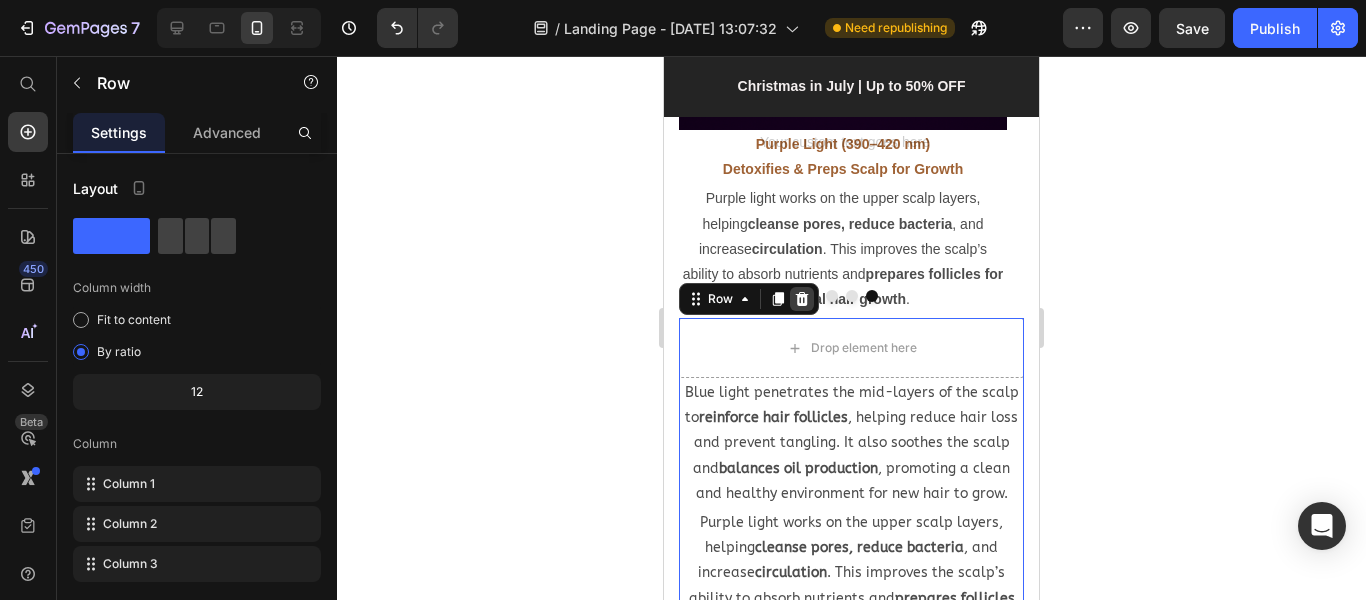 click 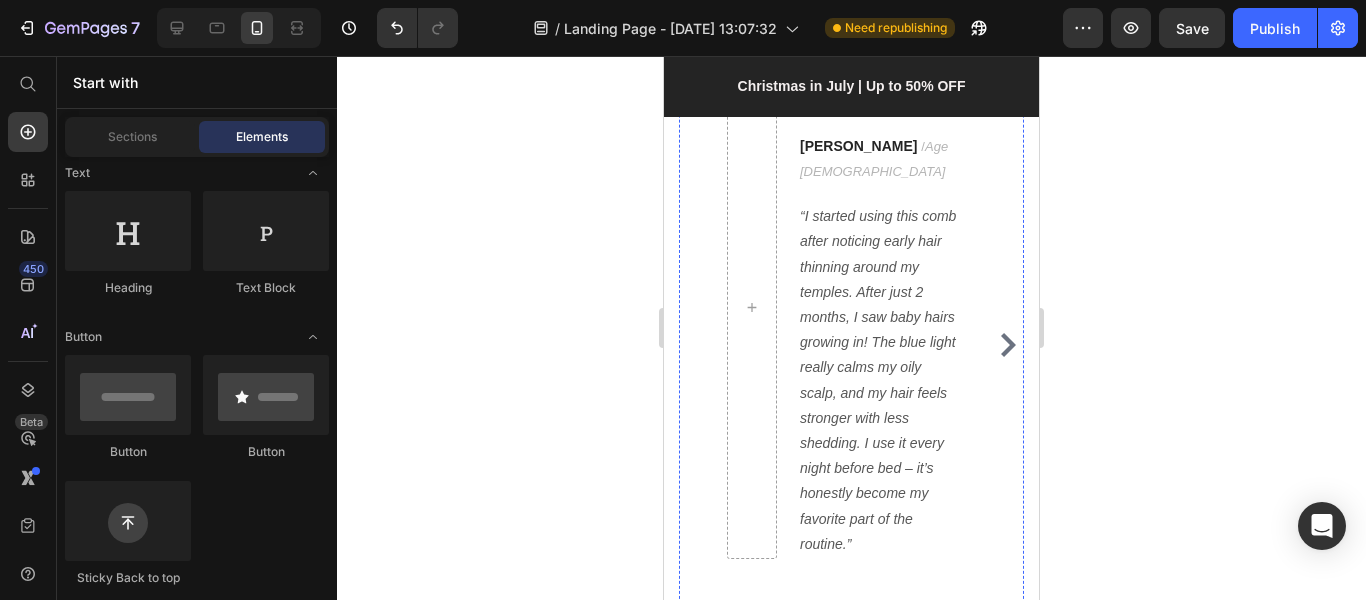 scroll, scrollTop: 5370, scrollLeft: 0, axis: vertical 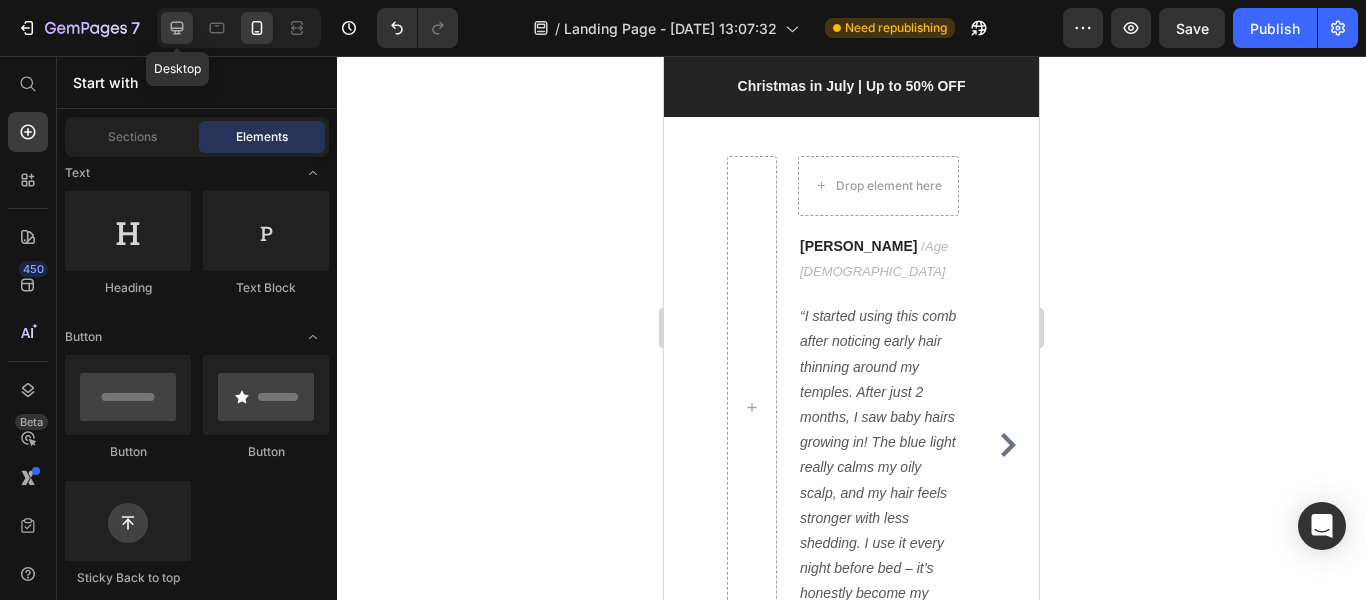 click 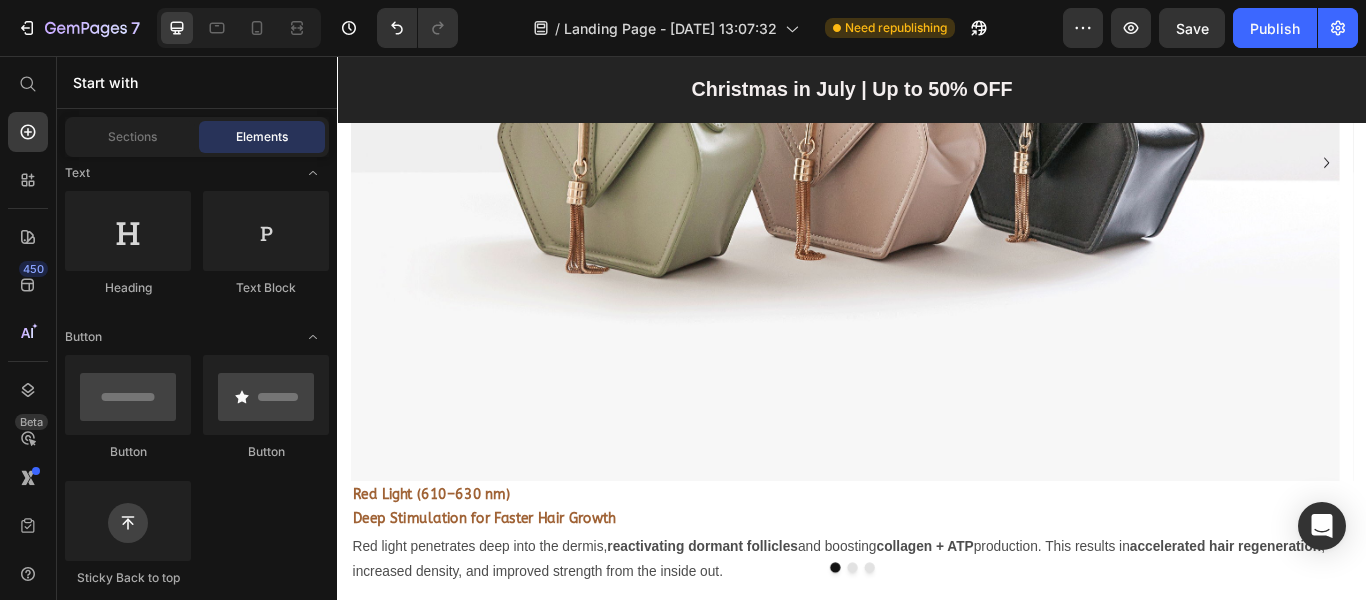 scroll, scrollTop: 2302, scrollLeft: 0, axis: vertical 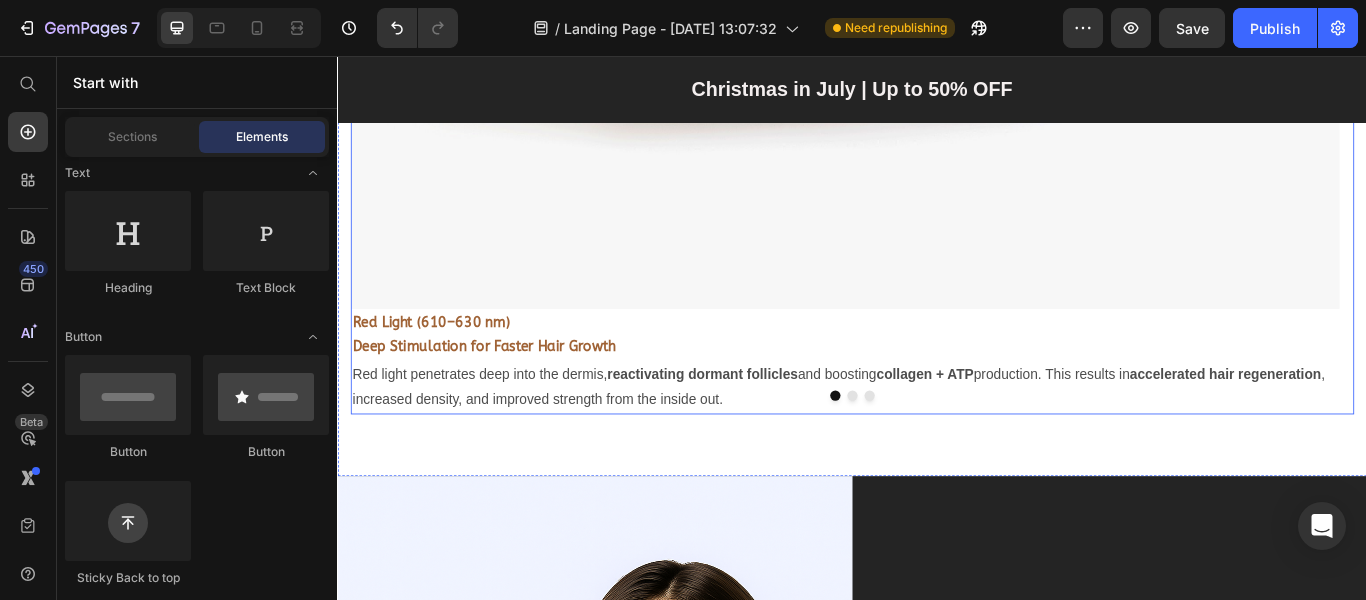 click at bounding box center (937, 452) 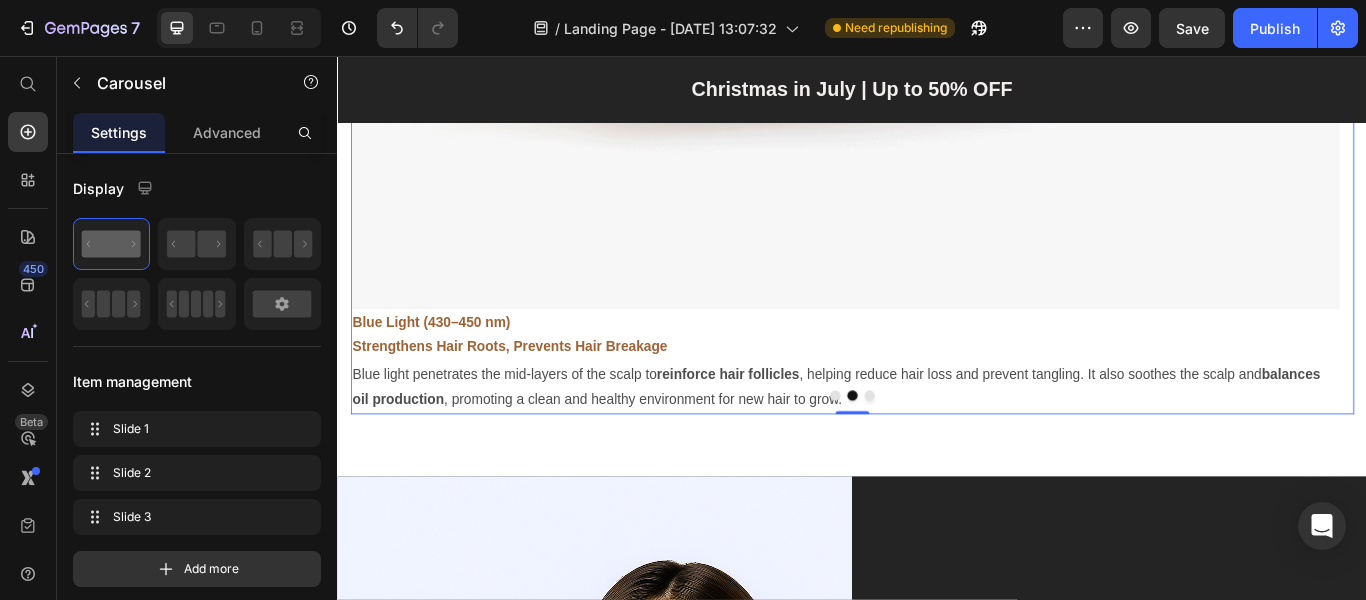 click at bounding box center (917, 452) 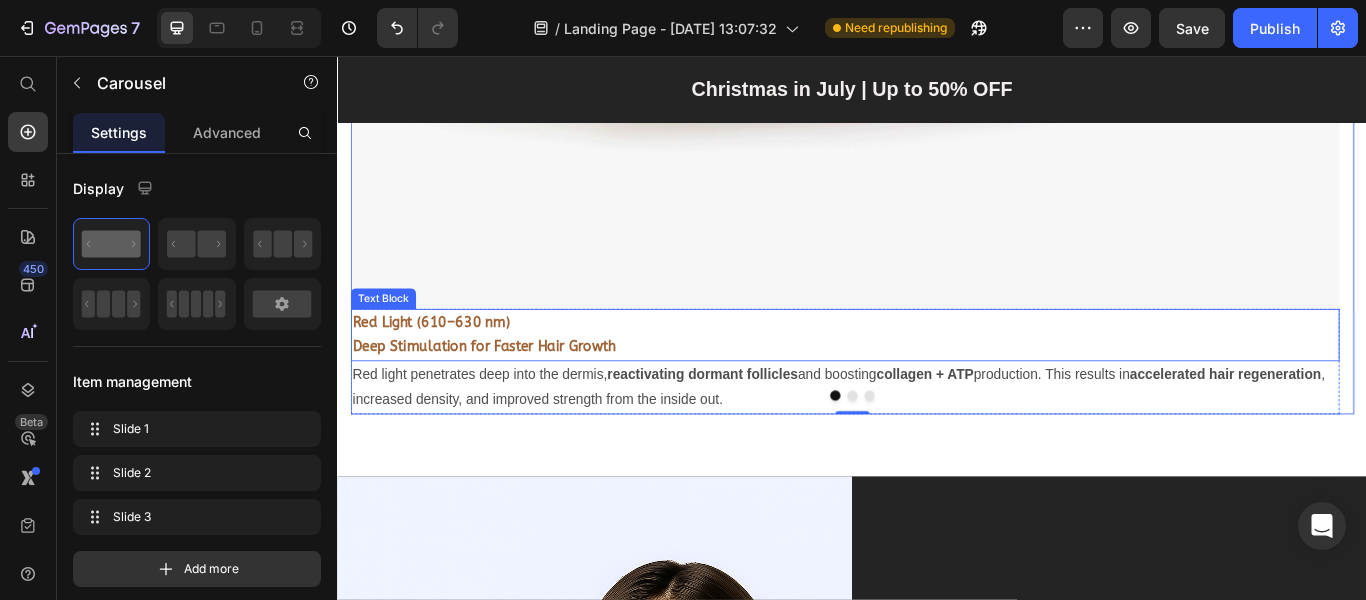 scroll, scrollTop: 2102, scrollLeft: 0, axis: vertical 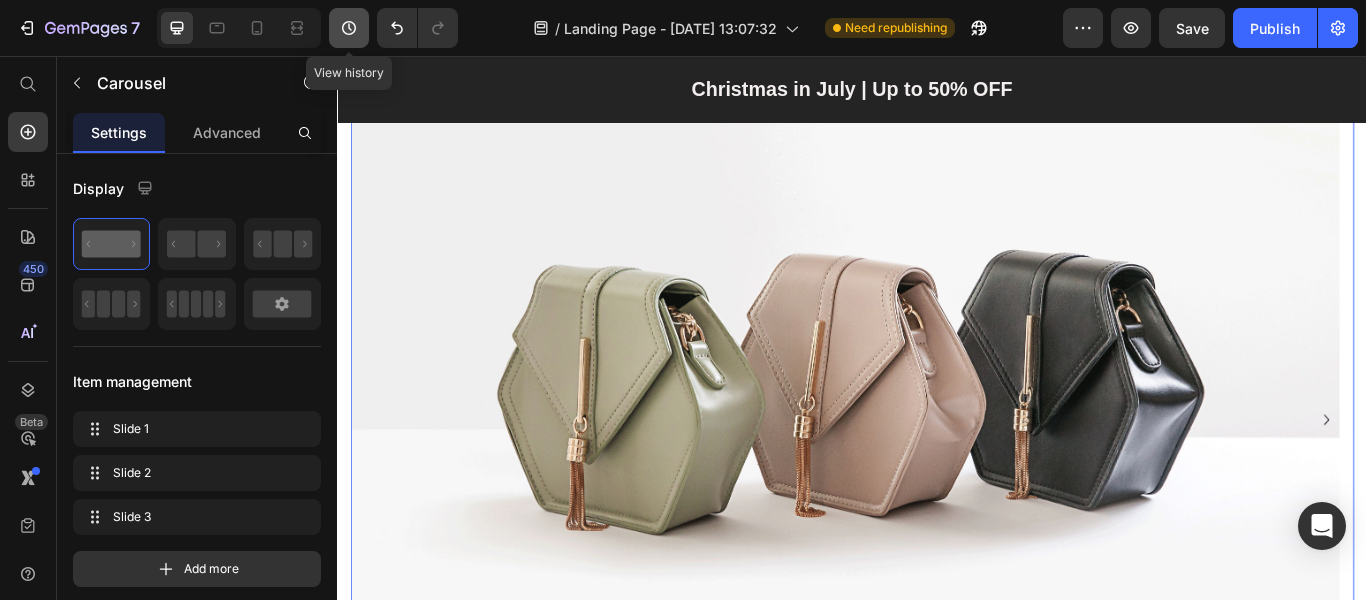 click 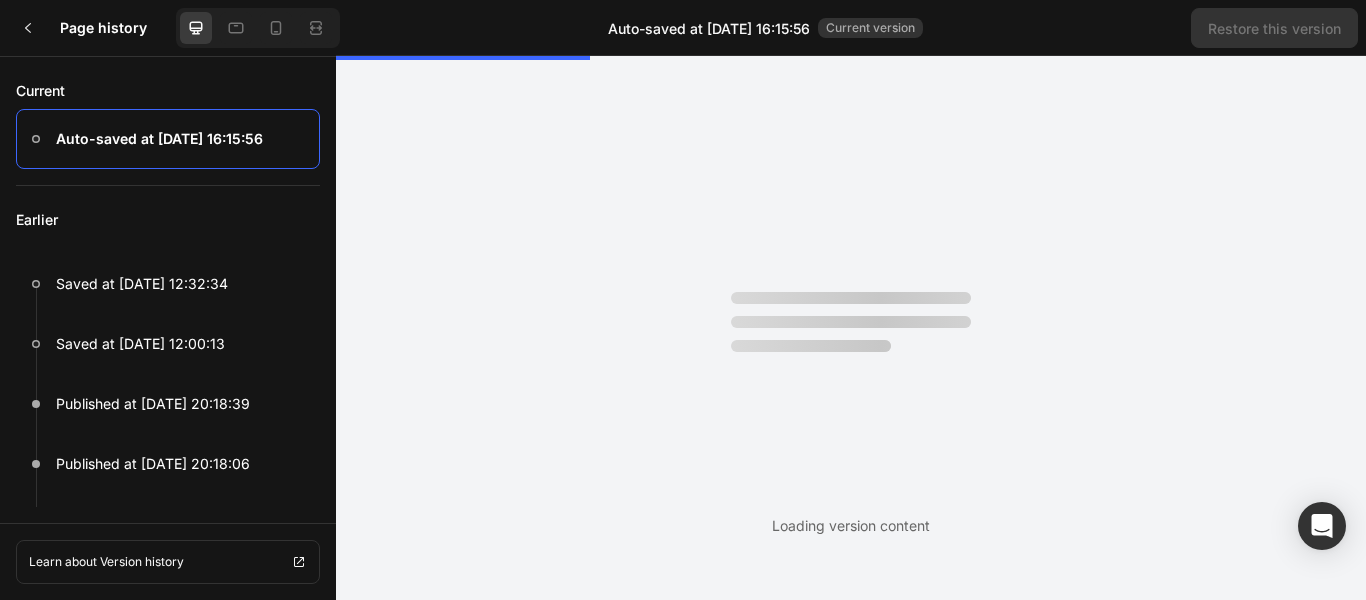 scroll, scrollTop: 0, scrollLeft: 0, axis: both 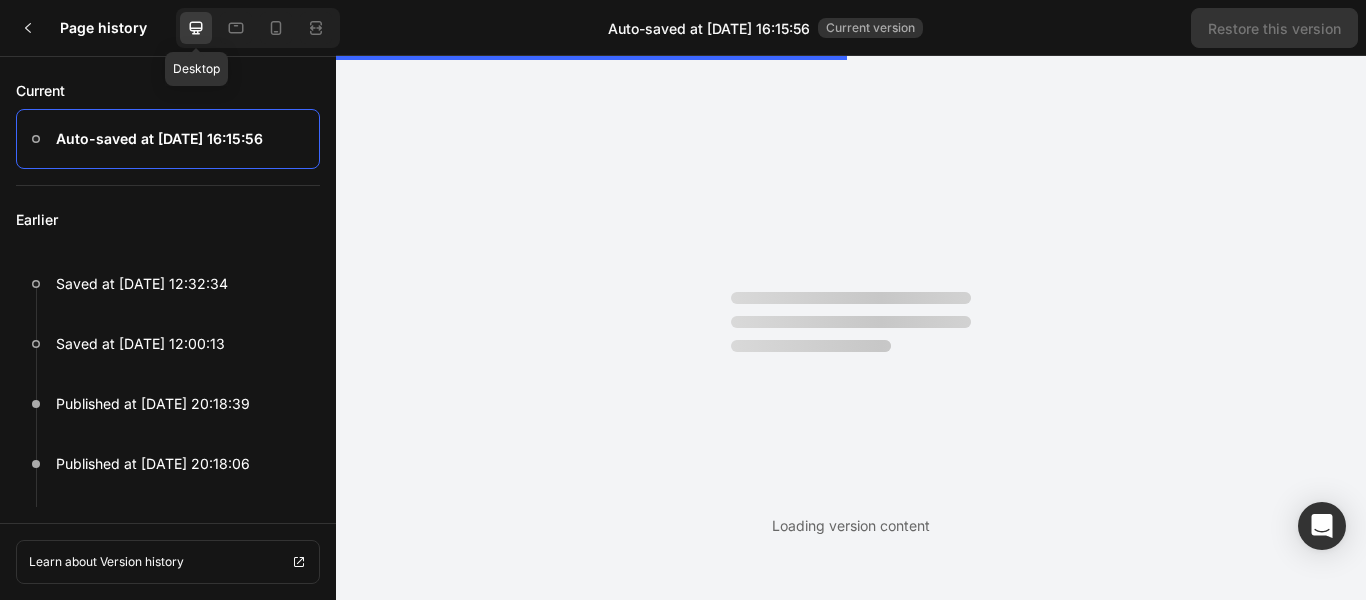 click 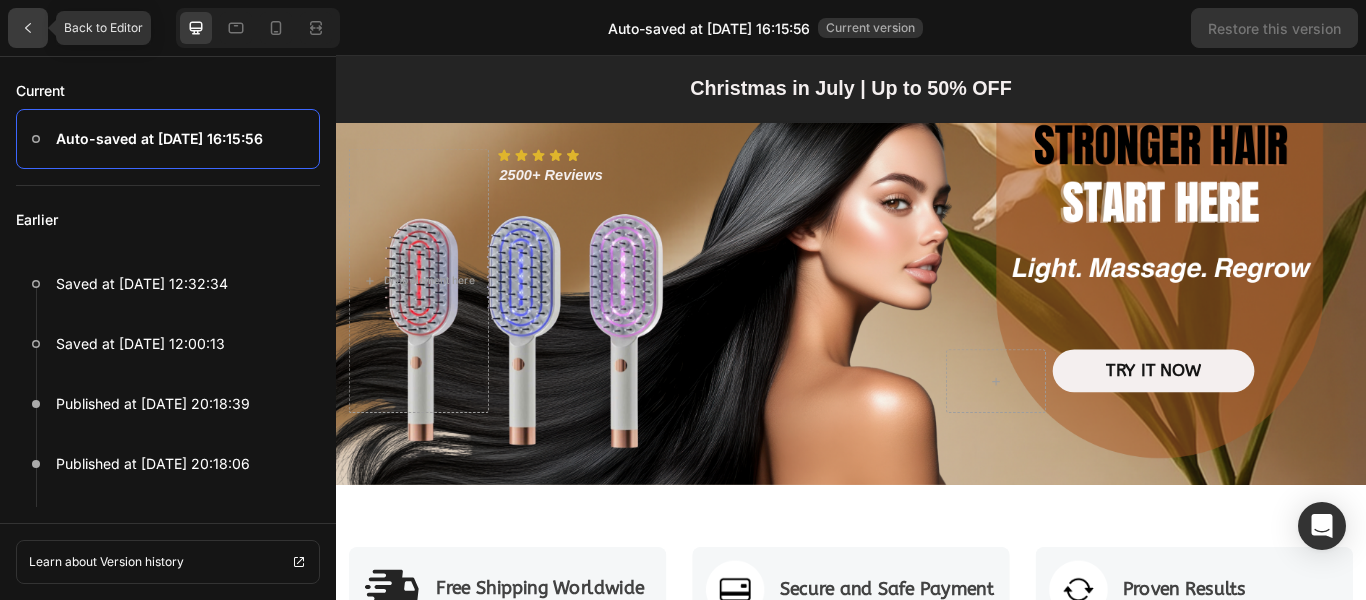 click 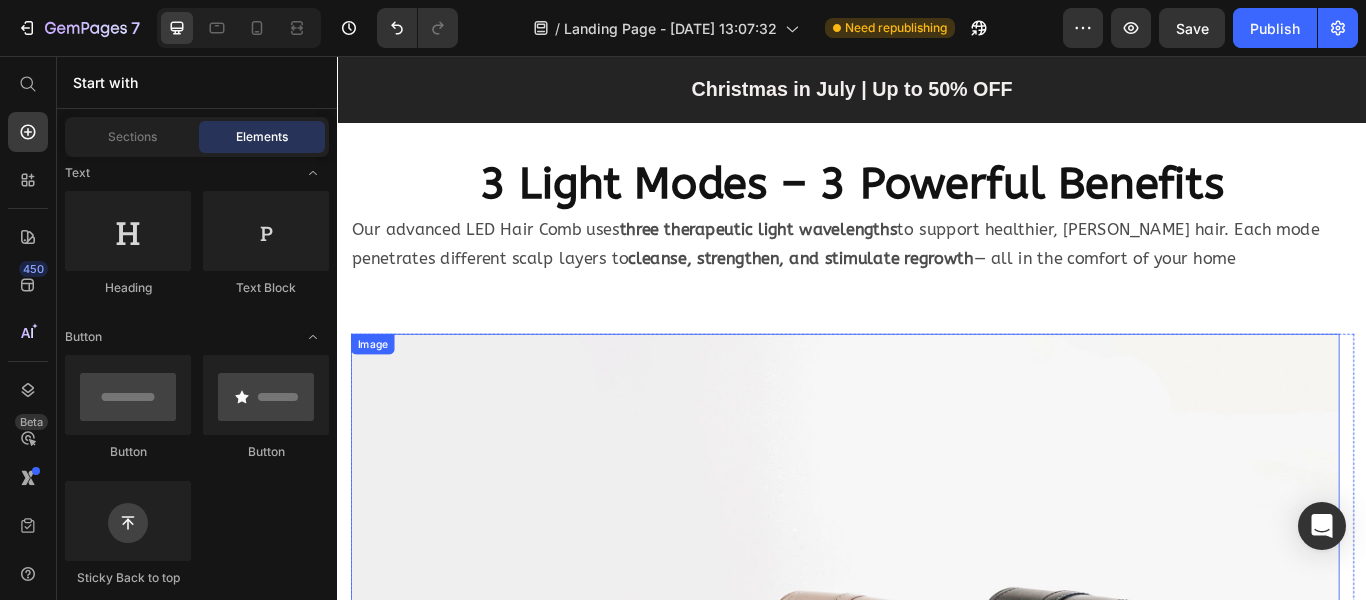 scroll, scrollTop: 2302, scrollLeft: 0, axis: vertical 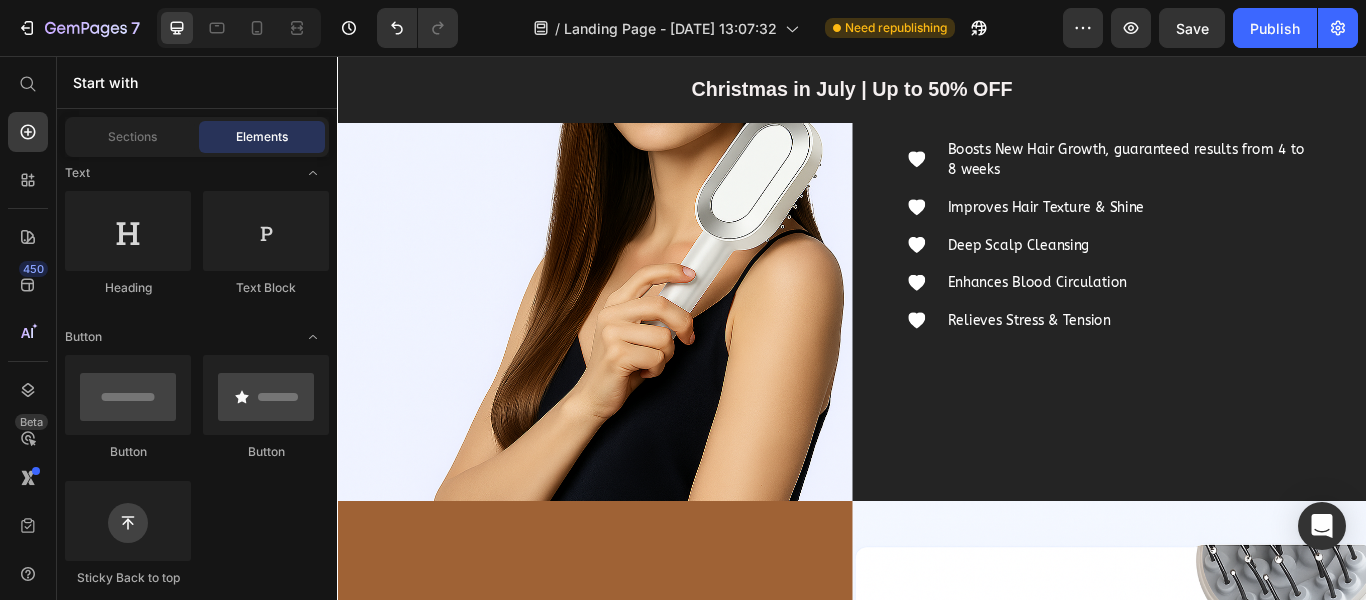 click at bounding box center (937, -319) 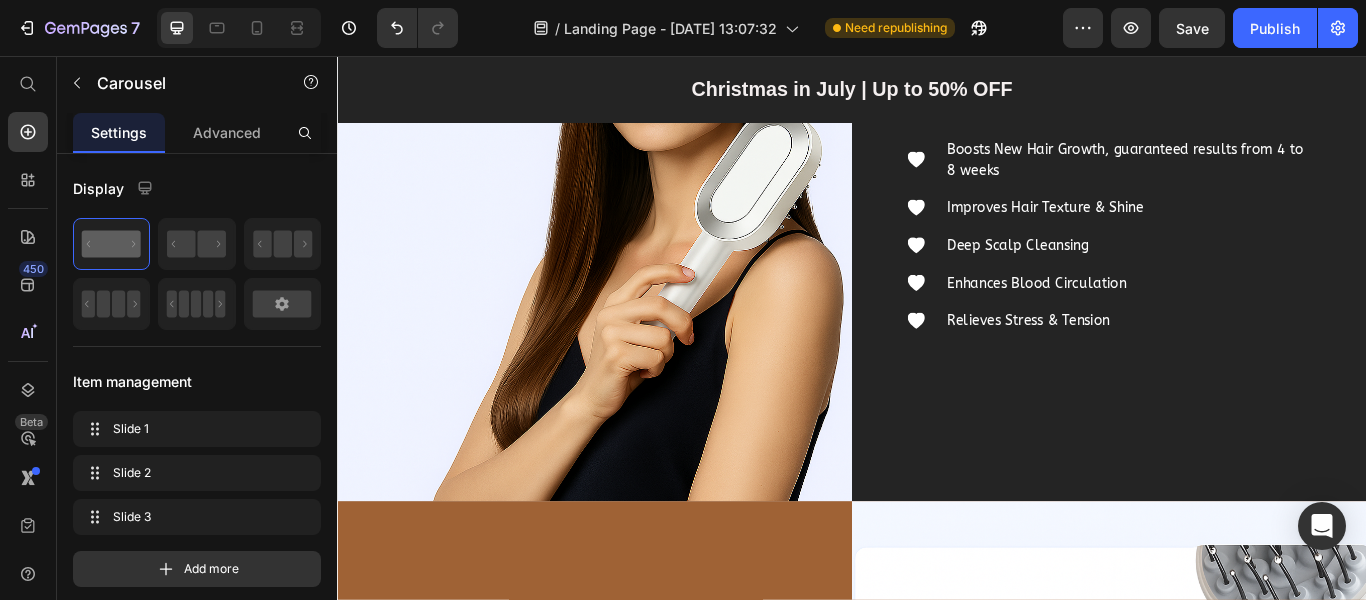 click at bounding box center (957, -319) 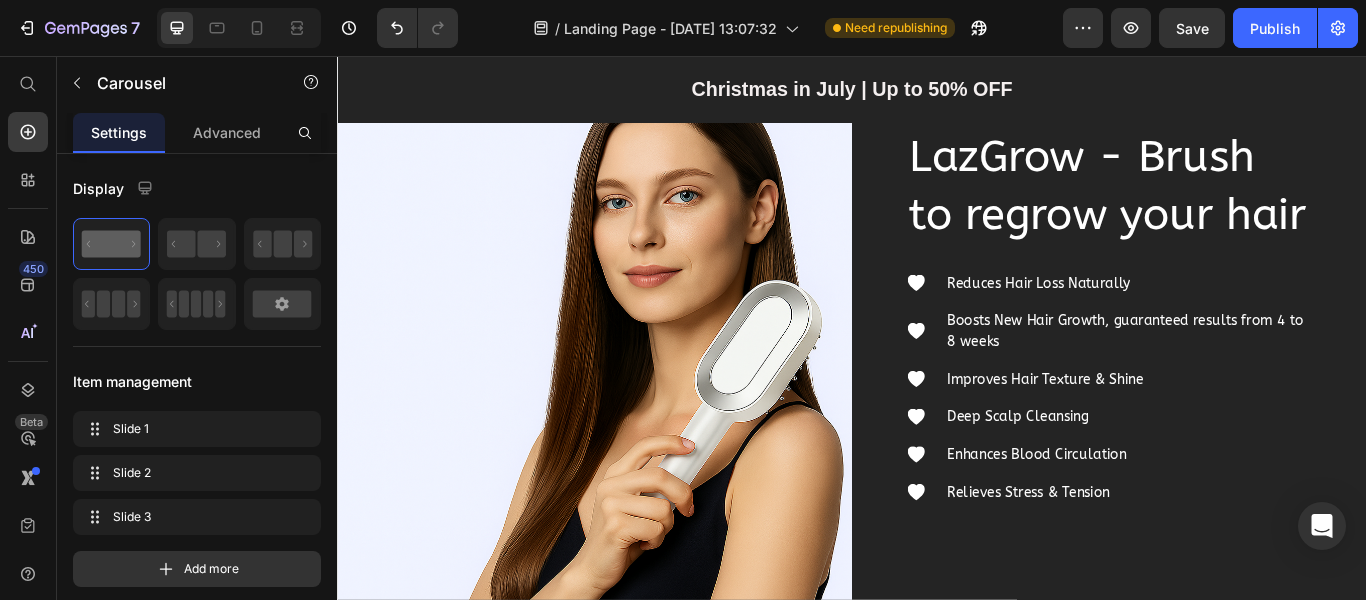 scroll, scrollTop: 2402, scrollLeft: 0, axis: vertical 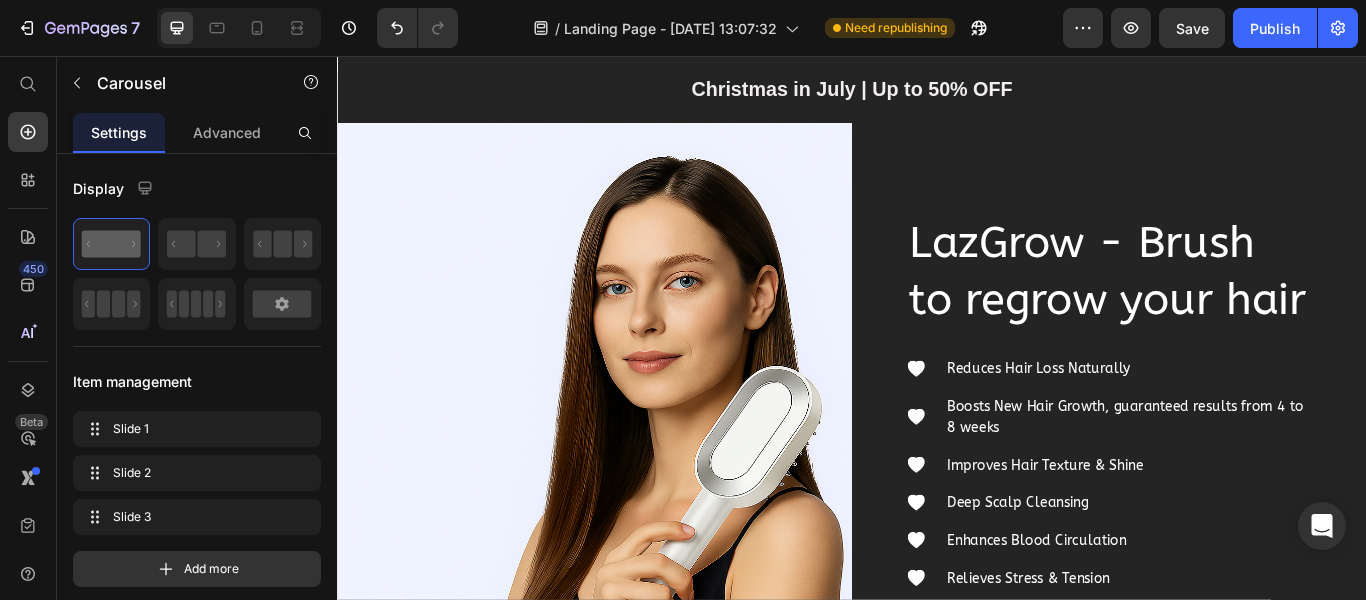click at bounding box center (928, -120) 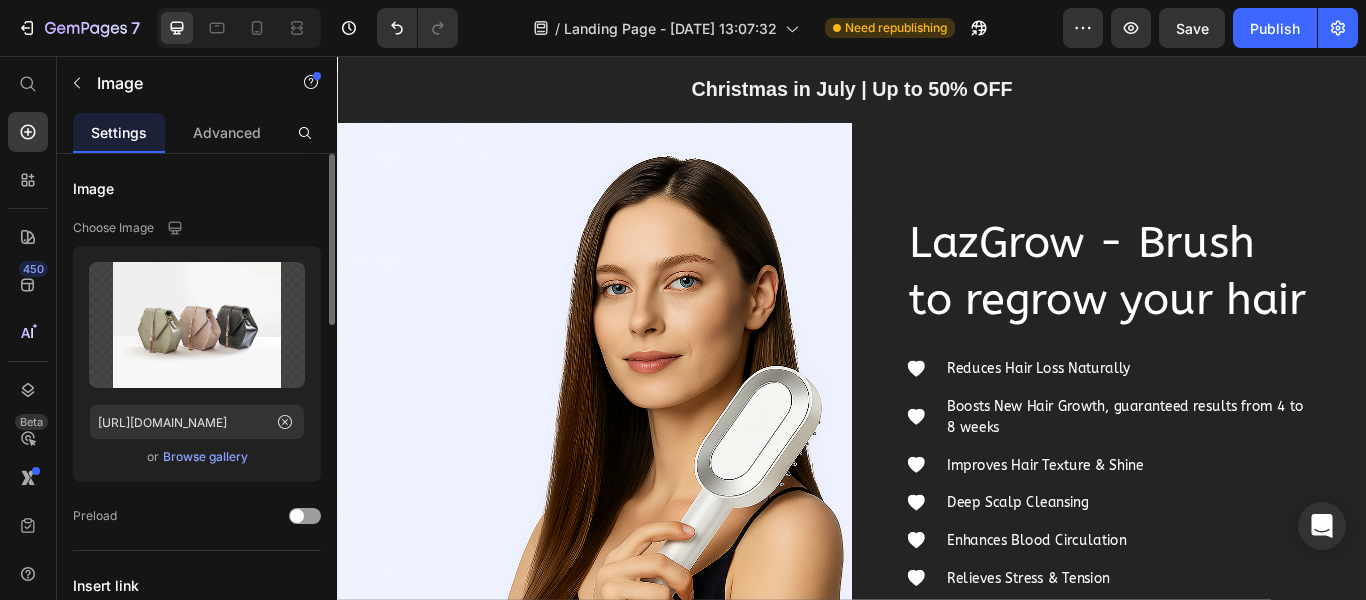 scroll, scrollTop: 200, scrollLeft: 0, axis: vertical 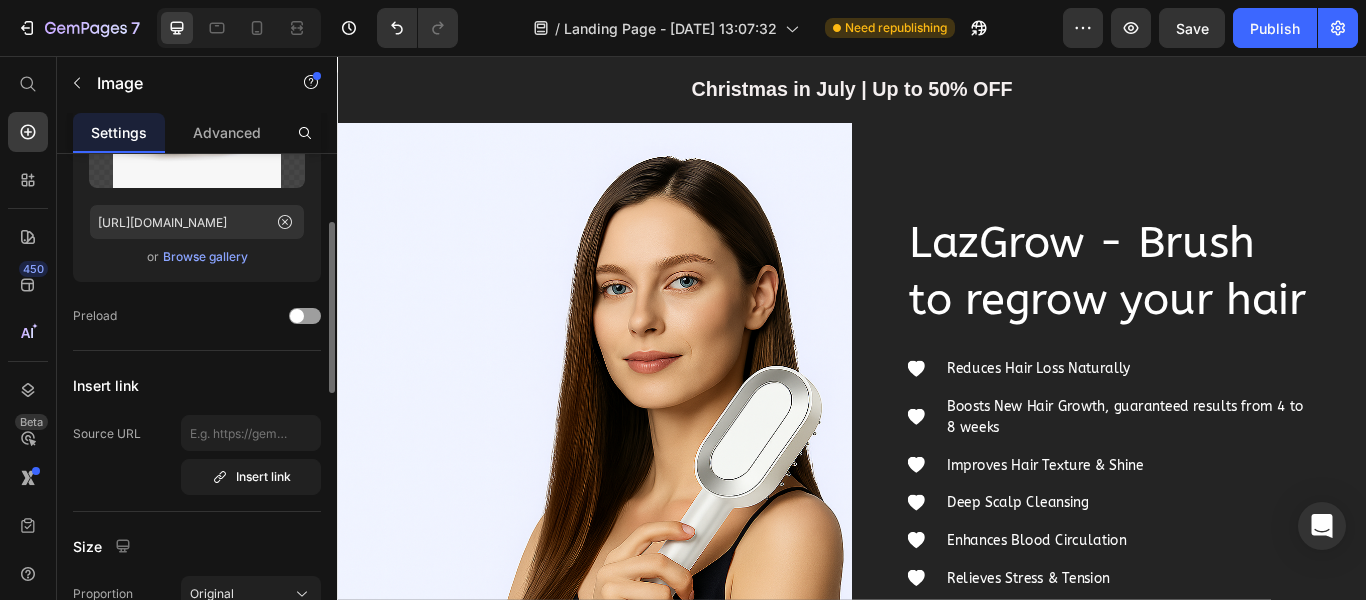 click on "Browse gallery" at bounding box center [205, 257] 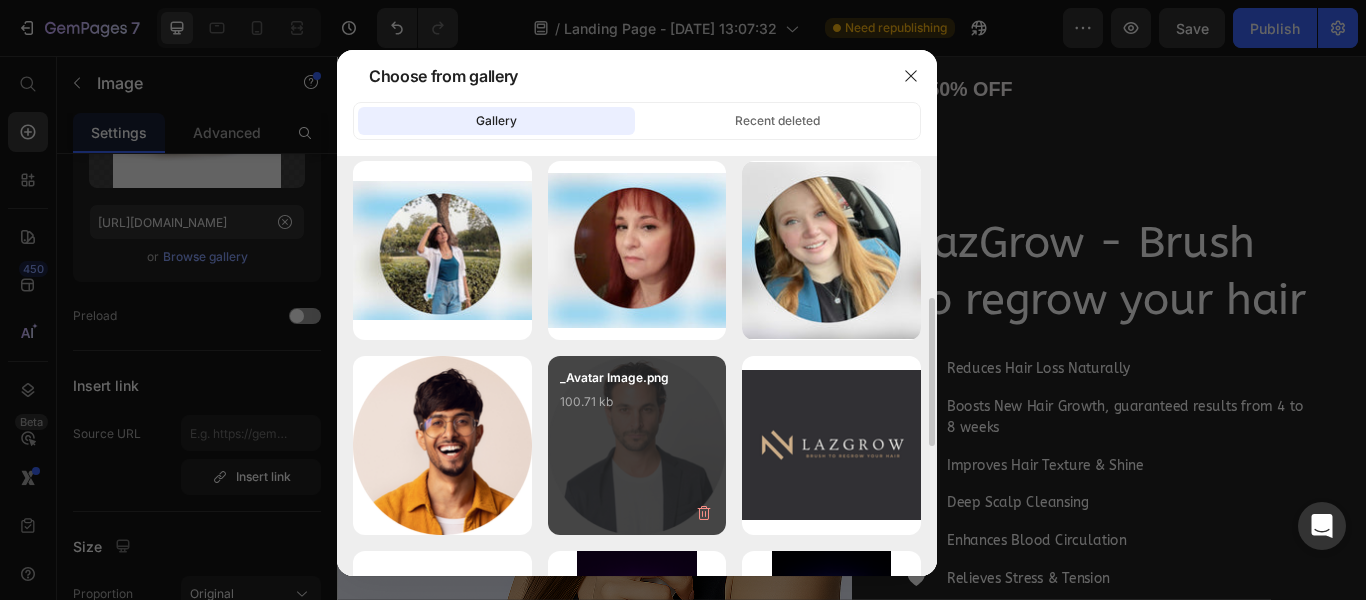 scroll, scrollTop: 700, scrollLeft: 0, axis: vertical 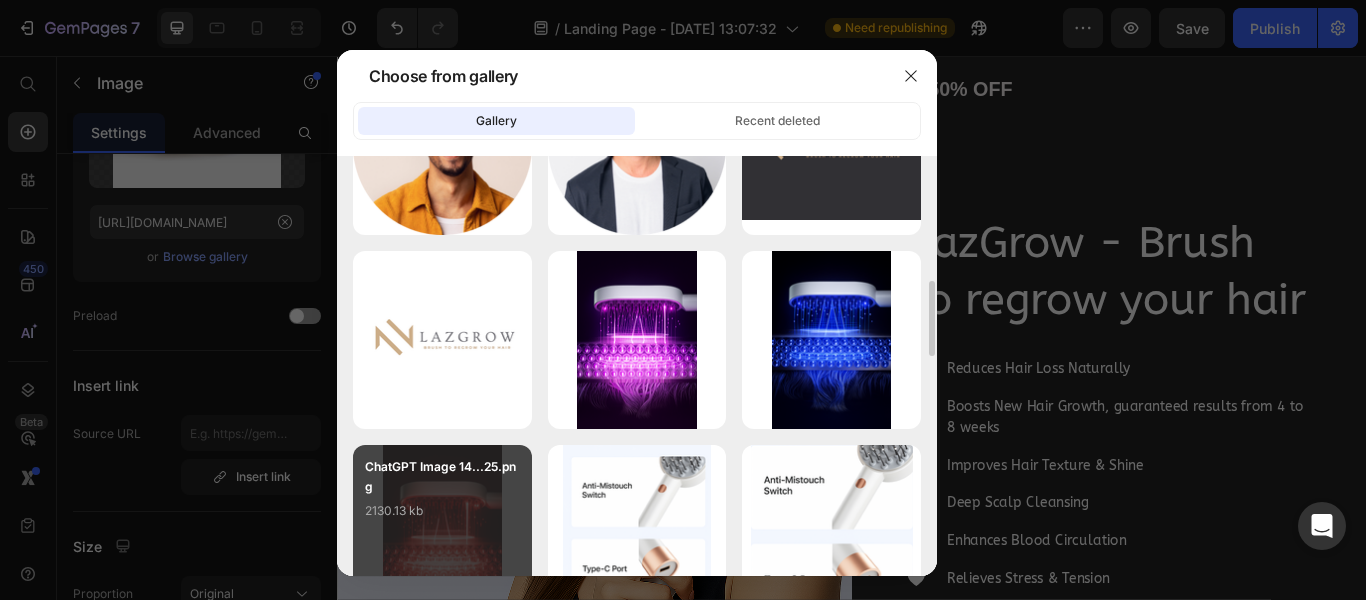 click on "2130.13 kb" at bounding box center [442, 511] 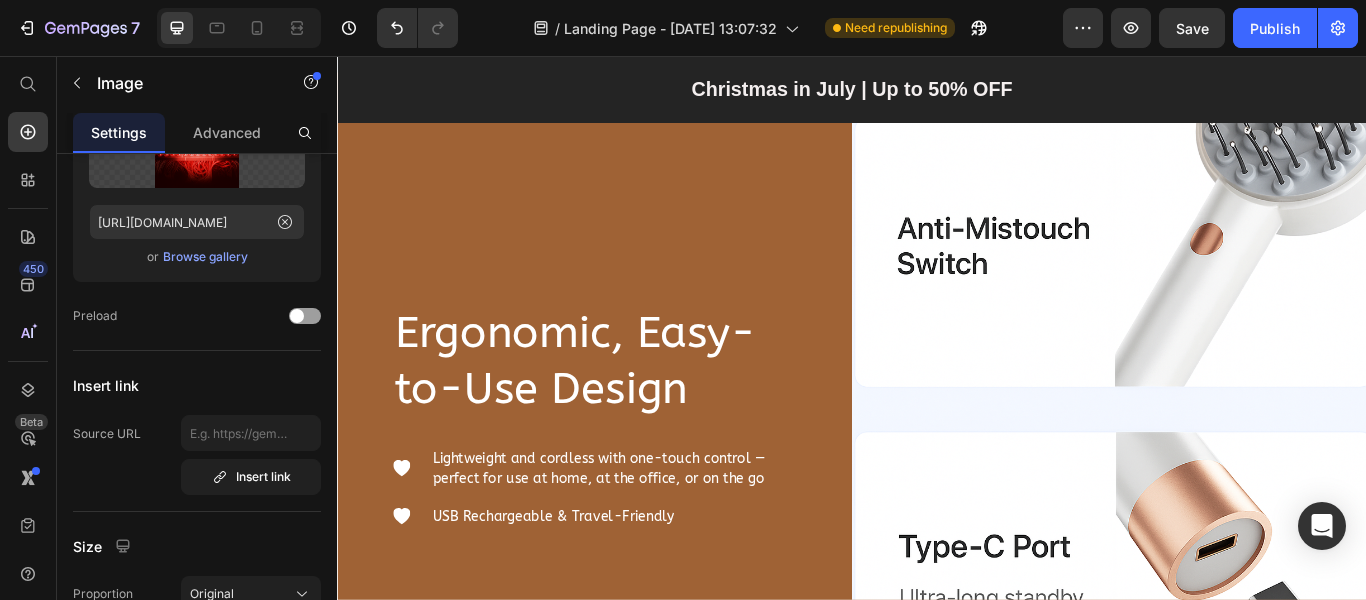 scroll, scrollTop: 3602, scrollLeft: 0, axis: vertical 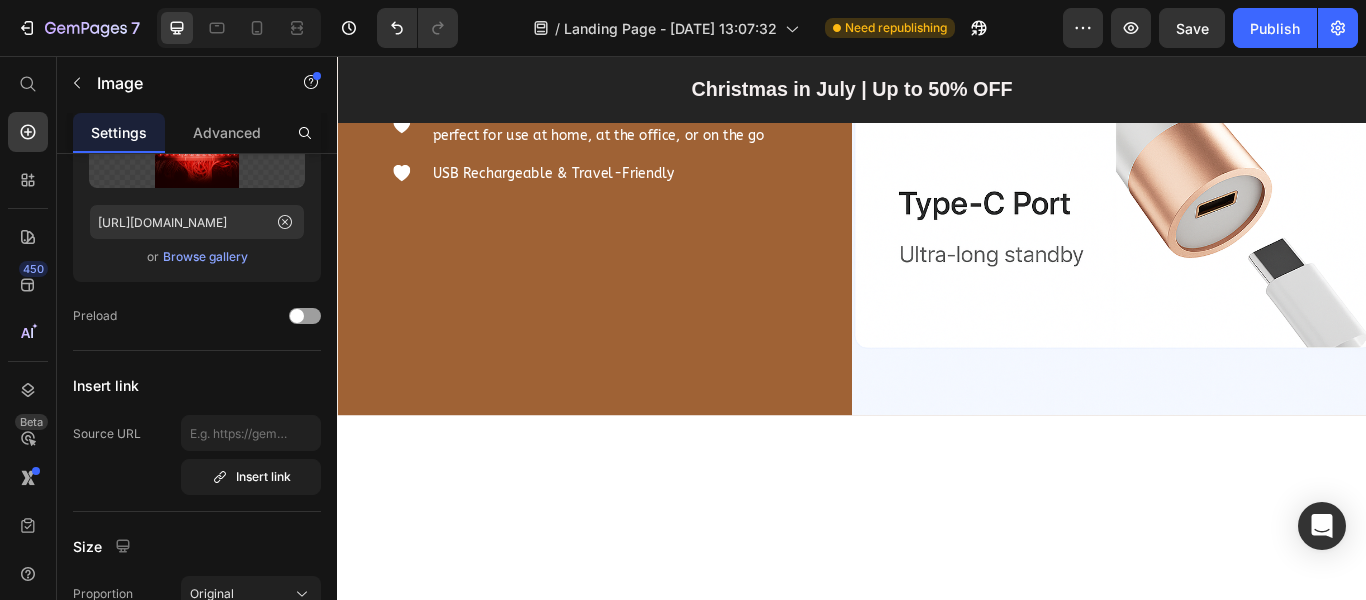click on "Red Light (610–630 nm)" at bounding box center (928, -1304) 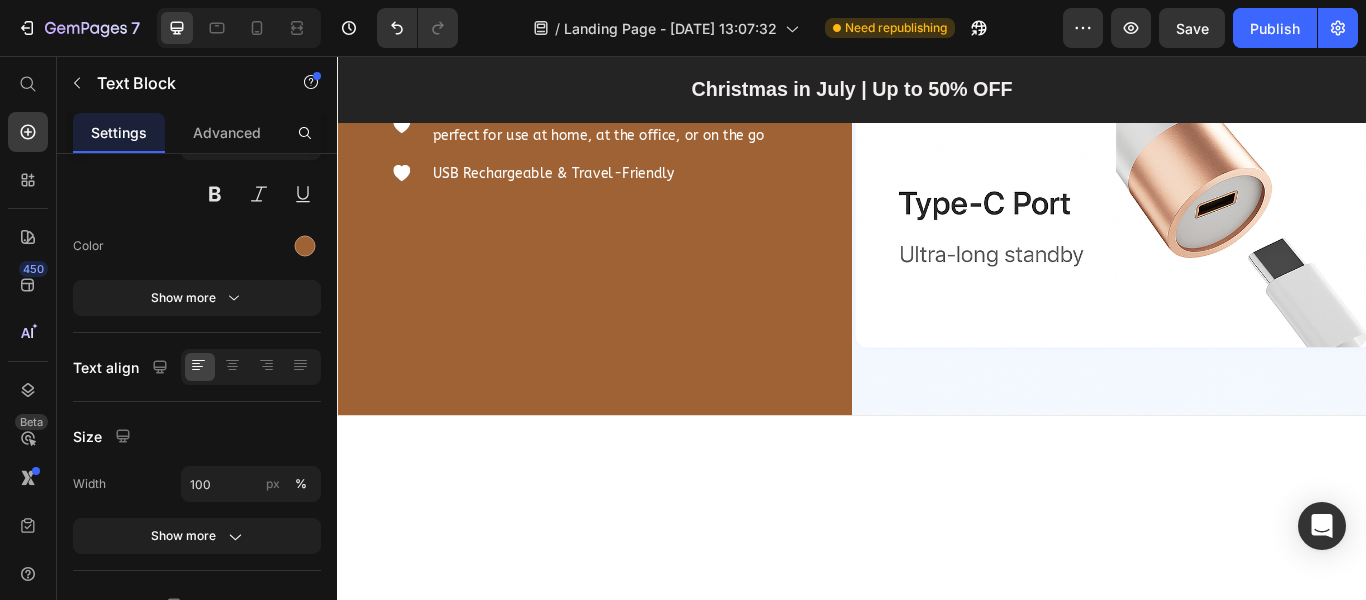 scroll, scrollTop: 0, scrollLeft: 0, axis: both 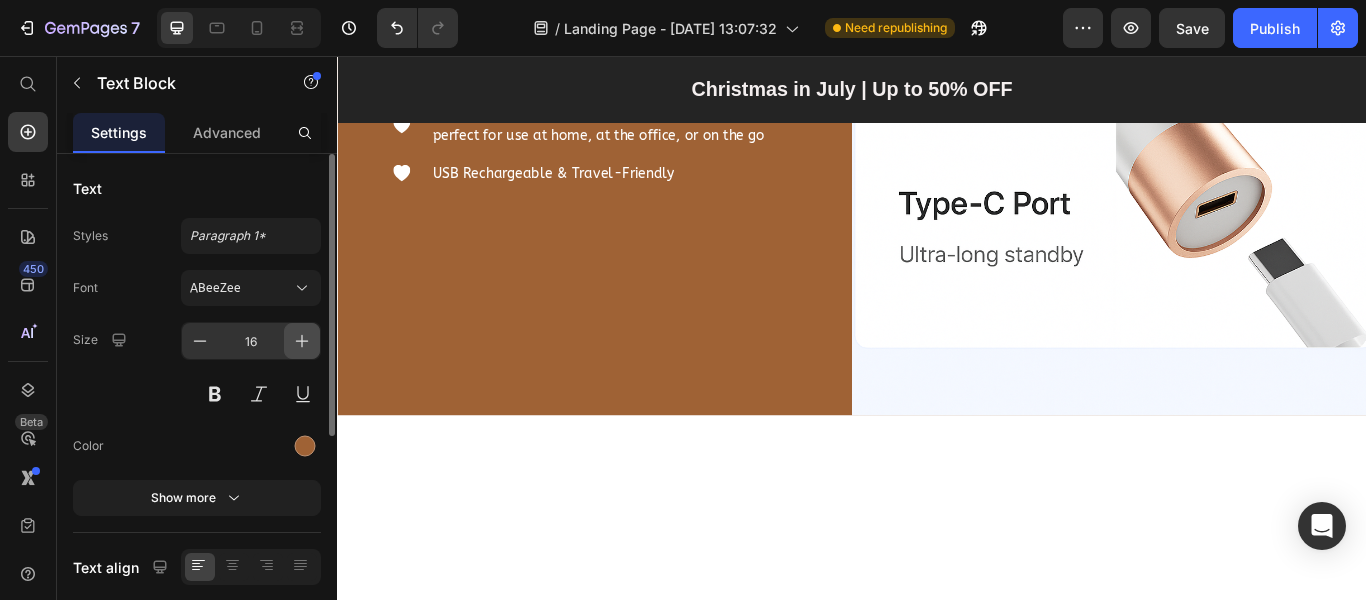click 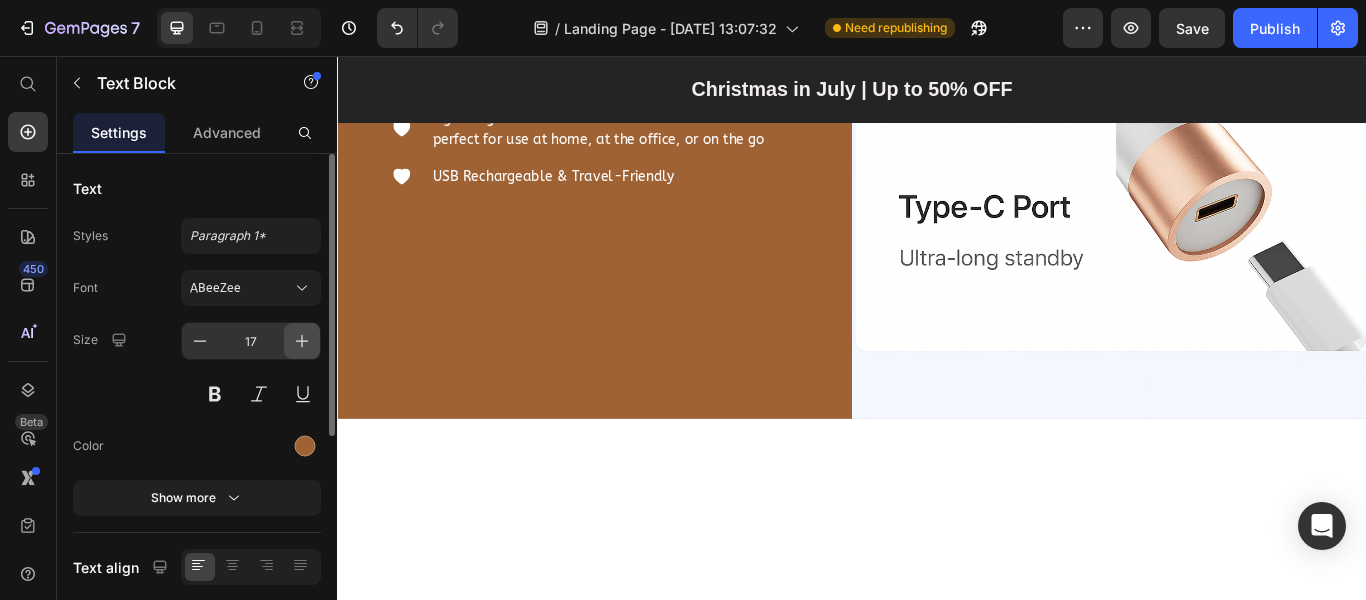 click 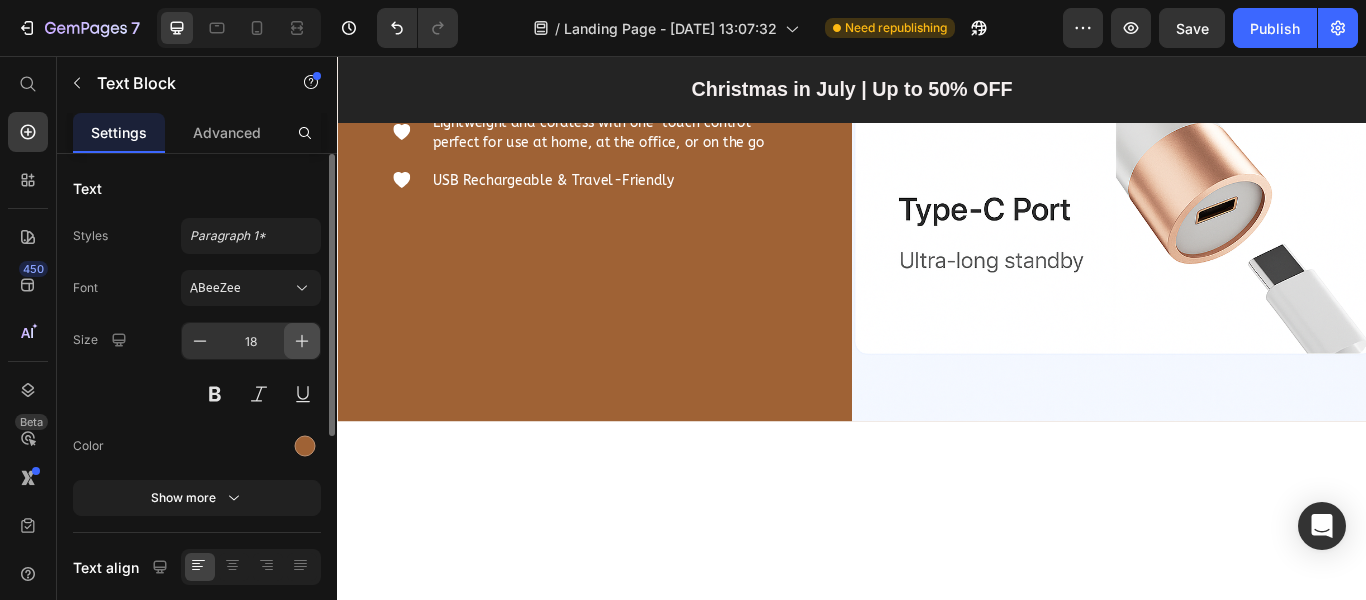 click 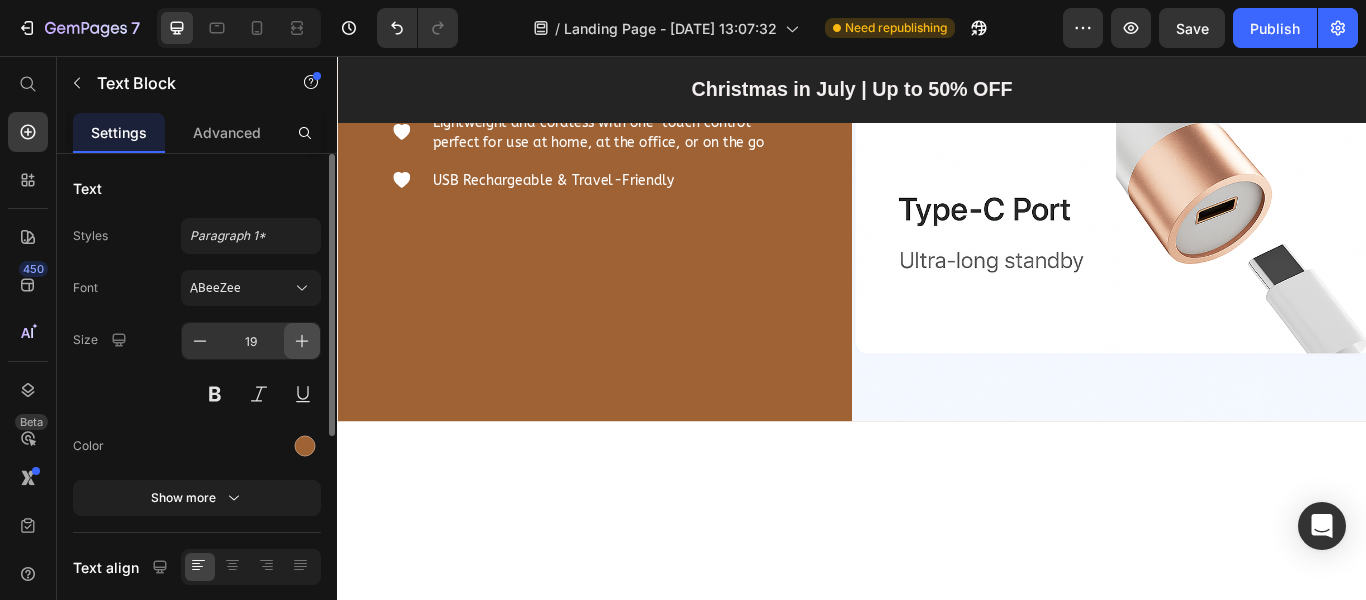 click 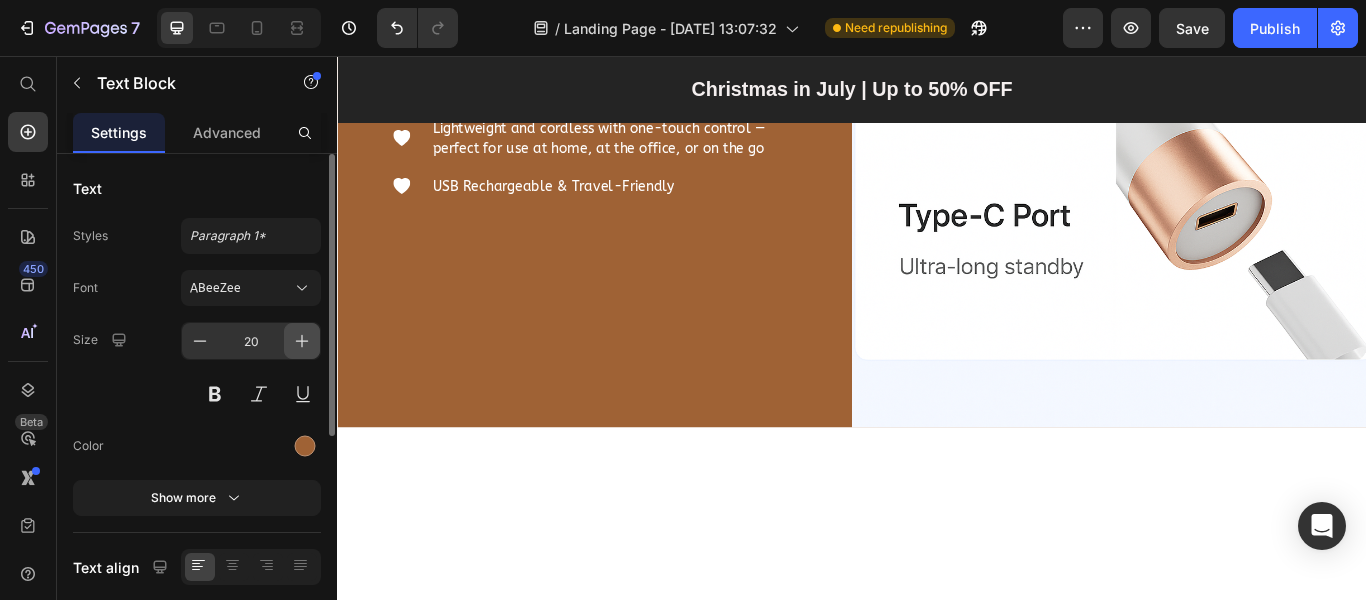 click 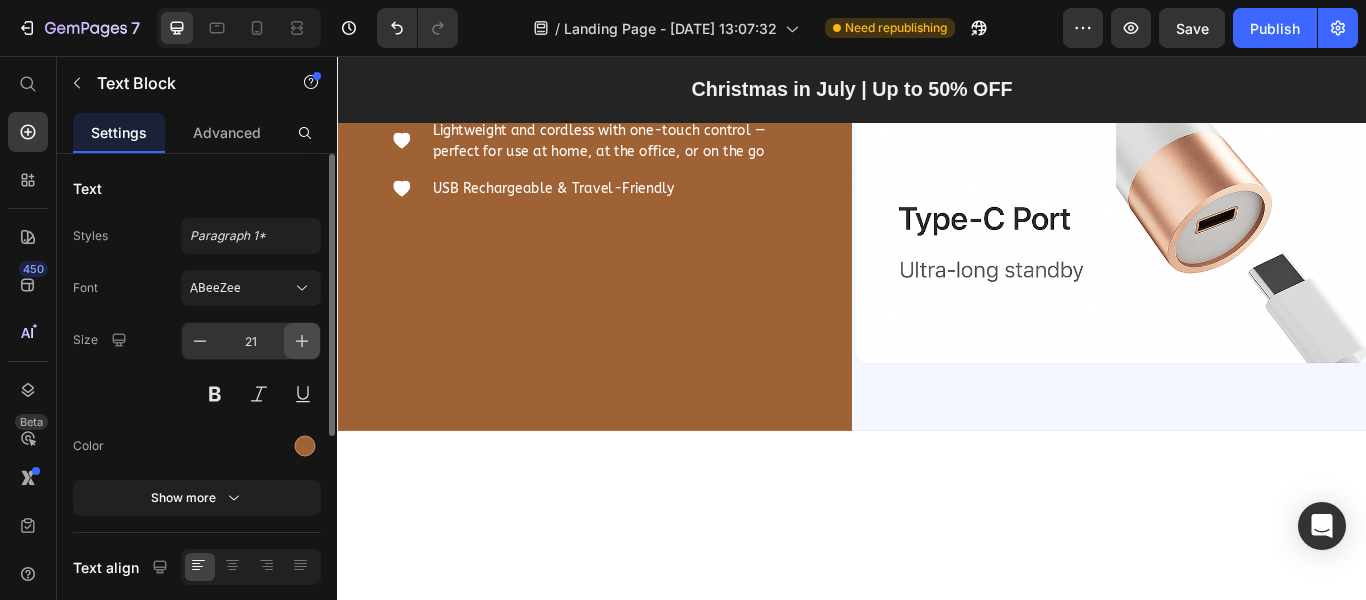 click 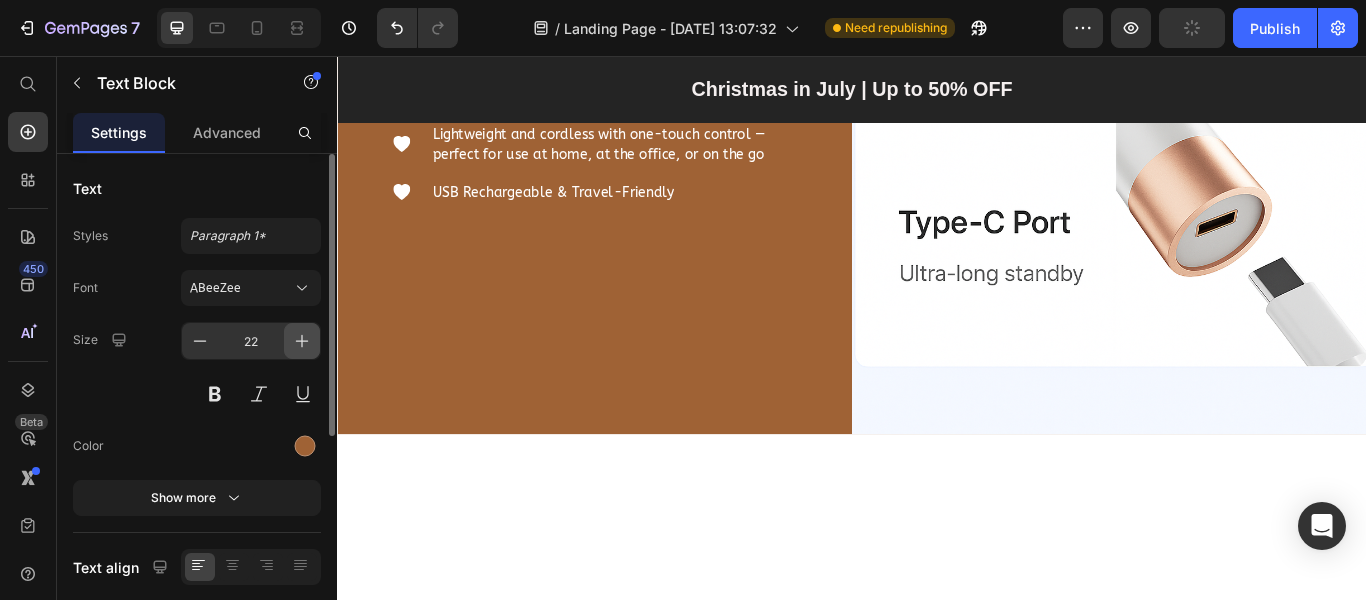 click 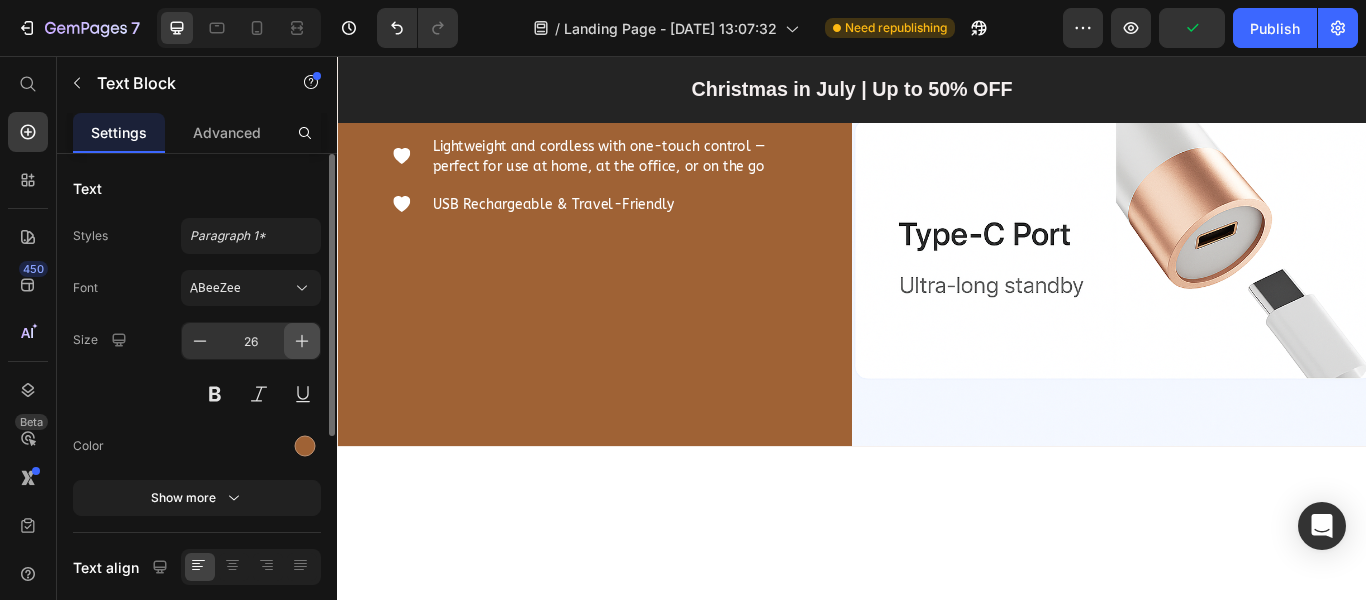 click 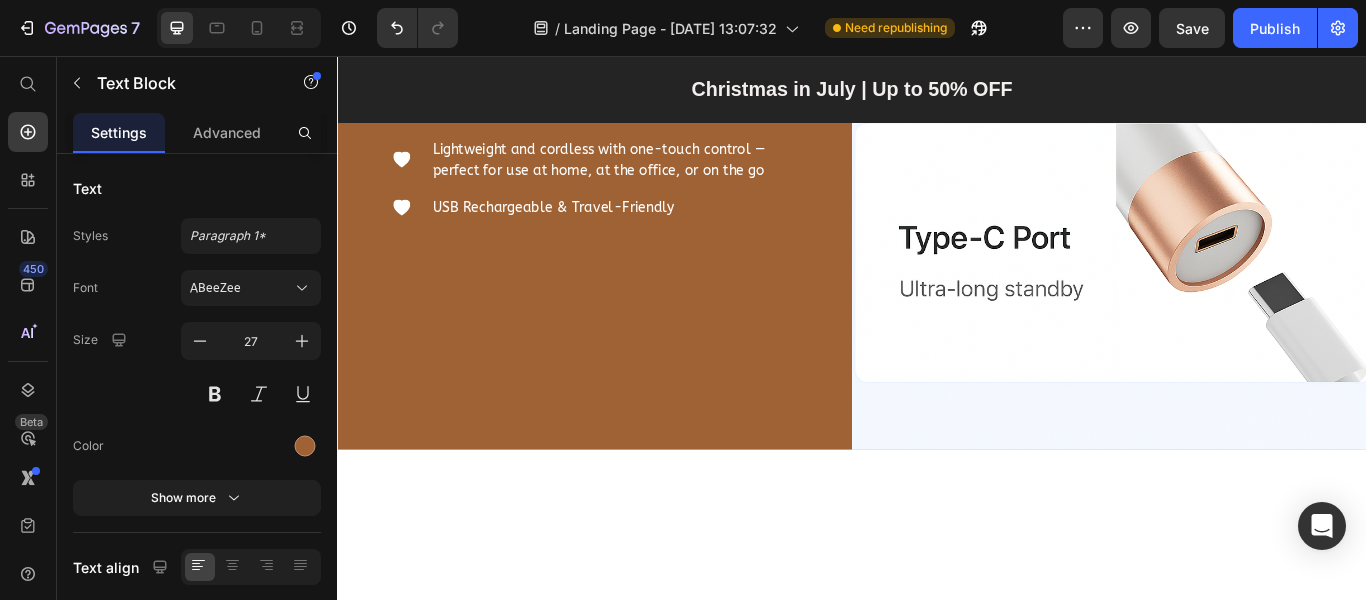 click on "Deep Stimulation for Faster Hair Growth" at bounding box center (612, -1246) 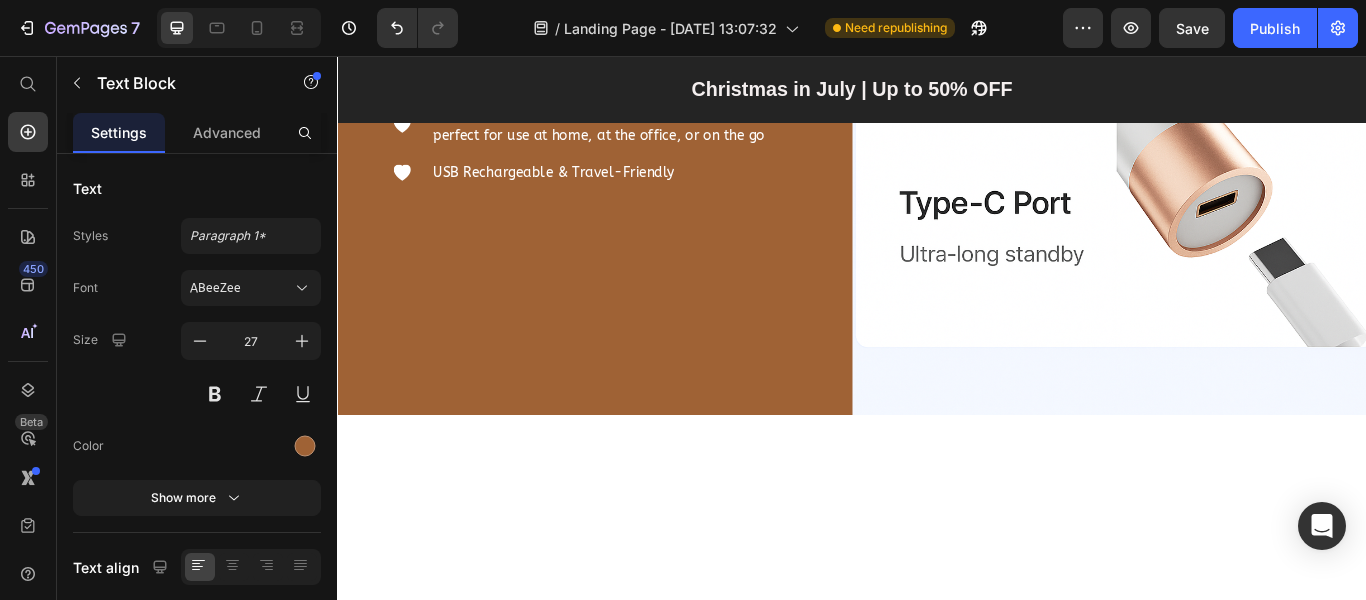 click at bounding box center (937, -1219) 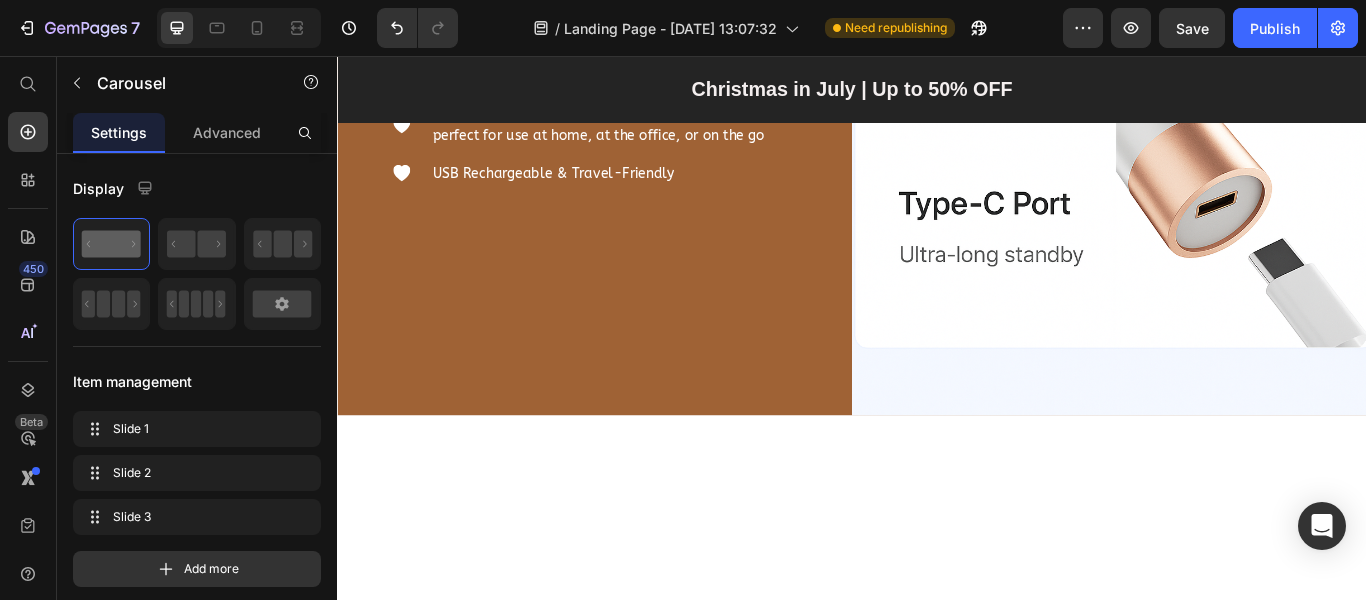 click at bounding box center [937, -1219] 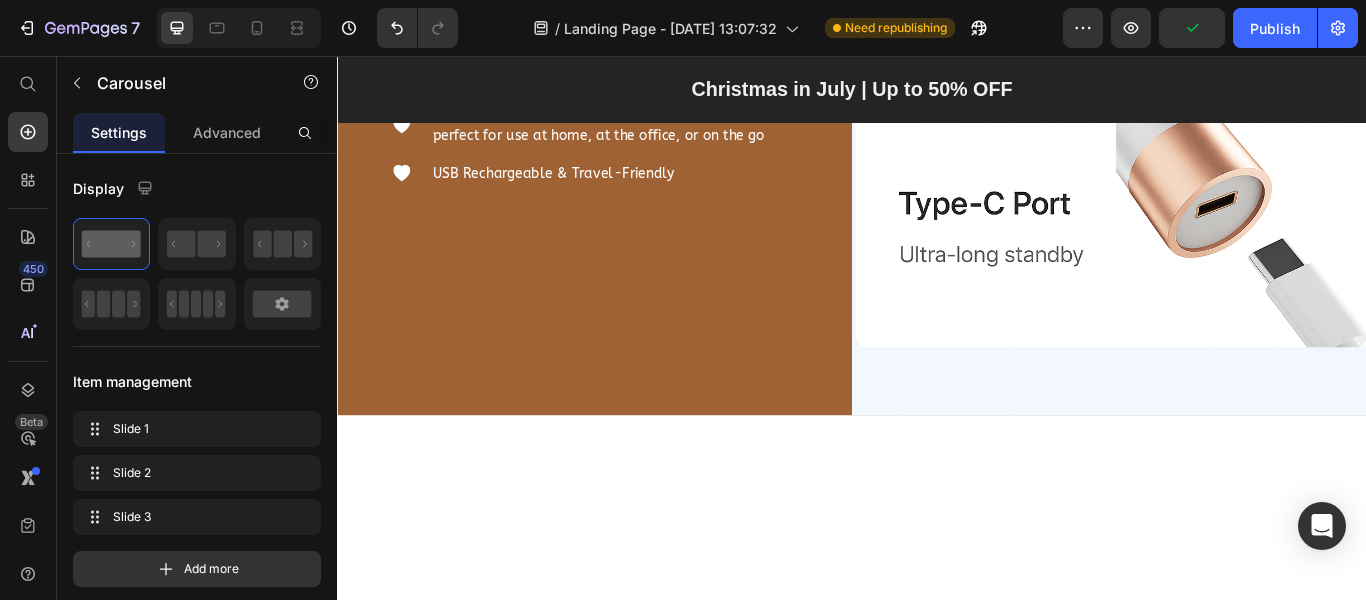 click on "Red light penetrates deep into the dermis,  reactivating dormant follicles  and boosting  collagen + ATP  production. This results in  accelerated hair regeneration , increased density, and improved strength from the inside out." at bounding box center [928, -1237] 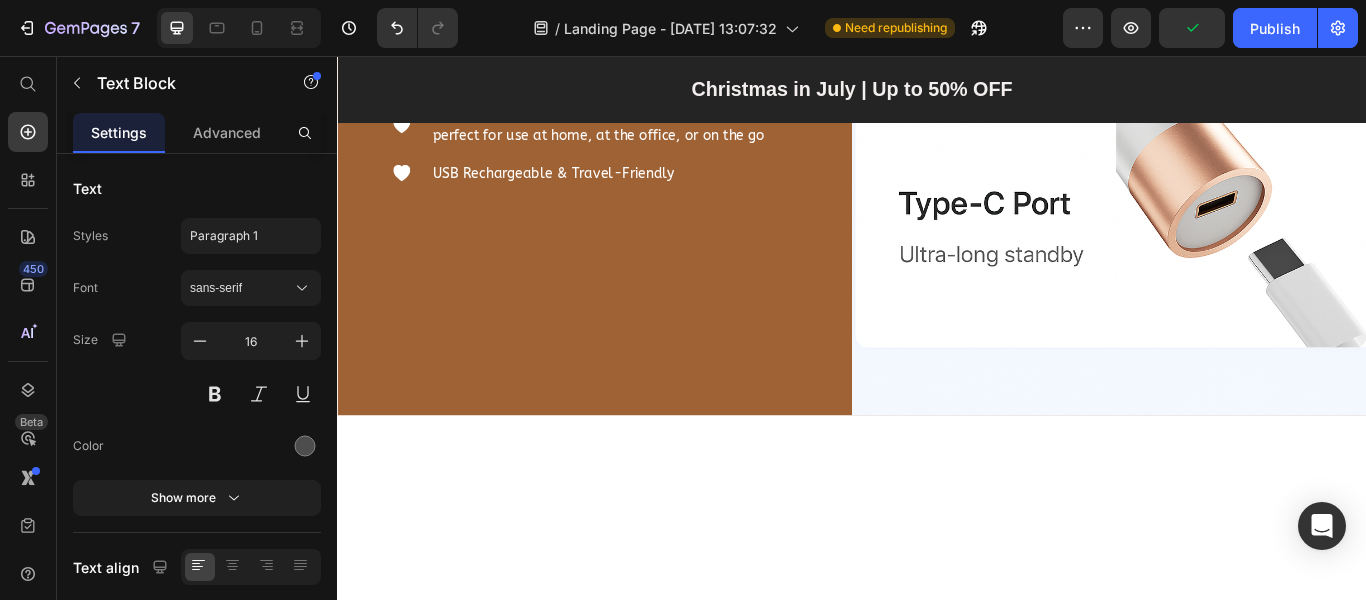 click on "Red Light (610–630 nm) Deep Stimulation for Faster Hair Growth" at bounding box center [769, -1294] 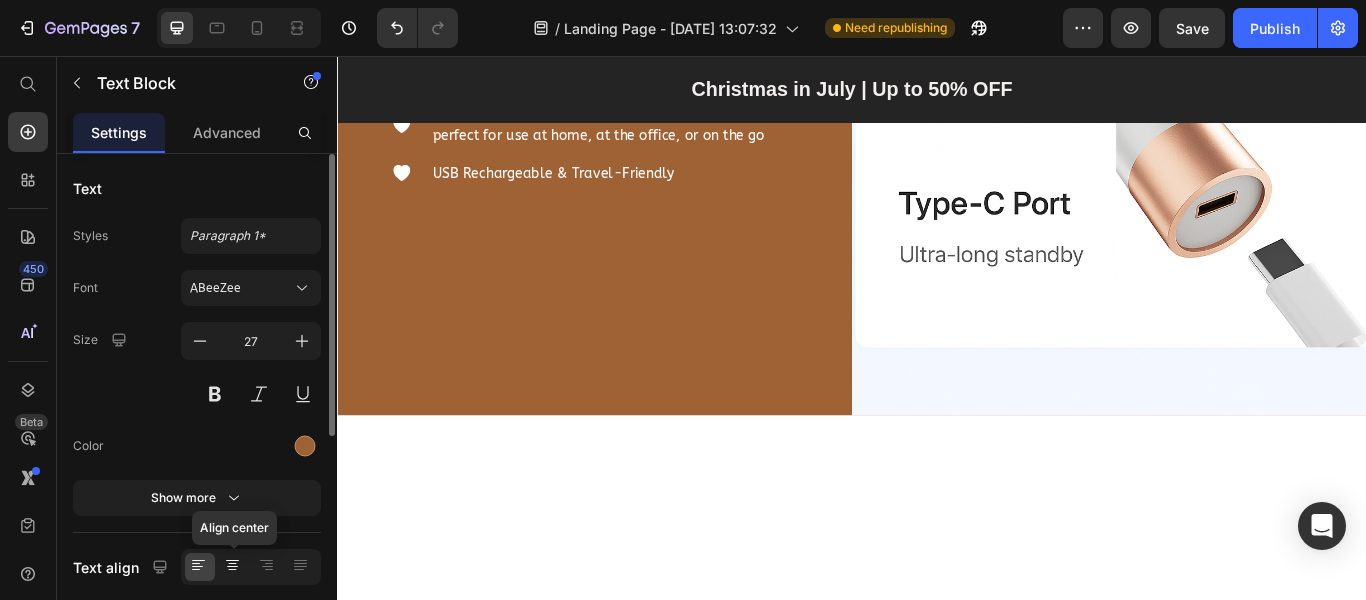 click 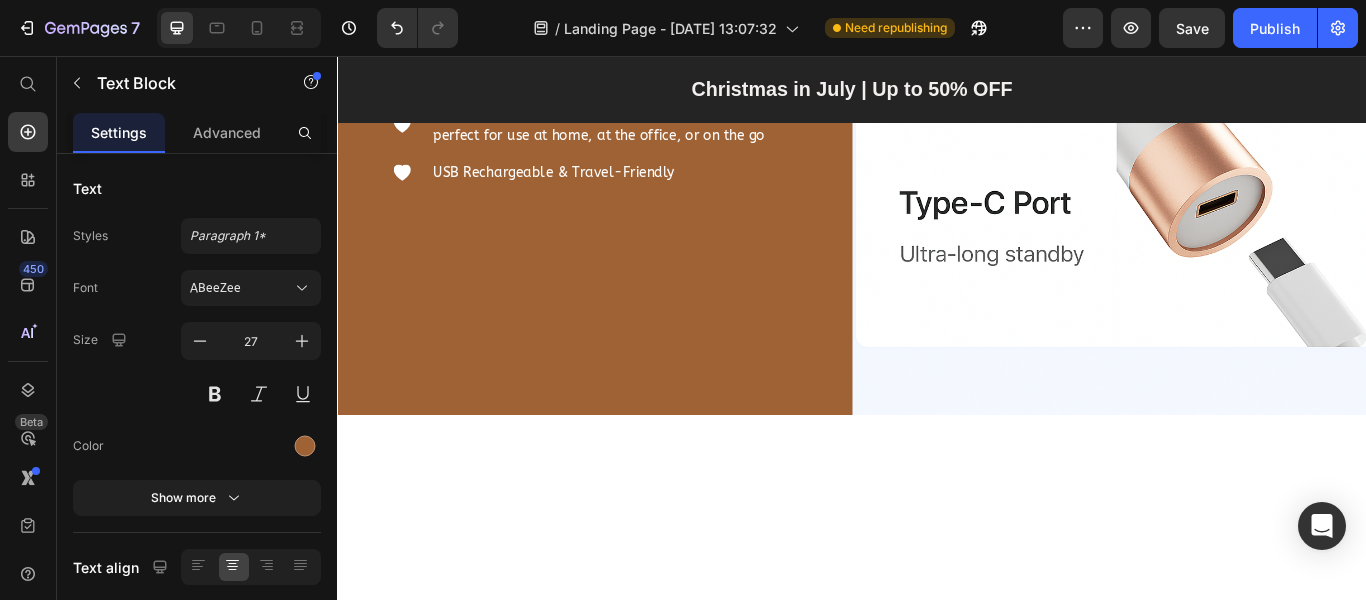click at bounding box center (937, -1219) 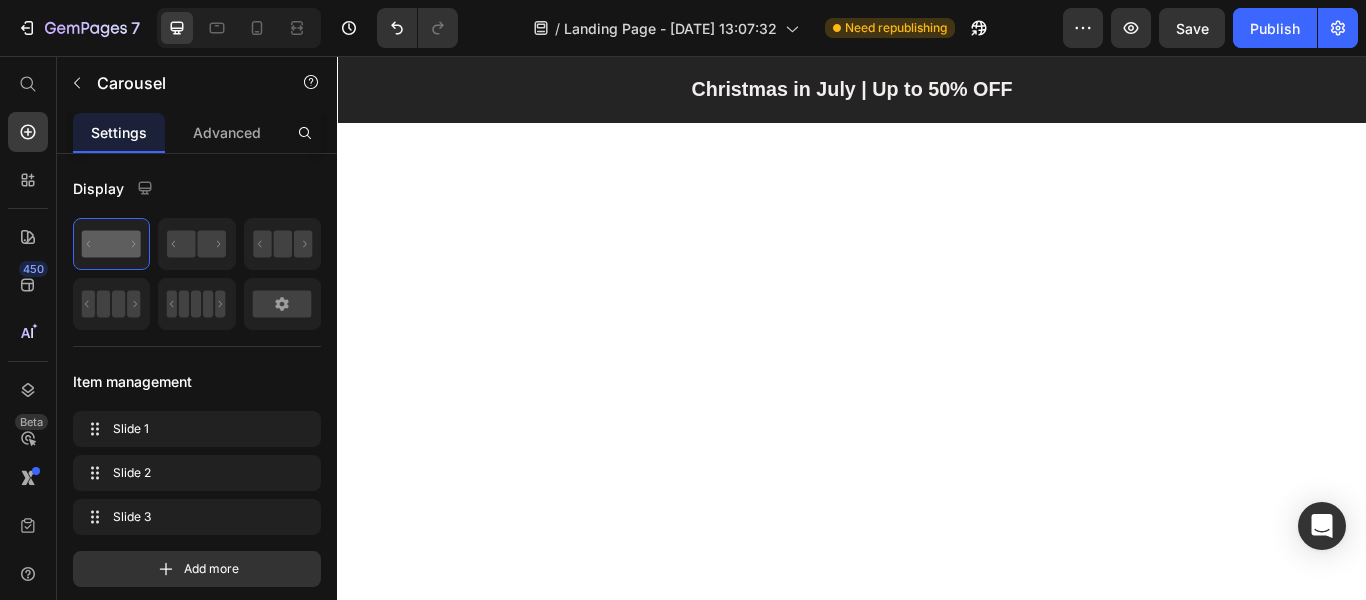 scroll, scrollTop: 2602, scrollLeft: 0, axis: vertical 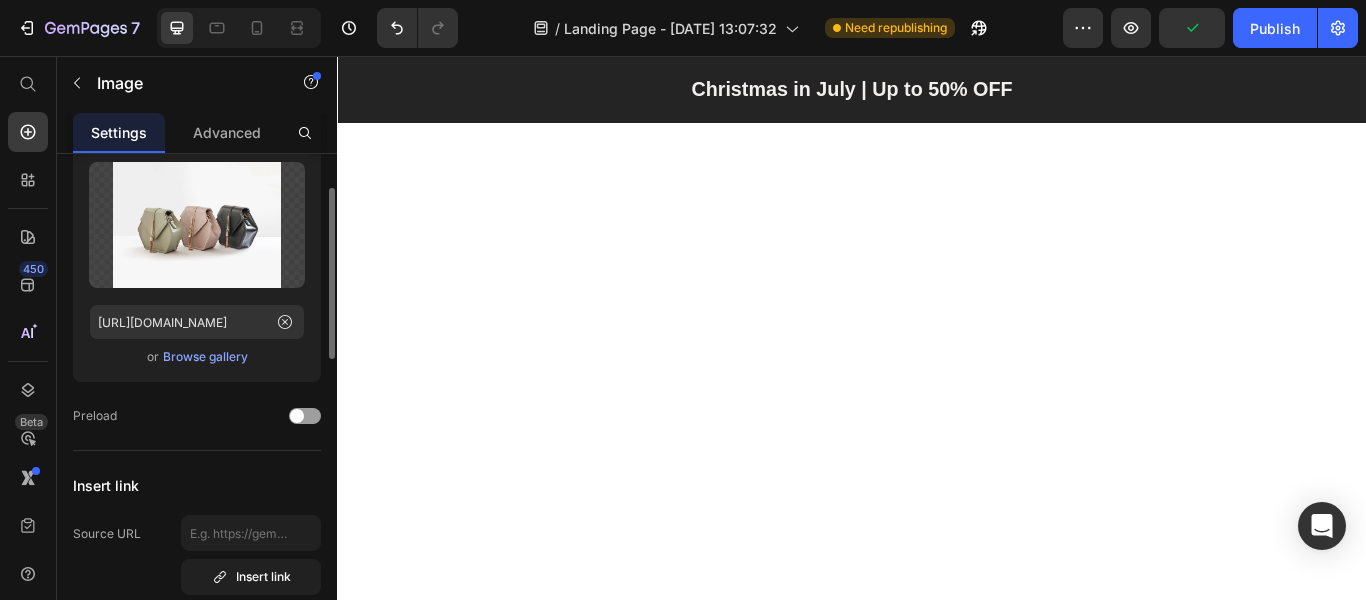 click on "Browse gallery" at bounding box center (205, 357) 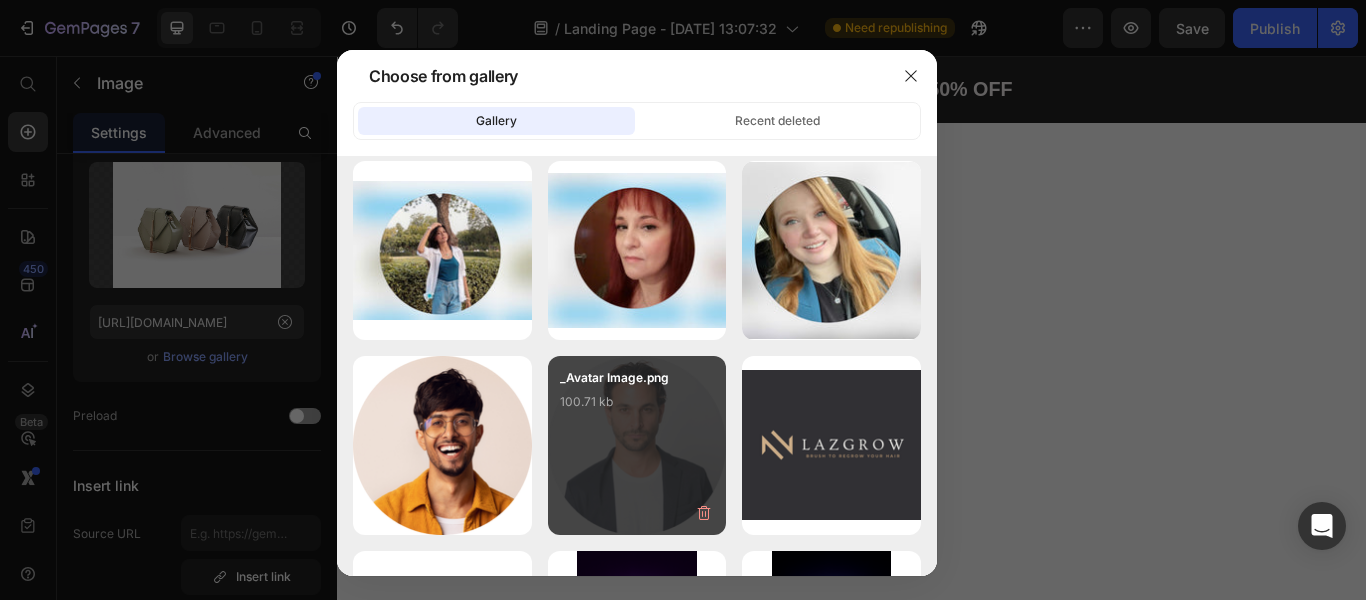 scroll, scrollTop: 700, scrollLeft: 0, axis: vertical 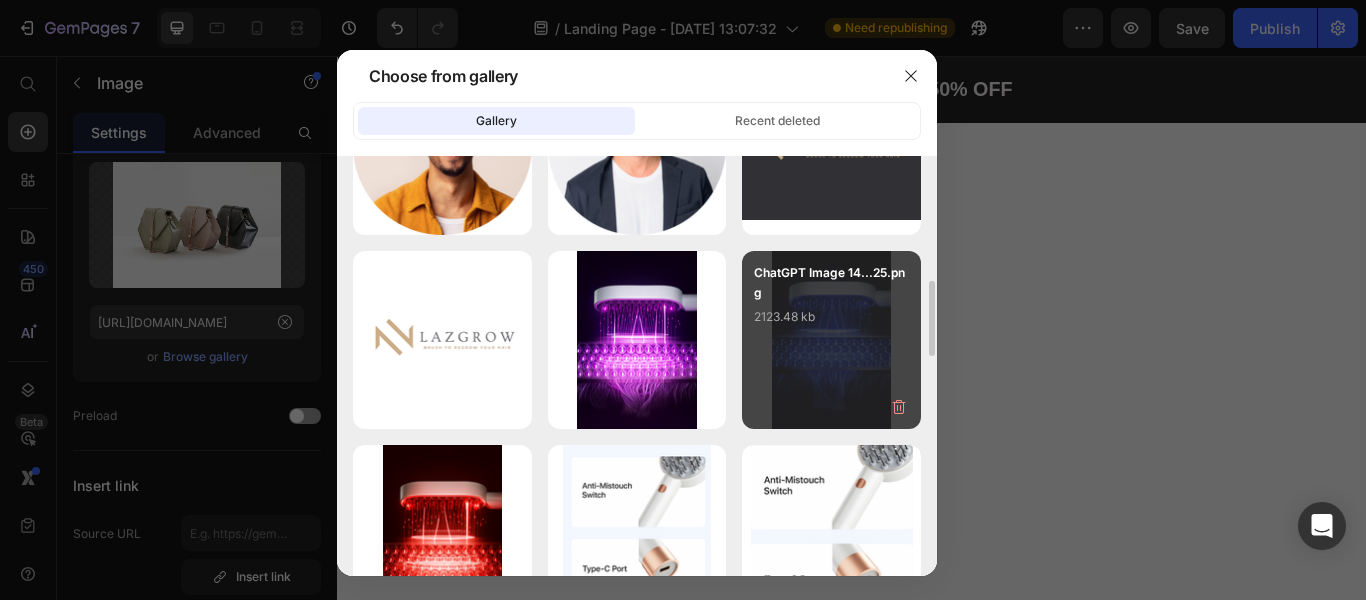 click on "ChatGPT Image 14...25.png 2123.48 kb" at bounding box center [831, 340] 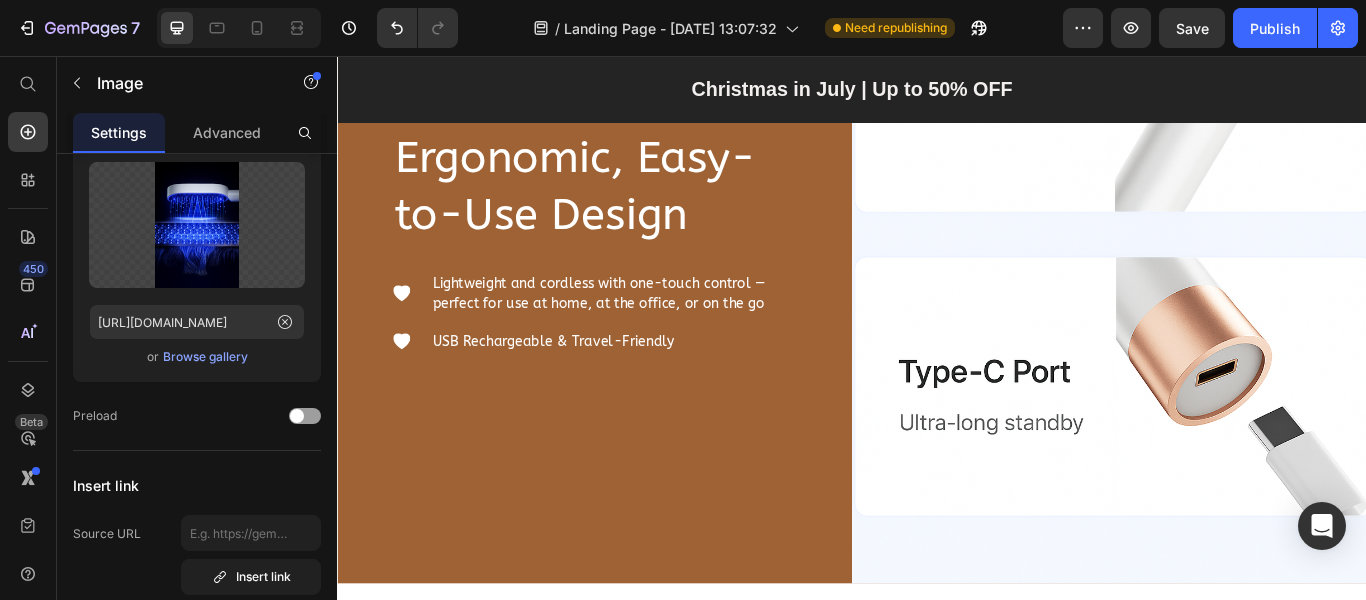 scroll, scrollTop: 3806, scrollLeft: 0, axis: vertical 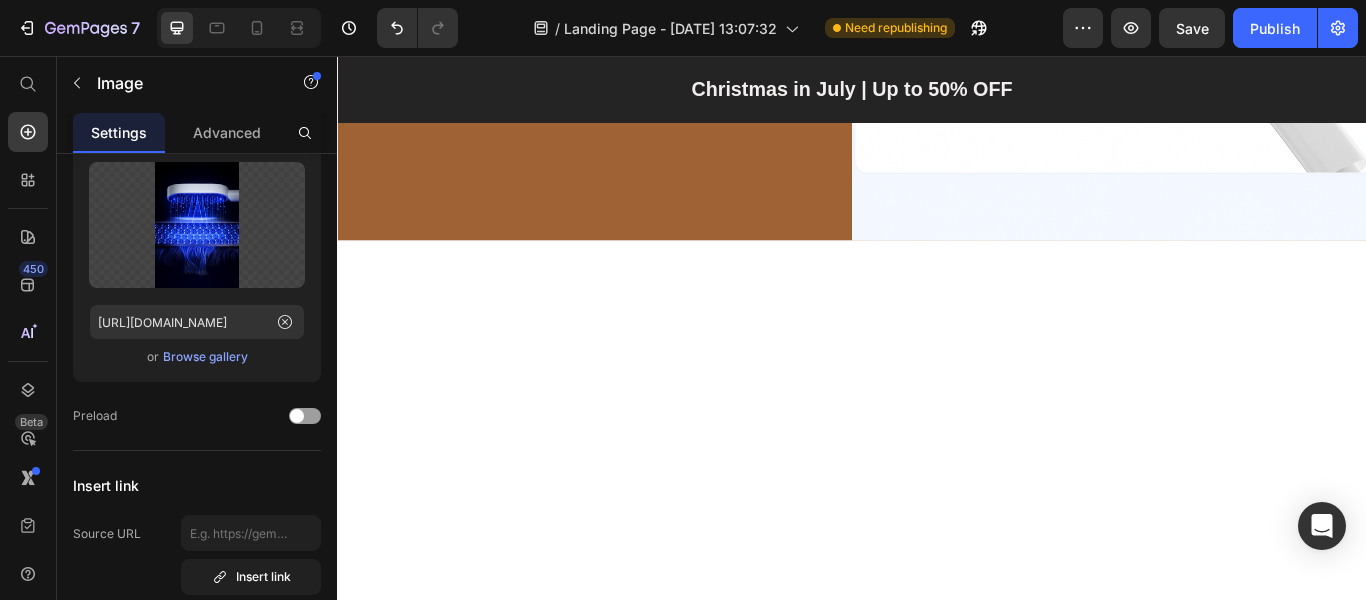 click on "Blue Light (430–450 nm)" at bounding box center [446, -1509] 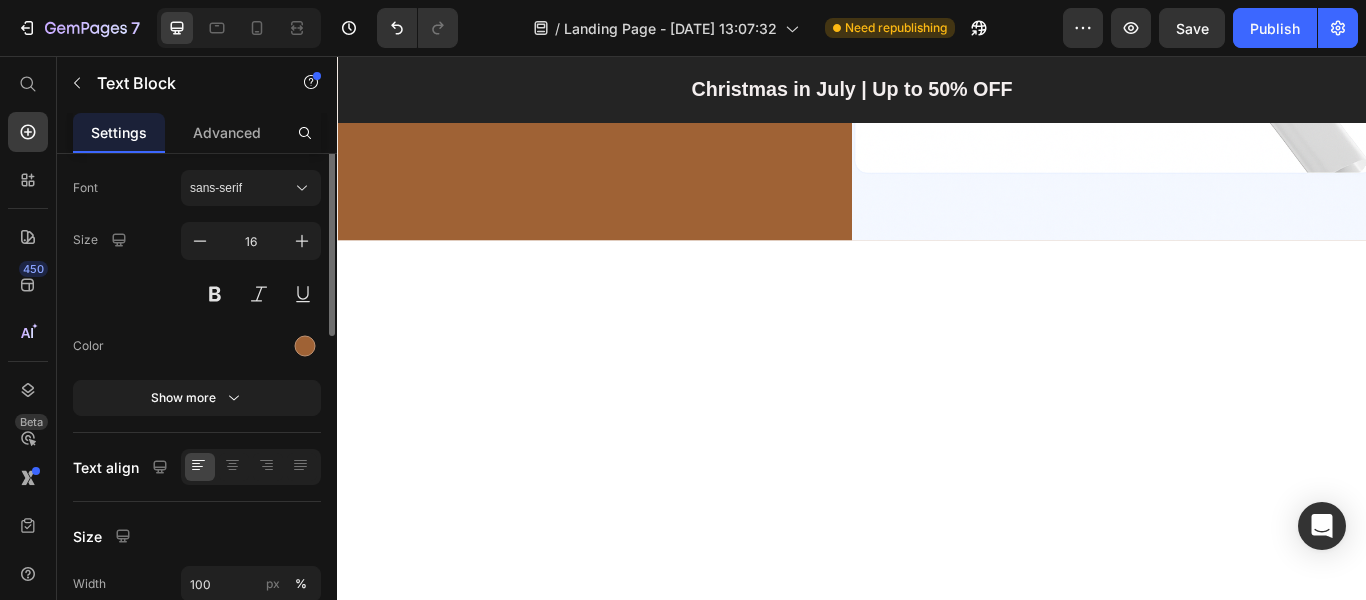 scroll, scrollTop: 0, scrollLeft: 0, axis: both 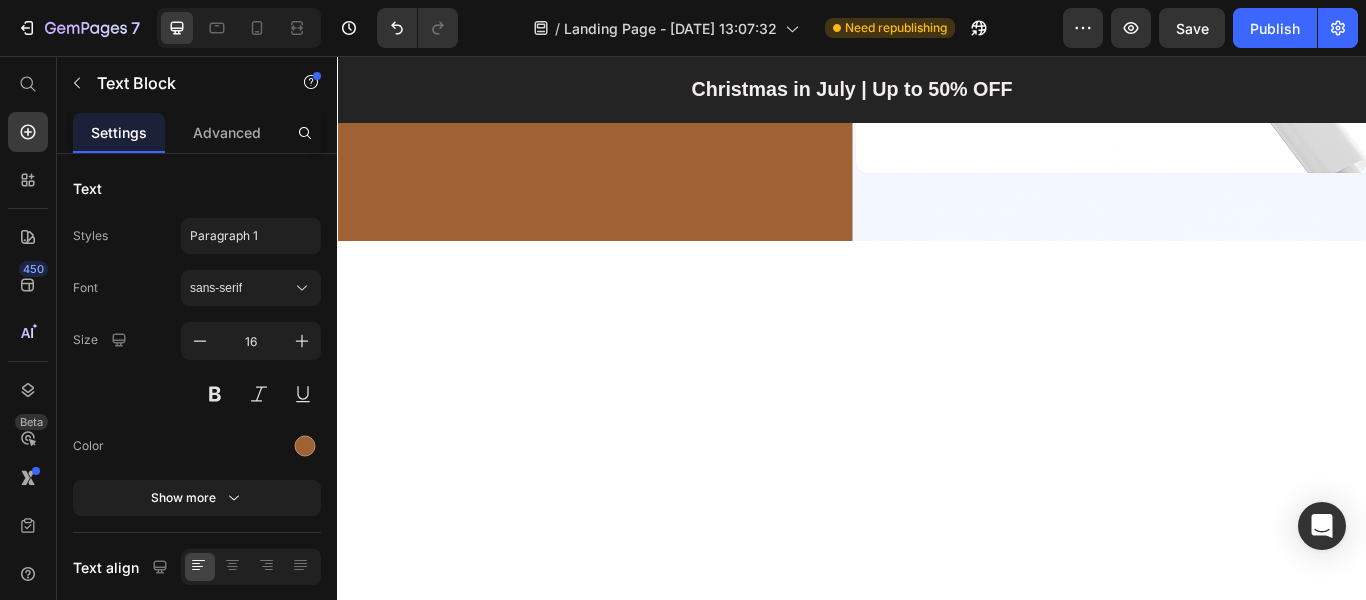 click at bounding box center (917, -1423) 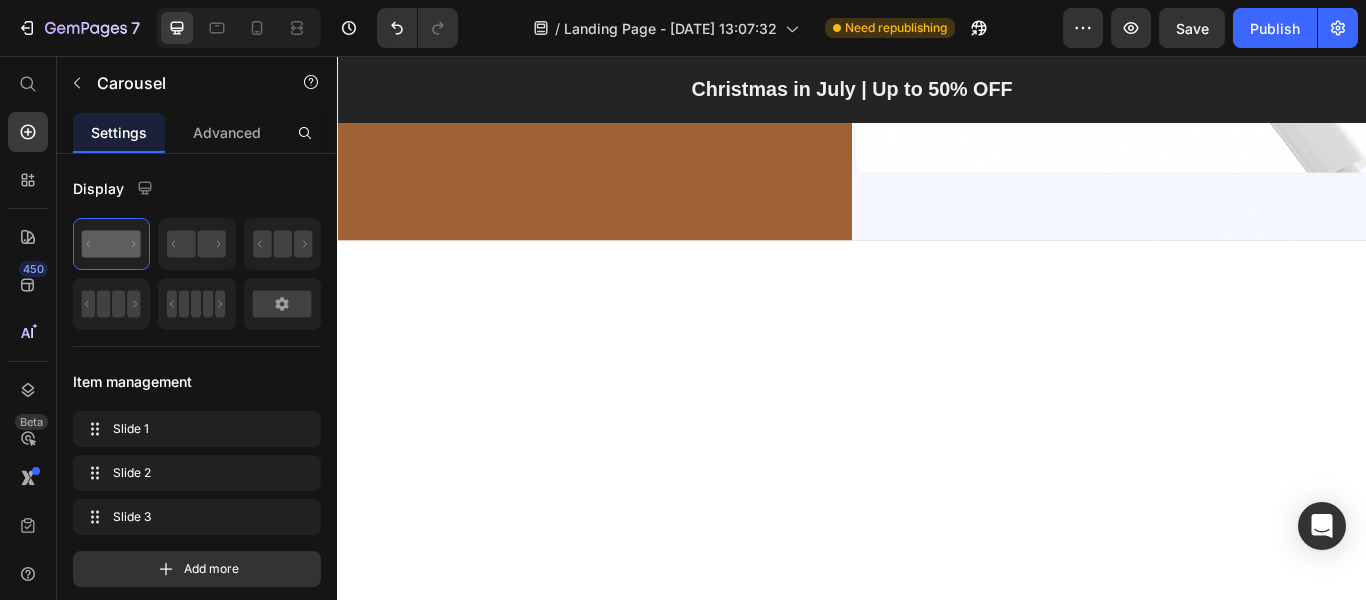 click on "Red Light (610–630 nm) Deep Stimulation for Faster Hair Growth" at bounding box center [928, -1498] 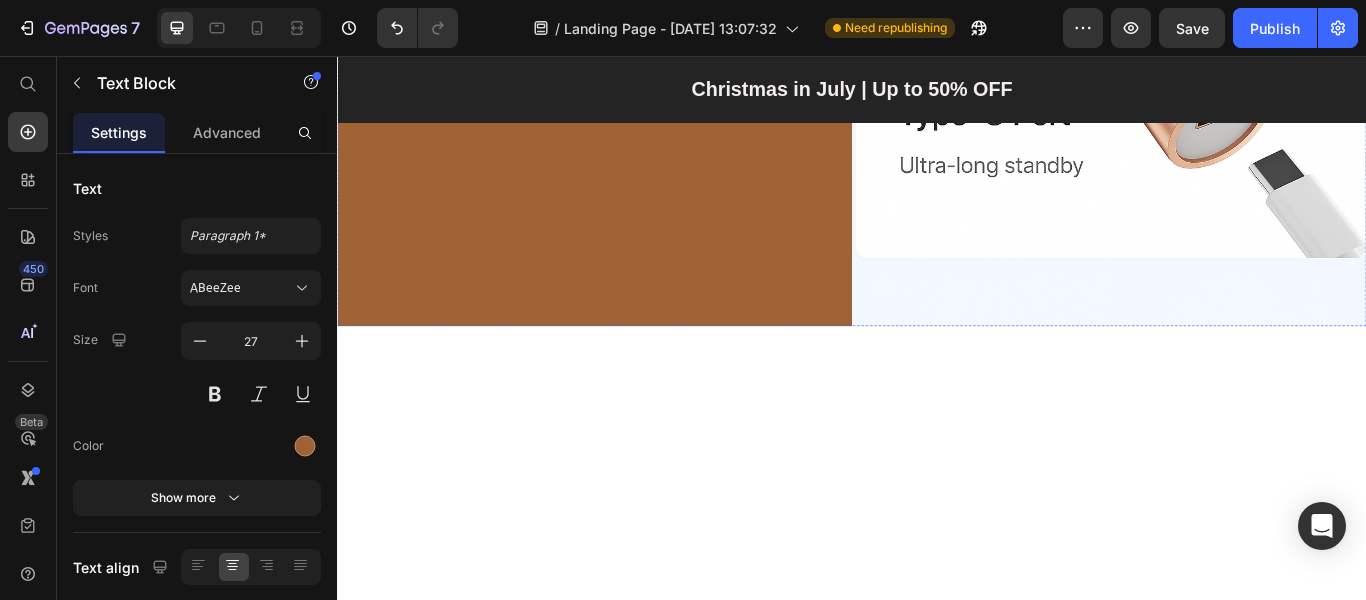 scroll, scrollTop: 3906, scrollLeft: 0, axis: vertical 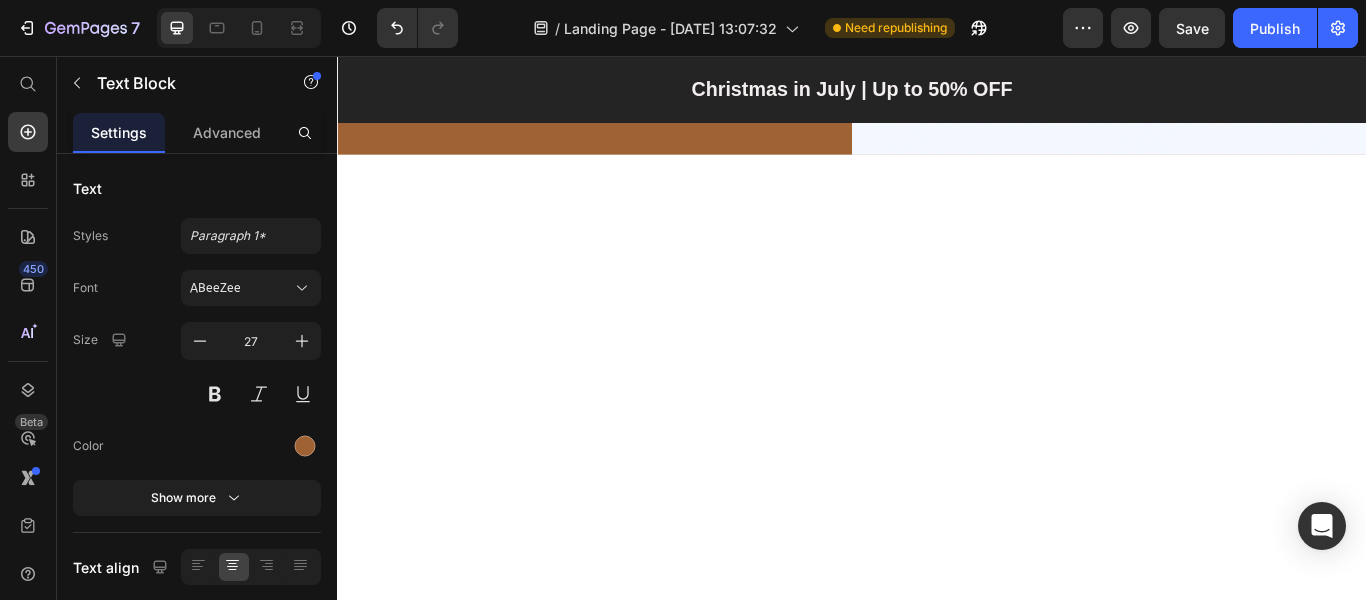 click on "LazGrow - Brush to regrow your hair" at bounding box center [1237, -1198] 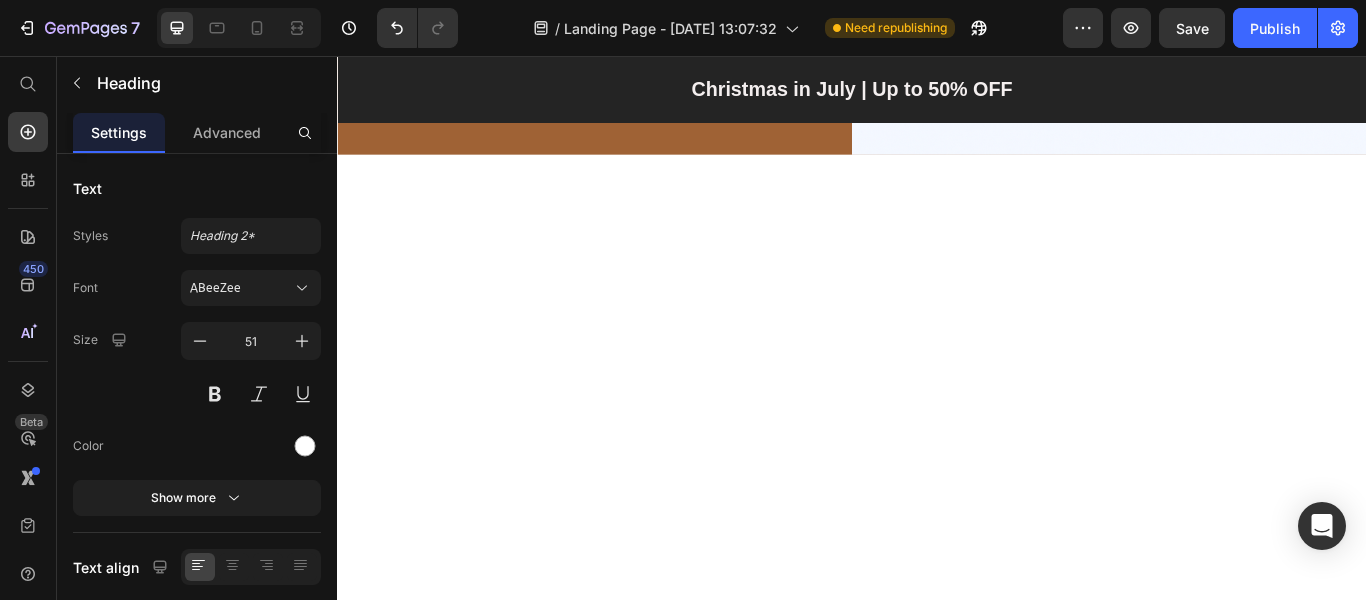 scroll, scrollTop: 3706, scrollLeft: 0, axis: vertical 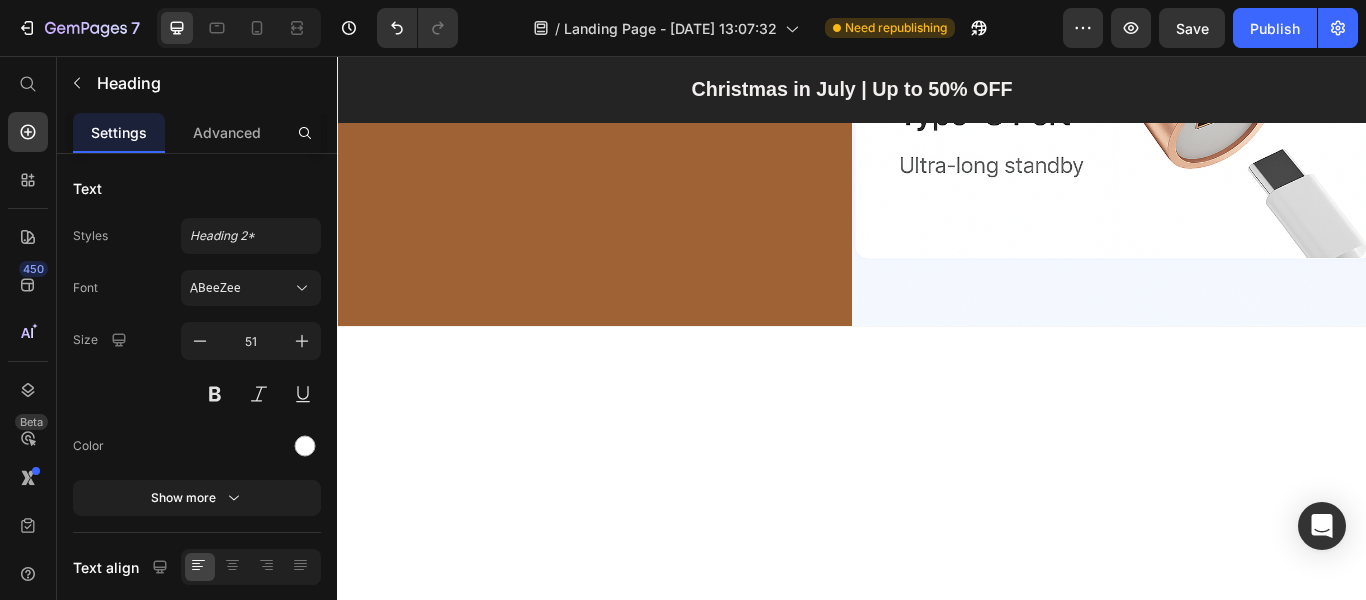 click on "Red Light (610–630 nm) Deep Stimulation for Faster Hair Growth" at bounding box center [928, -1398] 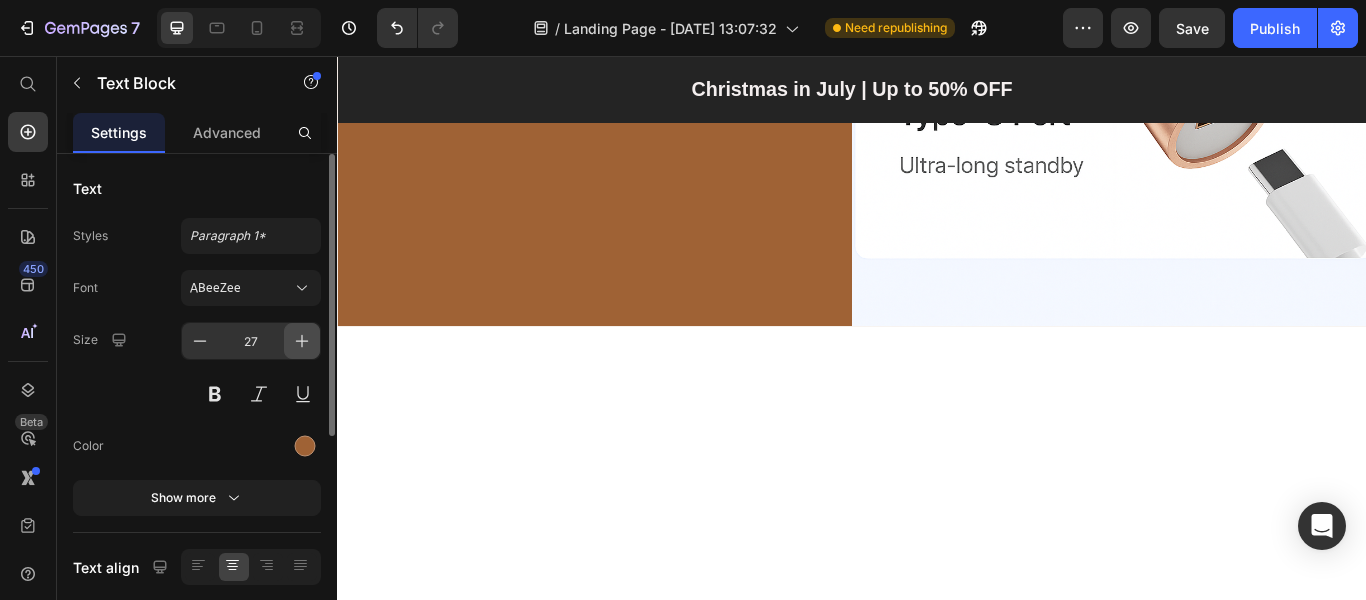 click at bounding box center [302, 341] 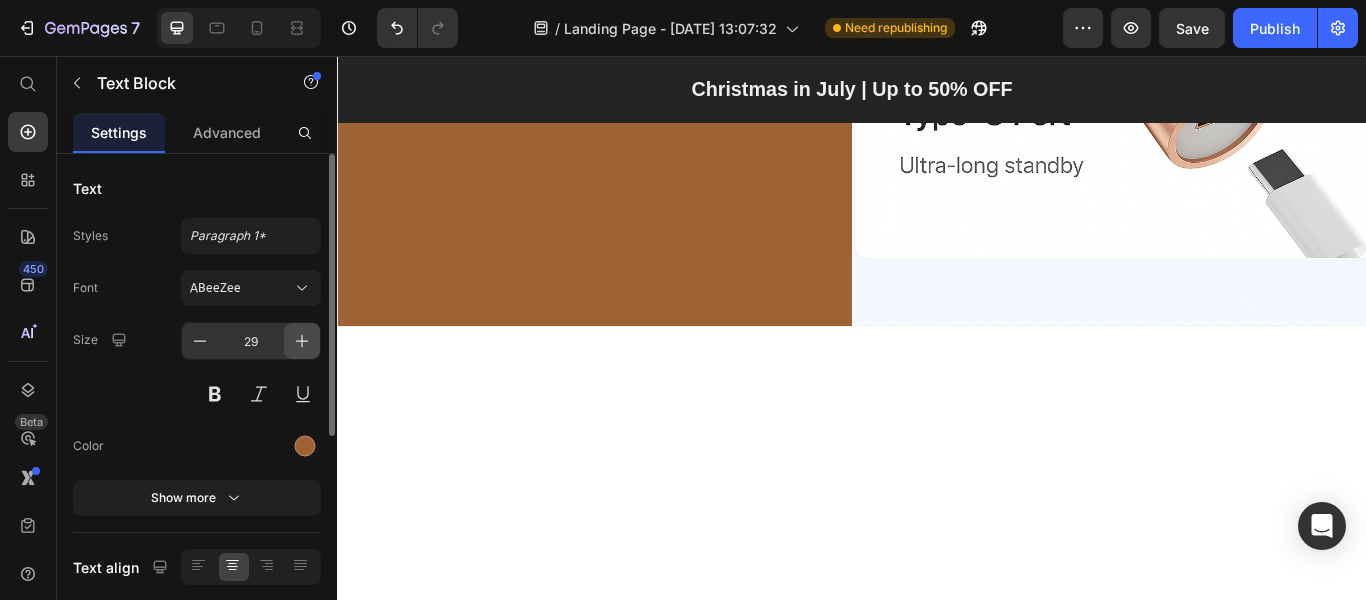click at bounding box center [302, 341] 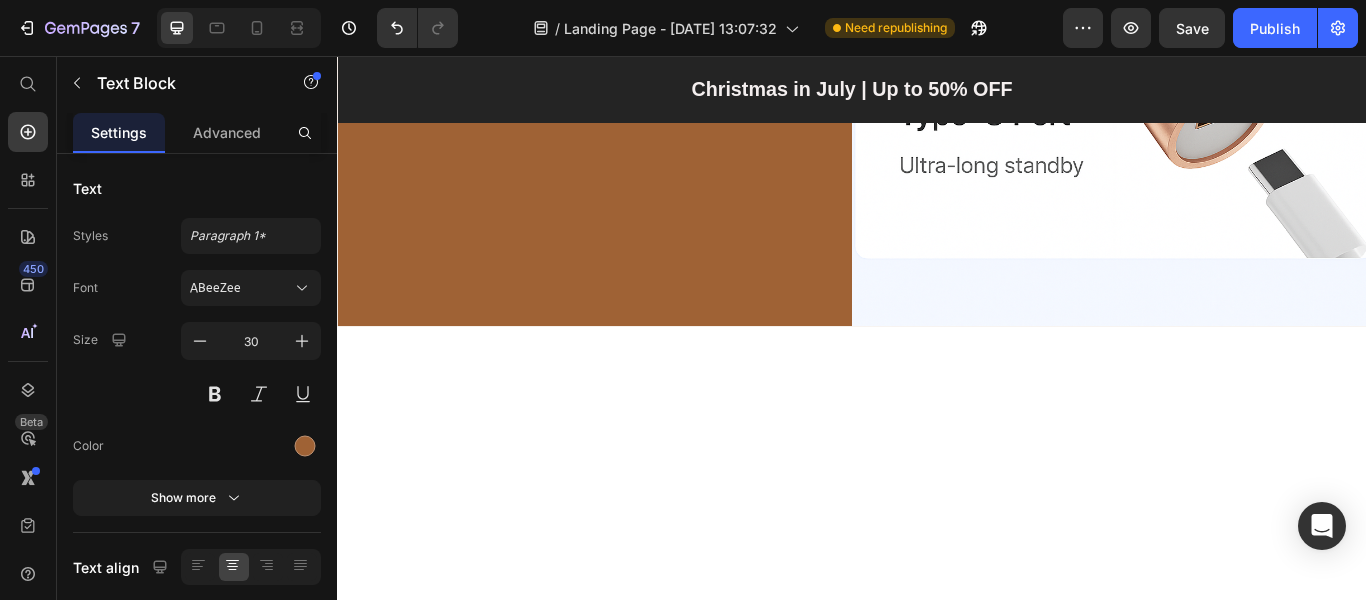 click on "Red light penetrates deep into the dermis,  reactivating dormant follicles  and boosting  collagen + ATP  production. This results in  accelerated hair regeneration , increased density, and improved strength from the inside out." at bounding box center (928, -1335) 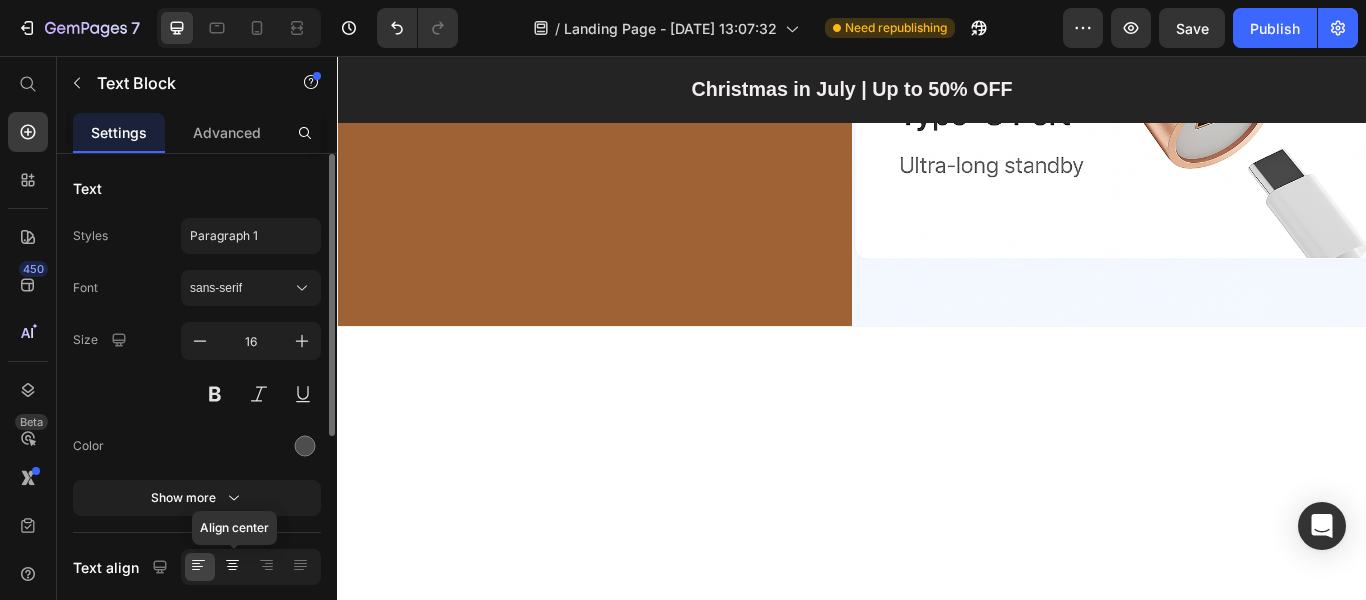 click 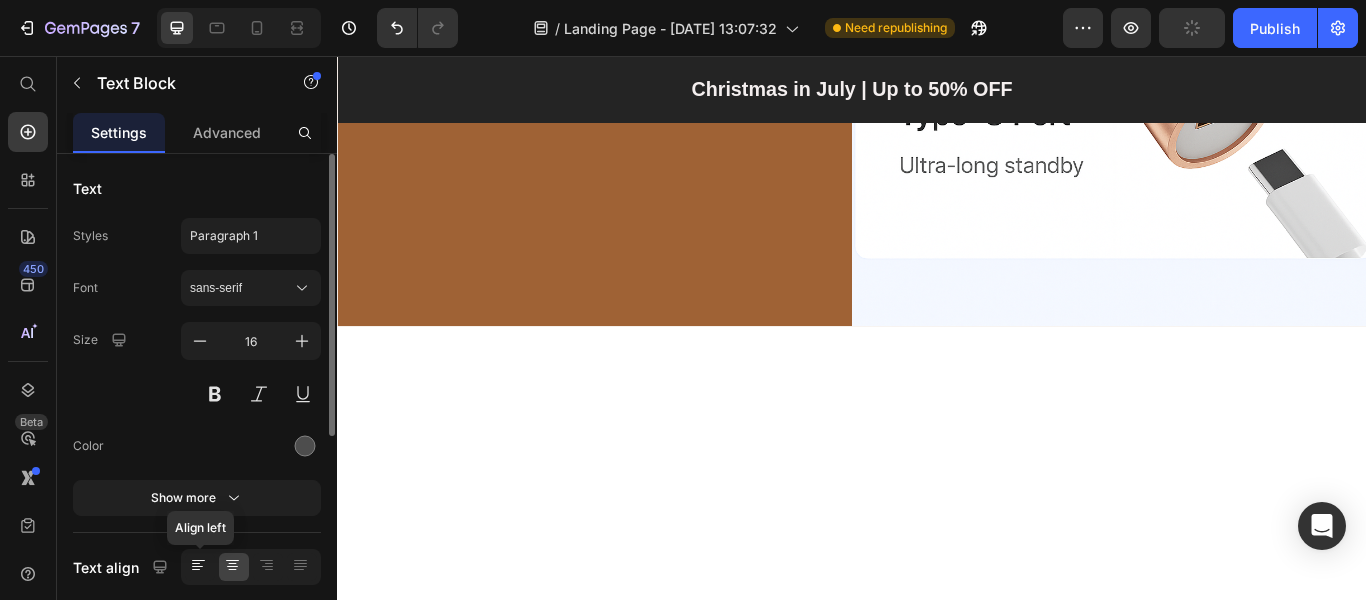 click 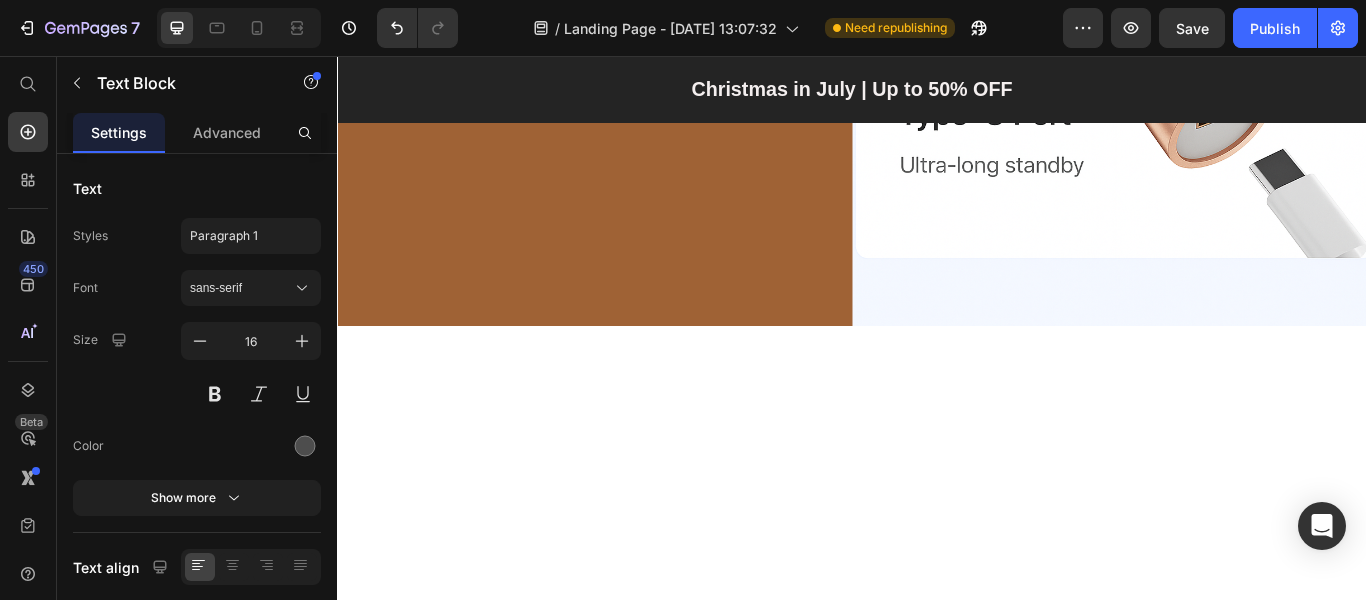 click at bounding box center [937, -1323] 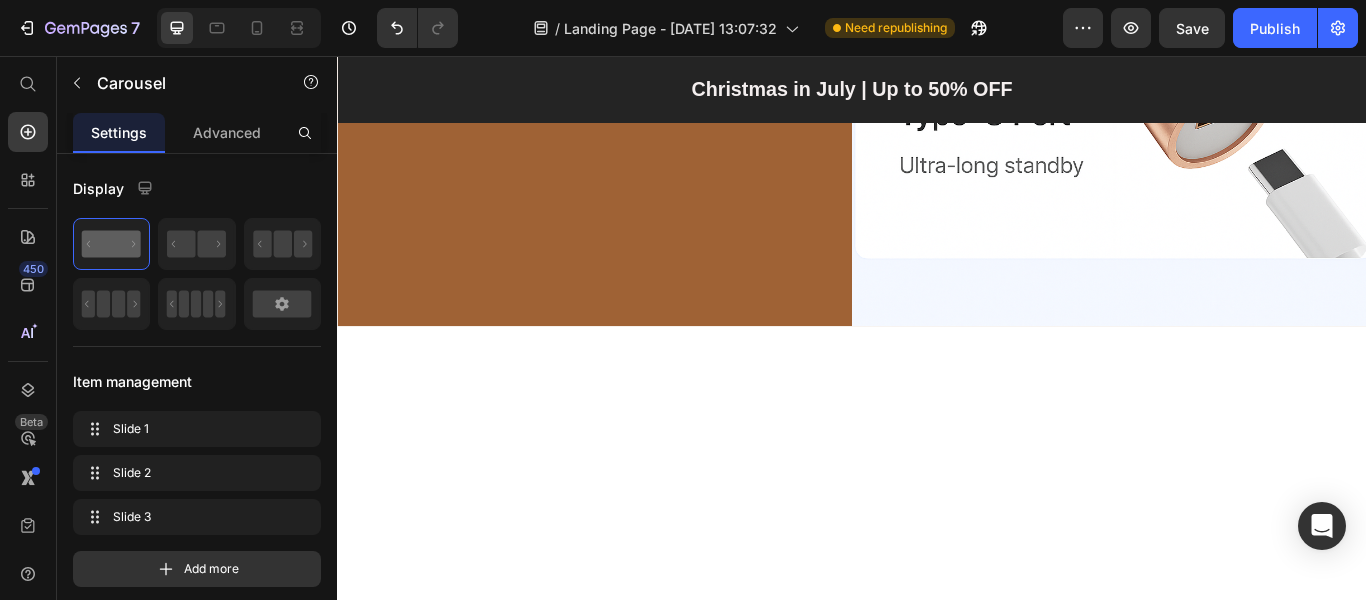 click on "Blue Light (430–450 nm) Strengthens Hair Roots, Prevents Hair Breakage" at bounding box center [928, -1393] 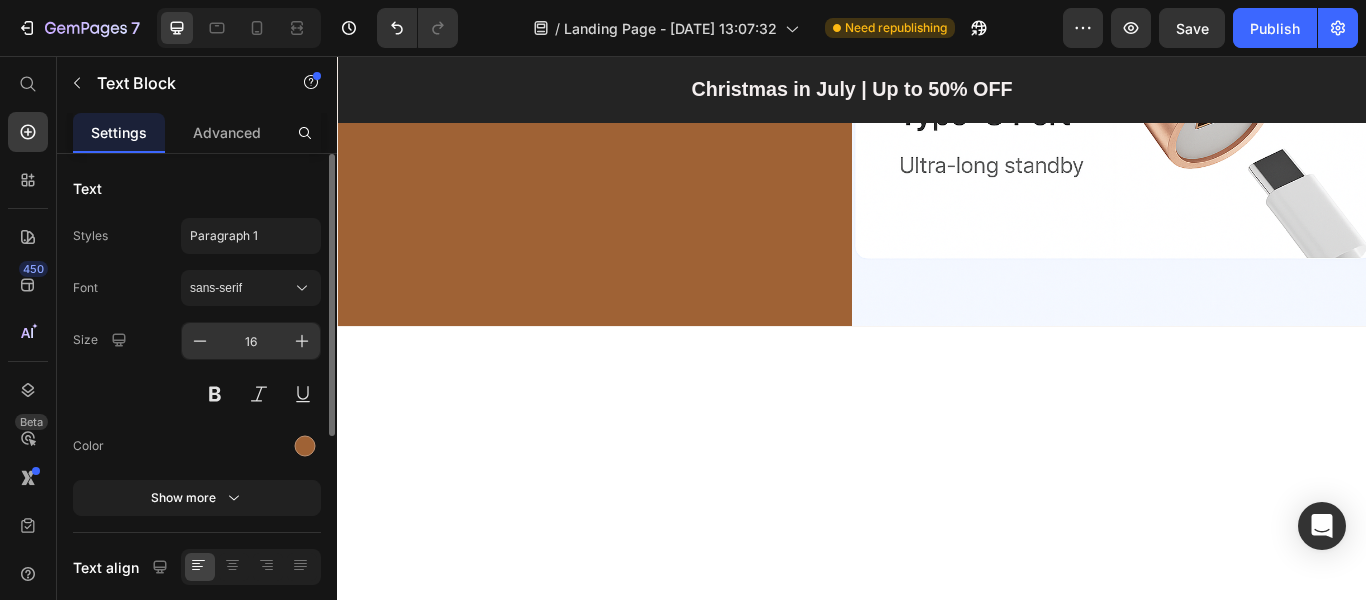 click on "16" at bounding box center (251, 341) 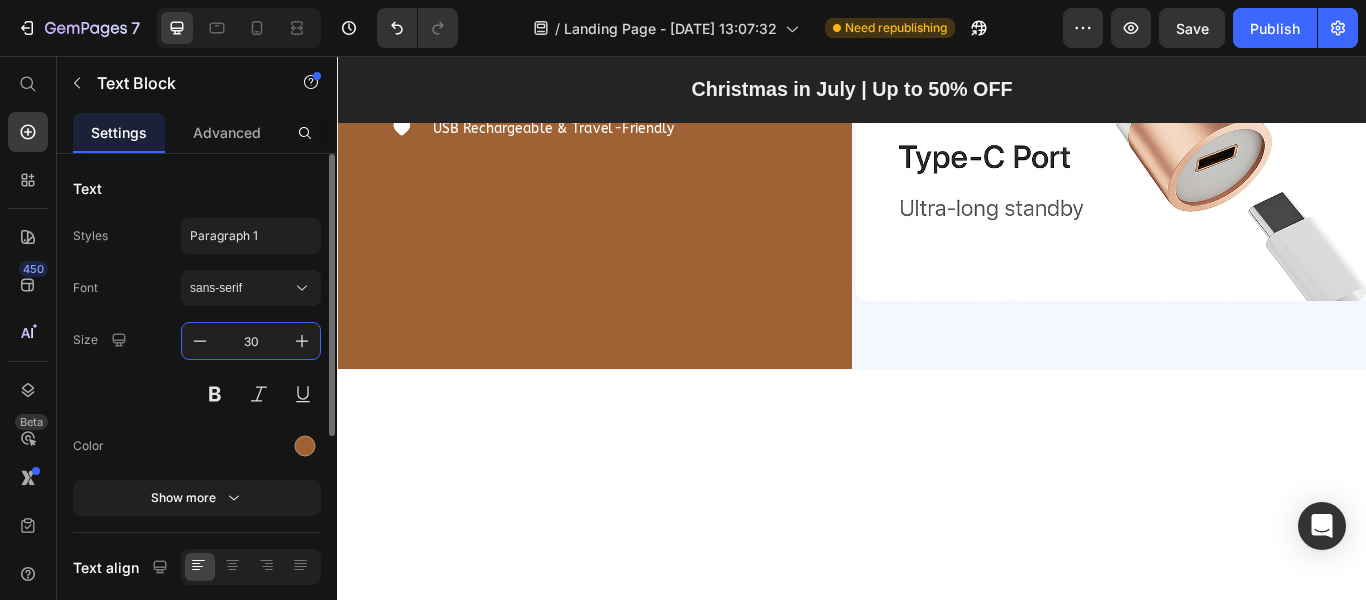 type on "30" 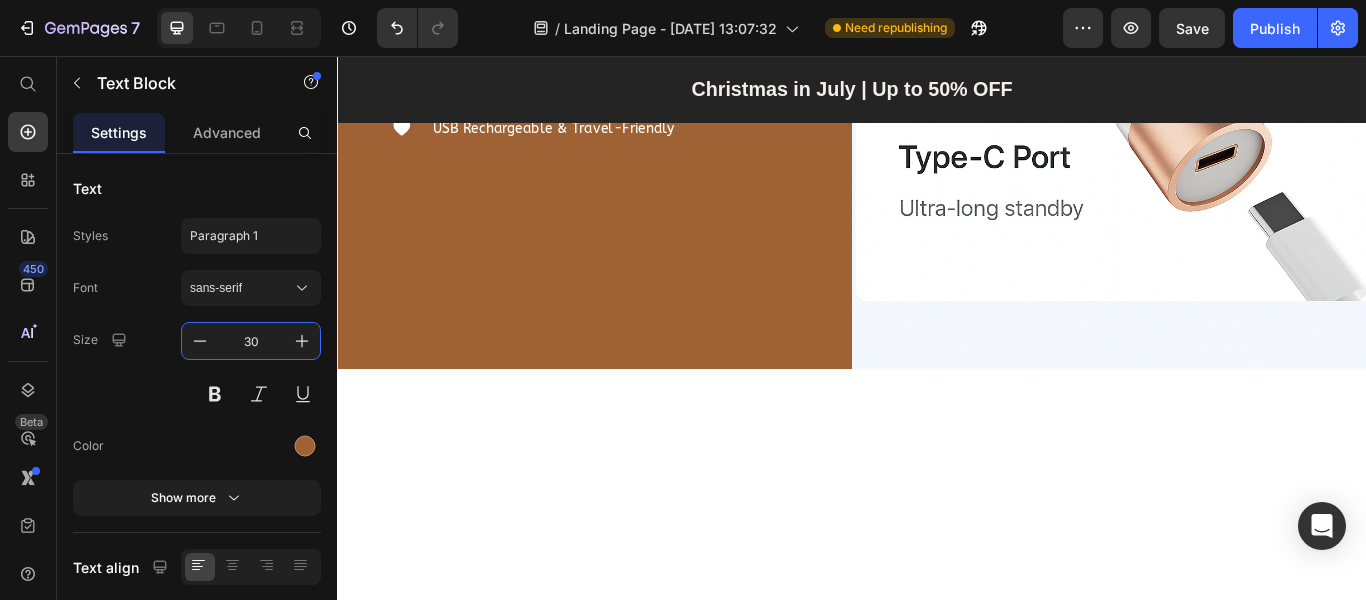 click on "Strengthens Hair Roots, Prevents Hair Breakage" at bounding box center (698, -1342) 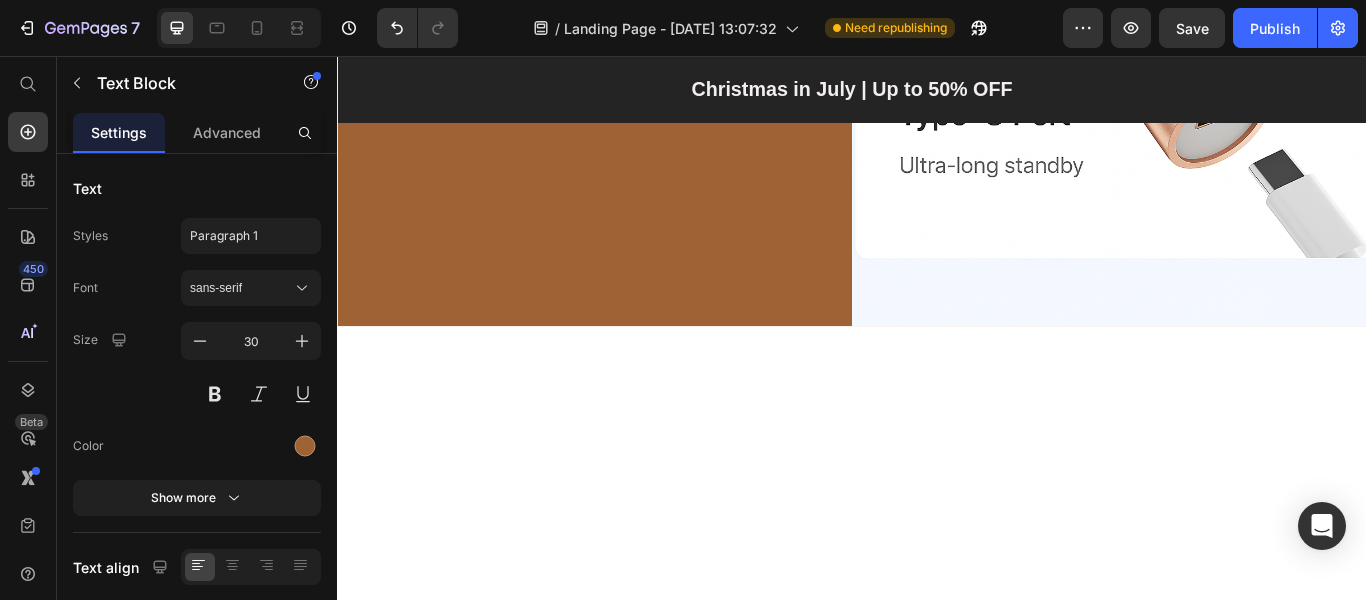 click on "Blue light penetrates the mid-layers of the scalp to  reinforce hair follicles , helping reduce hair loss and prevent tangling. It also soothes the scalp and  balances oil production , promoting a clean and healthy environment for new hair to grow." at bounding box center (928, -1335) 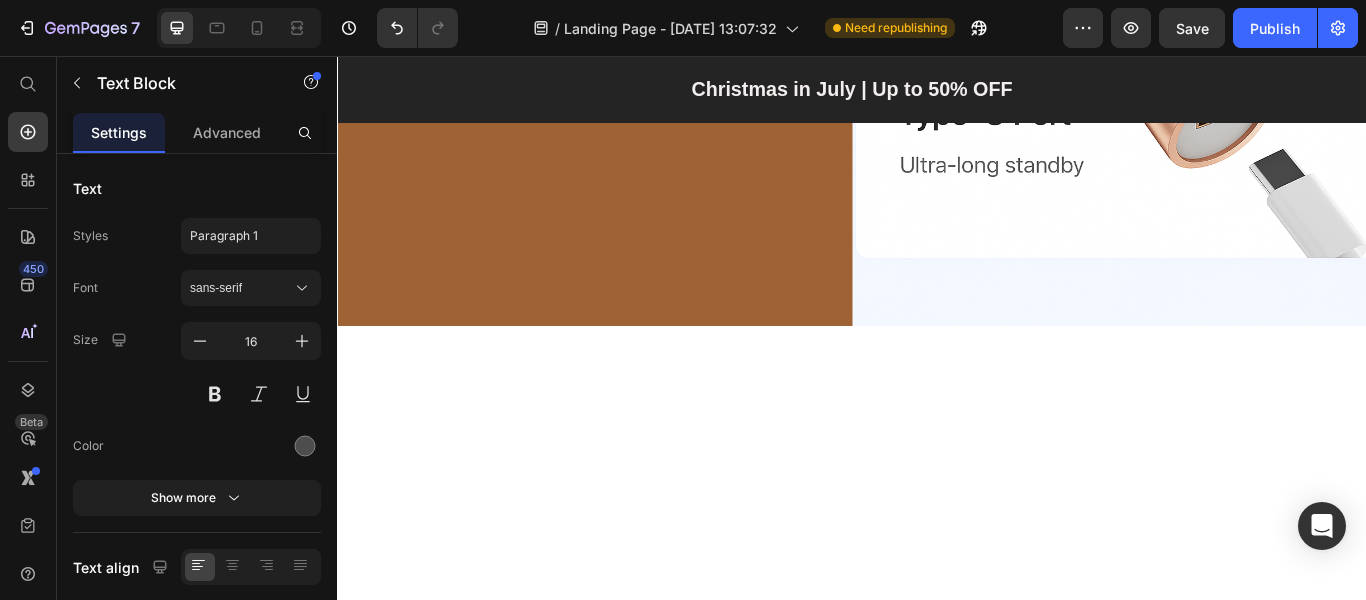 click at bounding box center (937, -1323) 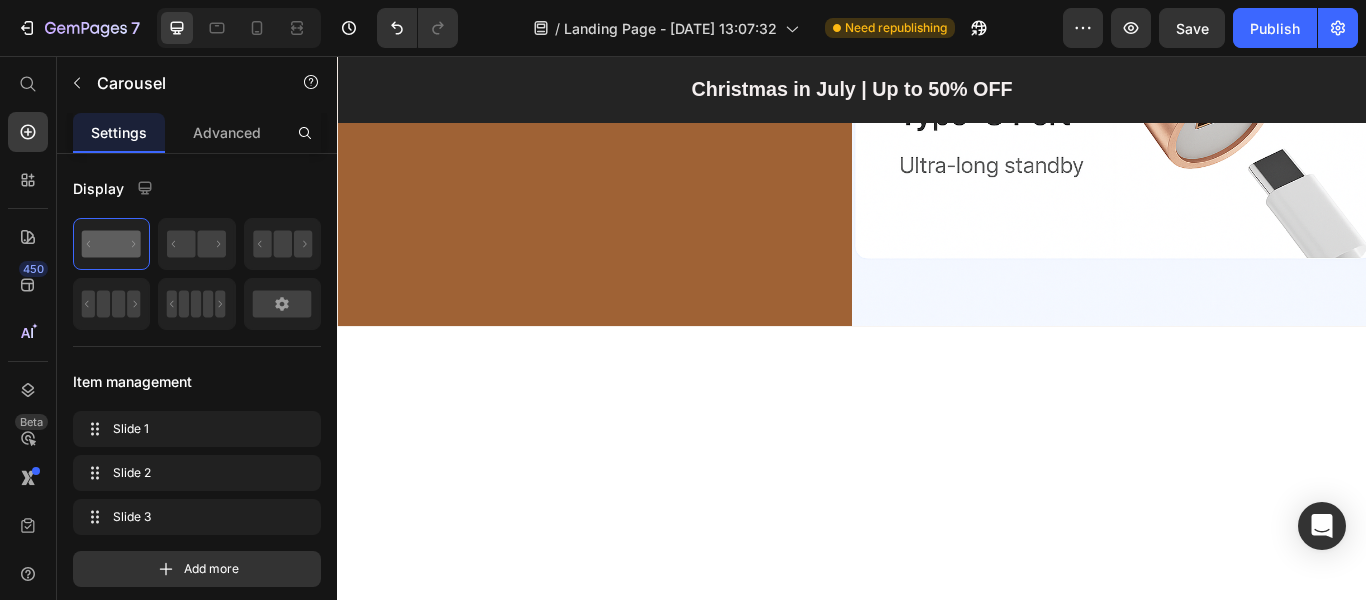 click at bounding box center [957, -1323] 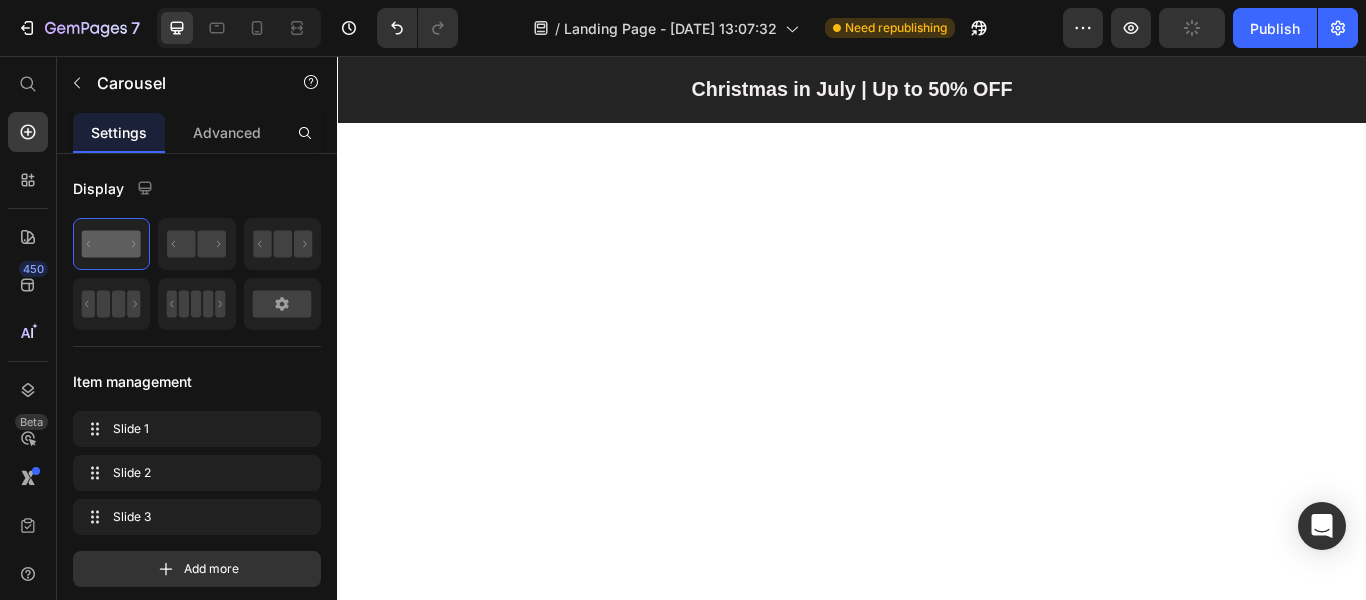 scroll, scrollTop: 2706, scrollLeft: 0, axis: vertical 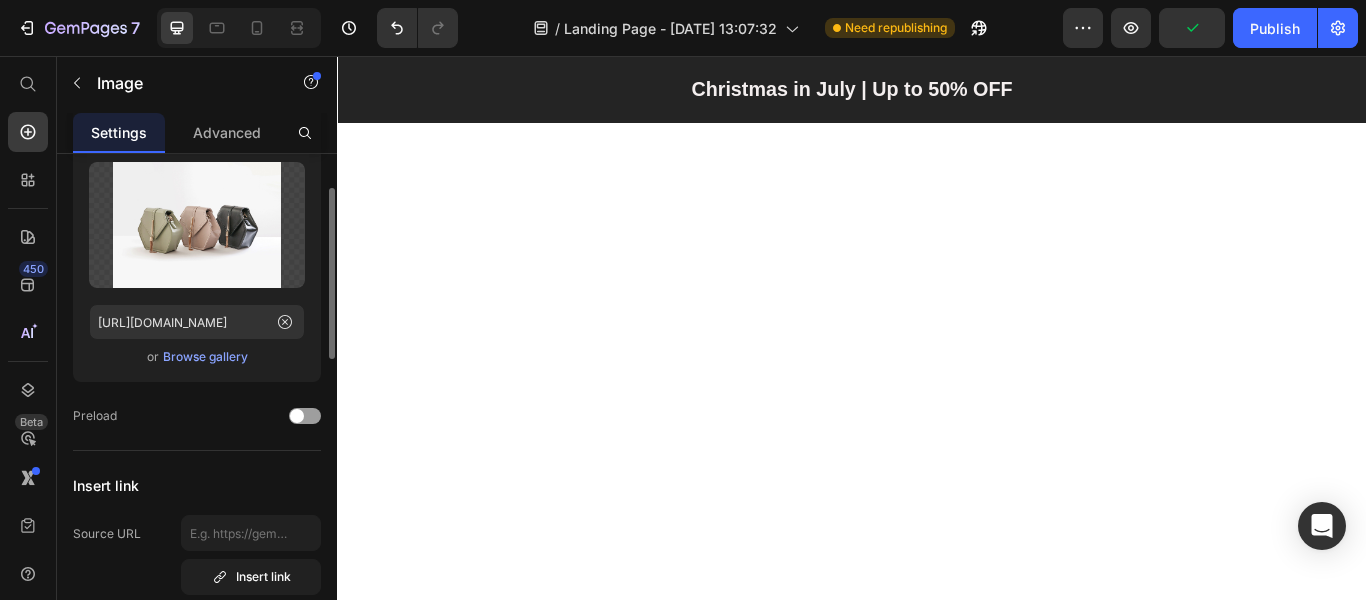 click on "Browse gallery" at bounding box center (205, 357) 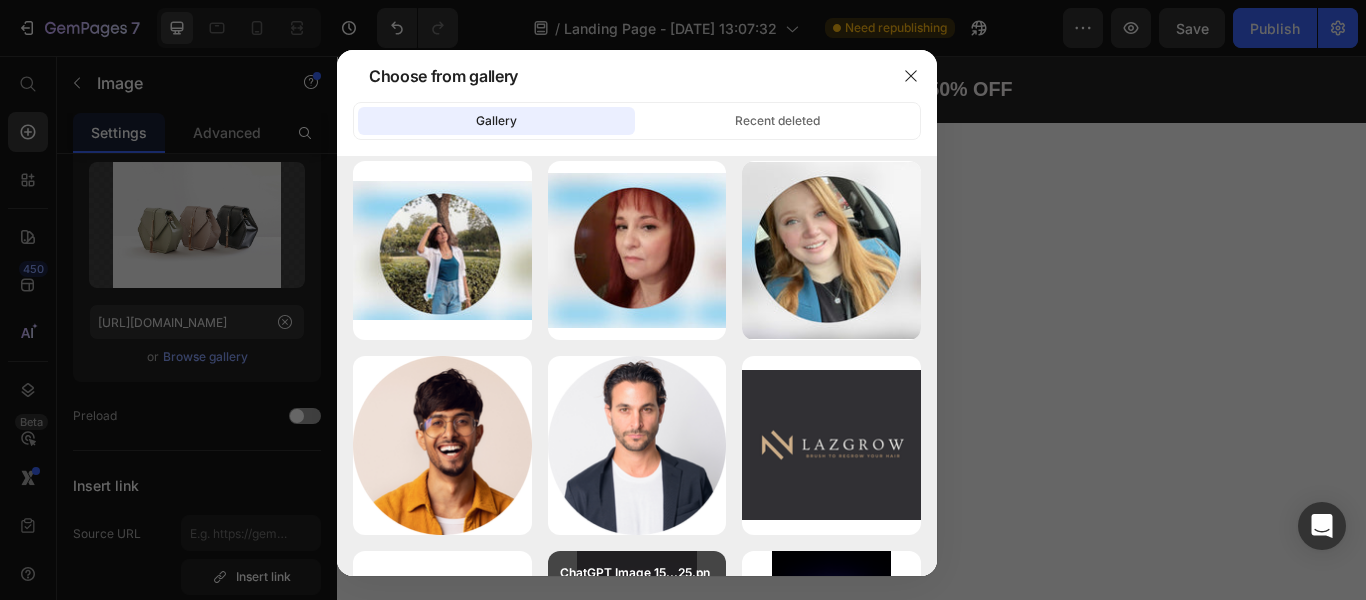 scroll, scrollTop: 700, scrollLeft: 0, axis: vertical 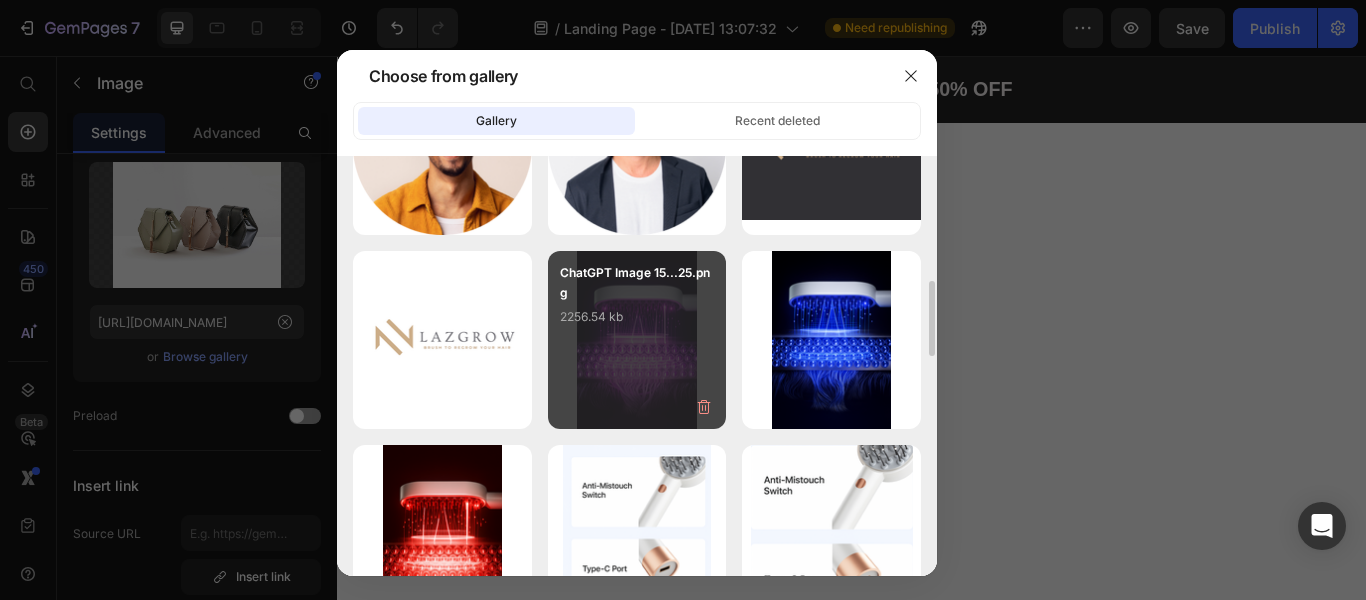 click on "ChatGPT Image 15...25.png 2256.54 kb" at bounding box center [637, 340] 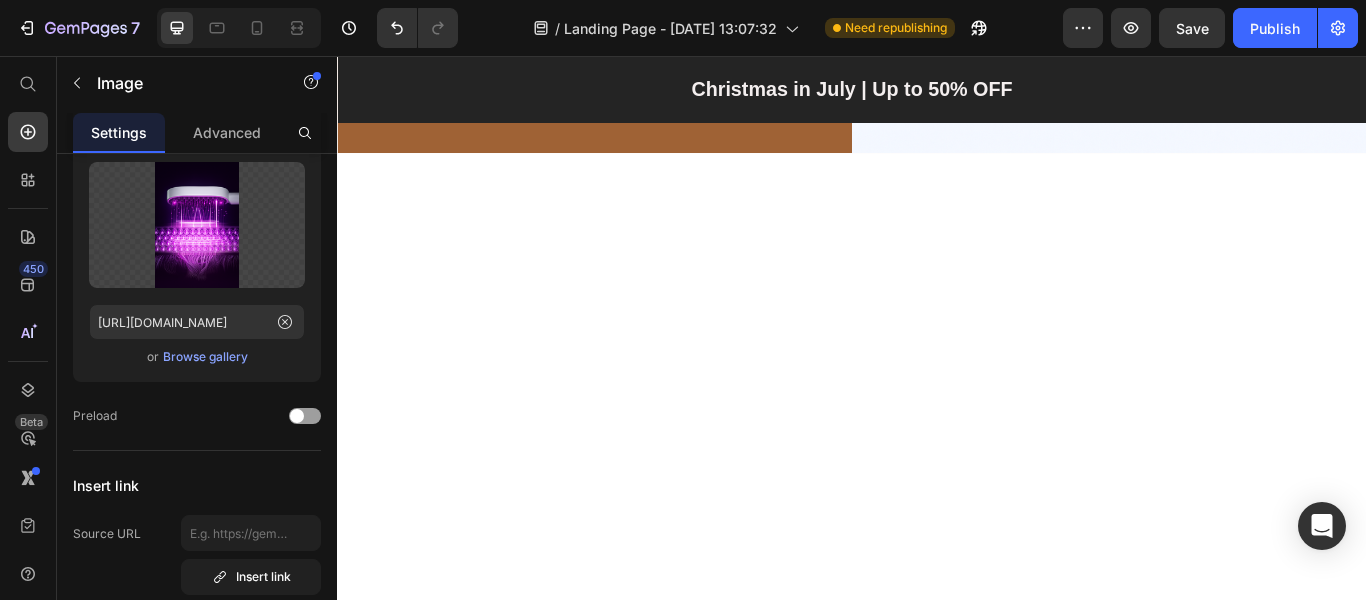 scroll, scrollTop: 3708, scrollLeft: 0, axis: vertical 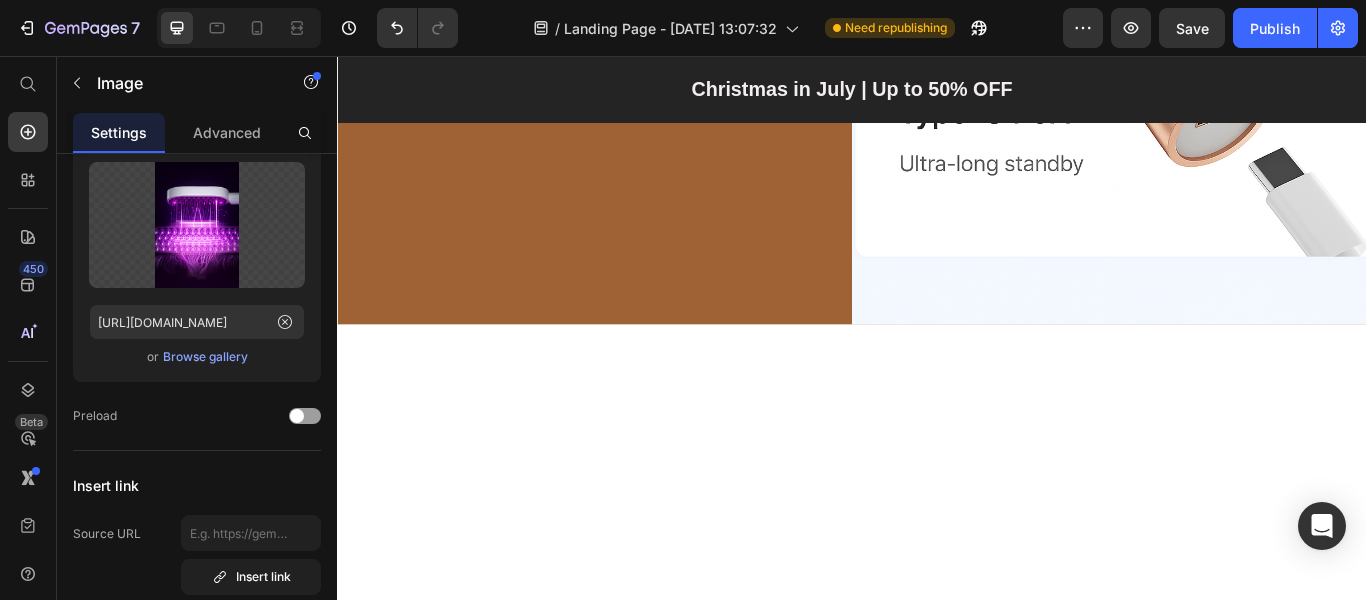 click on "Purple Light (390–420 nm) Detoxifies & Preps Scalp for Growth" at bounding box center [928, -1395] 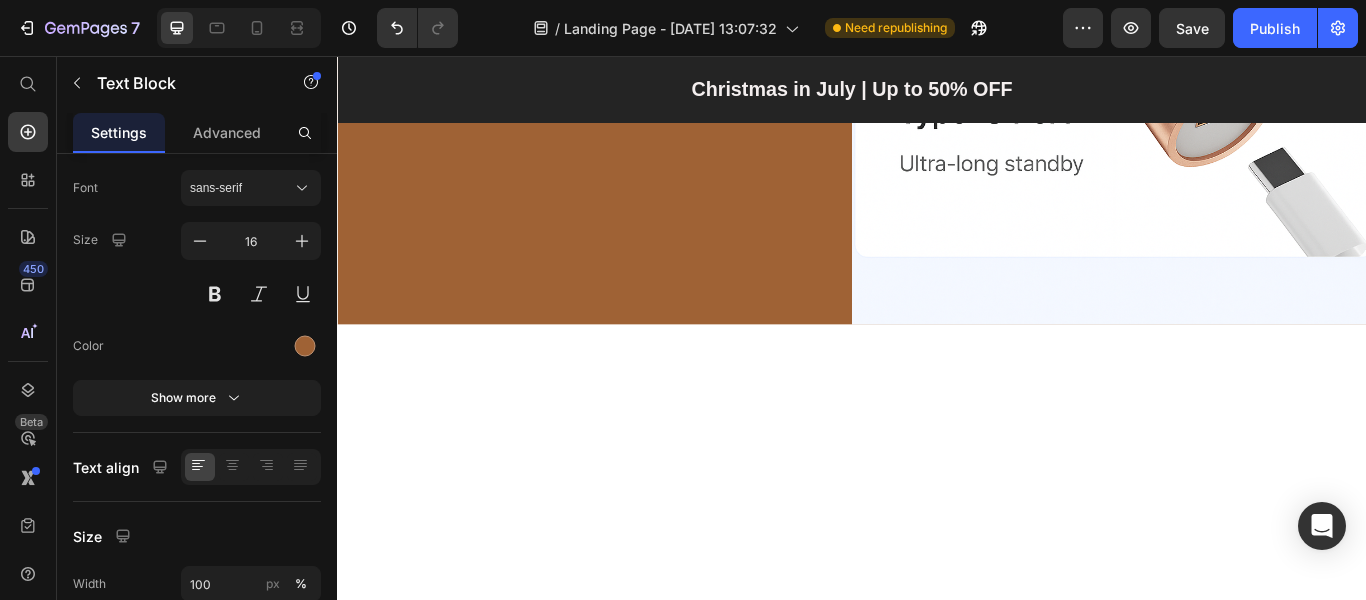 scroll, scrollTop: 0, scrollLeft: 0, axis: both 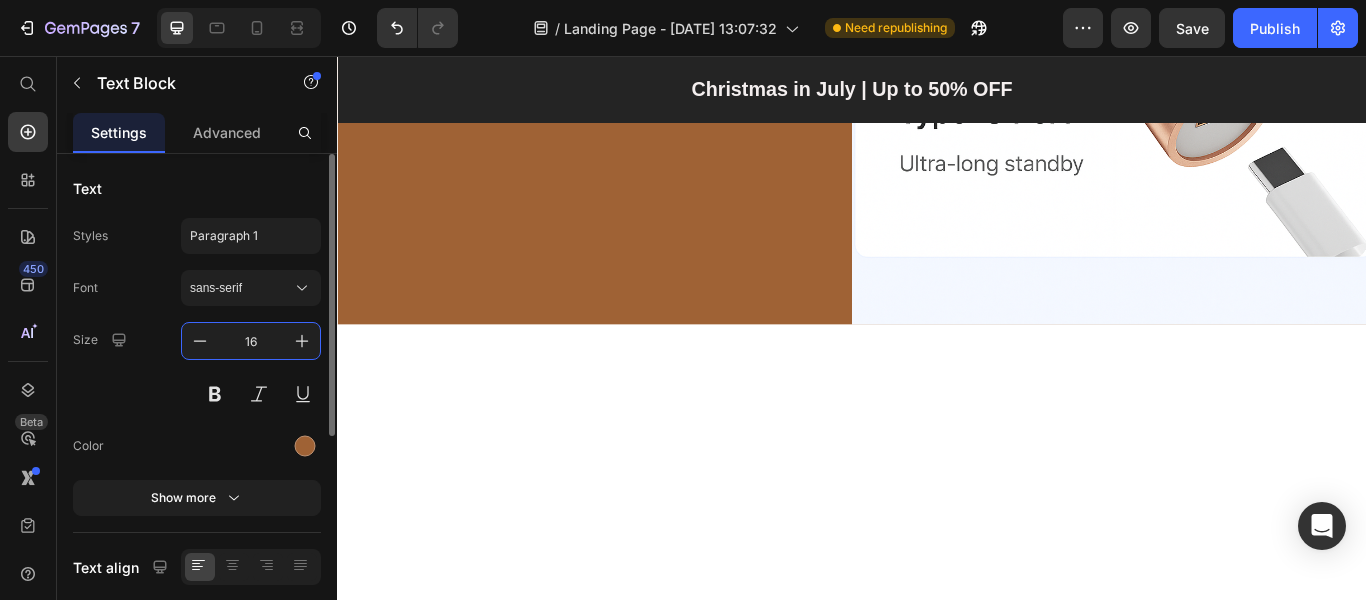 click on "16" at bounding box center [251, 341] 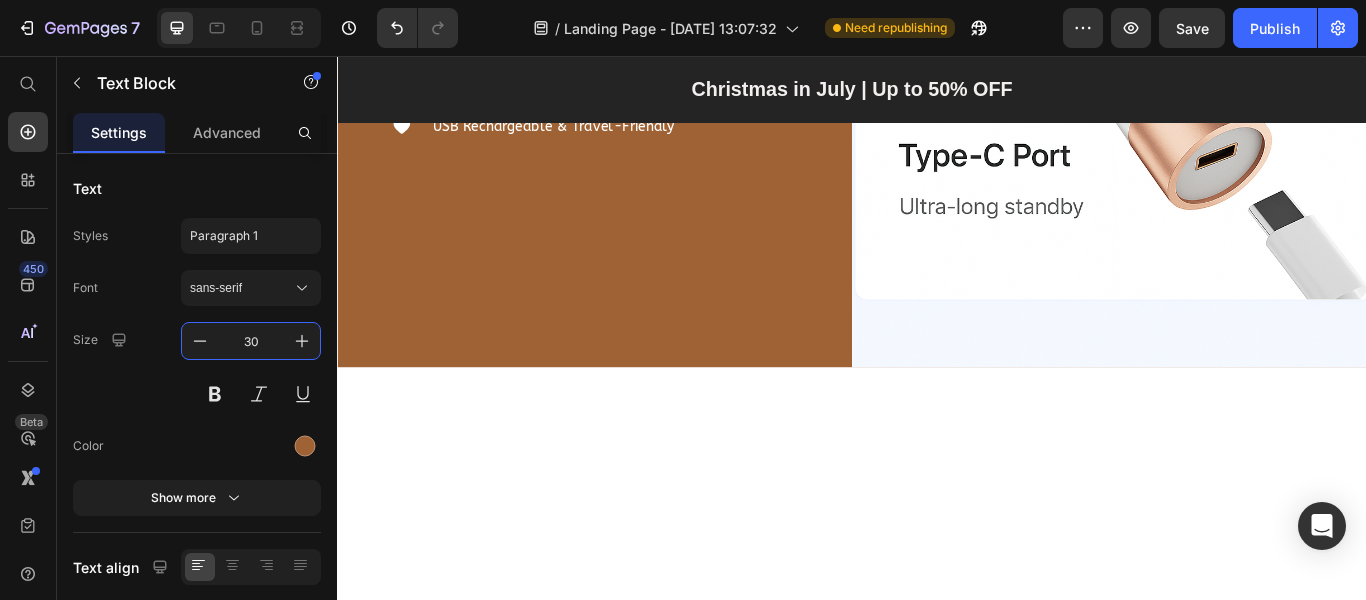 type on "30" 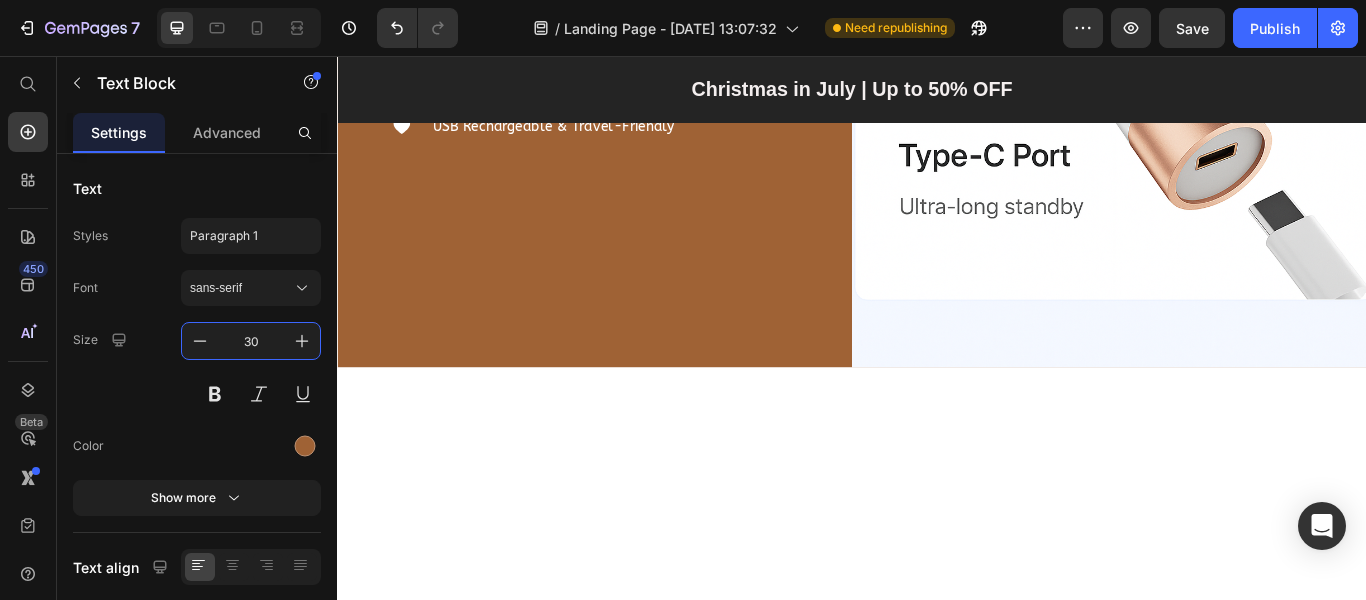 click on "Detoxifies & Preps Scalp for Growth" at bounding box center [611, -1344] 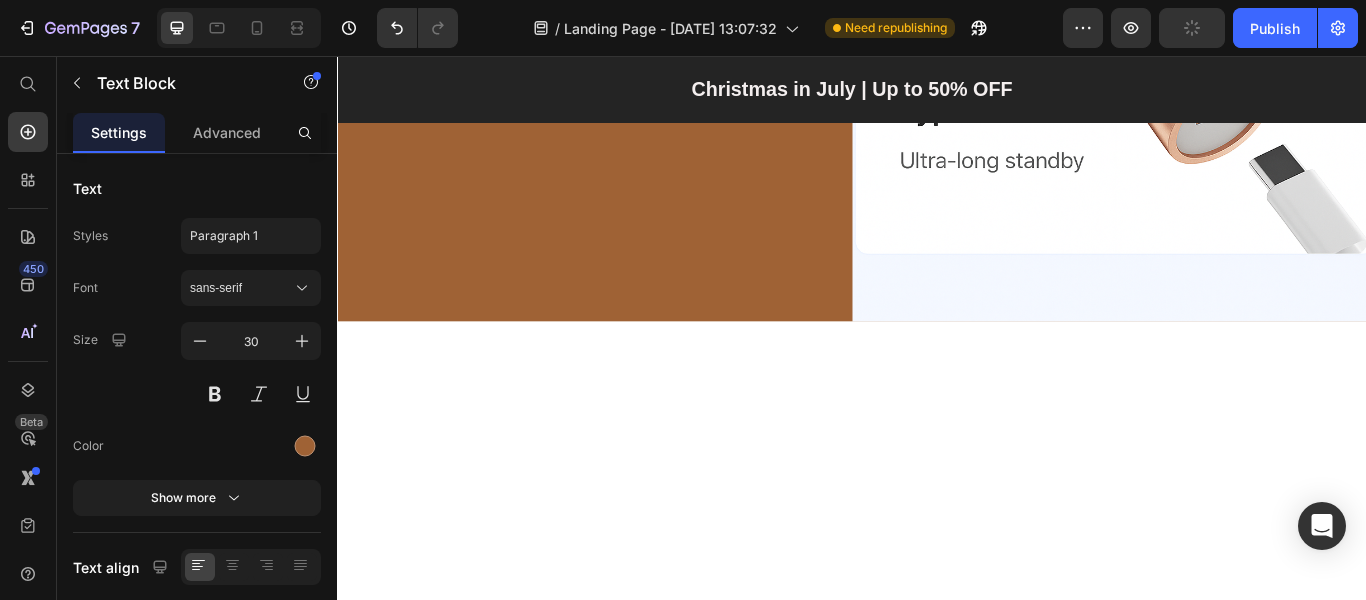click at bounding box center [937, -1329] 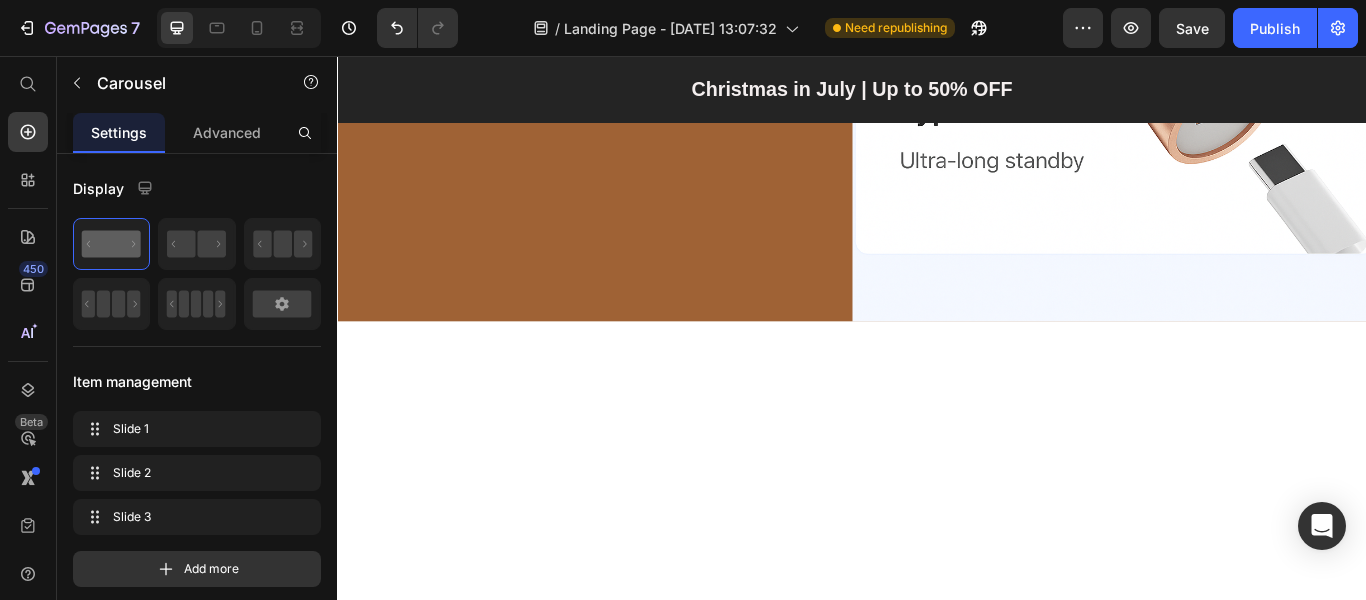 click on "3 Light Modes – 3 Powerful Benefits Heading Our advanced LED Hair Comb uses  three therapeutic light wavelengths  to support healthier, fuller hair. Each mode penetrates different scalp layers to  cleanse, strengthen, and stimulate regrowth  — all in the comfort of your home     Text Block
Image Red Light (610–630 nm) Deep Stimulation for Faster Hair Growth Text Block Red light penetrates deep into the dermis,  reactivating dormant follicles  and boosting  collagen + ATP  production. This results in  accelerated hair regeneration , increased density, and improved strength from the inside out. Text Block Row Image Blue Light (430–450 nm) Strengthens Hair Roots, Prevents Hair Breakage Text Block Blue light penetrates the mid-layers of the scalp to  reinforce hair follicles , helping reduce hair loss and prevent tangling. It also soothes the scalp and  balances oil production , promoting a clean and healthy environment for new hair to grow. Text Block ." at bounding box center [937, -1472] 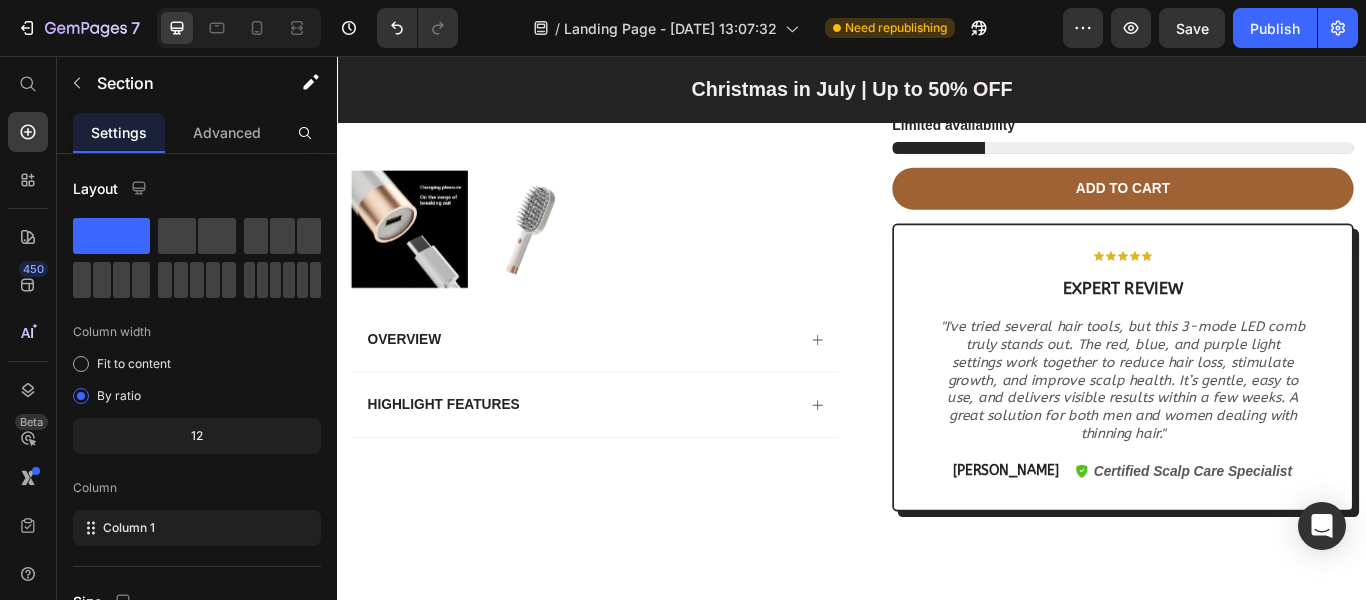 scroll, scrollTop: 1708, scrollLeft: 0, axis: vertical 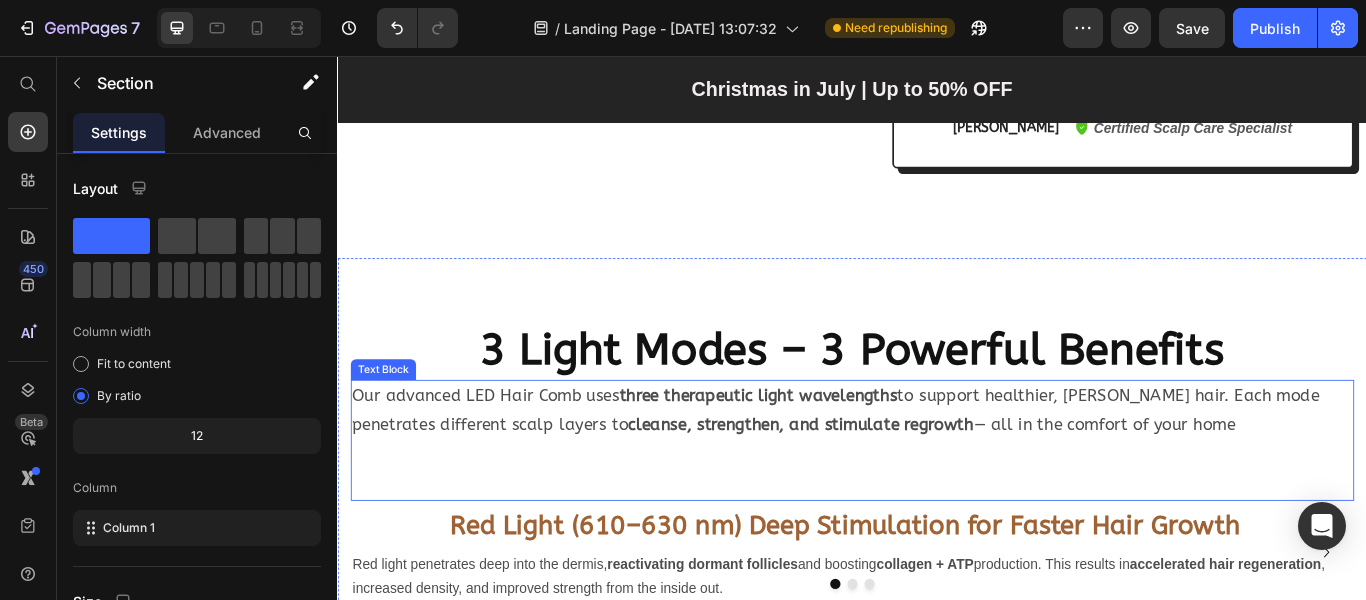 click at bounding box center [937, 520] 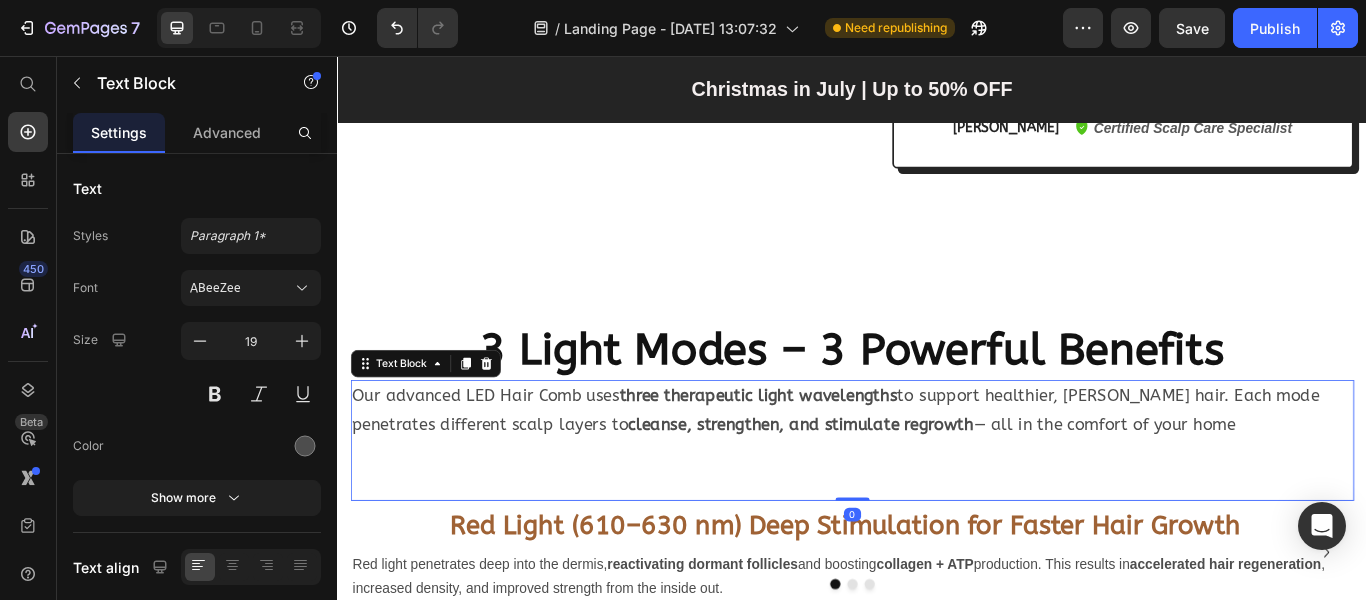 click at bounding box center [937, 555] 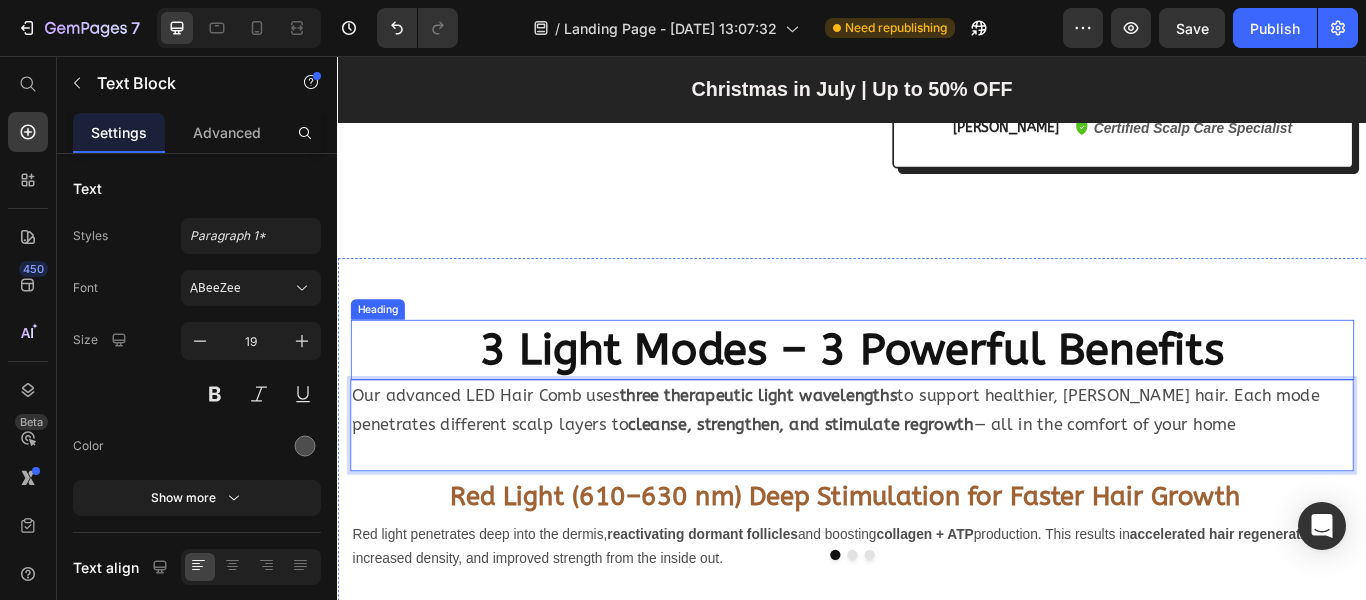 click on "3 Light Modes – 3 Powerful Benefits" at bounding box center [937, 398] 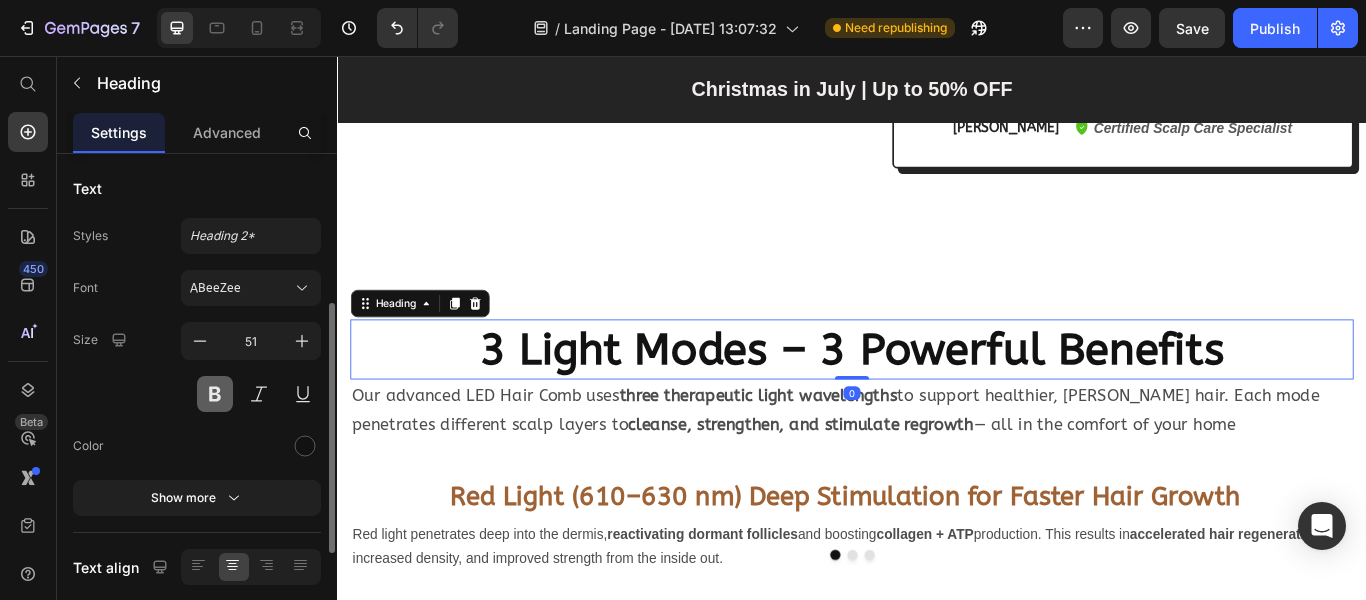 scroll, scrollTop: 300, scrollLeft: 0, axis: vertical 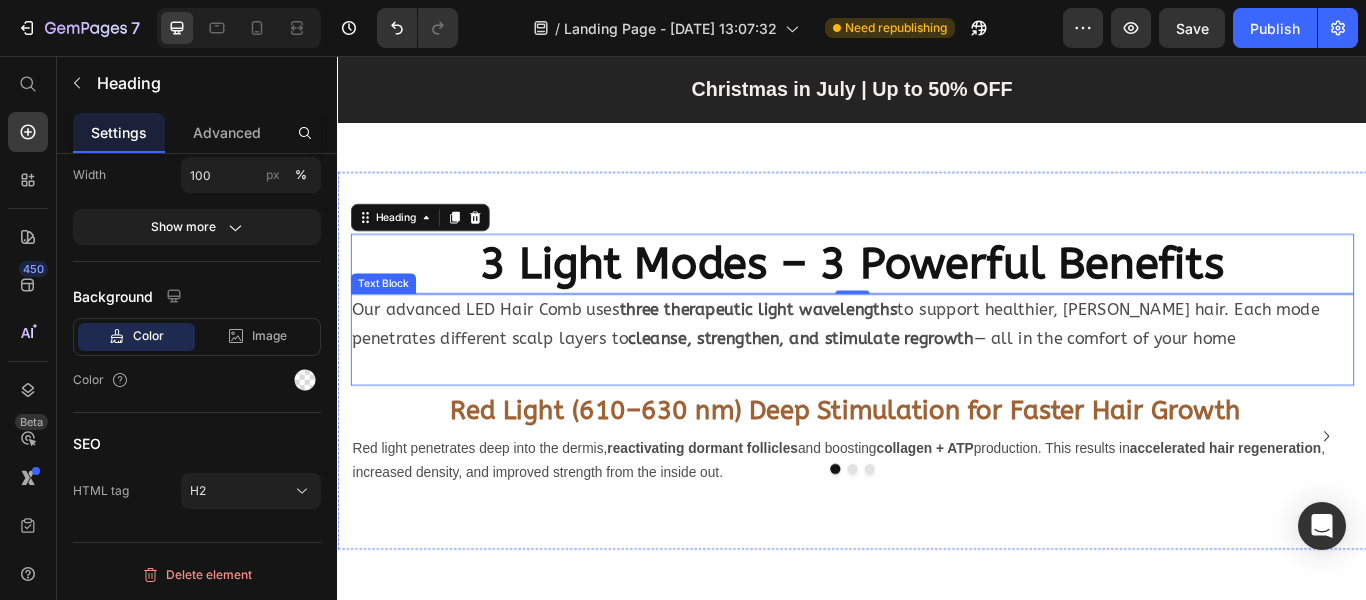 click on "Our advanced LED Hair Comb uses  three therapeutic light wavelengths  to support healthier, [PERSON_NAME] hair. Each mode penetrates different scalp layers to  cleanse, strengthen, and stimulate regrowth  — all in the comfort of your home" at bounding box center [937, 369] 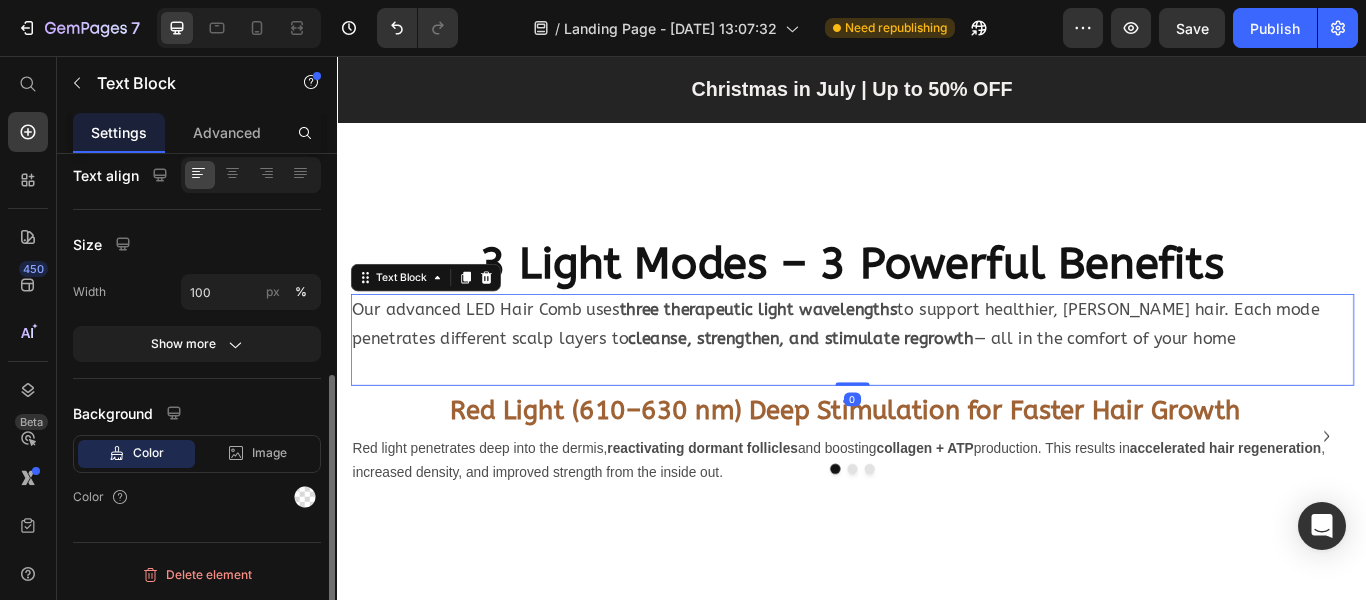 scroll, scrollTop: 0, scrollLeft: 0, axis: both 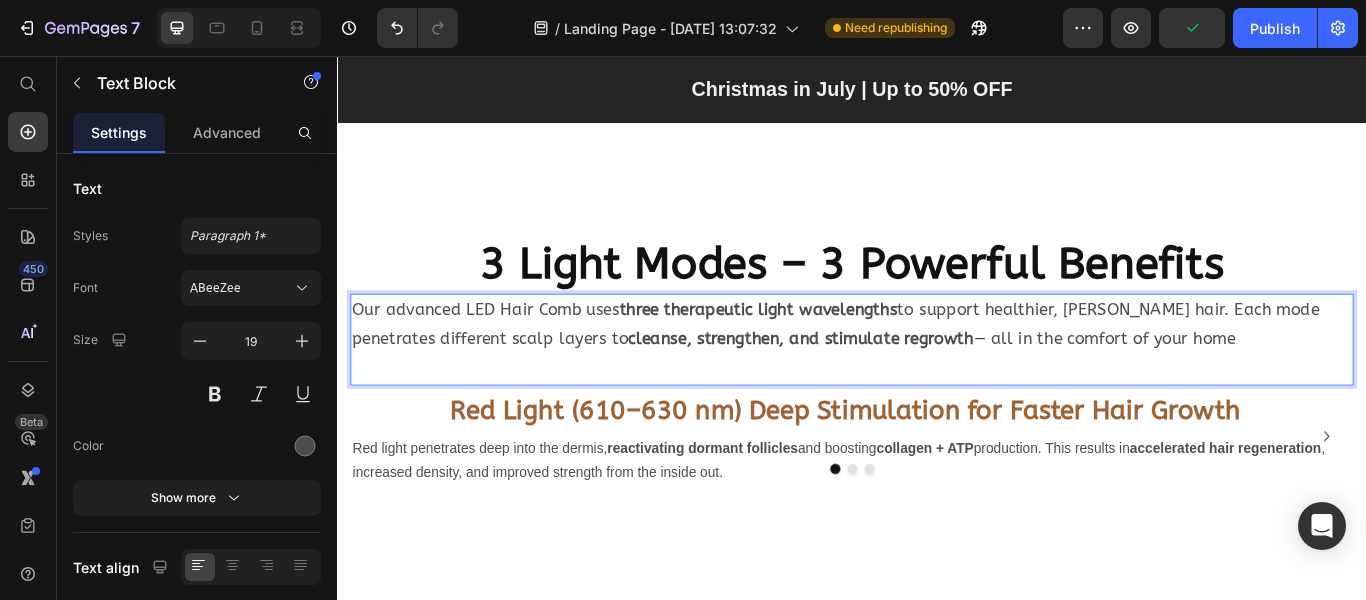 click on "Our advanced LED Hair Comb uses  three therapeutic light wavelengths  to support healthier, [PERSON_NAME] hair. Each mode penetrates different scalp layers to  cleanse, strengthen, and stimulate regrowth  — all in the comfort of your home" at bounding box center (937, 369) 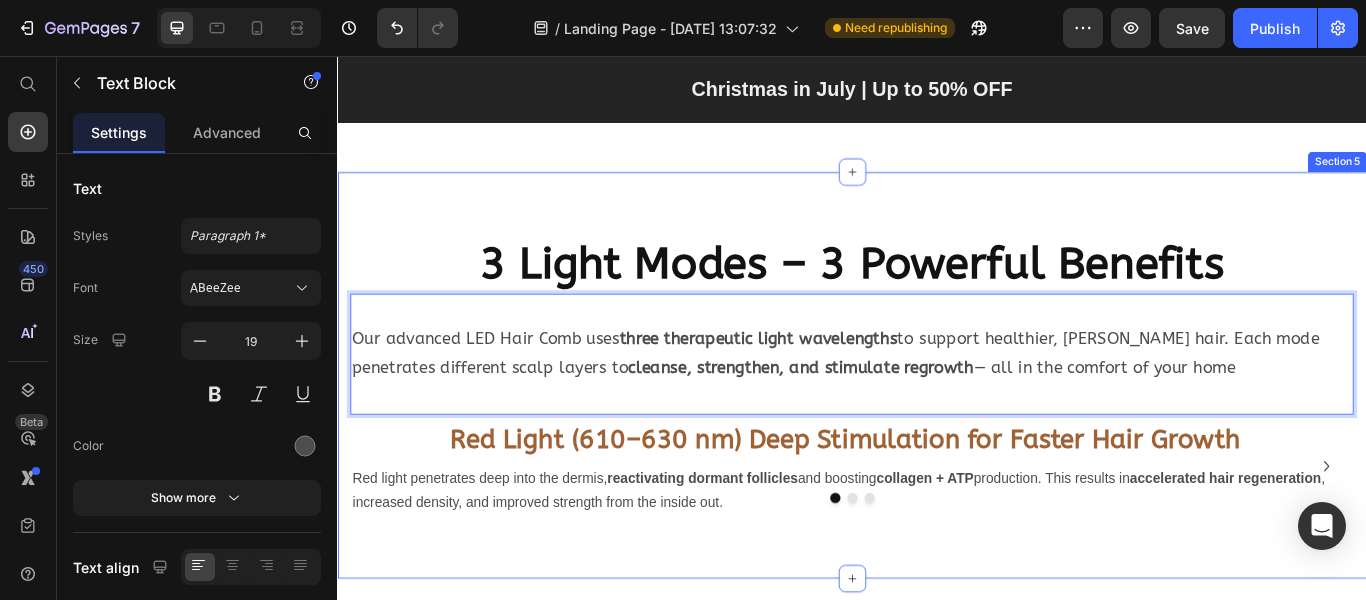 click on "3 Light Modes – 3 Powerful Benefits Heading Our advanced LED Hair Comb uses  three therapeutic light wavelengths  to support healthier, fuller hair. Each mode penetrates different scalp layers to  cleanse, strengthen, and stimulate regrowth  — all in the comfort of your home Text Block   0
Image Red Light (610–630 nm) Deep Stimulation for Faster Hair Growth Text Block Red light penetrates deep into the dermis,  reactivating dormant follicles  and boosting  collagen + ATP  production. This results in  accelerated hair regeneration , increased density, and improved strength from the inside out. Text Block Row Image Blue Light (430–450 nm) Strengthens Hair Roots, Prevents Hair Breakage Text Block Blue light penetrates the mid-layers of the scalp to  reinforce hair follicles , helping reduce hair loss and prevent tangling. It also soothes the scalp and  balances oil production , promoting a clean and healthy environment for new hair to grow. Text Block Image" at bounding box center (937, 428) 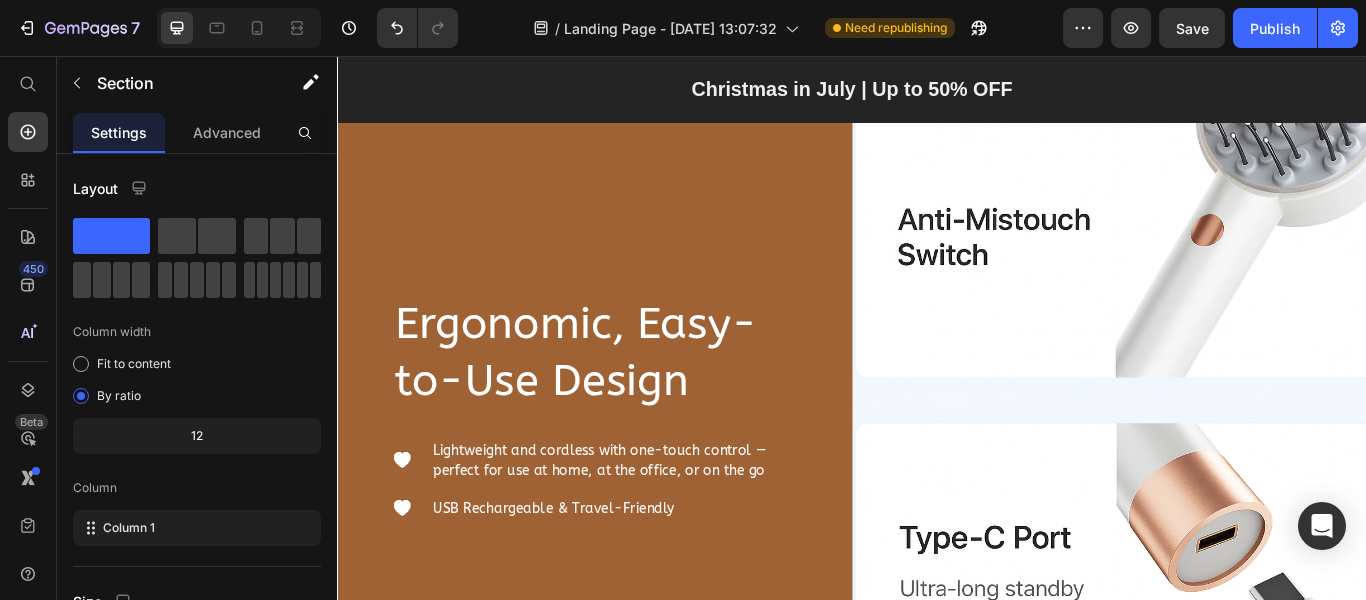 scroll, scrollTop: 3708, scrollLeft: 0, axis: vertical 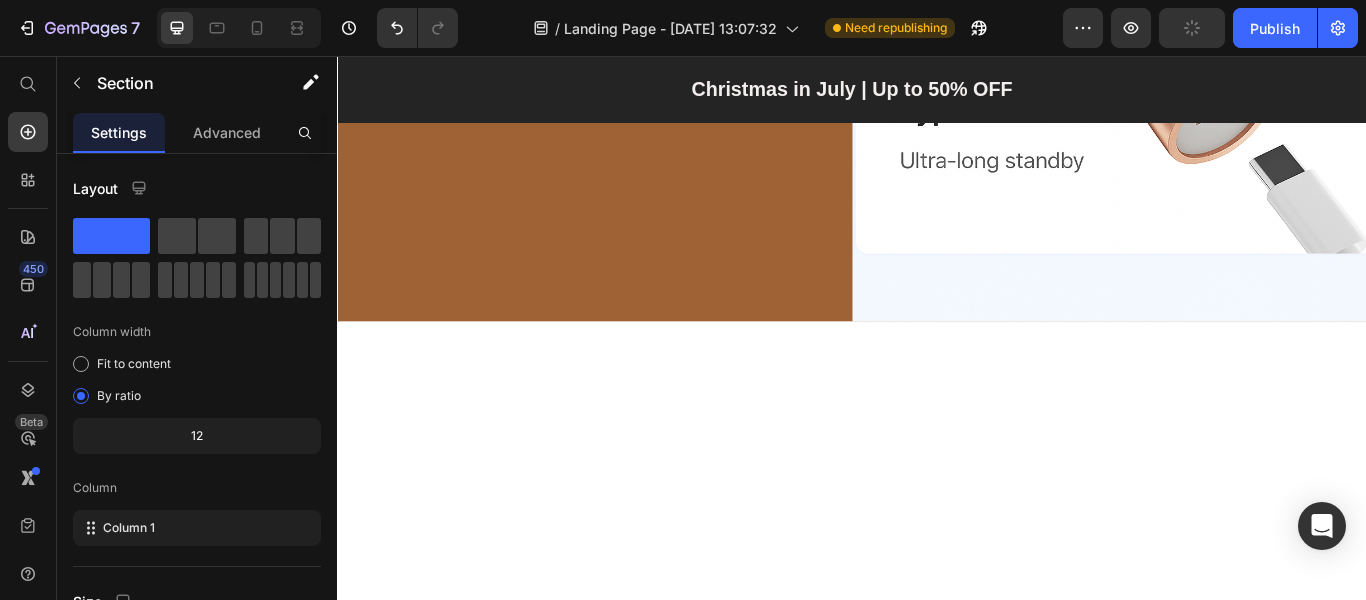 click on "Red light penetrates deep into the dermis,  reactivating dormant follicles  and boosting  collagen + ATP  production. This results in  accelerated hair regeneration , increased density, and improved strength from the inside out." at bounding box center [928, -1337] 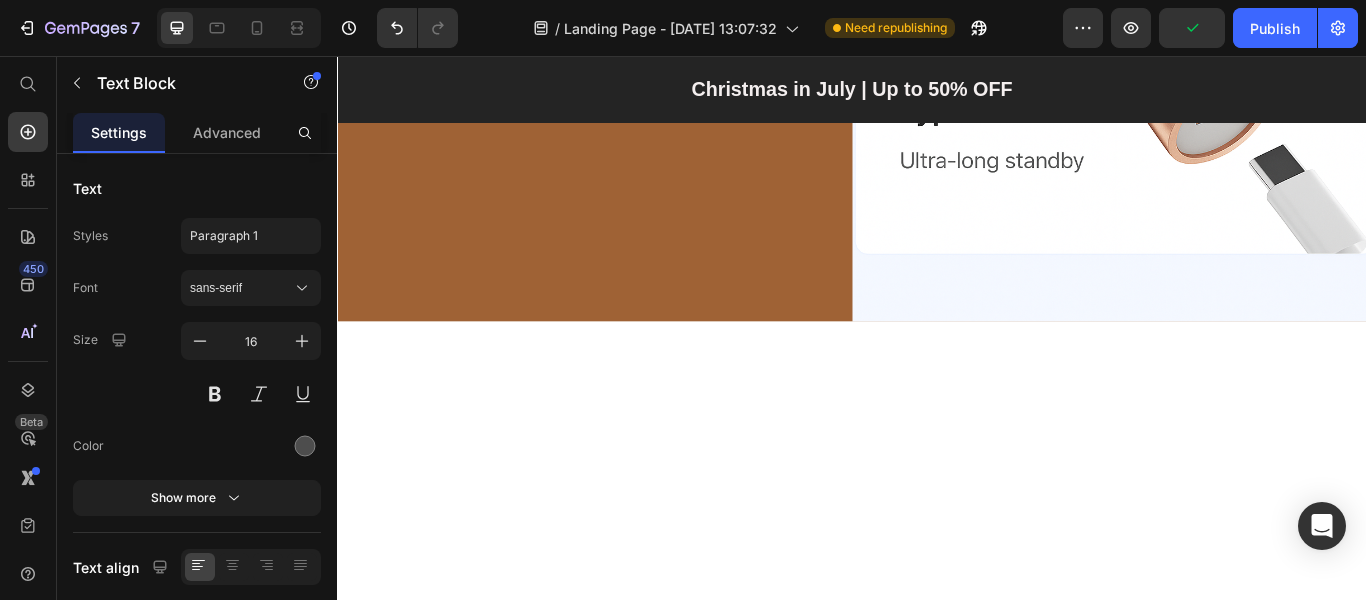 click on "3 Light Modes – 3 Powerful Benefits Heading Our advanced LED Hair Comb uses  three therapeutic light wavelengths  to support healthier, fuller hair. Each mode penetrates different scalp layers to  cleanse, strengthen, and stimulate regrowth  — all in the comfort of your home Text Block
Image Red Light (610–630 nm) Deep Stimulation for Faster Hair Growth Text Block Red light penetrates deep into the dermis,  reactivating dormant follicles  and boosting  collagen + ATP  production. This results in  accelerated hair regeneration , increased density, and improved strength from the inside out. Text Block   0 Row Image Blue Light (430–450 nm) Strengthens Hair Roots, Prevents Hair Breakage Text Block Blue light penetrates the mid-layers of the scalp to  reinforce hair follicles , helping reduce hair loss and prevent tangling. It also soothes the scalp and  balances oil production , promoting a clean and healthy environment for new hair to grow. Text Block Image" at bounding box center [937, -1472] 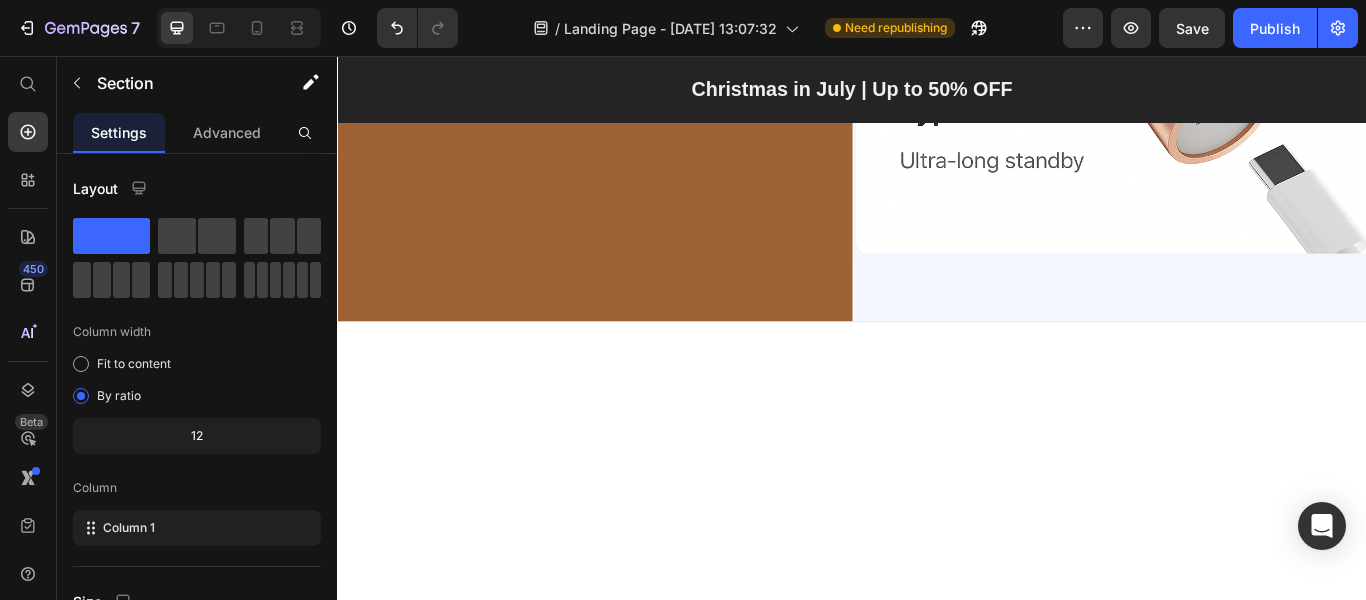click 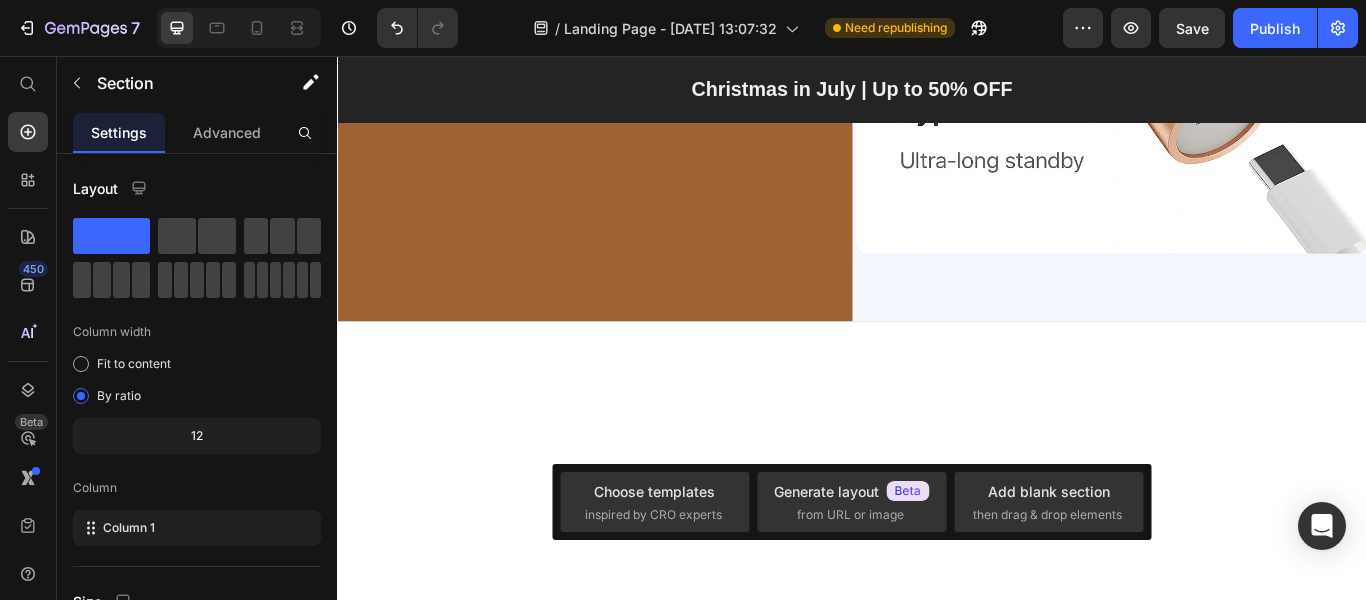 click on "3 Light Modes – 3 Powerful Benefits Heading Our advanced LED Hair Comb uses  three therapeutic light wavelengths  to support healthier, fuller hair. Each mode penetrates different scalp layers to  cleanse, strengthen, and stimulate regrowth  — all in the comfort of your home Text Block
Image Red Light (610–630 nm) Deep Stimulation for Faster Hair Growth Text Block Red light penetrates deep into the dermis,  reactivating dormant follicles  and boosting  collagen + ATP  production. This results in  accelerated hair regeneration , increased density, and improved strength from the inside out. Text Block Row Image Blue Light (430–450 nm) Strengthens Hair Roots, Prevents Hair Breakage Text Block Blue light penetrates the mid-layers of the scalp to  reinforce hair follicles , helping reduce hair loss and prevent tangling. It also soothes the scalp and  balances oil production , promoting a clean and healthy environment for new hair to grow. Text Block Image ." at bounding box center [937, -1472] 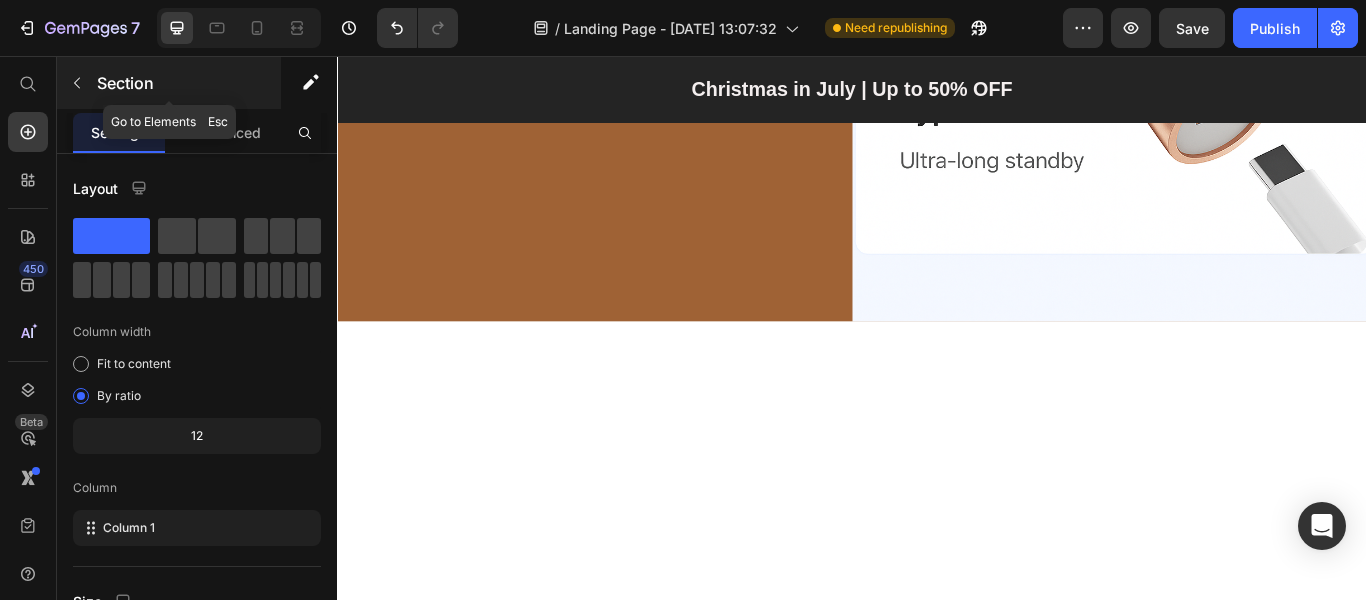 click 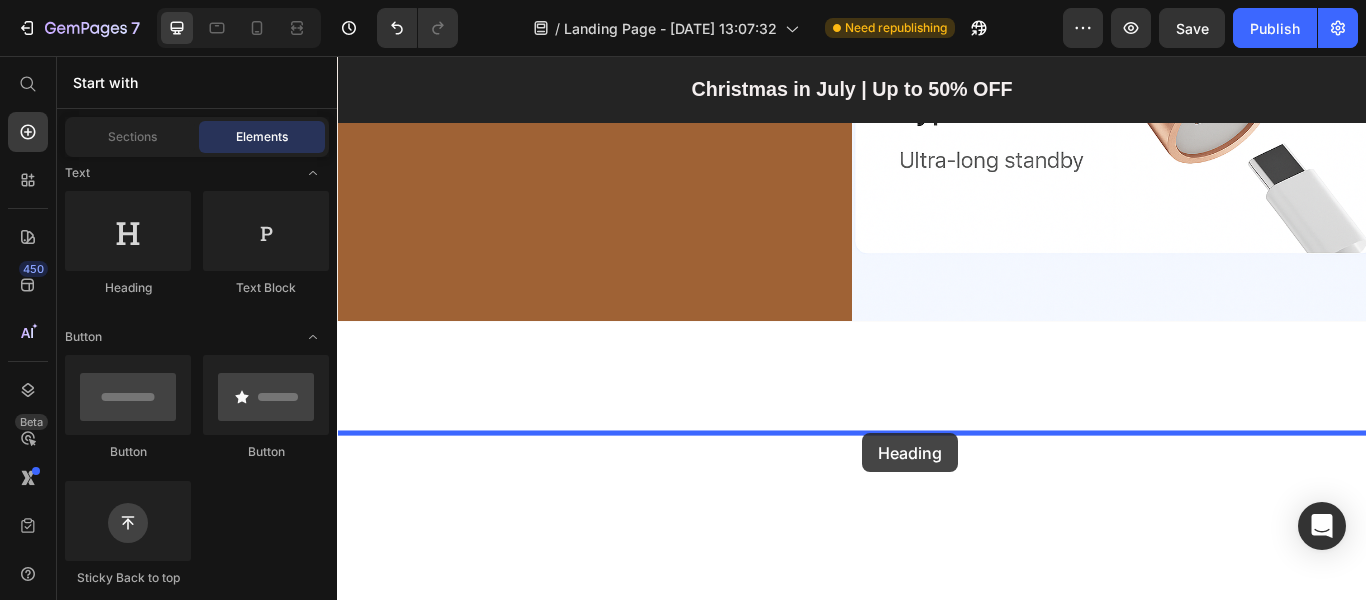 drag, startPoint x: 467, startPoint y: 295, endPoint x: 949, endPoint y: 496, distance: 522.2308 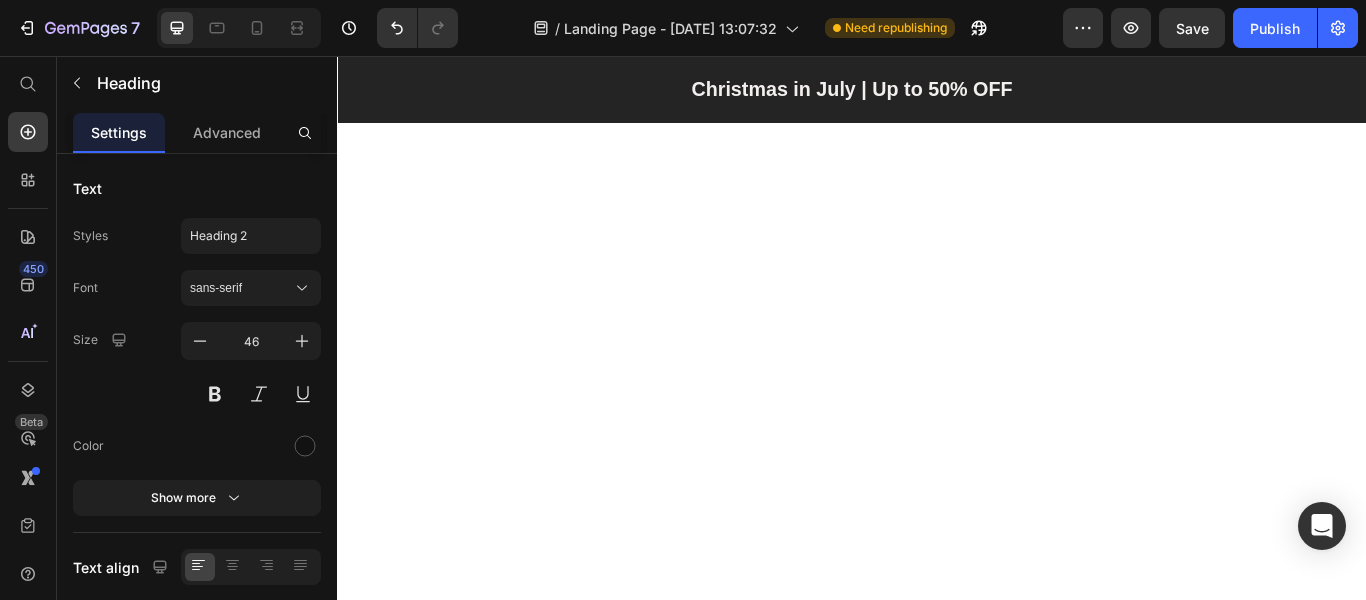 scroll, scrollTop: 4108, scrollLeft: 0, axis: vertical 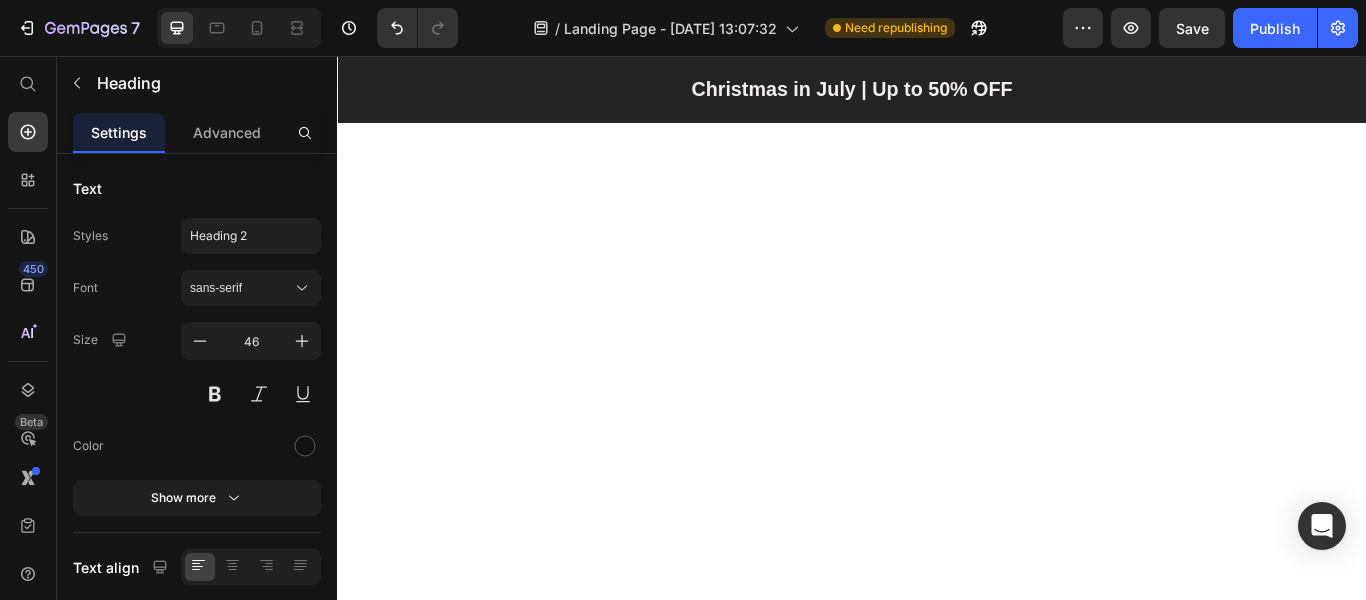 click on "Your heading text goes here" at bounding box center (937, -1571) 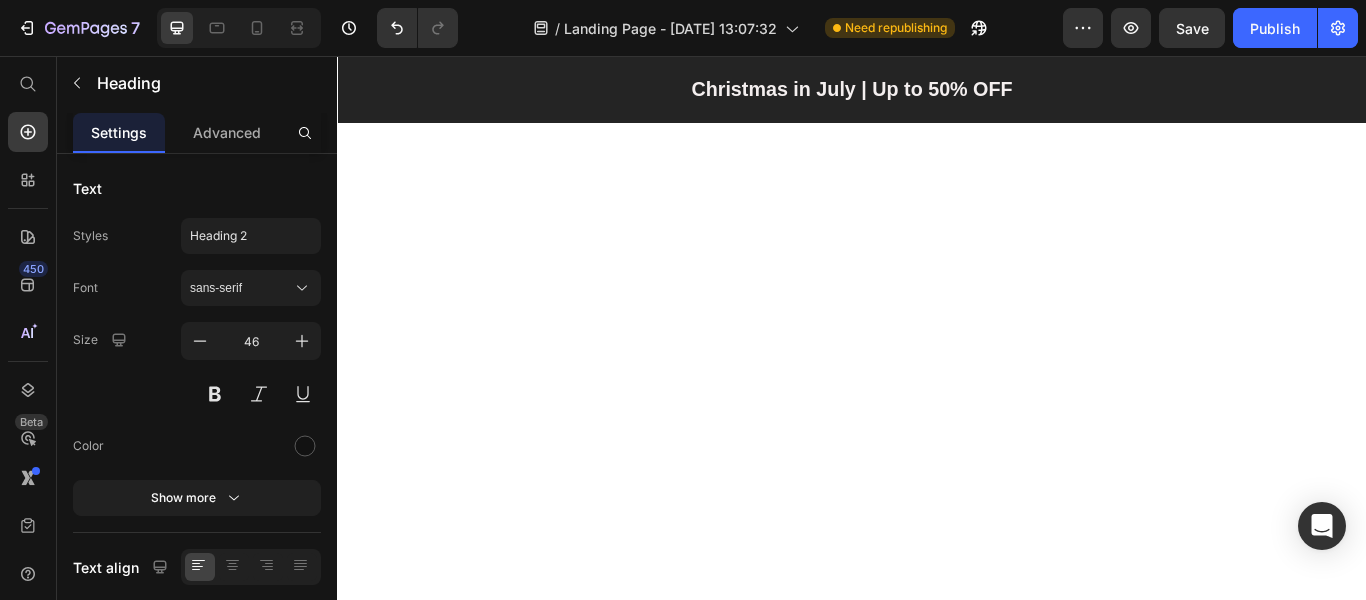 scroll, scrollTop: 4308, scrollLeft: 0, axis: vertical 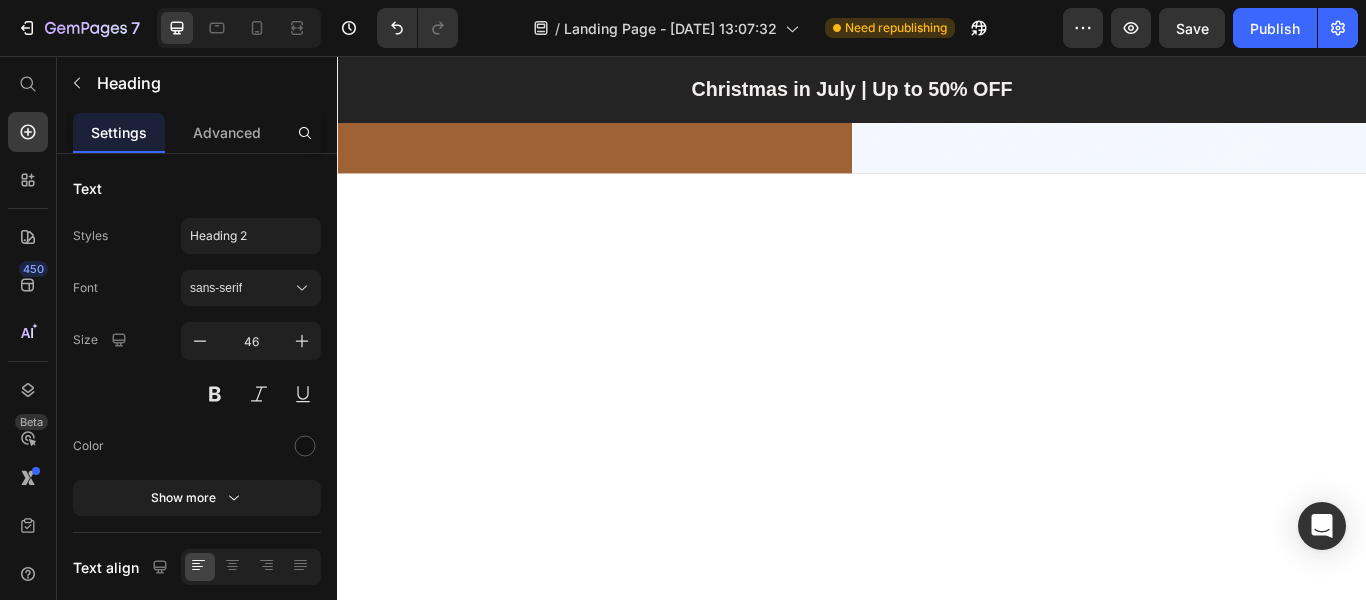 click on "Your heading text goes here" at bounding box center (937, -1471) 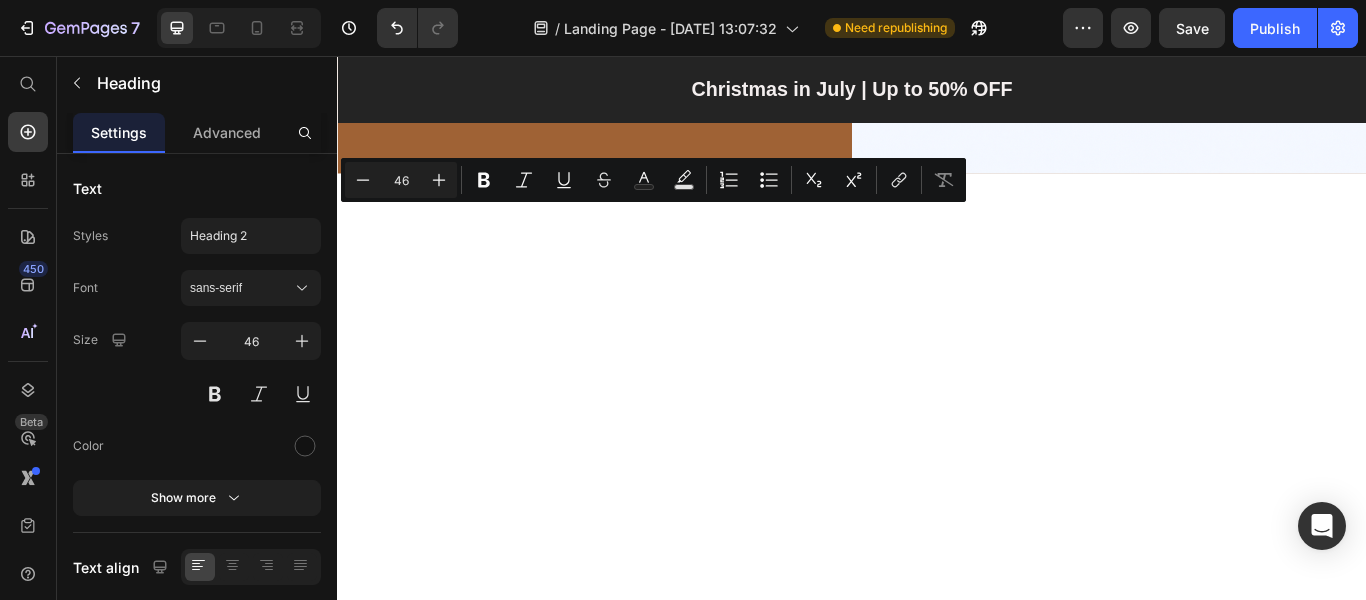 drag, startPoint x: 906, startPoint y: 258, endPoint x: 338, endPoint y: 240, distance: 568.28516 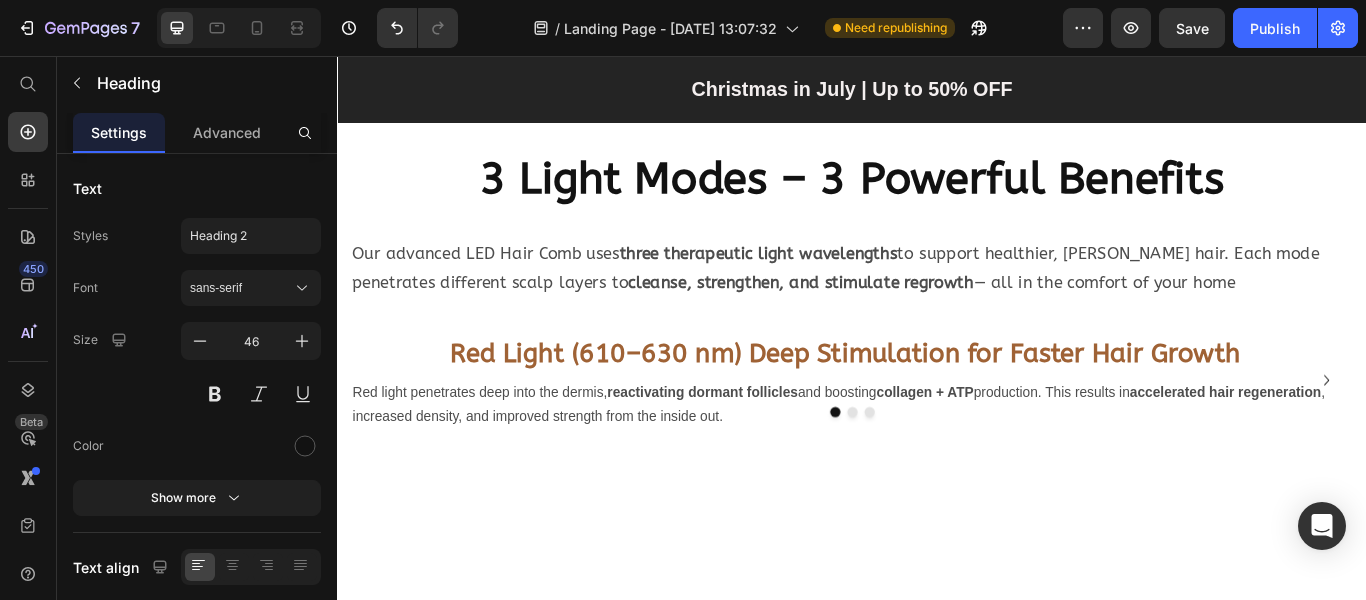 scroll, scrollTop: 1508, scrollLeft: 0, axis: vertical 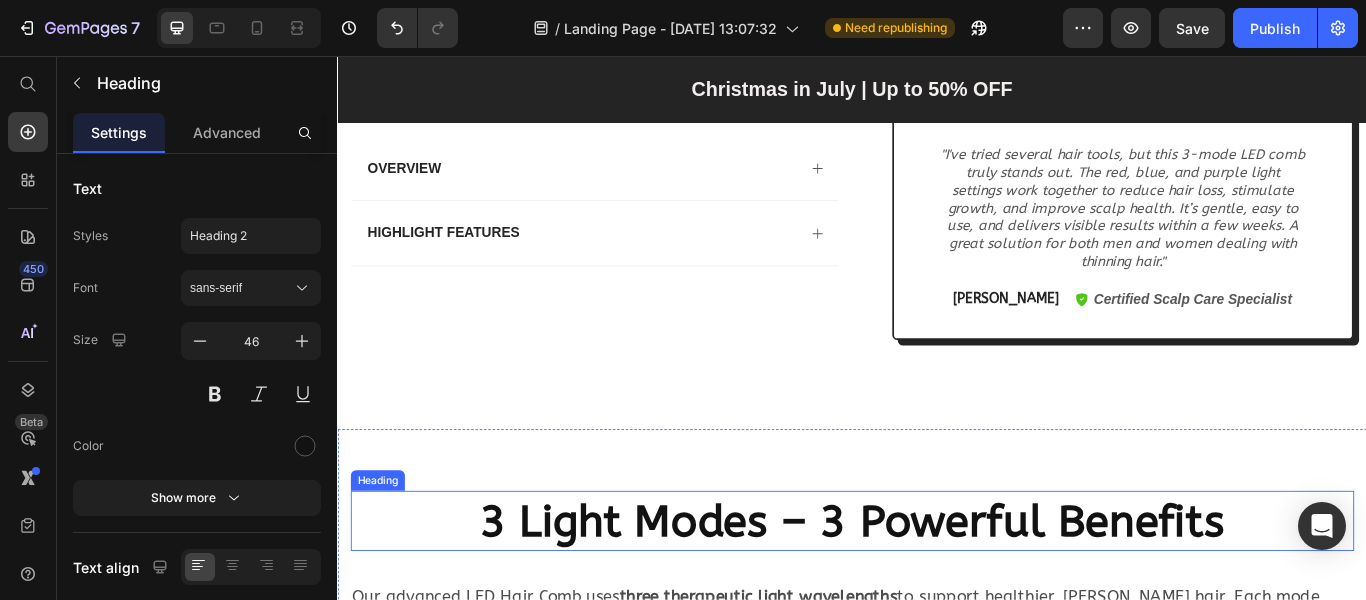 click on "3 Light Modes – 3 Powerful Benefits" at bounding box center [937, 598] 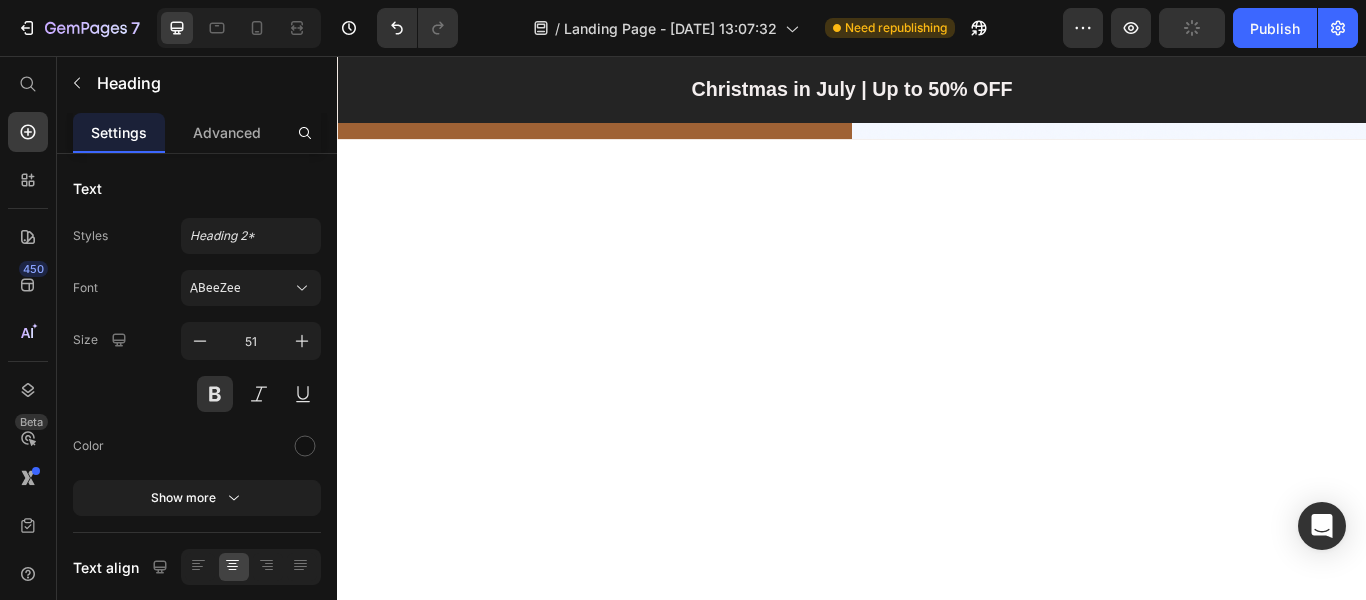 scroll, scrollTop: 3908, scrollLeft: 0, axis: vertical 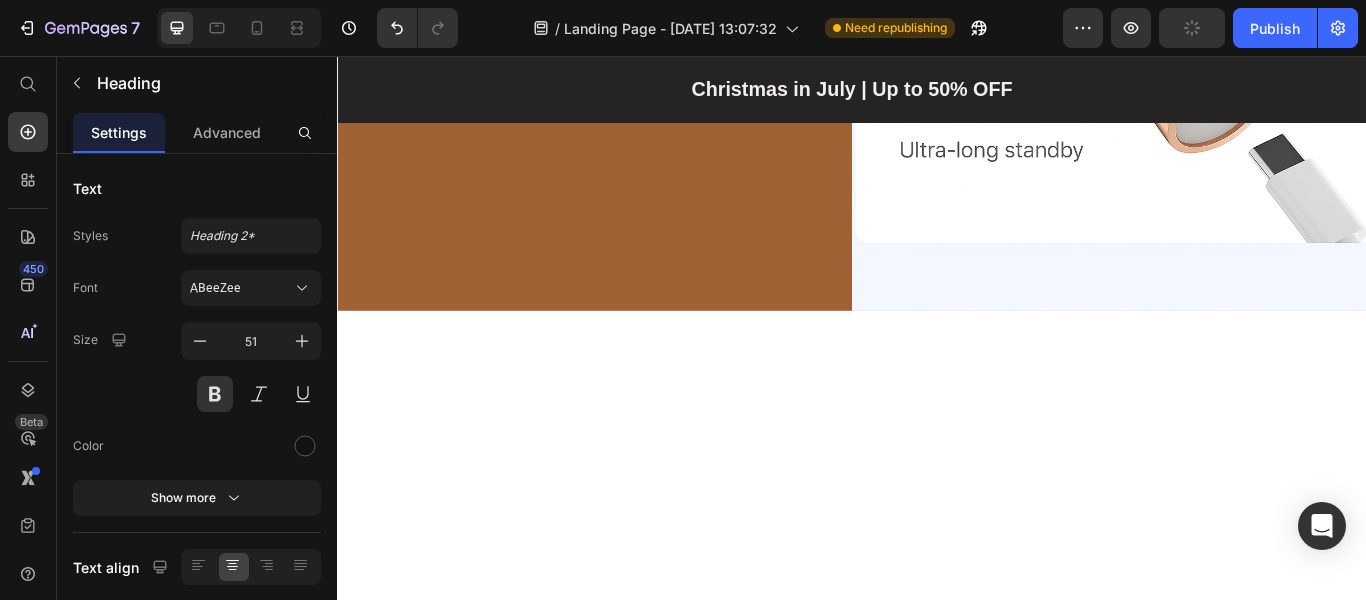 click on "Advantages That Make LazGrow Your #1 Choice for Superior Hair Regrowth" at bounding box center [937, -1341] 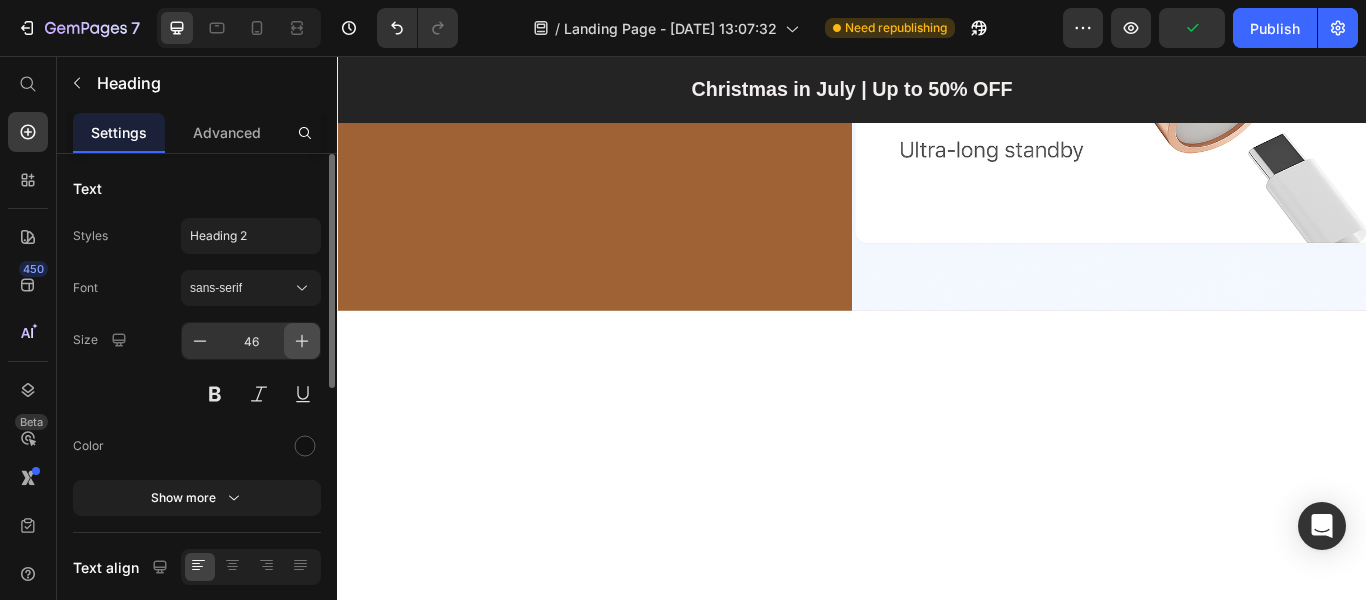click 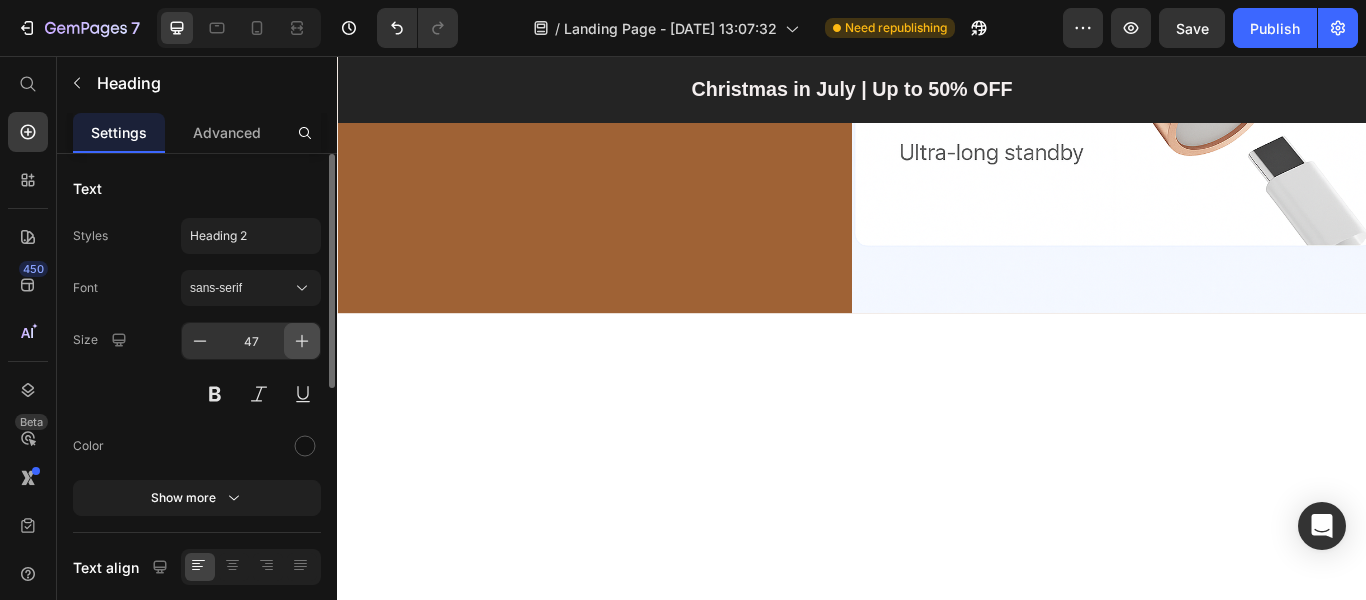 click 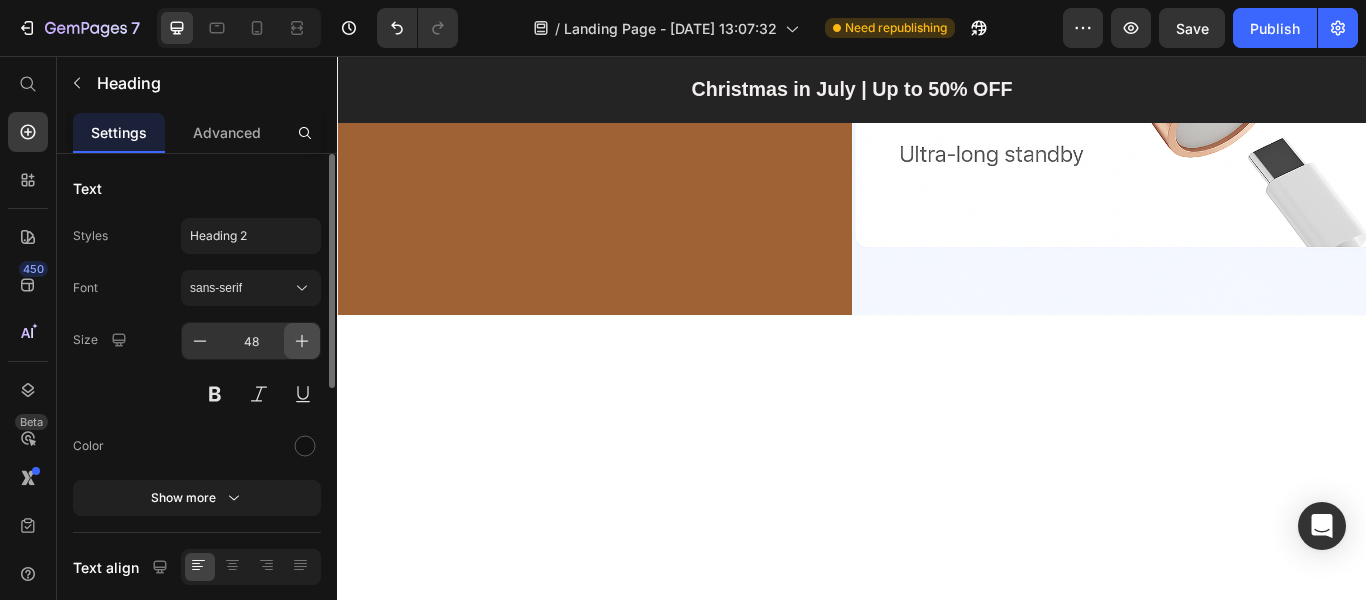 click 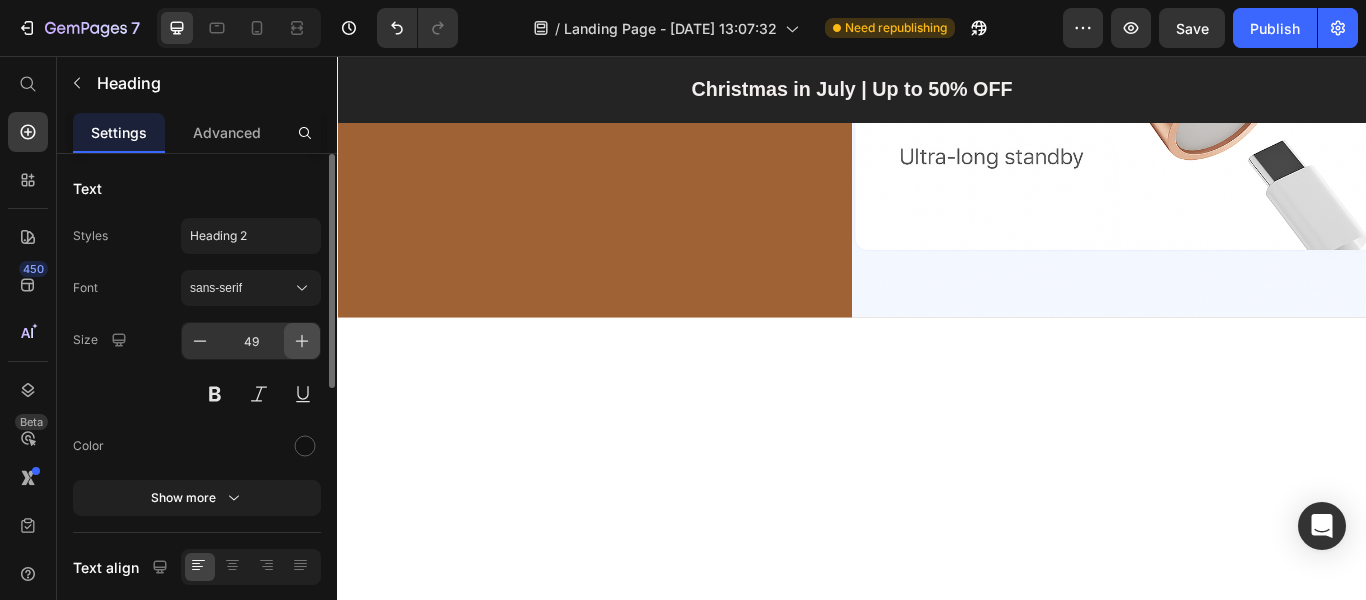 click 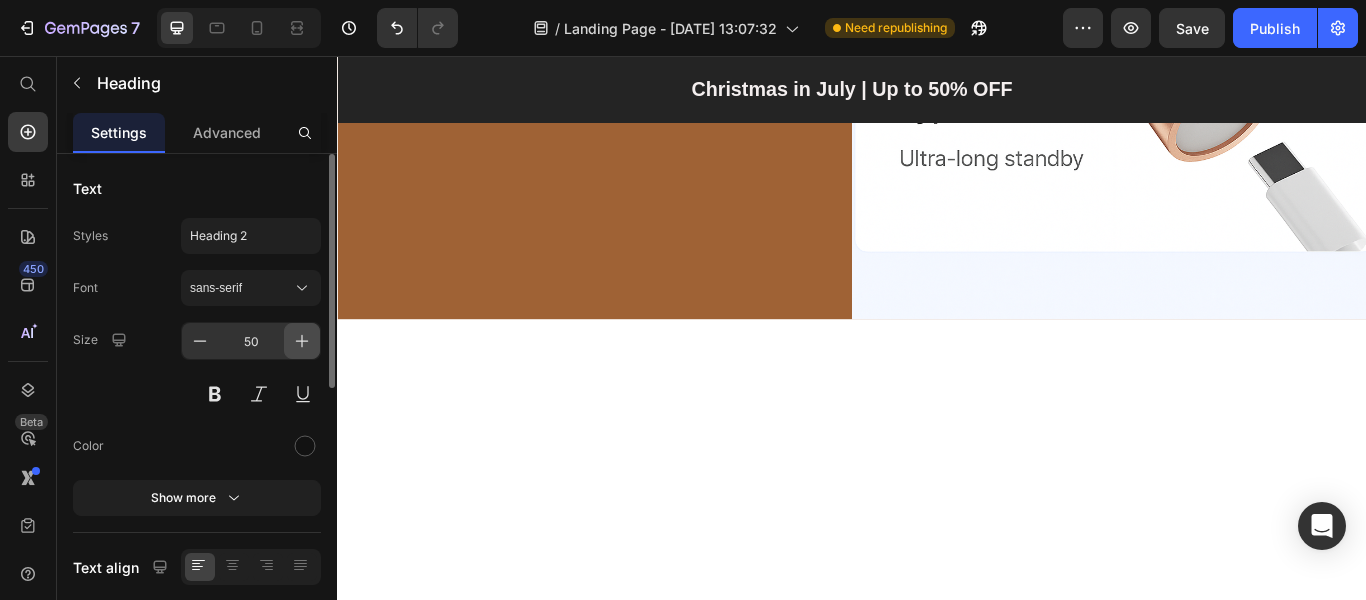 click 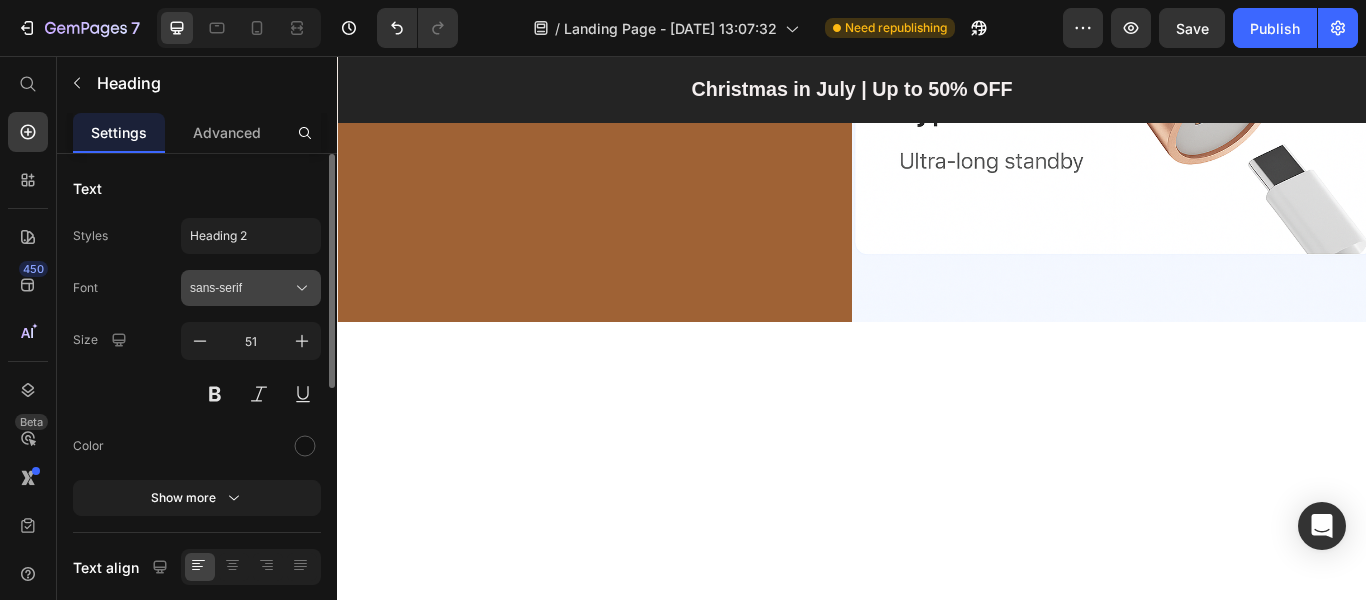click on "sans-serif" at bounding box center [241, 288] 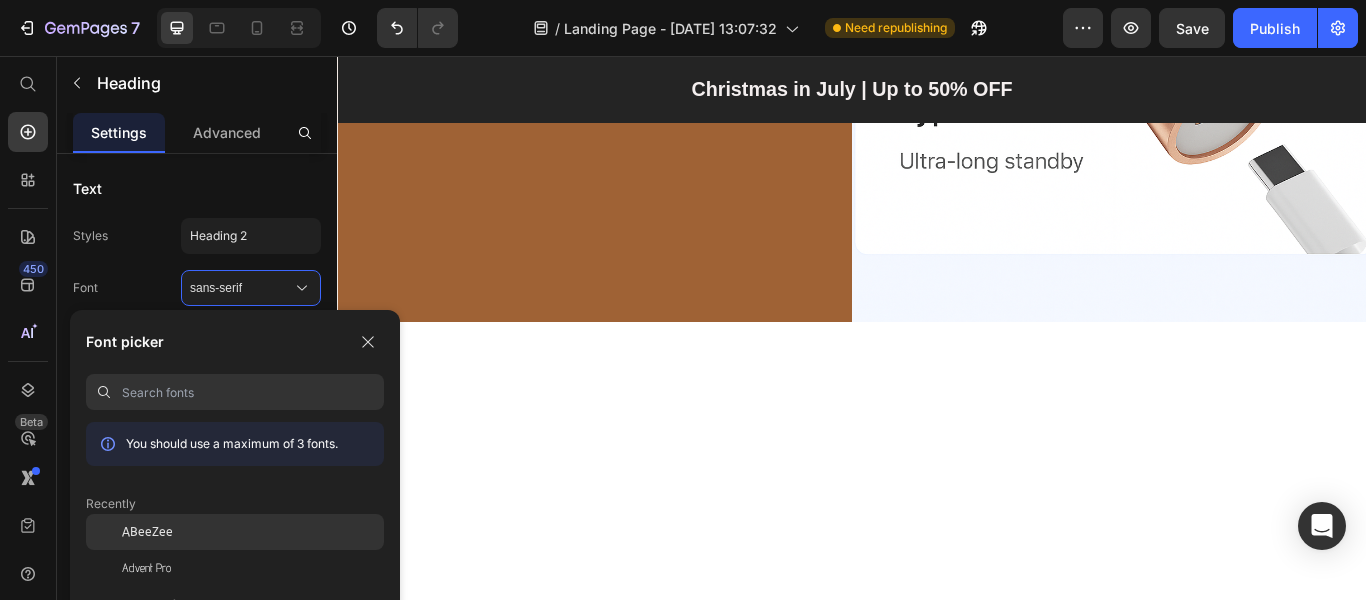 click on "ABeeZee" at bounding box center [147, 532] 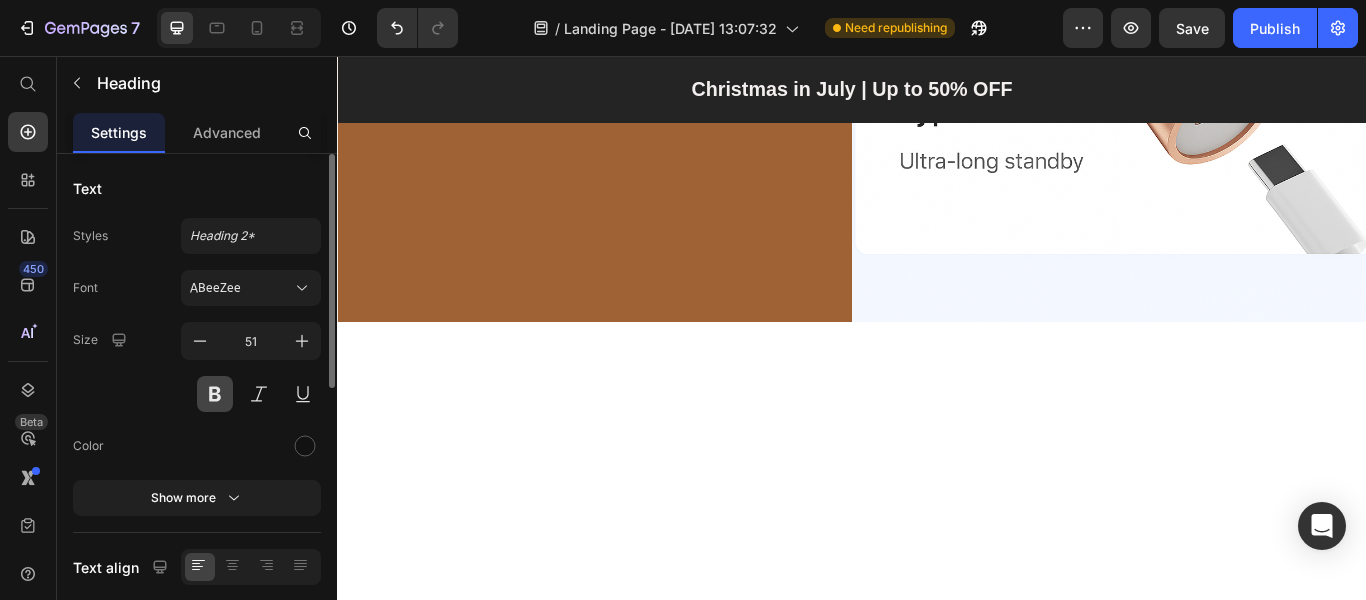 click at bounding box center (215, 394) 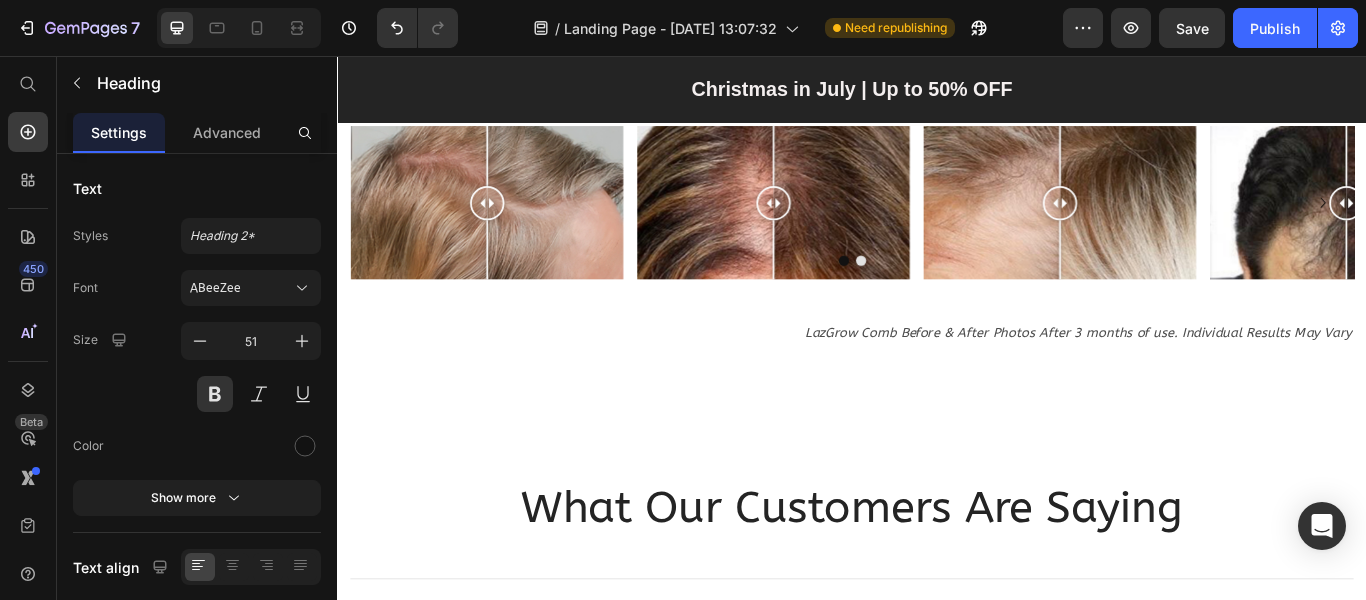 scroll, scrollTop: 6408, scrollLeft: 0, axis: vertical 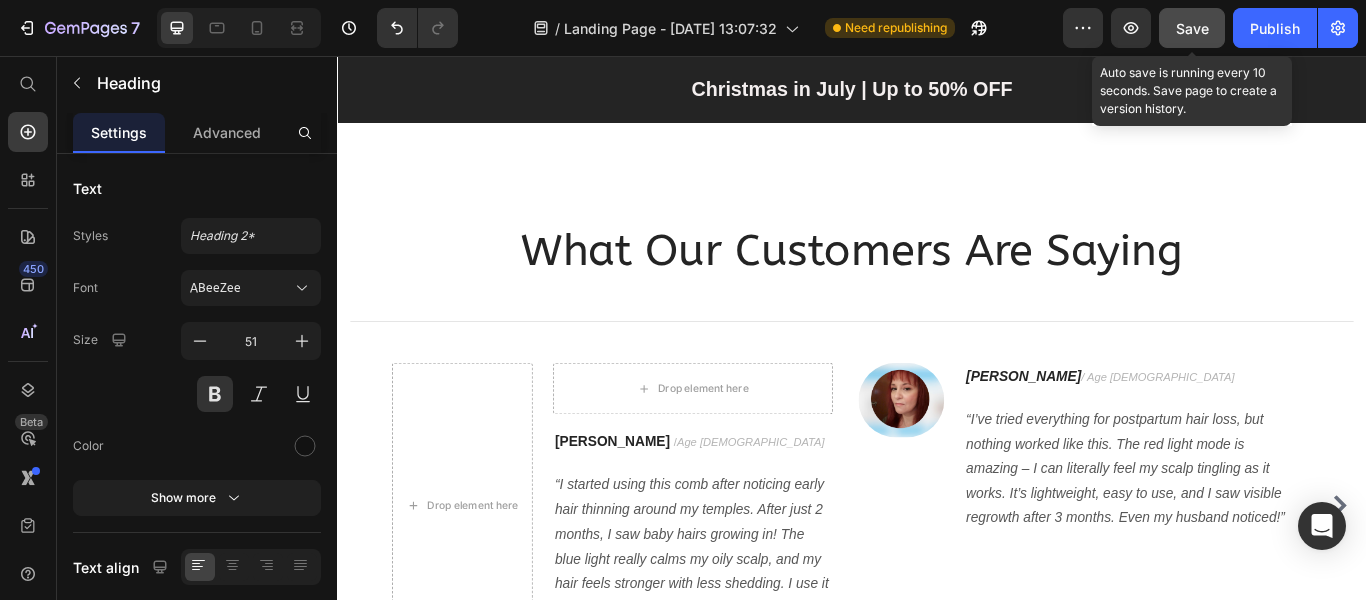 click on "Save" at bounding box center [1192, 28] 